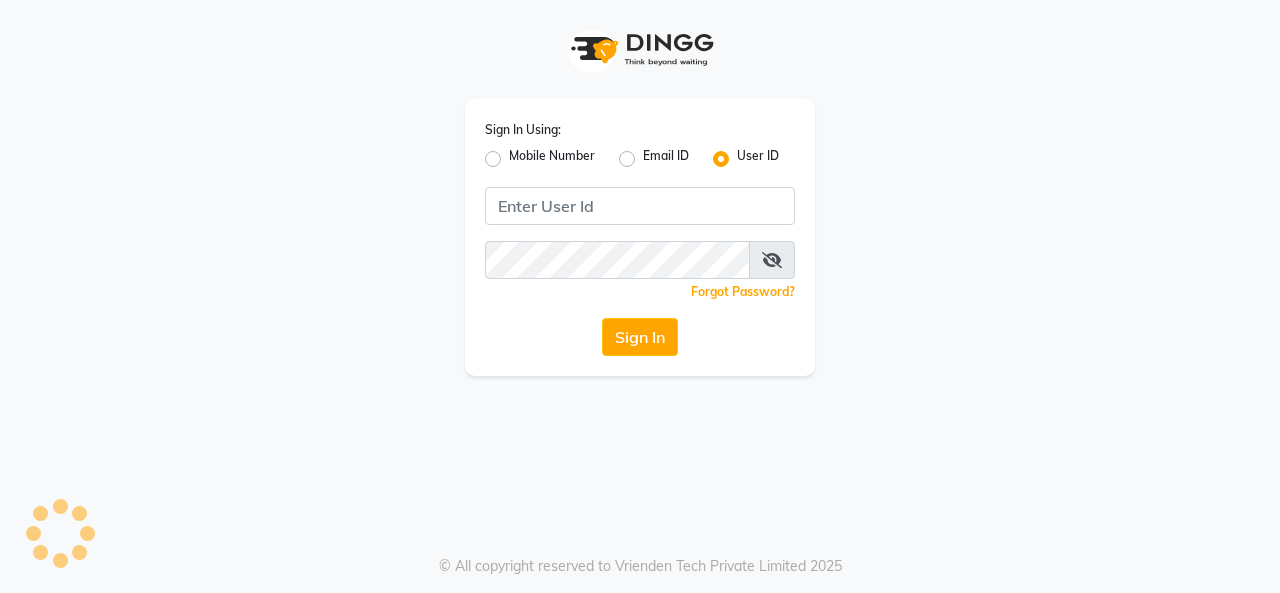 scroll, scrollTop: 0, scrollLeft: 0, axis: both 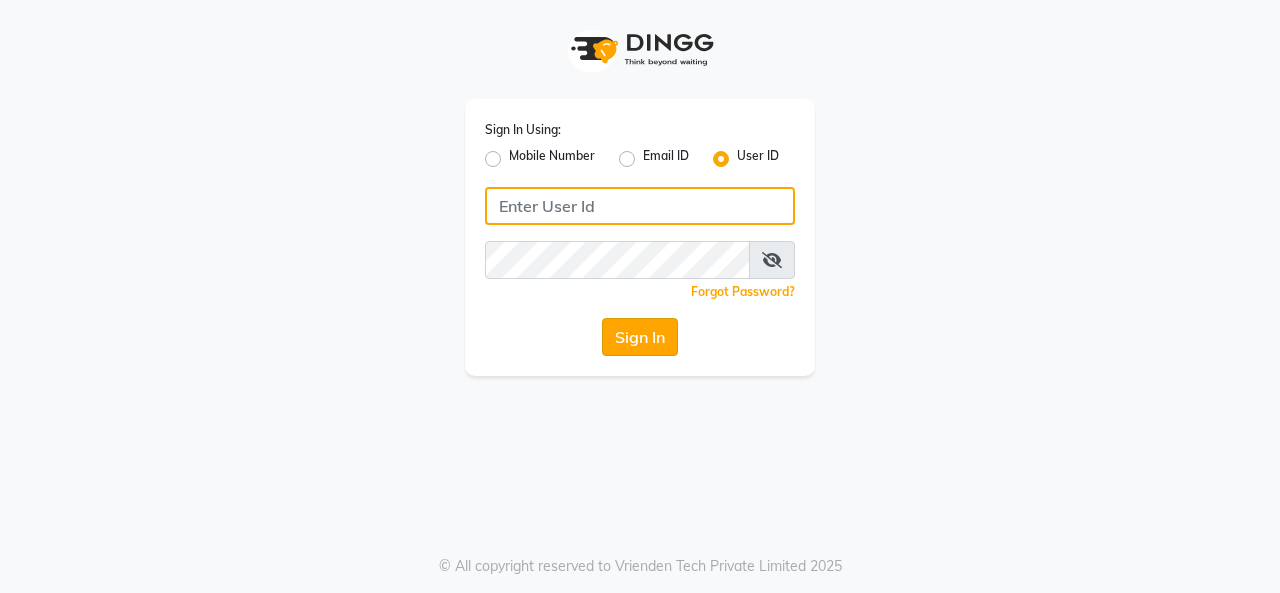 type on "Beauty" 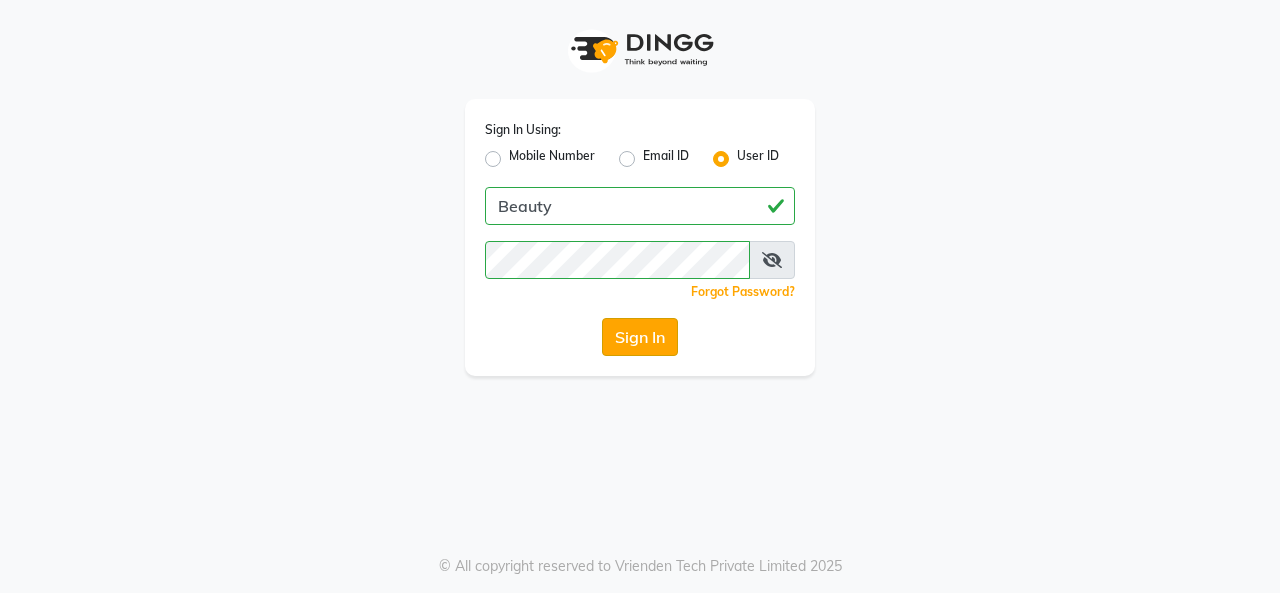 click on "Sign In" 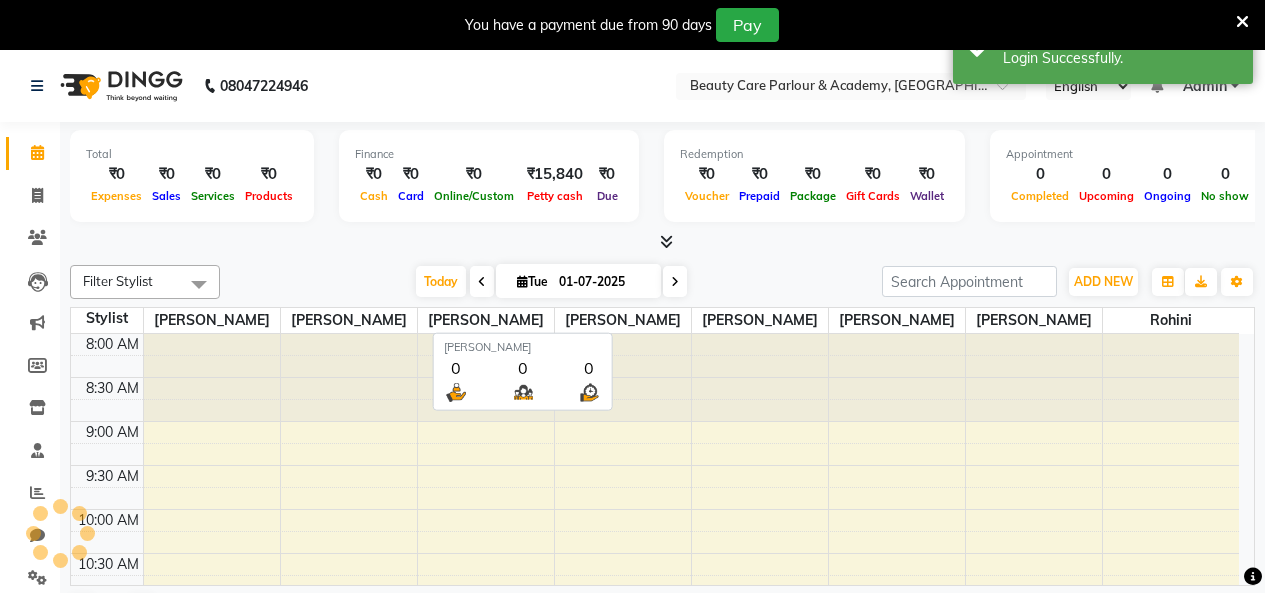scroll, scrollTop: 705, scrollLeft: 0, axis: vertical 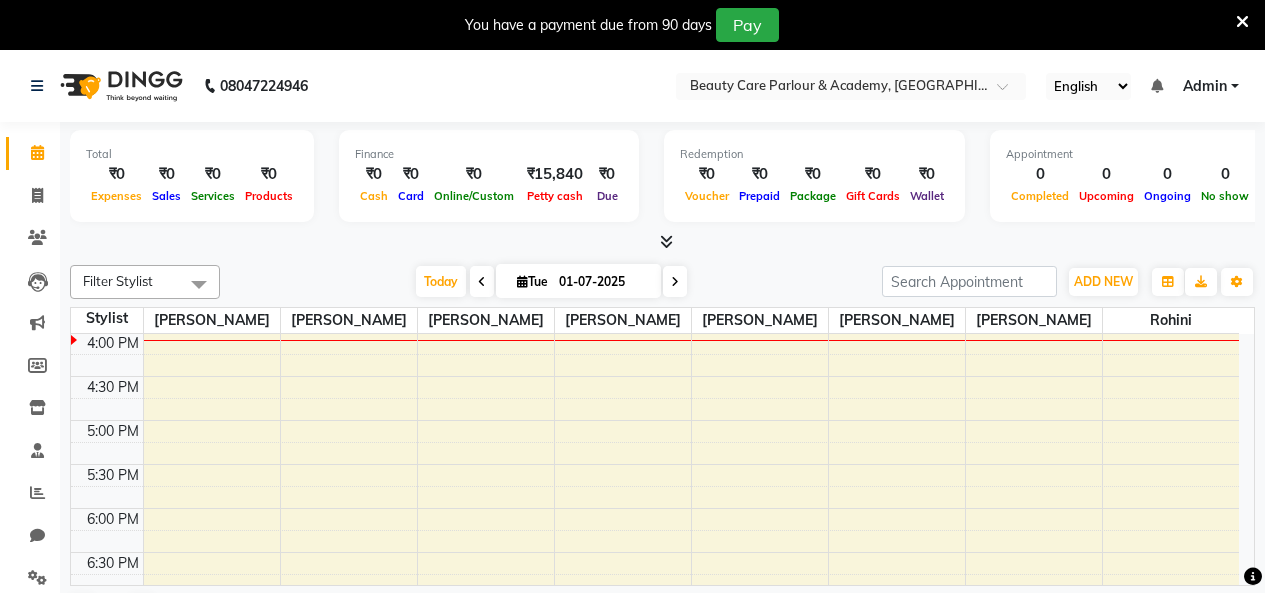 click at bounding box center [1242, 22] 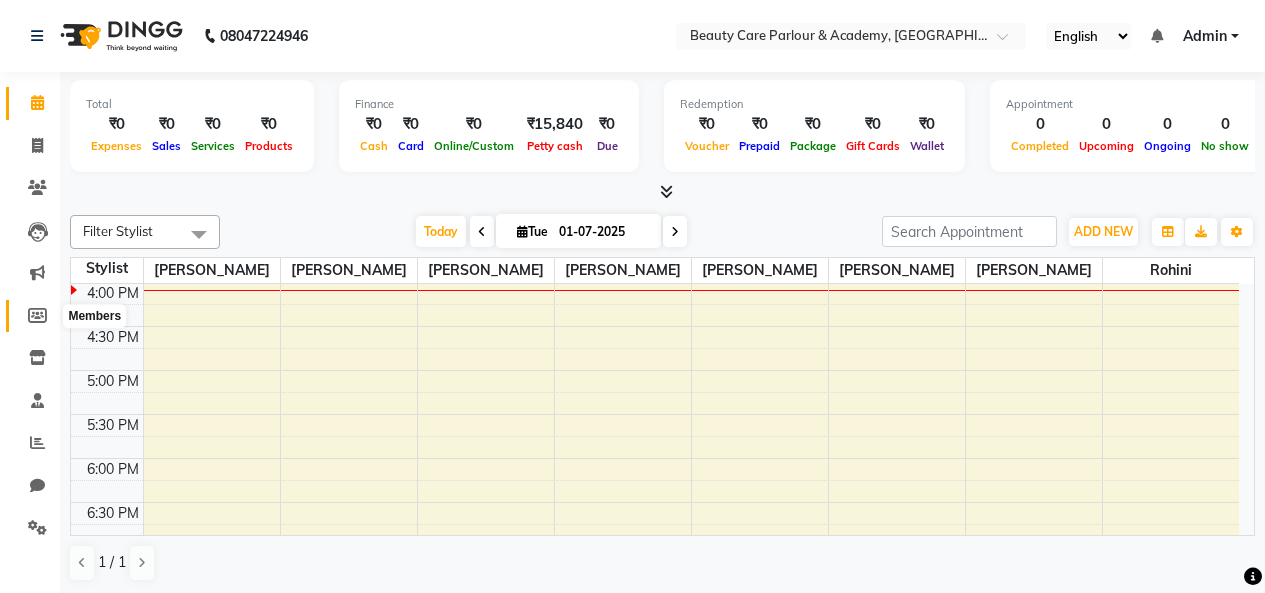 click 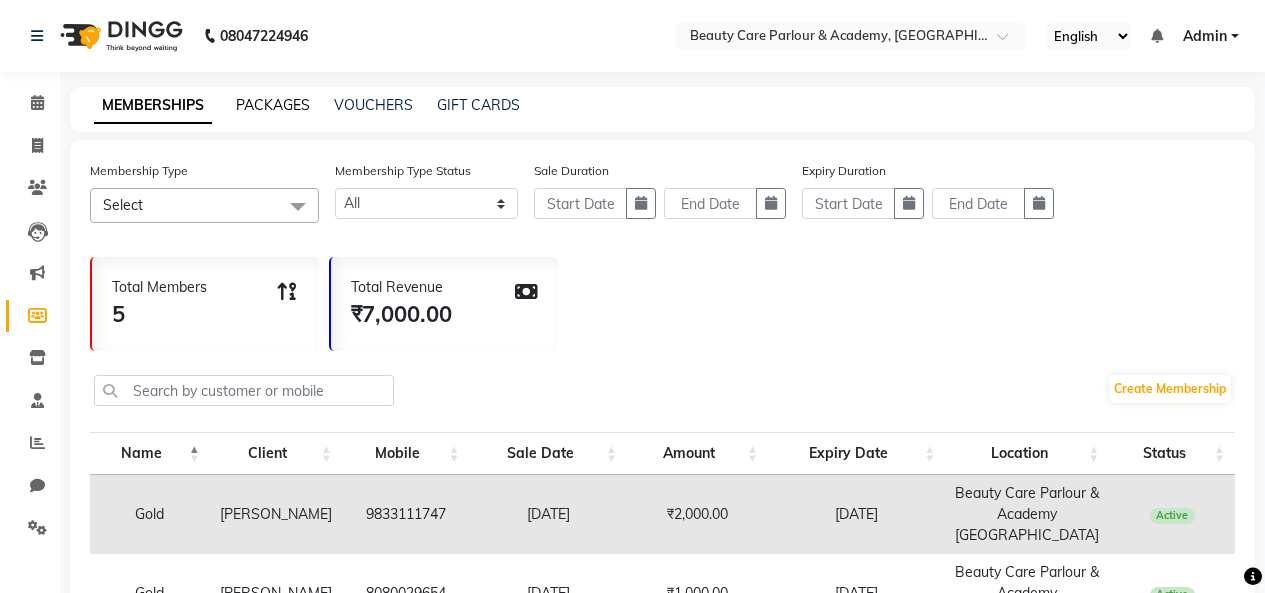 click on "PACKAGES" 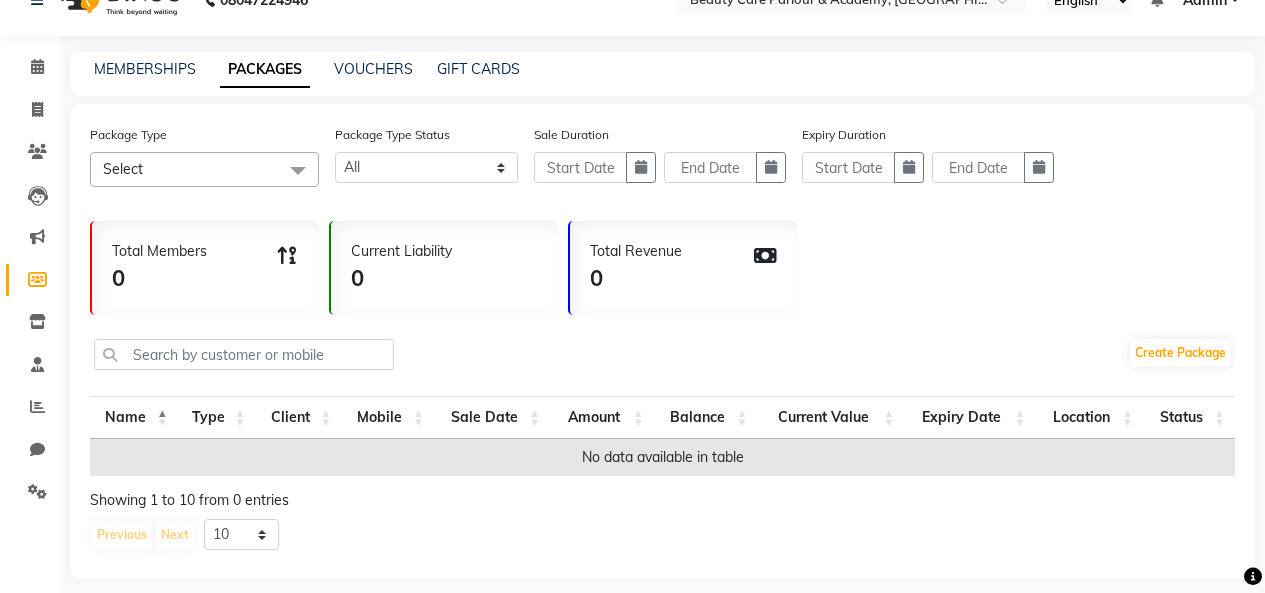 scroll, scrollTop: 52, scrollLeft: 0, axis: vertical 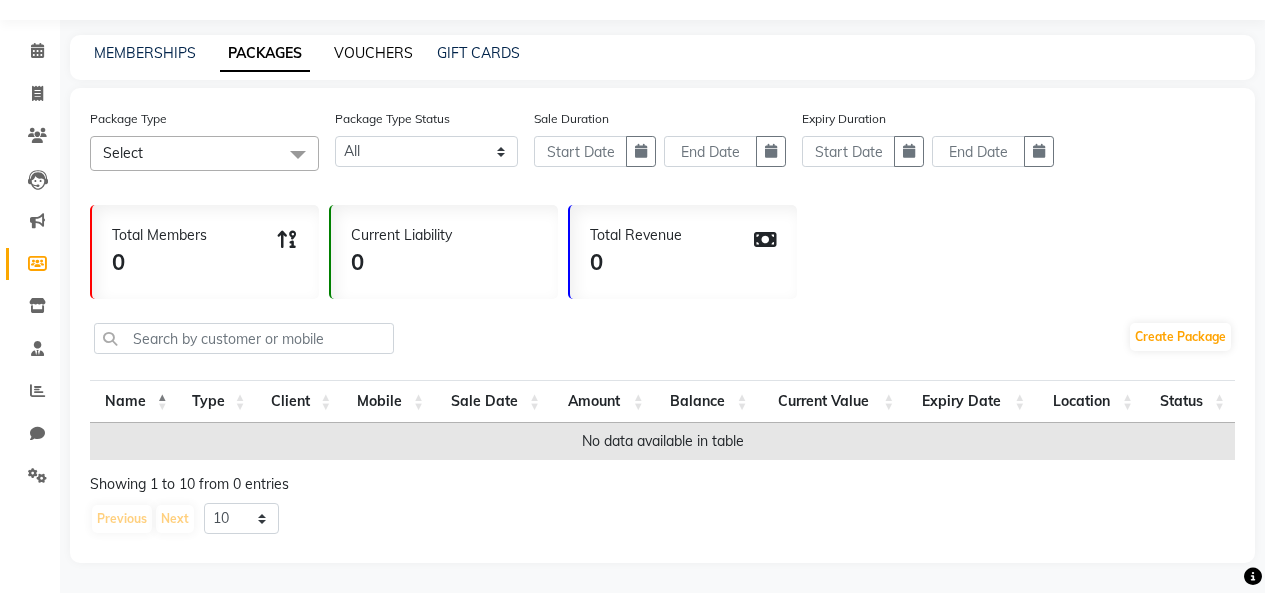 click on "VOUCHERS" 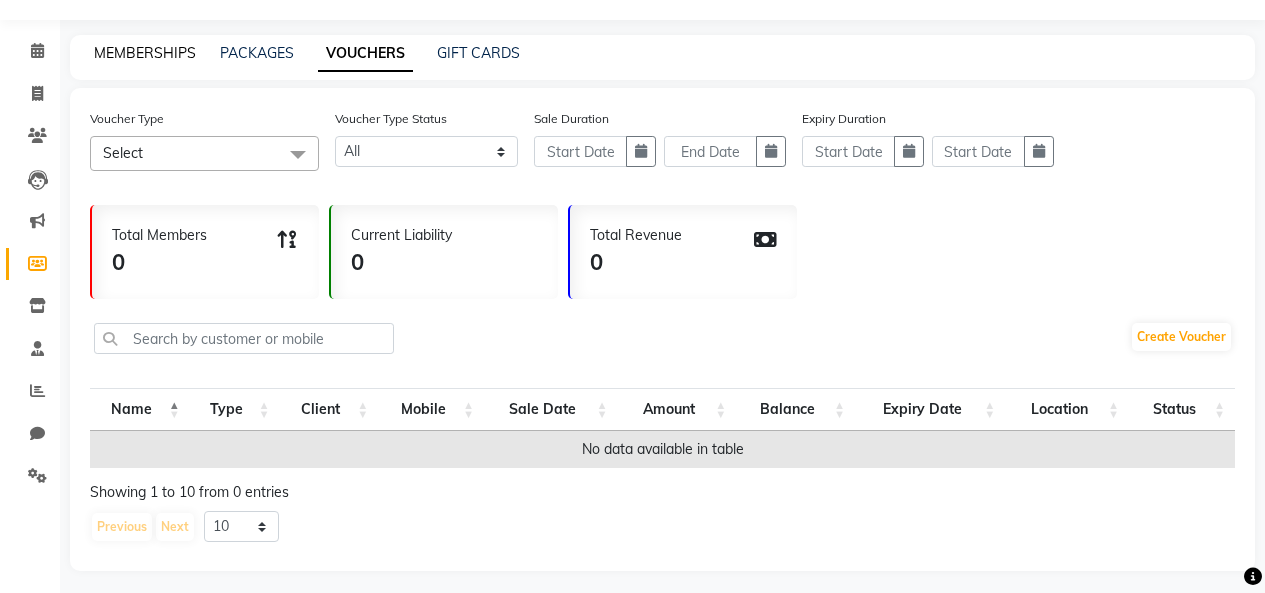 click on "MEMBERSHIPS" 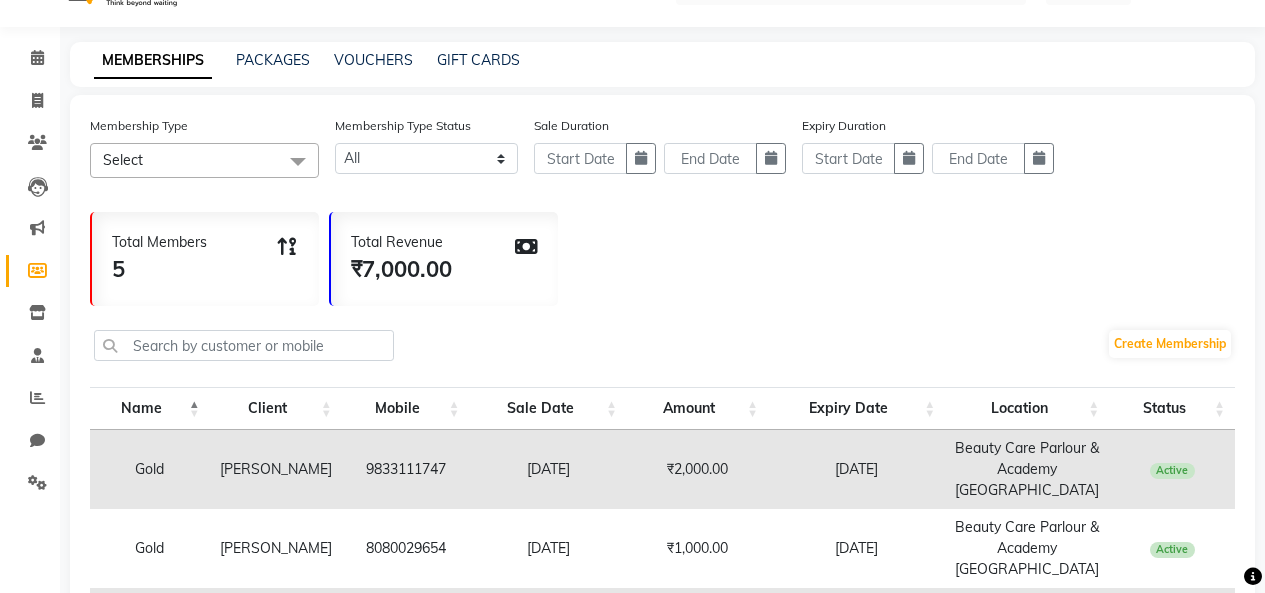 scroll, scrollTop: 59, scrollLeft: 0, axis: vertical 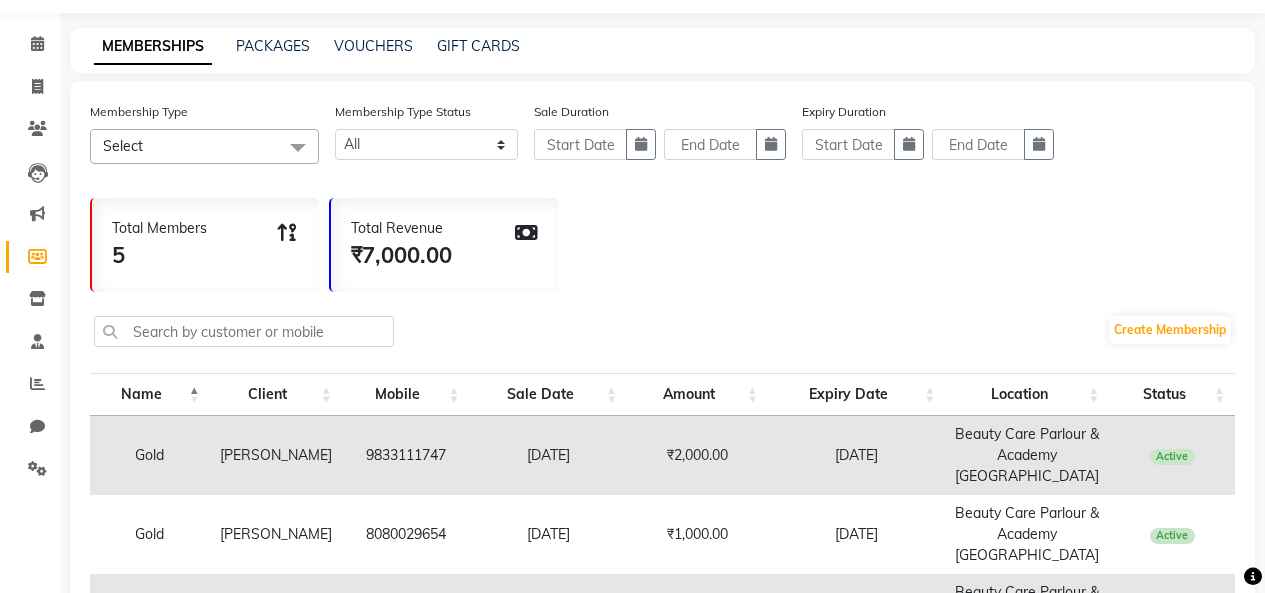 click on "Total Members 5 Total Revenue ₹7,000.00" 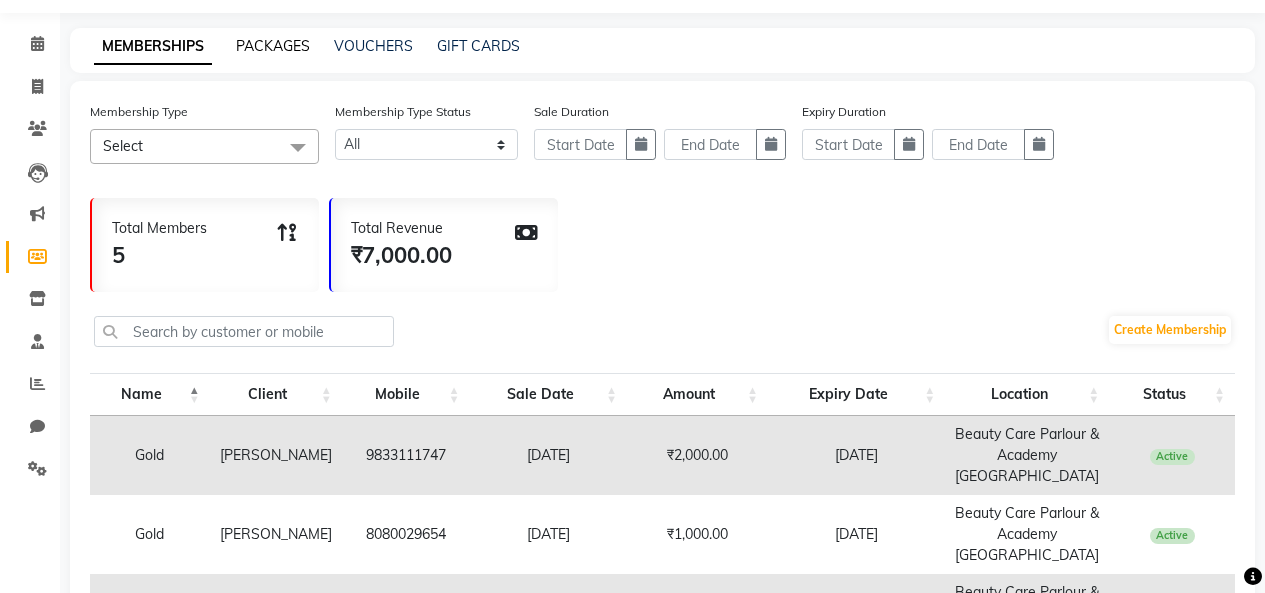 click on "PACKAGES" 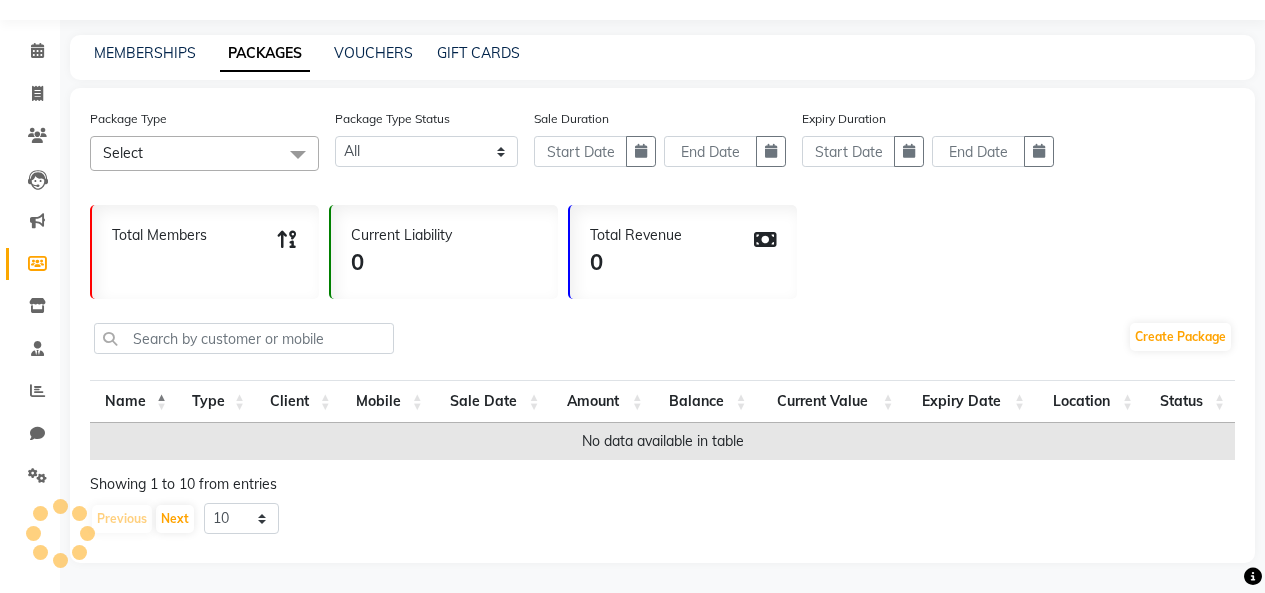 scroll, scrollTop: 52, scrollLeft: 0, axis: vertical 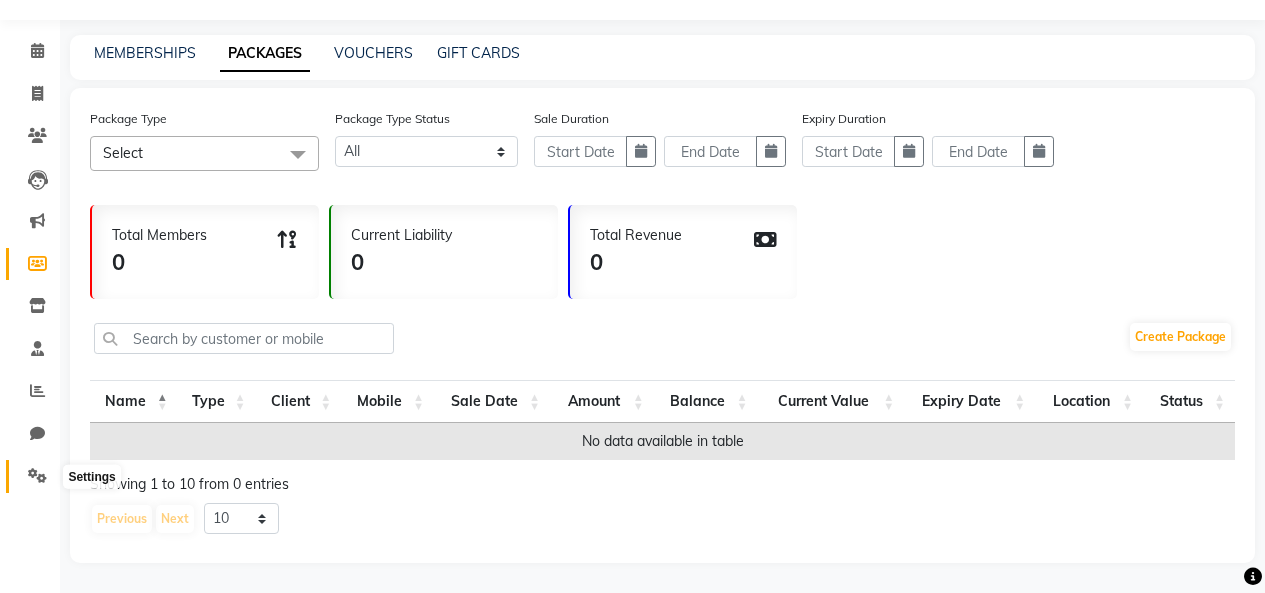 click 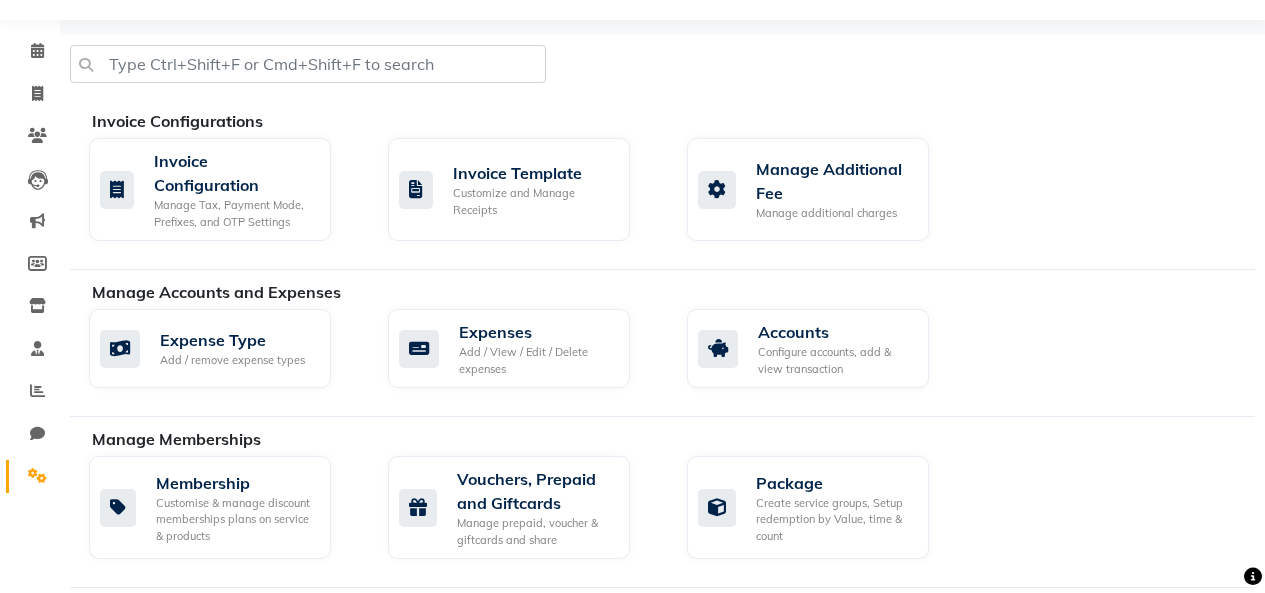 scroll, scrollTop: 553, scrollLeft: 0, axis: vertical 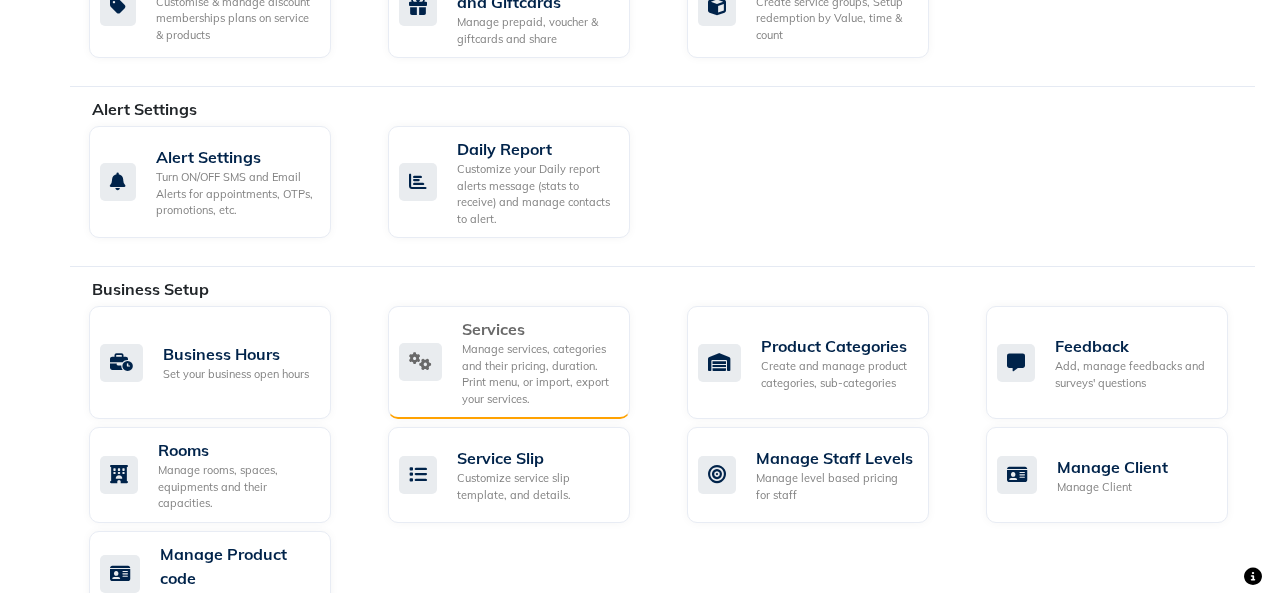 click on "Services  Manage services, categories and their pricing, duration. Print menu, or import, export your services." 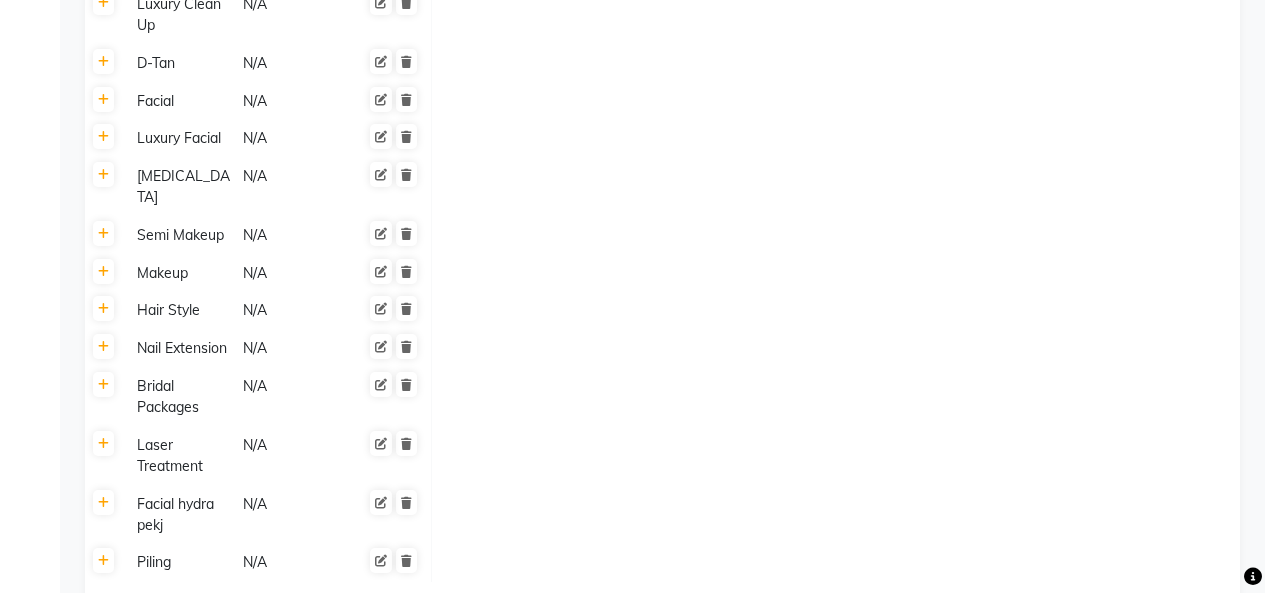 scroll, scrollTop: 987, scrollLeft: 0, axis: vertical 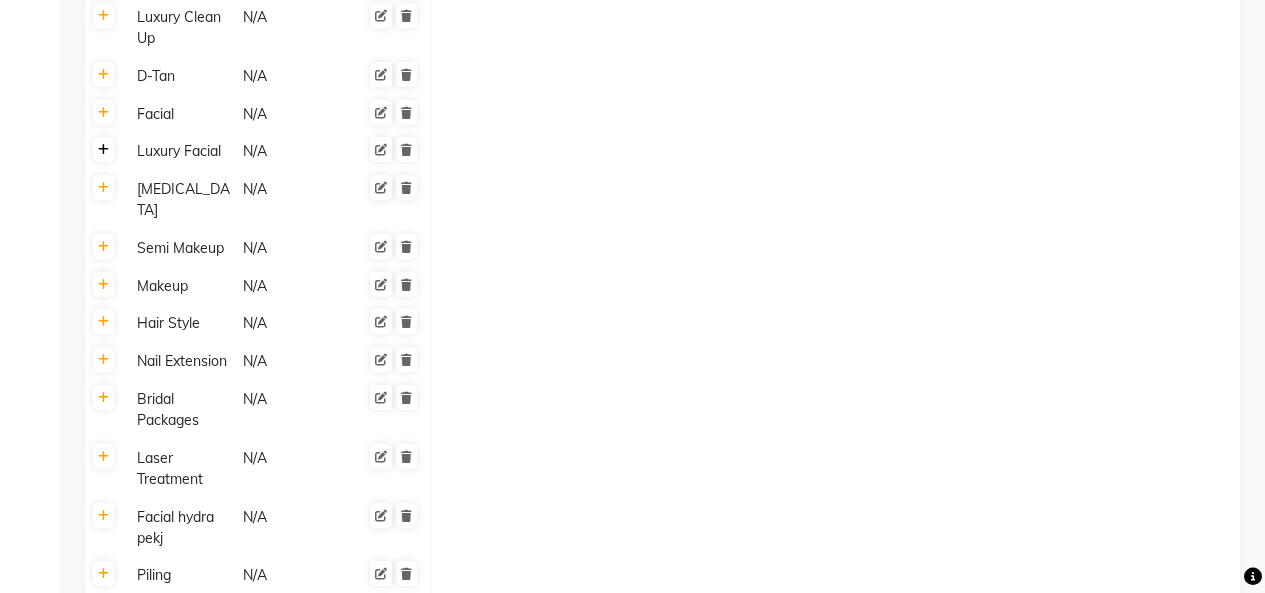 click 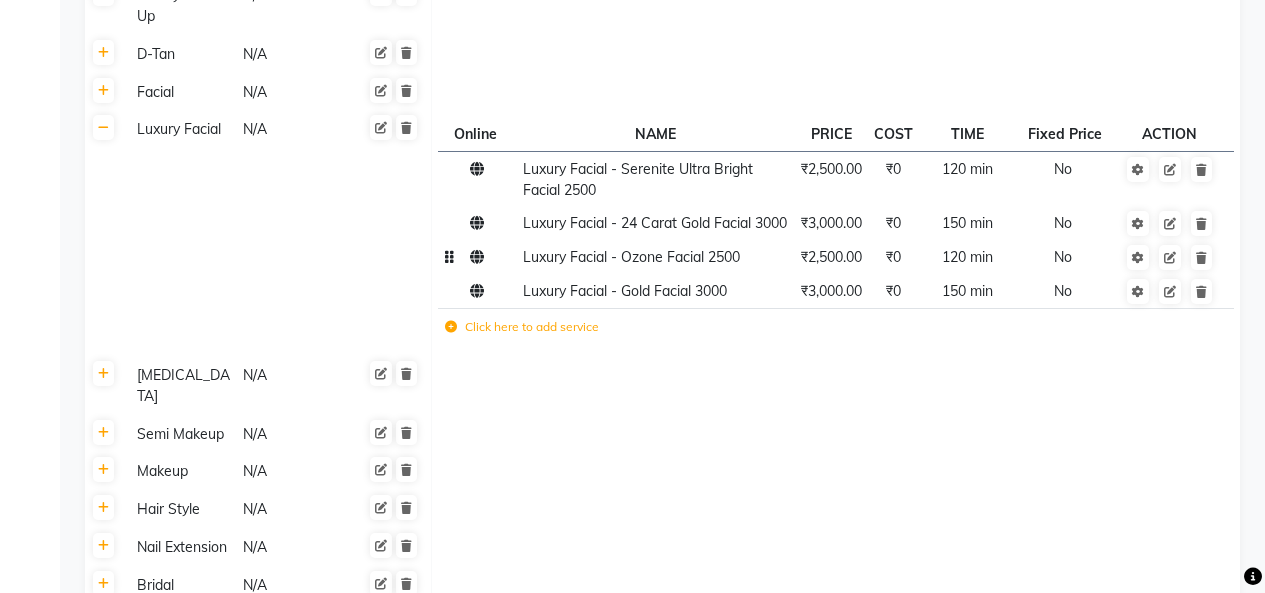 scroll, scrollTop: 1011, scrollLeft: 0, axis: vertical 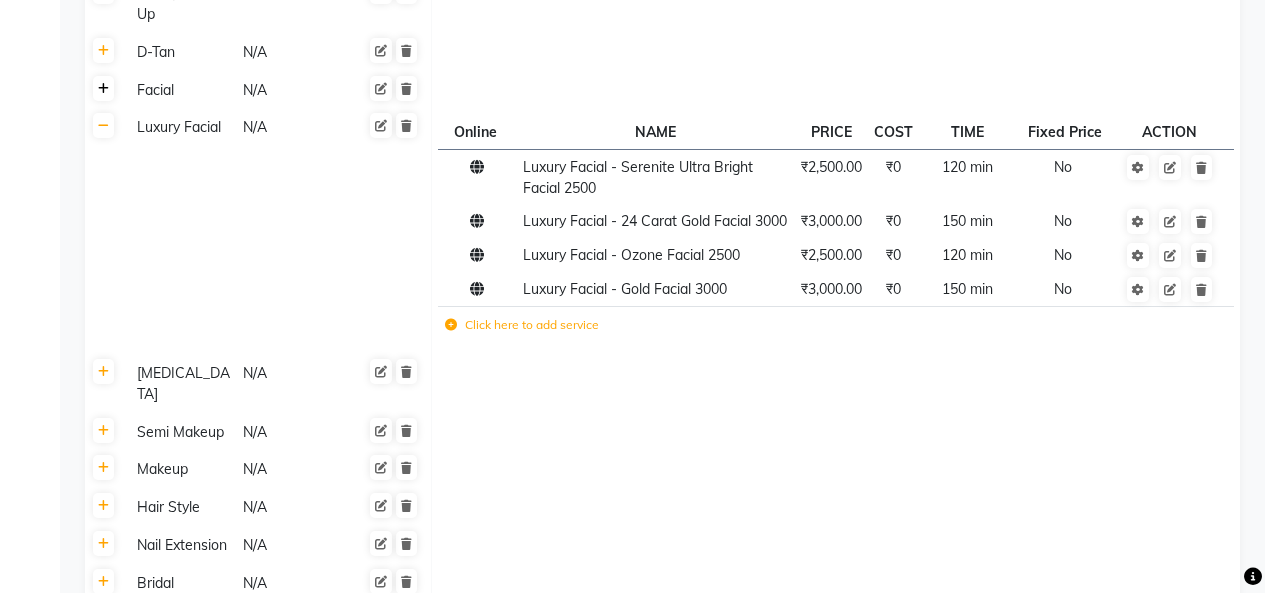 click 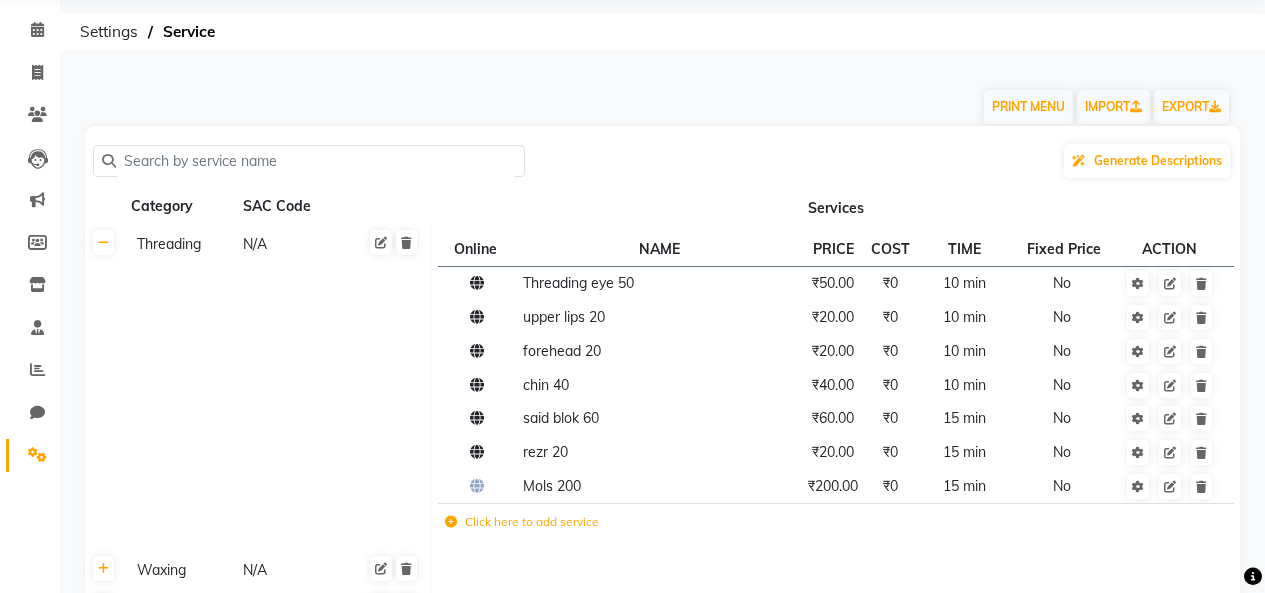 scroll, scrollTop: 0, scrollLeft: 0, axis: both 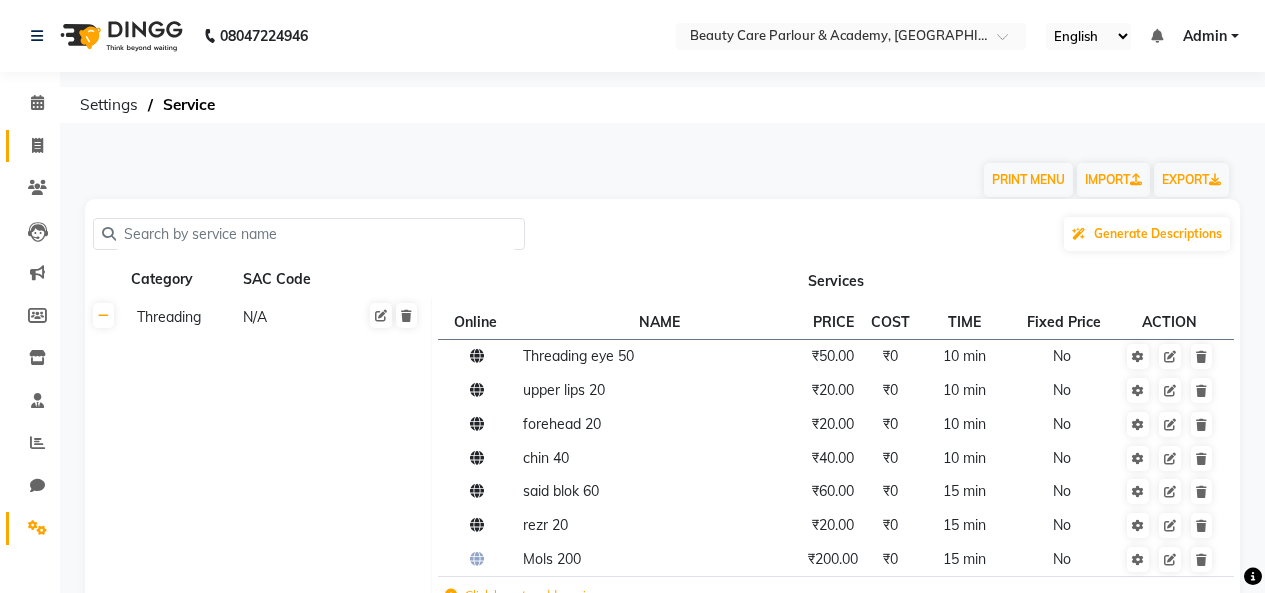 click on "Invoice" 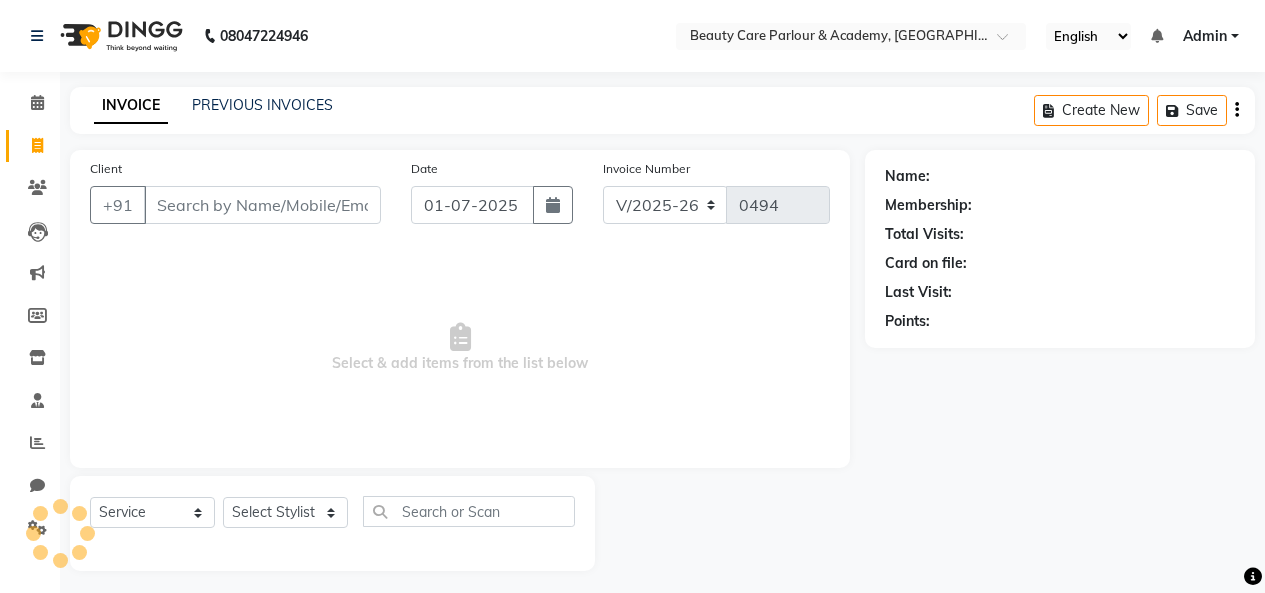 scroll, scrollTop: 8, scrollLeft: 0, axis: vertical 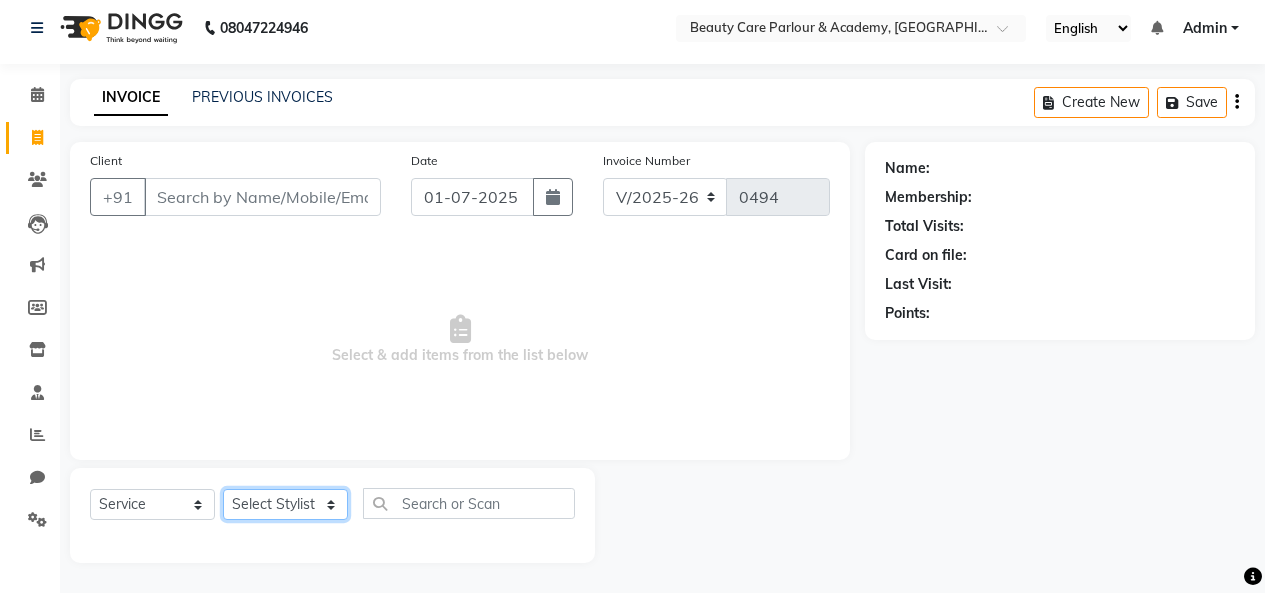 click on "Select Stylist Amita Arti Raut Jagruti Kajal Joshi Nisha Shukla Rohini  Ruby Gupta Sangeeta" 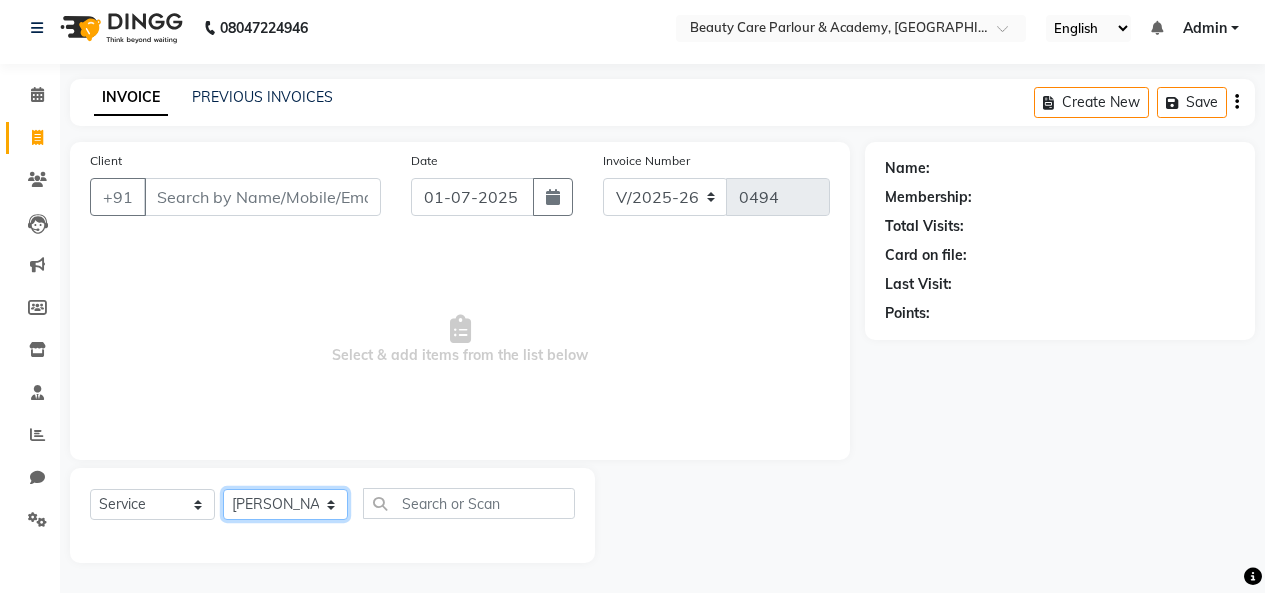 click on "Select Stylist Amita Arti Raut Jagruti Kajal Joshi Nisha Shukla Rohini  Ruby Gupta Sangeeta" 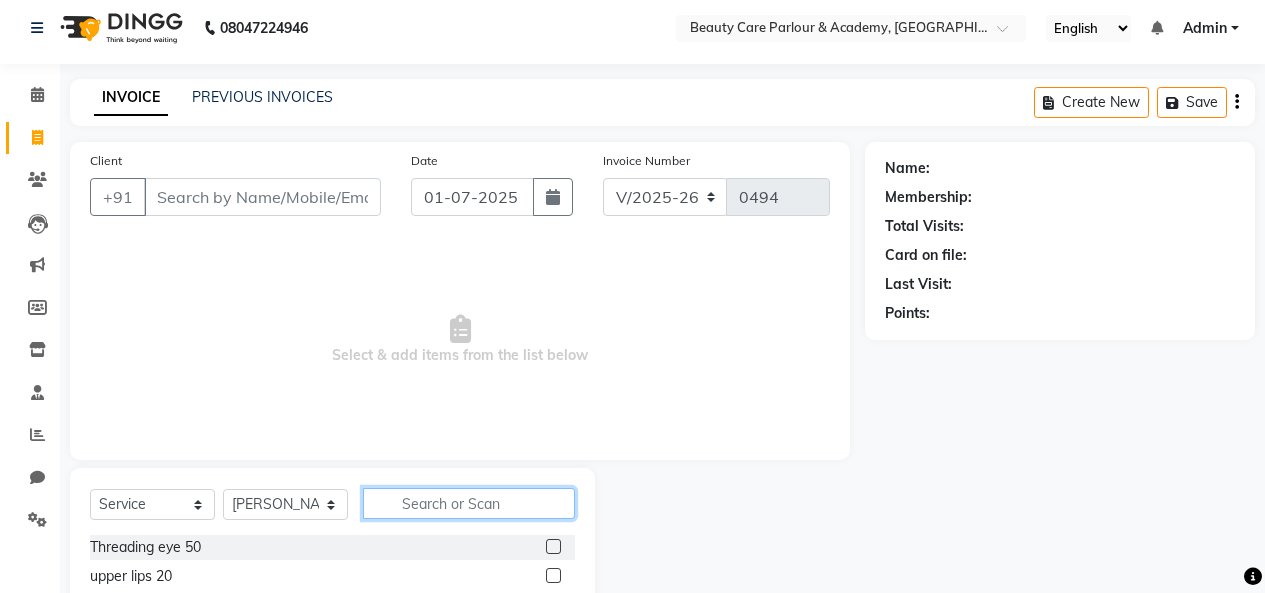 click 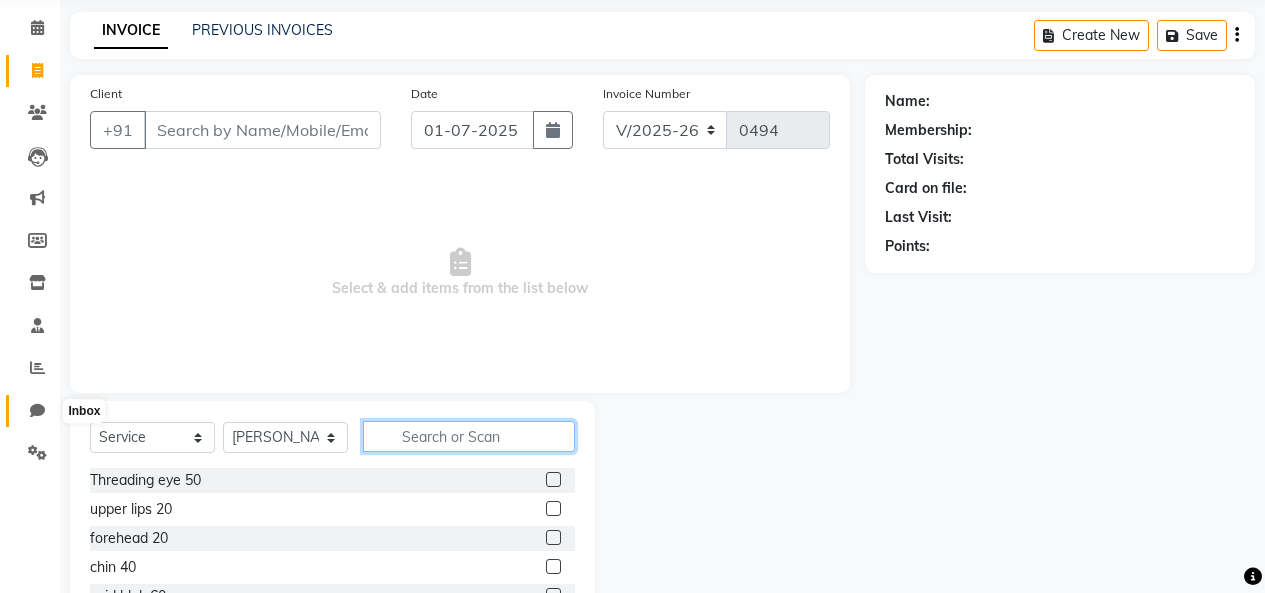 scroll, scrollTop: 74, scrollLeft: 0, axis: vertical 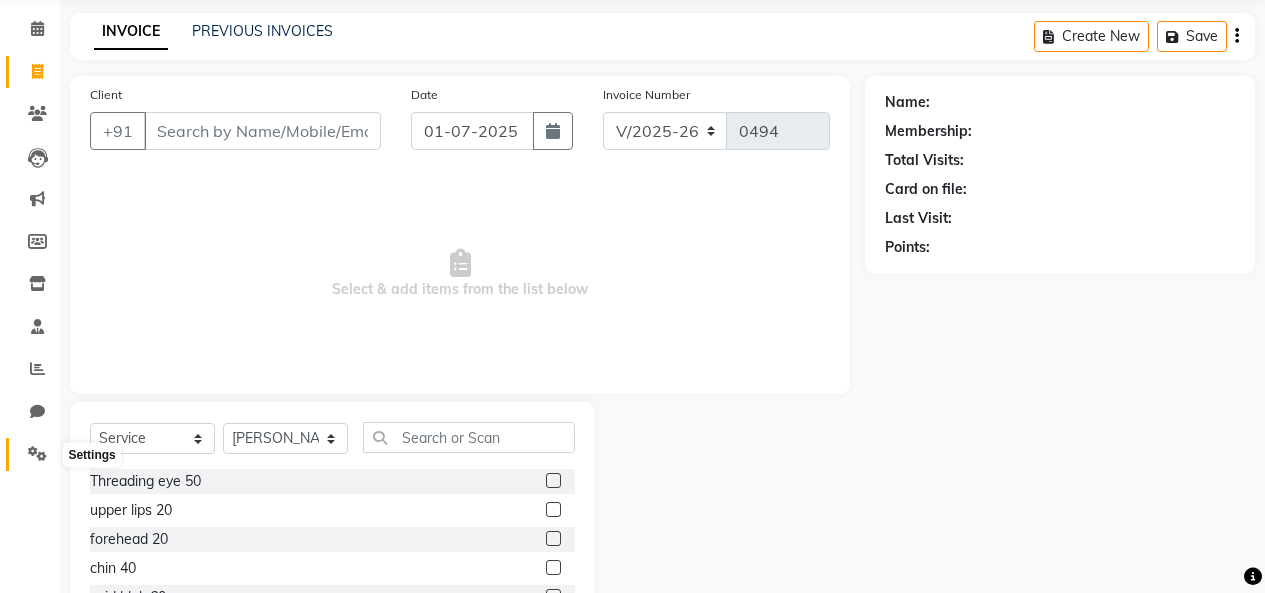 click 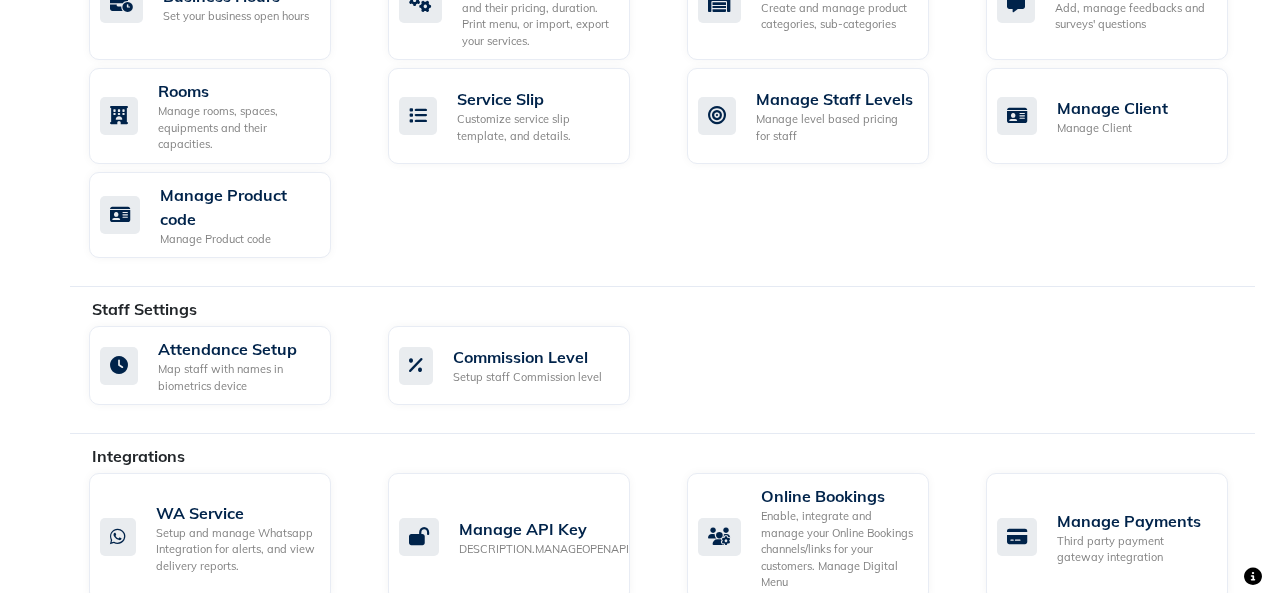 scroll, scrollTop: 657, scrollLeft: 0, axis: vertical 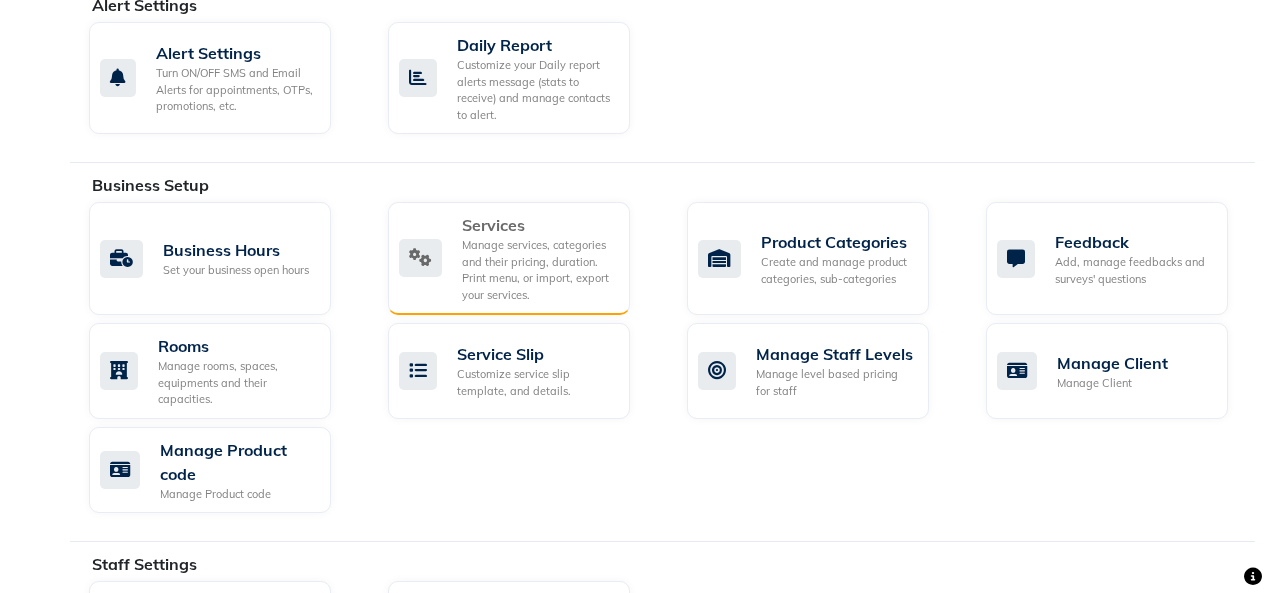 click on "Manage services, categories and their pricing, duration. Print menu, or import, export your services." 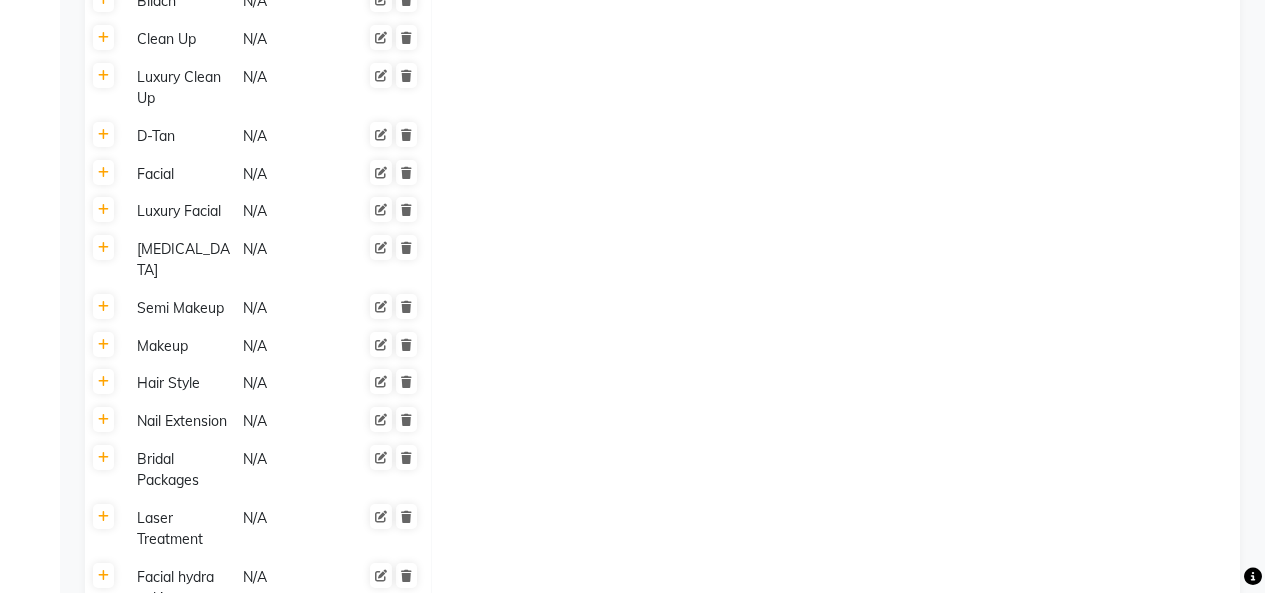 scroll, scrollTop: 941, scrollLeft: 0, axis: vertical 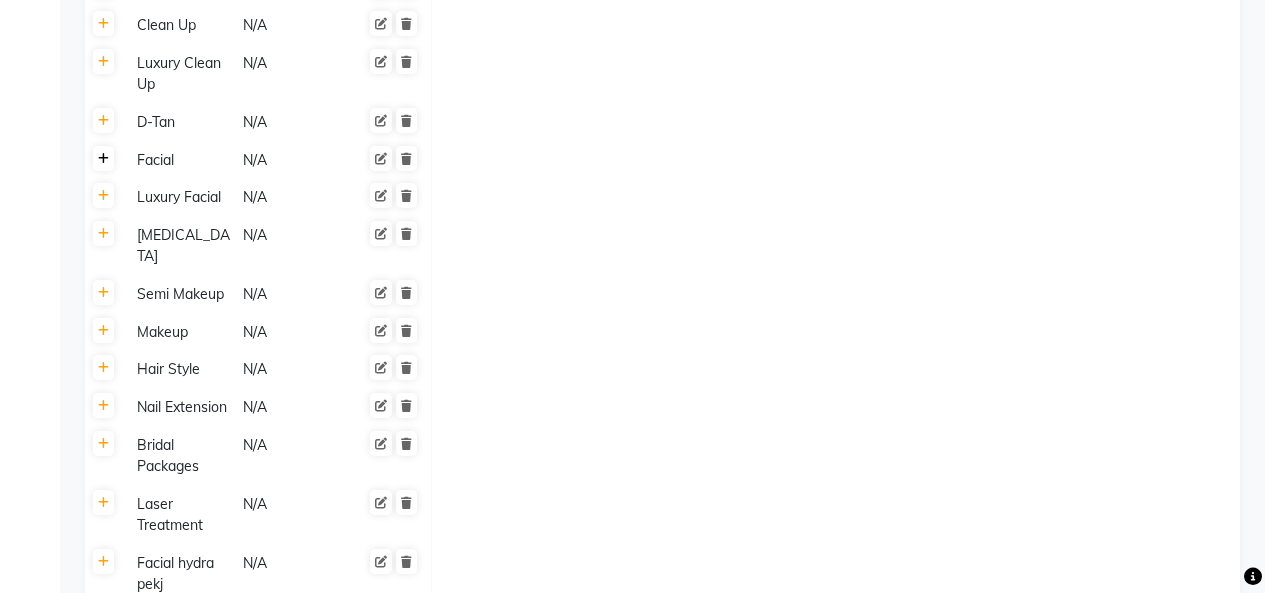 click 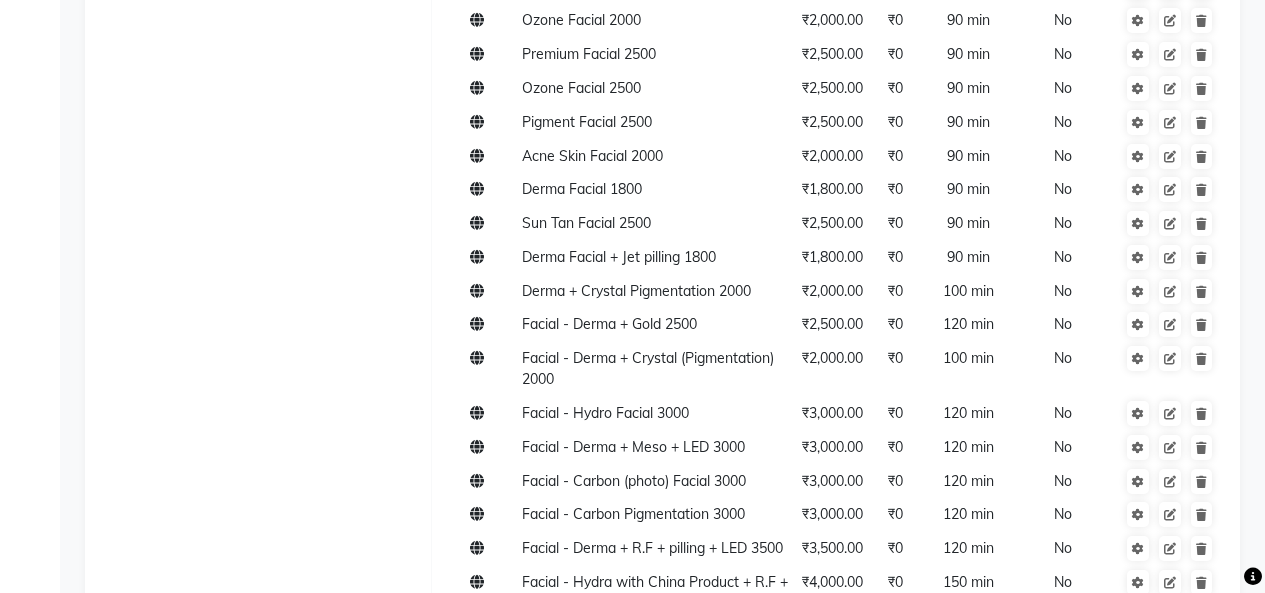 scroll, scrollTop: 0, scrollLeft: 0, axis: both 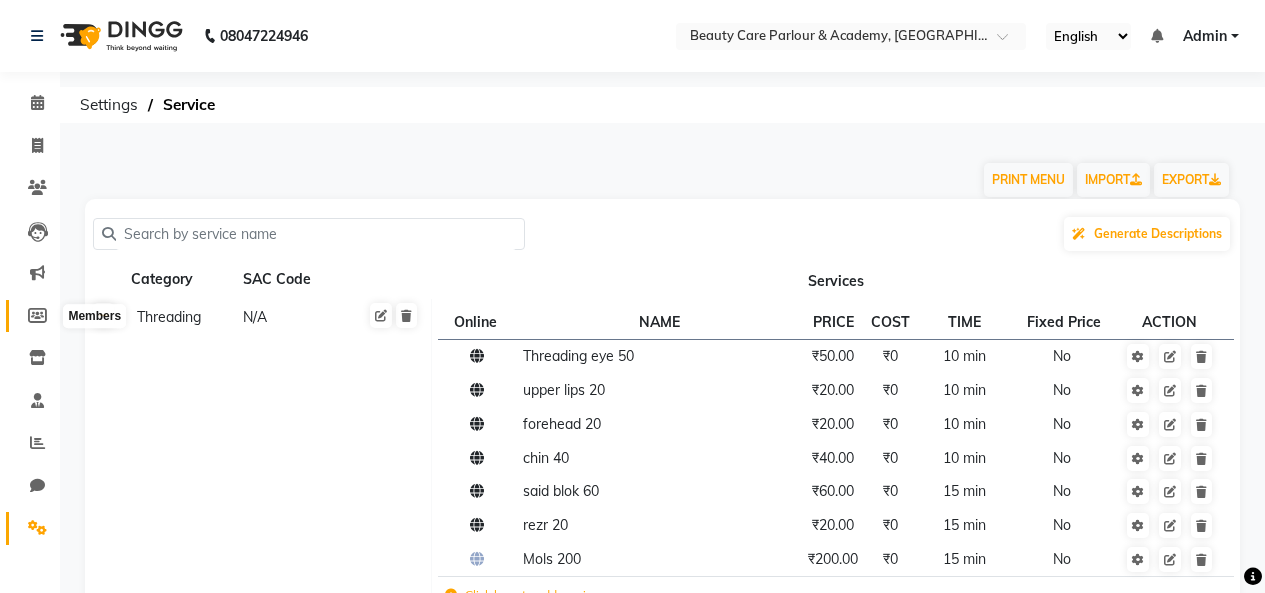 click 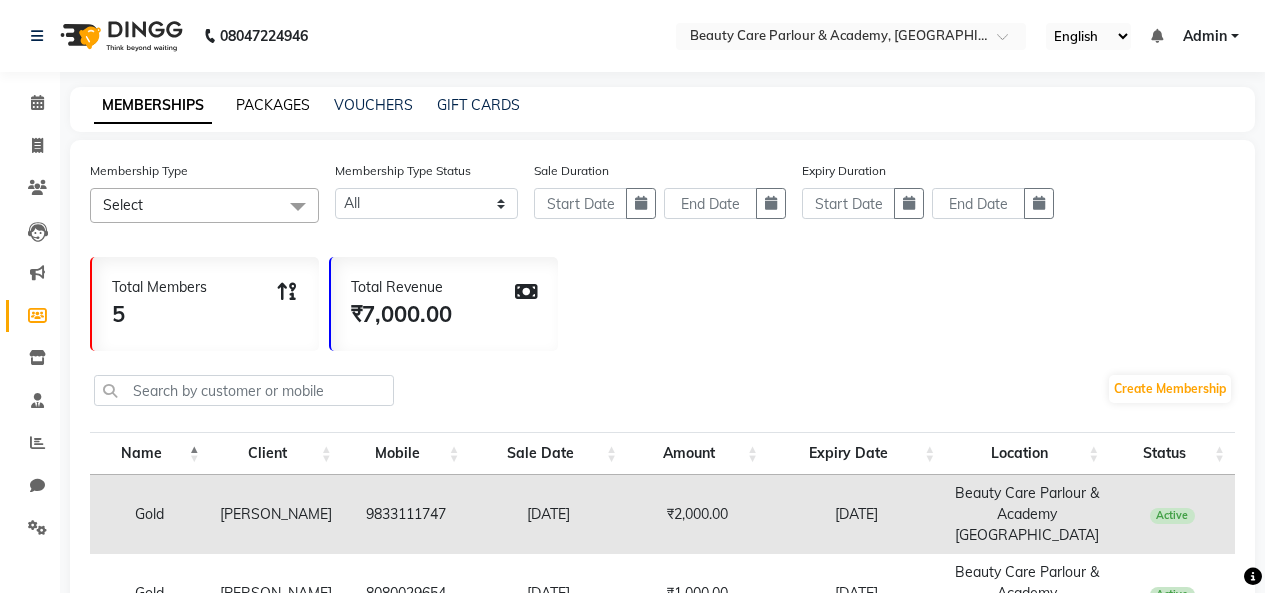 click on "PACKAGES" 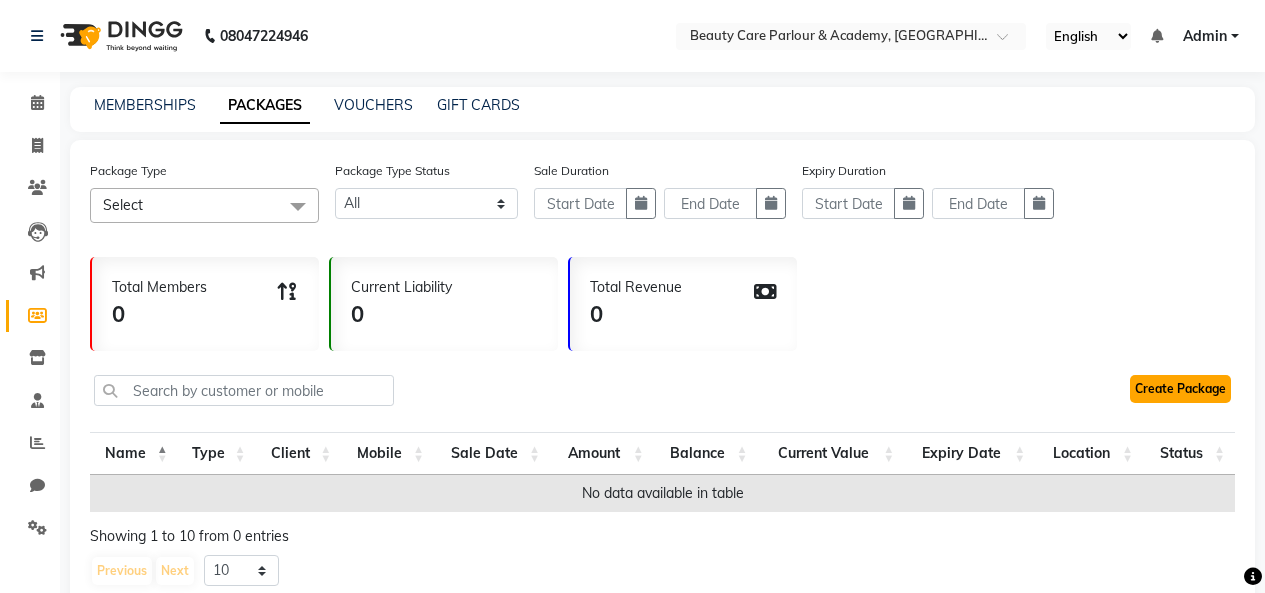 click on "Create Package" 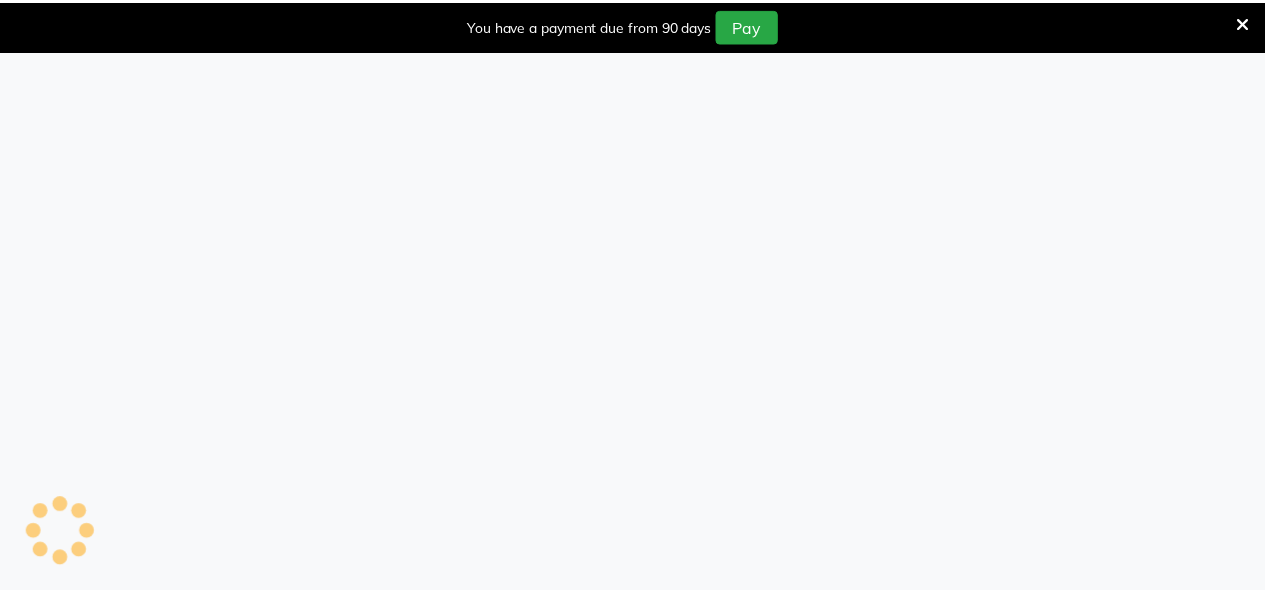 scroll, scrollTop: 0, scrollLeft: 0, axis: both 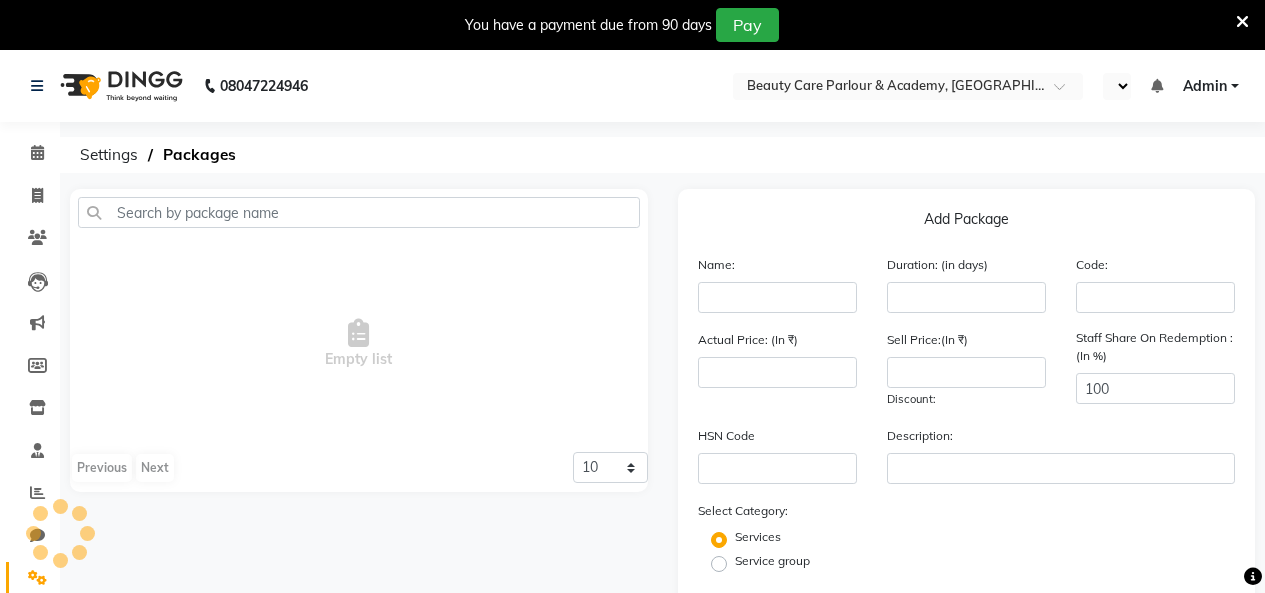 select on "en" 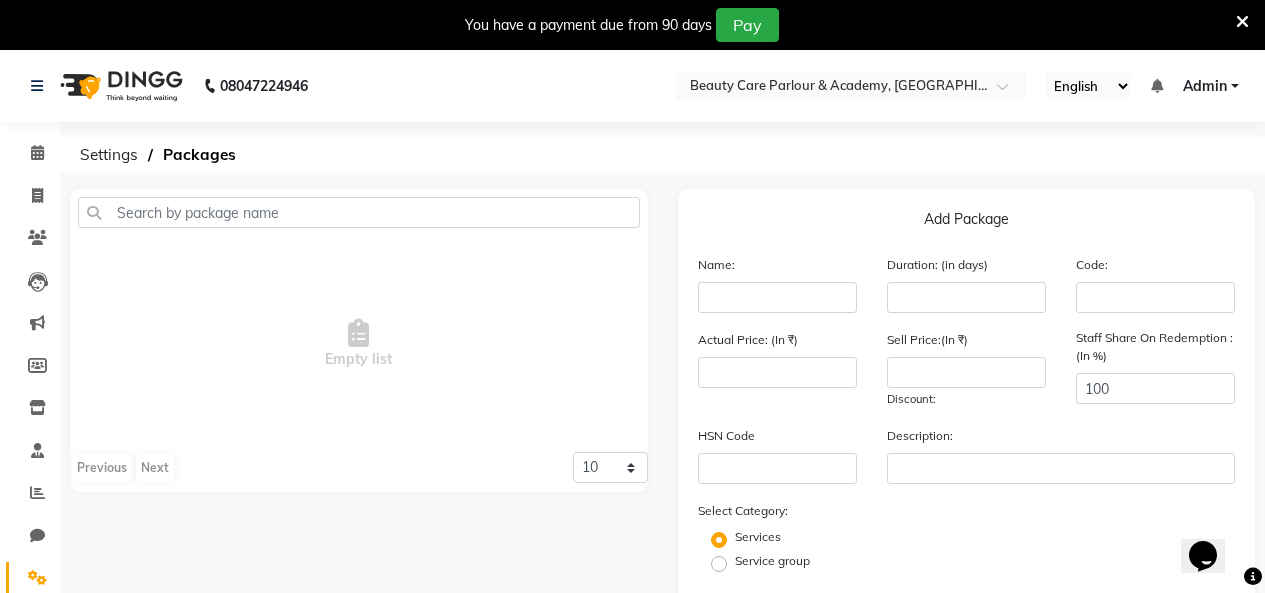 scroll, scrollTop: 0, scrollLeft: 0, axis: both 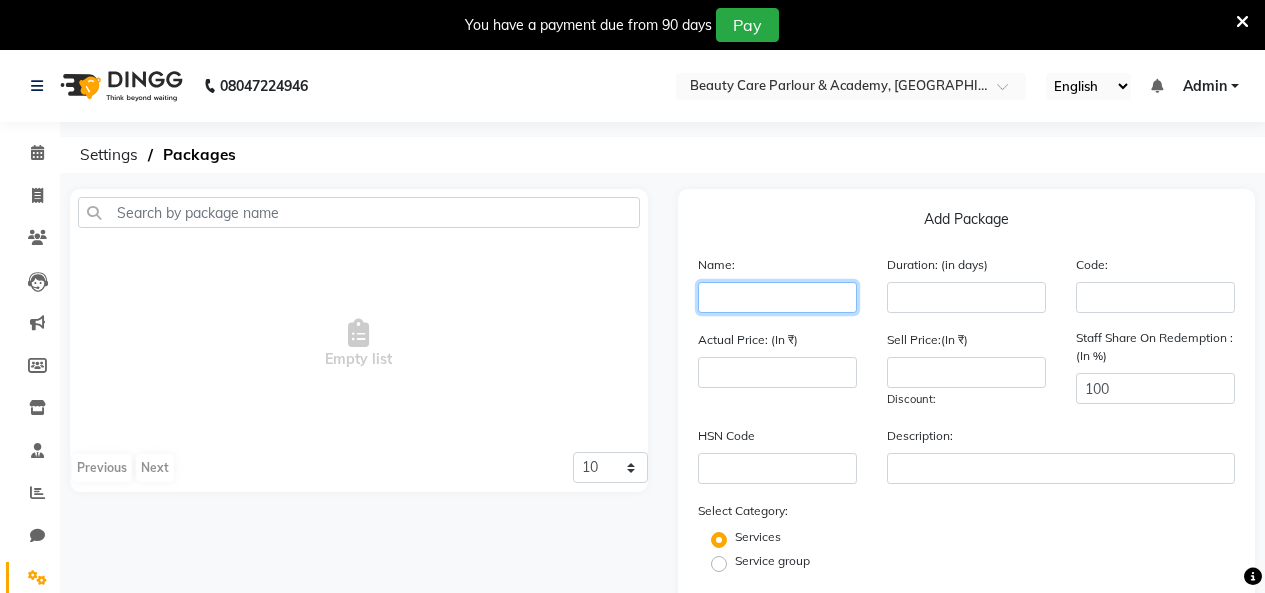 click 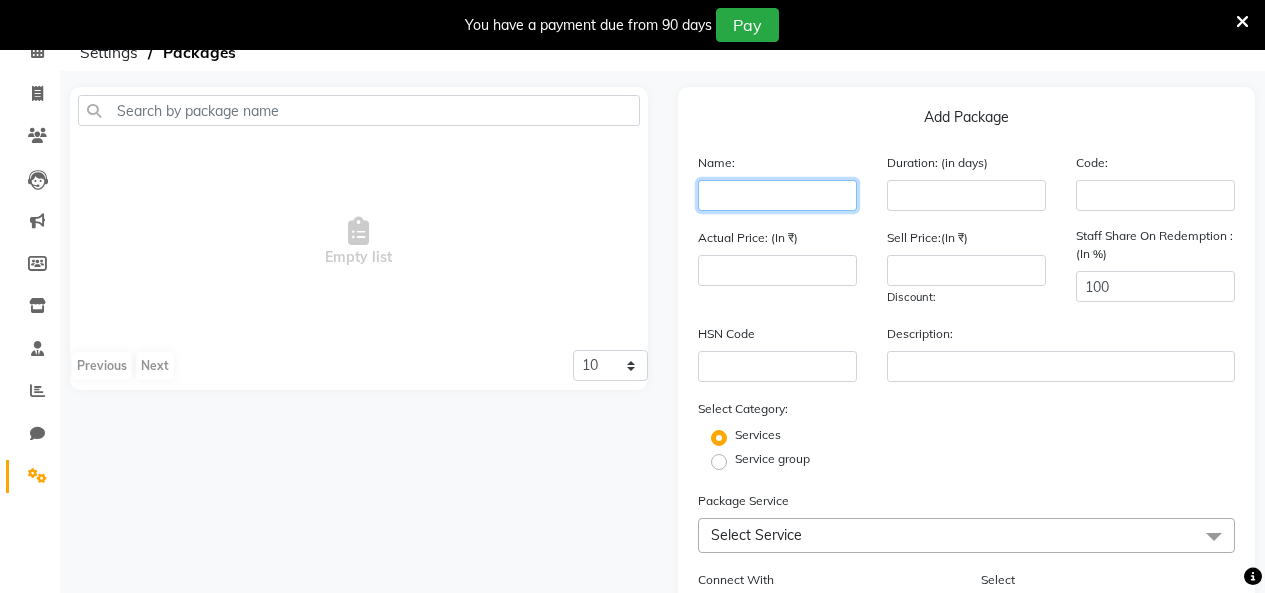 scroll, scrollTop: 123, scrollLeft: 0, axis: vertical 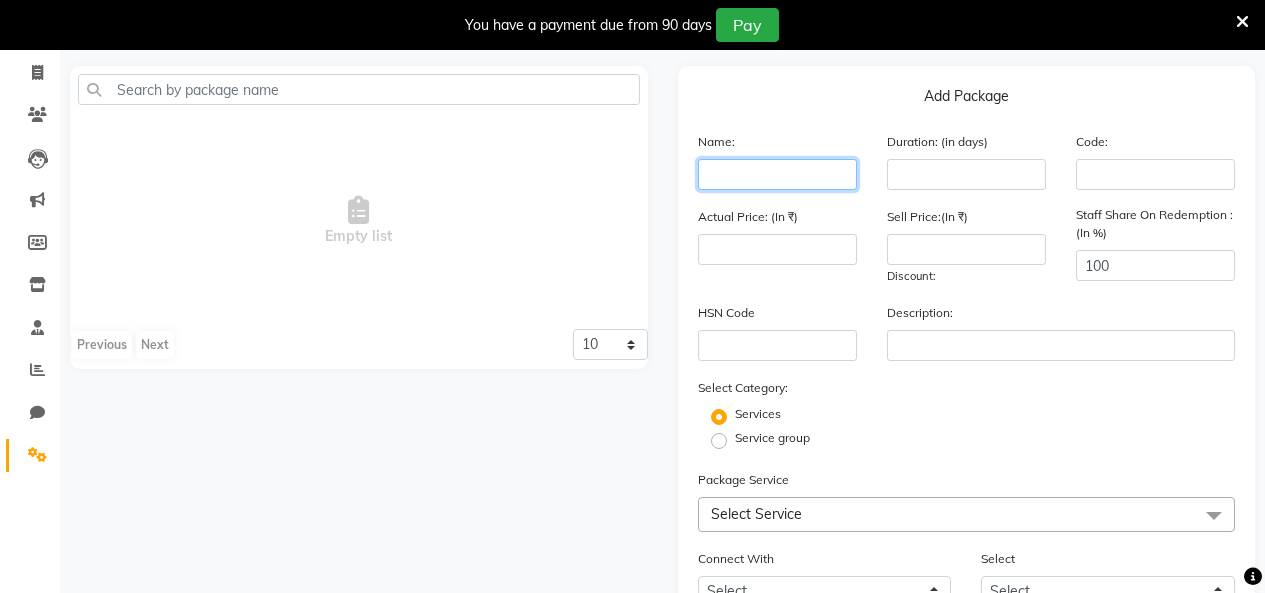 click 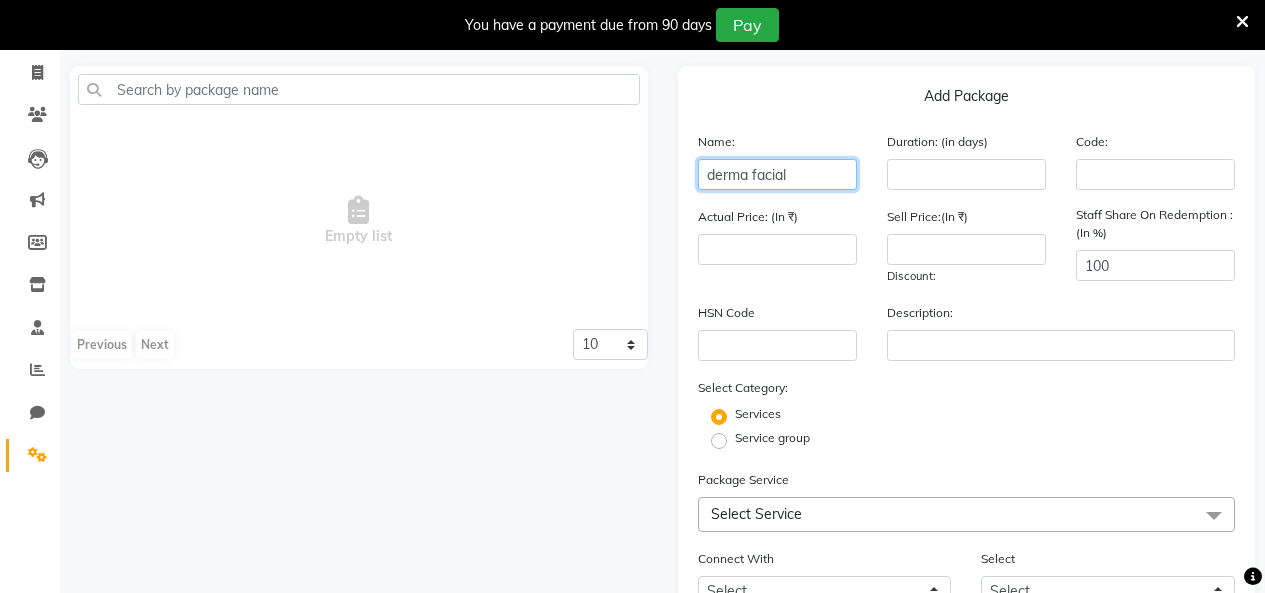type on "derma facial" 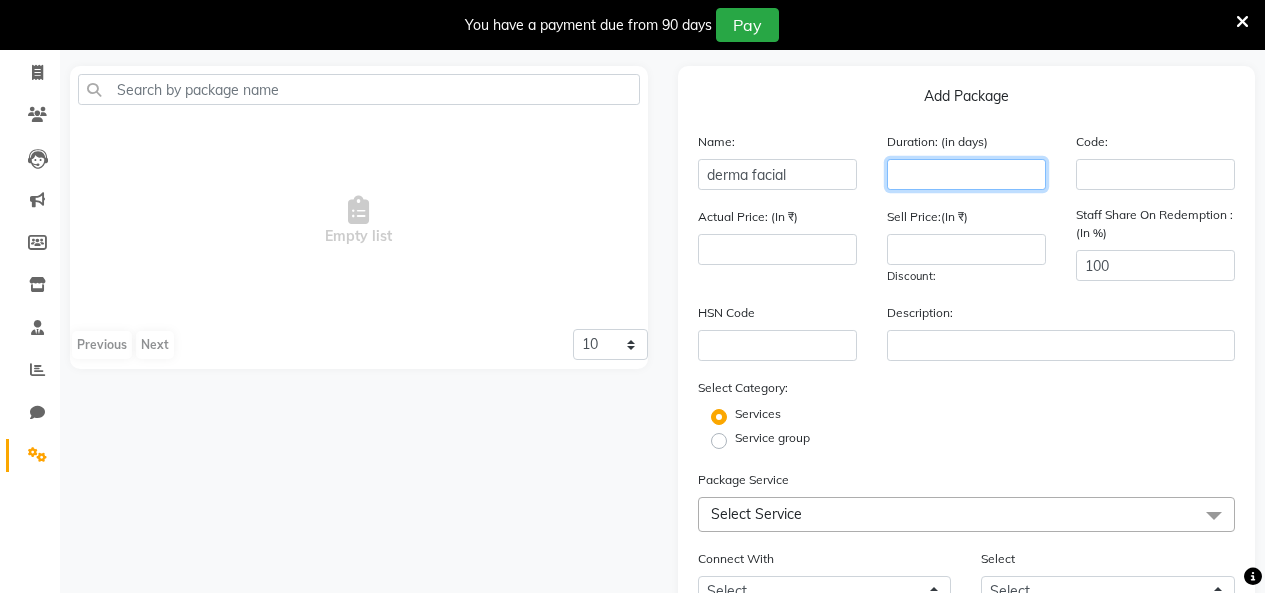 click 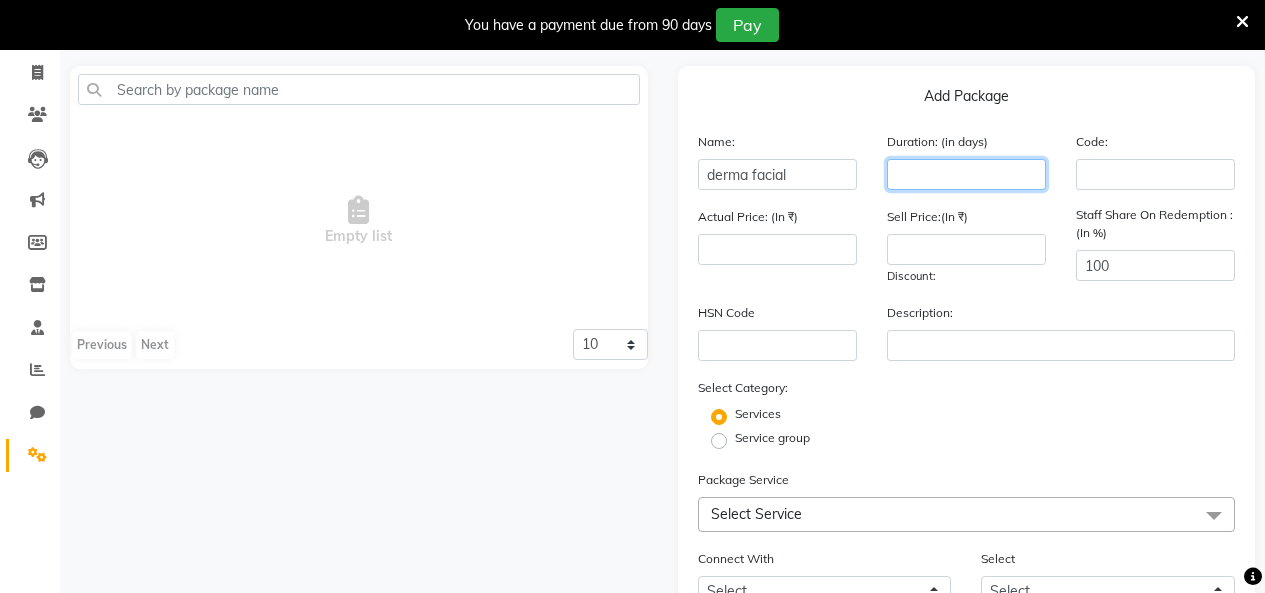 type on "1" 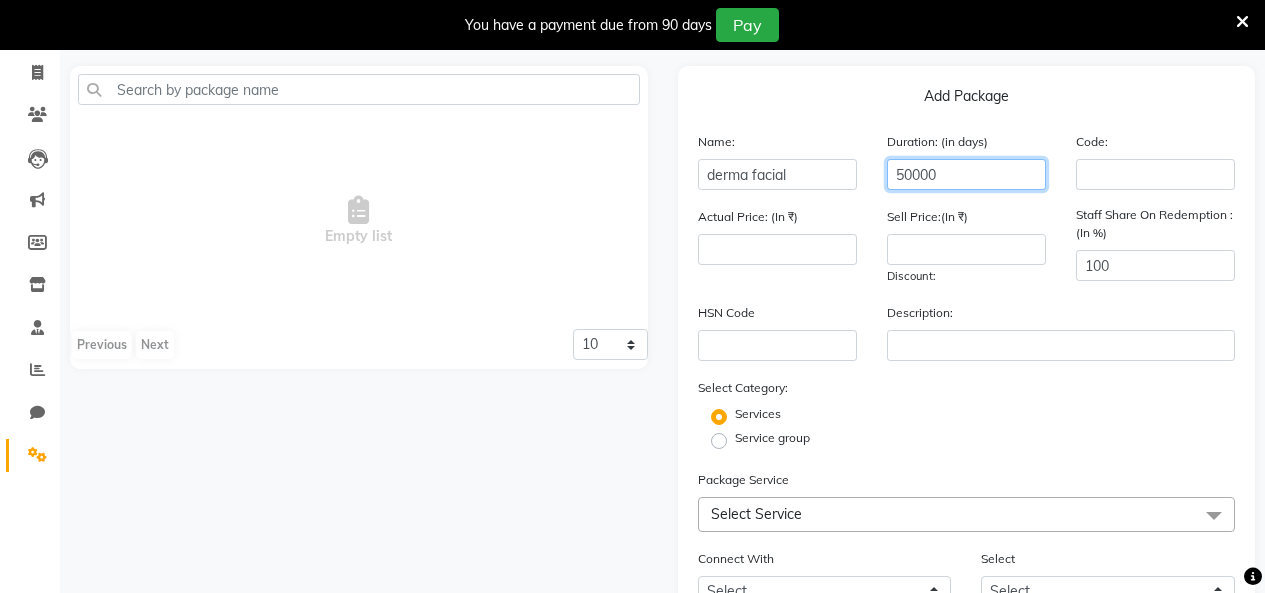 click on "50000" 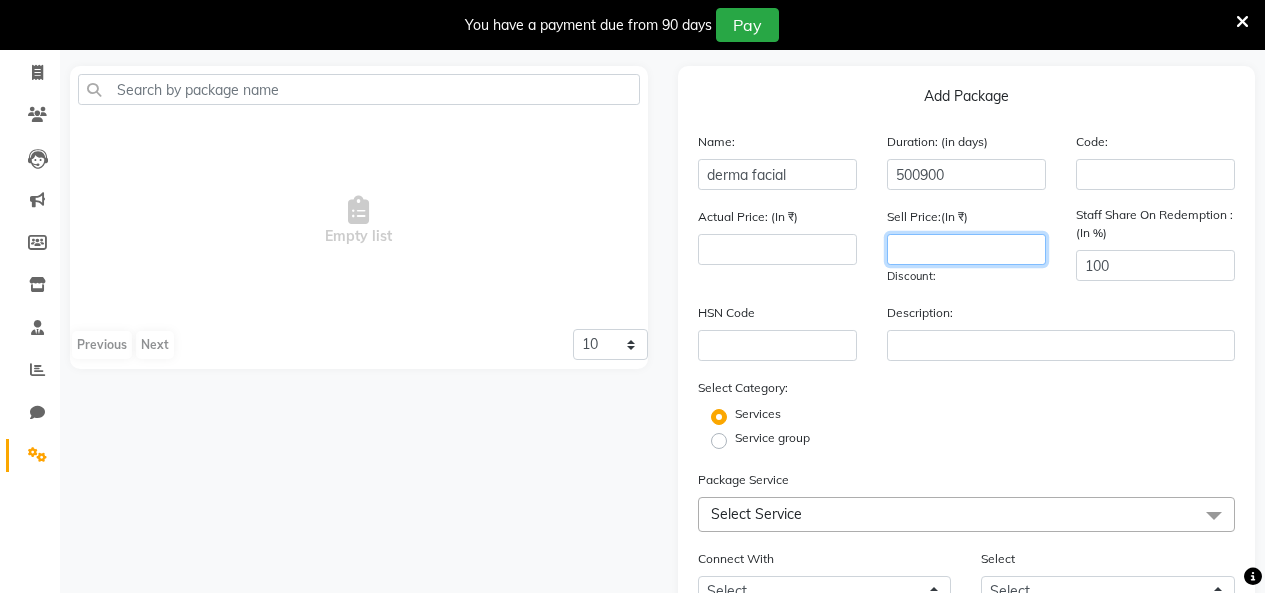 click 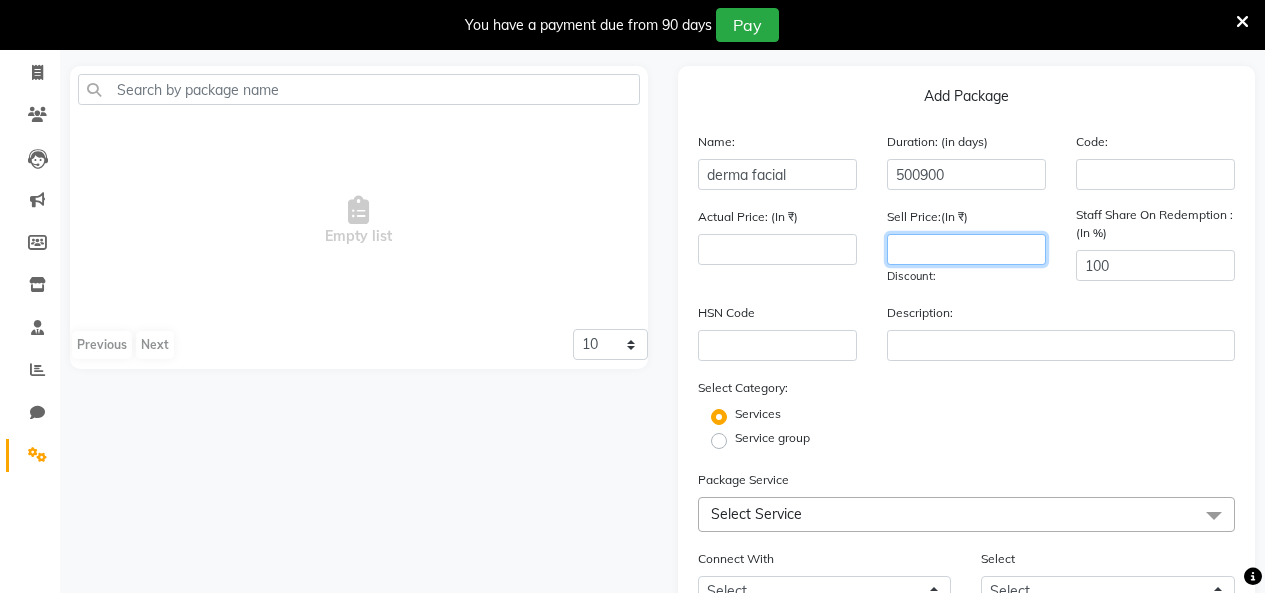 click 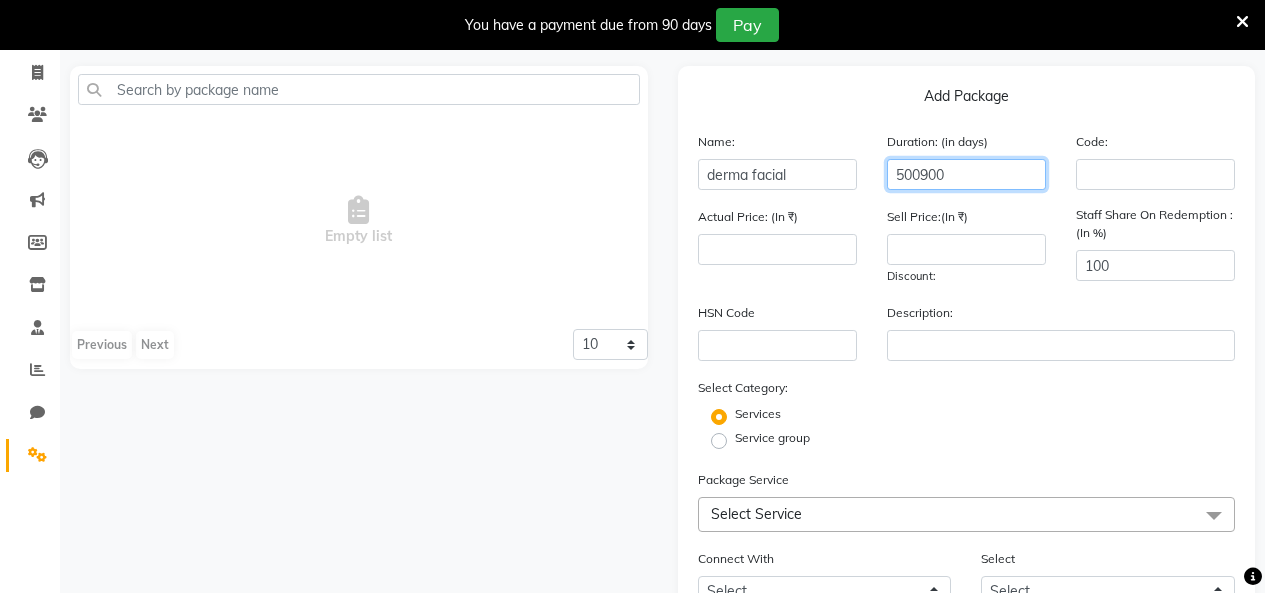 click on "500900" 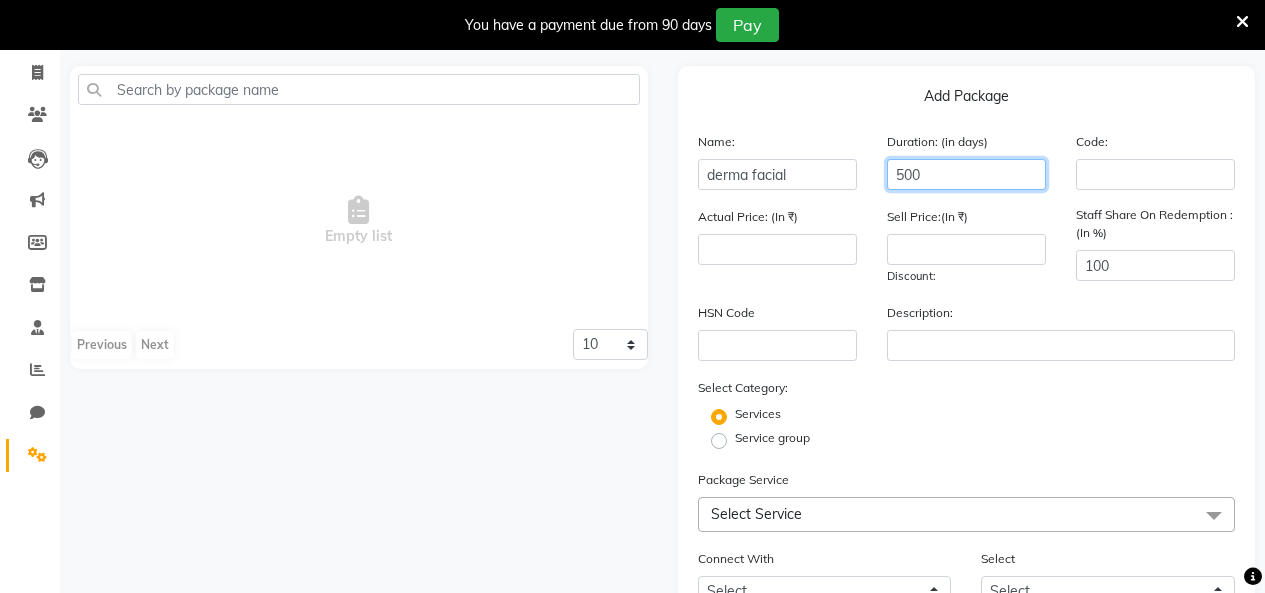 type on "500" 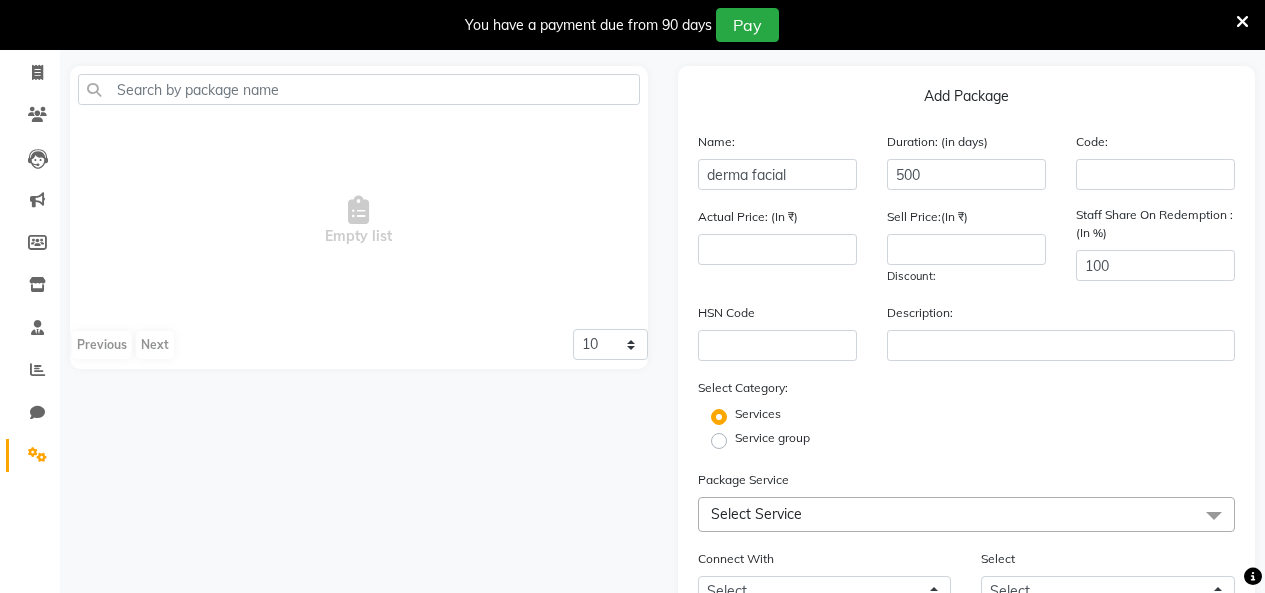 click on "Sell Price:(In ₹) Discount:" 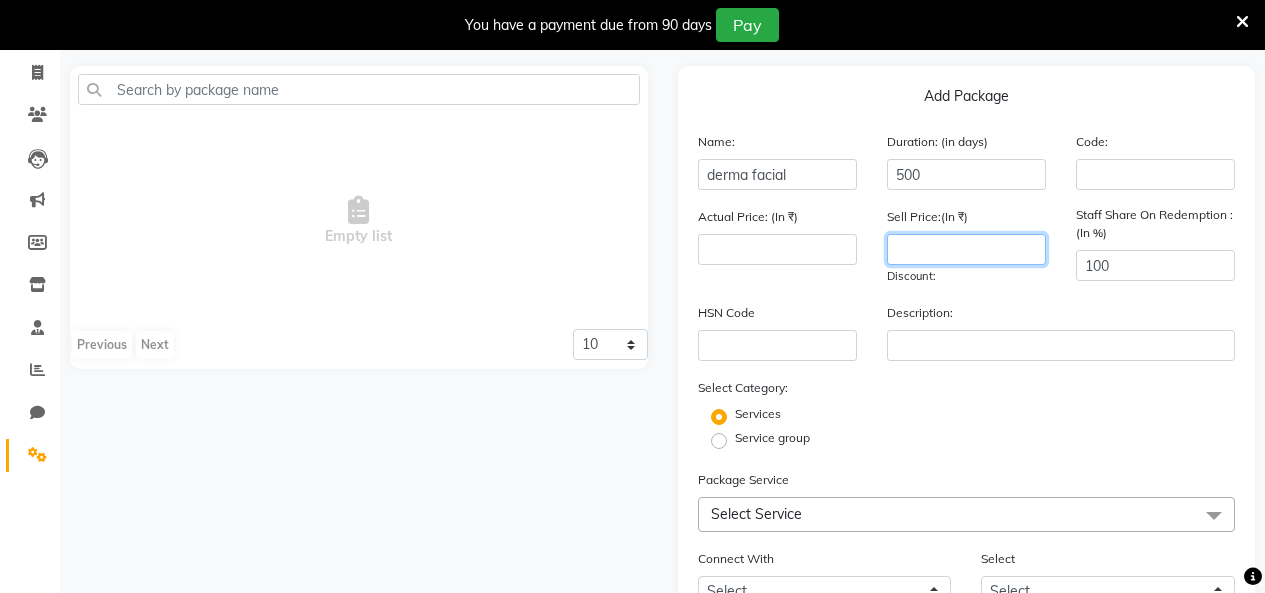 click 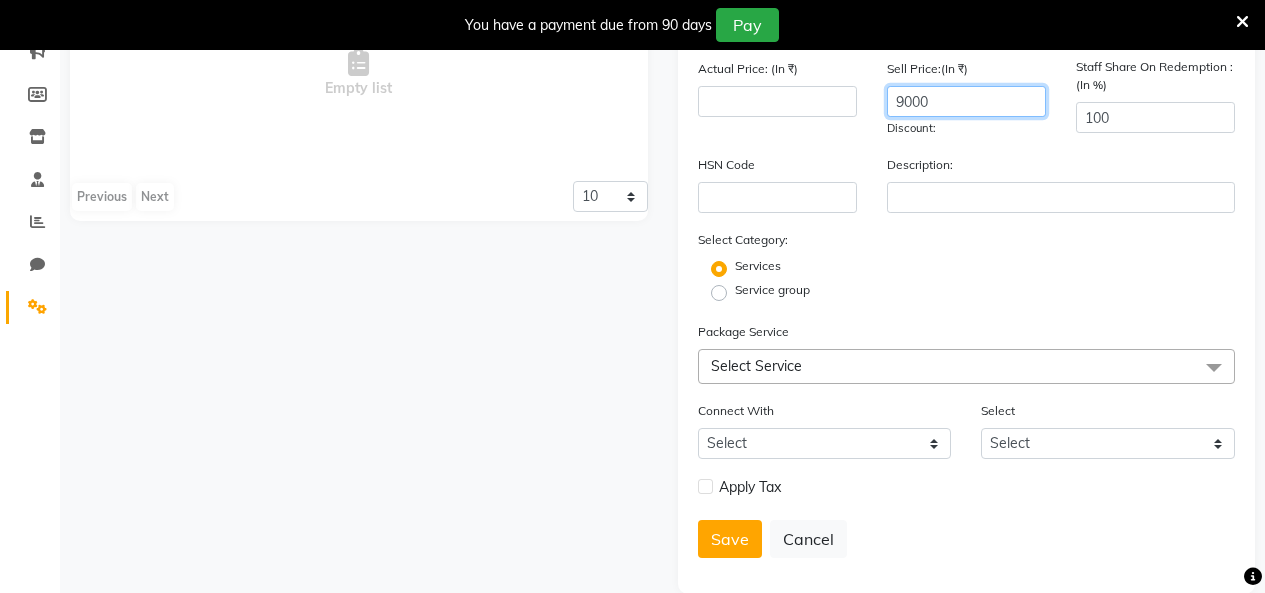 scroll, scrollTop: 304, scrollLeft: 0, axis: vertical 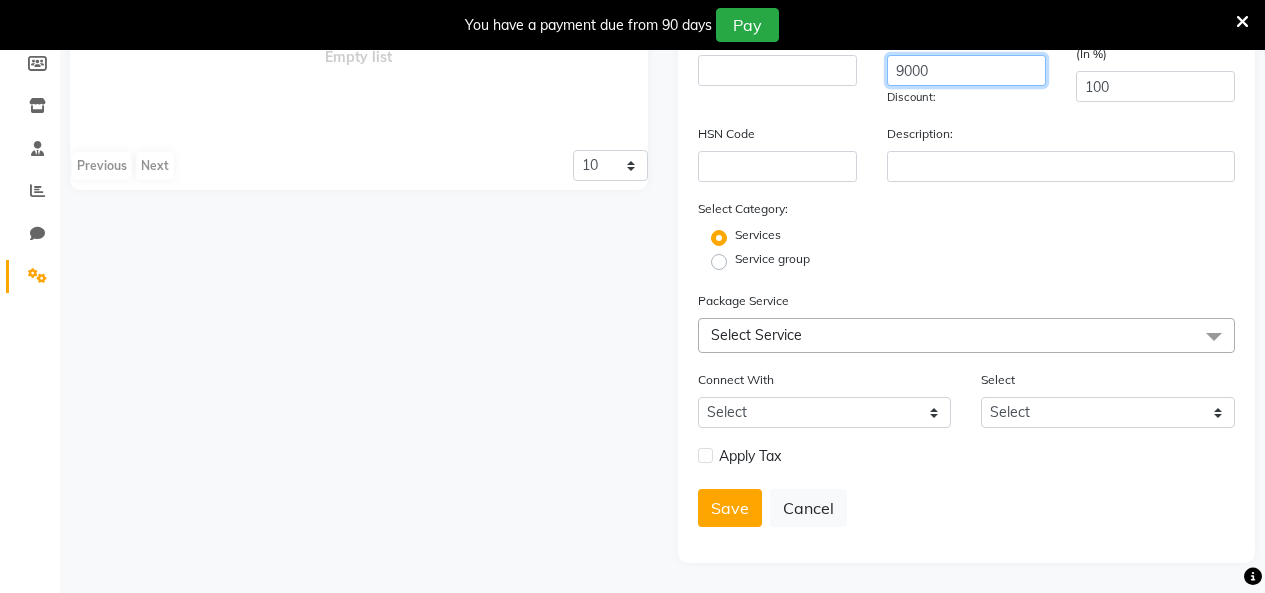 type on "9000" 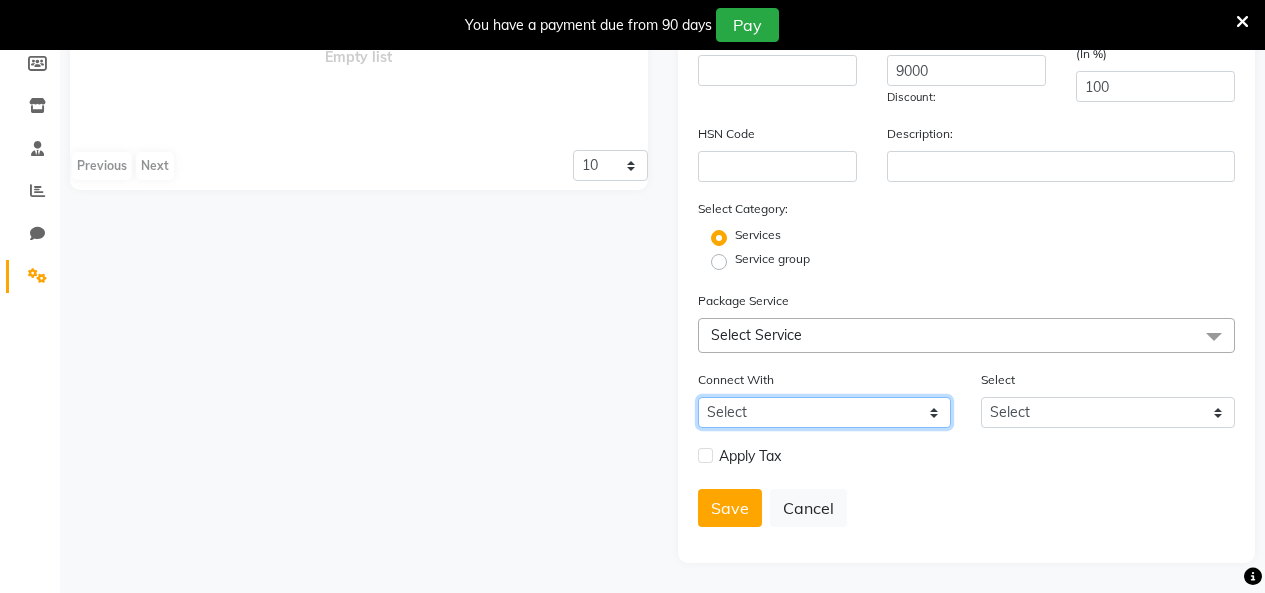 click on "Select Membership Prepaid Voucher" 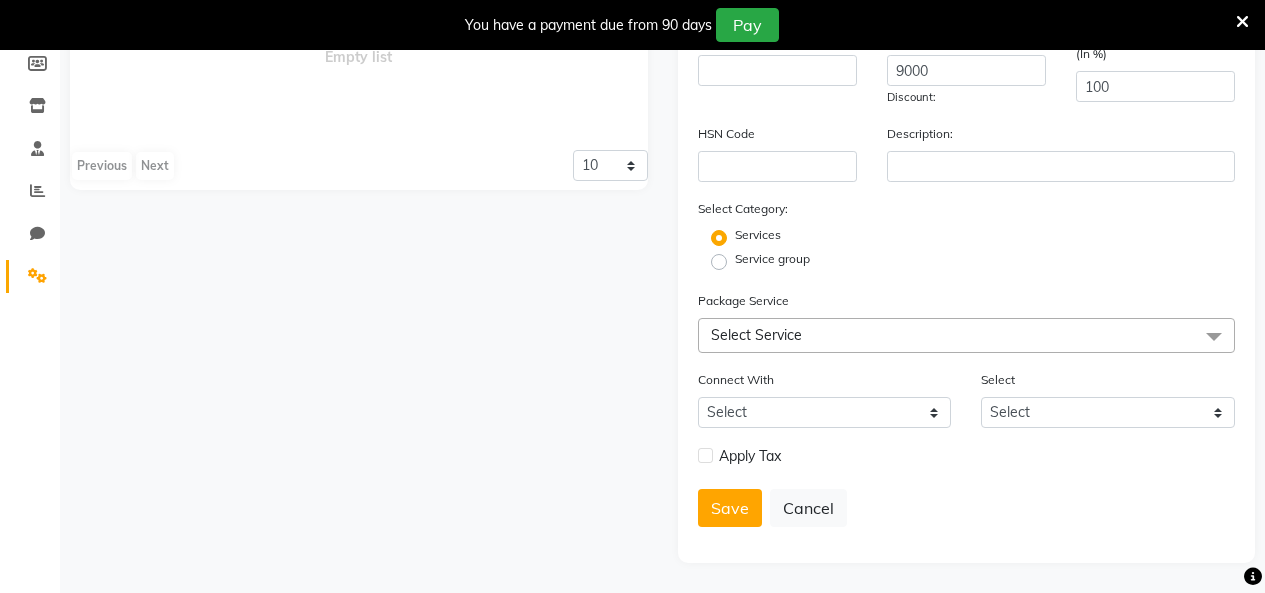 click on "Select Service" 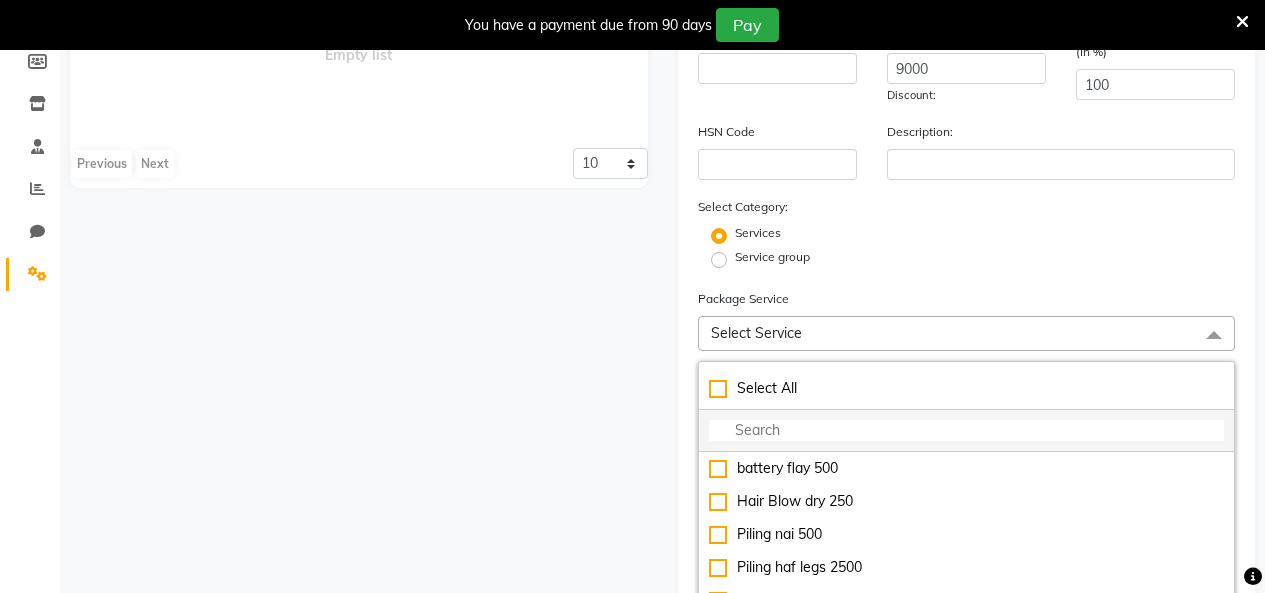 click 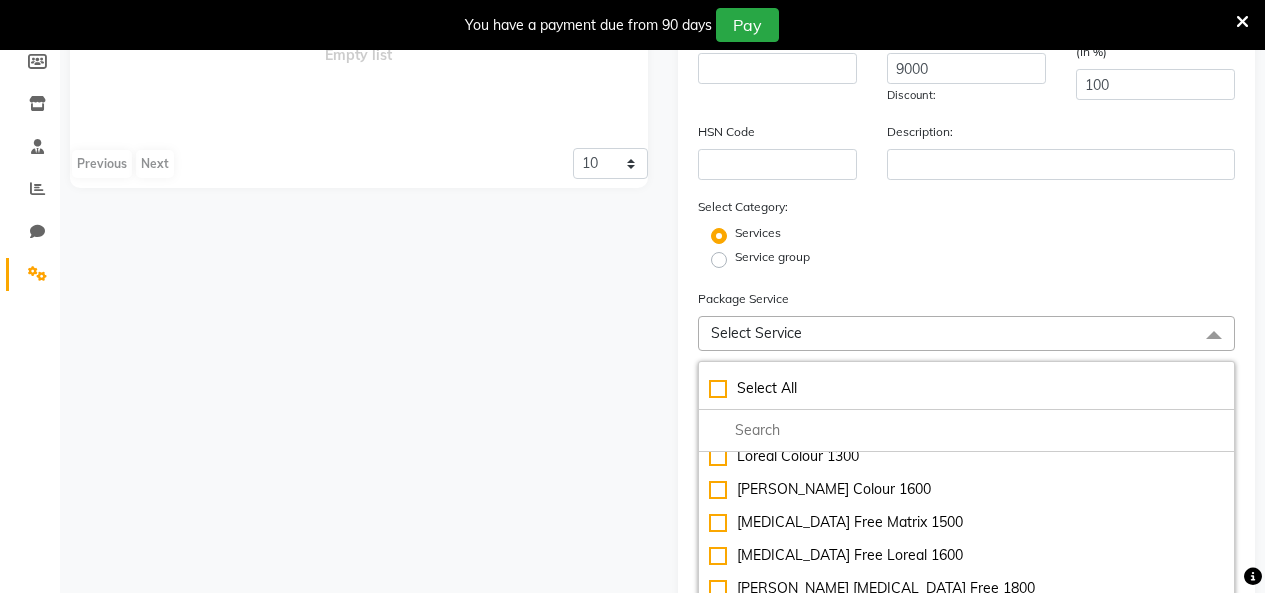 scroll, scrollTop: 1747, scrollLeft: 0, axis: vertical 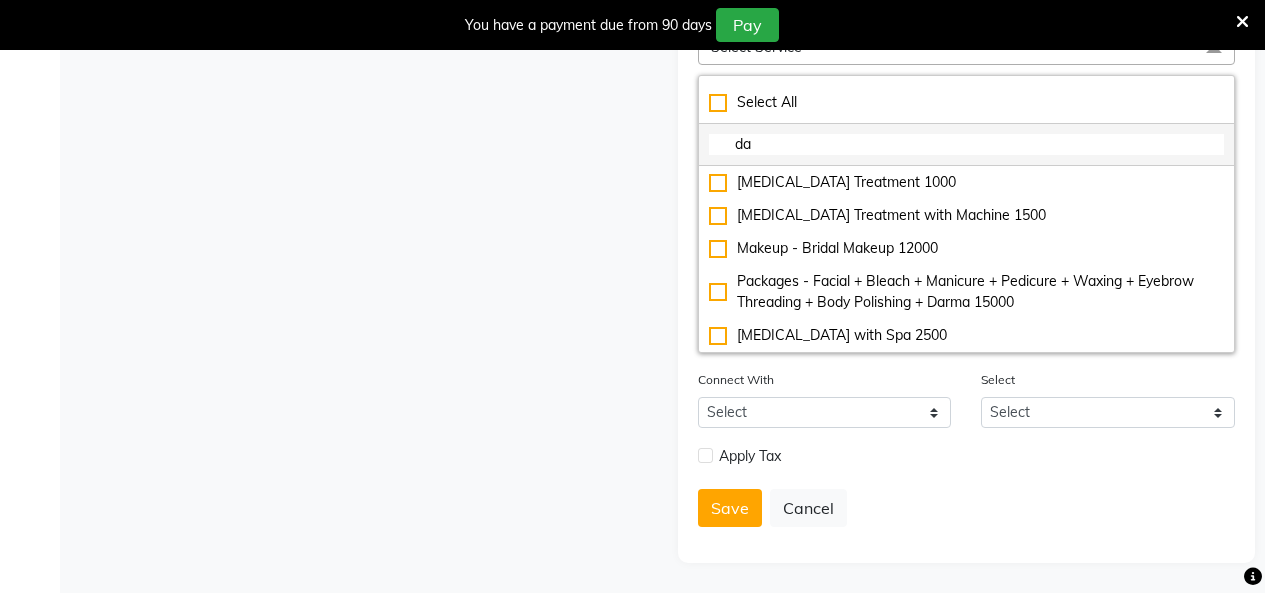 type on "d" 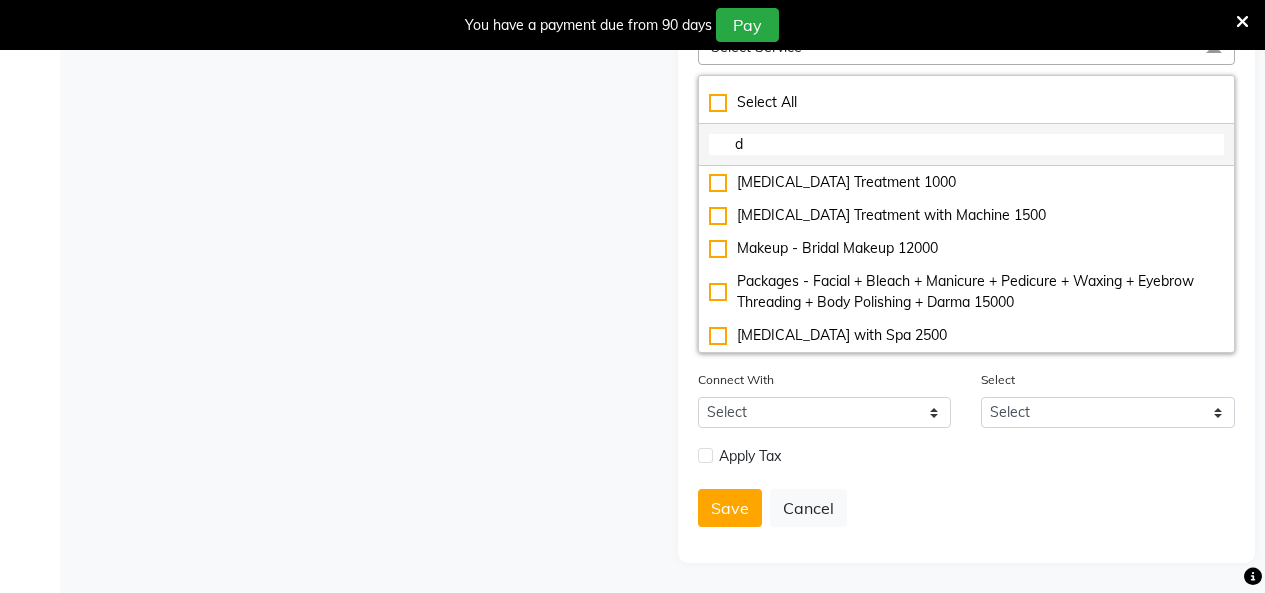 scroll, scrollTop: 598, scrollLeft: 0, axis: vertical 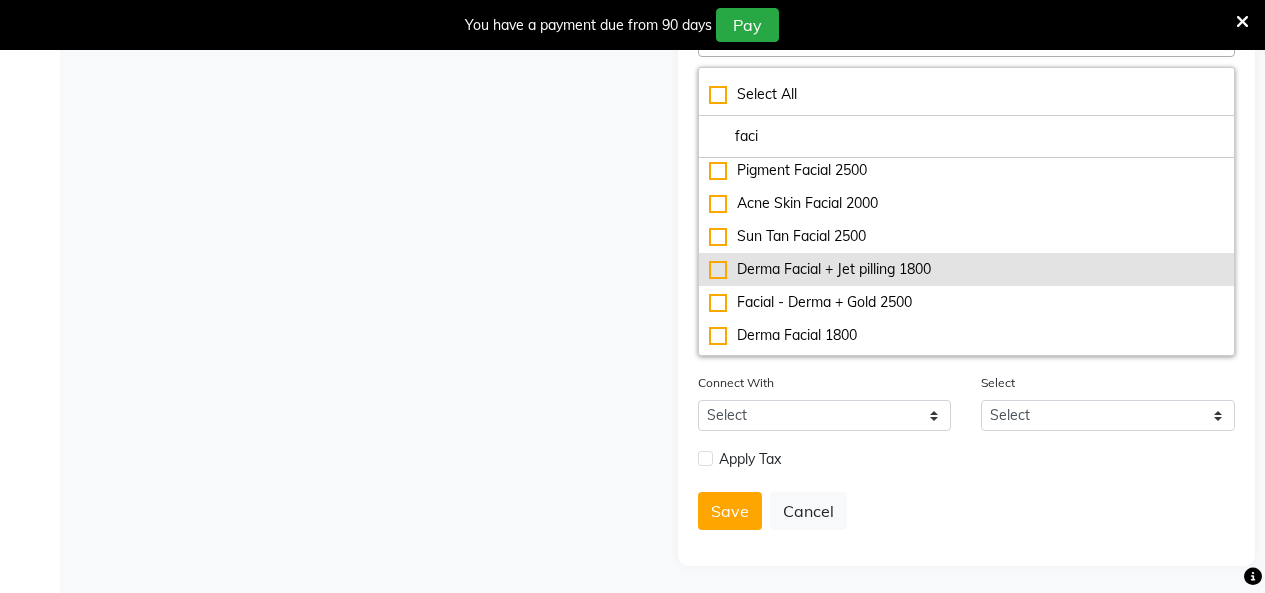 type on "faci" 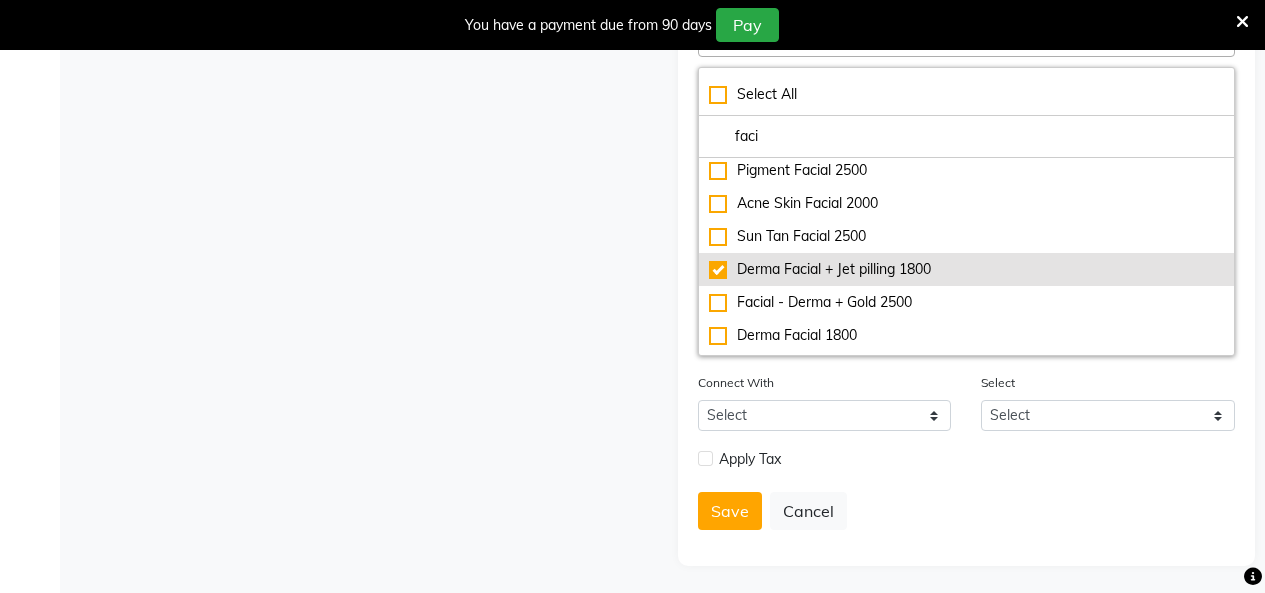 type on "1800" 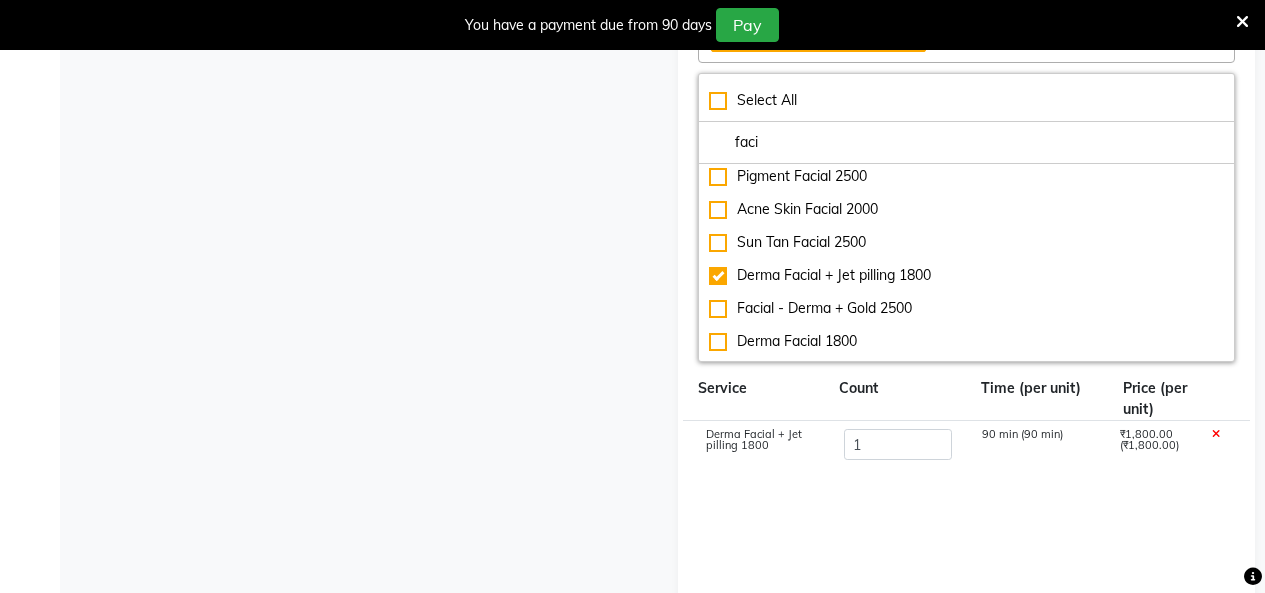 click on "Service" 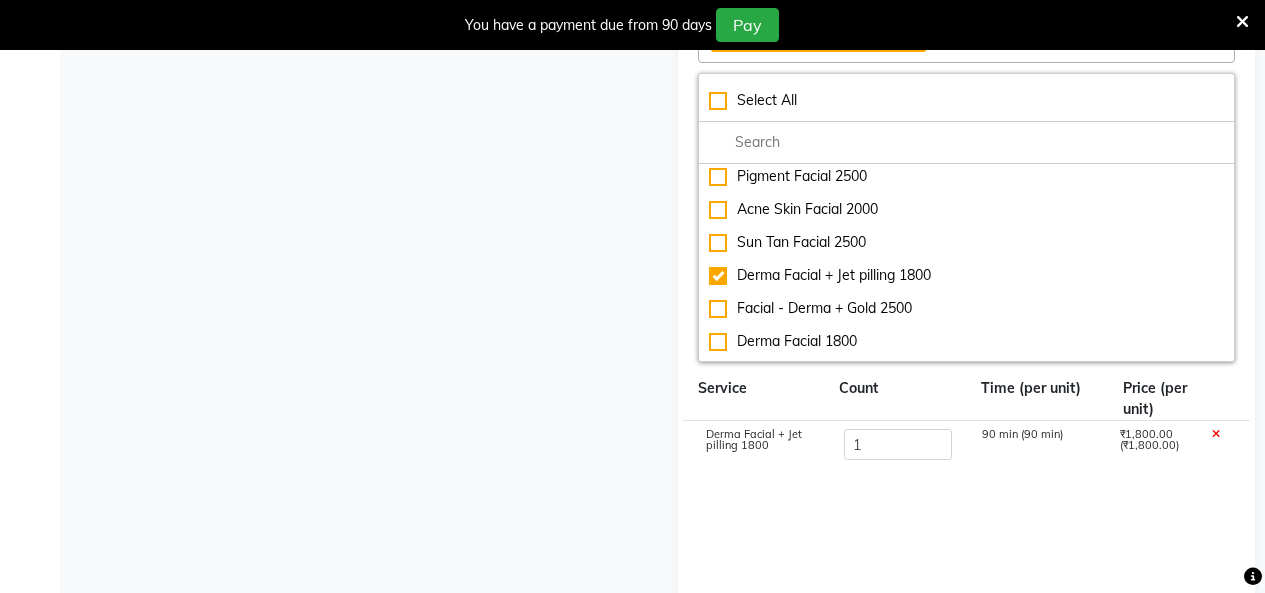 scroll, scrollTop: 590, scrollLeft: 0, axis: vertical 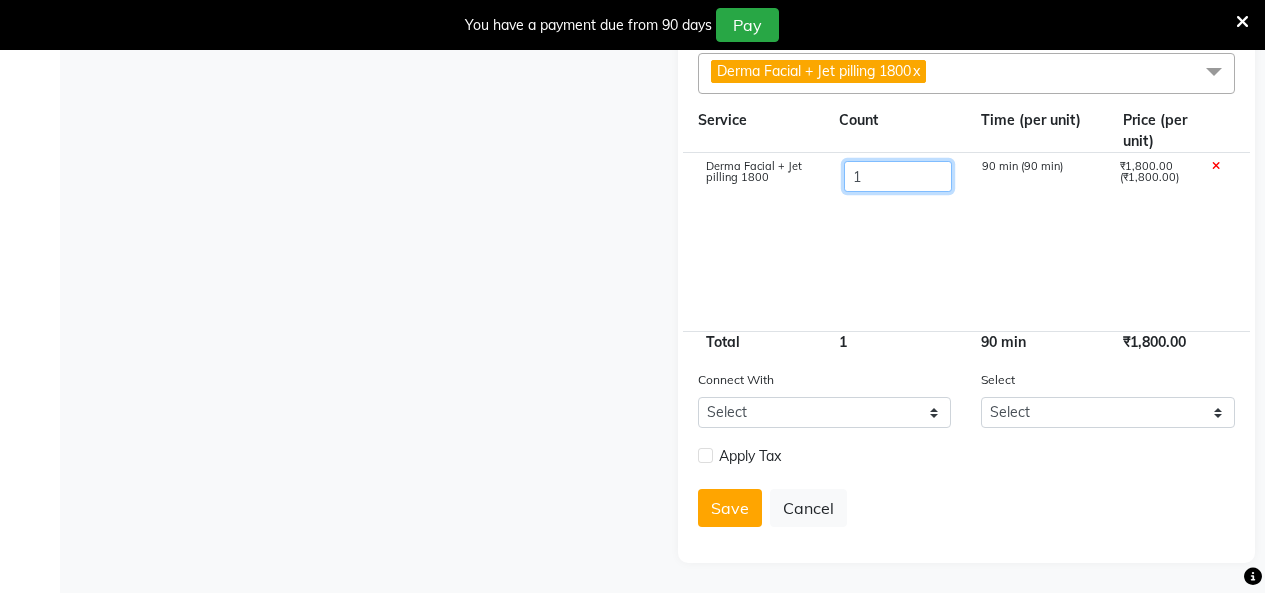click on "1" 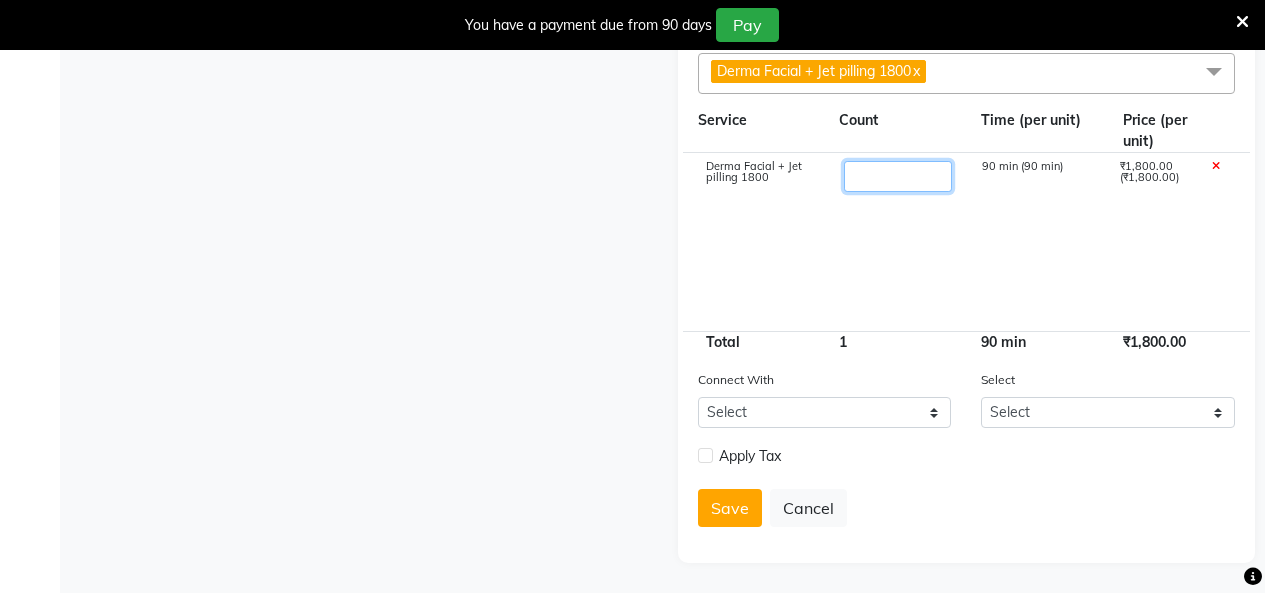 type on "6" 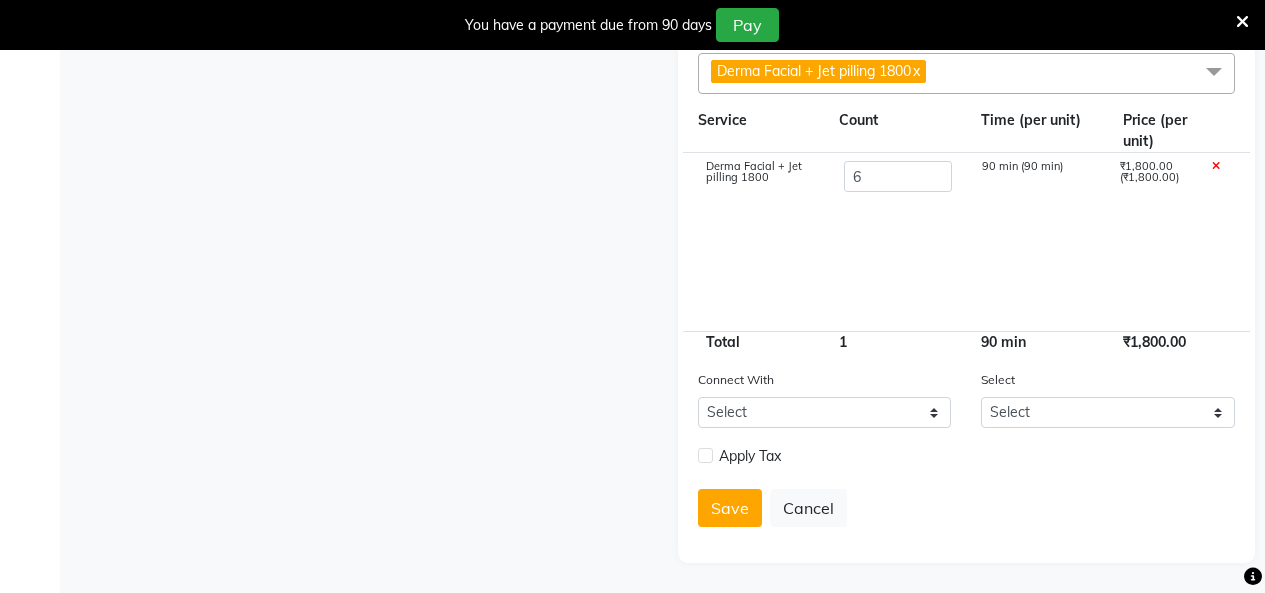 type on "10800" 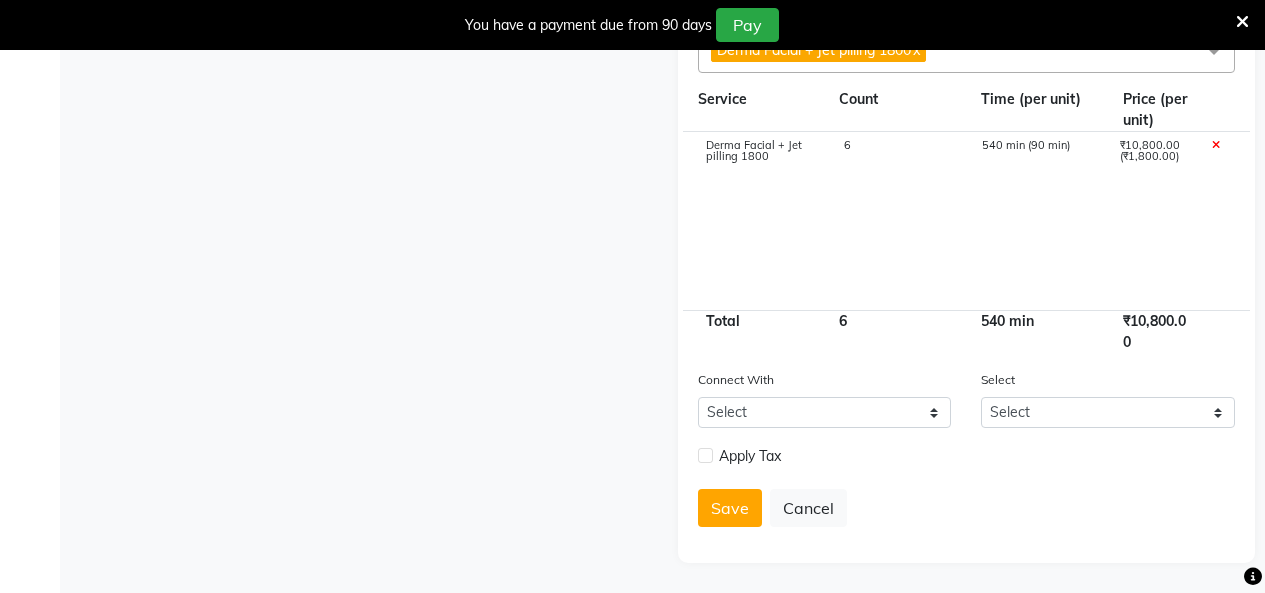 click 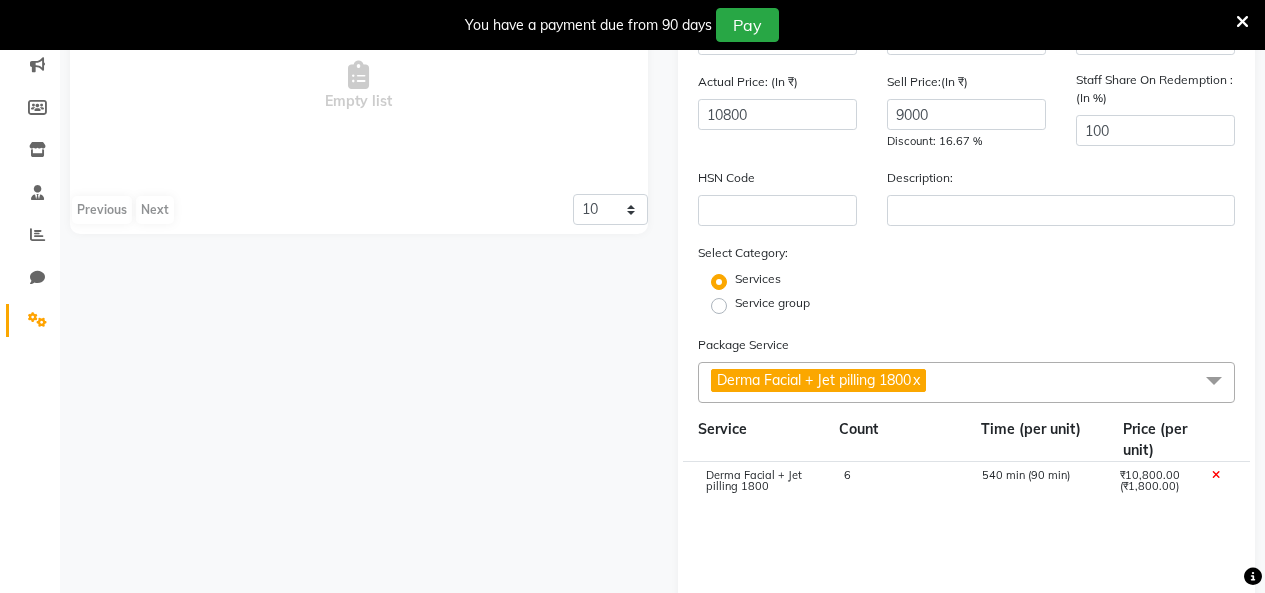 scroll, scrollTop: 590, scrollLeft: 0, axis: vertical 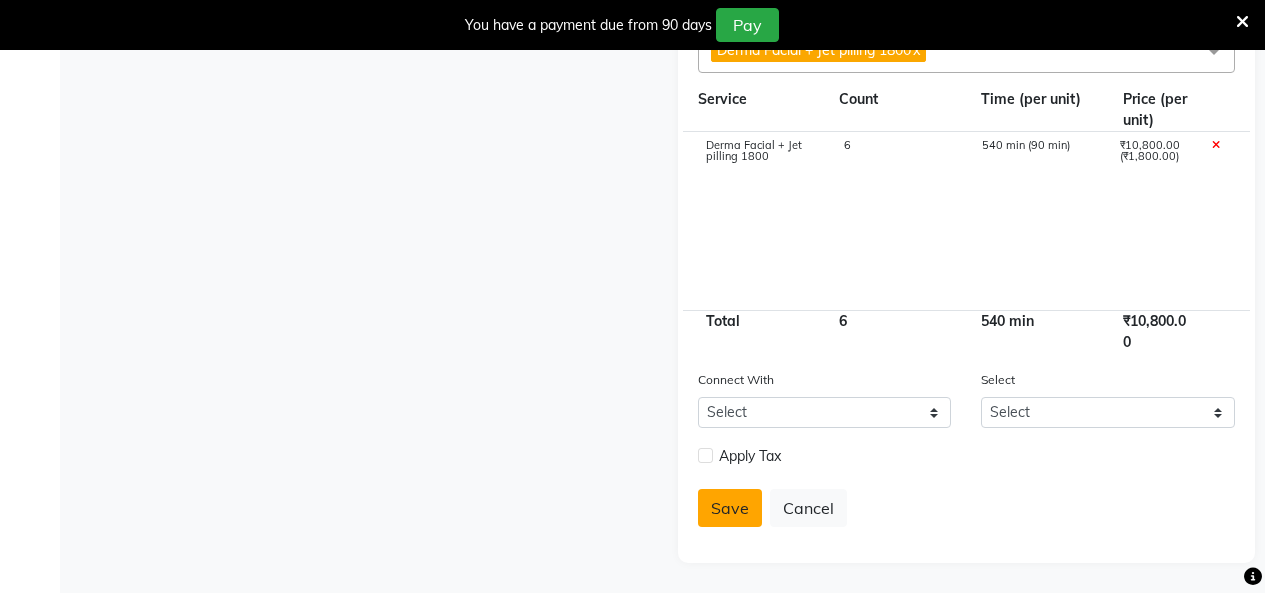 click on "Save" 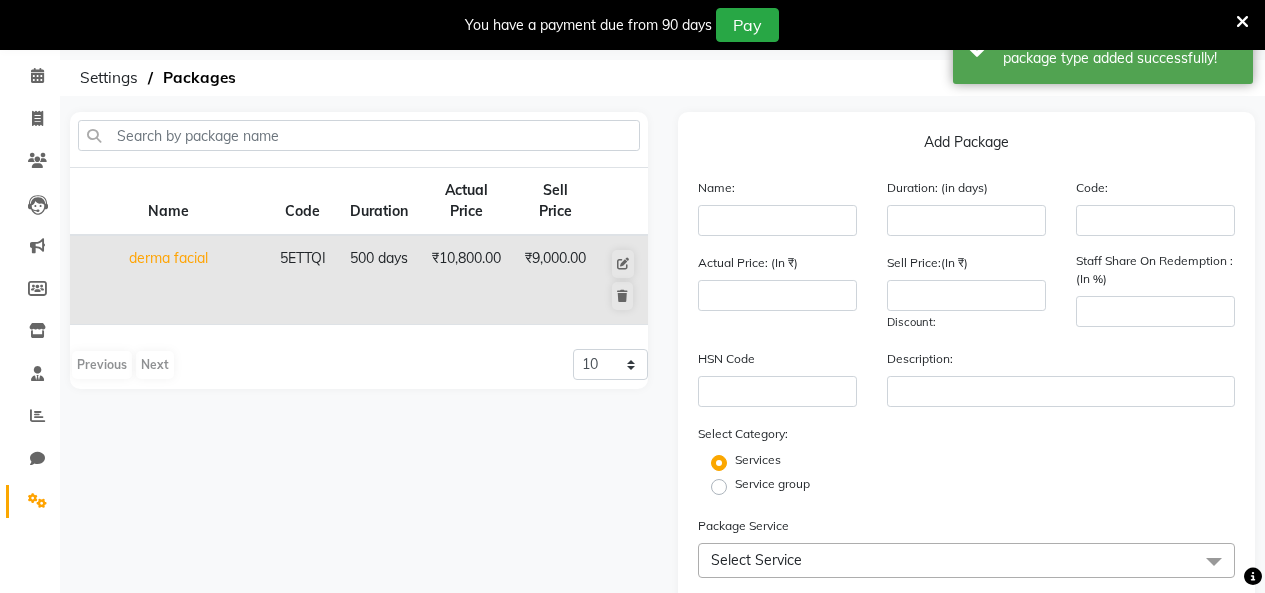 scroll, scrollTop: 0, scrollLeft: 0, axis: both 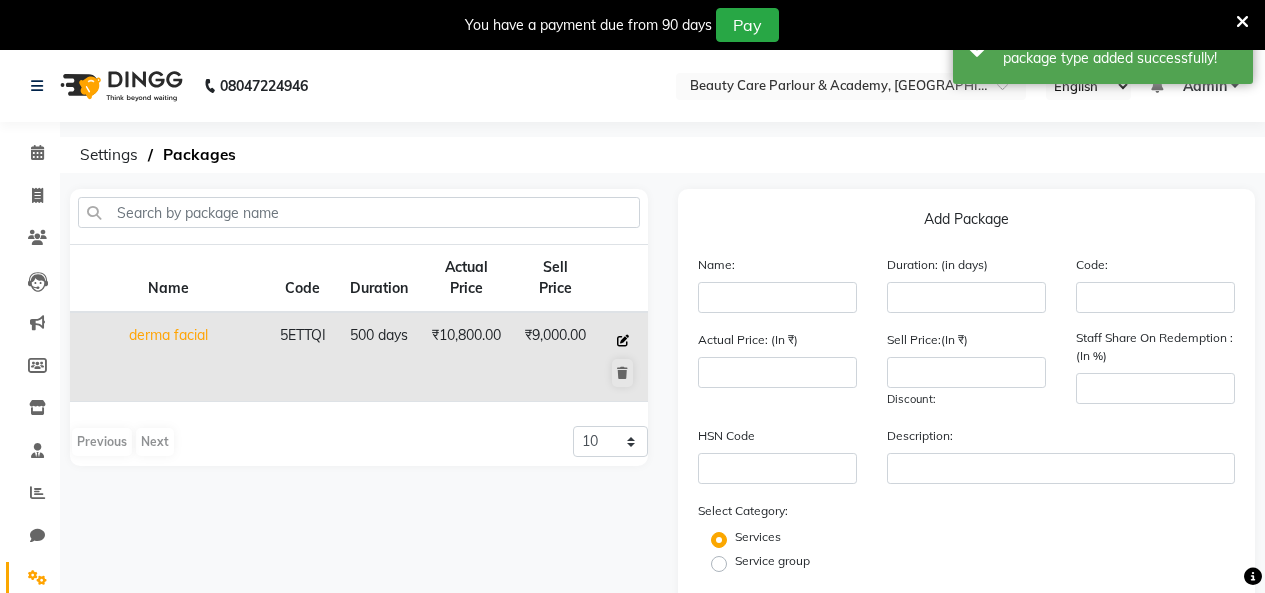 click 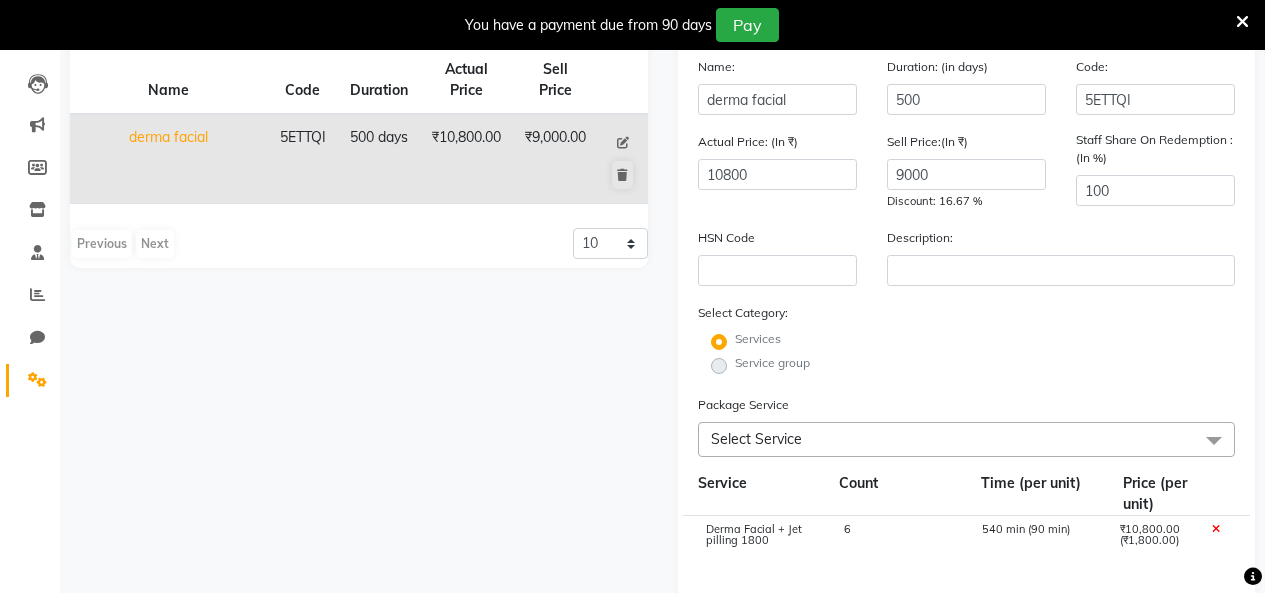 scroll, scrollTop: 30, scrollLeft: 0, axis: vertical 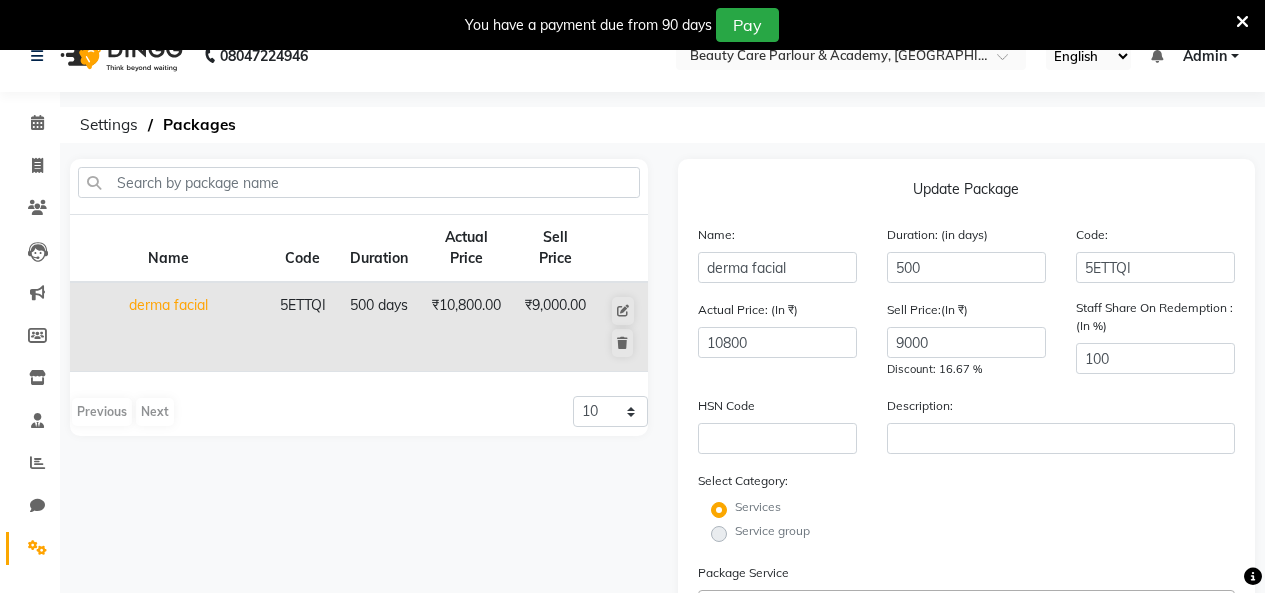 click on "Name Code Duration Actual Price Sell Price derma facial 5ETTQI 500 days  ₹10,800.00   ₹9,000.00   Previous   Next  10 20 50 100" 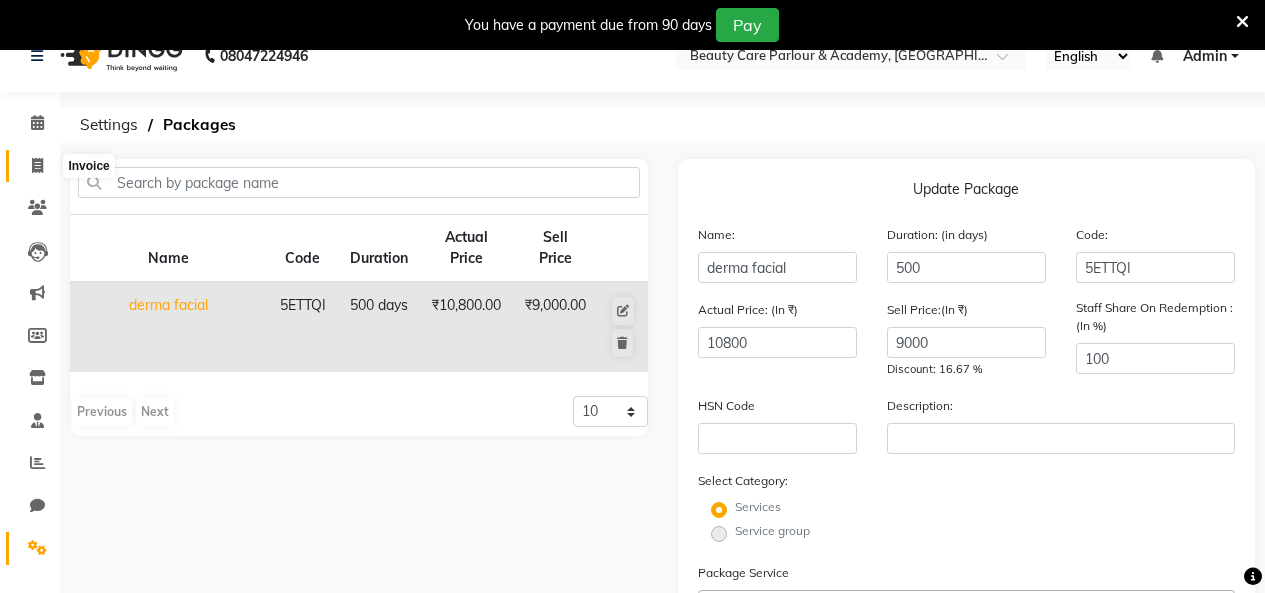 click 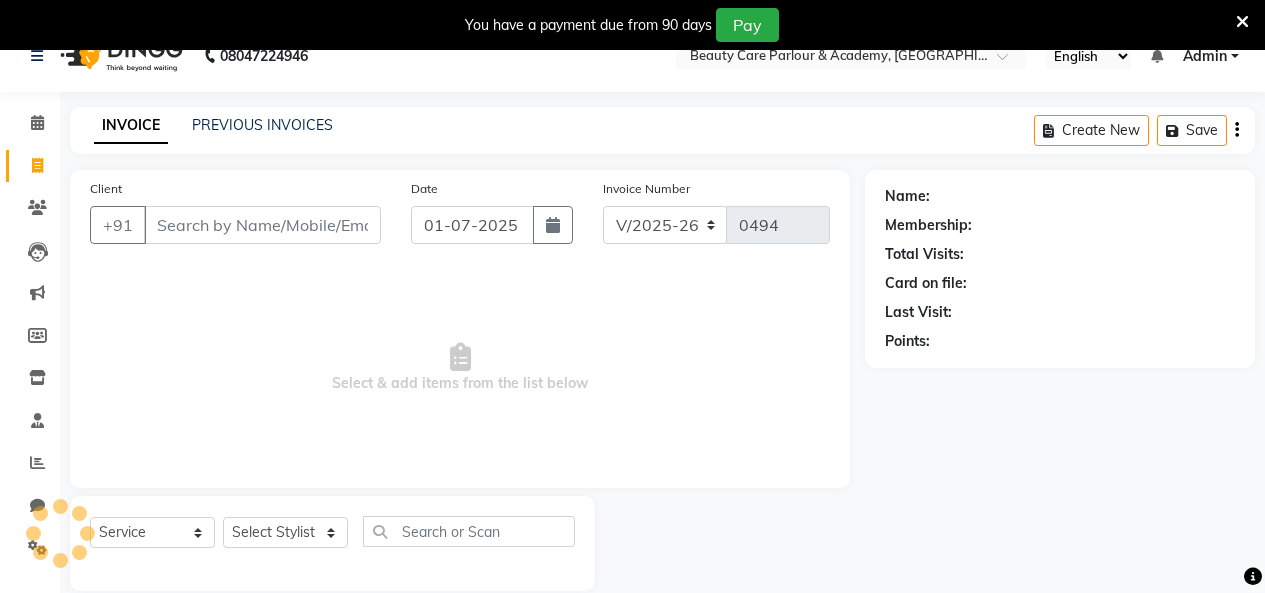 scroll, scrollTop: 58, scrollLeft: 0, axis: vertical 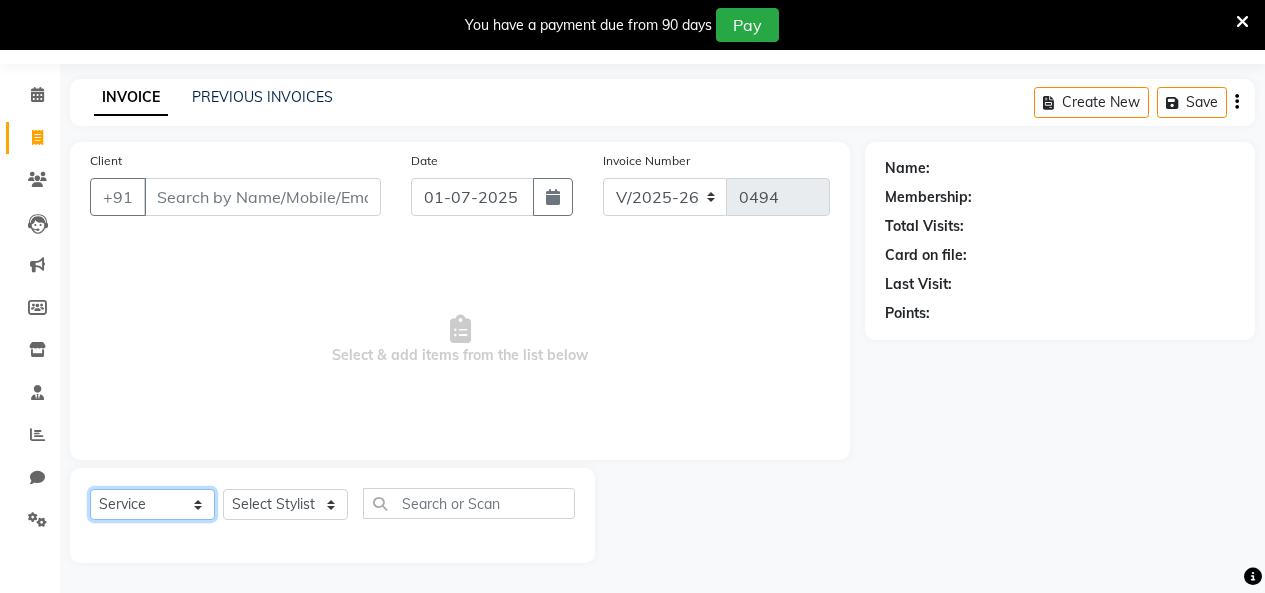 click on "Select  Service  Product  Membership  Package Voucher Prepaid Gift Card" 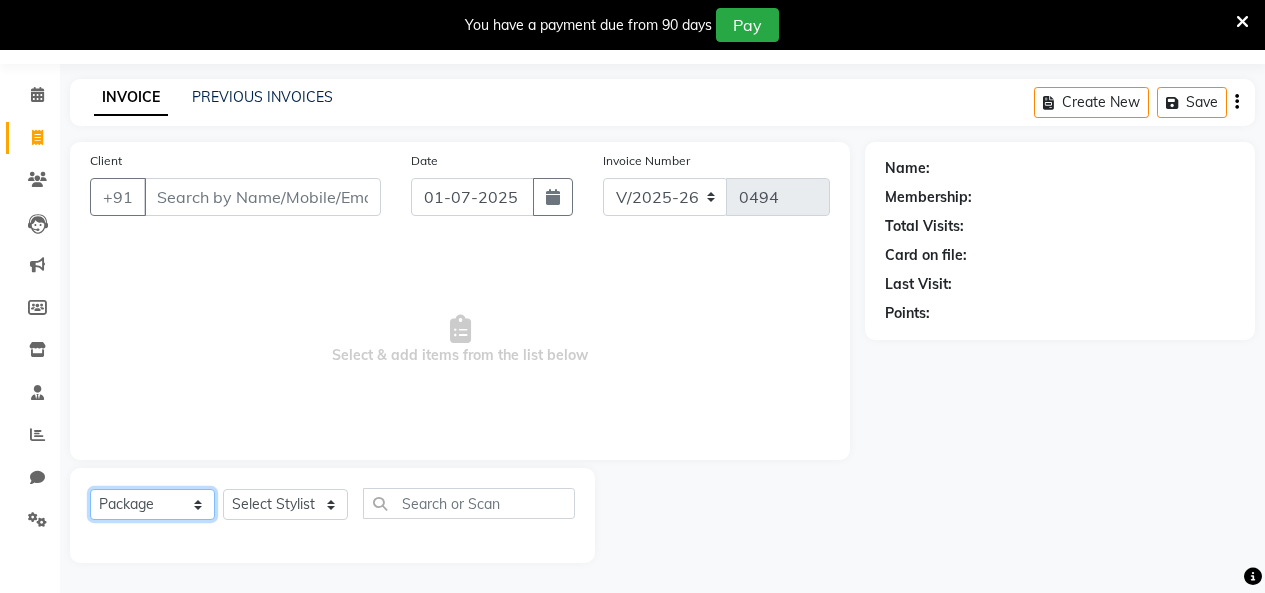 click on "Select  Service  Product  Membership  Package Voucher Prepaid Gift Card" 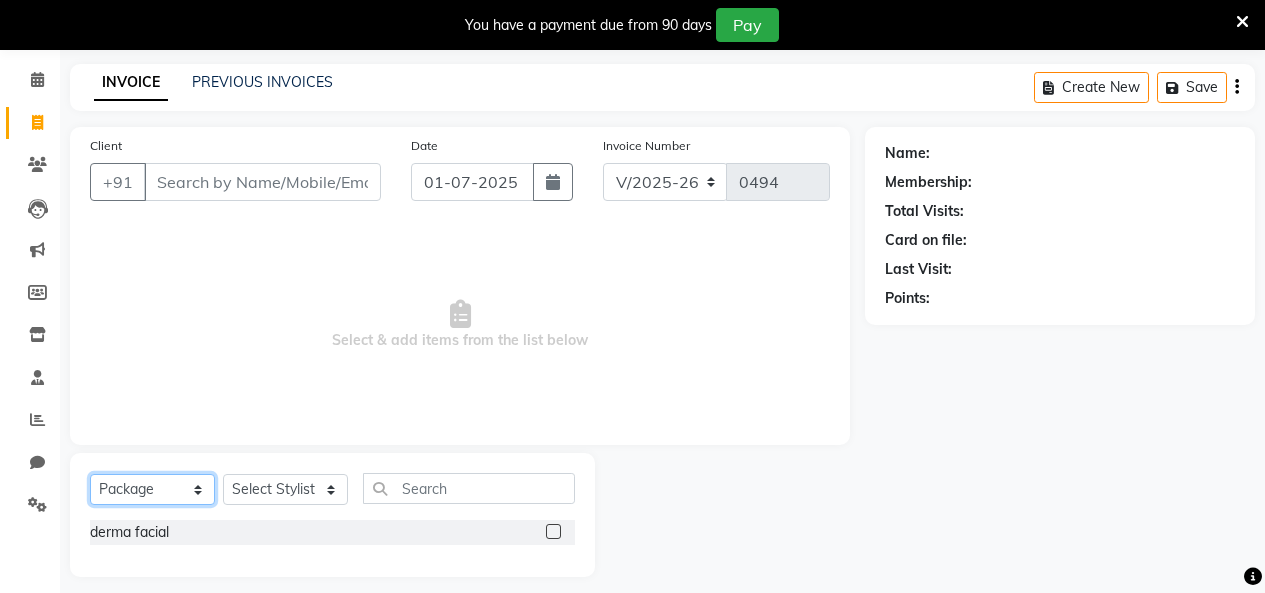 scroll, scrollTop: 87, scrollLeft: 0, axis: vertical 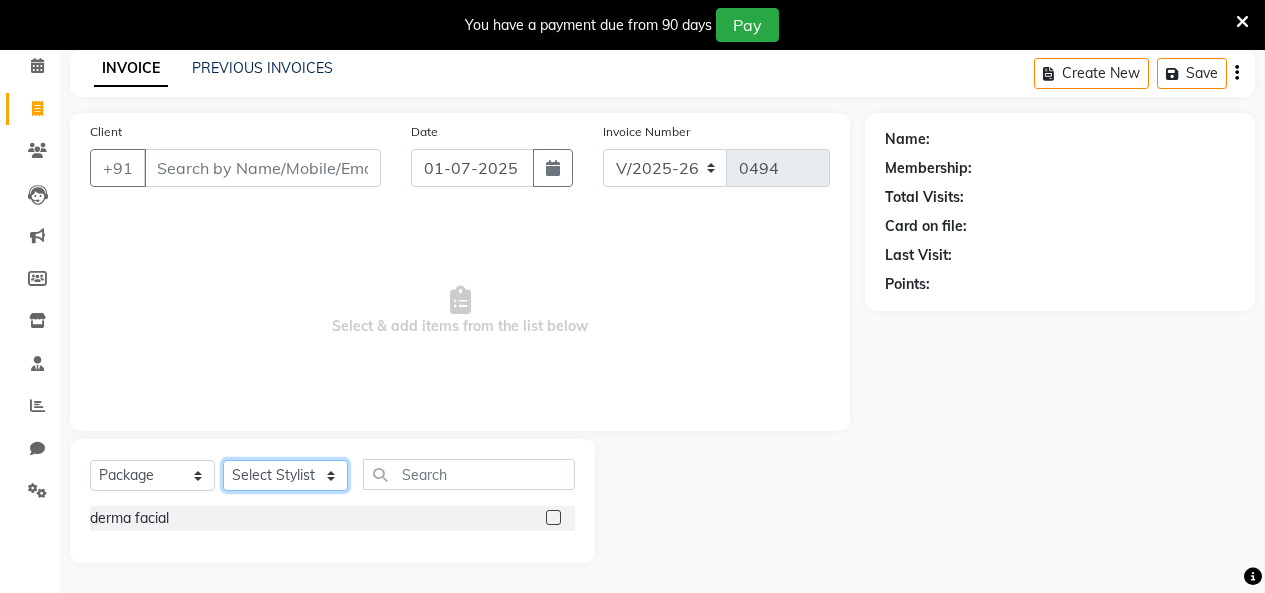 click on "Select Stylist Amita Arti Raut Jagruti Kajal Joshi Nisha Shukla Rohini  Ruby Gupta Sangeeta" 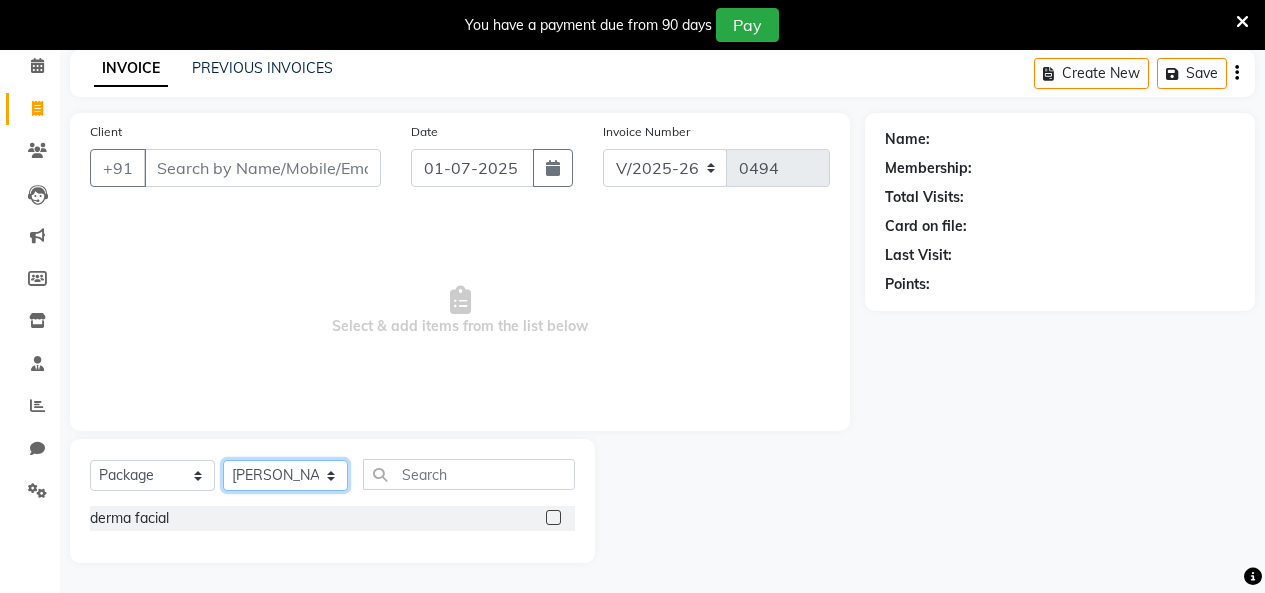 click on "Select Stylist Amita Arti Raut Jagruti Kajal Joshi Nisha Shukla Rohini  Ruby Gupta Sangeeta" 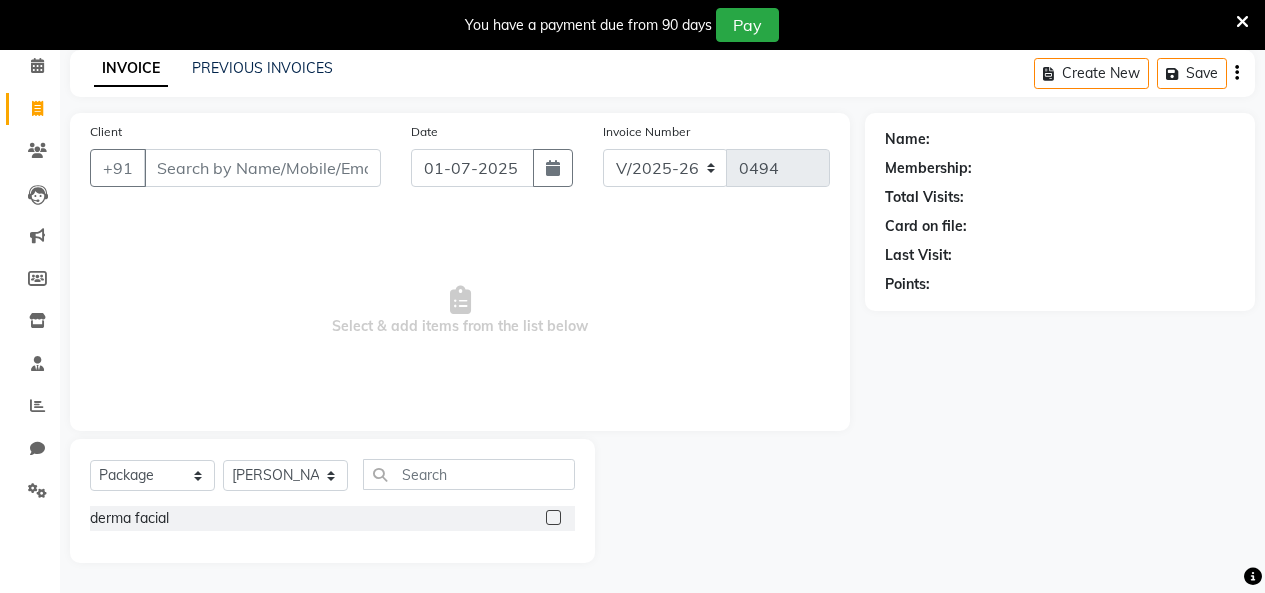 click 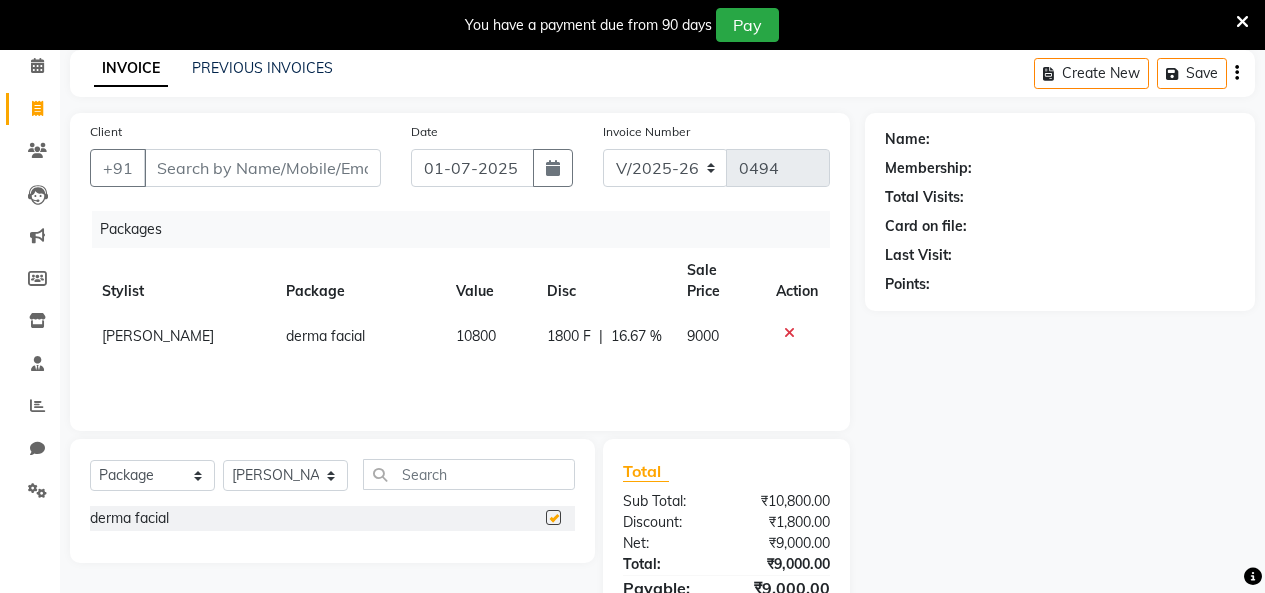 checkbox on "false" 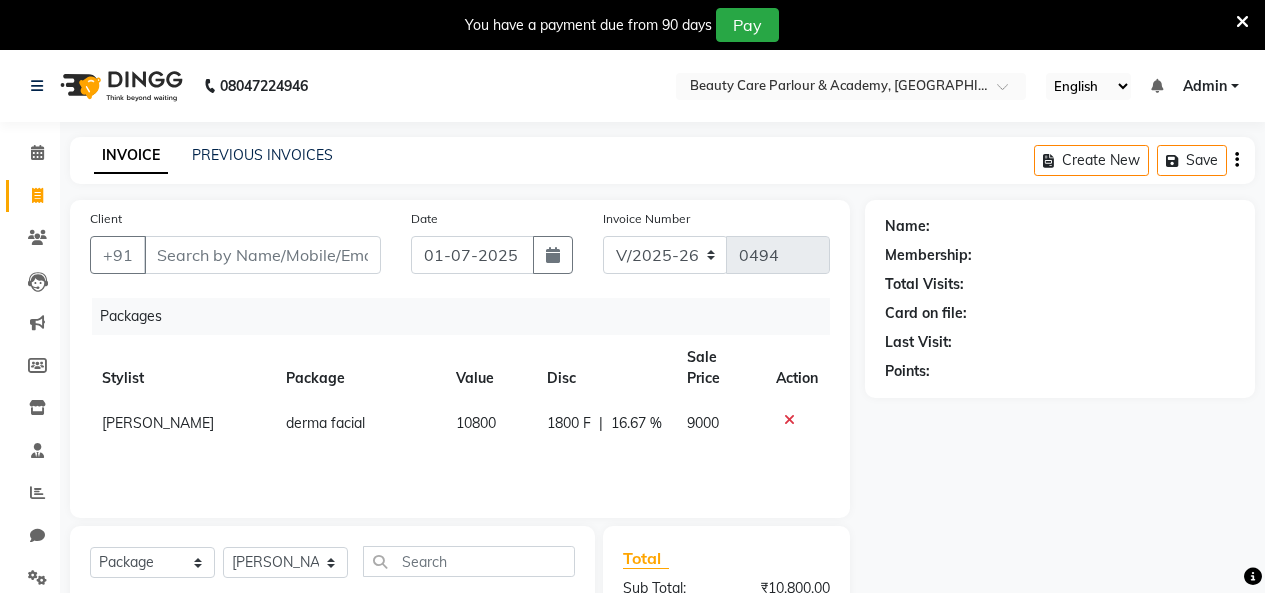 scroll, scrollTop: 0, scrollLeft: 0, axis: both 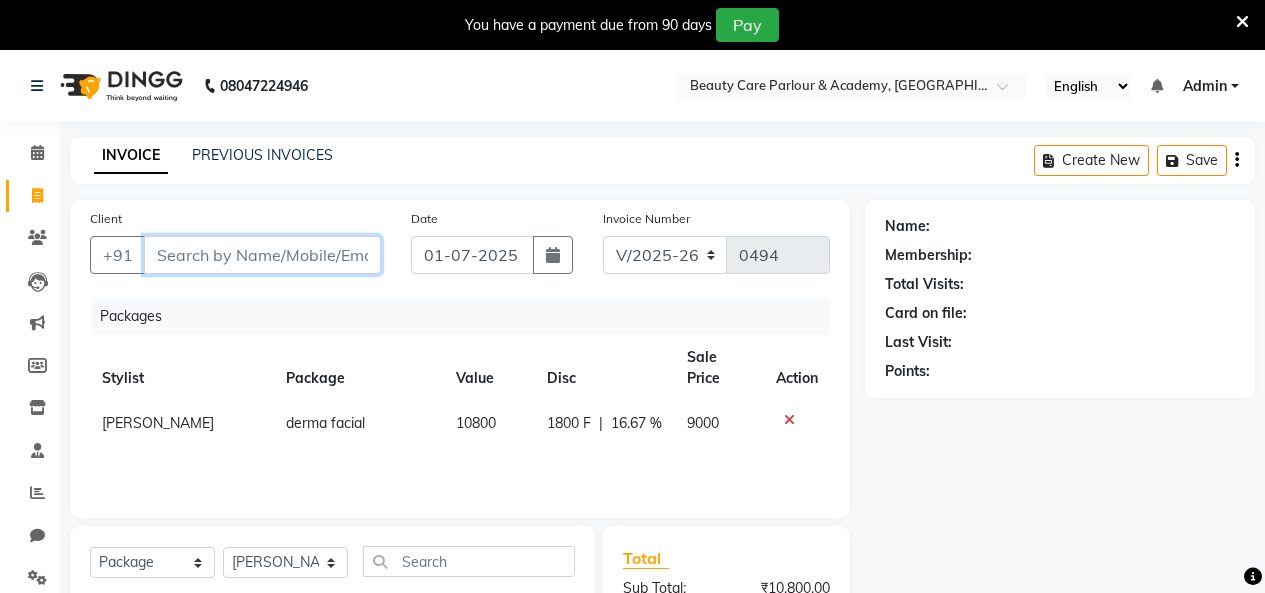 click on "Client" at bounding box center [262, 255] 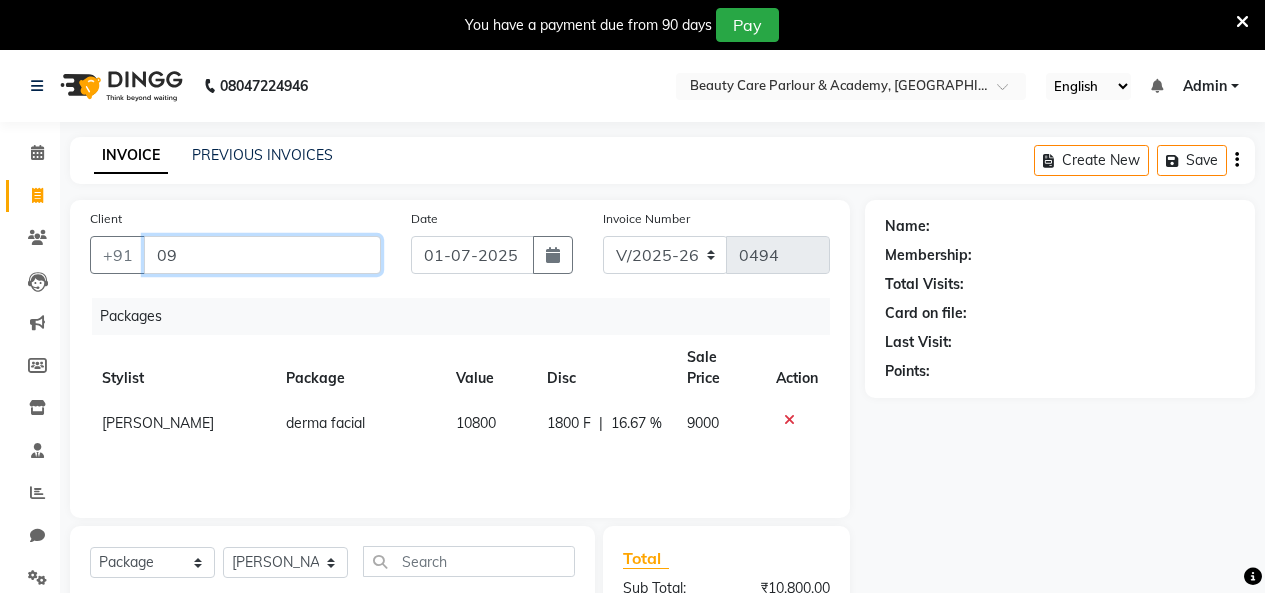 type on "0" 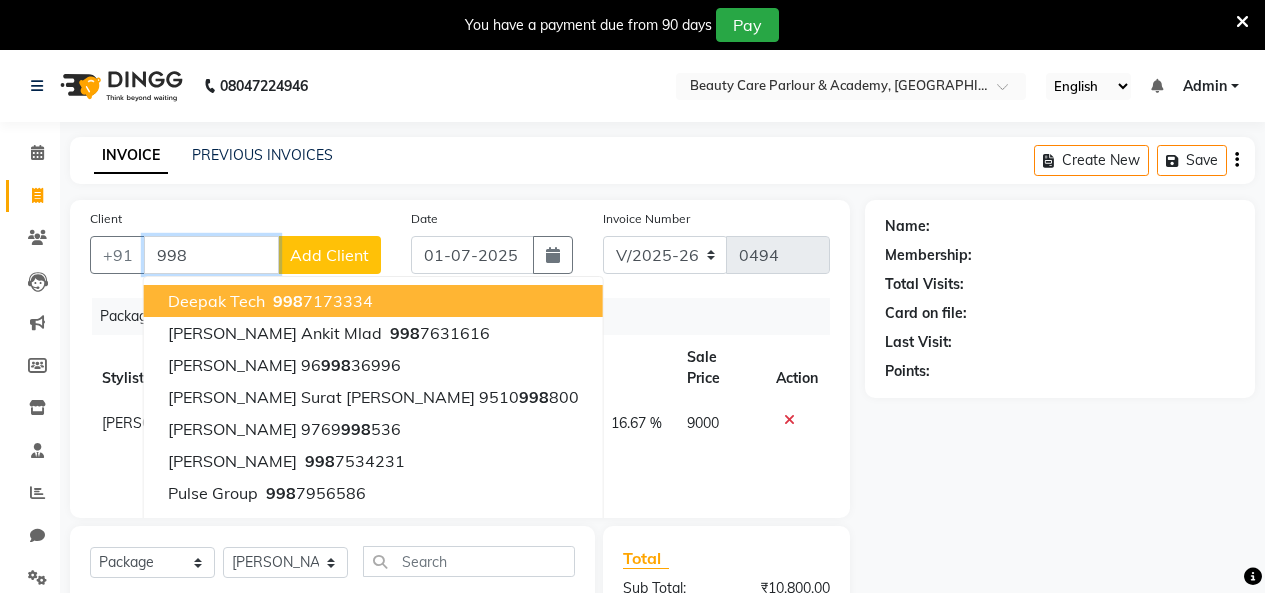 click on "998 7173334" at bounding box center (321, 301) 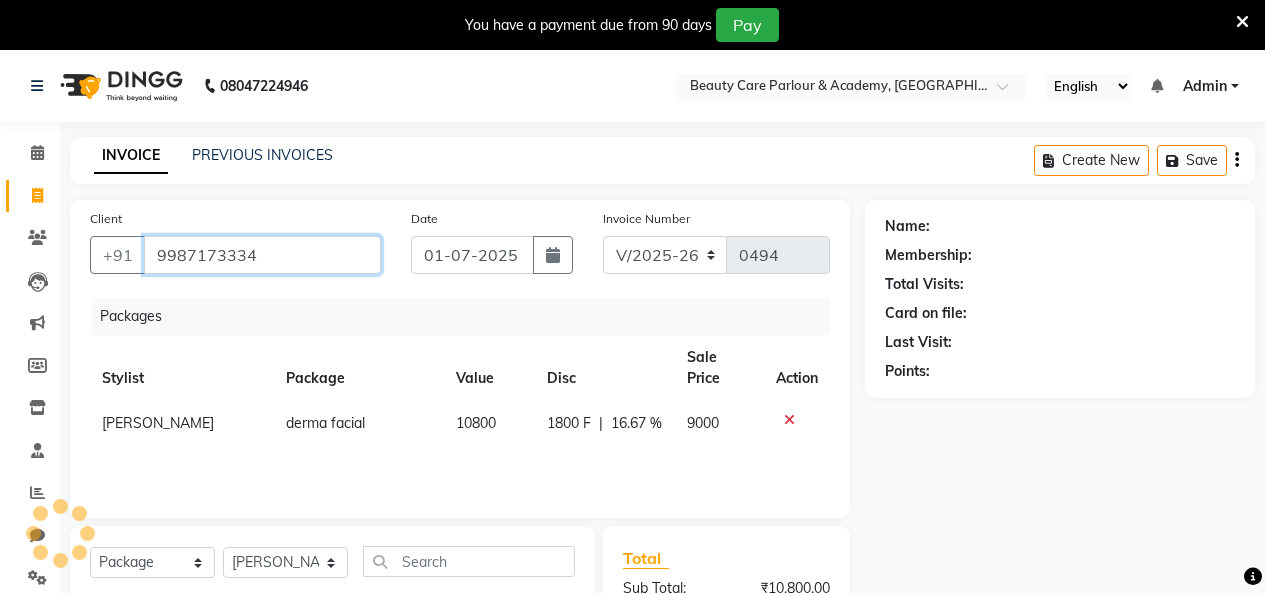 type on "9987173334" 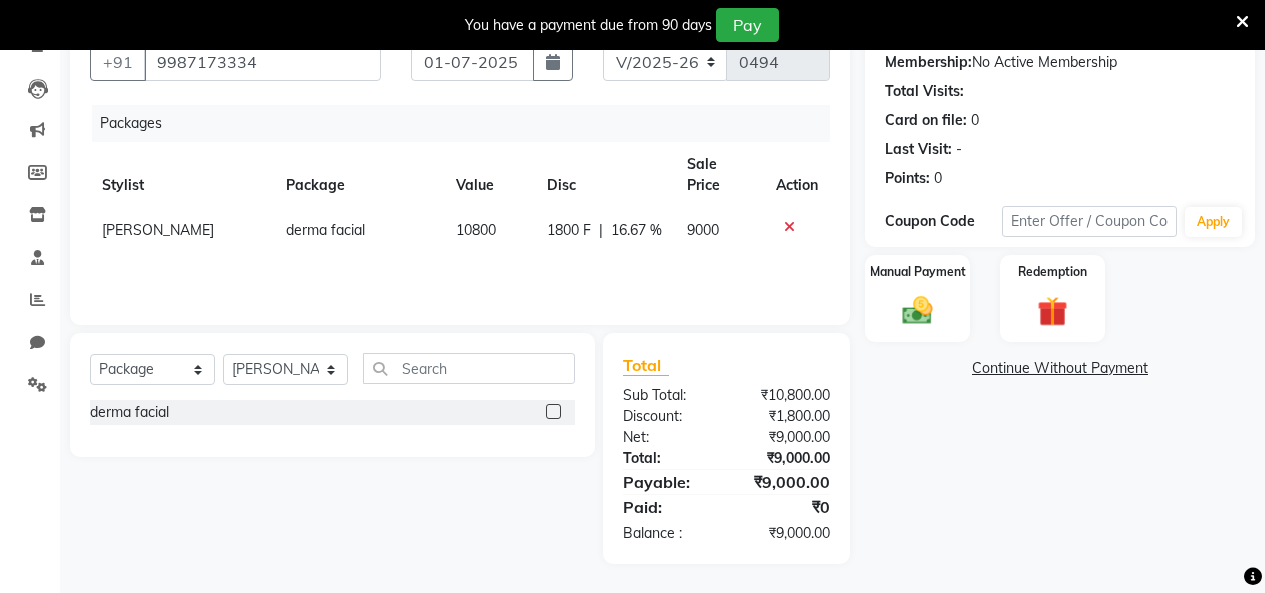 scroll, scrollTop: 194, scrollLeft: 0, axis: vertical 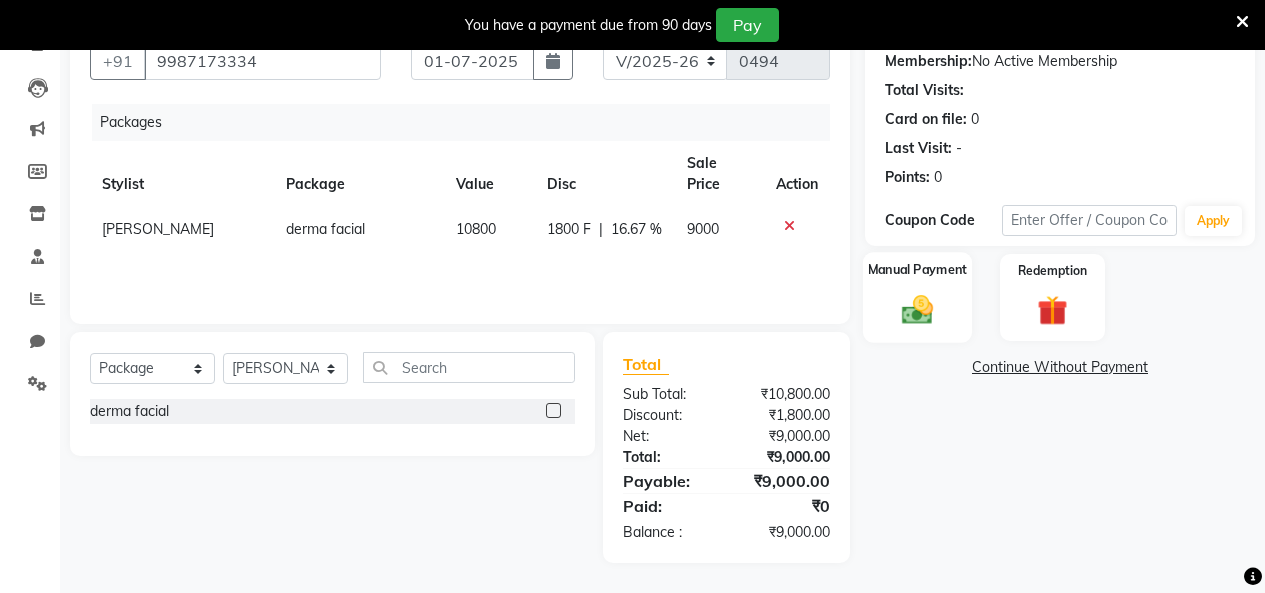 click on "Manual Payment" 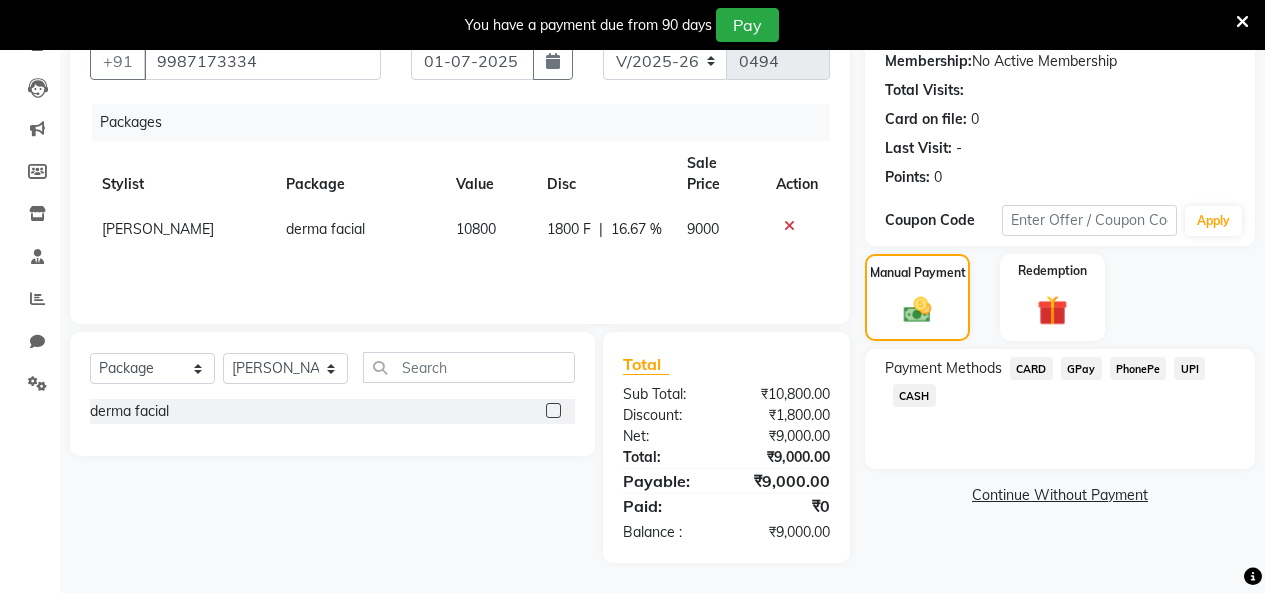 click on "CASH" 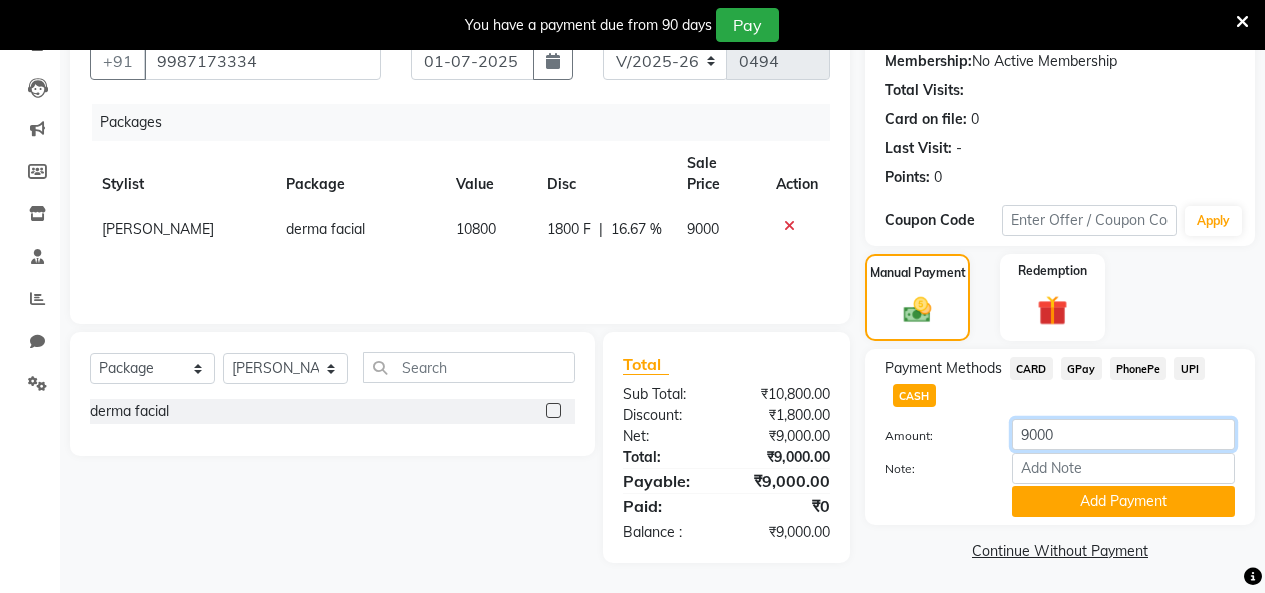 click on "9000" 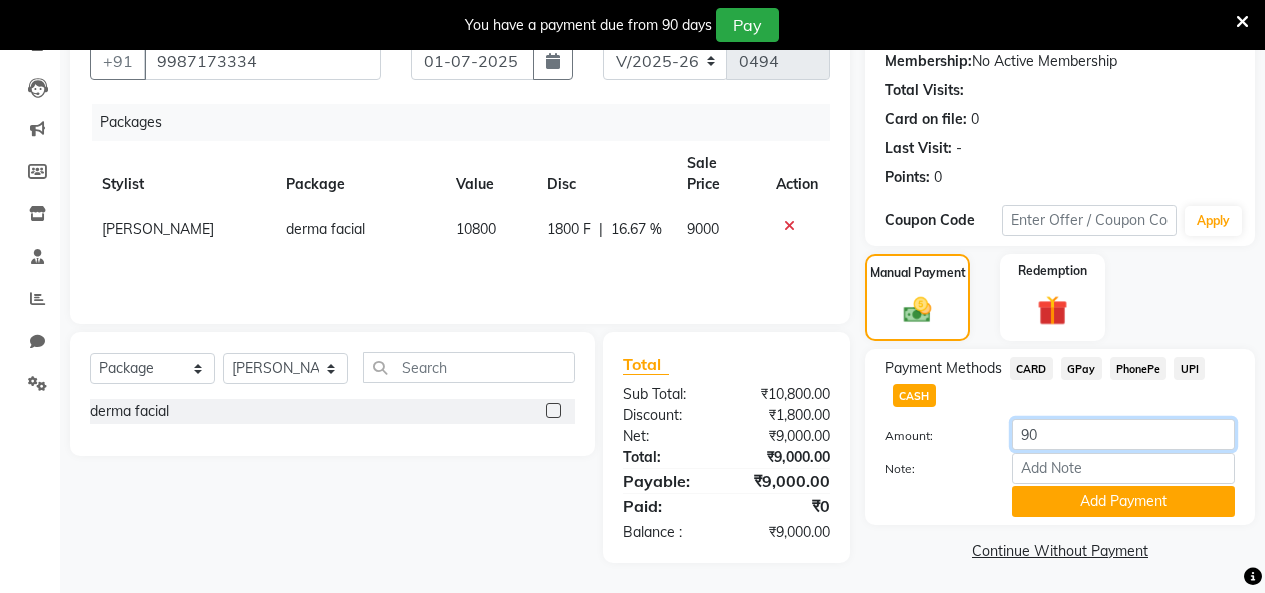 type on "9" 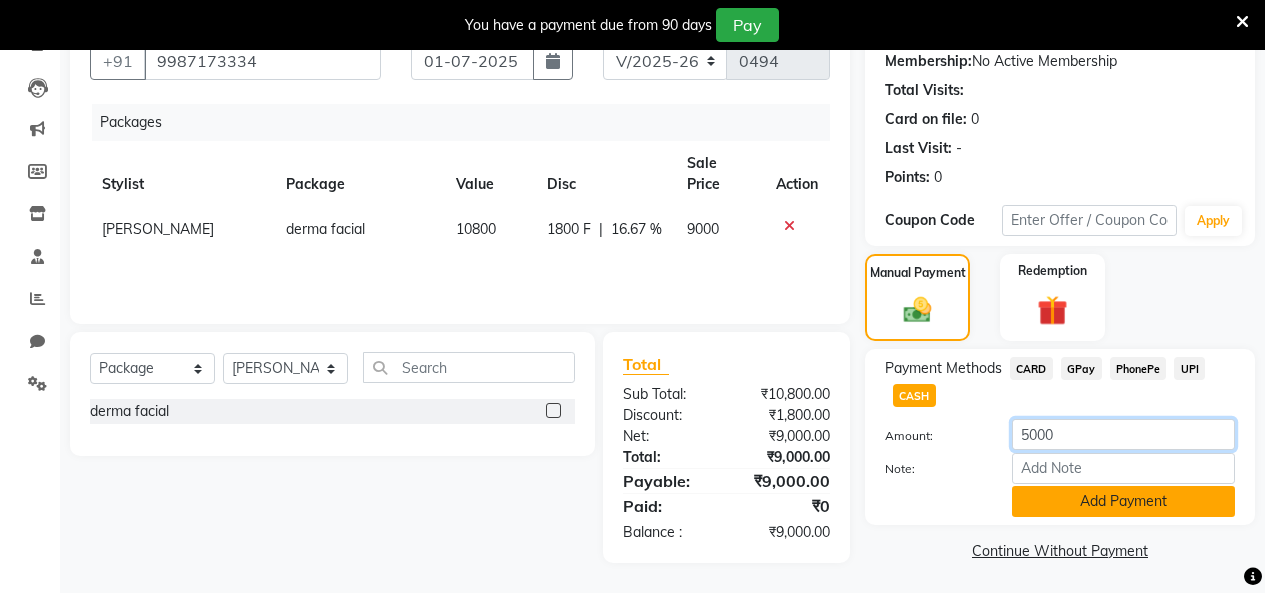 type on "5000" 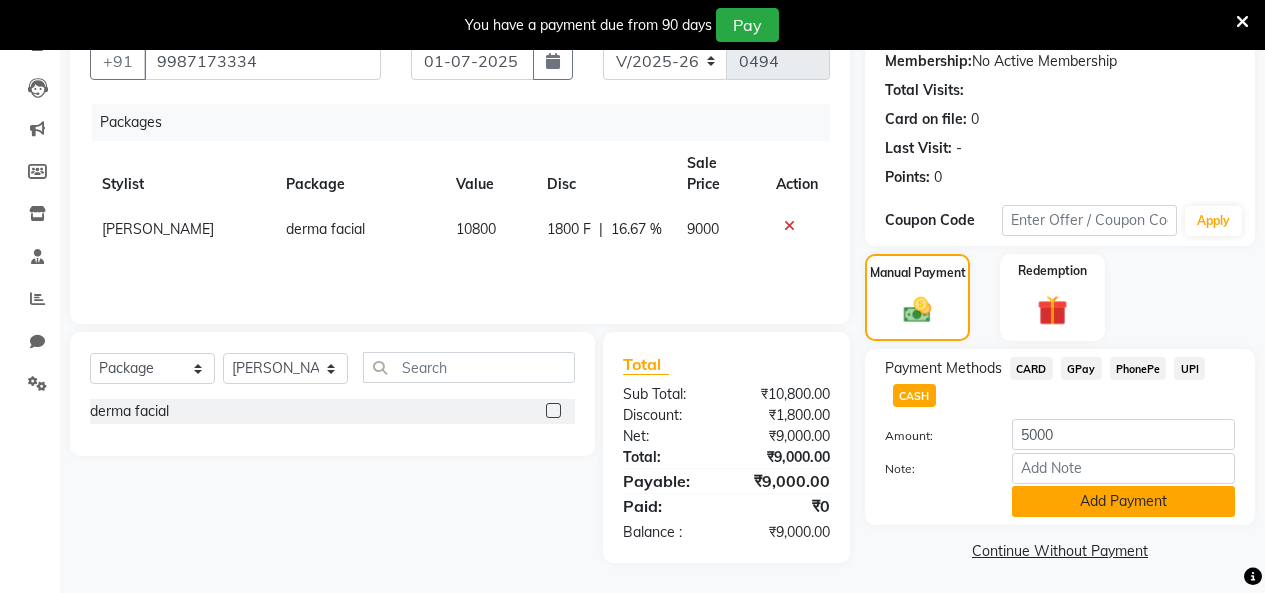 click on "Add Payment" 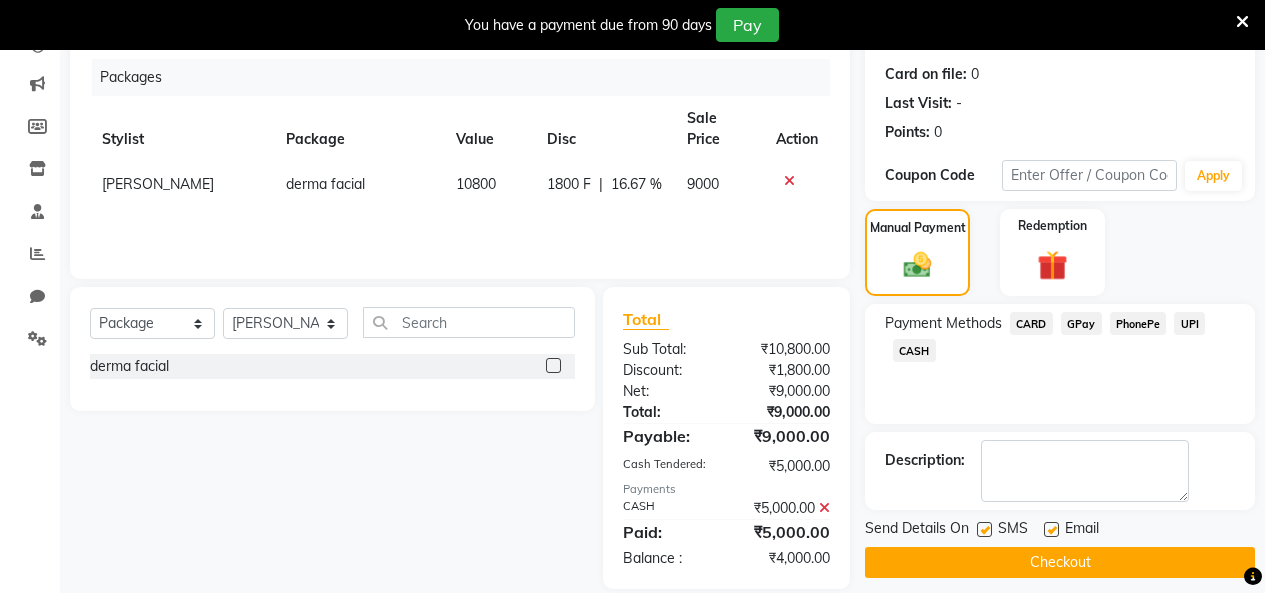 scroll, scrollTop: 265, scrollLeft: 0, axis: vertical 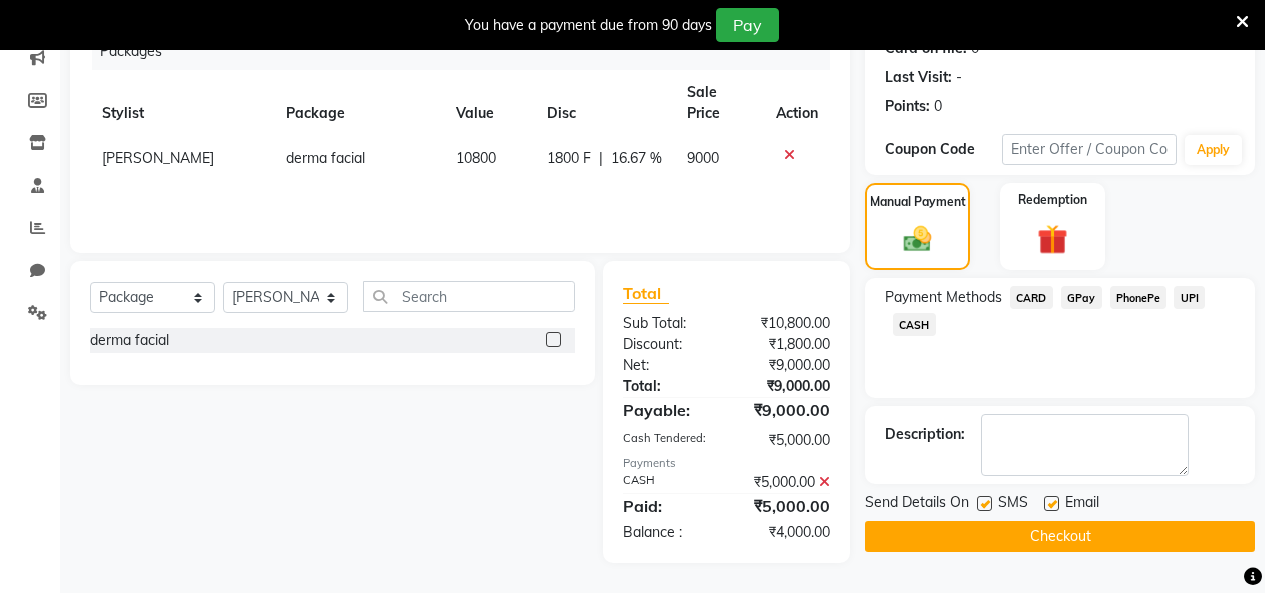 click 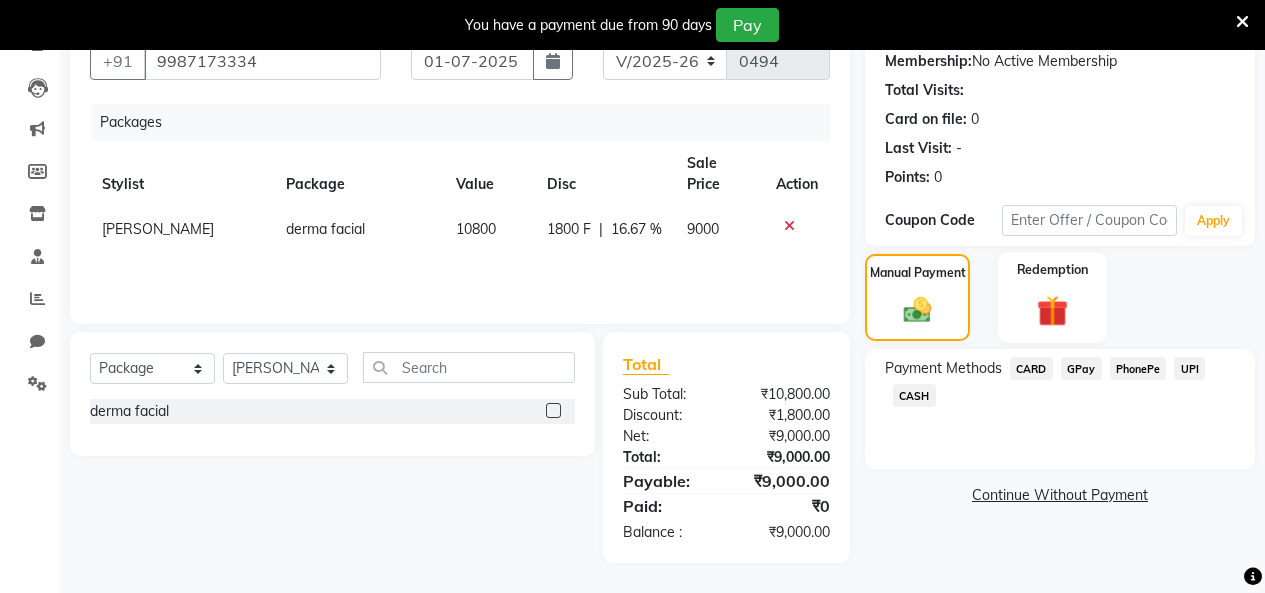 click on "Redemption" 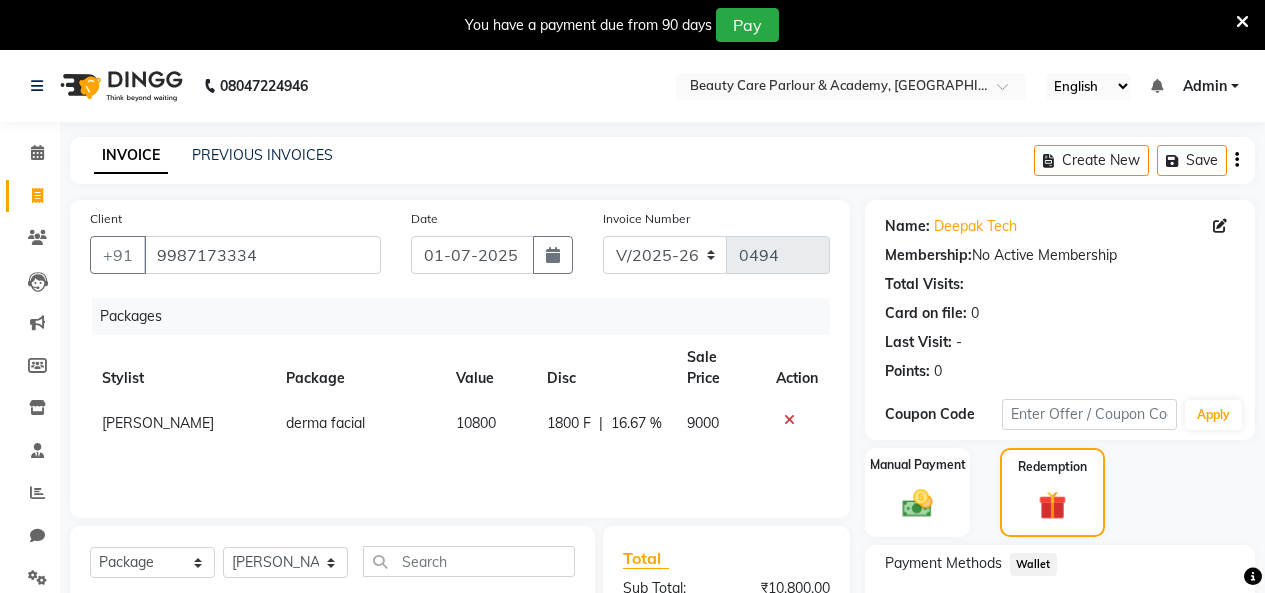 scroll, scrollTop: 0, scrollLeft: 0, axis: both 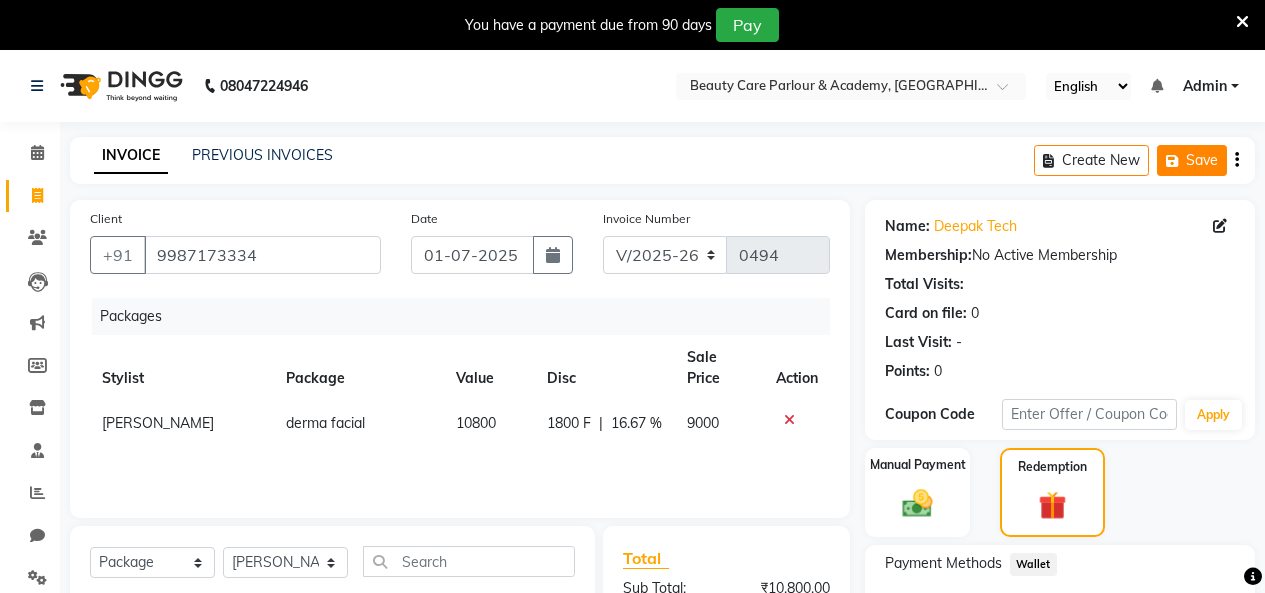click on "Save" 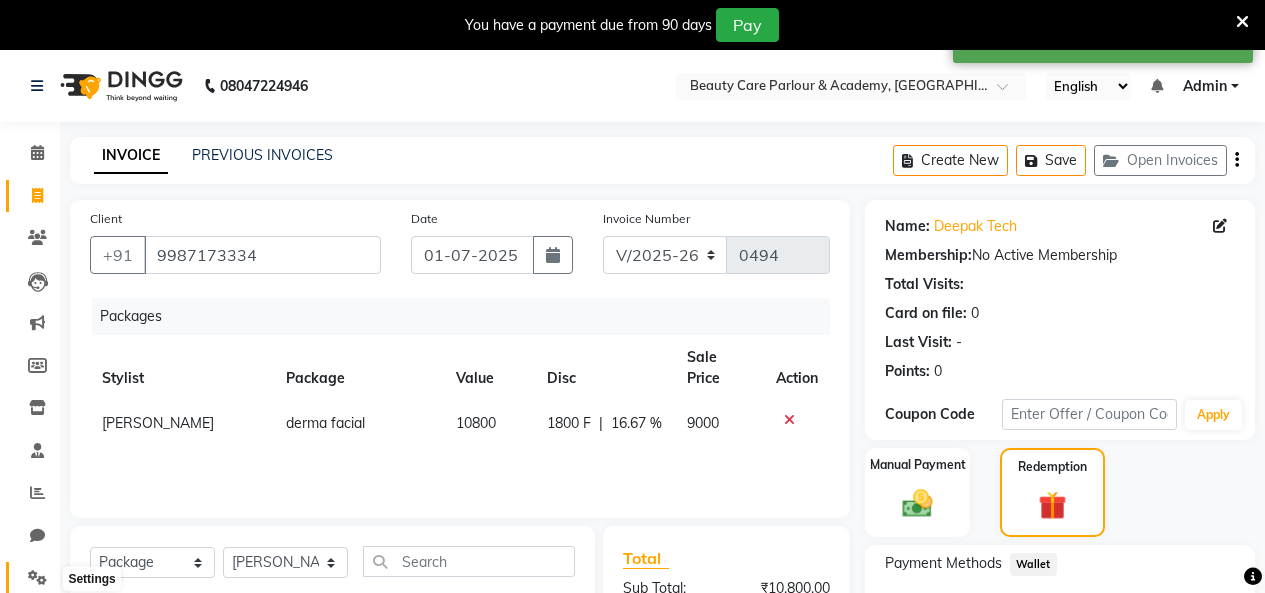 click 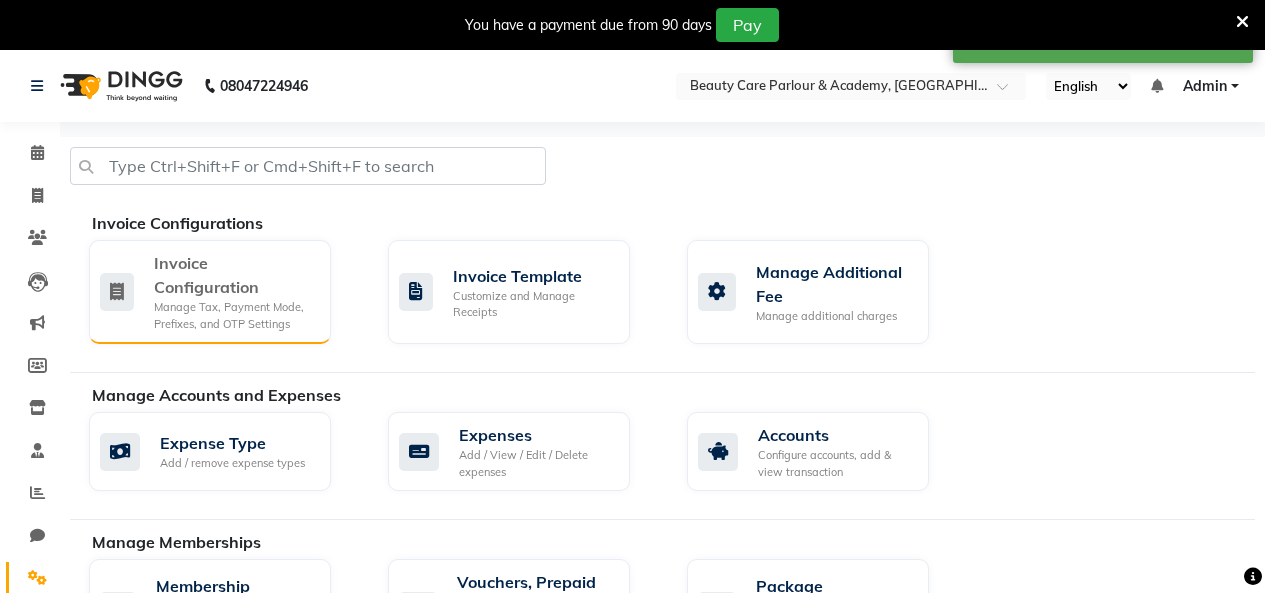 click on "Invoice Configuration" 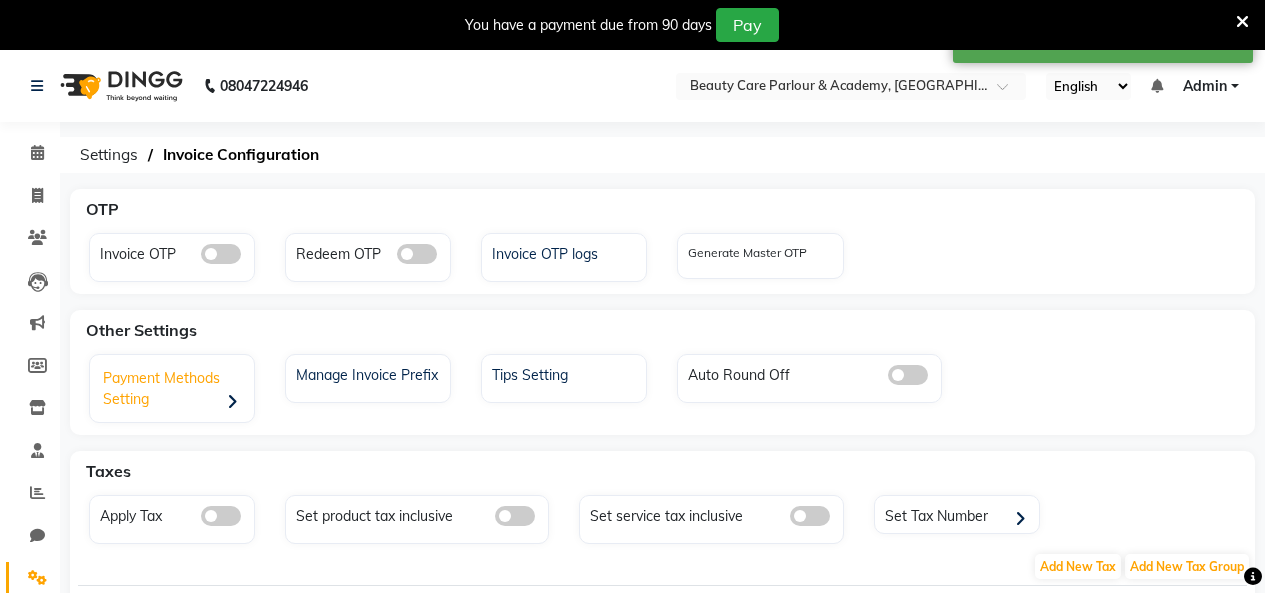 click on "Payment Methods Setting" 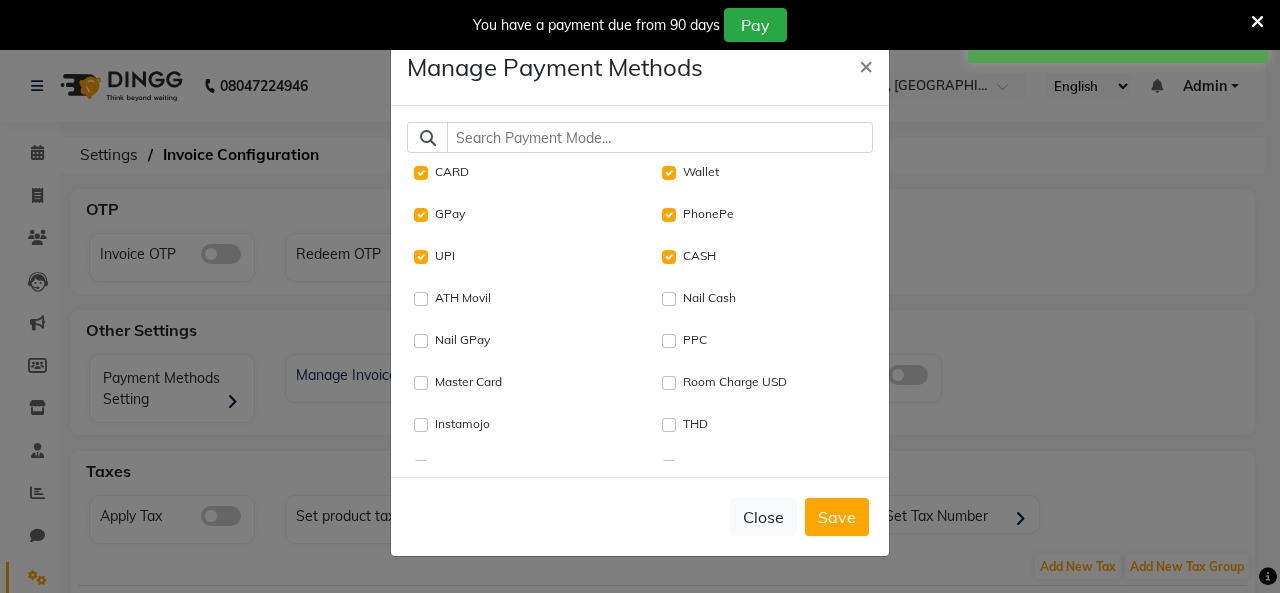 click 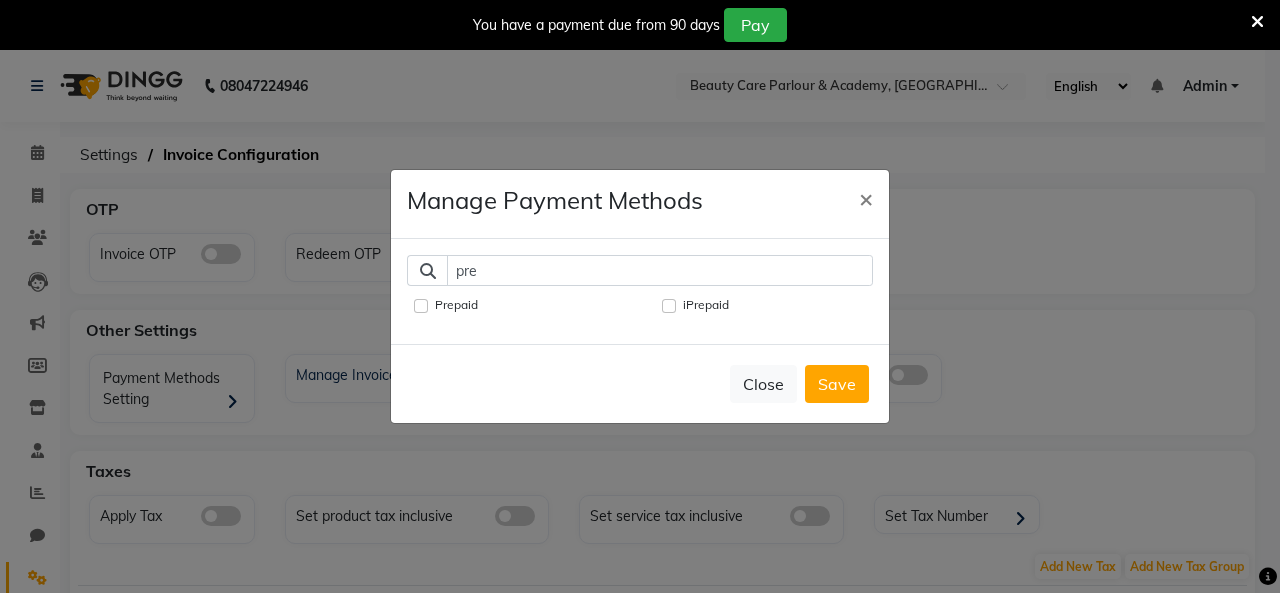 type on "pre" 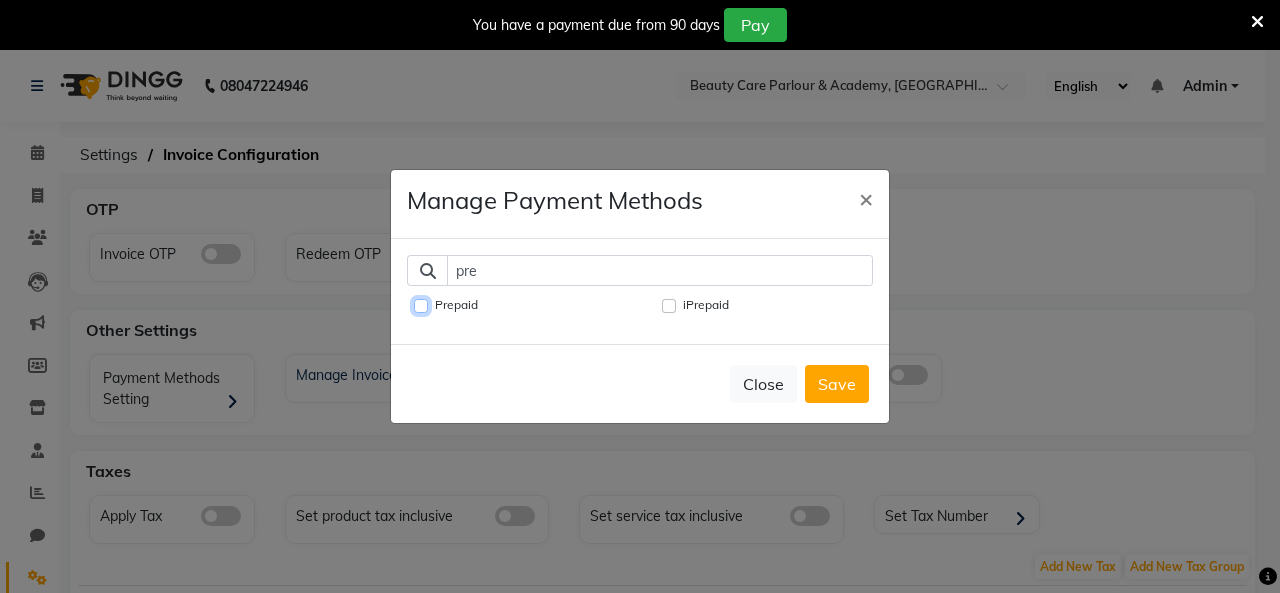 click on "Prepaid" at bounding box center (421, 306) 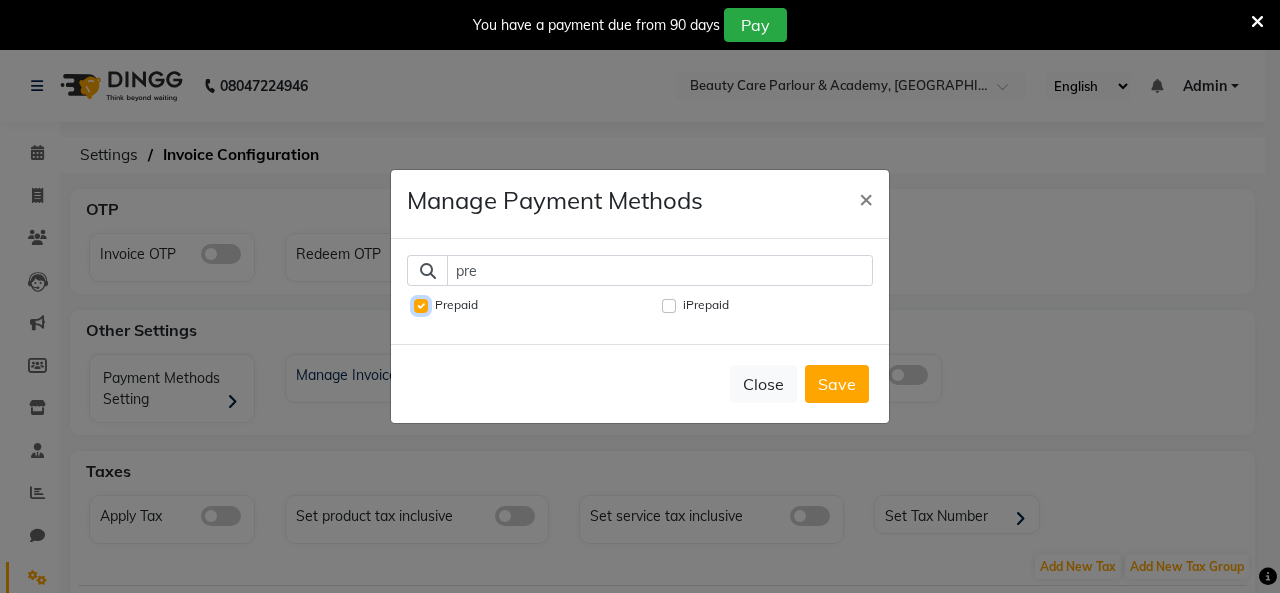 click on "Prepaid" at bounding box center (421, 306) 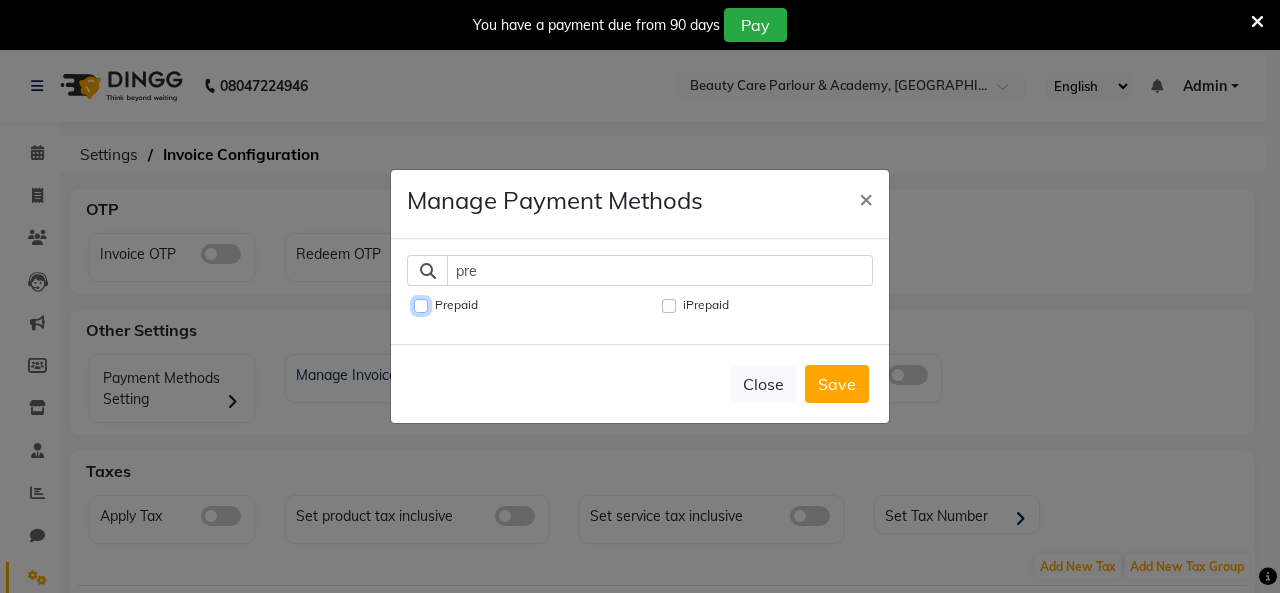 click on "Prepaid" at bounding box center (421, 306) 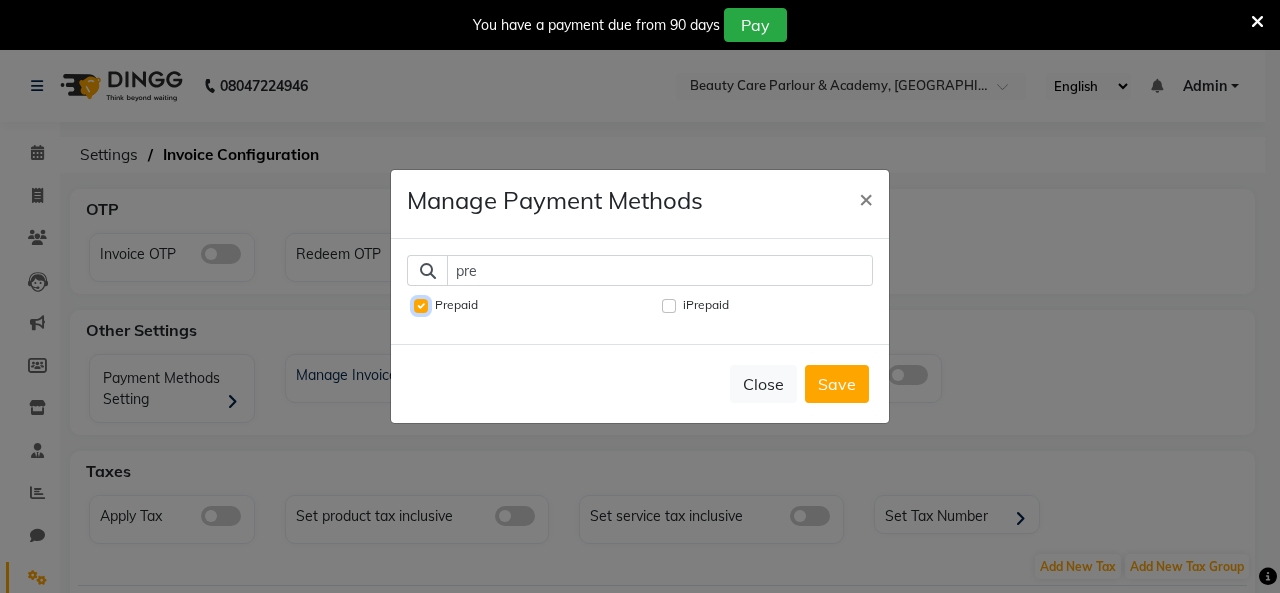 click on "Prepaid" at bounding box center [421, 306] 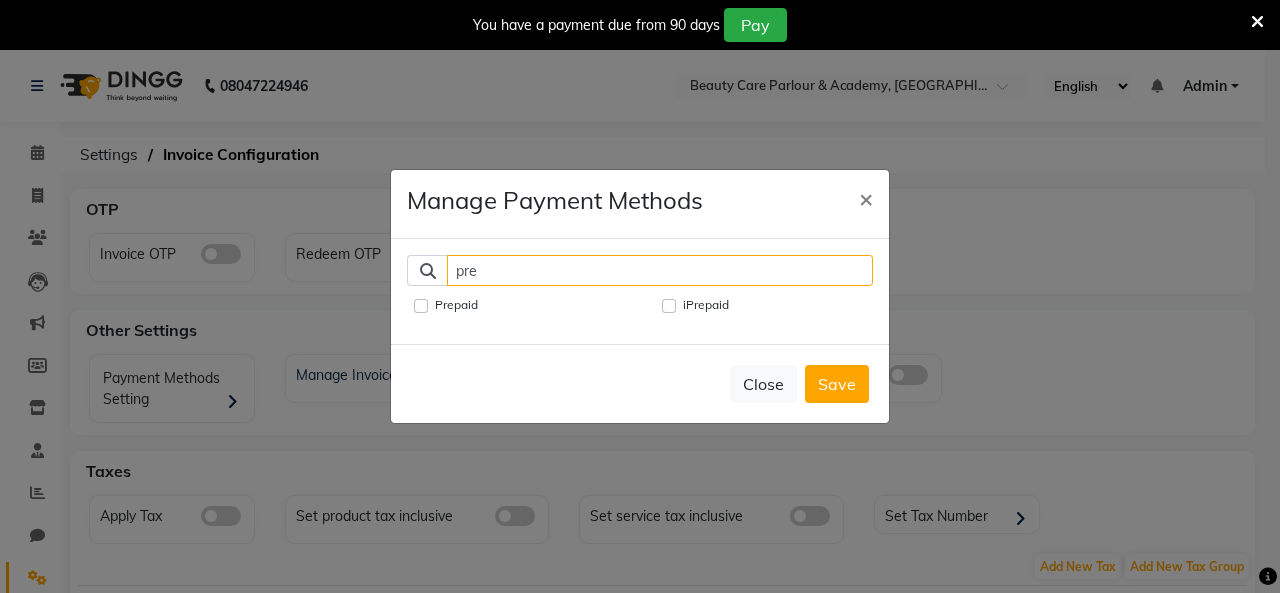 click on "pre" 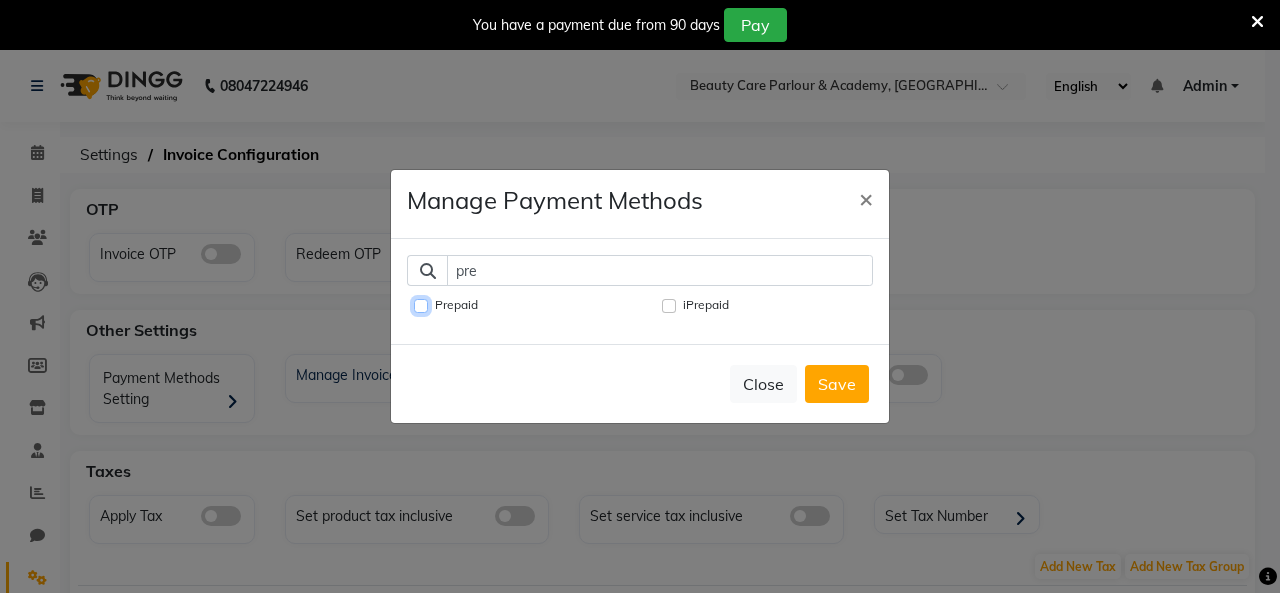 click on "Prepaid" at bounding box center (421, 306) 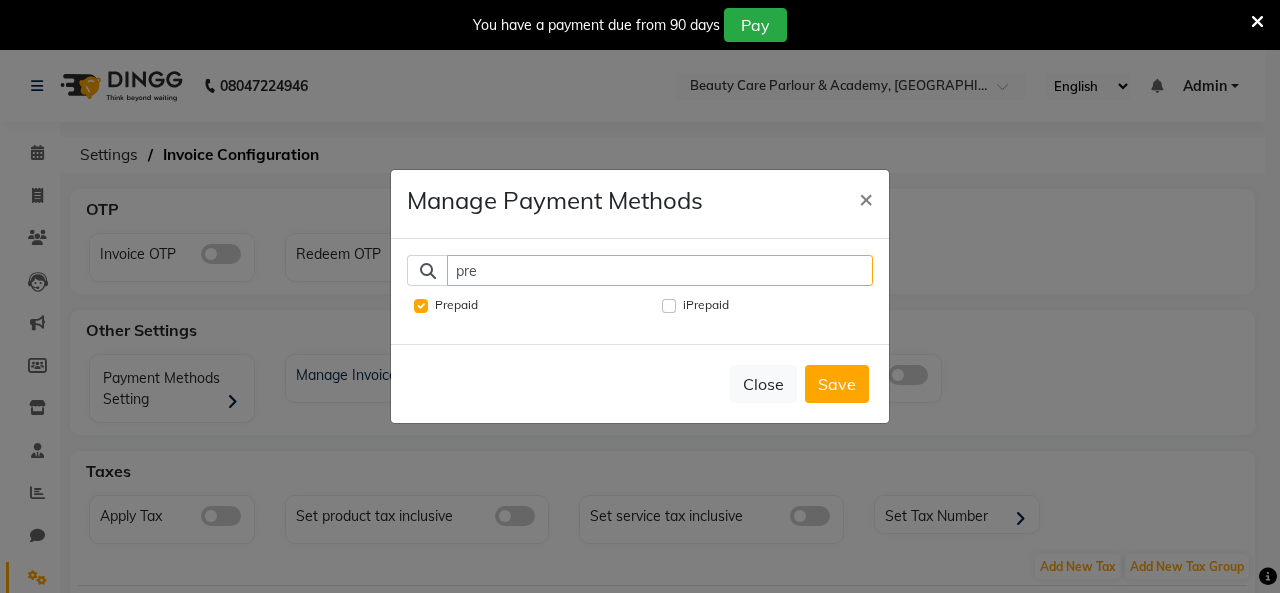 click on "pre" 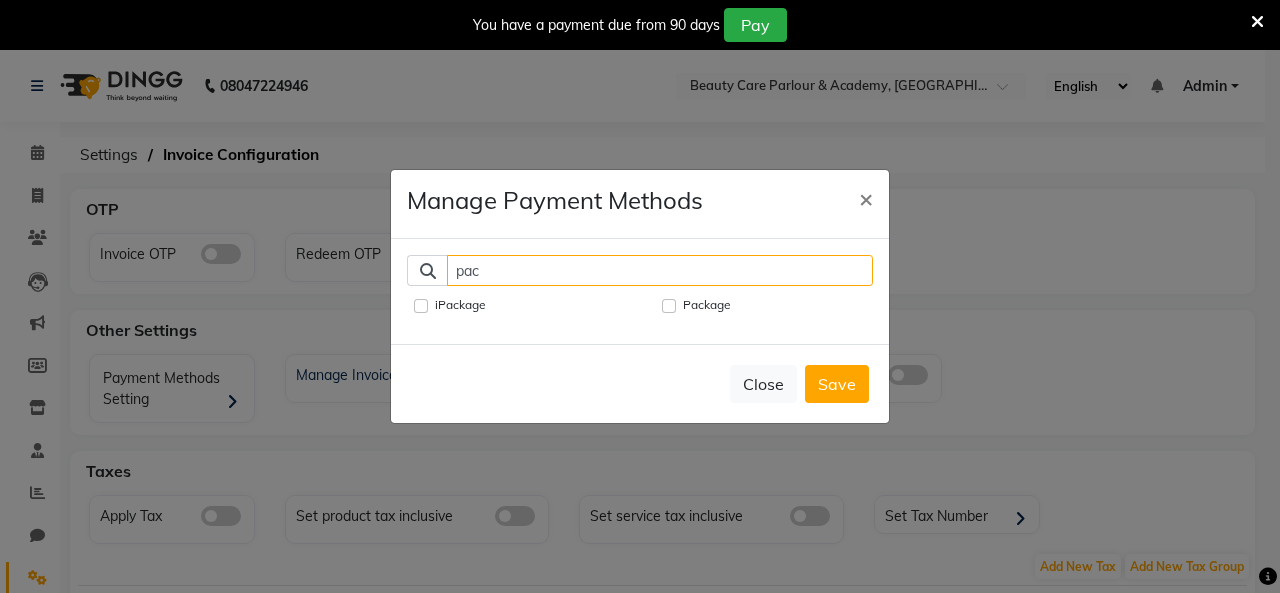 type on "pac" 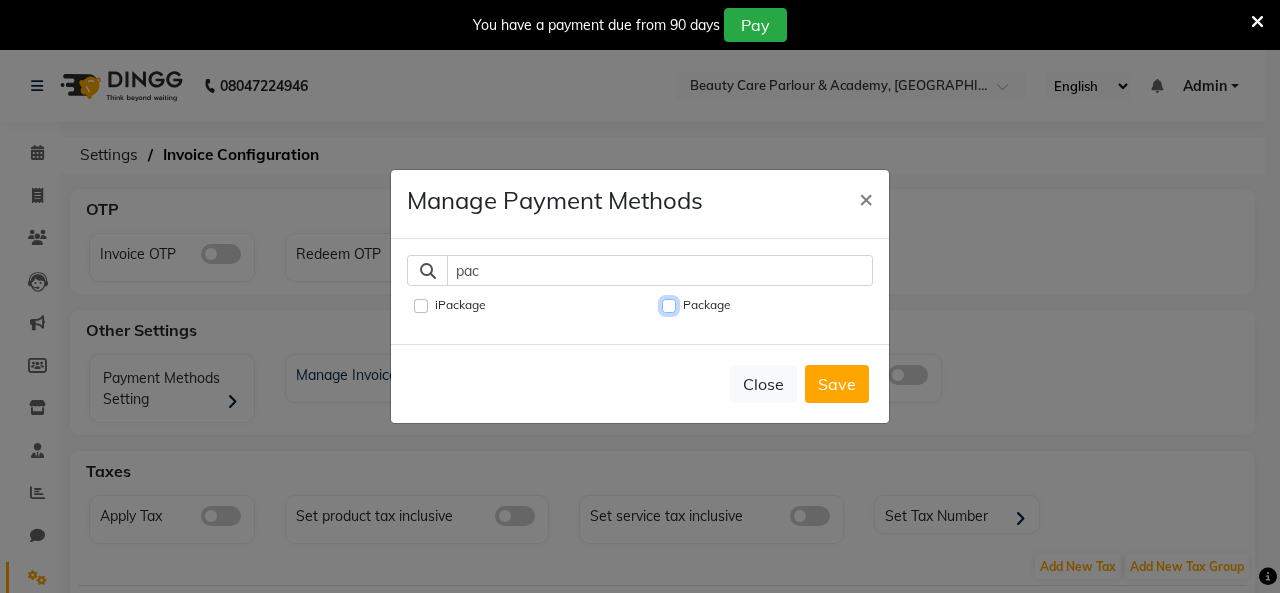 click on "Package" at bounding box center (669, 306) 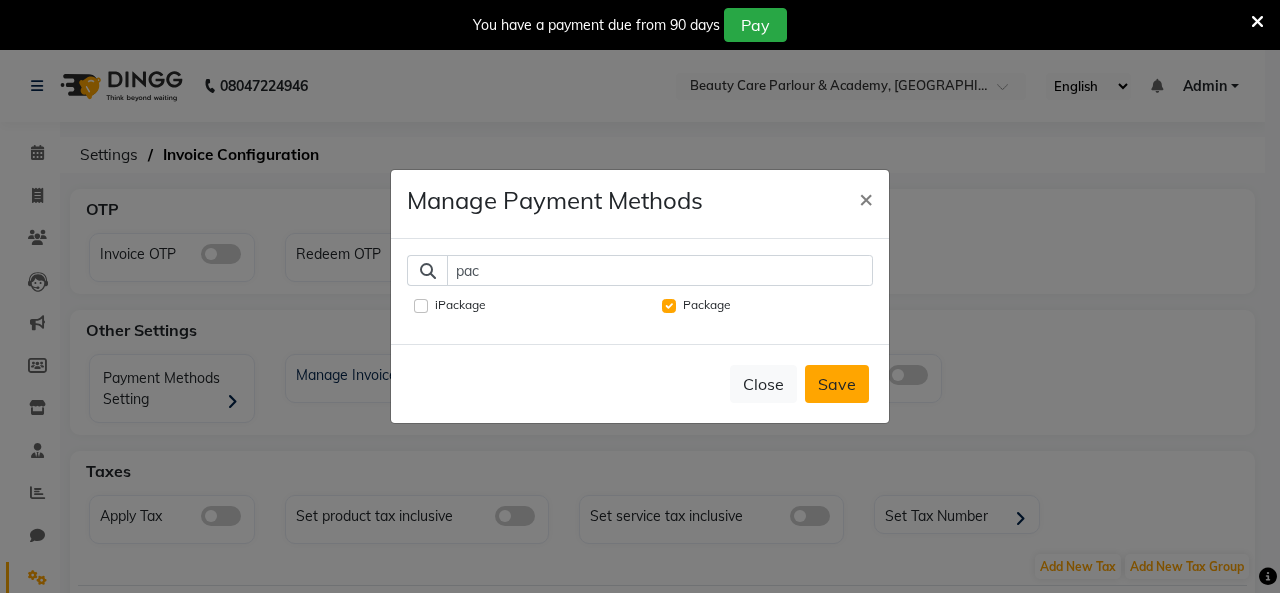 click on "Save" 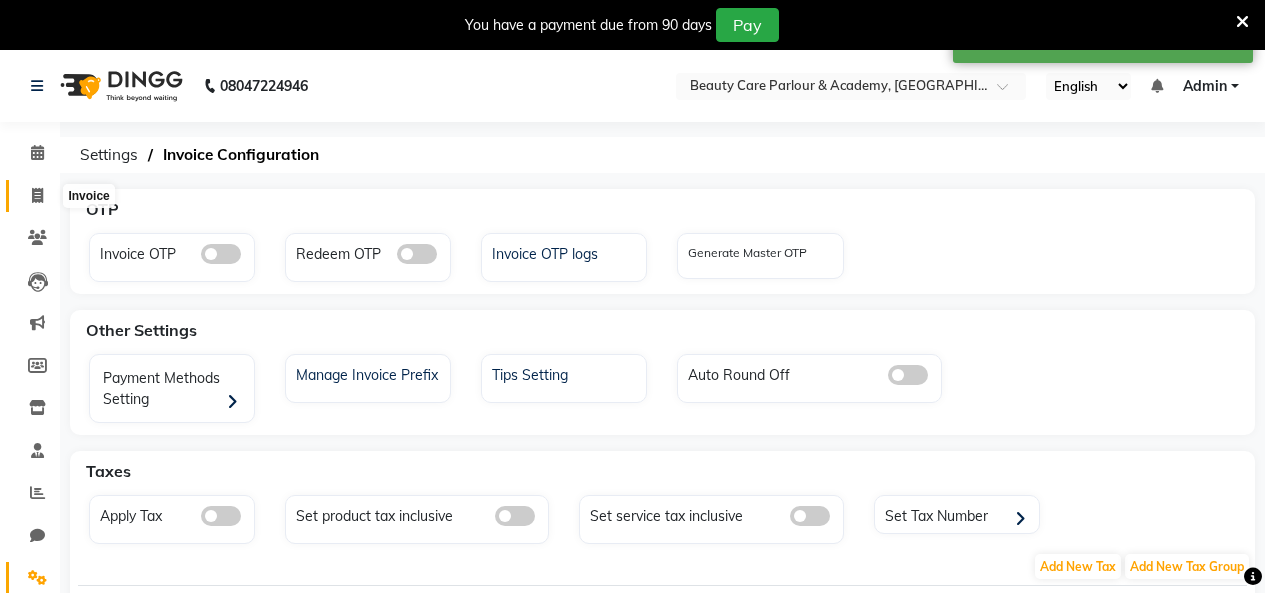 click 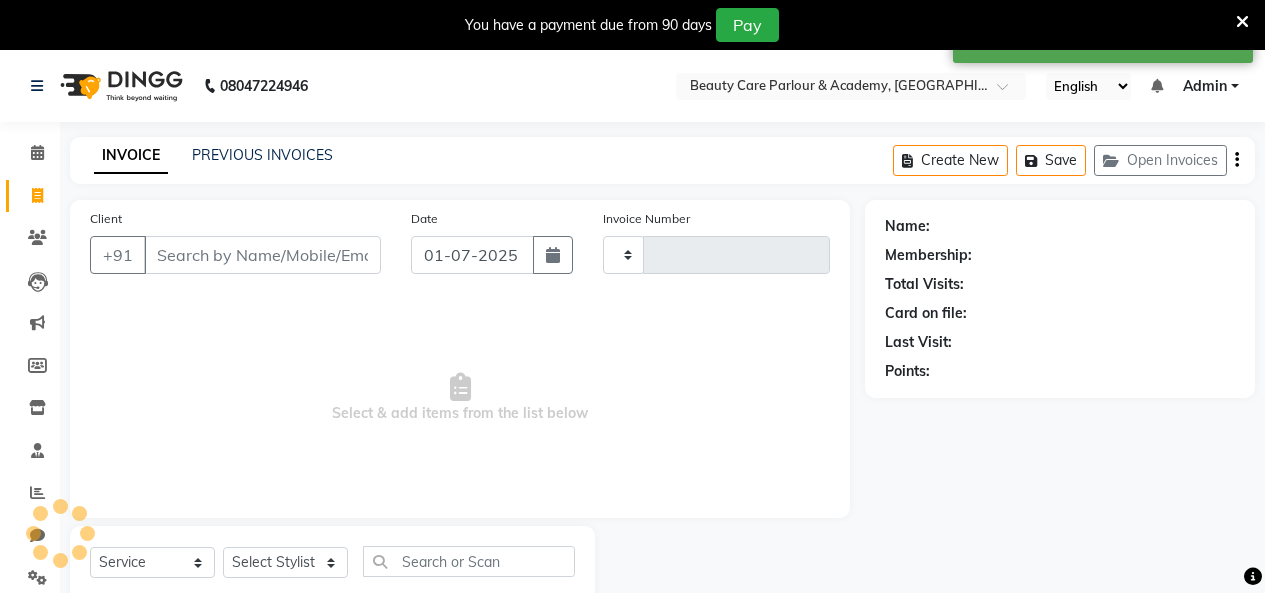 type on "0494" 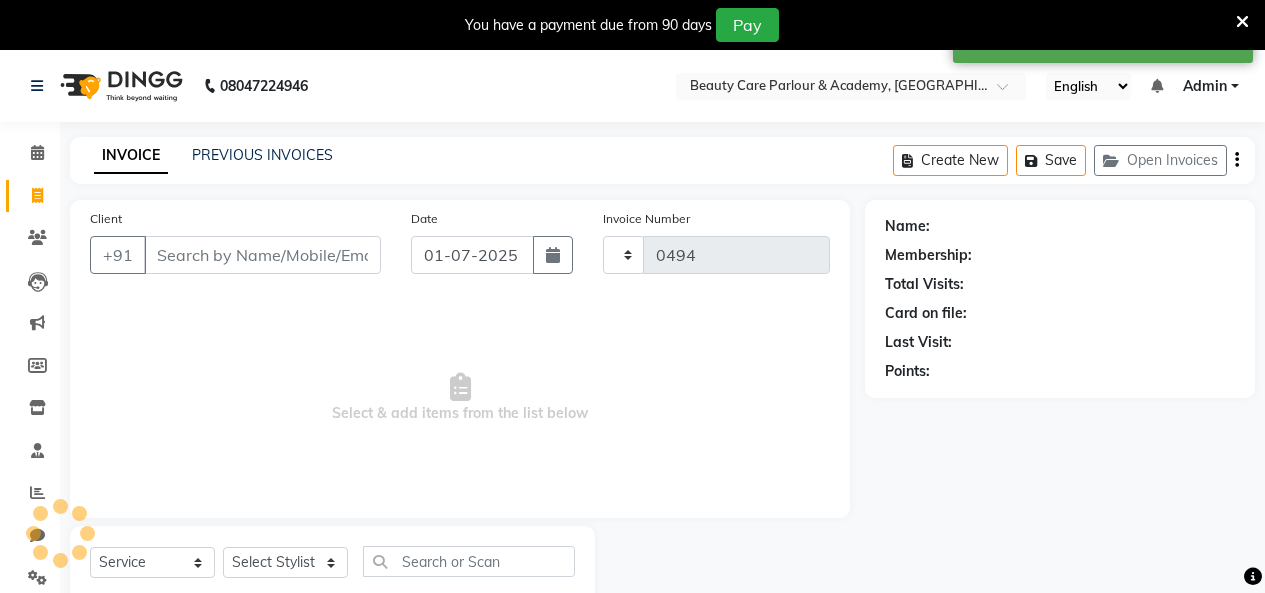 scroll, scrollTop: 58, scrollLeft: 0, axis: vertical 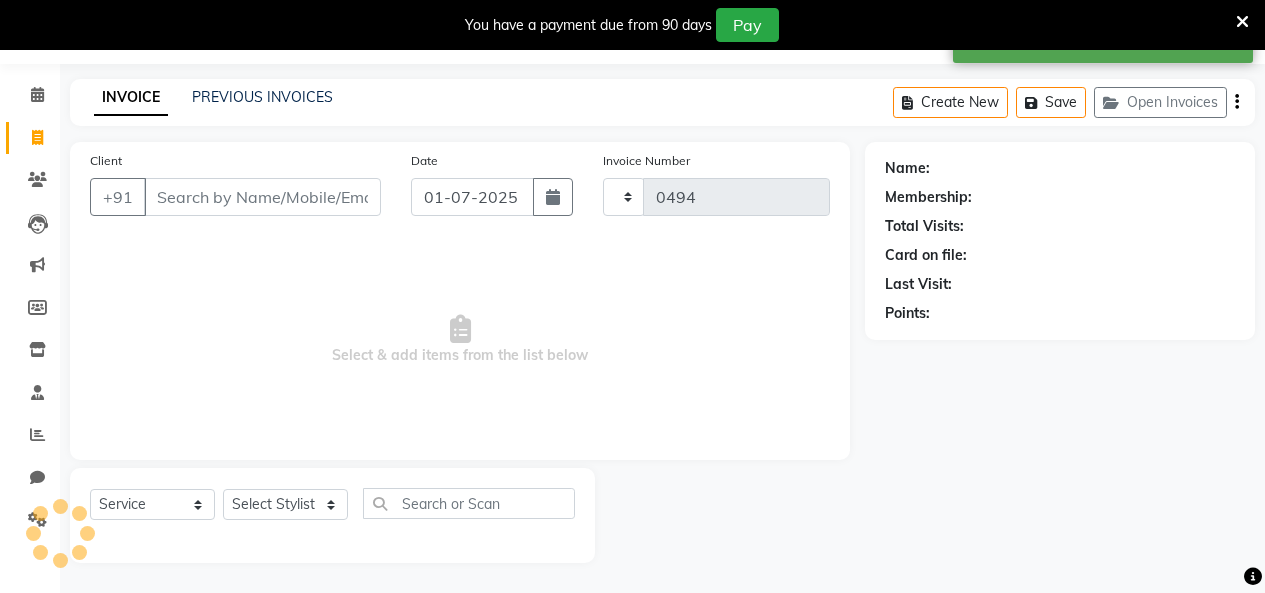 select on "8049" 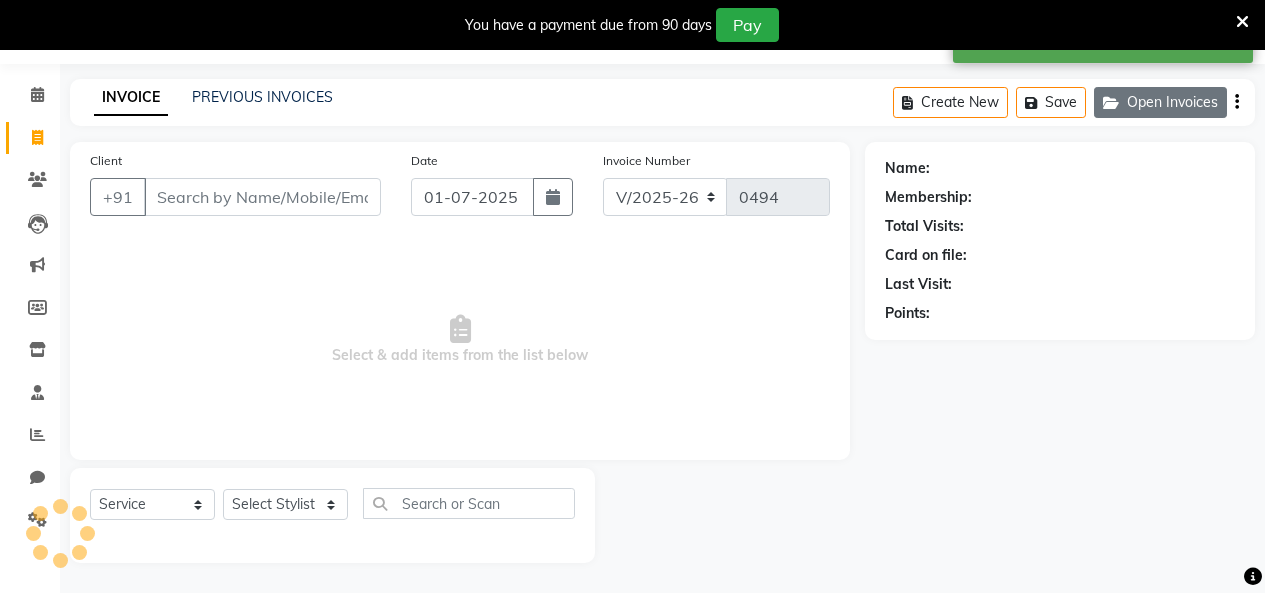 click on "Open Invoices" 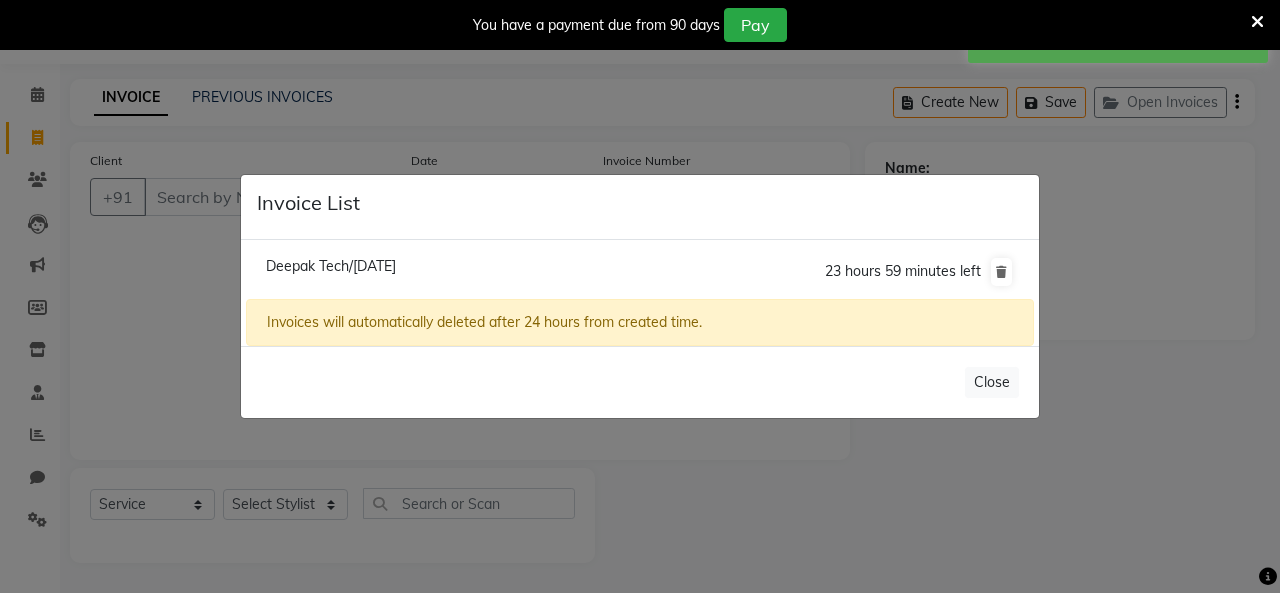 click on "Deepak Tech/01 July 2025" 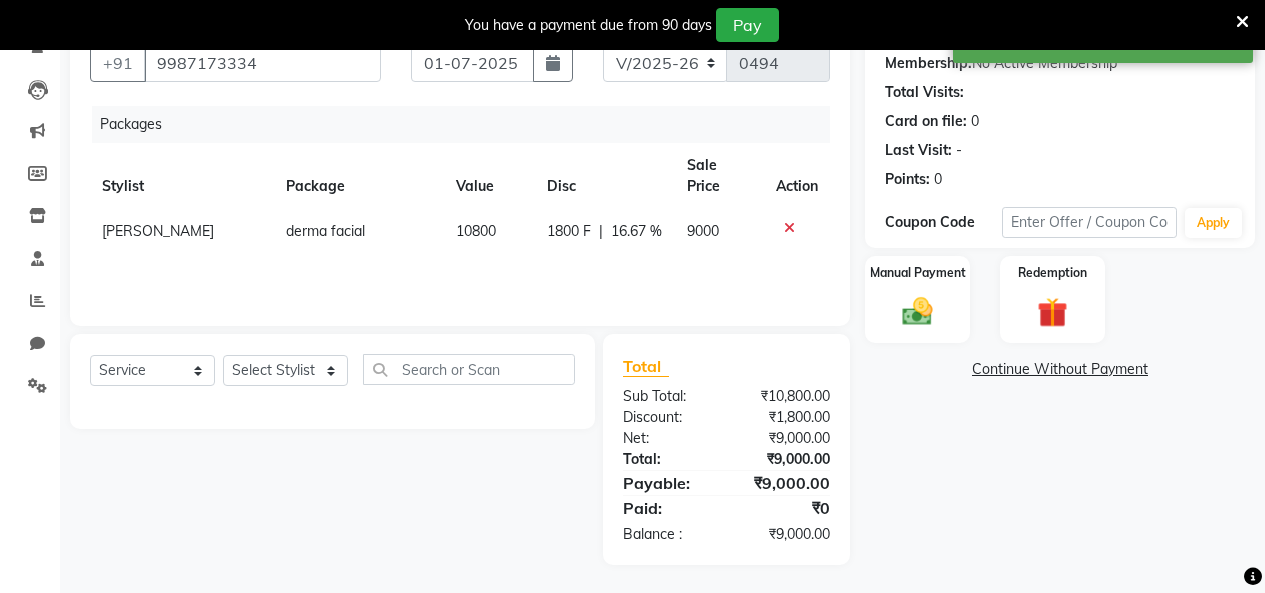 scroll, scrollTop: 194, scrollLeft: 0, axis: vertical 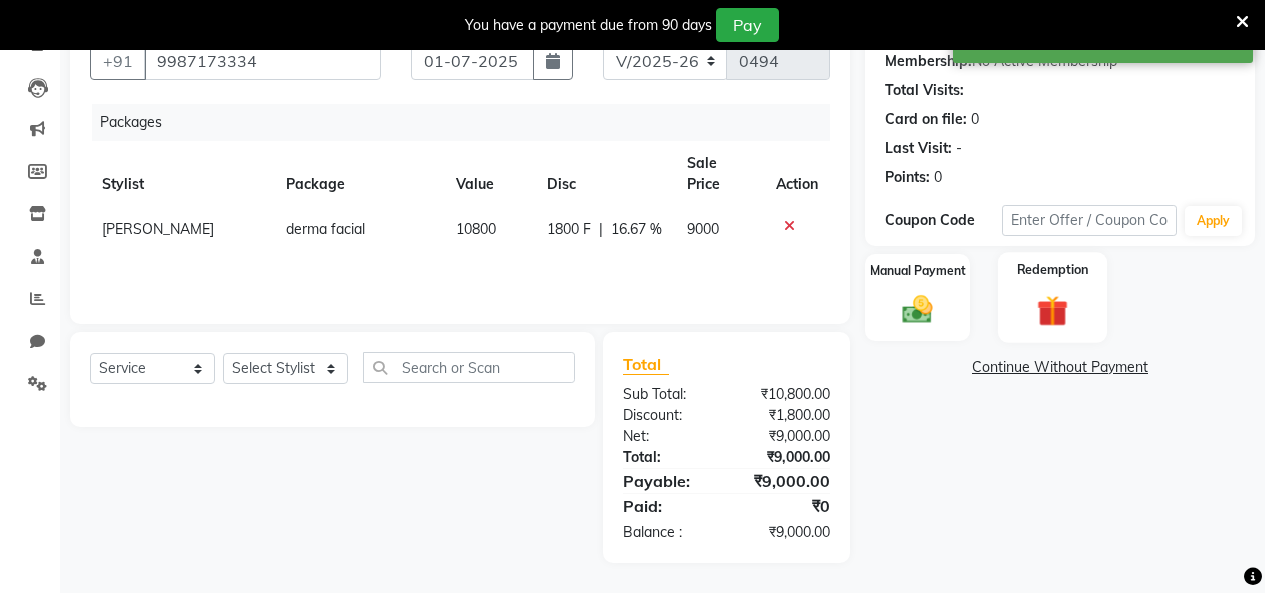 click on "Redemption" 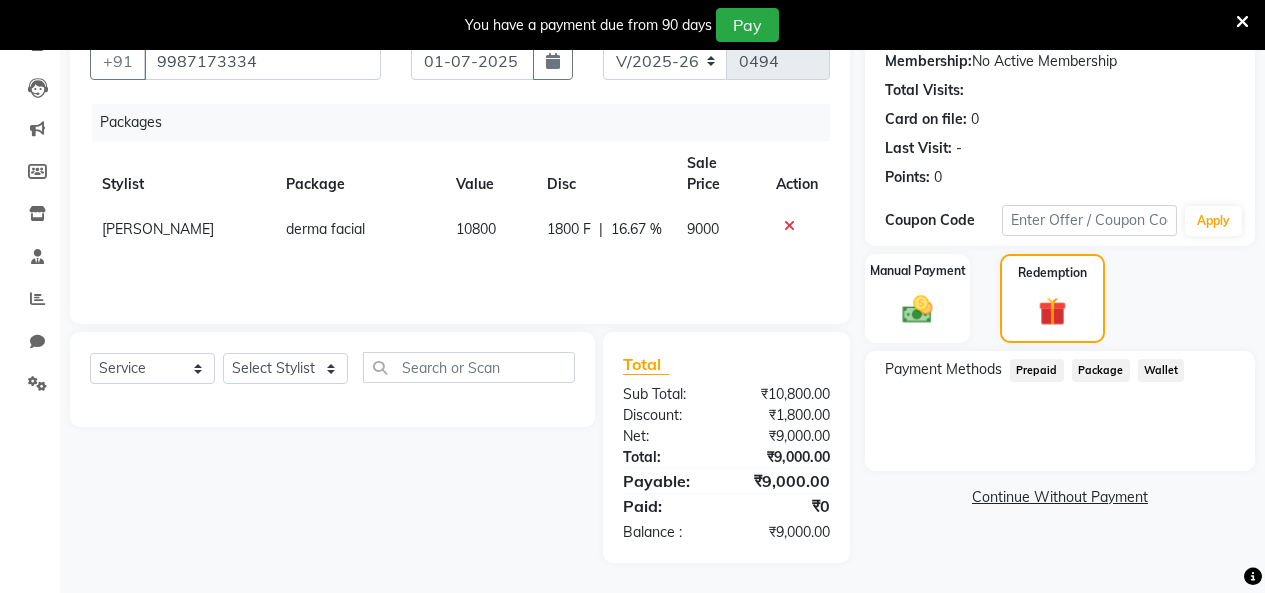 click on "Package" 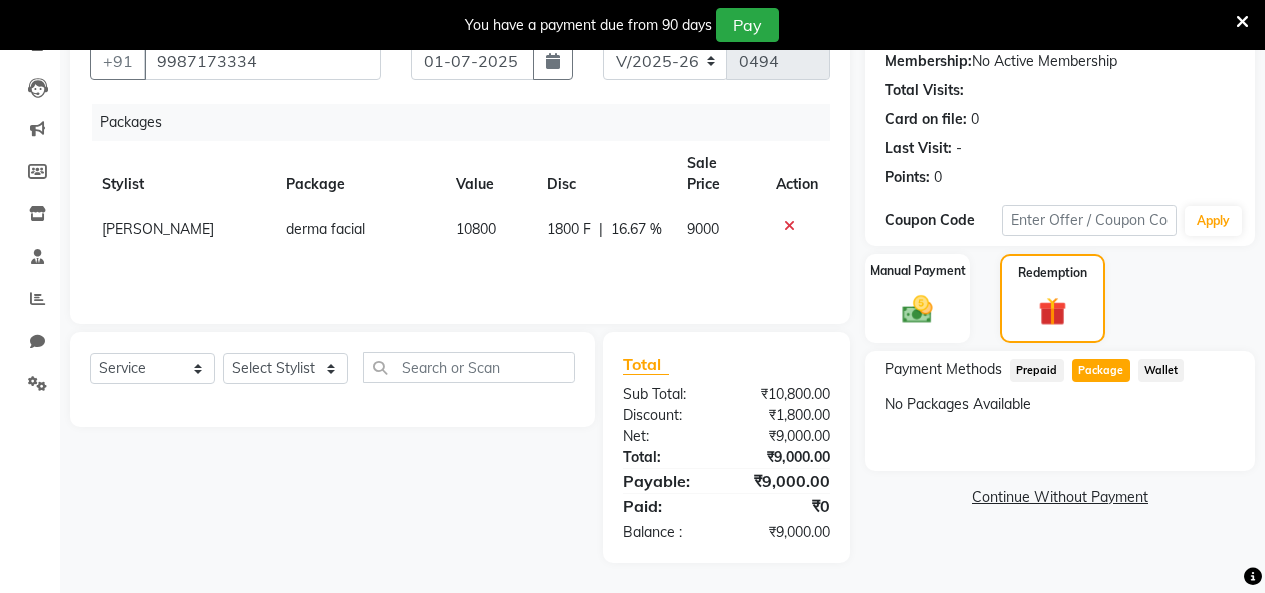 drag, startPoint x: 1124, startPoint y: 530, endPoint x: 1090, endPoint y: 391, distance: 143.09787 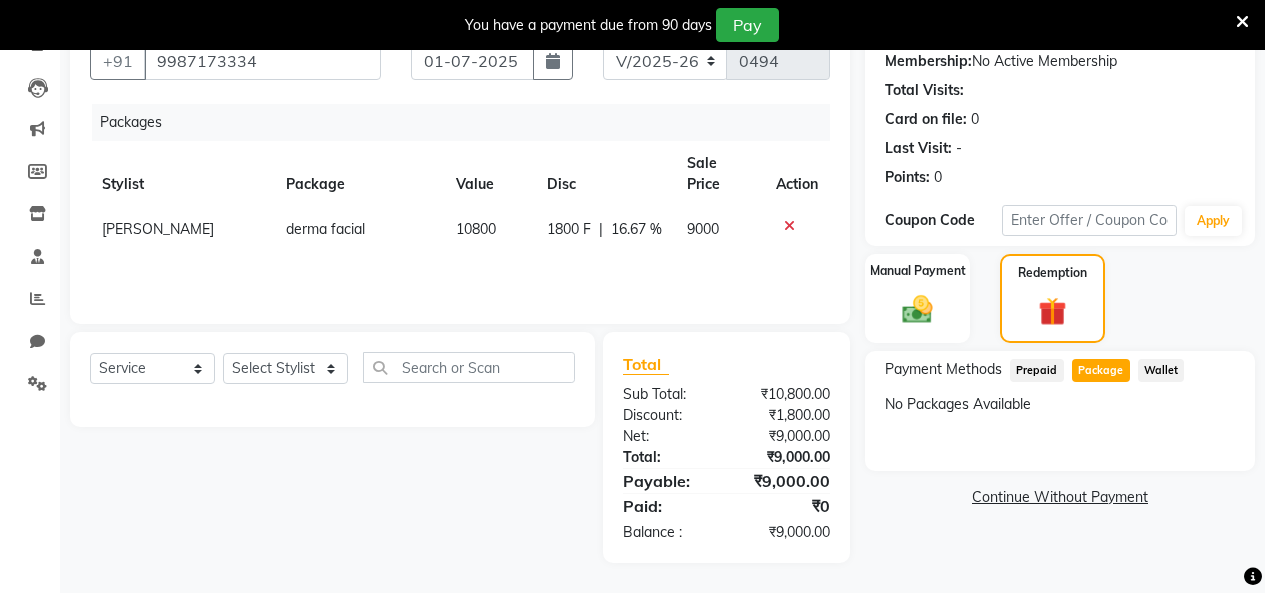 click on "Name: Deepak Tech Membership:  No Active Membership  Total Visits:   Card on file:  0 Last Visit:   - Points:   0  Coupon Code Apply Manual Payment Redemption Payment Methods  Prepaid   Package   Wallet   No Packages Available   Continue Without Payment" 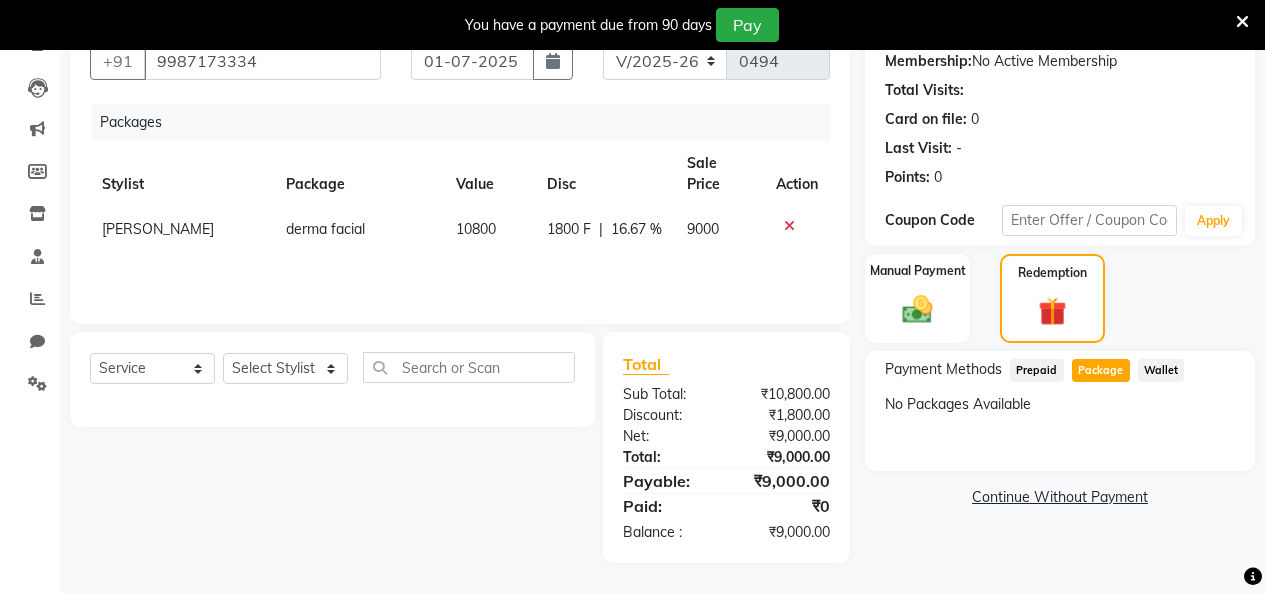 click at bounding box center (1242, 22) 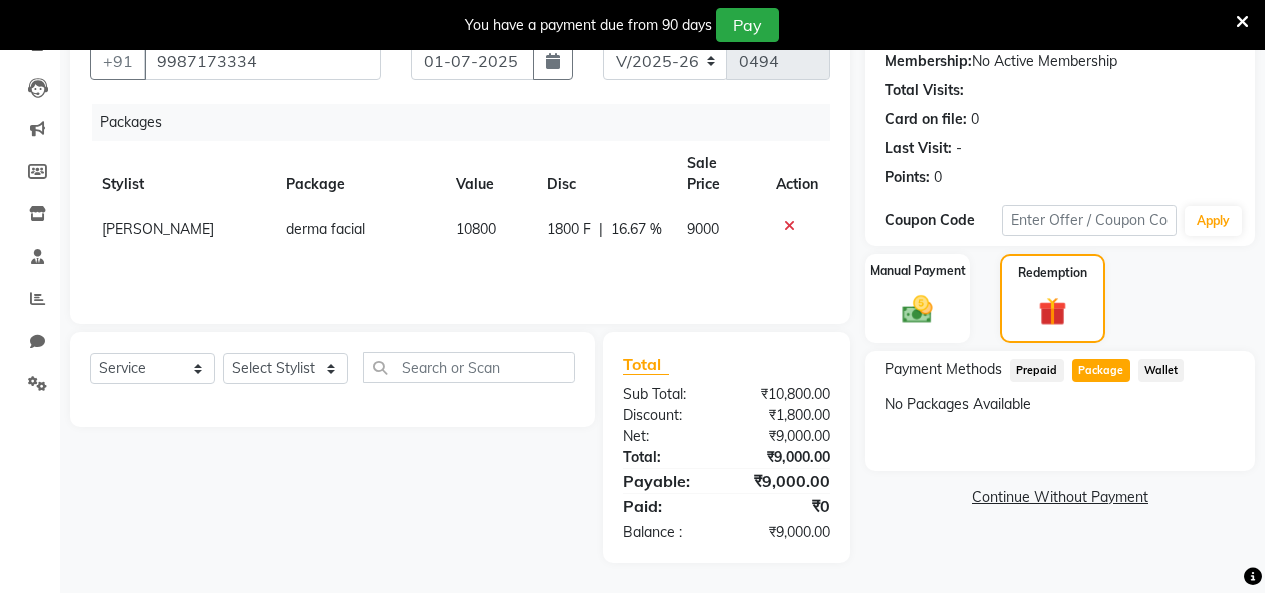 scroll, scrollTop: 144, scrollLeft: 0, axis: vertical 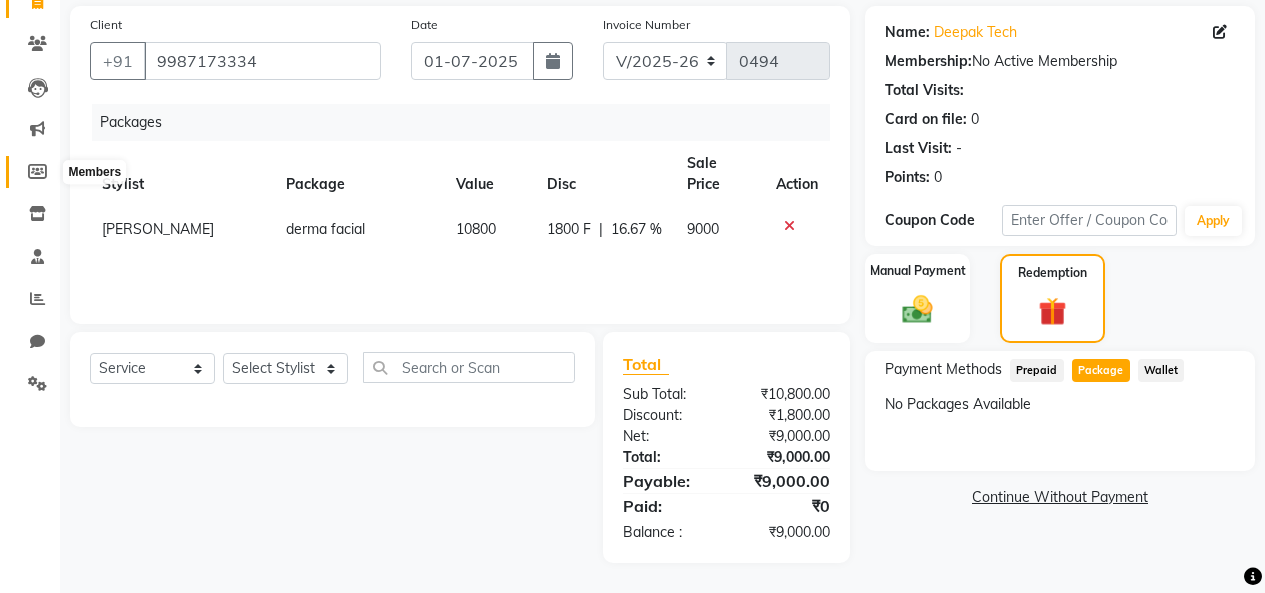 click 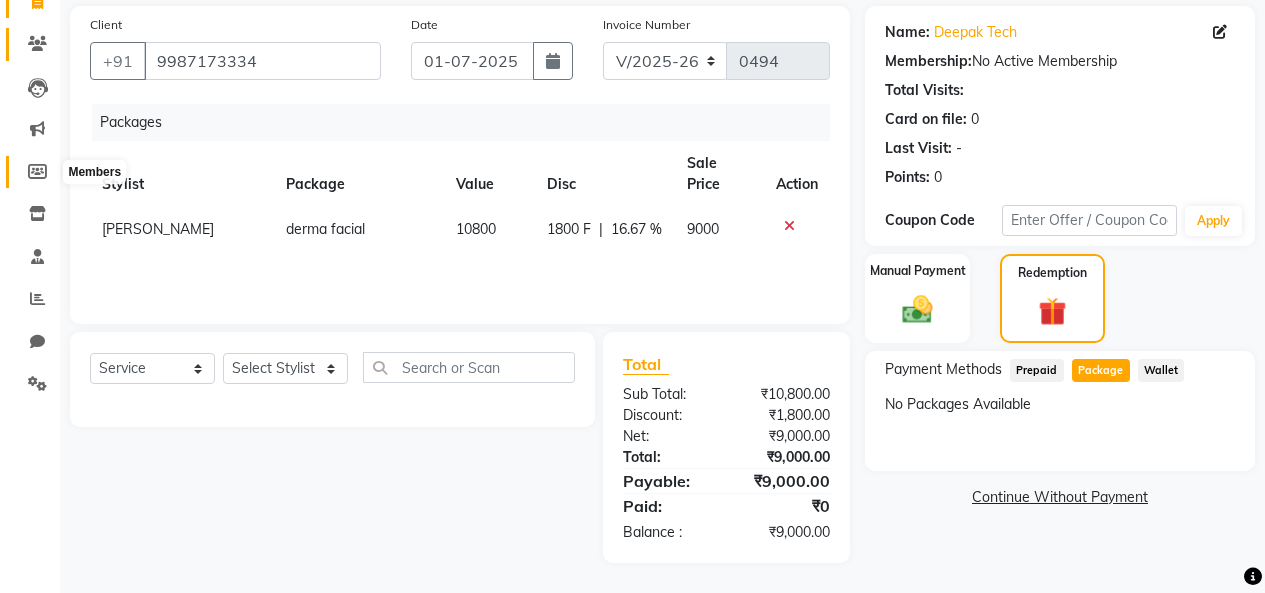 select 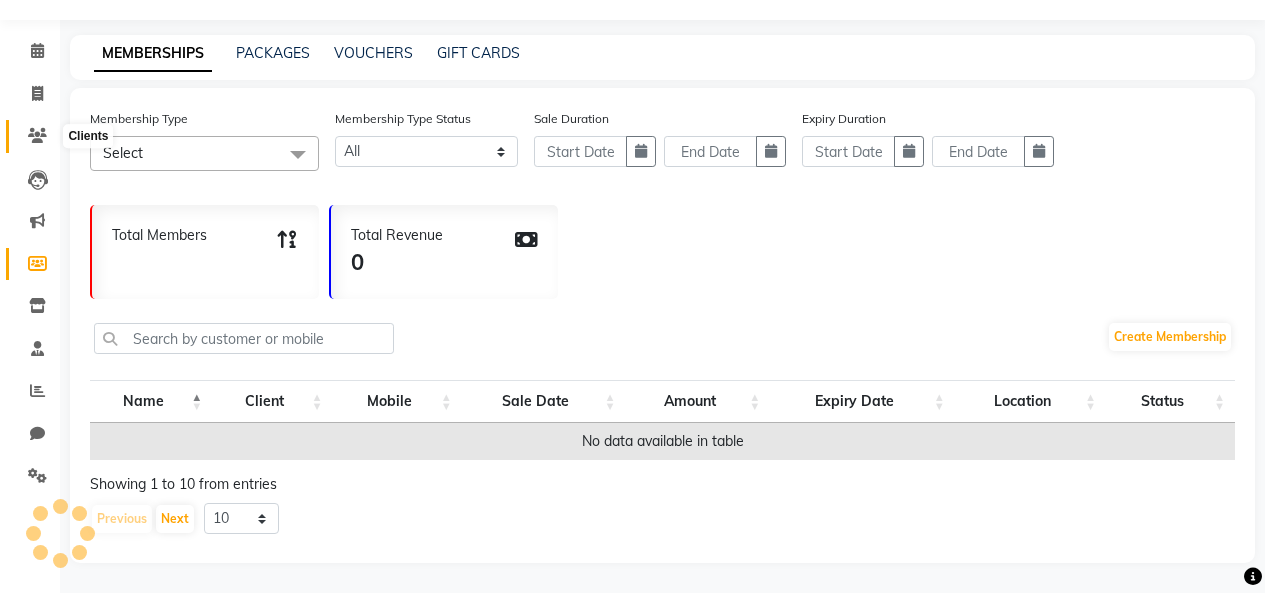 scroll, scrollTop: 24, scrollLeft: 0, axis: vertical 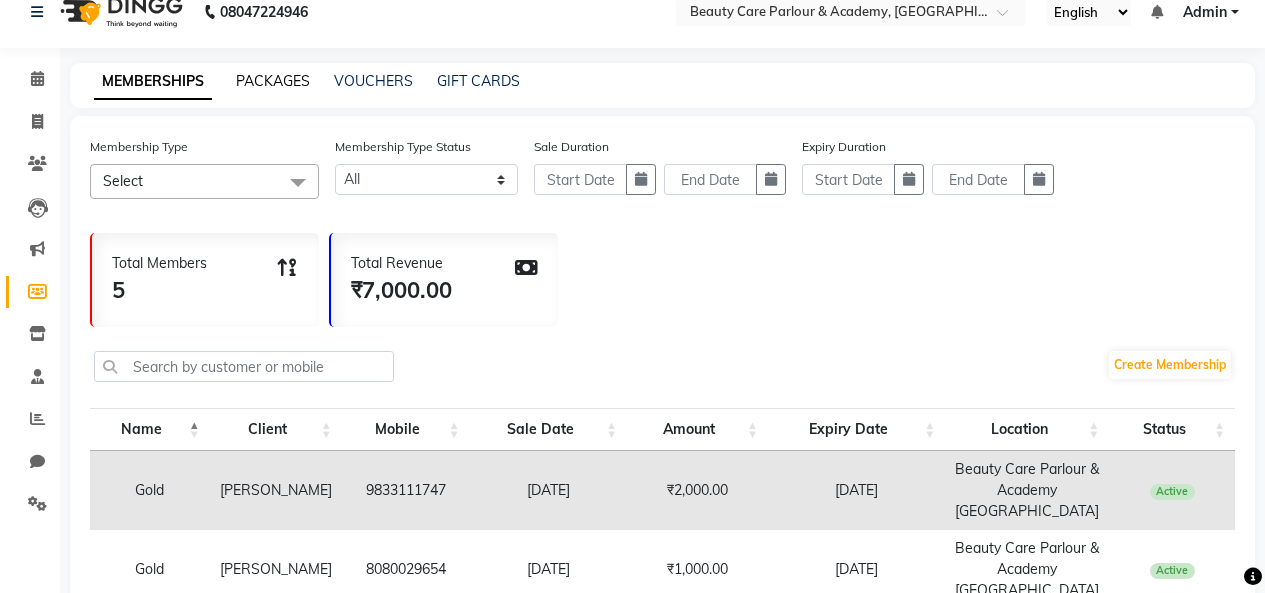 click on "PACKAGES" 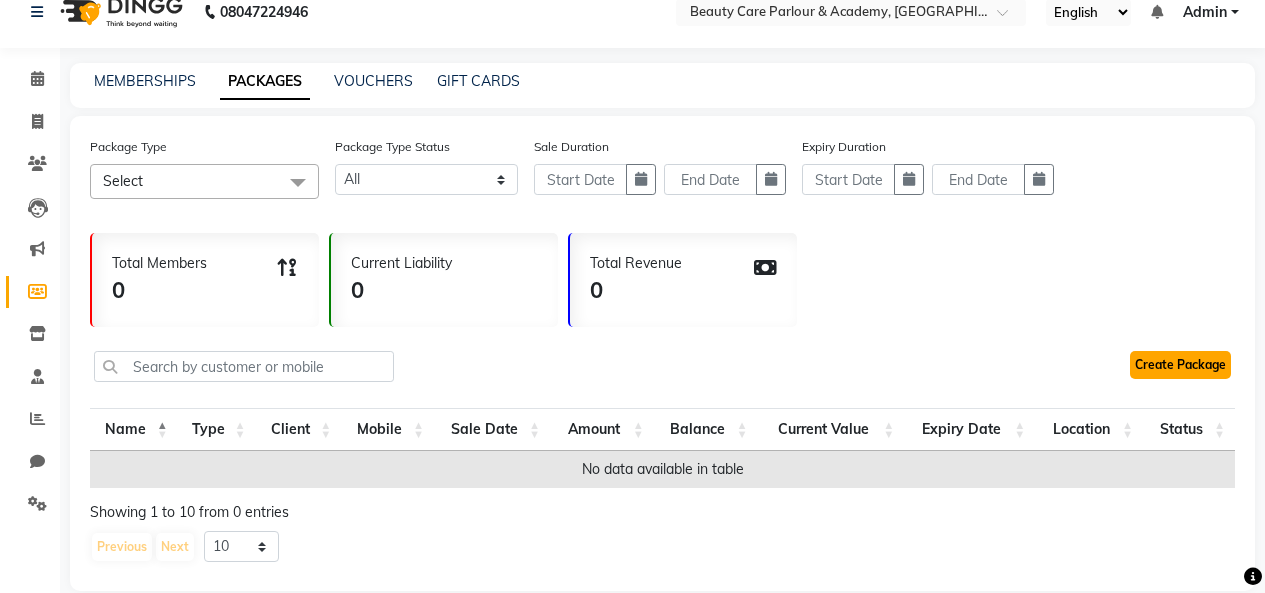 click on "Create Package" 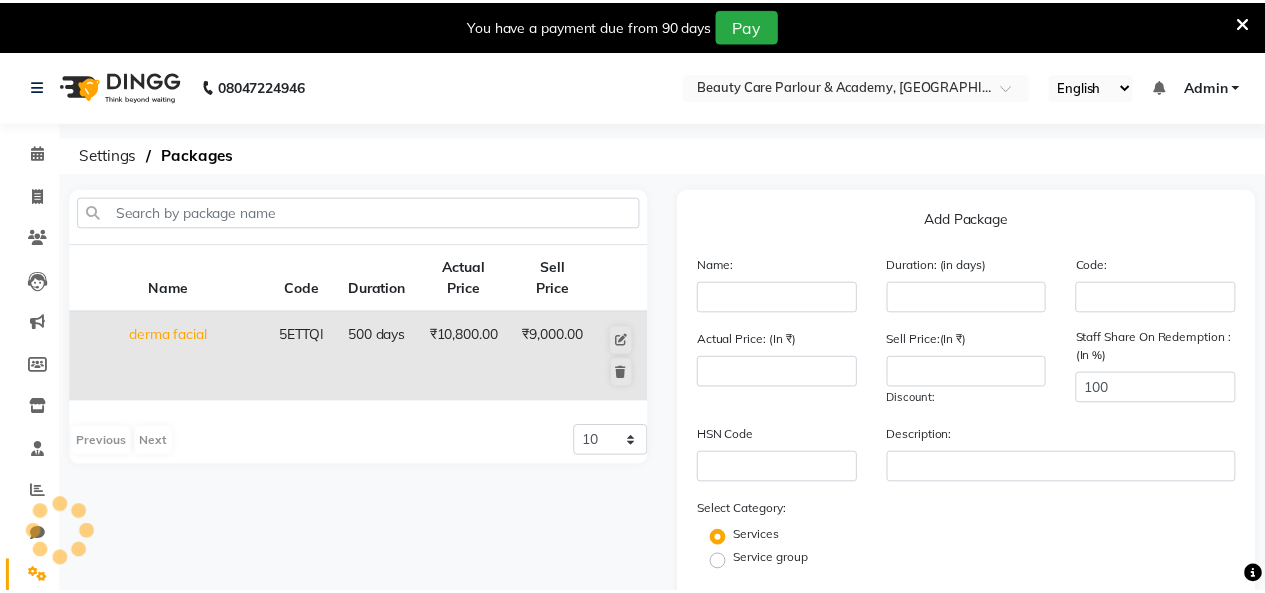 scroll, scrollTop: 0, scrollLeft: 0, axis: both 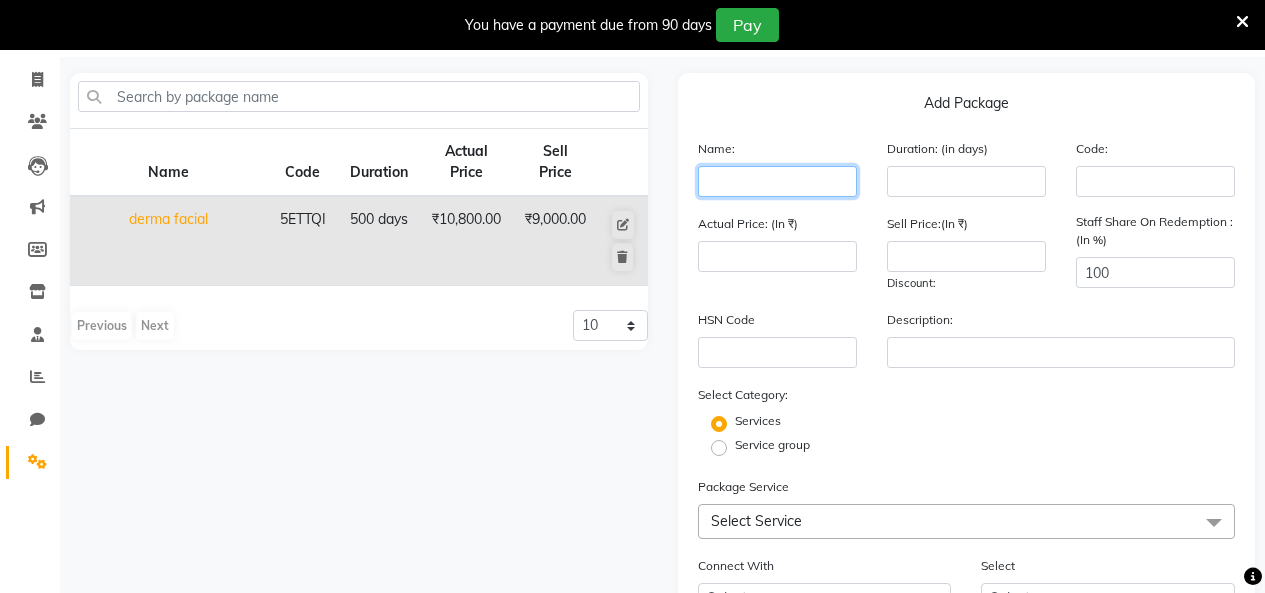 click 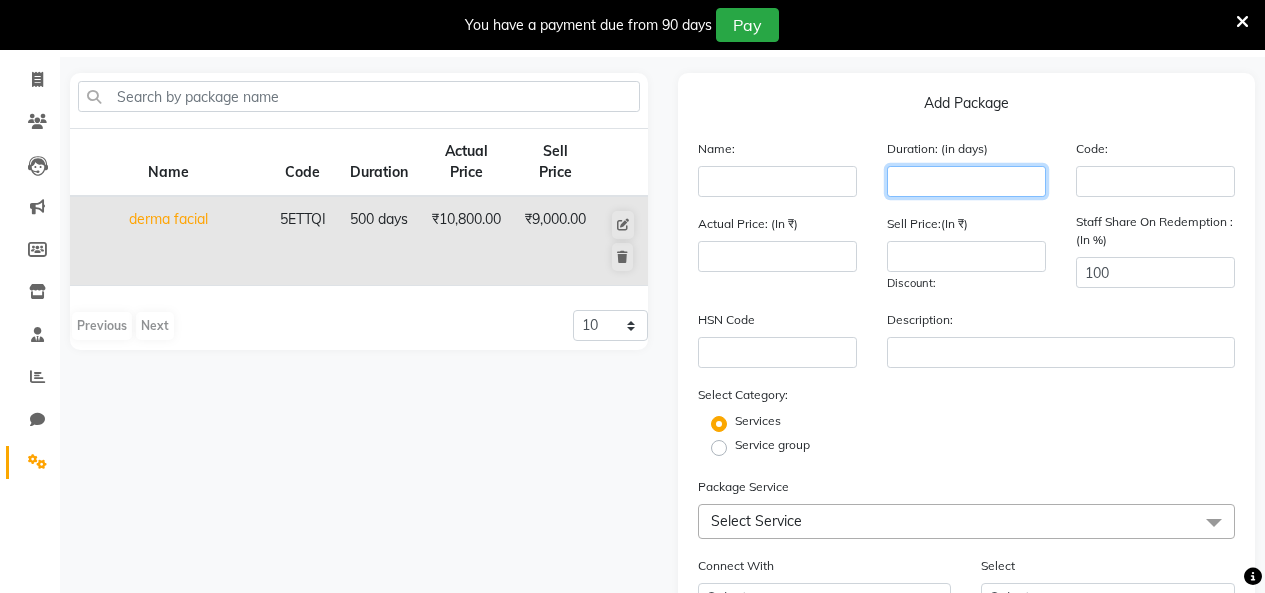 click 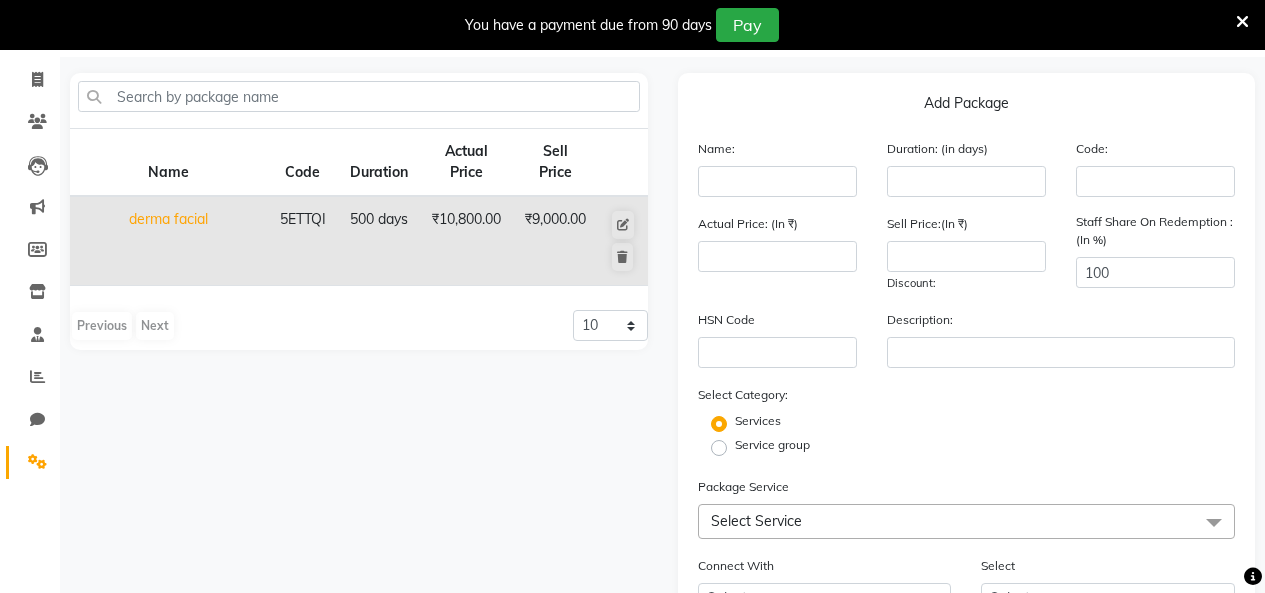 click at bounding box center (1242, 22) 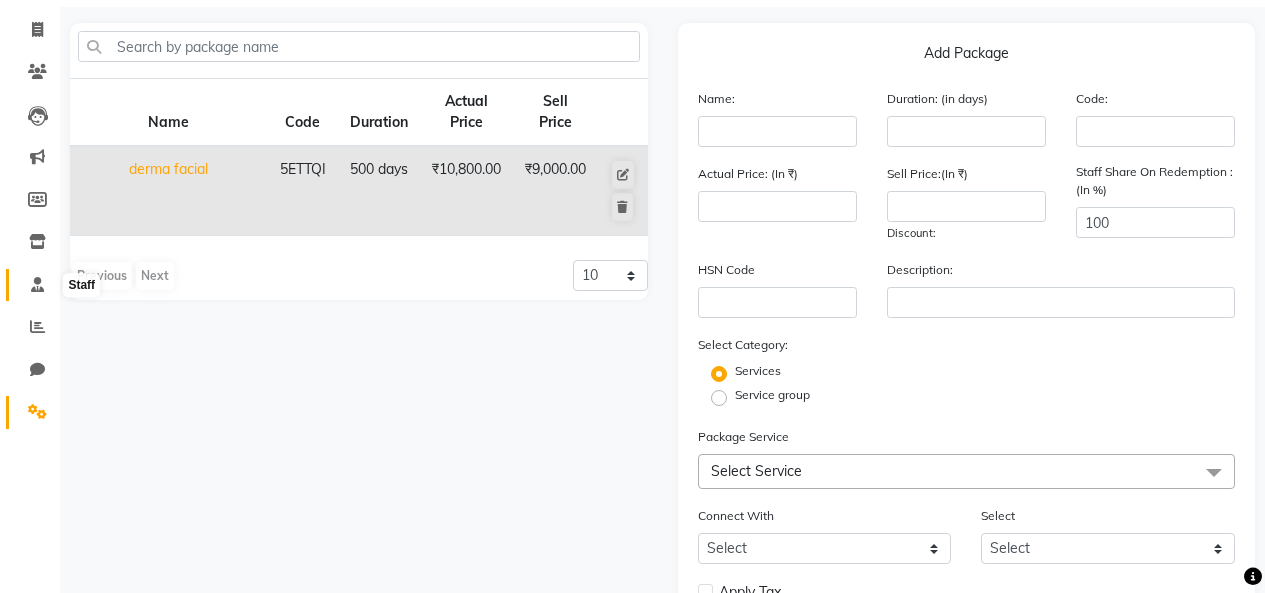 click 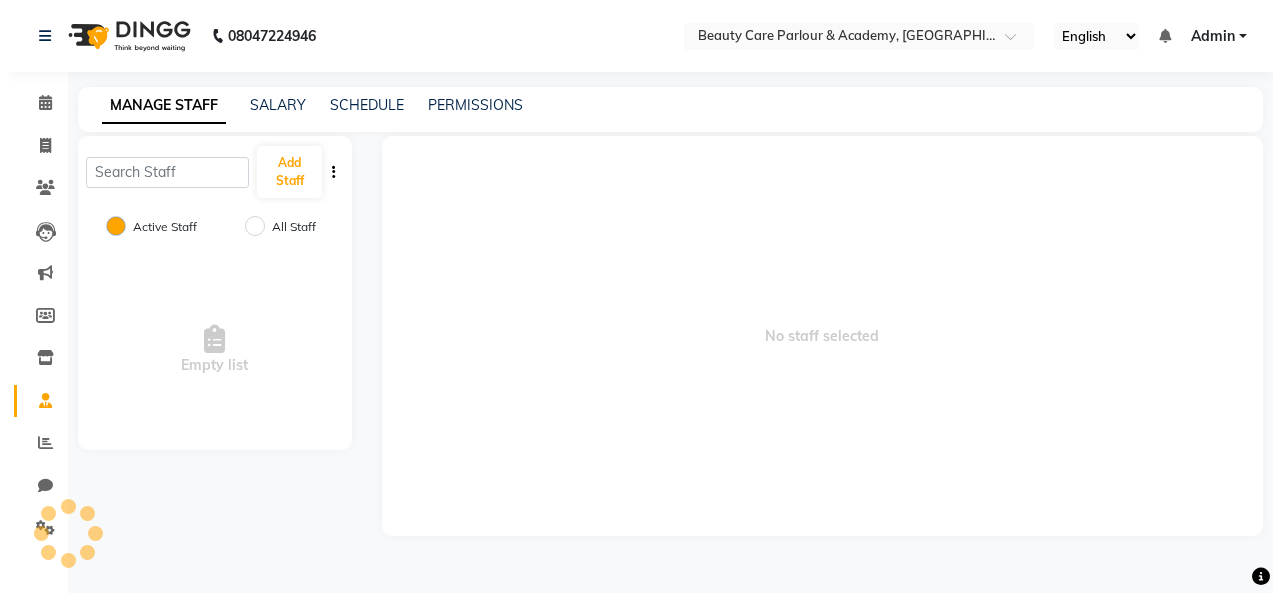 scroll, scrollTop: 0, scrollLeft: 0, axis: both 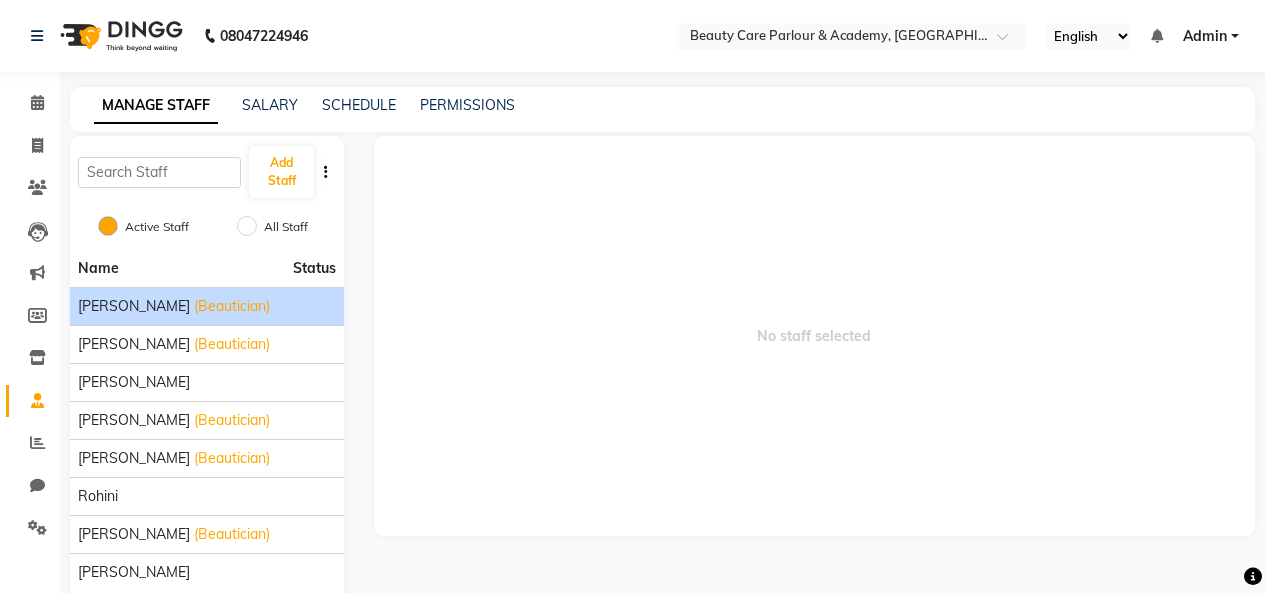 click on "[PERSON_NAME]" 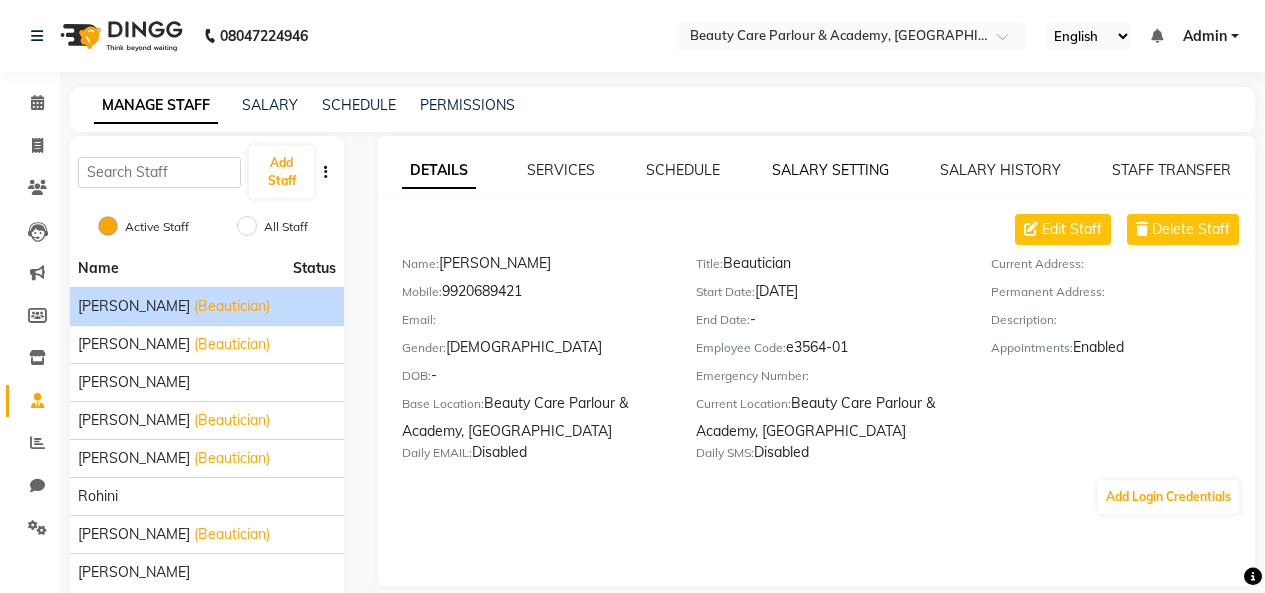 click on "SALARY SETTING" 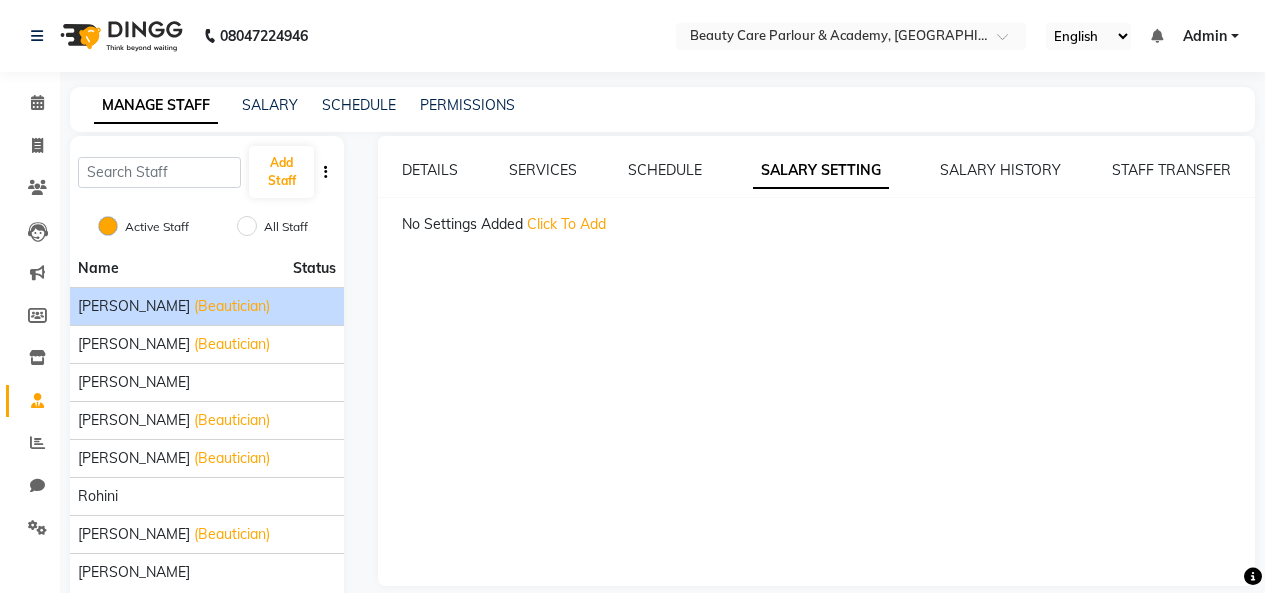 click on "Click To Add" 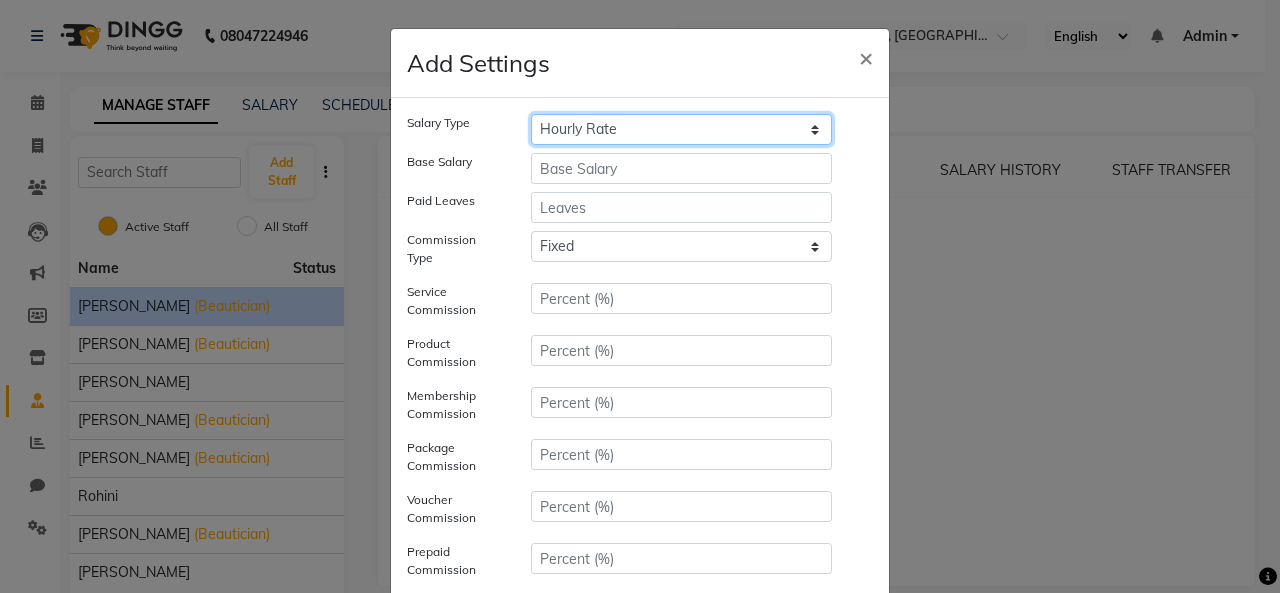 click on "Hourly Rate Bi-Weekly Twice Monthly Monthly Yearly" 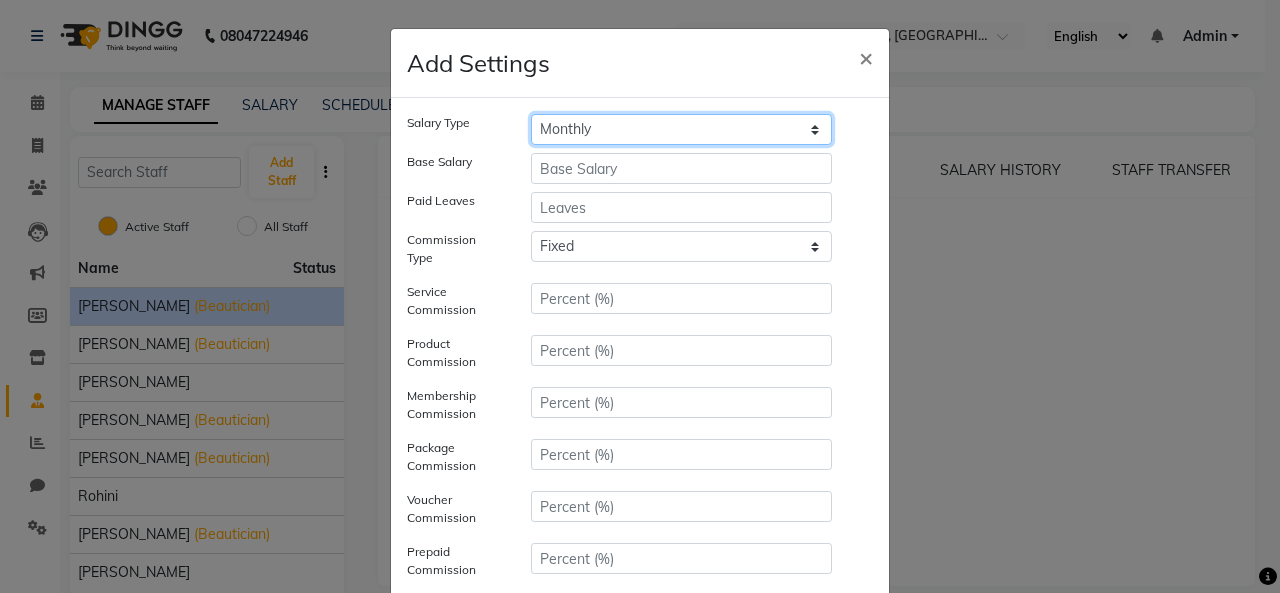click on "Hourly Rate Bi-Weekly Twice Monthly Monthly Yearly" 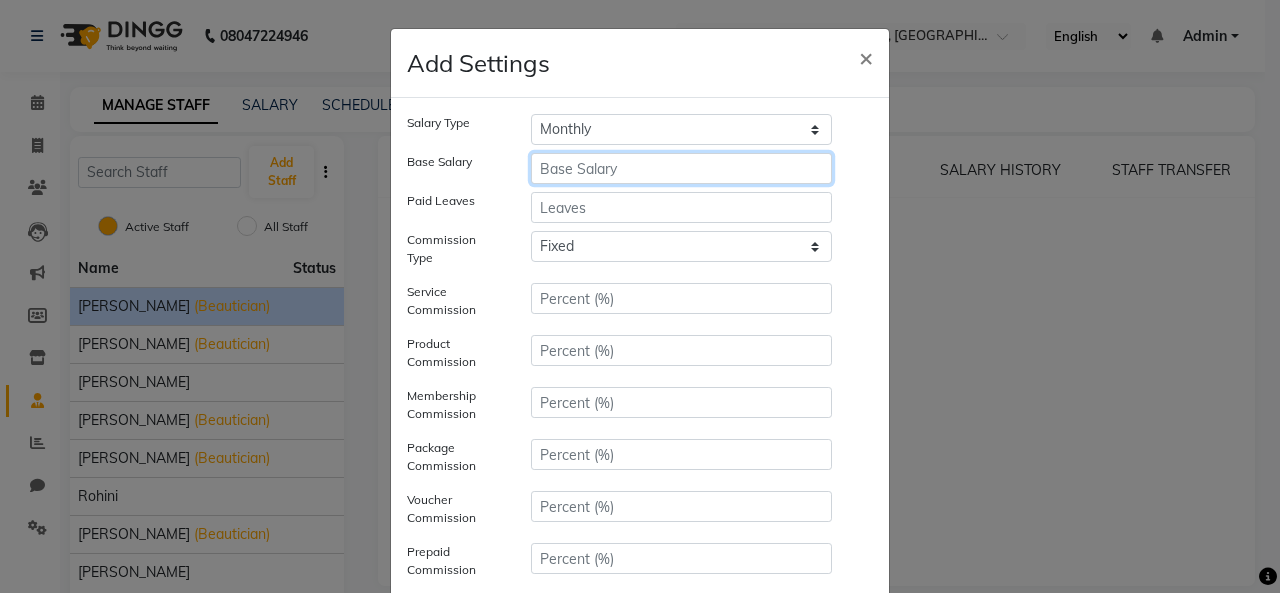 click 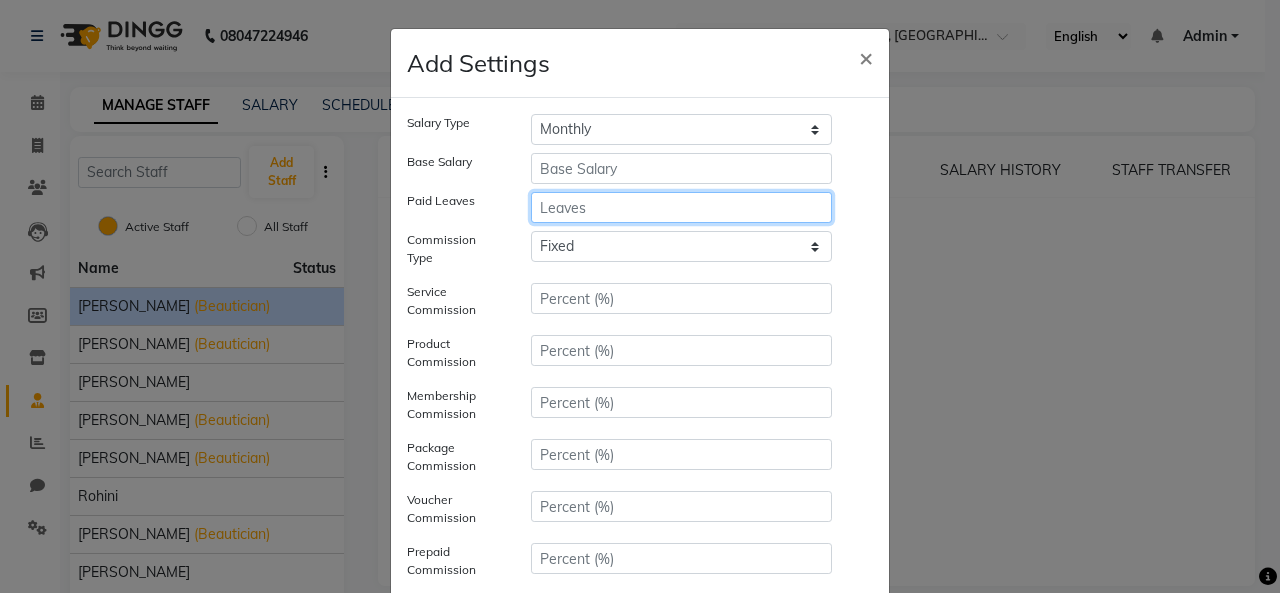 click 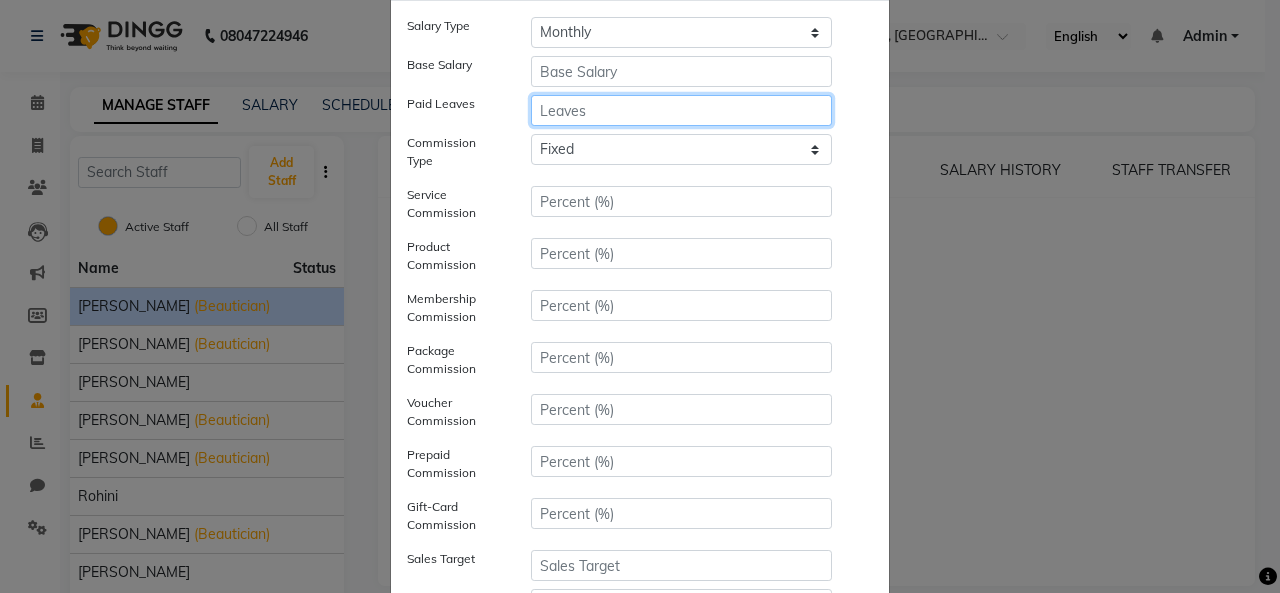 scroll, scrollTop: 100, scrollLeft: 0, axis: vertical 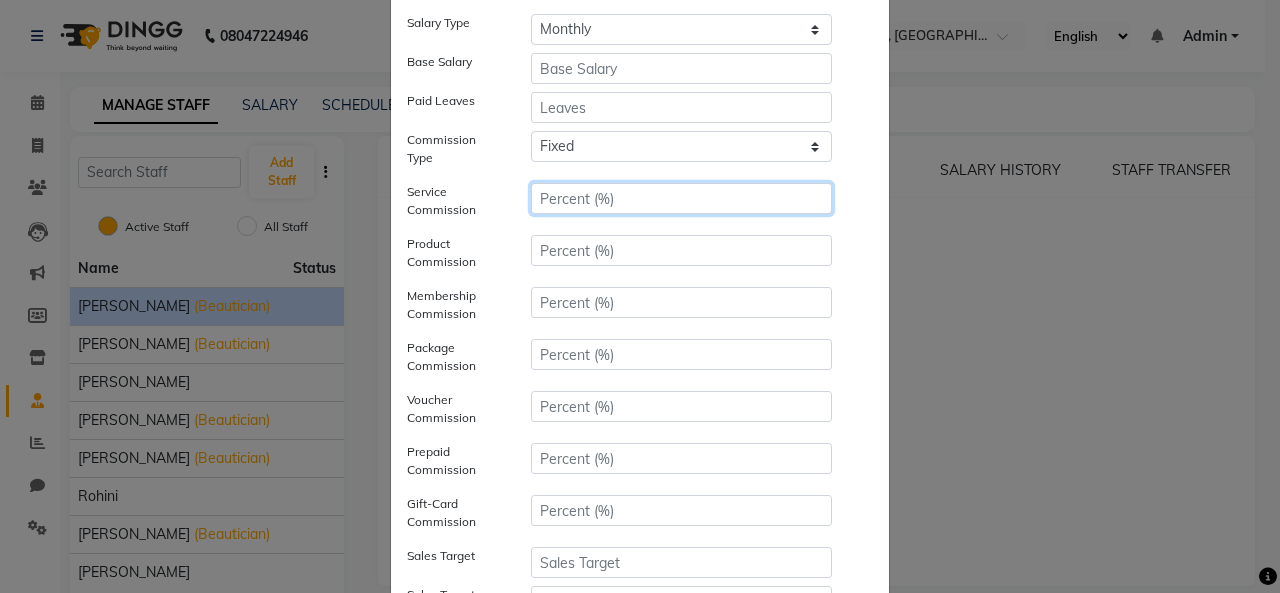 click 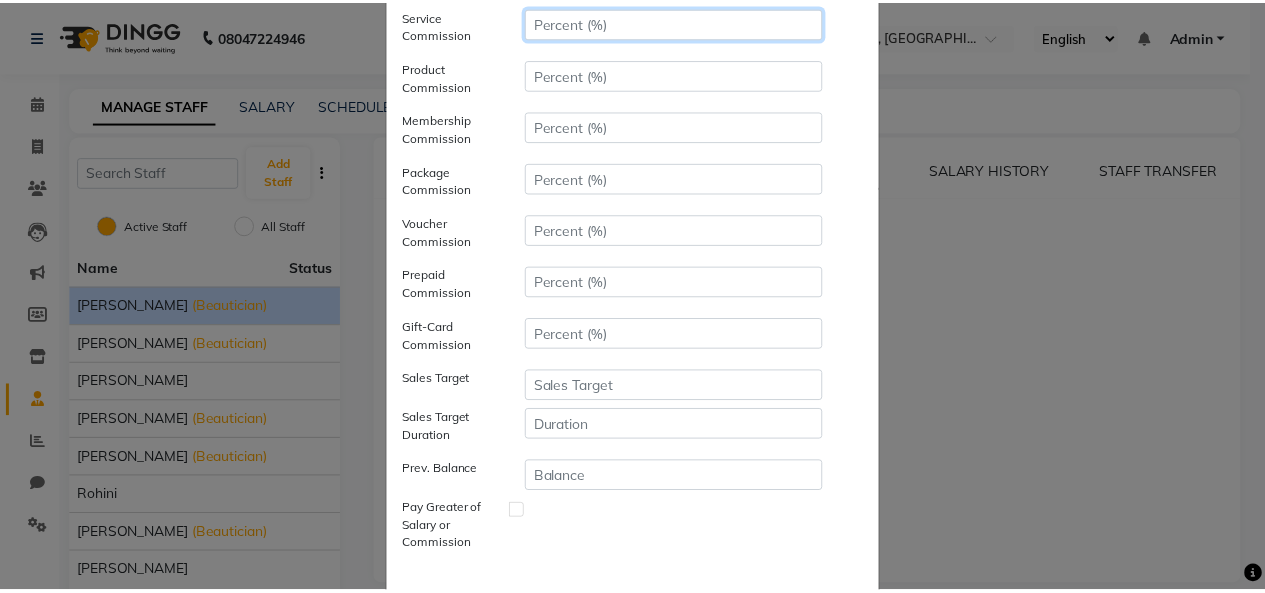 scroll, scrollTop: 386, scrollLeft: 0, axis: vertical 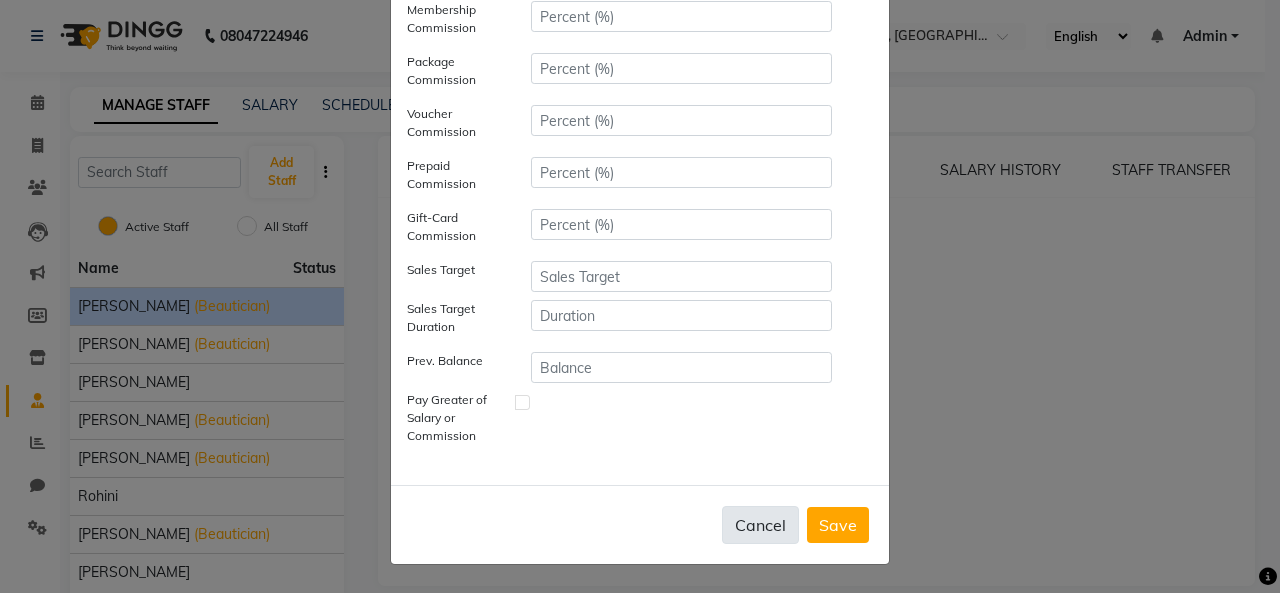 click on "Cancel" 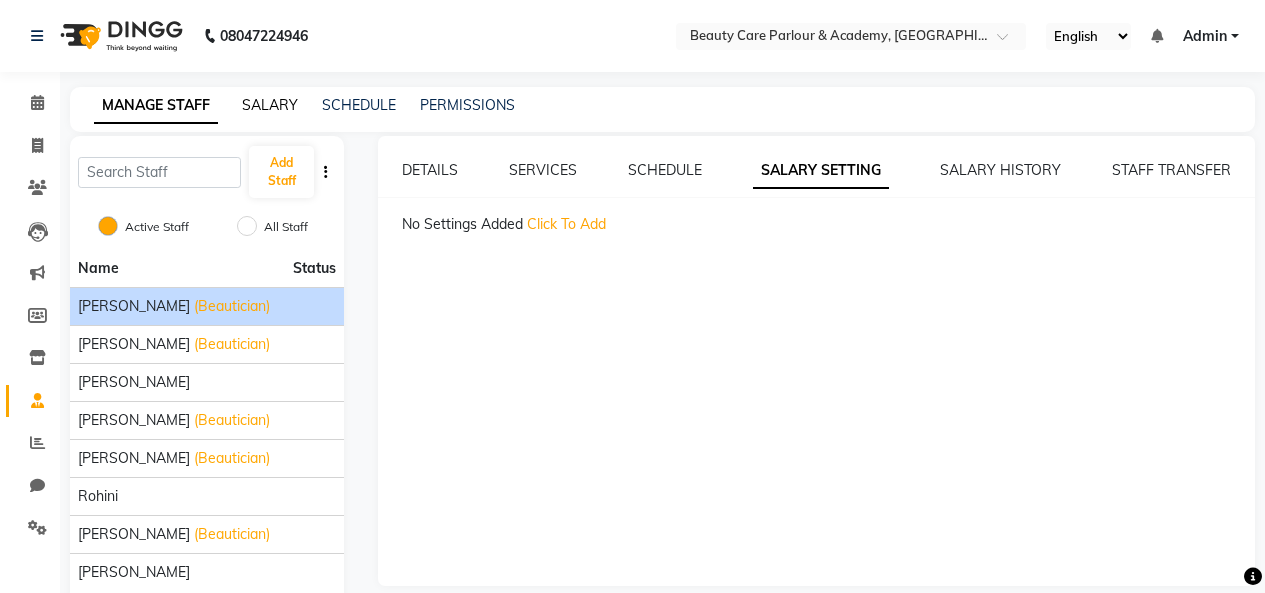 click on "SALARY" 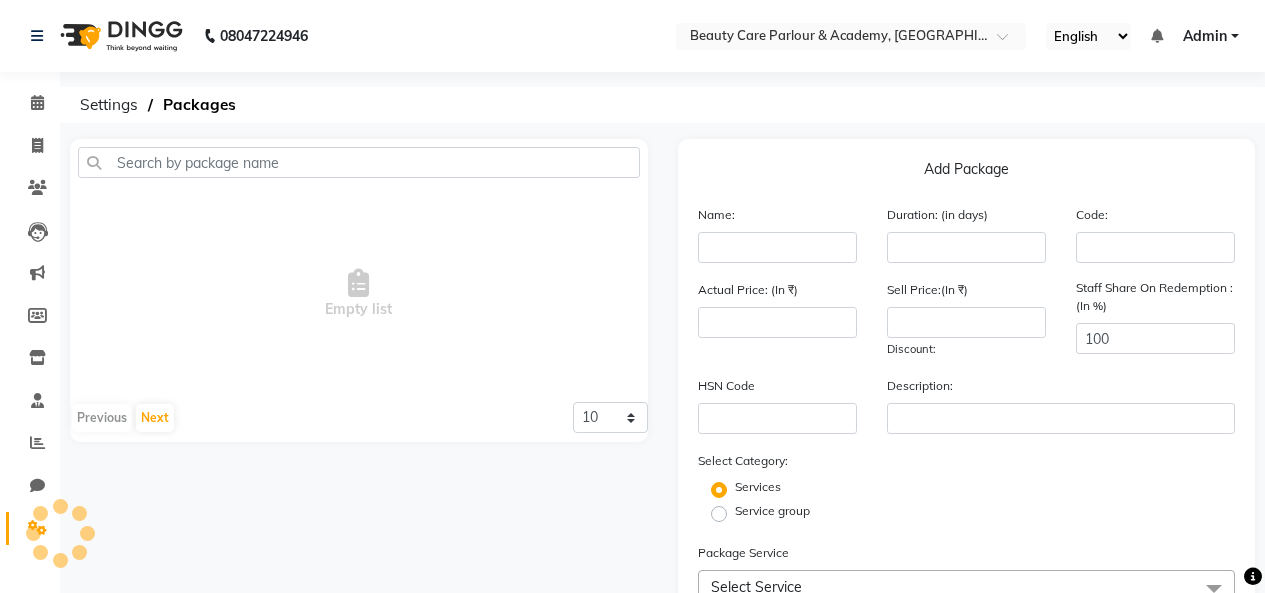 scroll, scrollTop: 44, scrollLeft: 0, axis: vertical 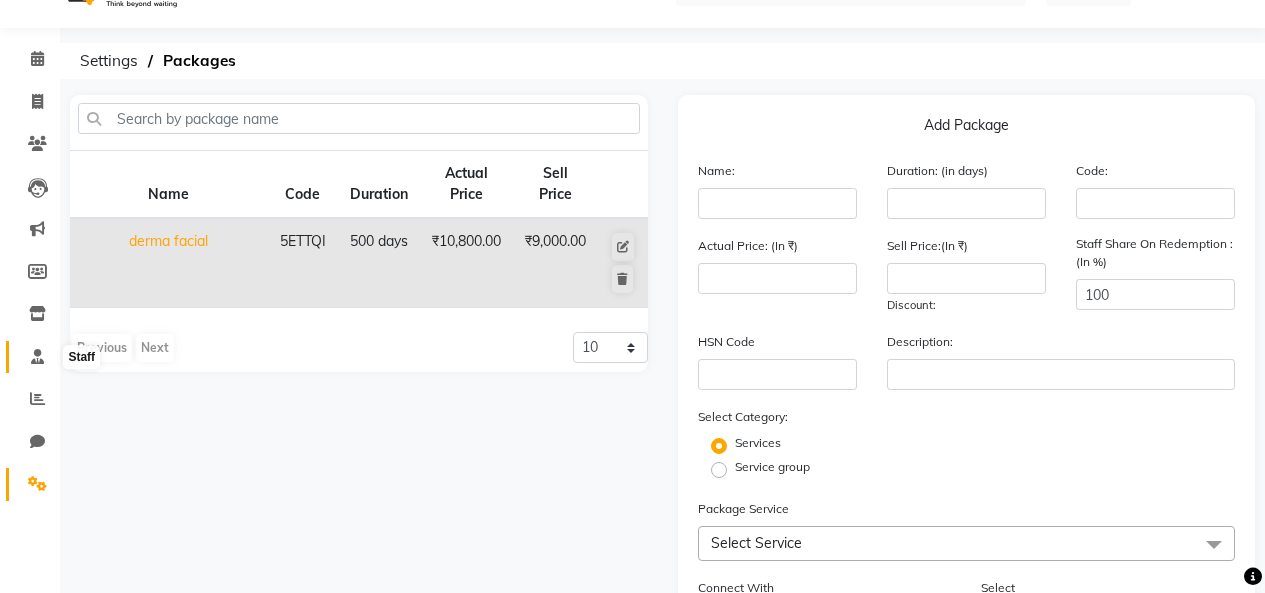 click 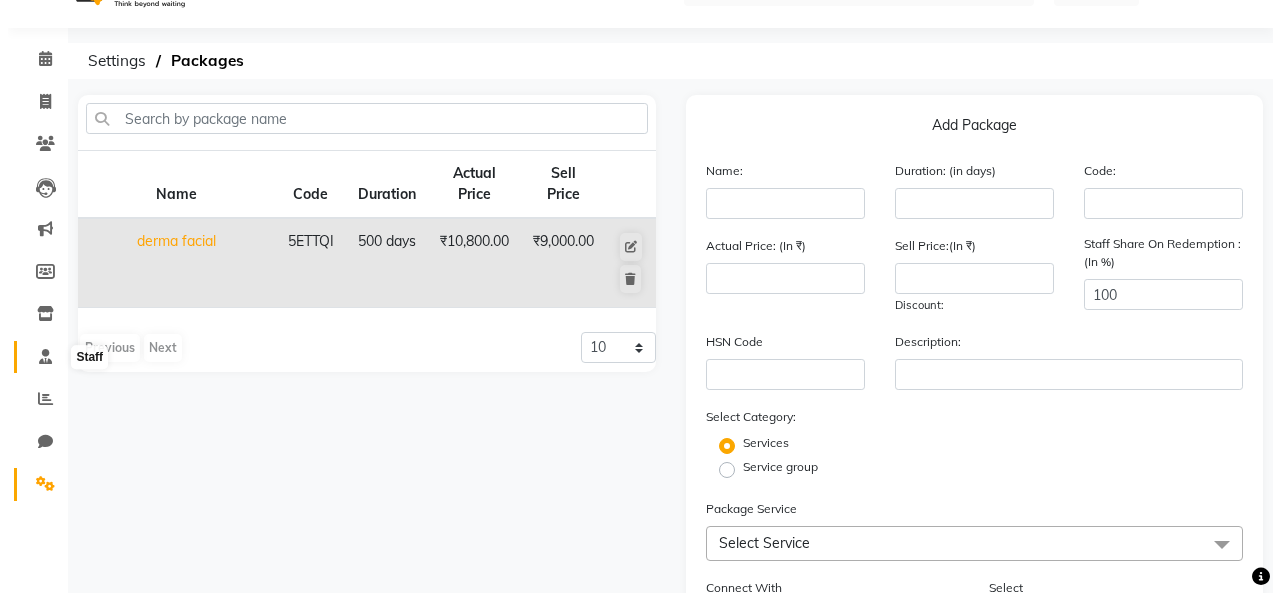 scroll, scrollTop: 0, scrollLeft: 0, axis: both 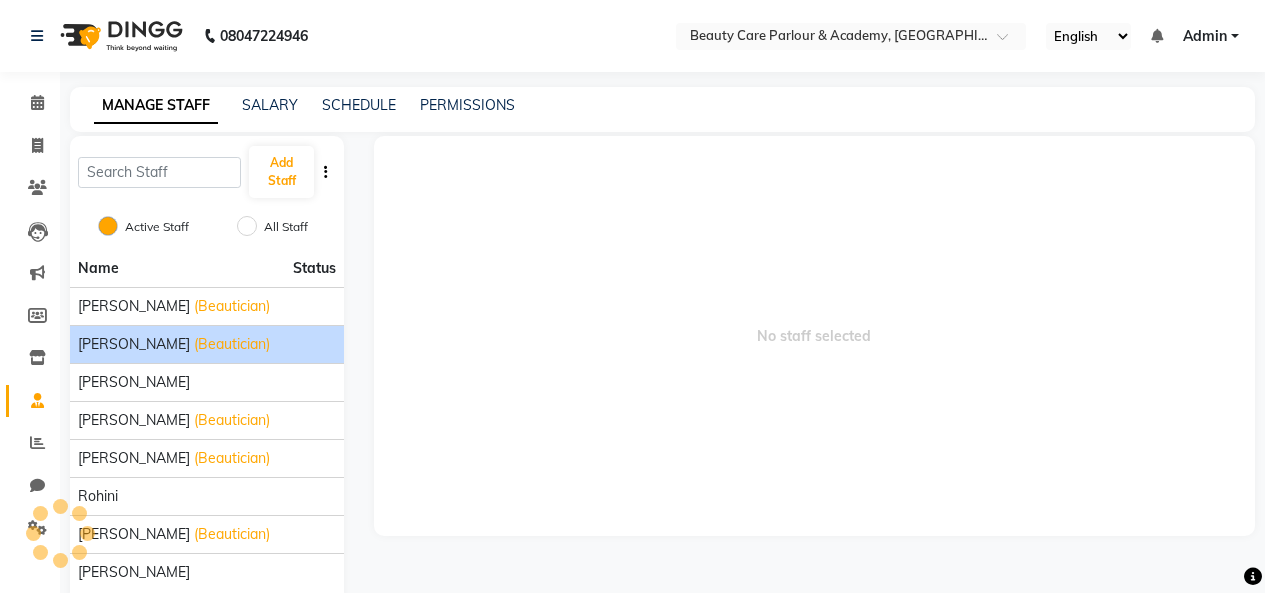 click on "(Beautician)" 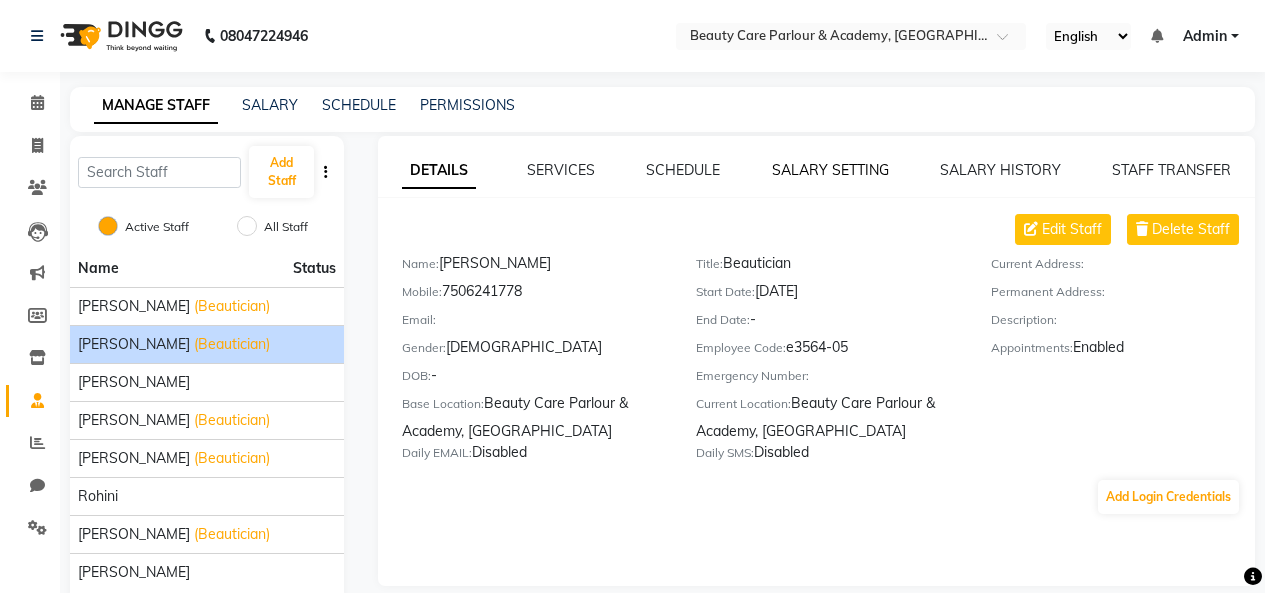click on "SALARY SETTING" 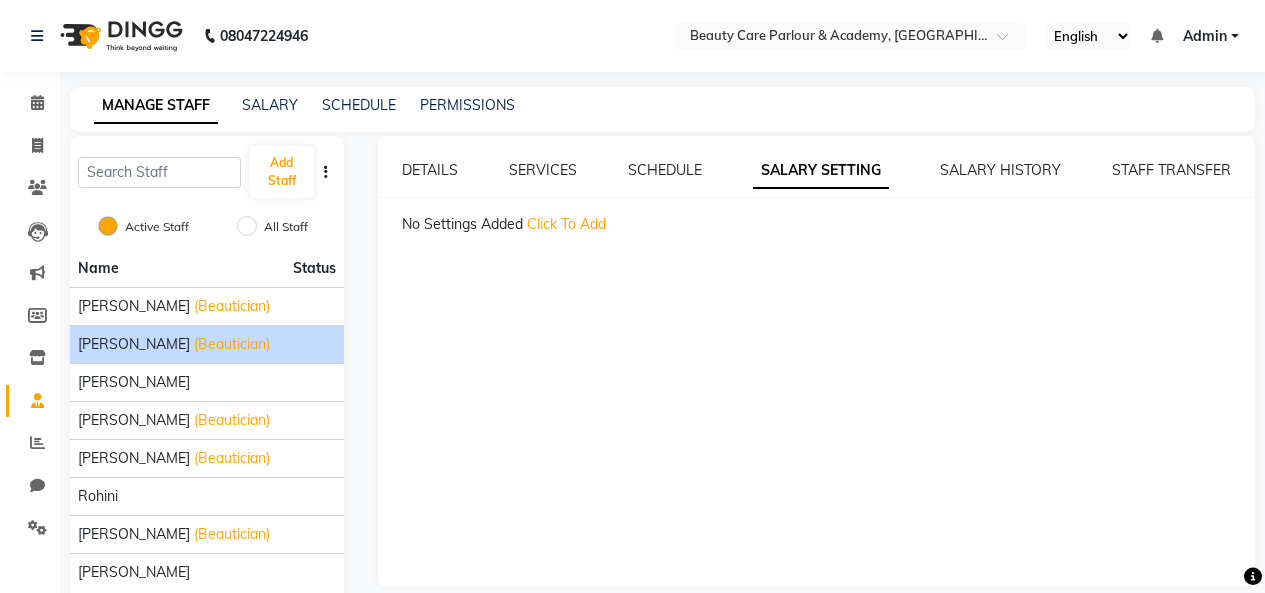 click on "Click To Add" 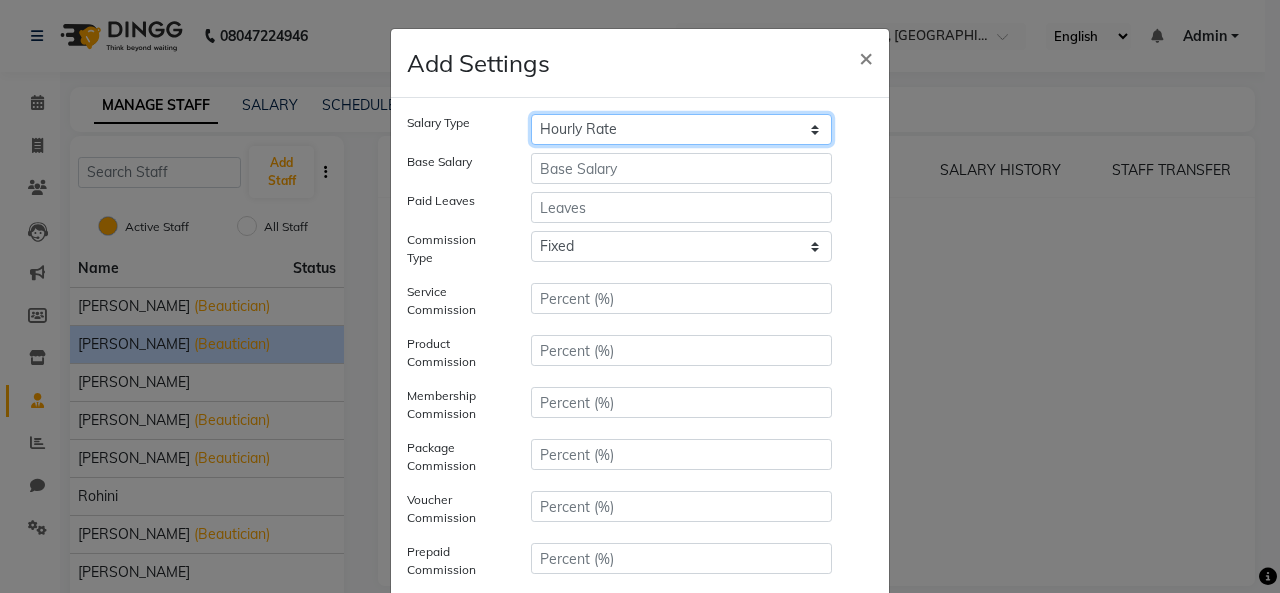 click on "Hourly Rate Bi-Weekly Twice Monthly Monthly Yearly" 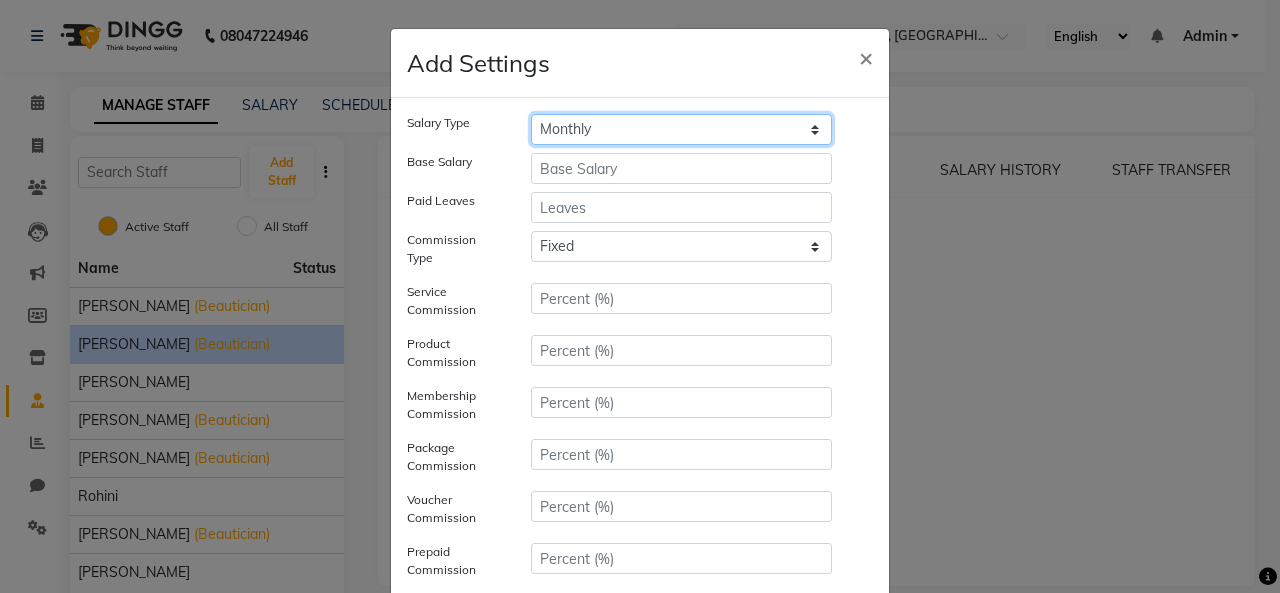 click on "Hourly Rate Bi-Weekly Twice Monthly Monthly Yearly" 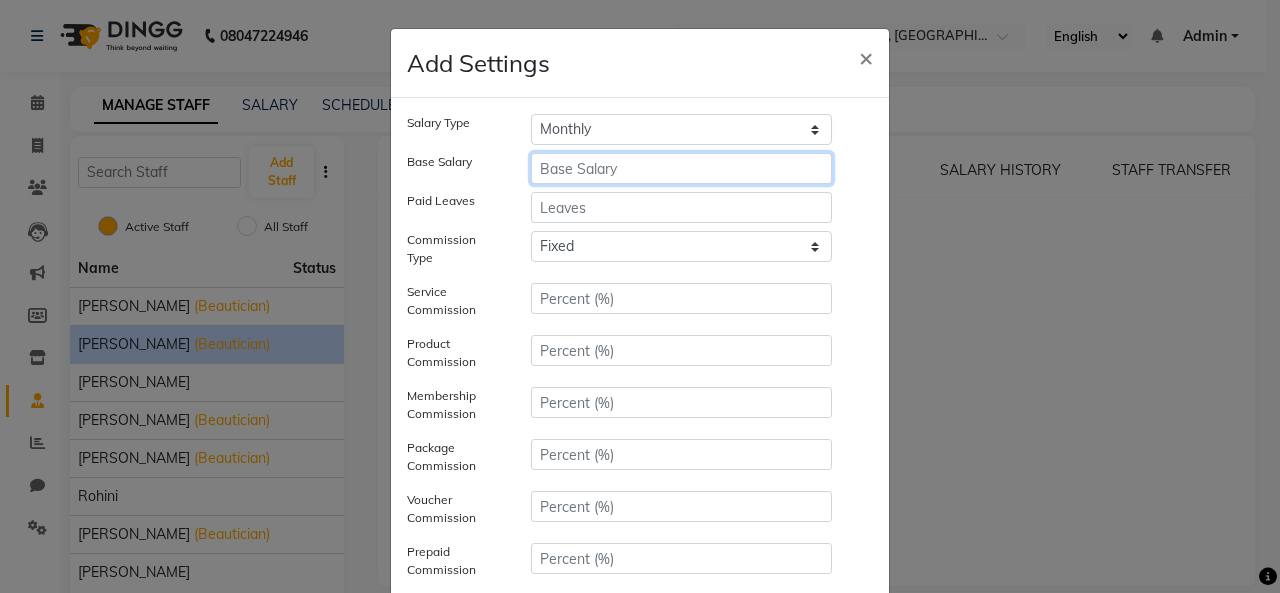 click 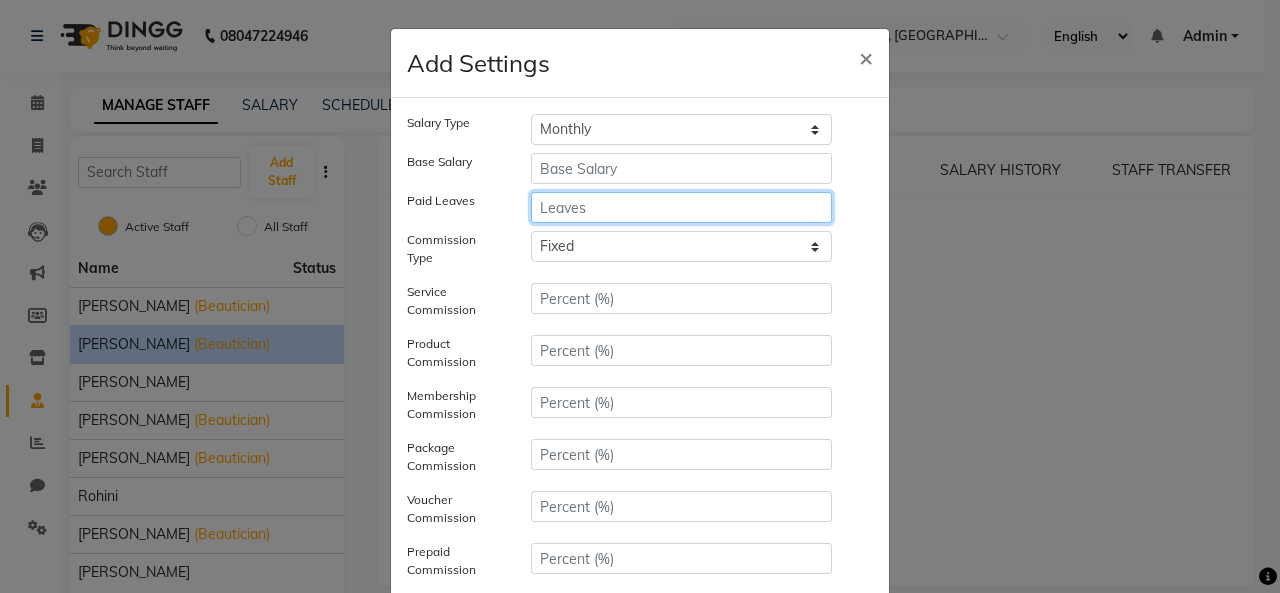click 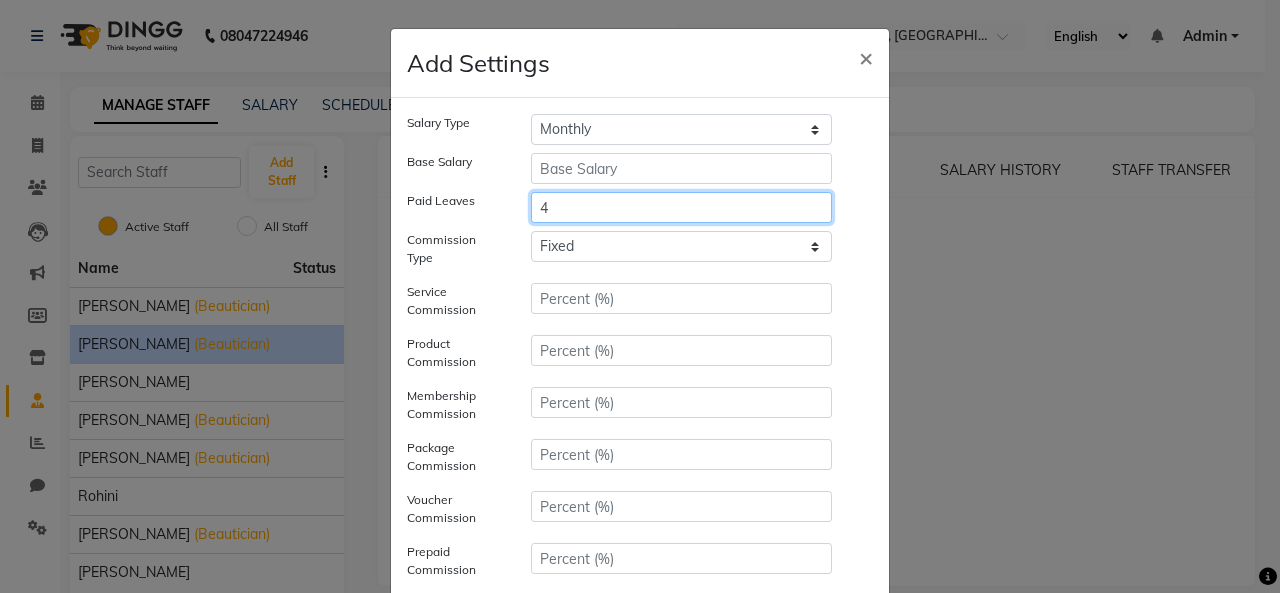 type on "4" 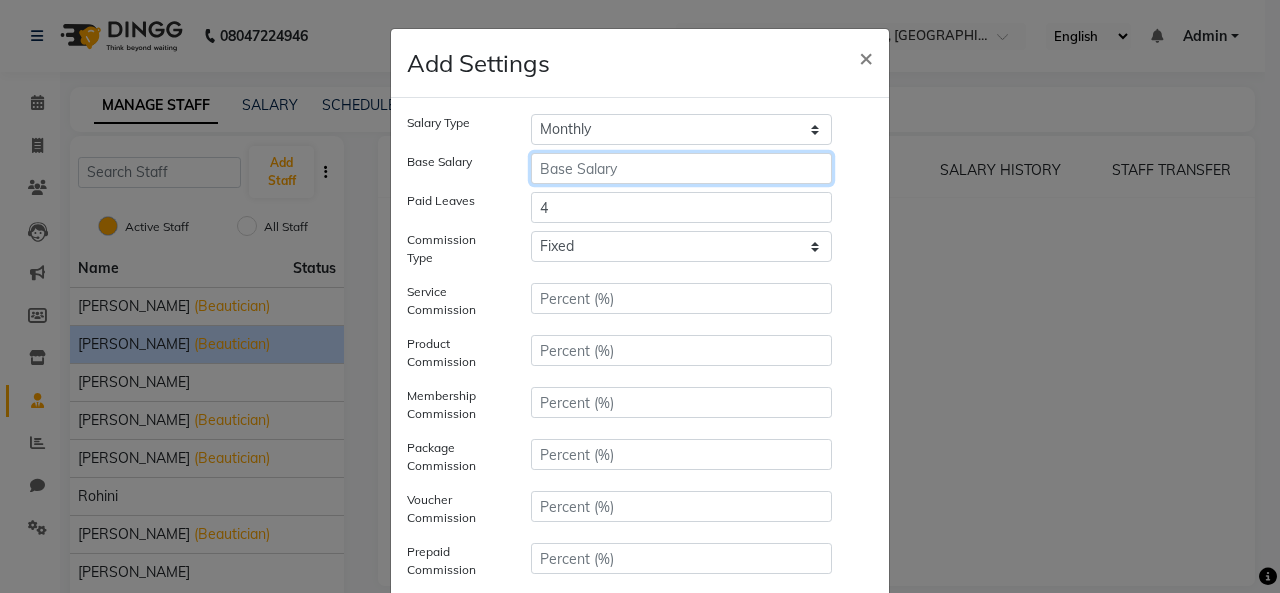 click 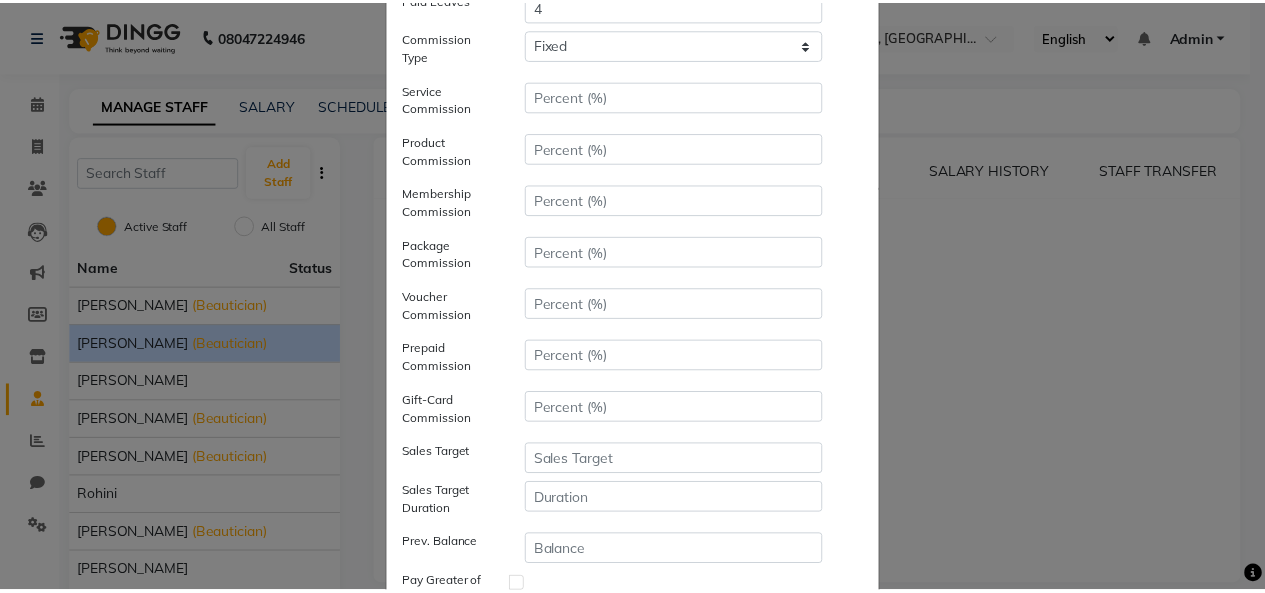 scroll, scrollTop: 386, scrollLeft: 0, axis: vertical 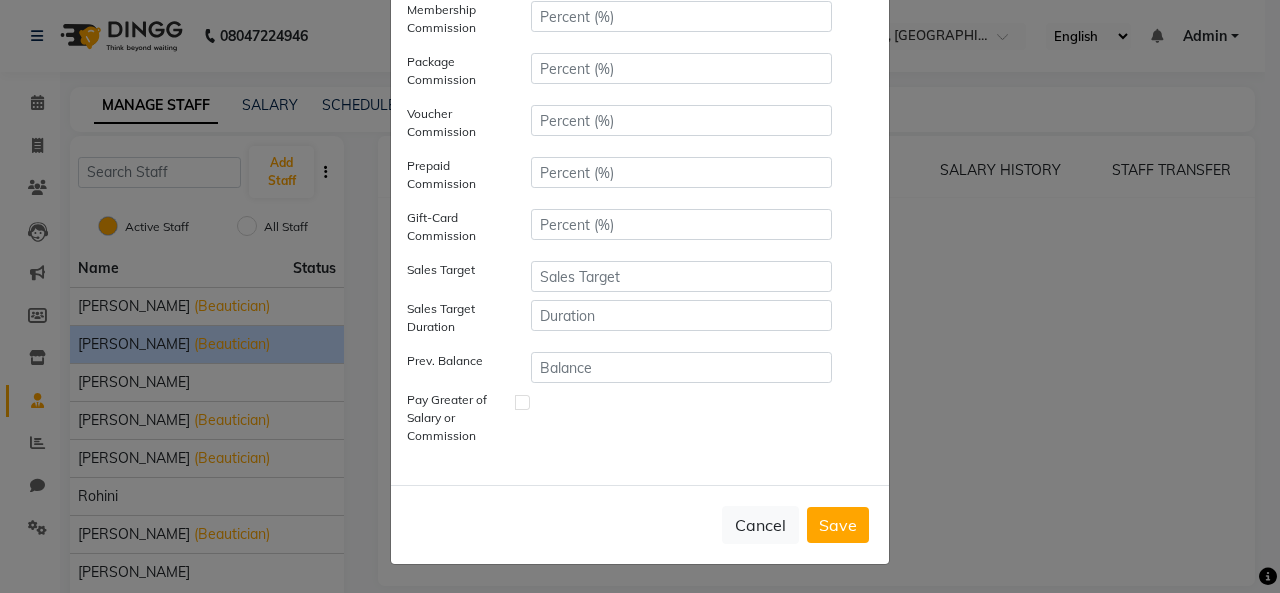 type on "8000" 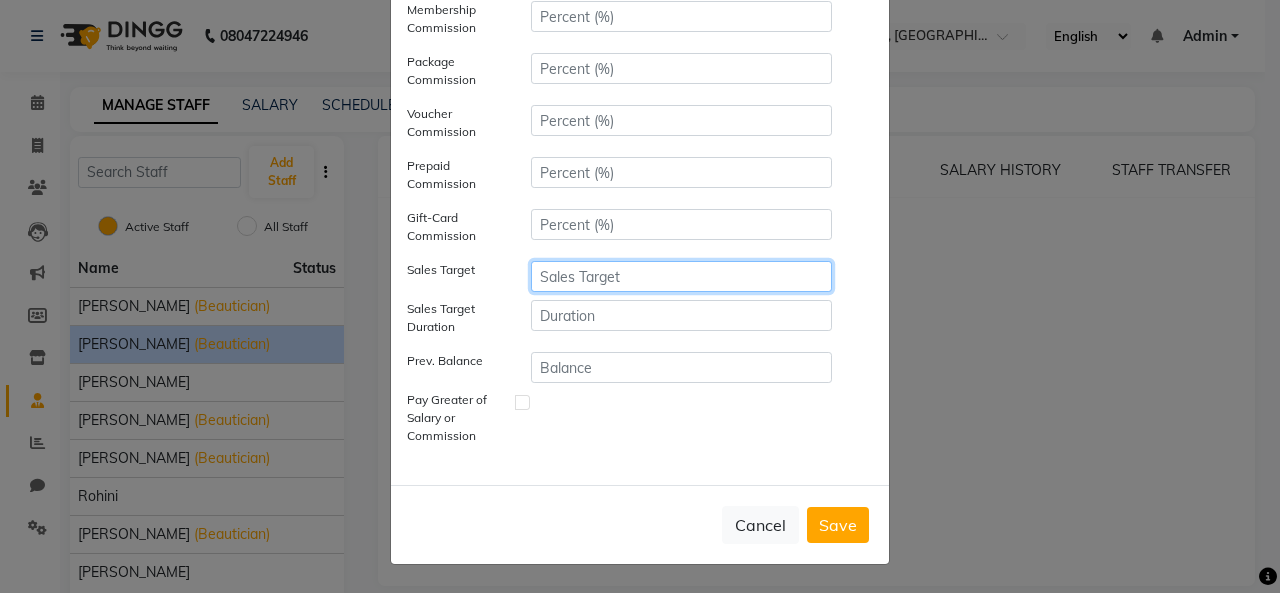 click 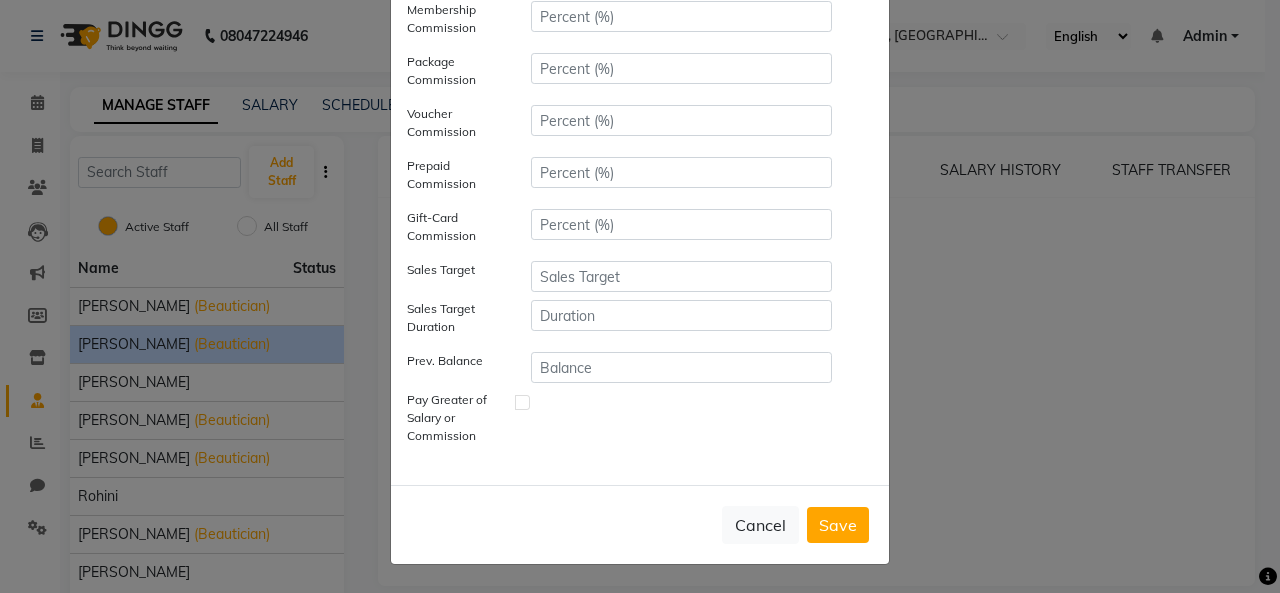 click on "Save" 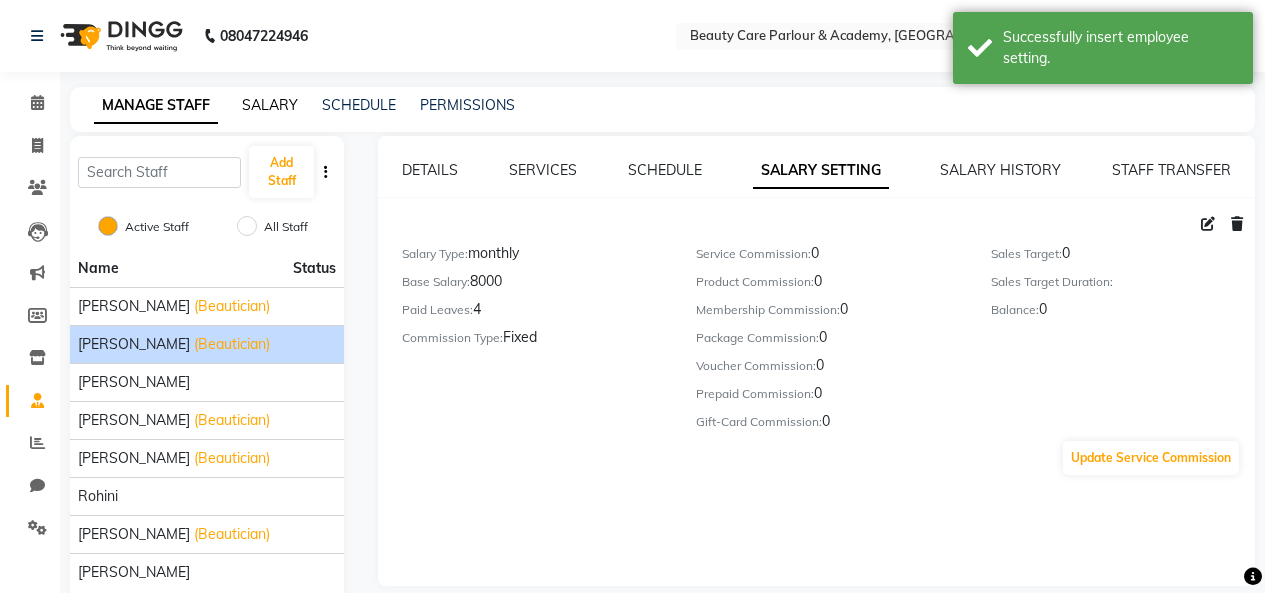 click on "SALARY" 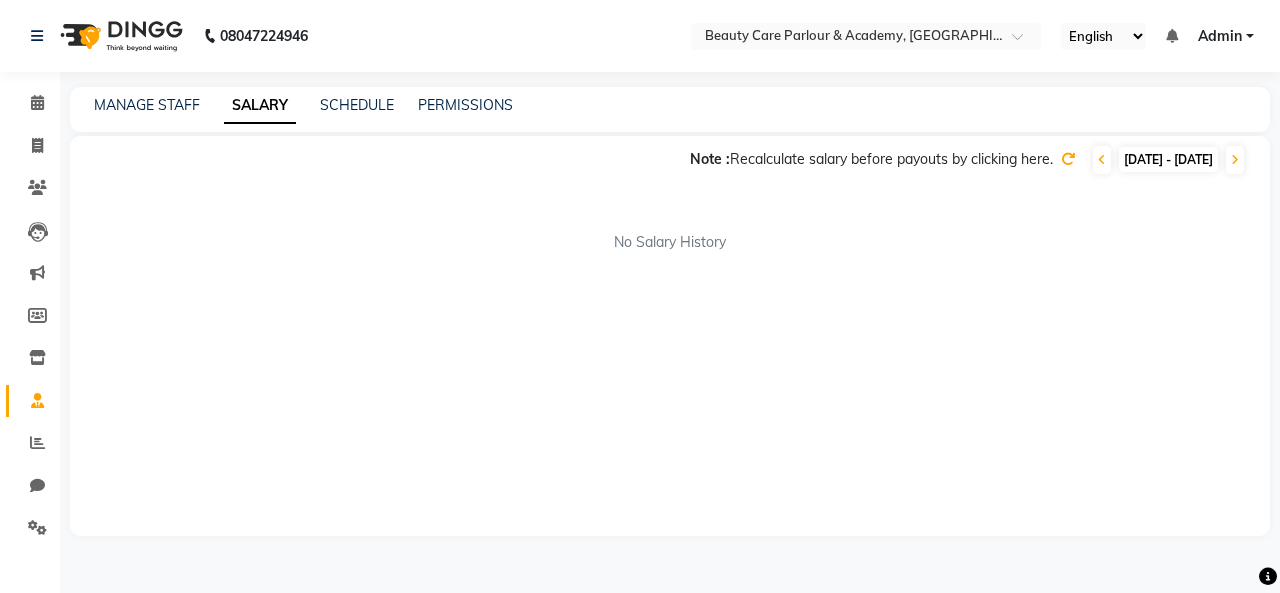 click 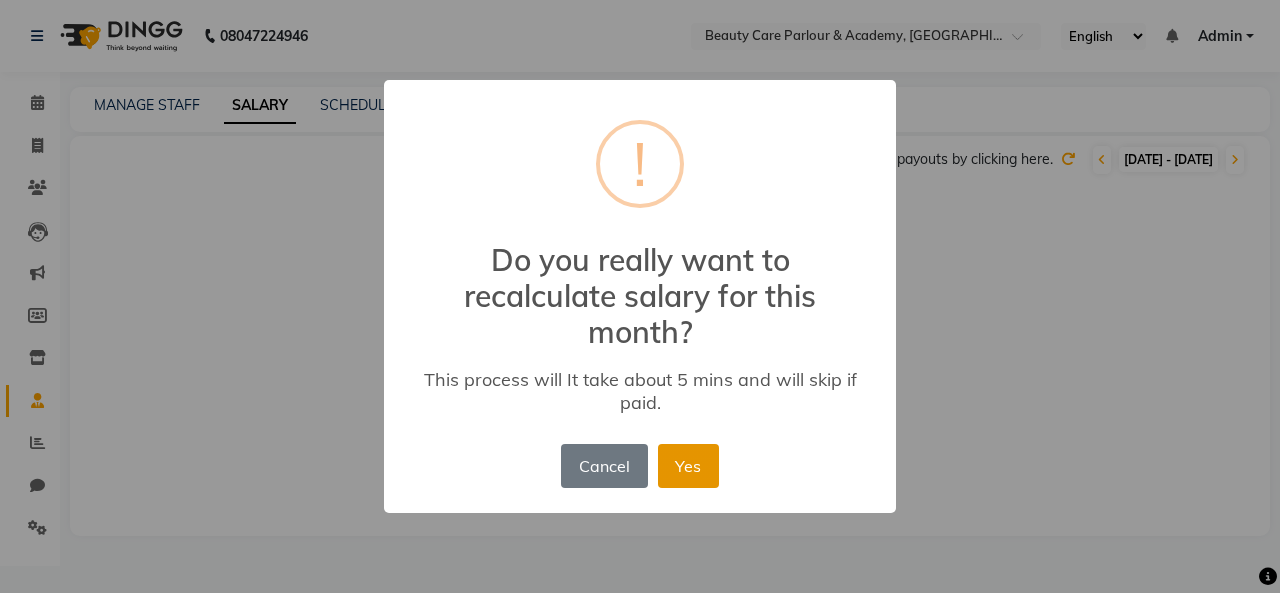 click on "Yes" at bounding box center [688, 466] 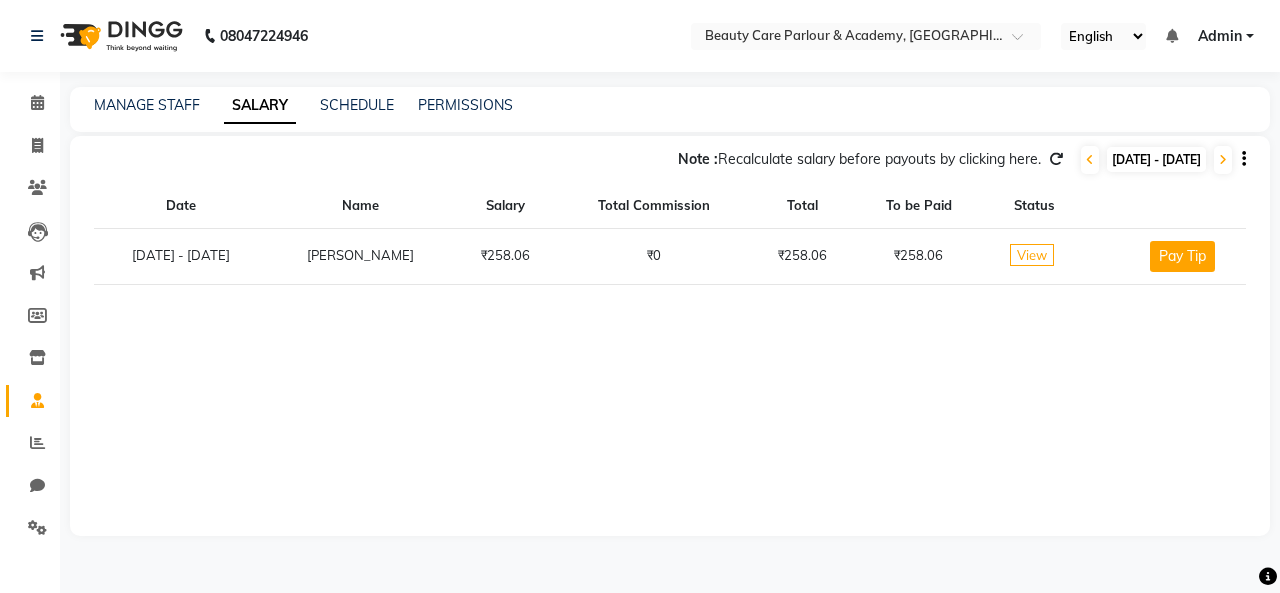 click on "View" 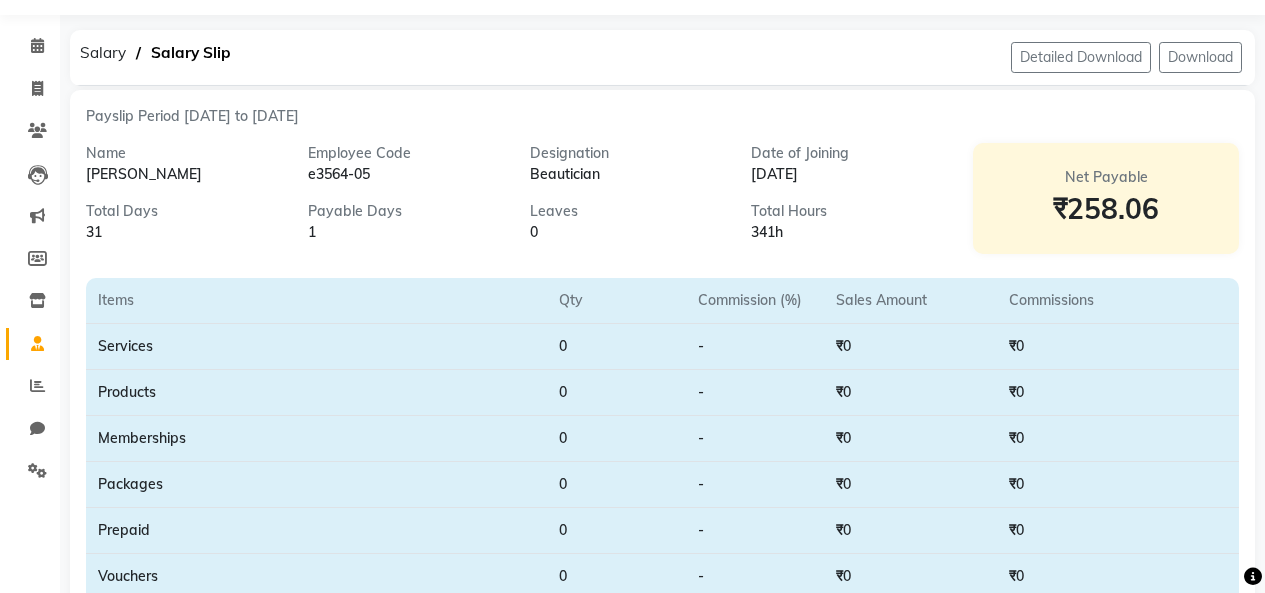 scroll, scrollTop: 10, scrollLeft: 0, axis: vertical 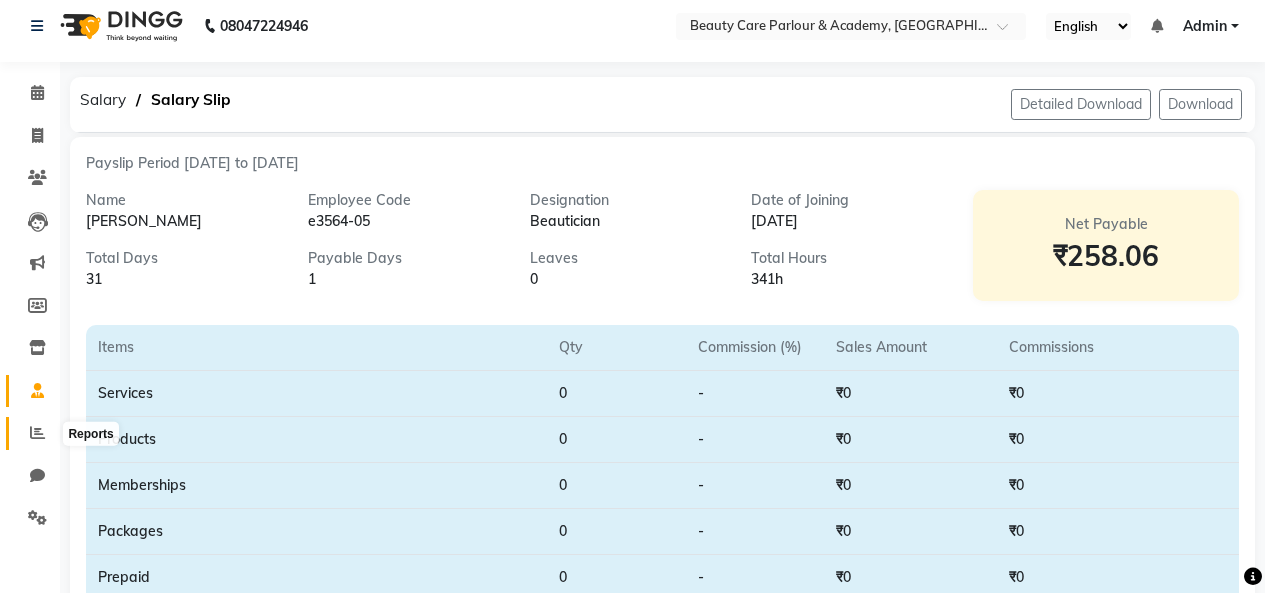 click 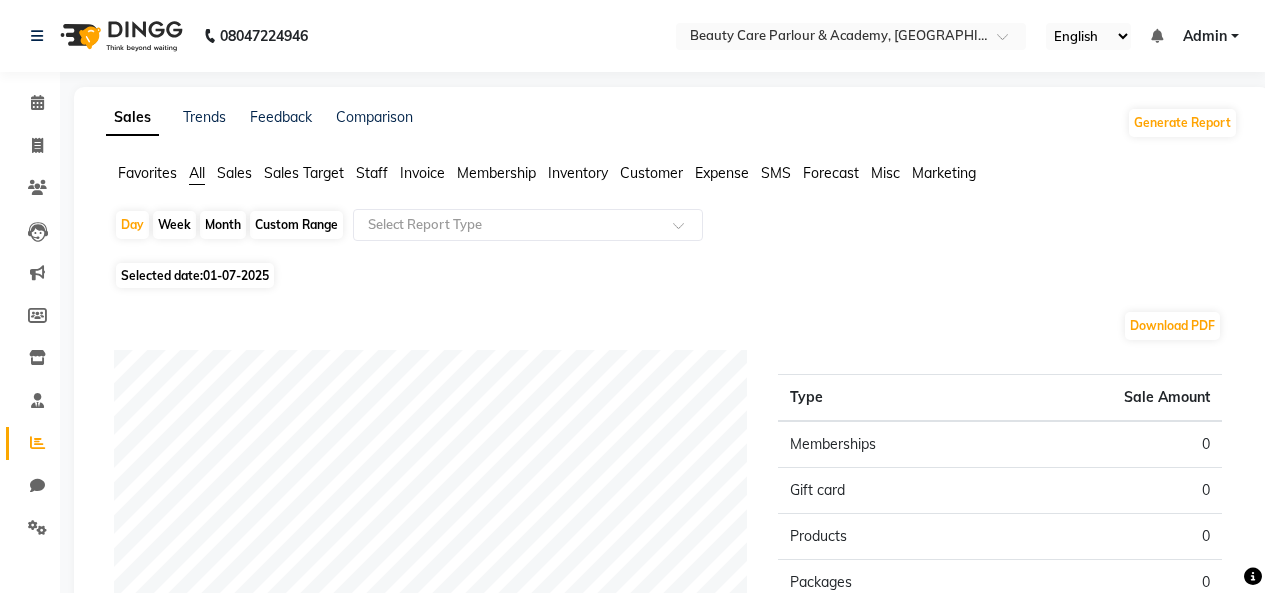 click on "Favorites All Sales Sales Target Staff Invoice Membership Inventory Customer Expense SMS Forecast Misc Marketing  Day   Week   Month   Custom Range  Select Report Type Selected date:  [DATE]  Download PDF Sales summary Type Sale Amount Memberships 0 Gift card 0 Products 0 Packages 0 Tips 0 Services 0 Prepaid 0 Vouchers 0 Fee 0 Total 0 ★ [PERSON_NAME] as Favorite  Choose how you'd like to save "" report to favorites  Save to Personal Favorites:   Only you can see this report in your favorites tab. Share with Organization:   Everyone in your organization can see this report in their favorites tab.  Save to Favorites" 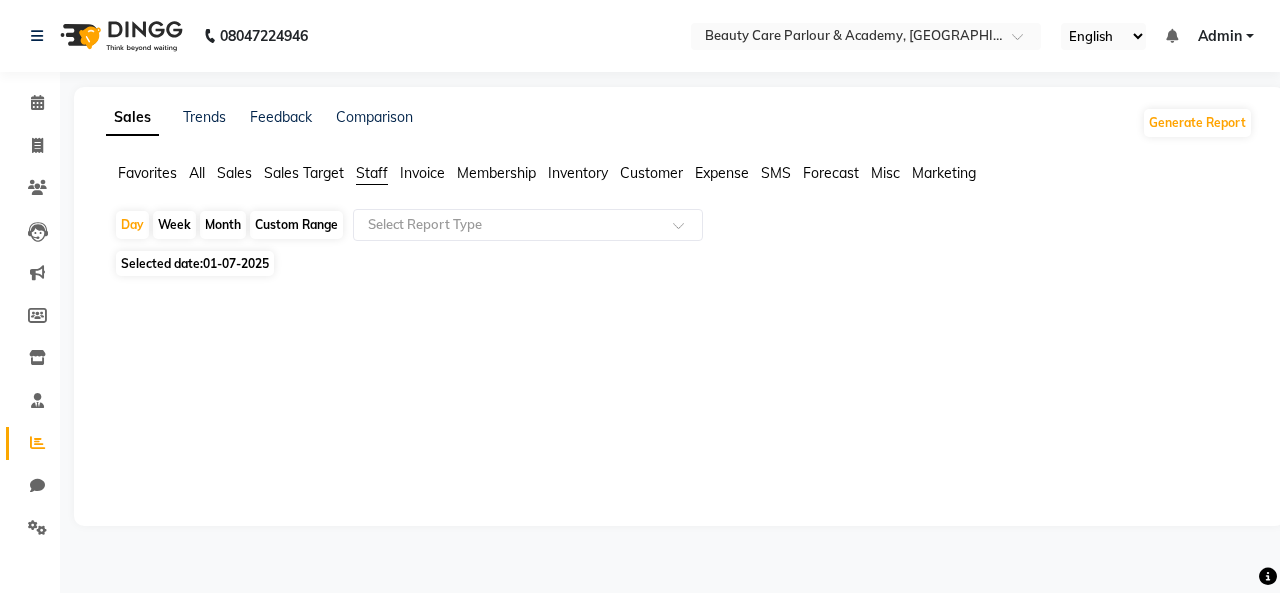 click on "Staff" 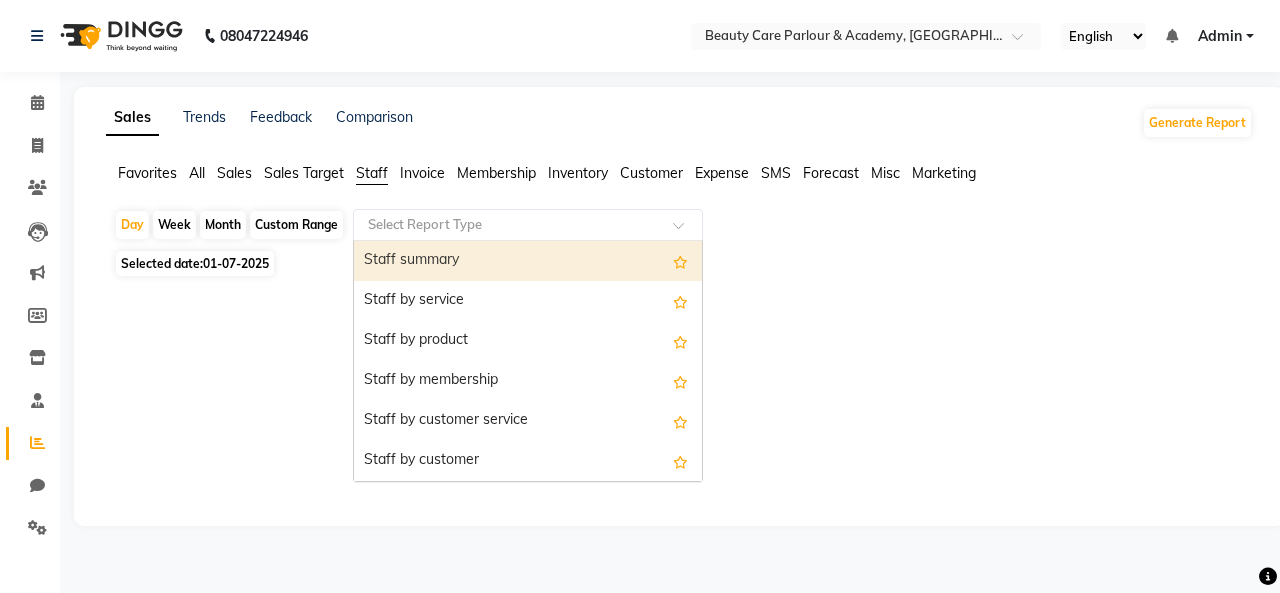 click 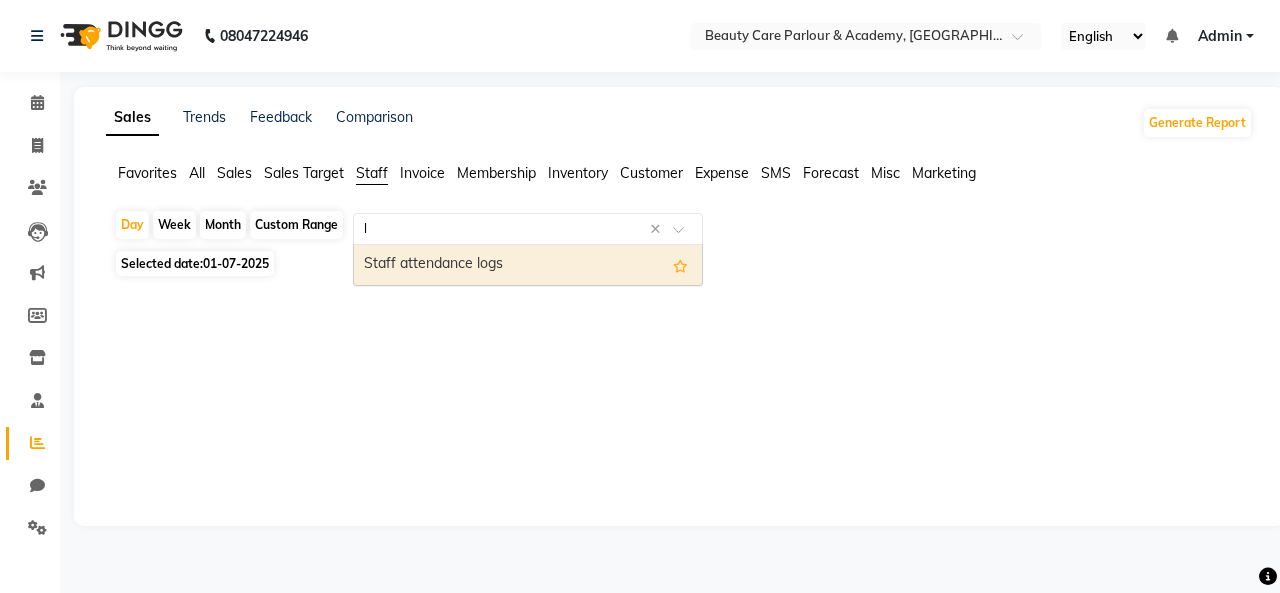 click on "Staff attendance logs" at bounding box center (528, 265) 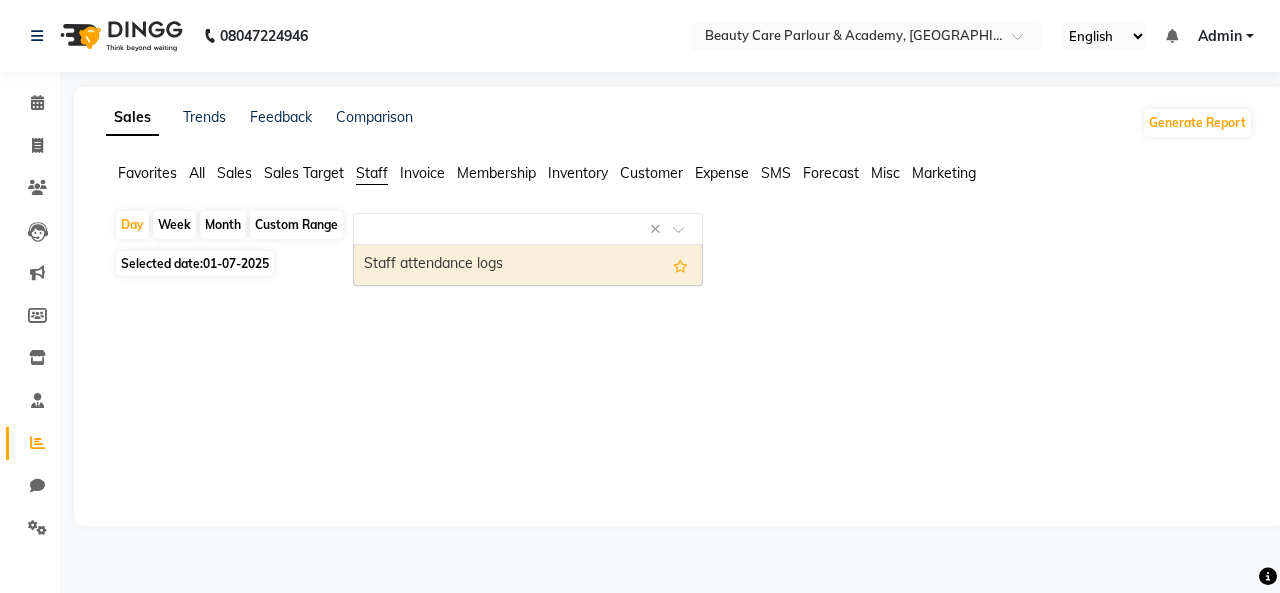 select on "full_report" 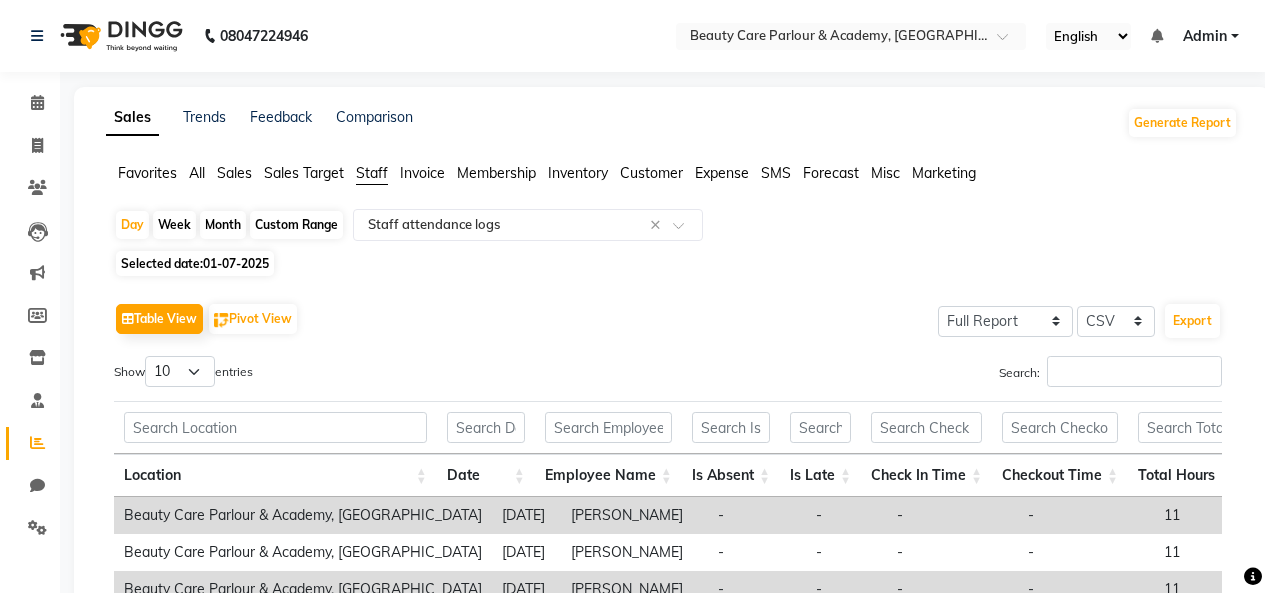 click on "Month" 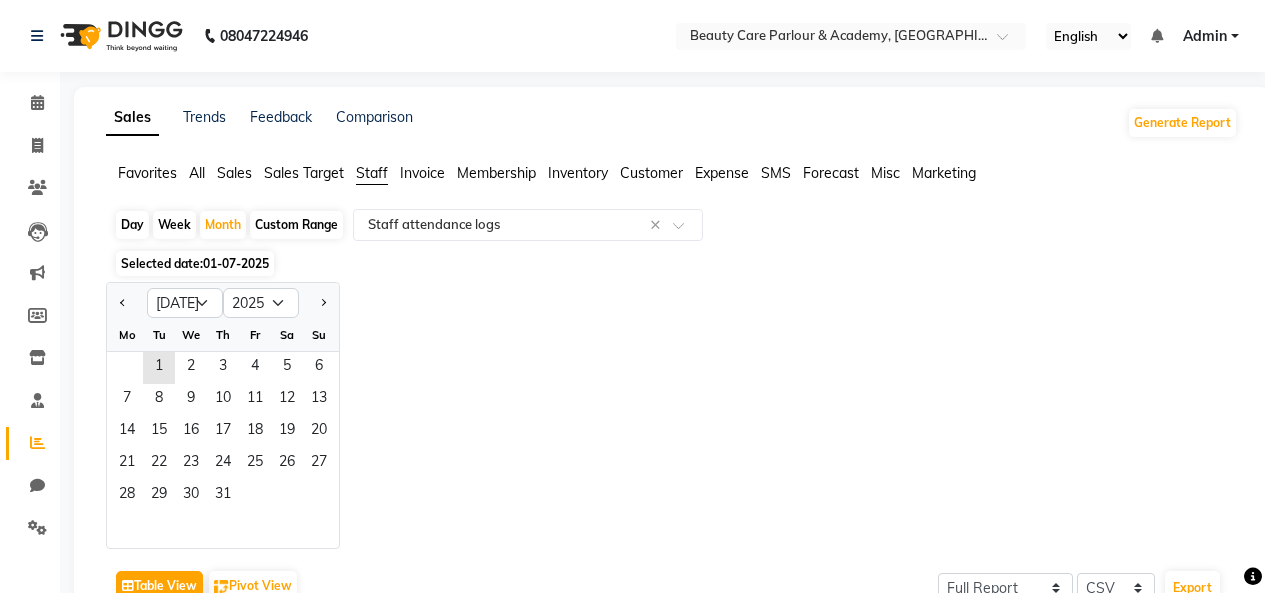 click 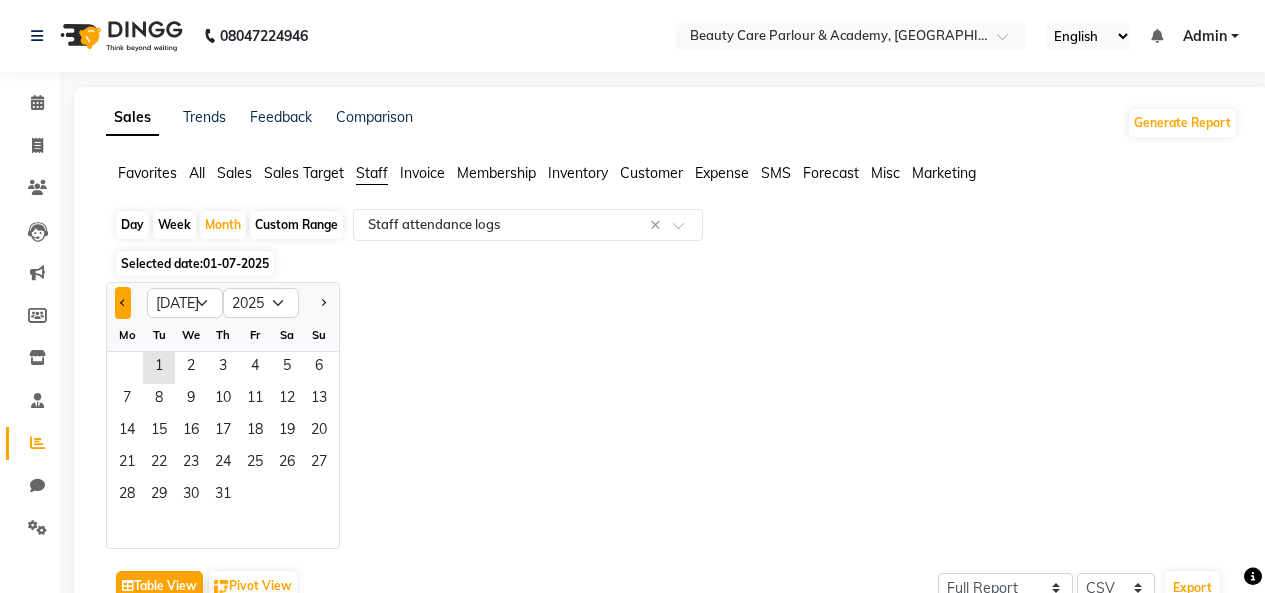 click 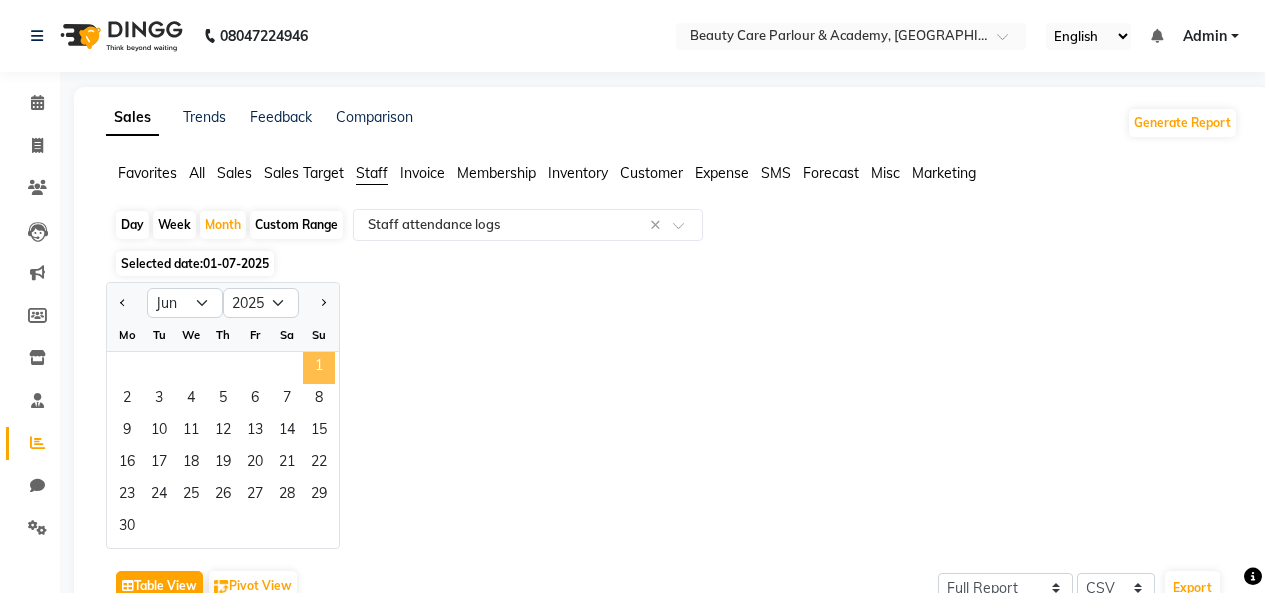 click on "1" 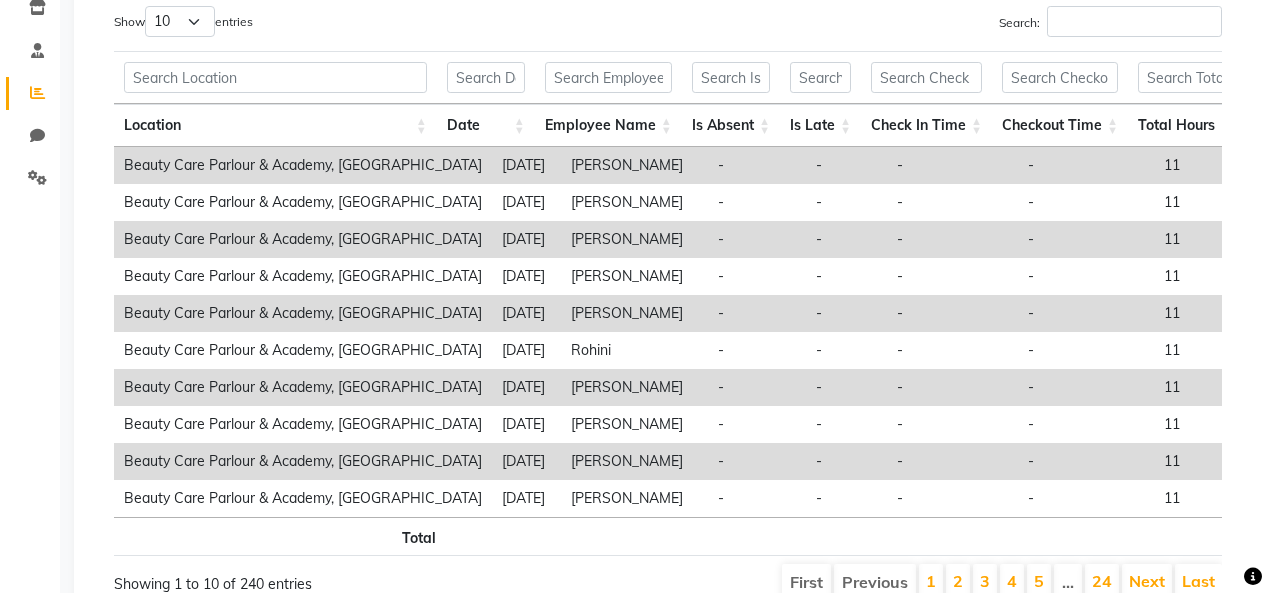 scroll, scrollTop: 353, scrollLeft: 0, axis: vertical 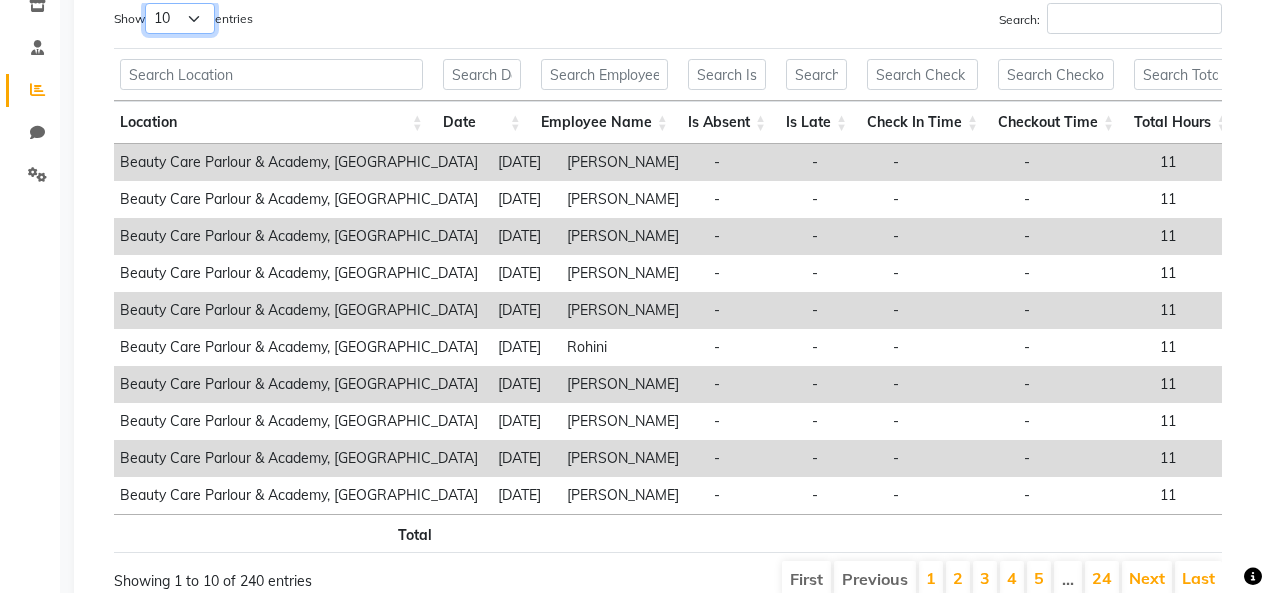 click on "10 25 50 100" at bounding box center [180, 18] 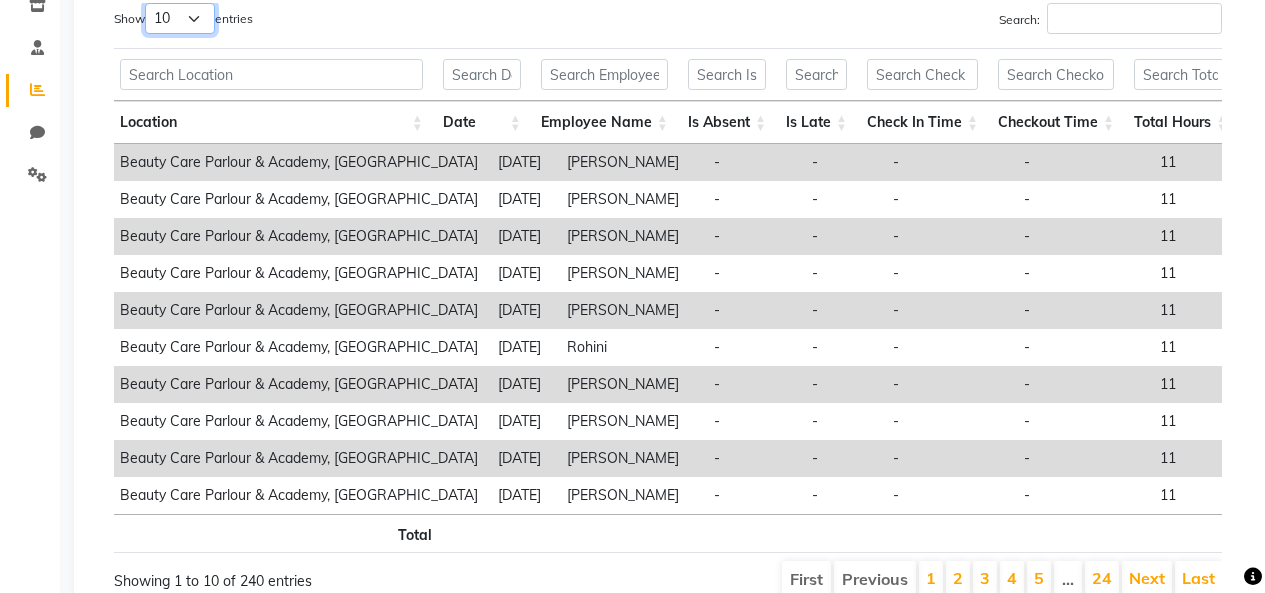 select on "100" 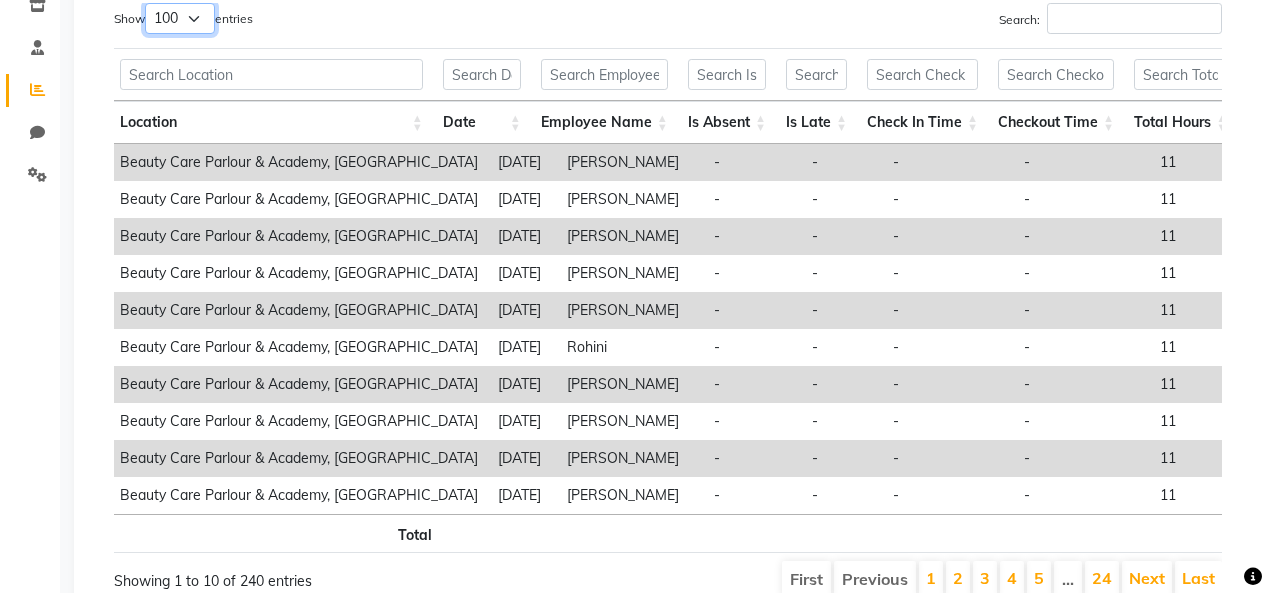 click on "10 25 50 100" at bounding box center [180, 18] 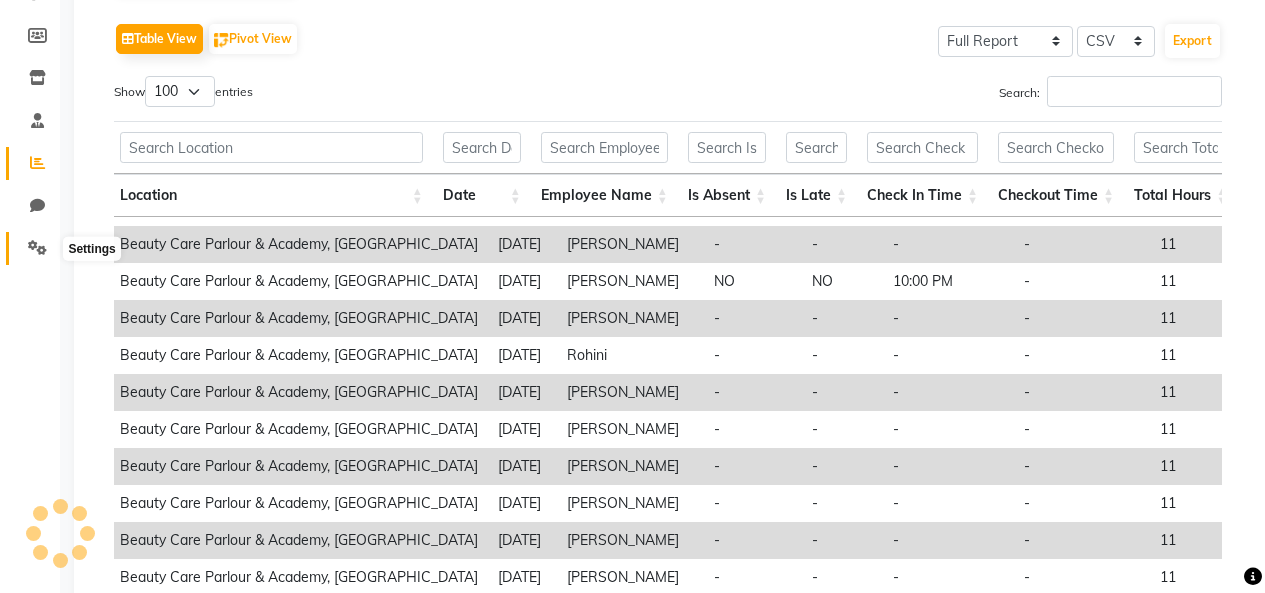 click 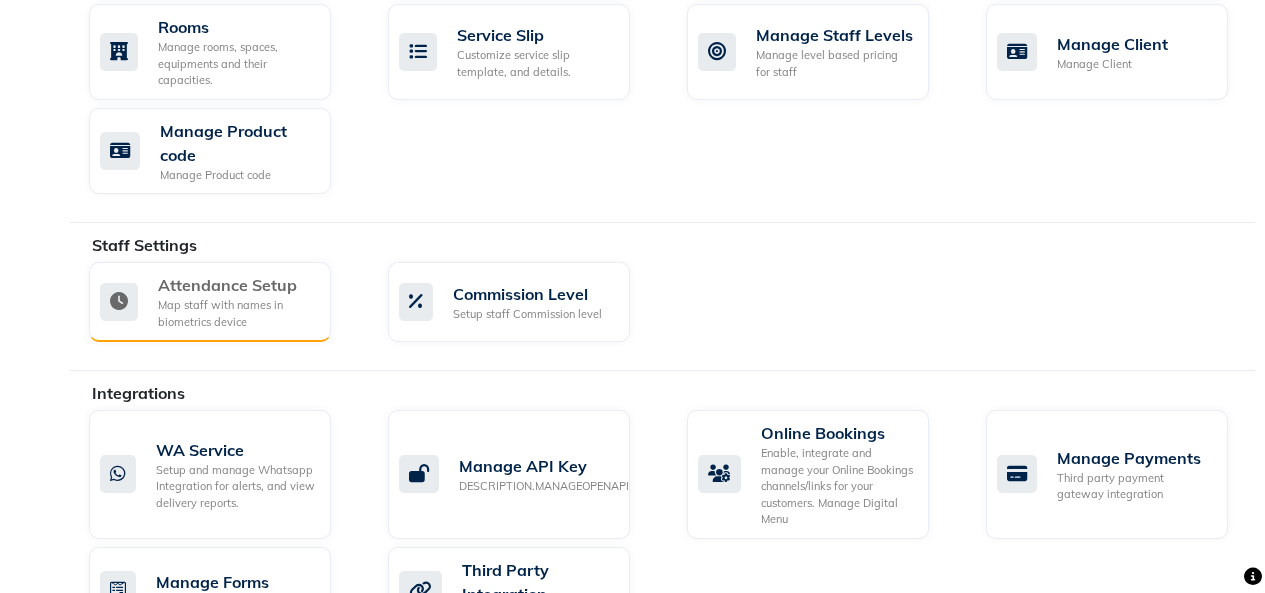 click on "Attendance Setup Map staff with names in biometrics device" 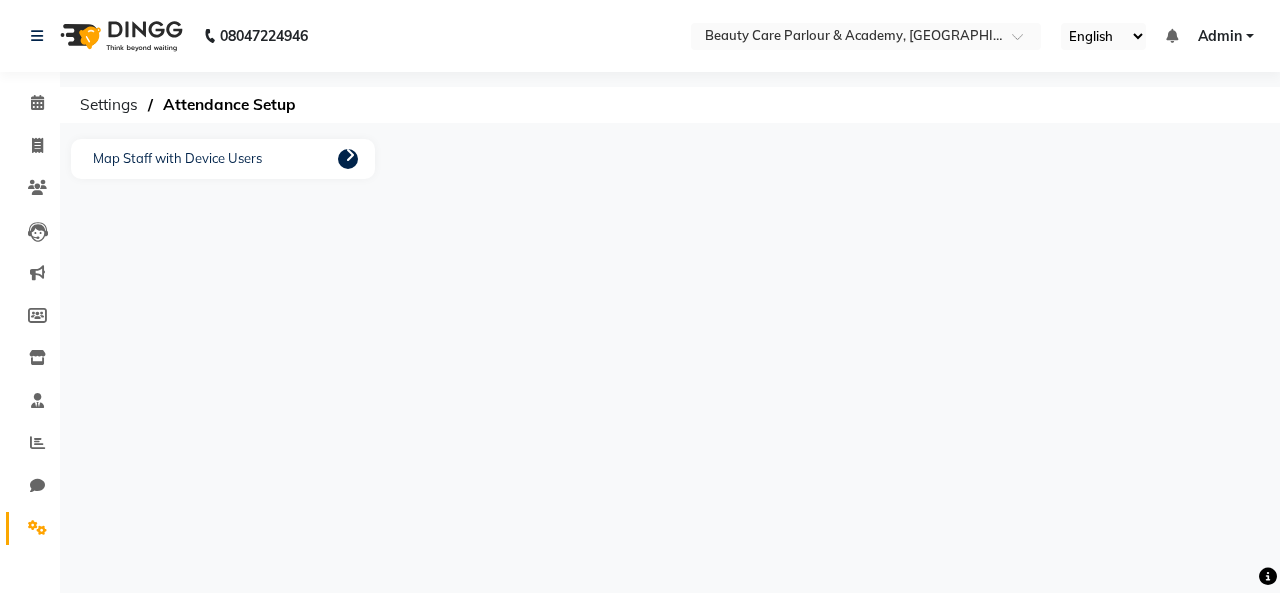 click 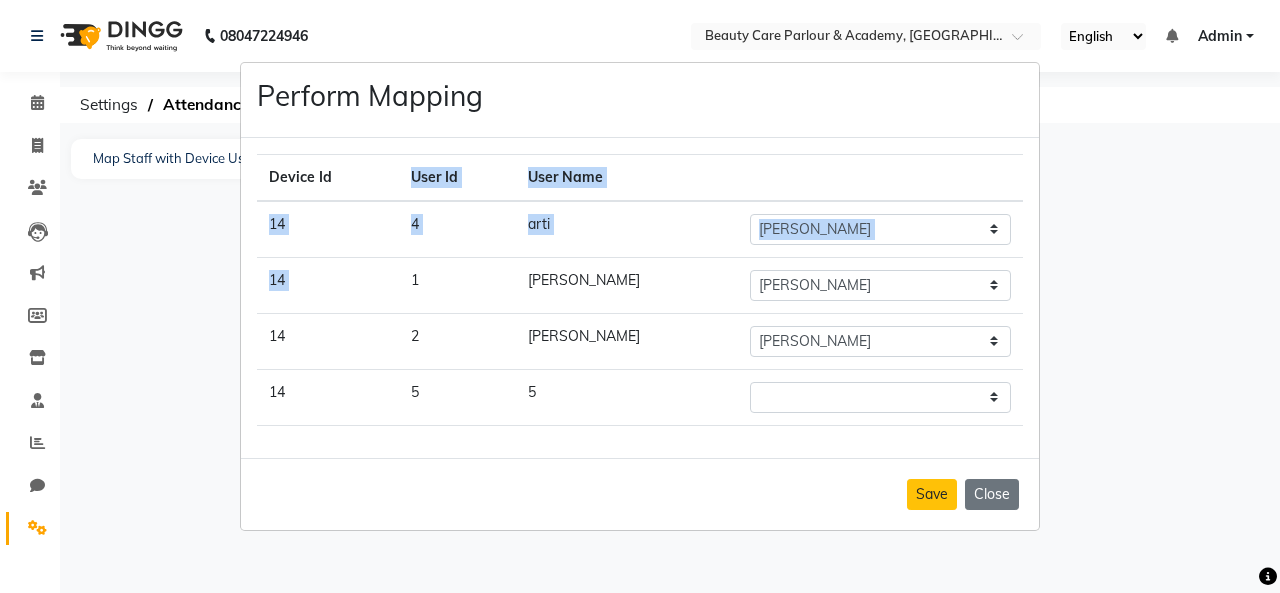 drag, startPoint x: 384, startPoint y: 241, endPoint x: 504, endPoint y: 343, distance: 157.49286 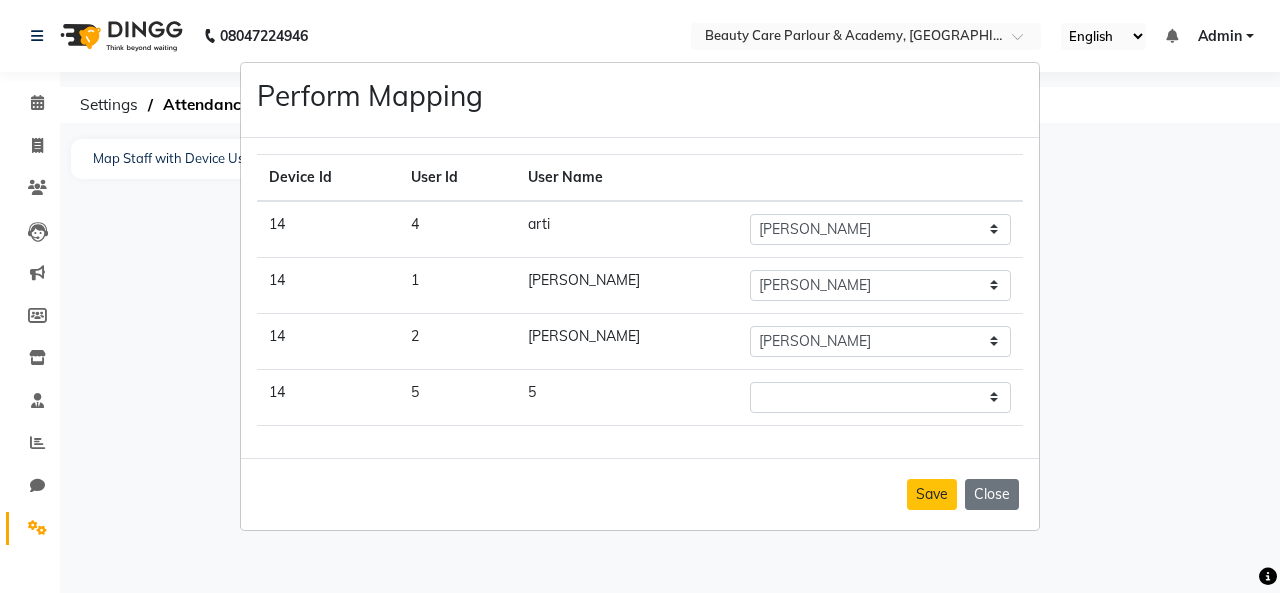 click on "Perform Mapping Device Id User Id User Name 14 4 arti [PERSON_NAME] [PERSON_NAME] [PERSON_NAME] [PERSON_NAME] [PERSON_NAME] Rohini  [PERSON_NAME]  14 1 Kajal [PERSON_NAME] [PERSON_NAME] [PERSON_NAME] [PERSON_NAME] [PERSON_NAME] Rohini  [PERSON_NAME]  14 2 [PERSON_NAME] [PERSON_NAME] [PERSON_NAME] [PERSON_NAME] [PERSON_NAME] [PERSON_NAME]  [PERSON_NAME]  14 5 5 [PERSON_NAME] [PERSON_NAME] [PERSON_NAME] [PERSON_NAME] [PERSON_NAME] Rohini  [PERSON_NAME]  Save Close" at bounding box center (640, 296) 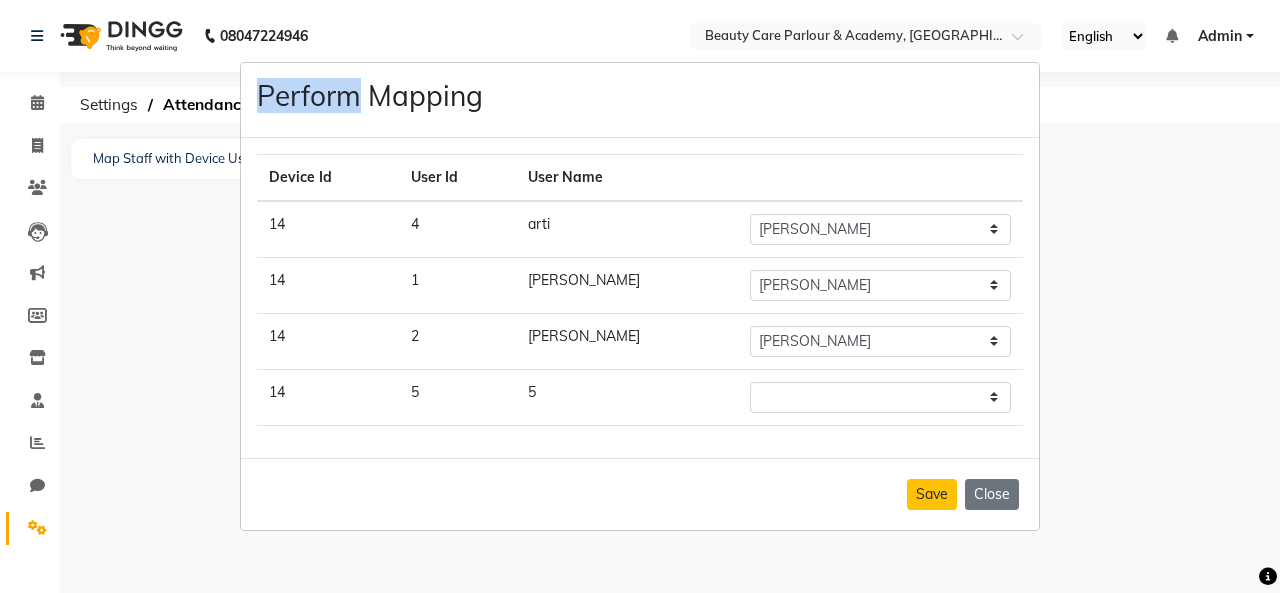 click on "Perform Mapping Device Id User Id User Name 14 4 arti [PERSON_NAME] [PERSON_NAME] [PERSON_NAME] [PERSON_NAME] [PERSON_NAME] Rohini  [PERSON_NAME]  14 1 Kajal [PERSON_NAME] [PERSON_NAME] [PERSON_NAME] [PERSON_NAME] [PERSON_NAME] Rohini  [PERSON_NAME]  14 2 [PERSON_NAME] [PERSON_NAME] [PERSON_NAME] [PERSON_NAME] [PERSON_NAME] [PERSON_NAME]  [PERSON_NAME]  14 5 5 [PERSON_NAME] [PERSON_NAME] [PERSON_NAME] [PERSON_NAME] [PERSON_NAME] Rohini  [PERSON_NAME]  Save Close" at bounding box center [640, 296] 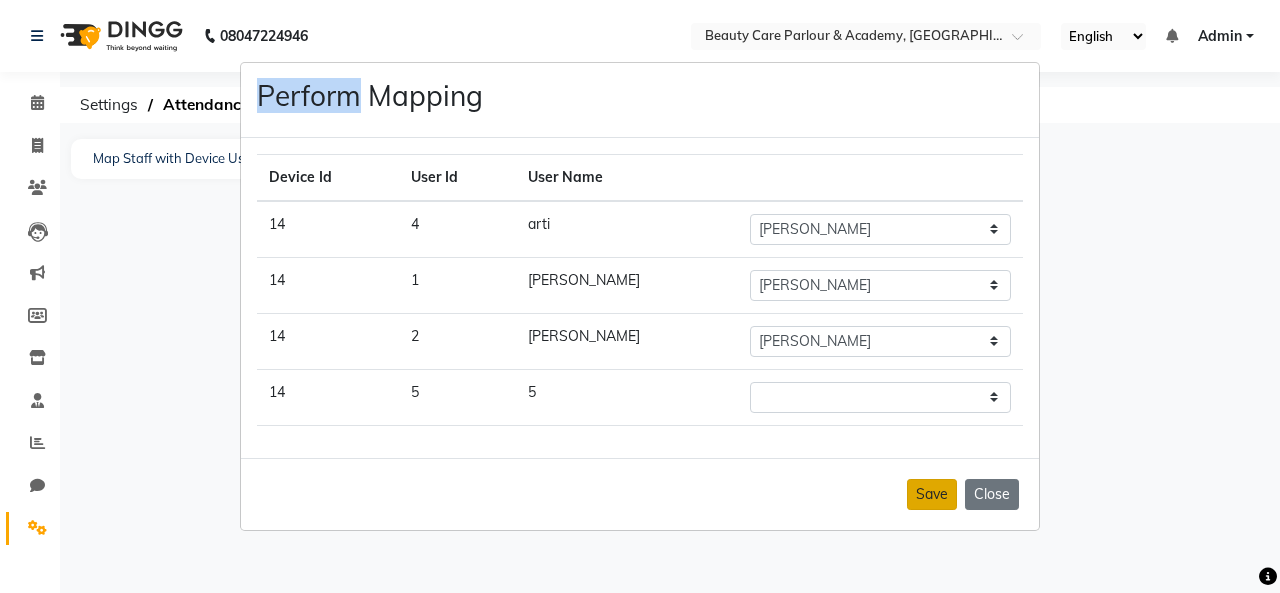 click on "Save" at bounding box center [932, 494] 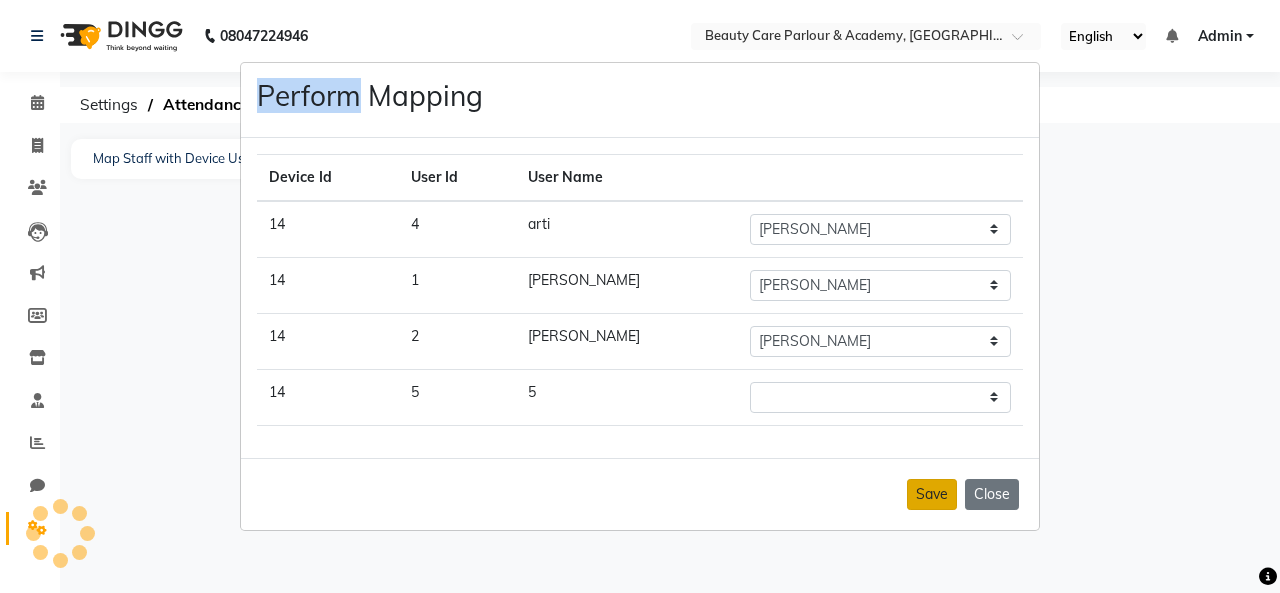 select on "76923" 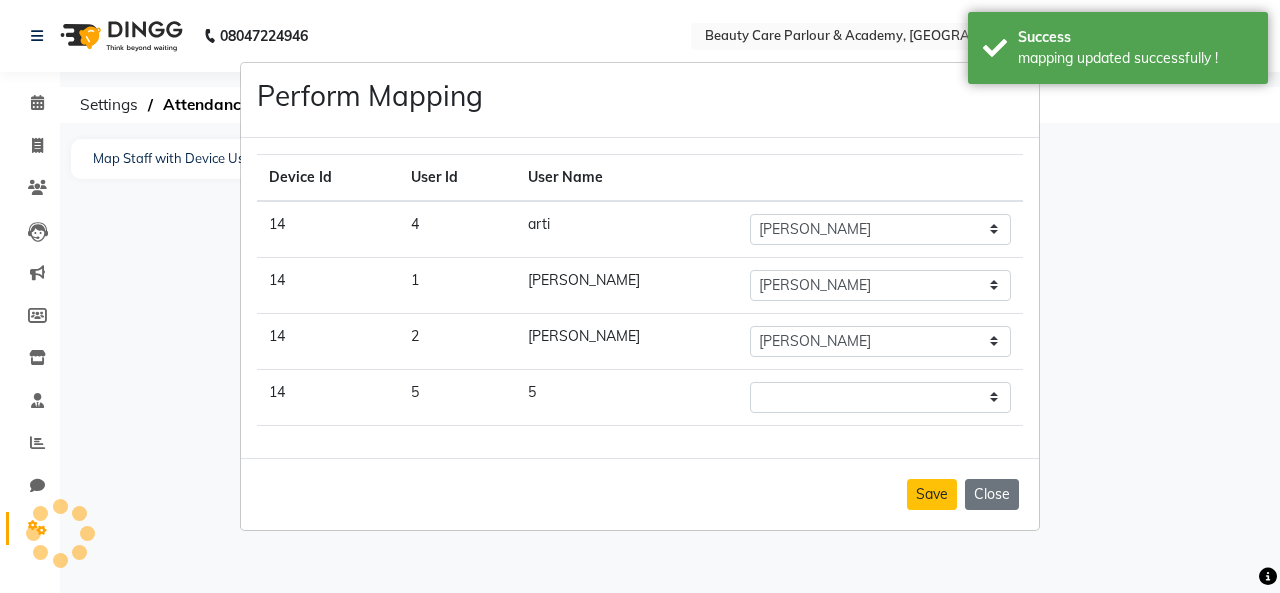 click on "Perform Mapping Device Id User Id User Name 14 4 arti [PERSON_NAME] [PERSON_NAME] [PERSON_NAME] [PERSON_NAME] [PERSON_NAME] Rohini  [PERSON_NAME]  14 1 Kajal [PERSON_NAME] [PERSON_NAME] [PERSON_NAME] [PERSON_NAME] [PERSON_NAME] Rohini  [PERSON_NAME]  14 2 [PERSON_NAME] [PERSON_NAME] [PERSON_NAME] [PERSON_NAME] [PERSON_NAME] [PERSON_NAME]  [PERSON_NAME]  14 5 5 [PERSON_NAME] [PERSON_NAME] [PERSON_NAME] [PERSON_NAME] [PERSON_NAME] Rohini  [PERSON_NAME]  Save Close" at bounding box center (640, 296) 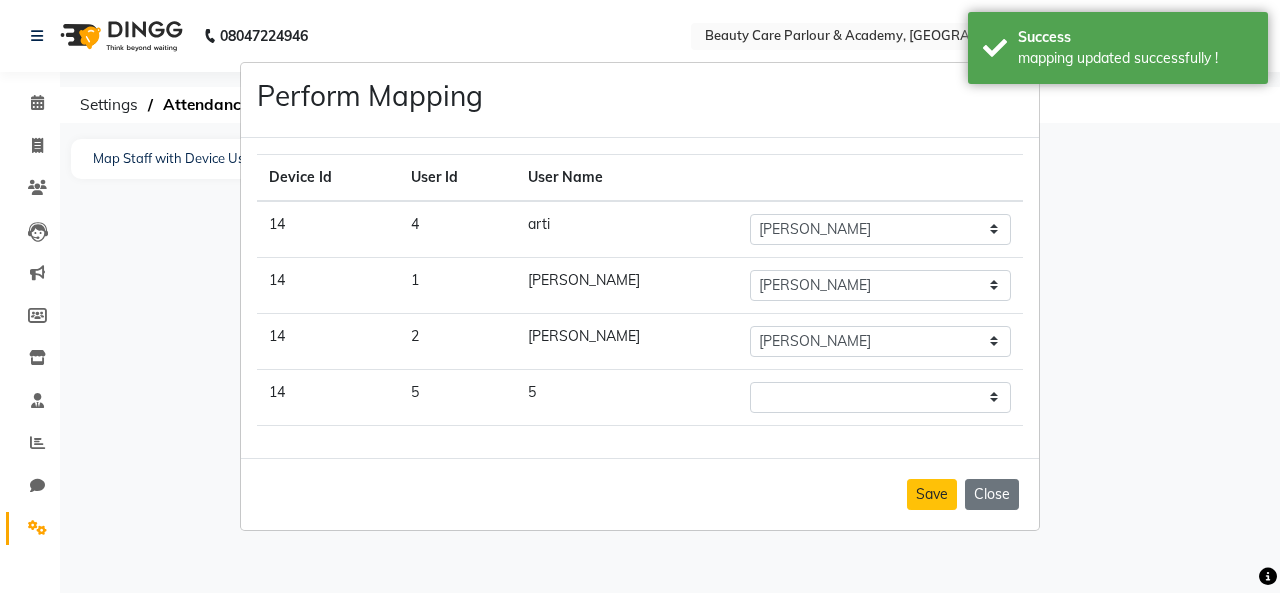 click on "Perform Mapping Device Id User Id User Name 14 4 arti [PERSON_NAME] [PERSON_NAME] [PERSON_NAME] [PERSON_NAME] [PERSON_NAME] Rohini  [PERSON_NAME]  14 1 Kajal [PERSON_NAME] [PERSON_NAME] [PERSON_NAME] [PERSON_NAME] [PERSON_NAME] Rohini  [PERSON_NAME]  14 2 [PERSON_NAME] [PERSON_NAME] [PERSON_NAME] [PERSON_NAME] [PERSON_NAME] [PERSON_NAME]  [PERSON_NAME]  14 5 5 [PERSON_NAME] [PERSON_NAME] [PERSON_NAME] [PERSON_NAME] [PERSON_NAME] Rohini  [PERSON_NAME]  Save Close" at bounding box center (640, 296) 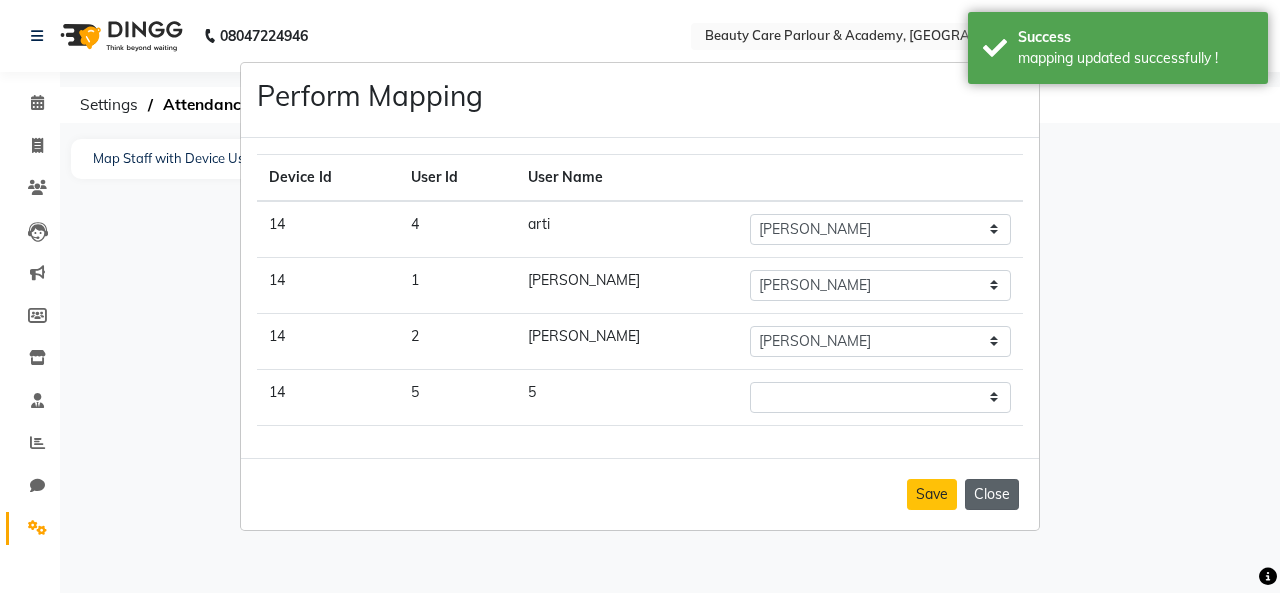 click on "Close" at bounding box center [992, 494] 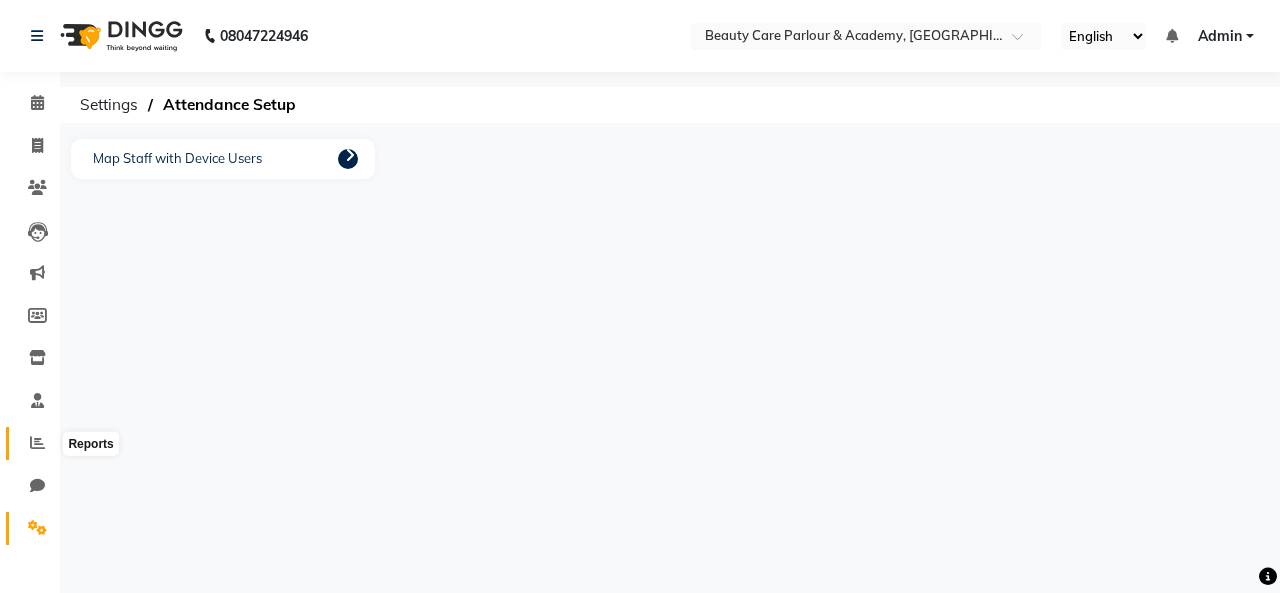 click 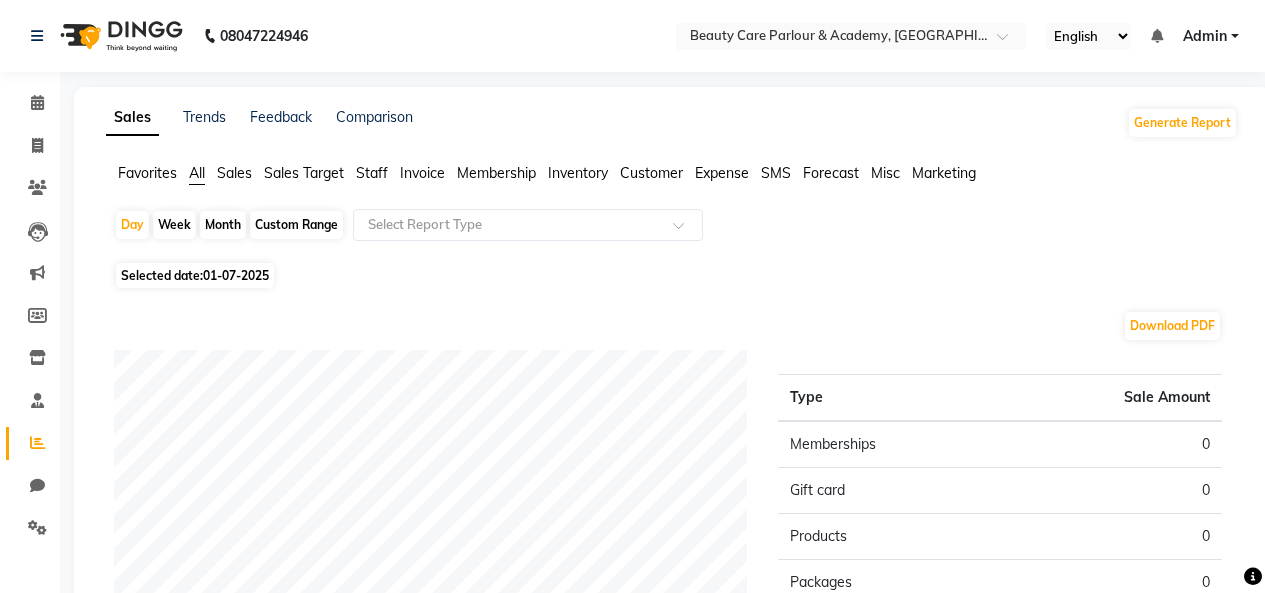 click on "Staff" 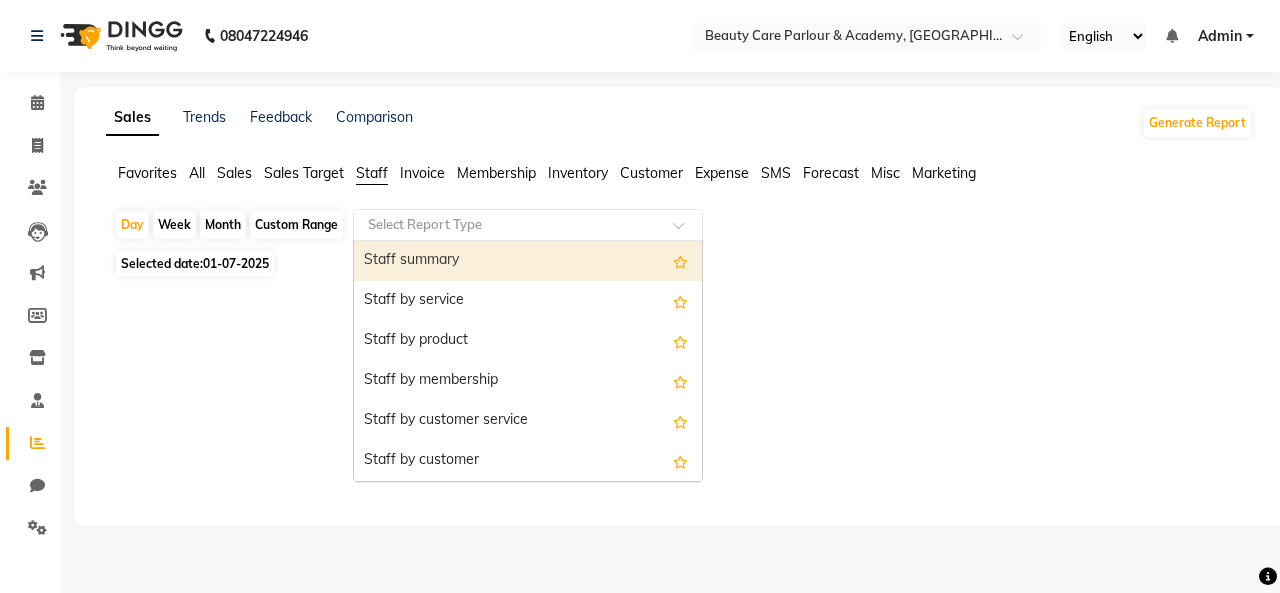 click 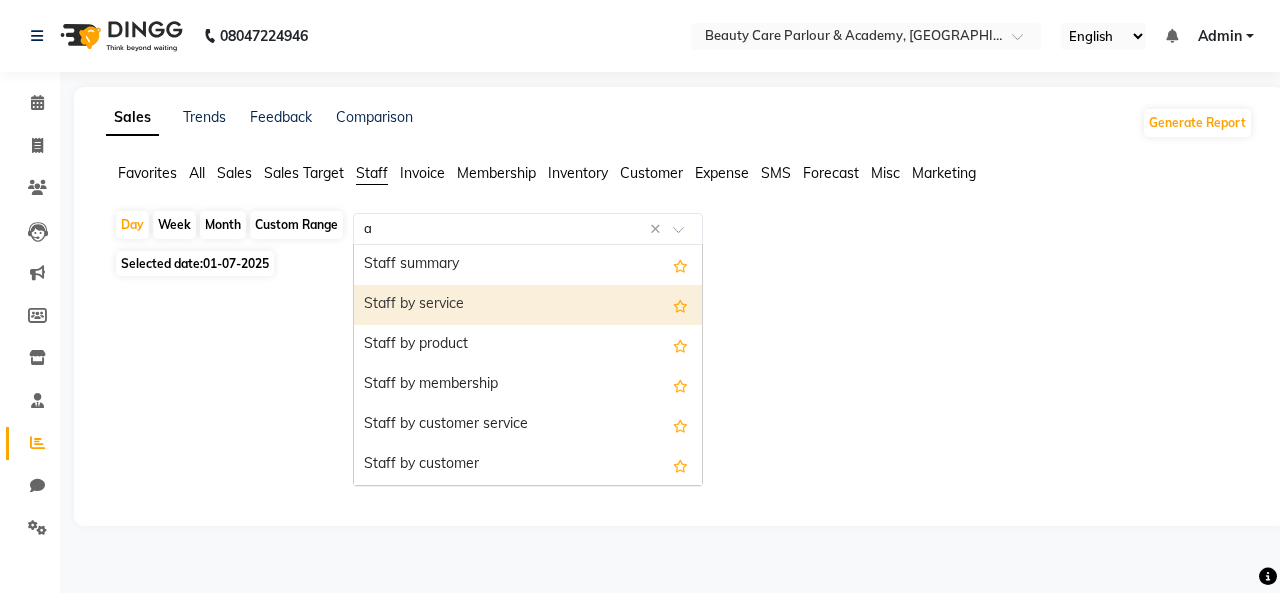 type on "at" 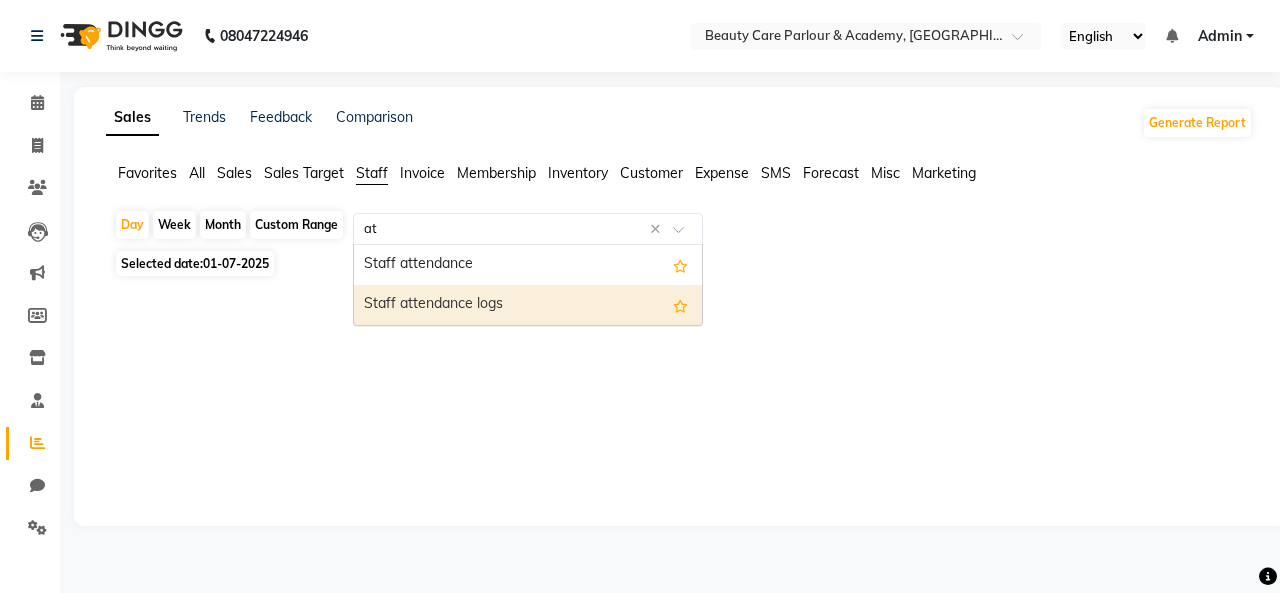 click on "Staff attendance logs" at bounding box center [528, 305] 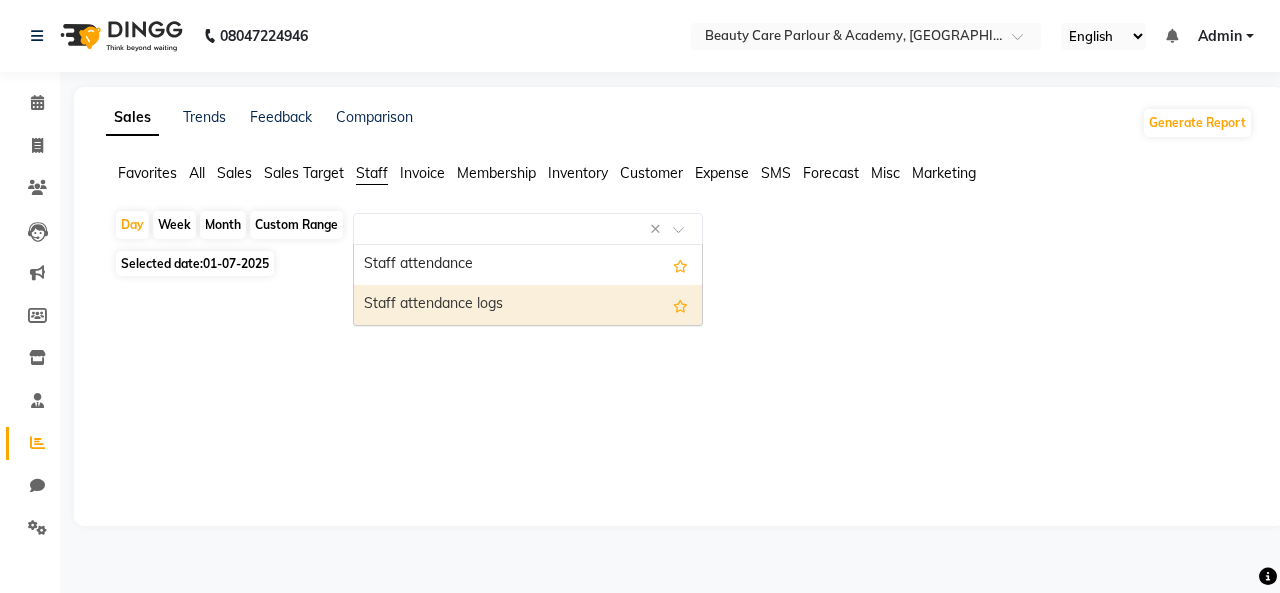 select on "full_report" 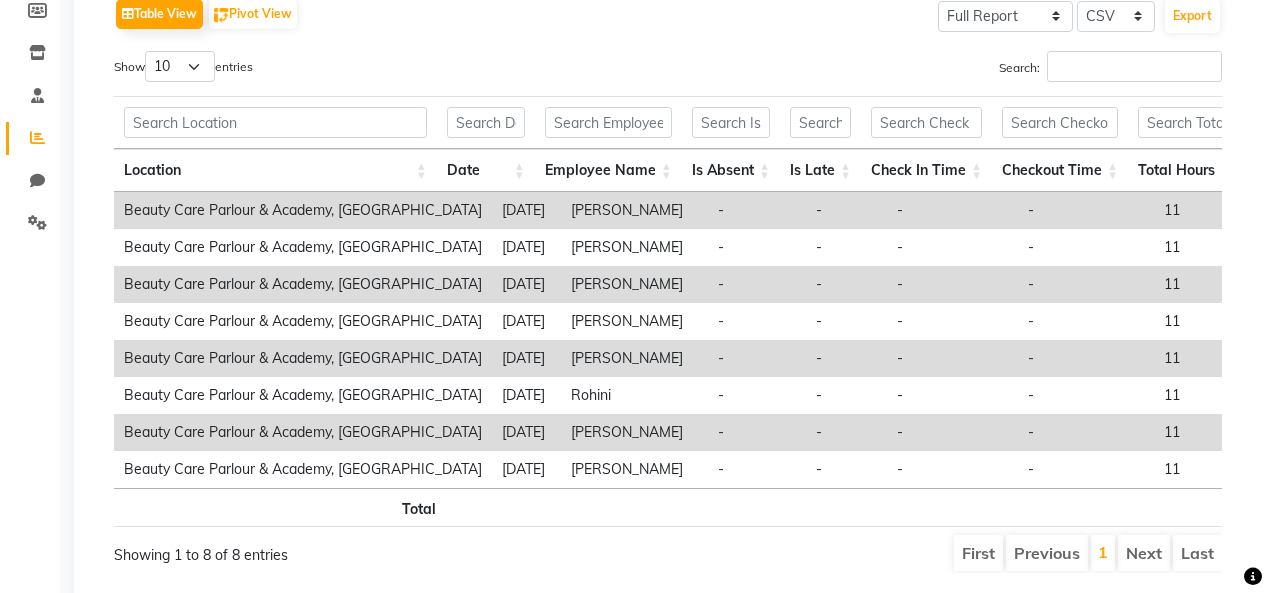 scroll, scrollTop: 381, scrollLeft: 0, axis: vertical 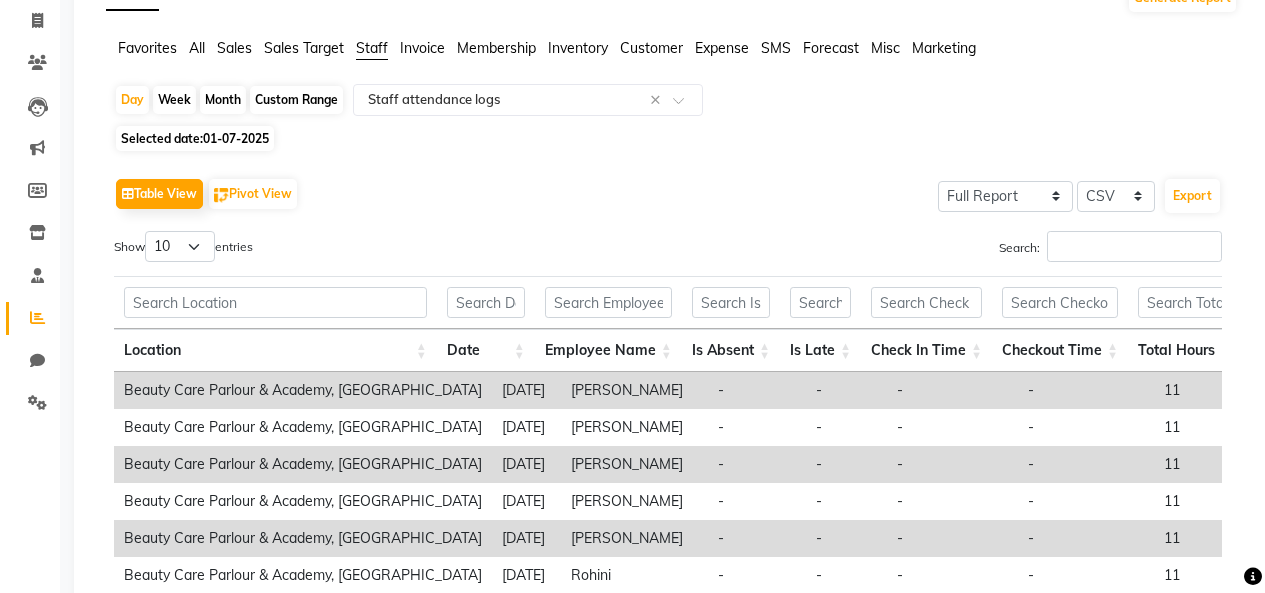 click on "Custom Range" 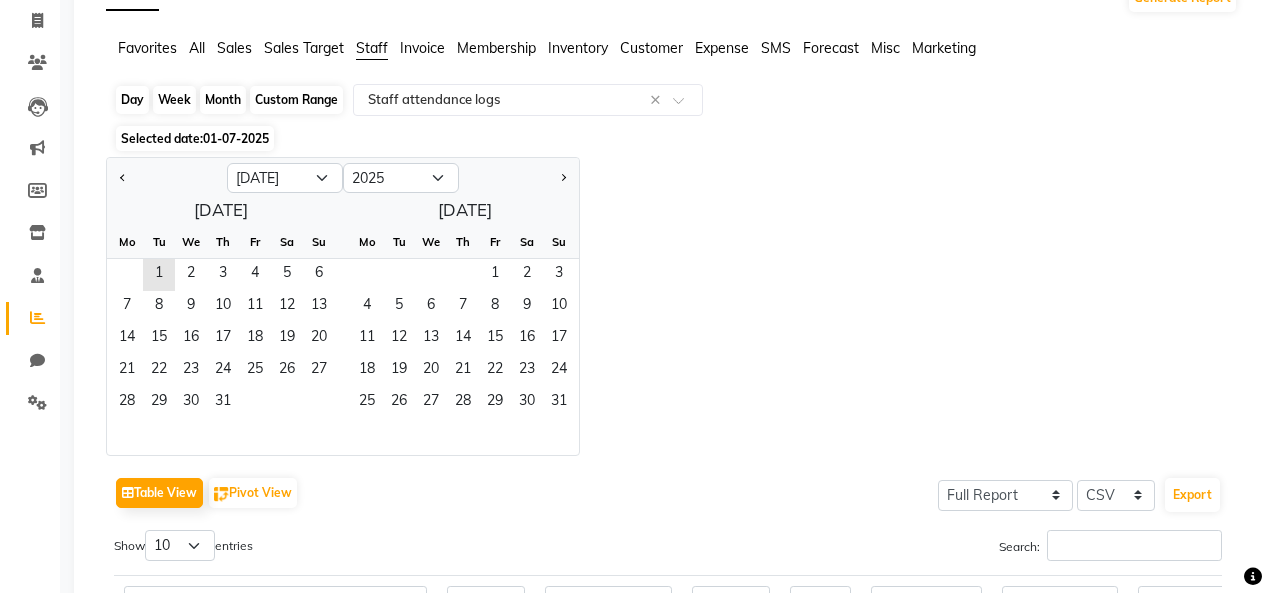 click on "Custom Range" 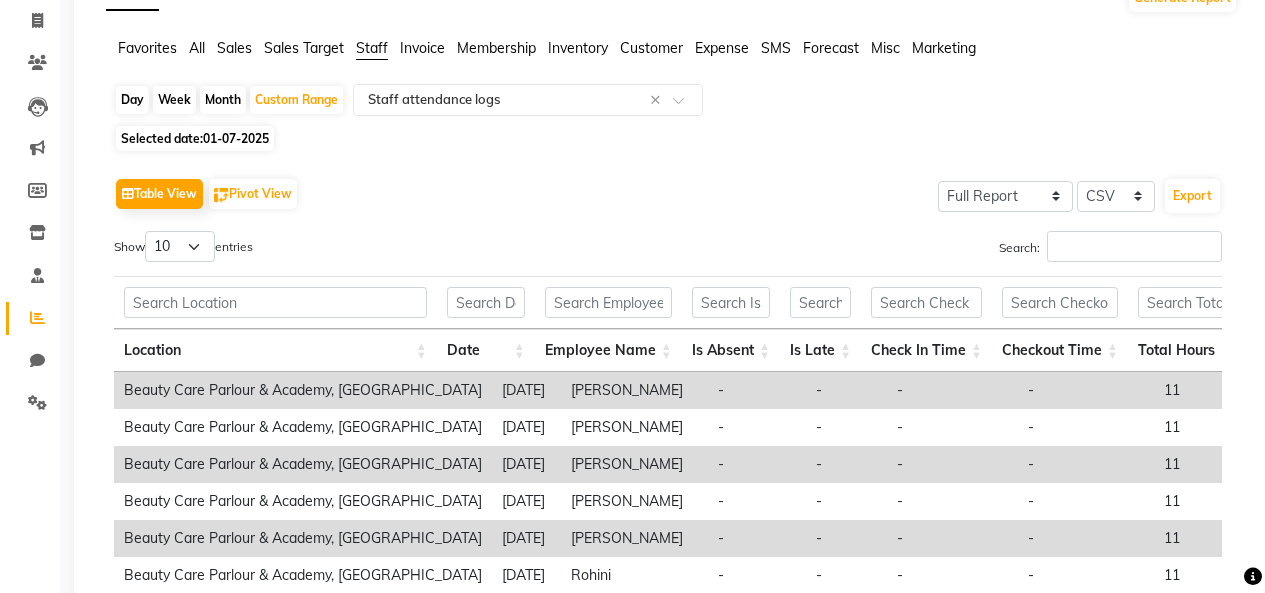 click on "Month" 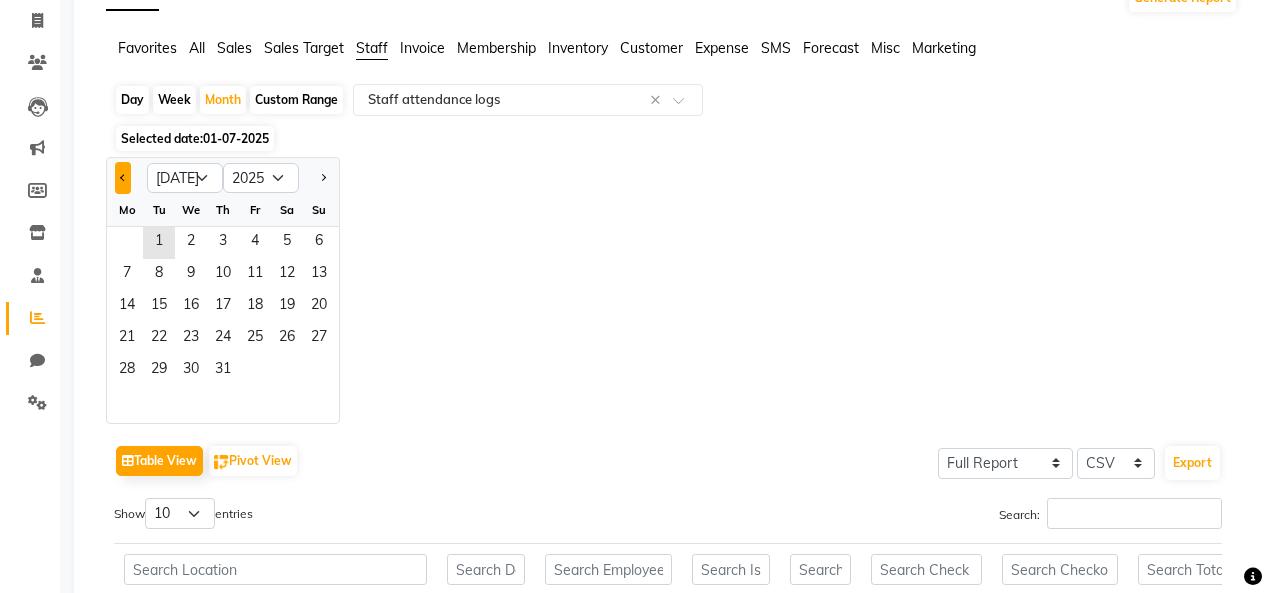 click 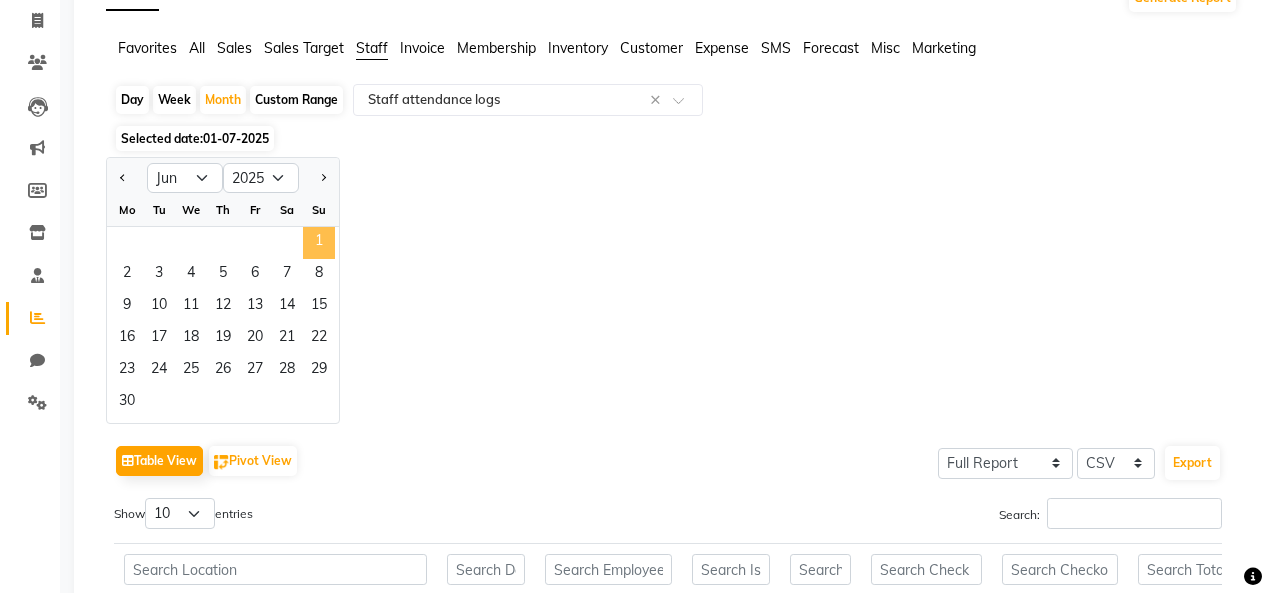 click on "1" 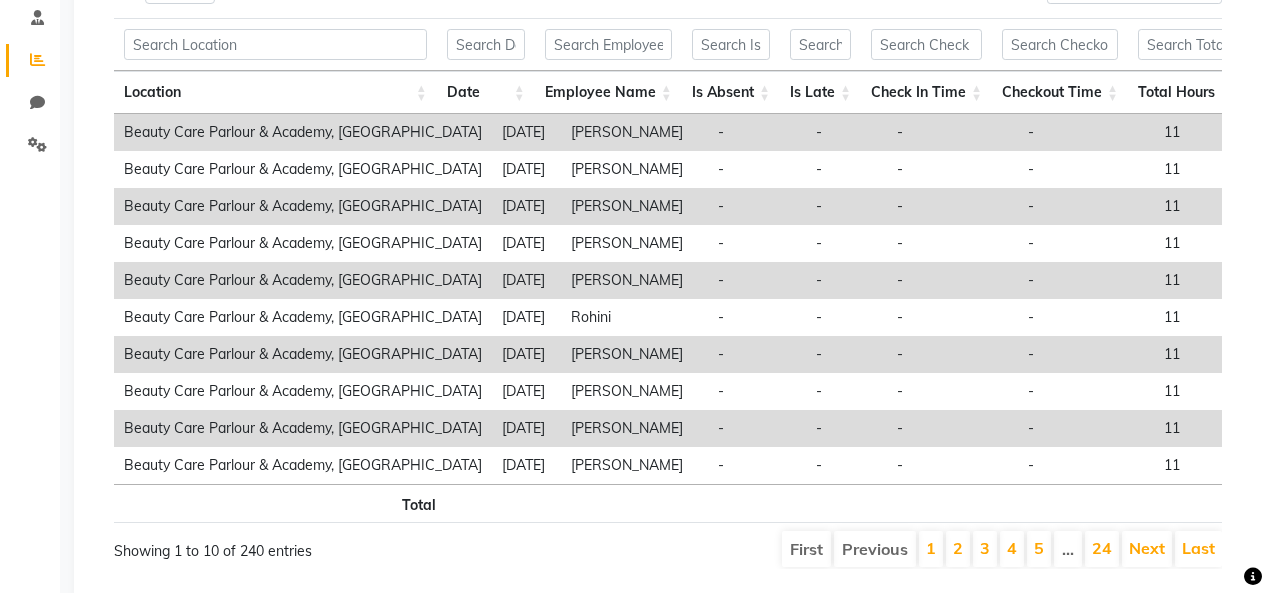 scroll, scrollTop: 455, scrollLeft: 0, axis: vertical 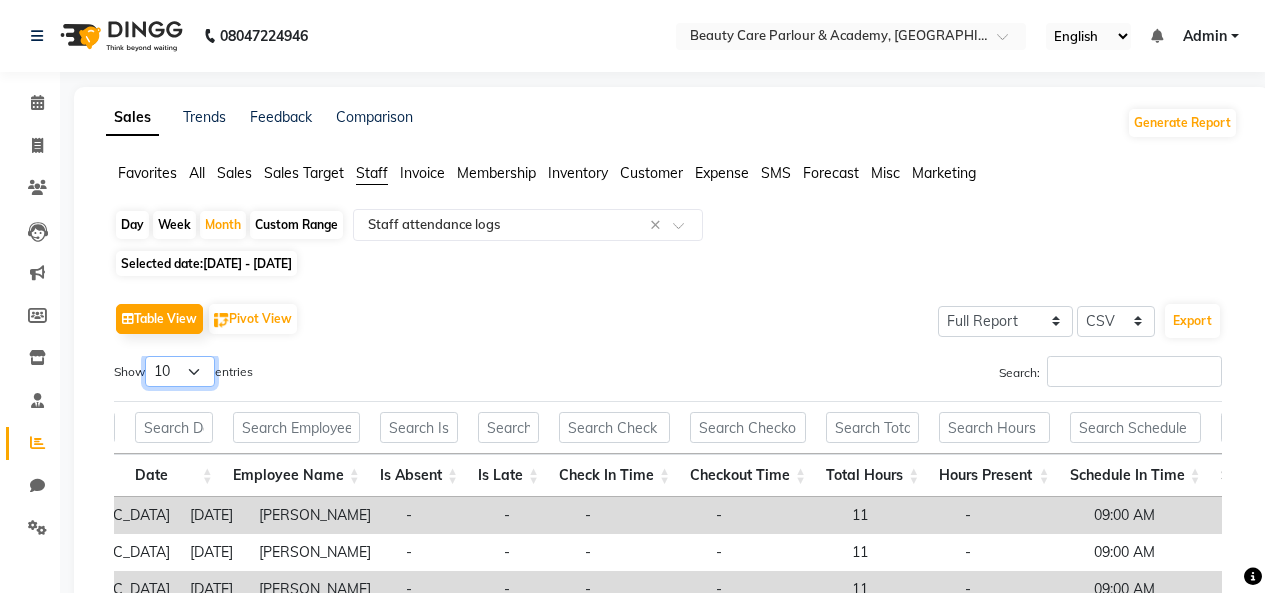 click on "10 25 50 100" at bounding box center (180, 371) 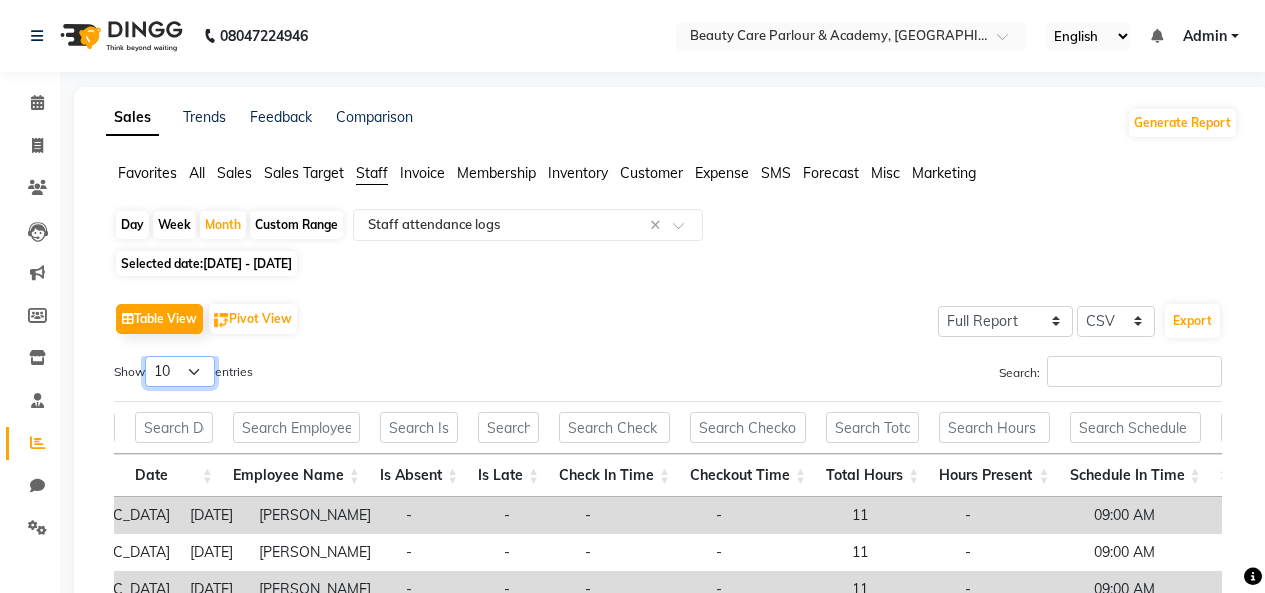select on "100" 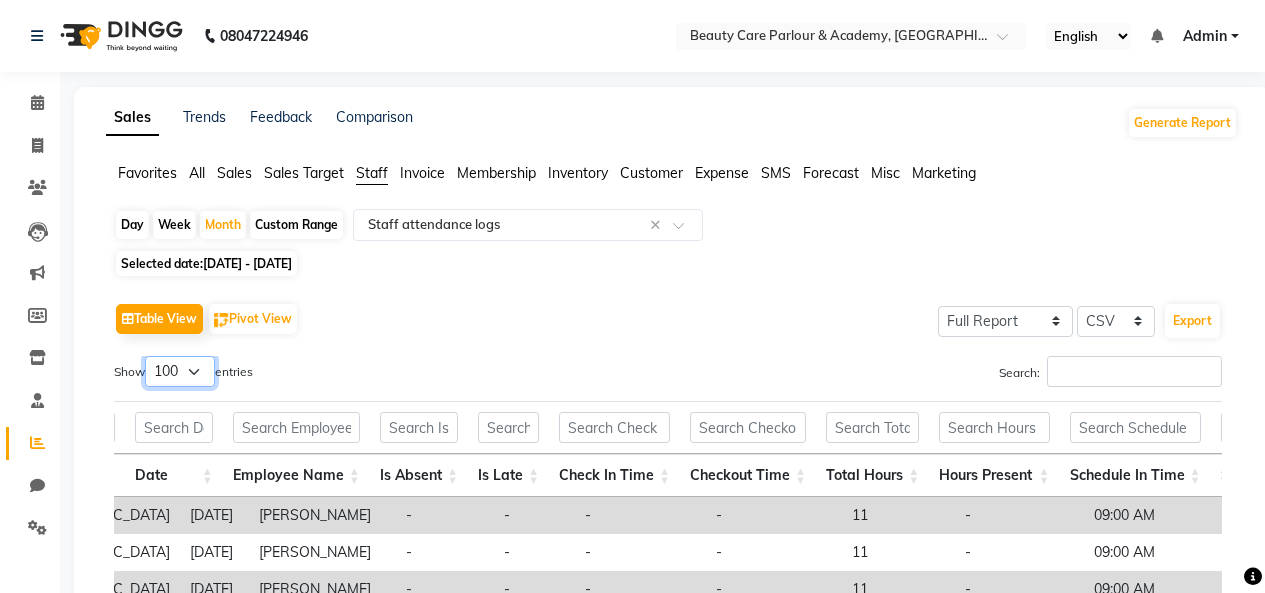 click on "10 25 50 100" at bounding box center (180, 371) 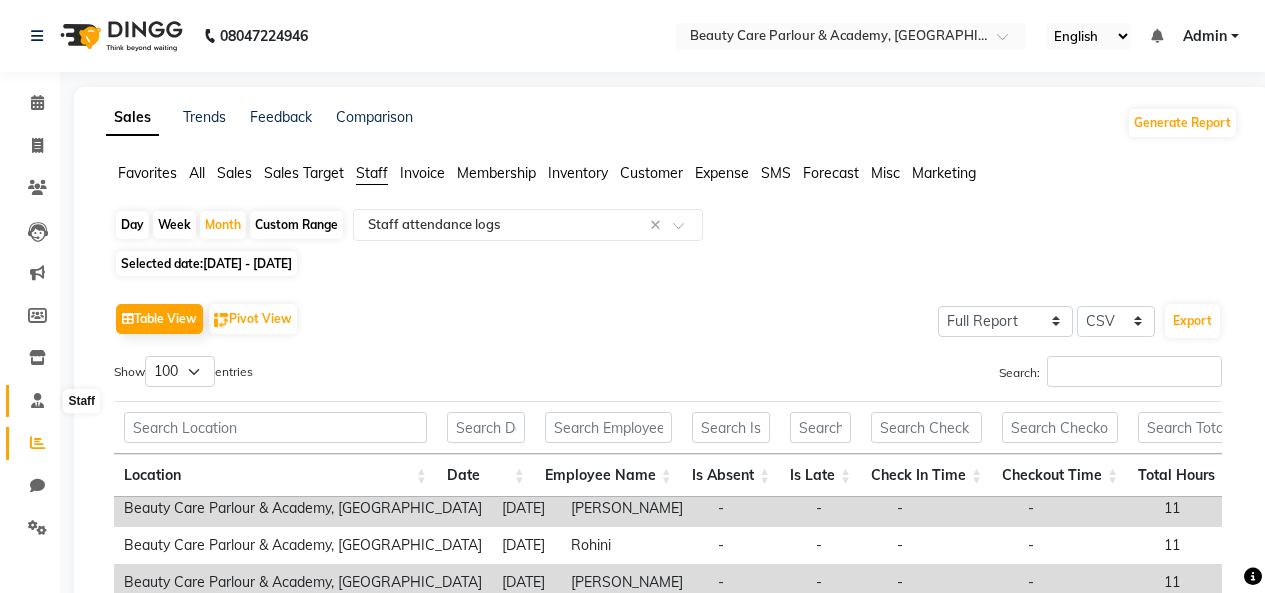 click 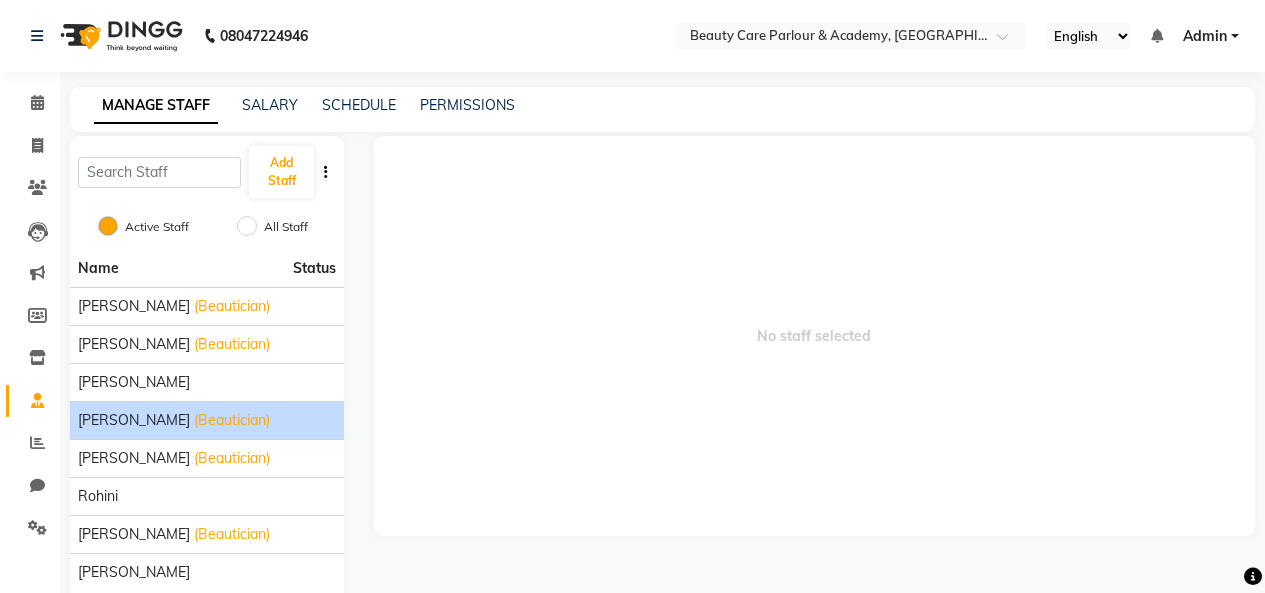 click on "[PERSON_NAME] (Beautician)" 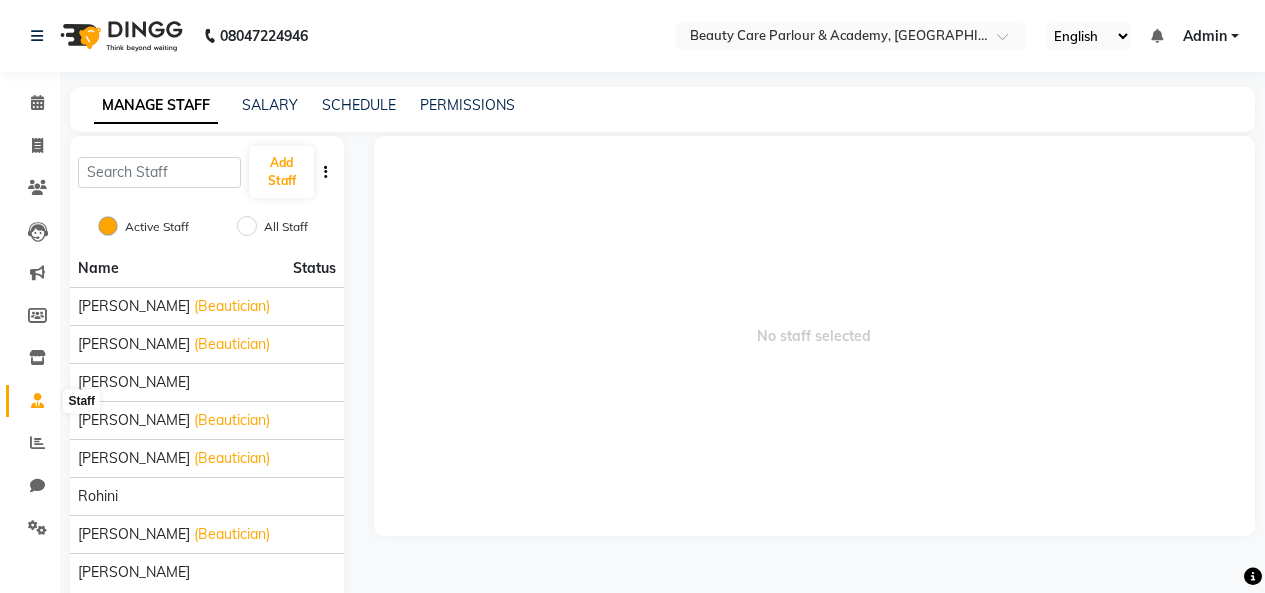 click 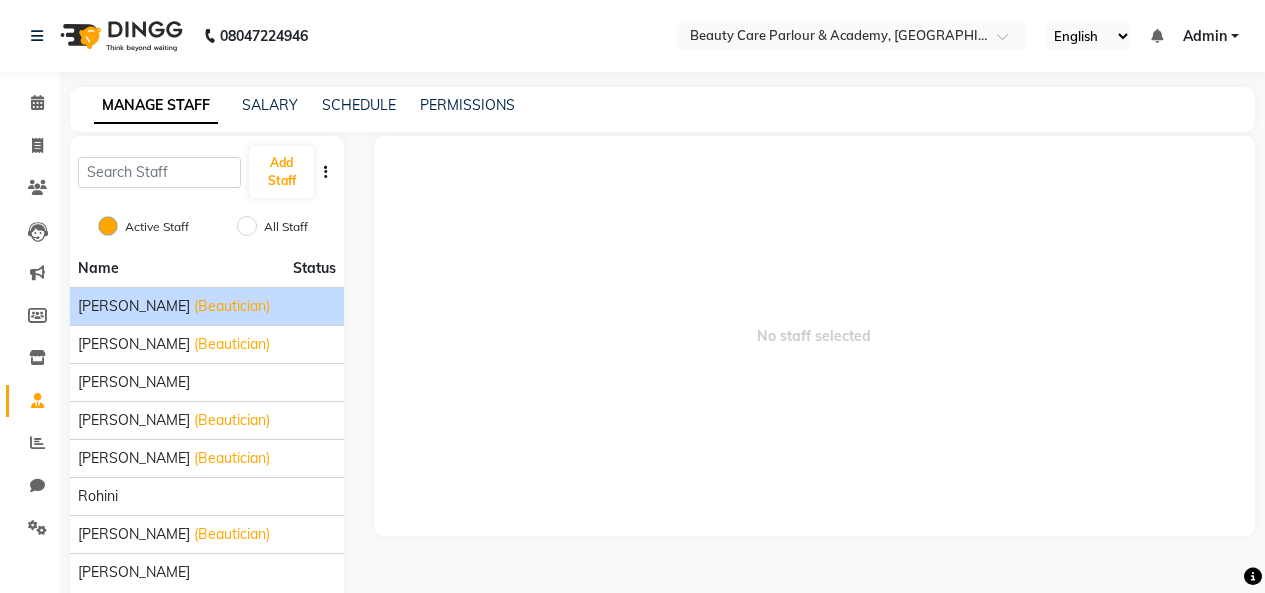click on "(Beautician)" 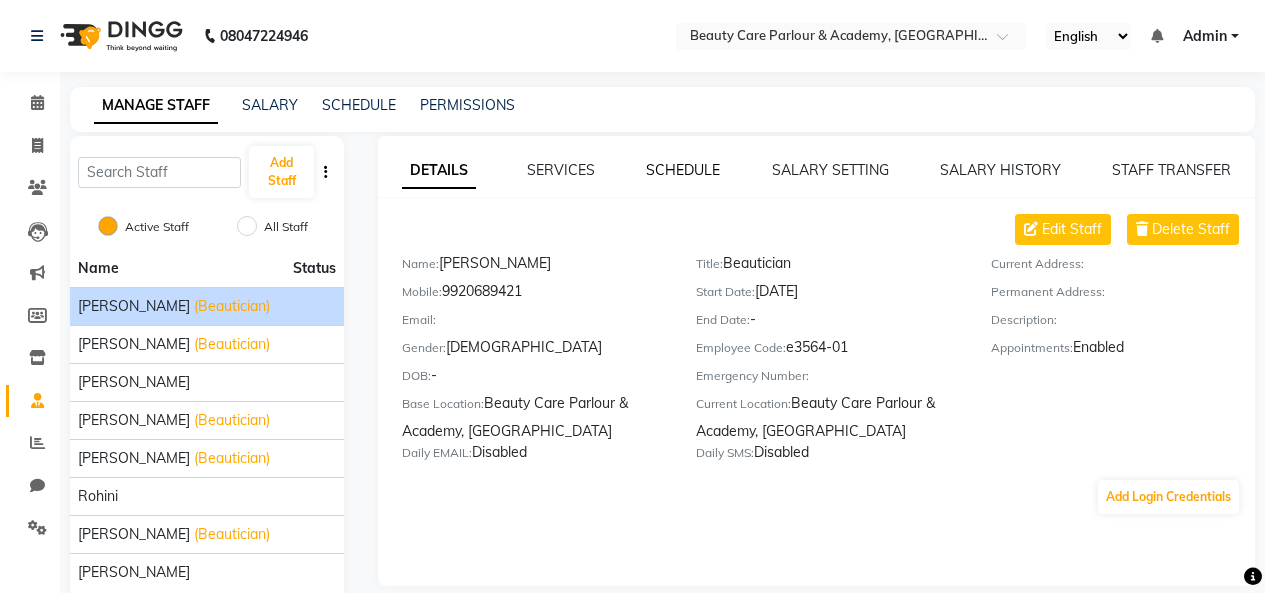 click on "SCHEDULE" 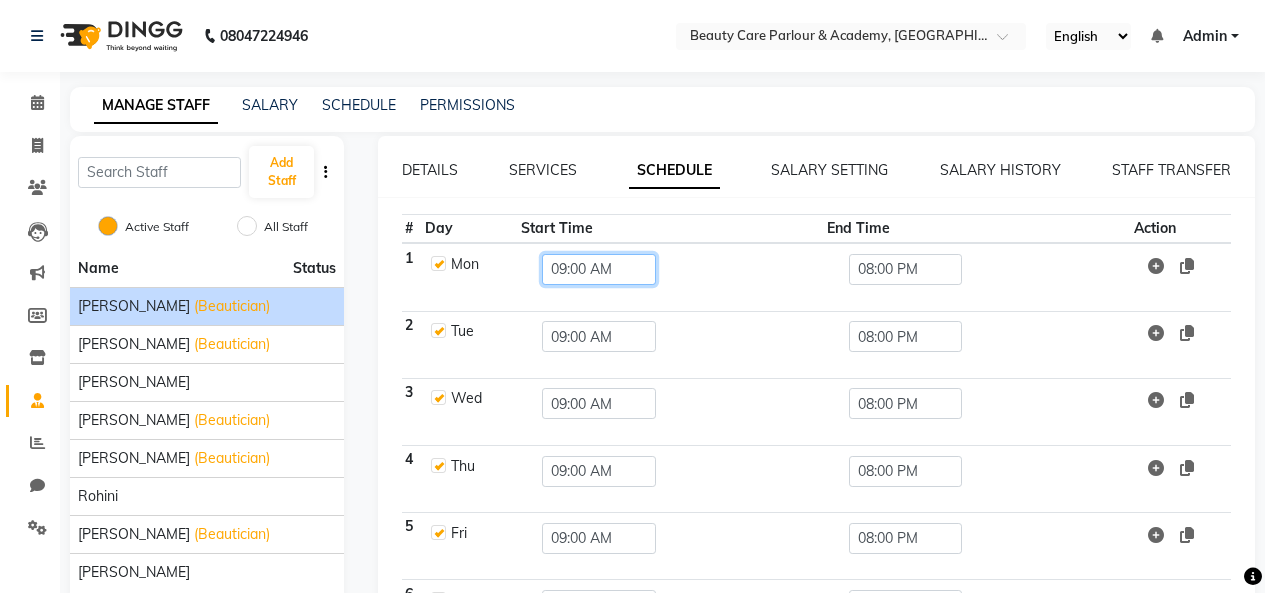 click on "09:00 AM" 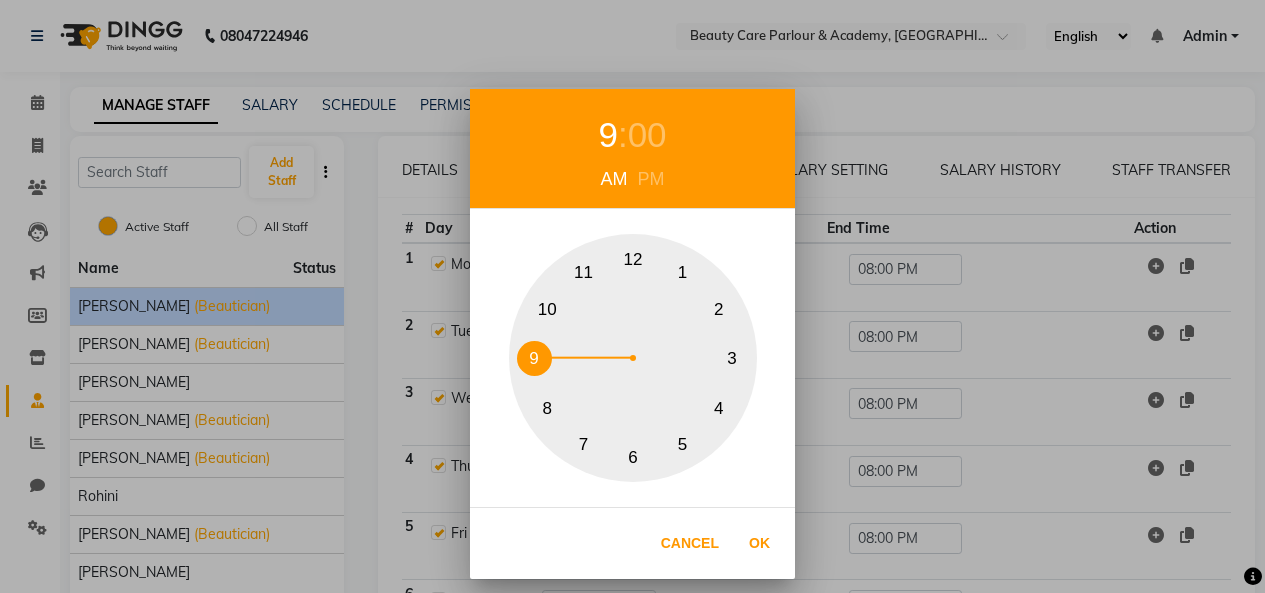 click on "2" at bounding box center (718, 309) 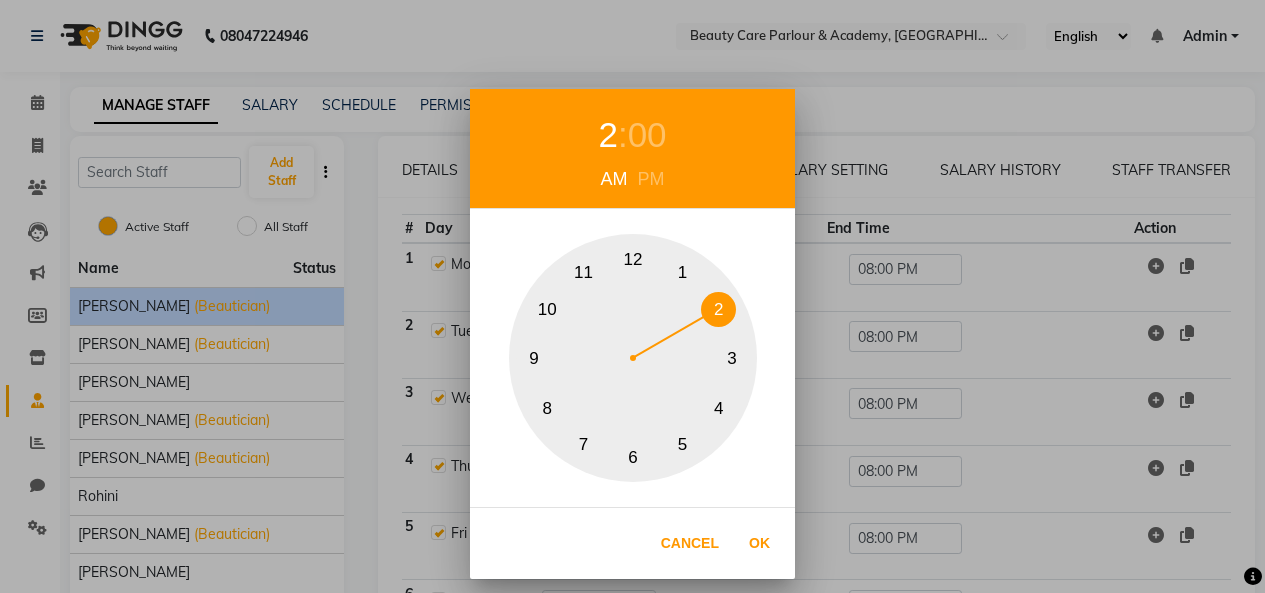 click on "PM" at bounding box center (651, 179) 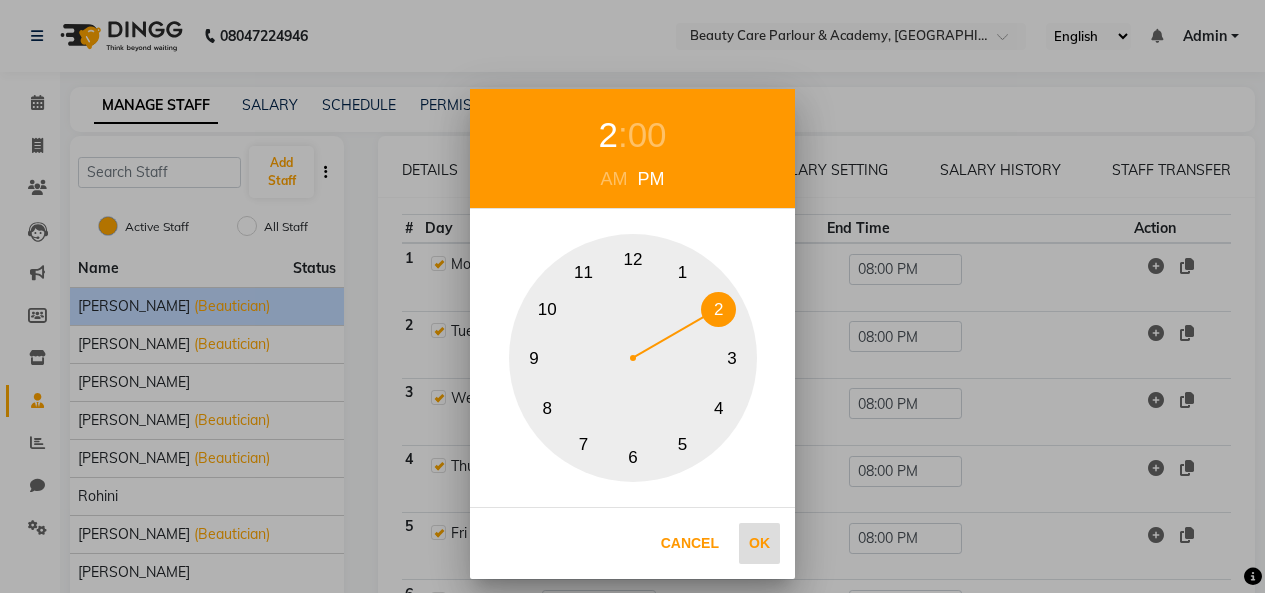click on "Ok" at bounding box center (759, 543) 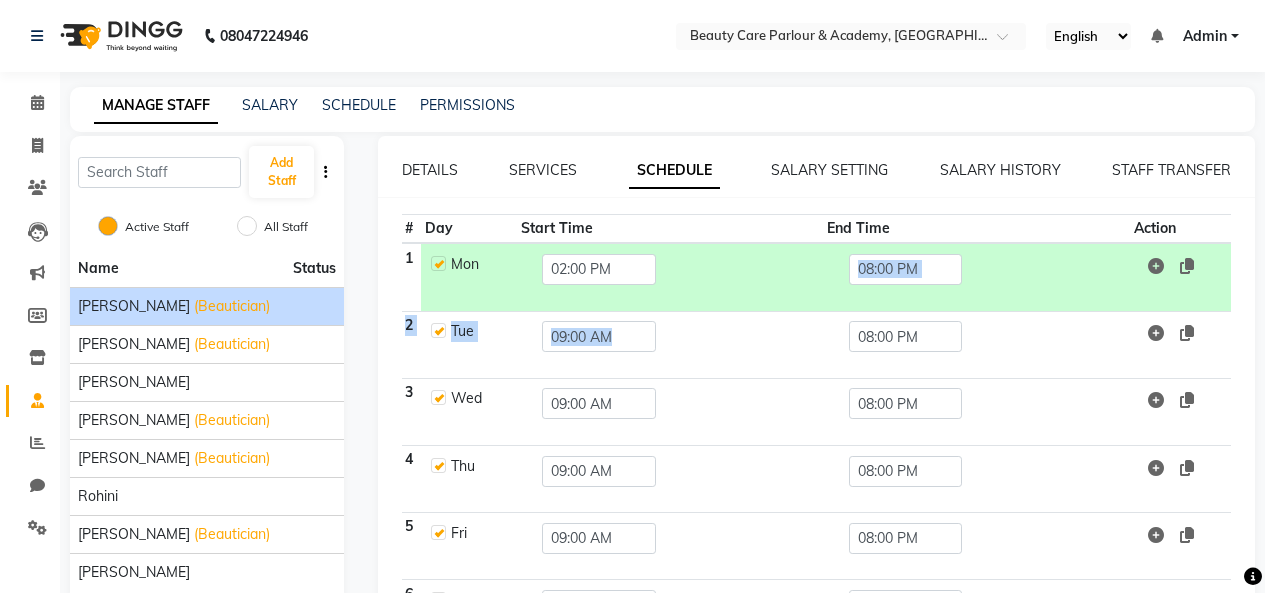 drag, startPoint x: 1093, startPoint y: 354, endPoint x: 896, endPoint y: 311, distance: 201.63829 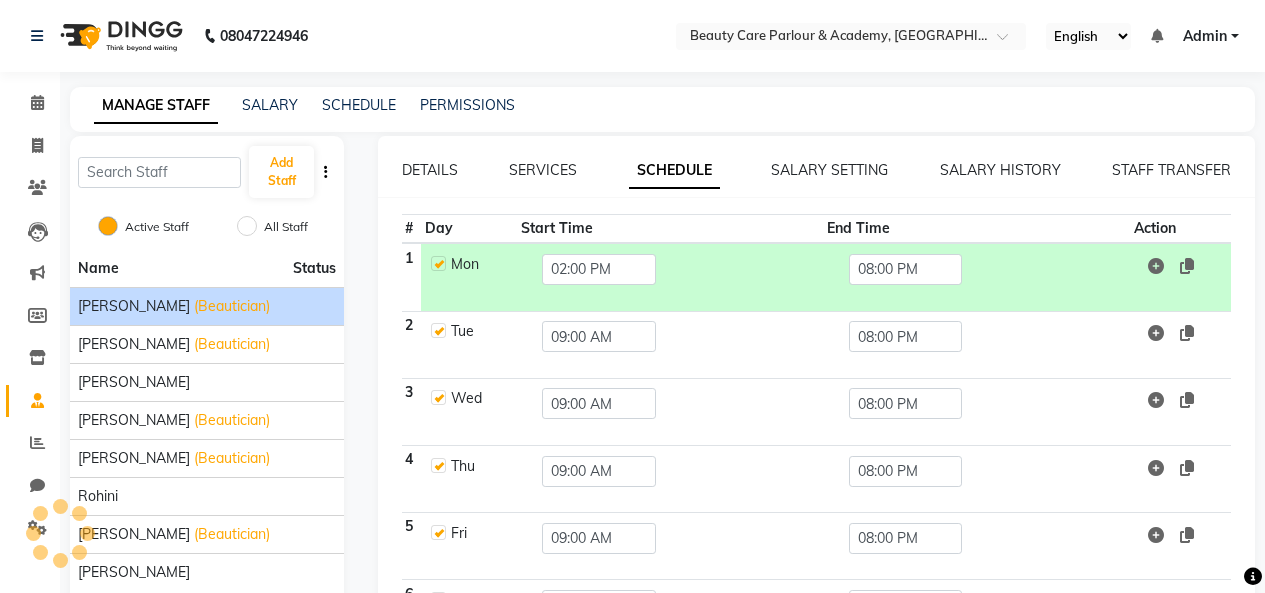 click on "08047224946 Select Location ×  Beauty Care Parlour & Academy, Kandivali West English ENGLISH Español العربية मराठी हिंदी ગુજરાતી தமிழ் 中文 Notifications nothing to show Admin Manage Profile Change Password Sign out  Version:3.14.0  ☀  Beauty Care Parlour & Academy, Kandivali West  Calendar  Invoice  Clients  Leads   Marketing  Members  Inventory  Staff  Reports  Chat  Settings Completed InProgress Upcoming Dropped Tentative Check-In Confirm Bookings Generate Report Segments Page Builder MANAGE STAFF SALARY SCHEDULE PERMISSIONS Add Staff  Active Staff   All Staff  Name Status [PERSON_NAME] (Beautician) [PERSON_NAME] (Beautician) [PERSON_NAME] [PERSON_NAME] (Beautician) [PERSON_NAME] (Beautician) [PERSON_NAME] (Beautician) [PERSON_NAME]  DETAILS SERVICES SCHEDULE SALARY SETTING SALARY HISTORY STAFF TRANSFER # Day Start Time End Time Action 1 Mon 02:00 PM 08:00 PM 2 Tue 09:00 AM 08:00 PM 3 Wed 09:00 AM 08:00 PM 4 Thu 09:00 AM 08:00 PM 5 Fri 09:00 AM 08:00 PM 6 Sat 7 Sun" at bounding box center [632, 399] 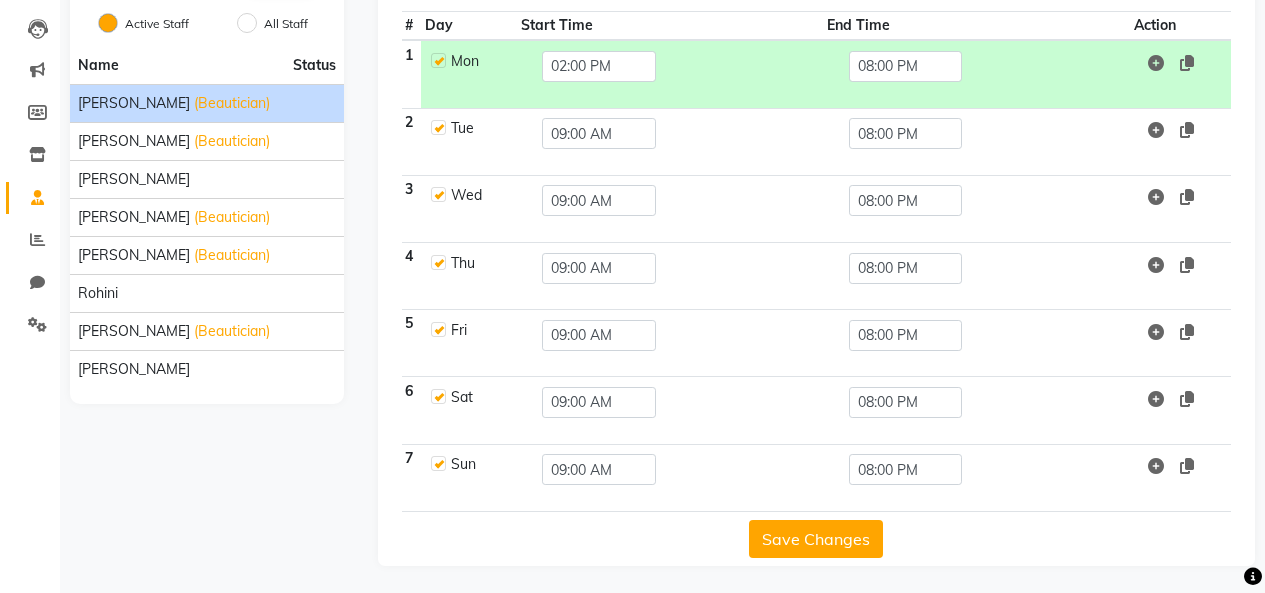 scroll, scrollTop: 205, scrollLeft: 0, axis: vertical 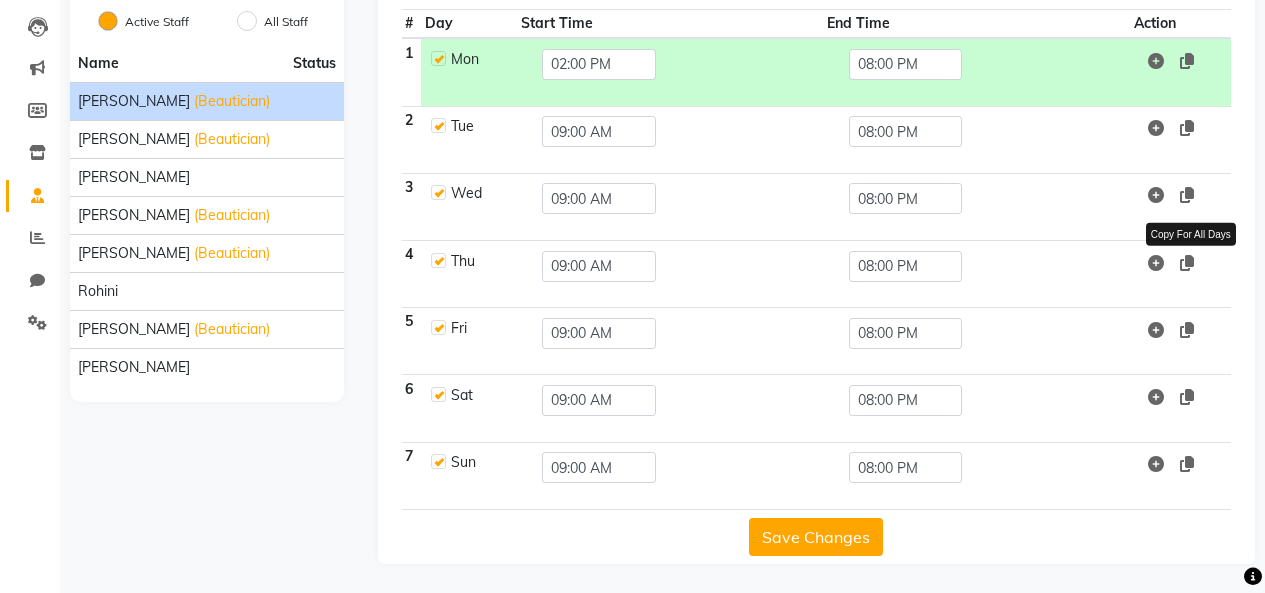 click 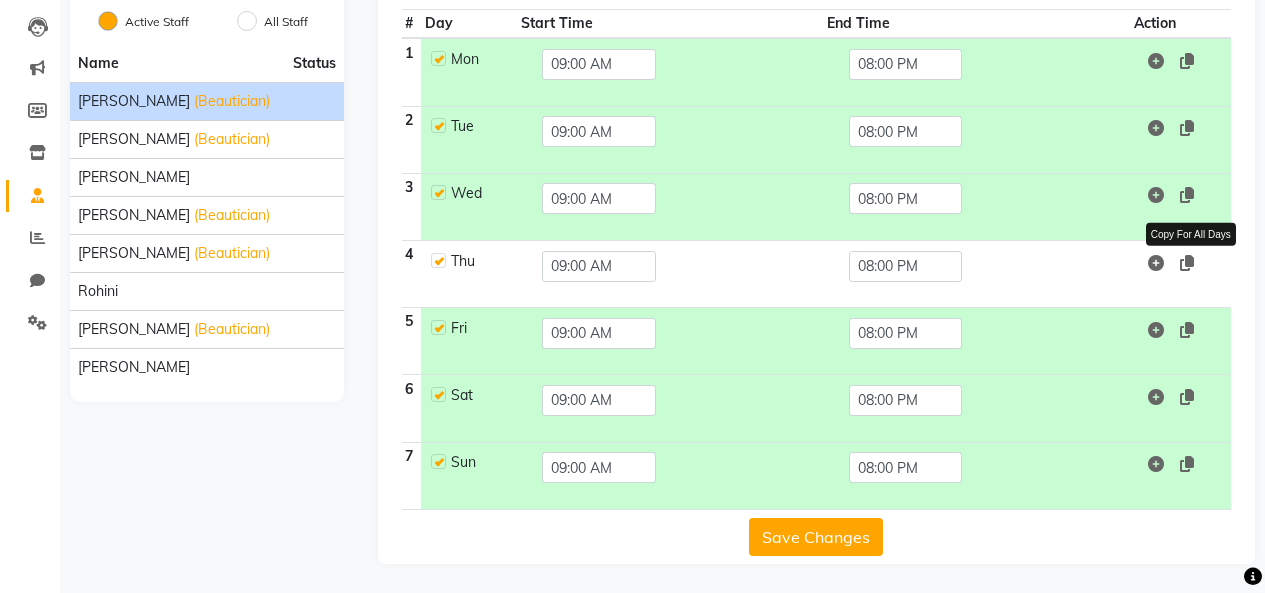click 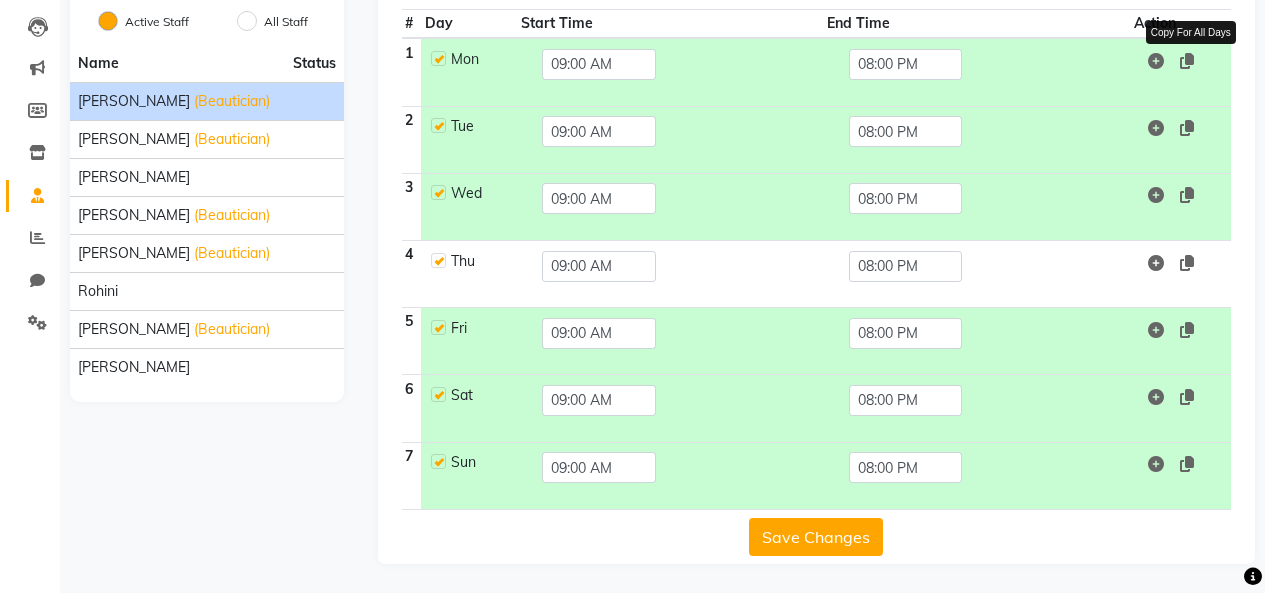 click 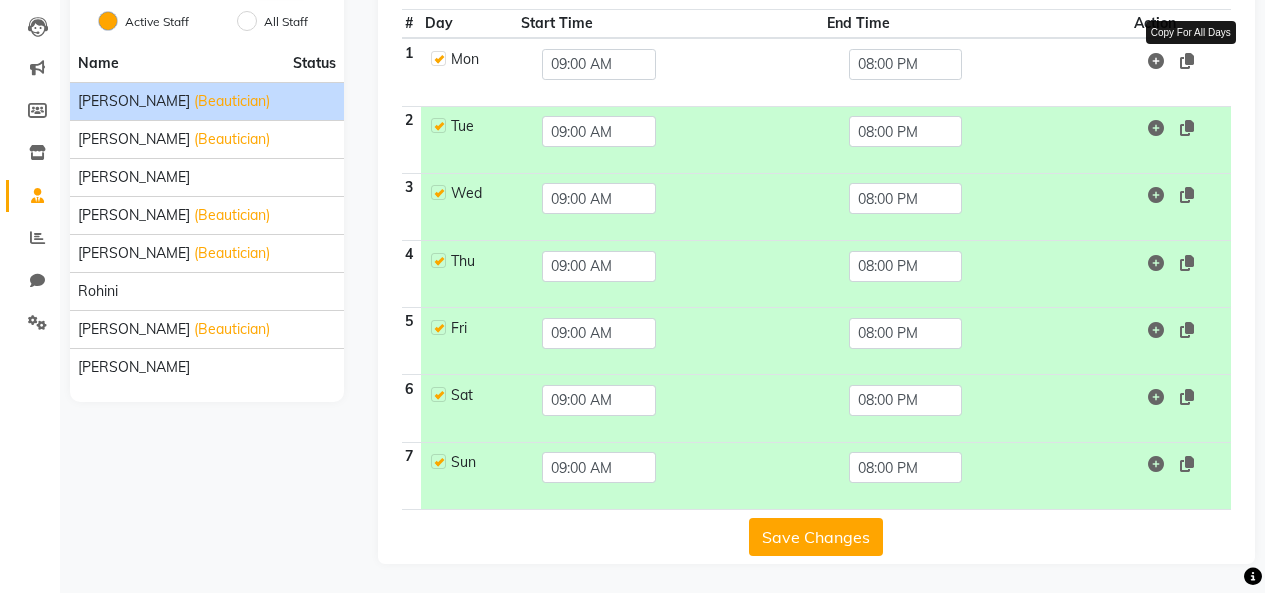 click 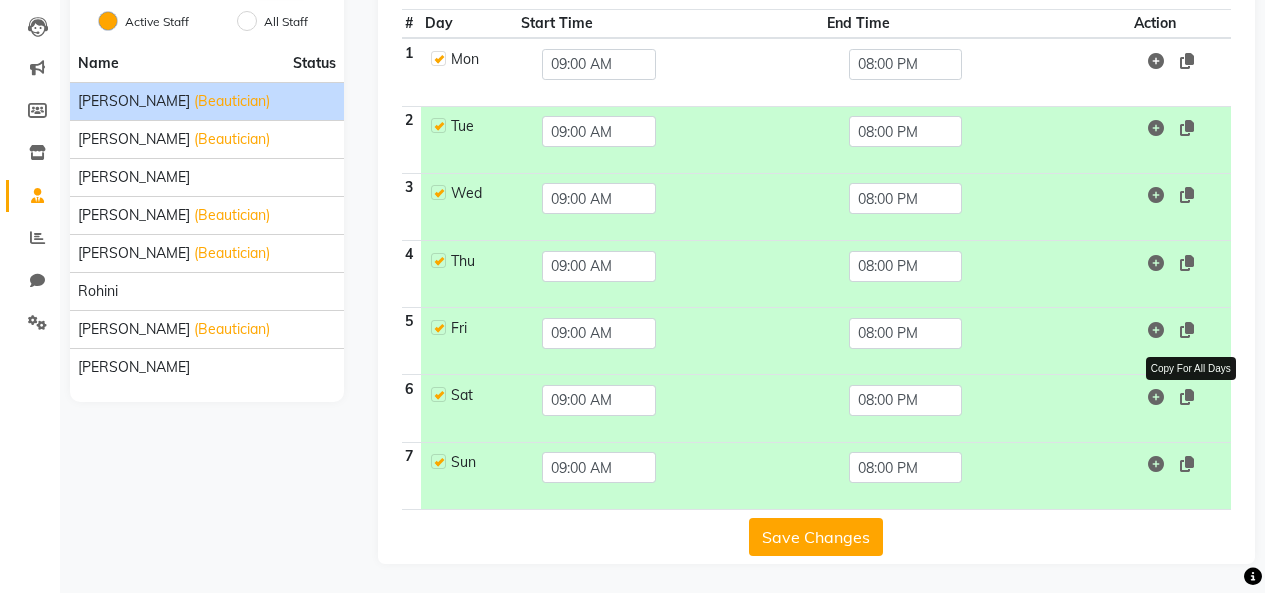 click 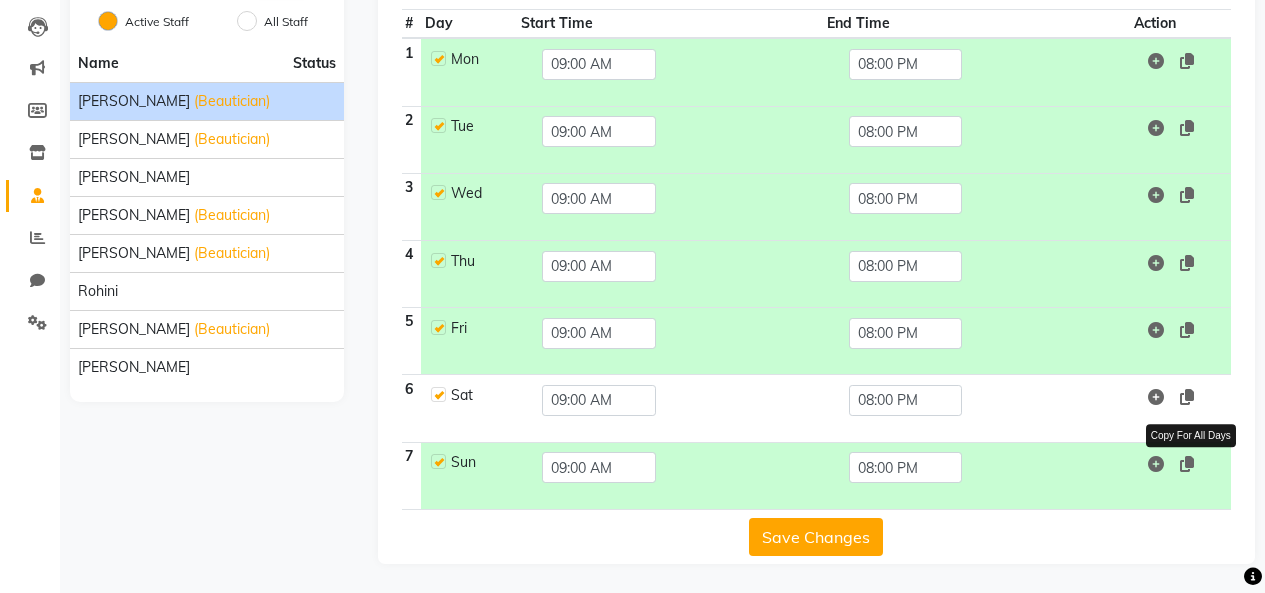 click 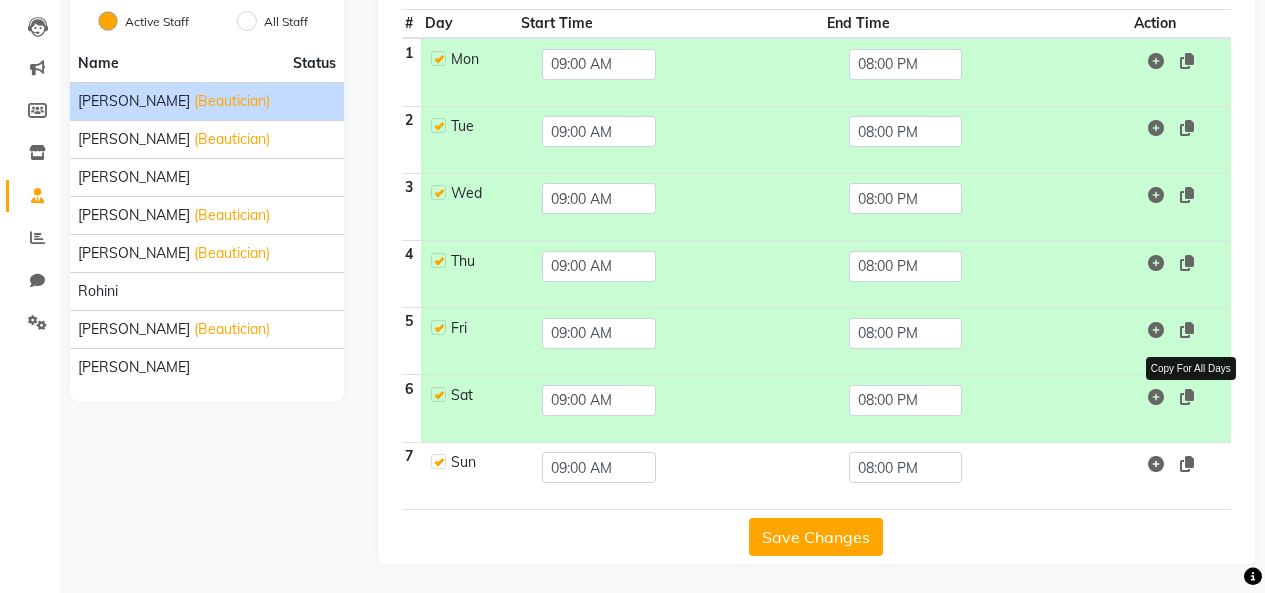 click 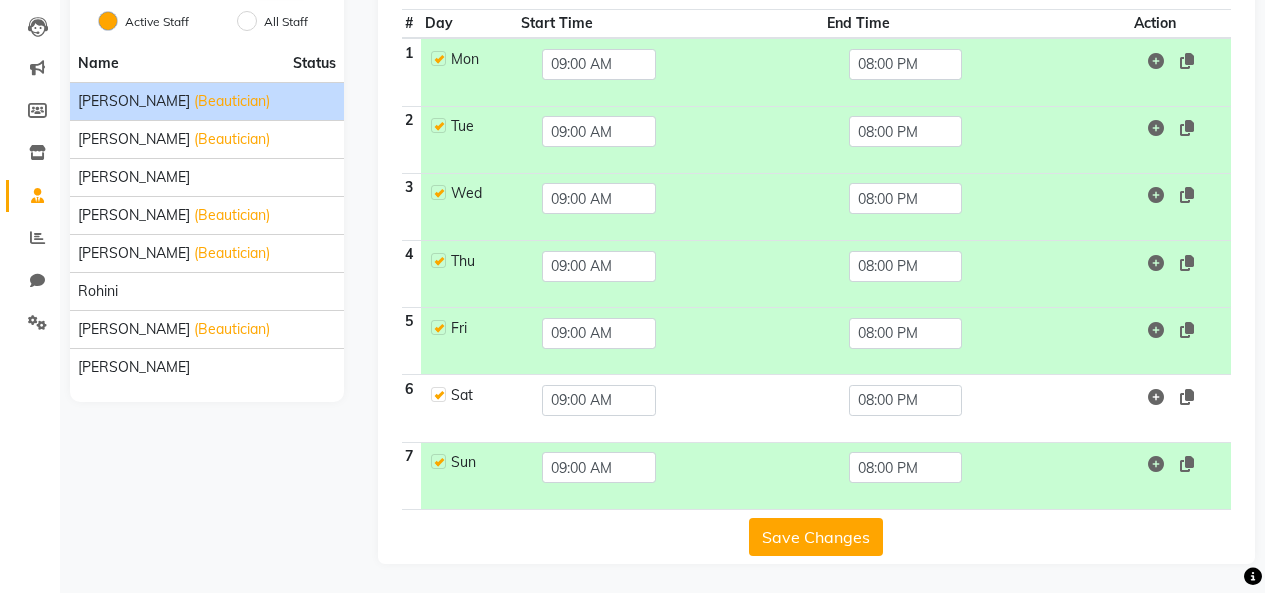 click on "Save Changes" 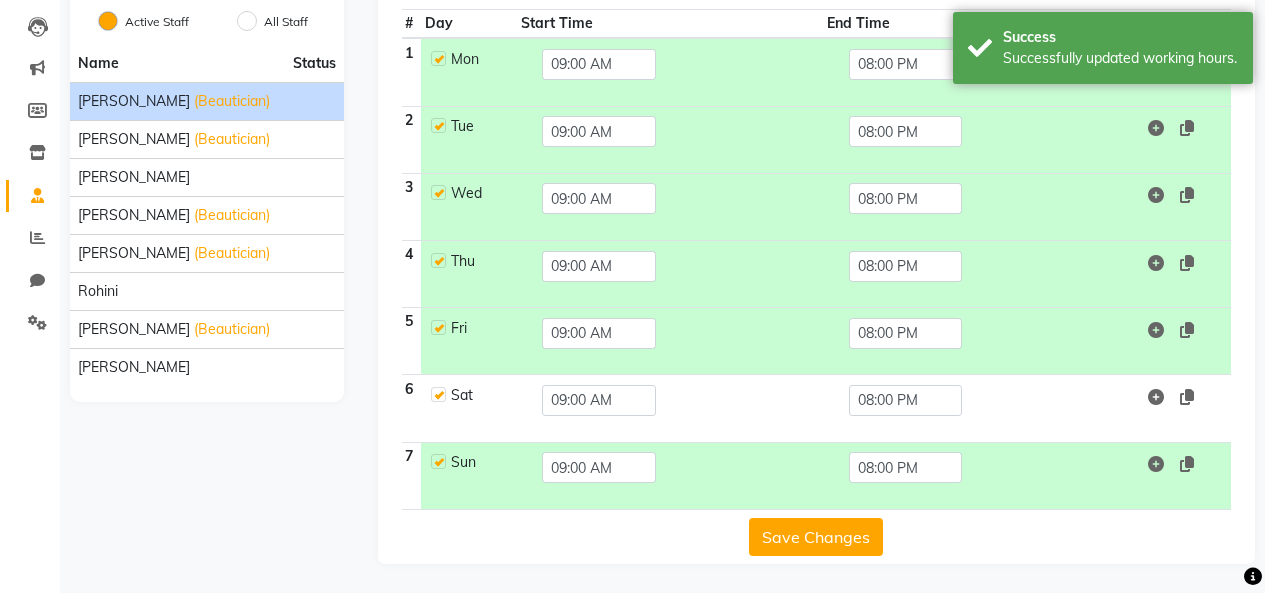 scroll, scrollTop: 0, scrollLeft: 0, axis: both 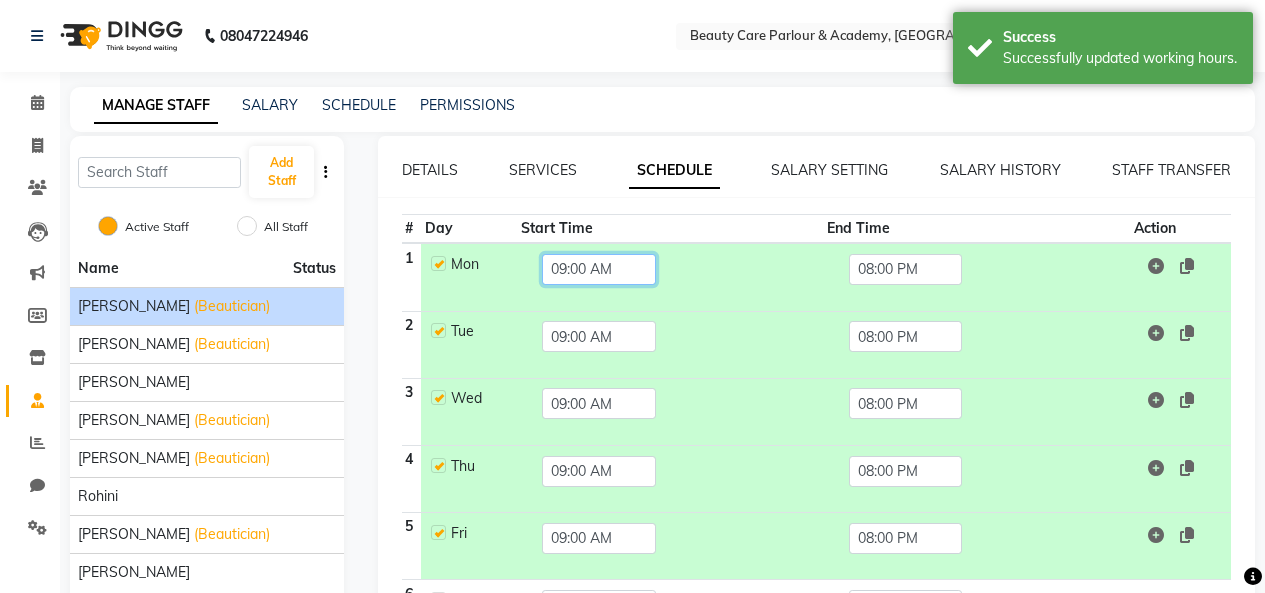 click on "09:00 AM" 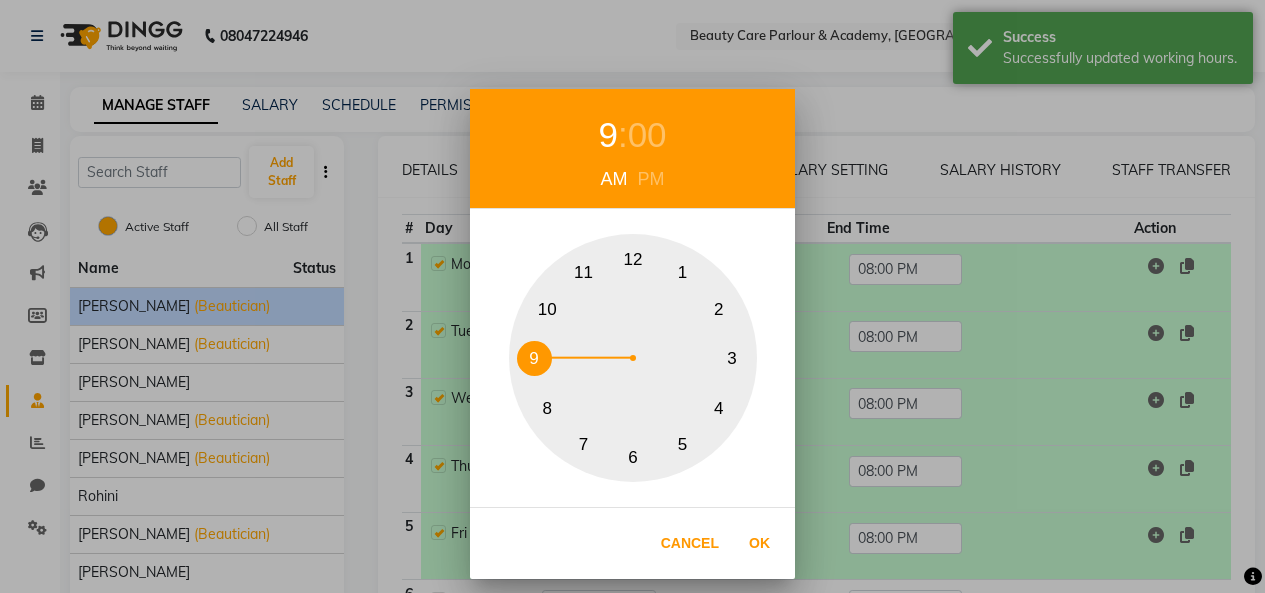 click on "PM" at bounding box center [651, 179] 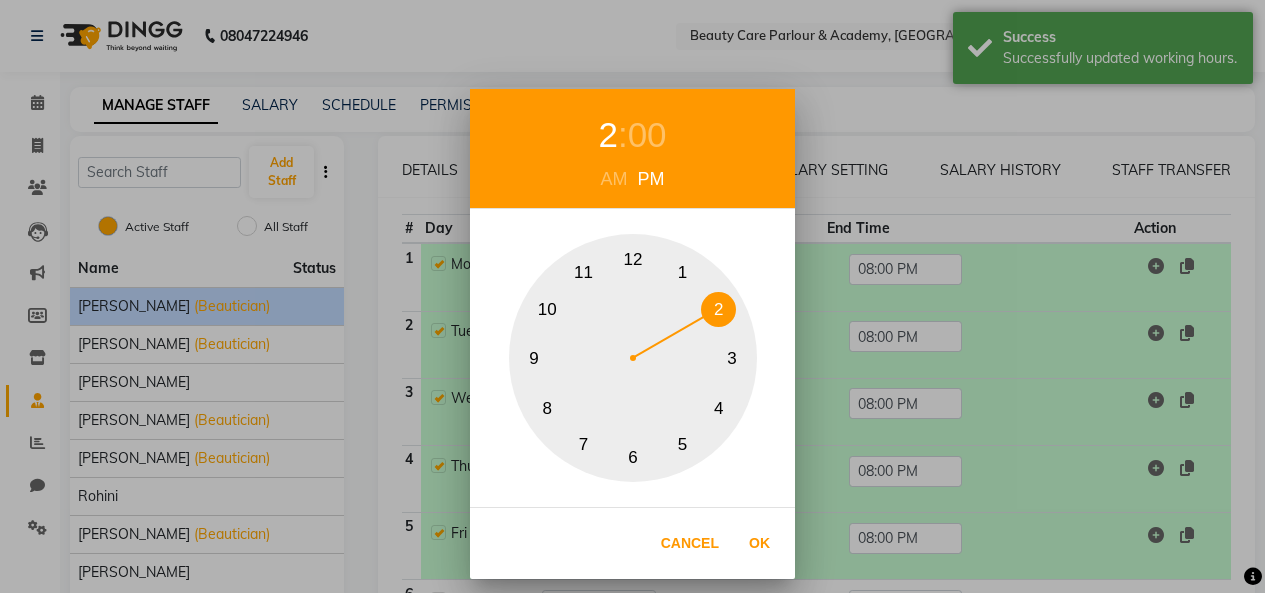 click on "2" at bounding box center (718, 309) 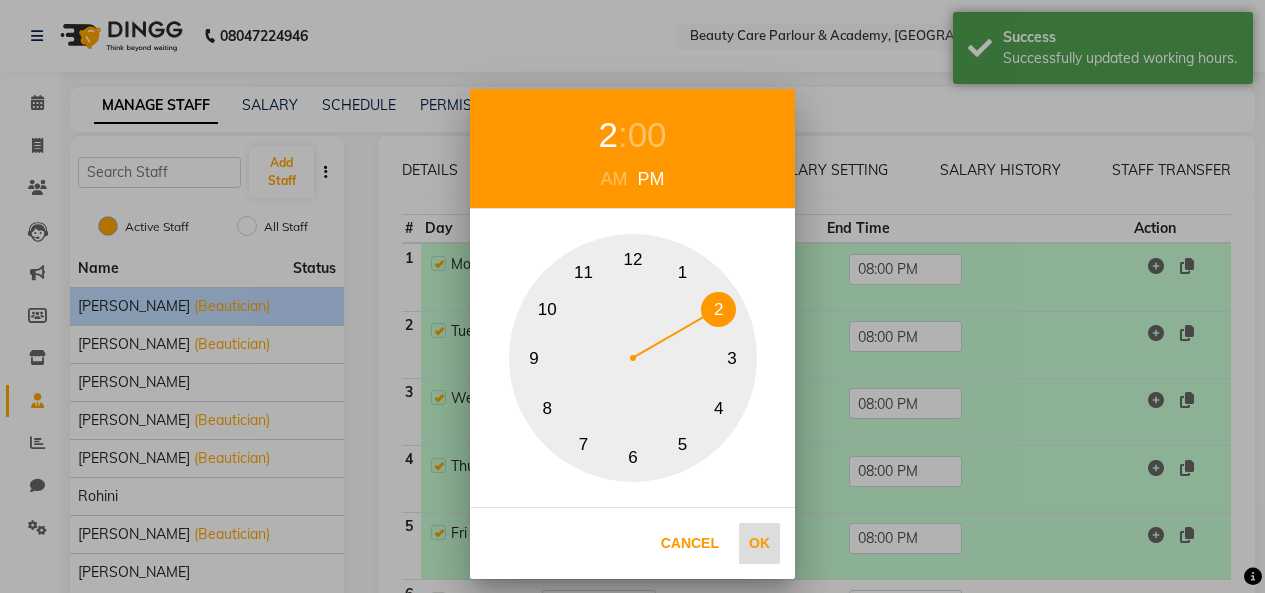 click on "Ok" at bounding box center [759, 543] 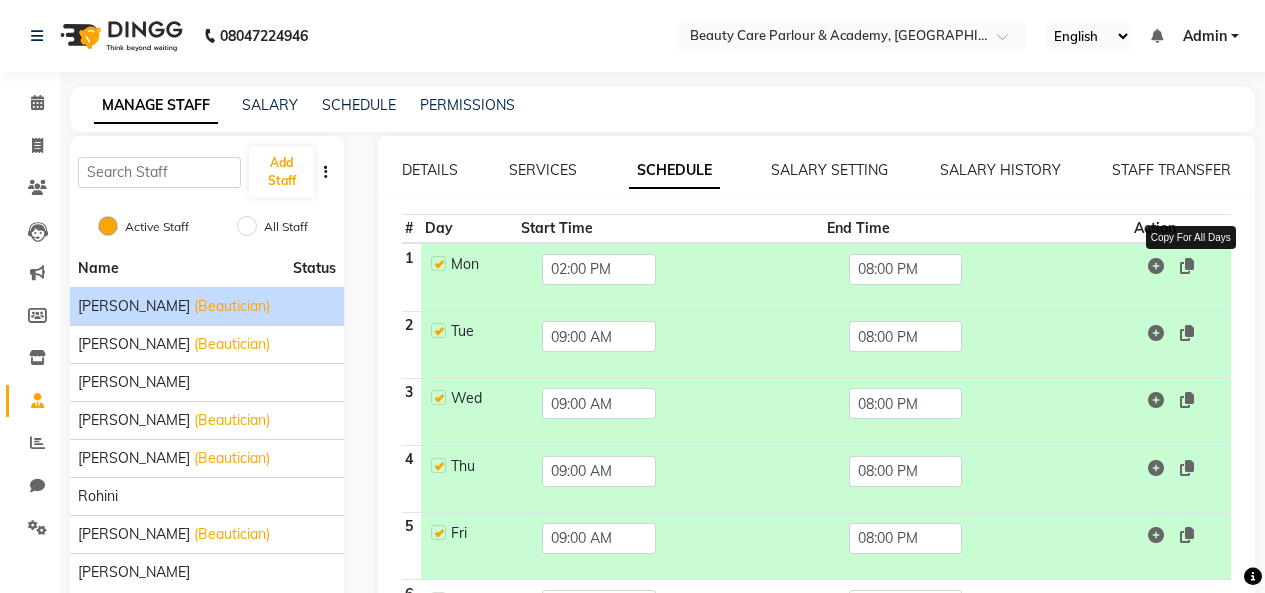 click 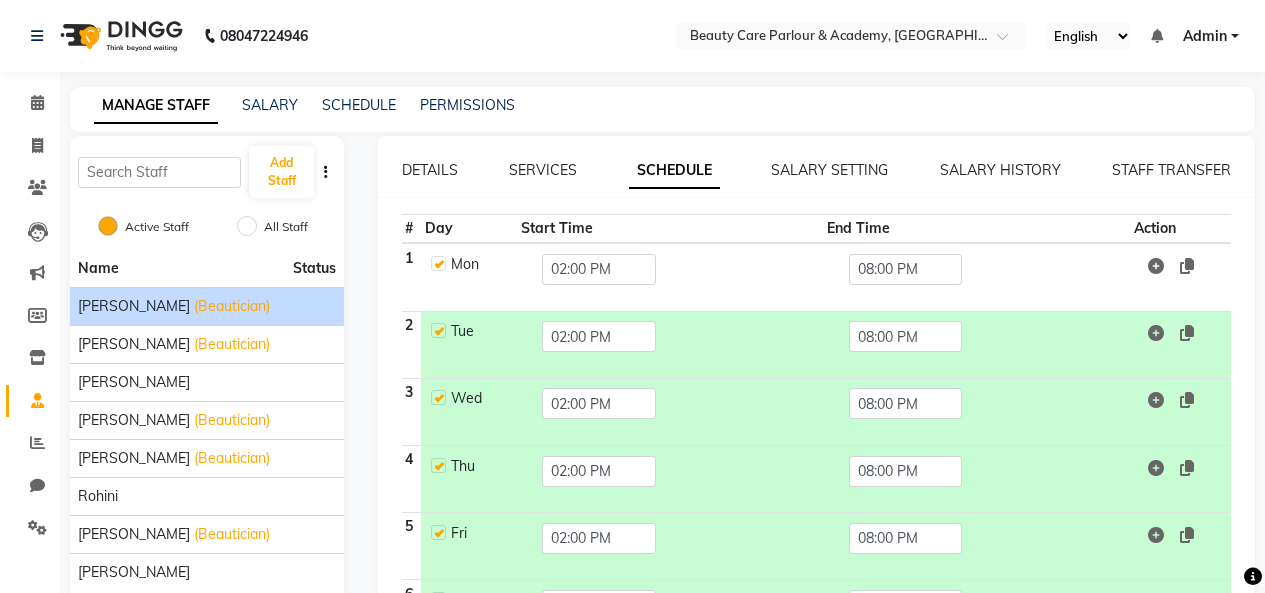 scroll, scrollTop: 205, scrollLeft: 0, axis: vertical 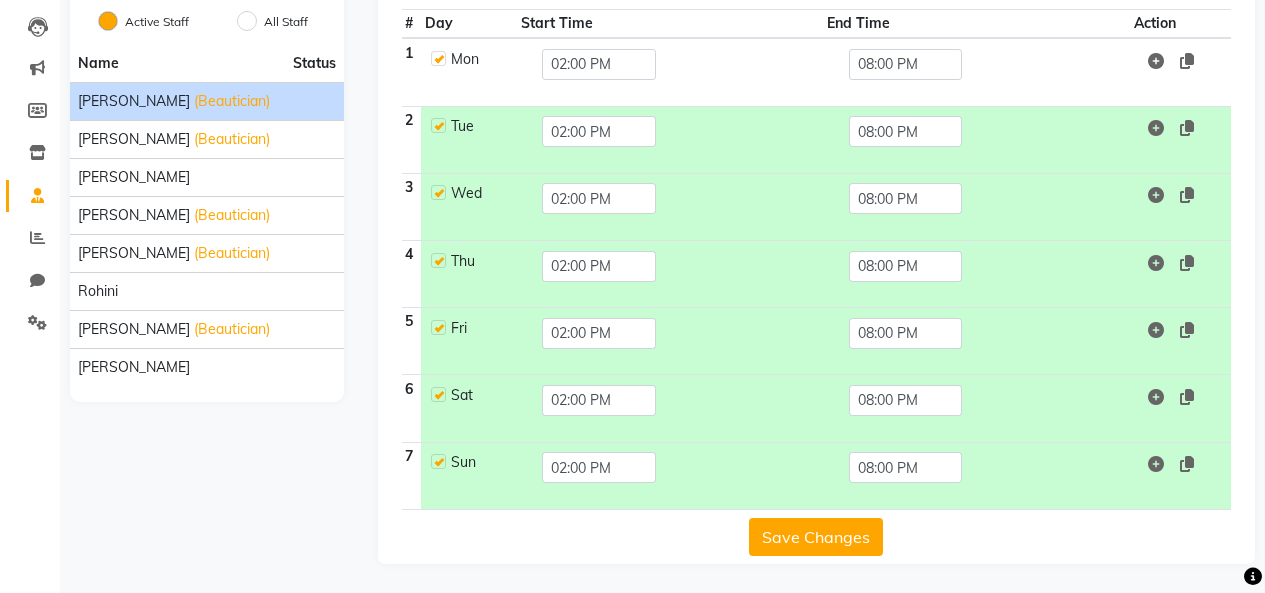 click on "Save Changes" 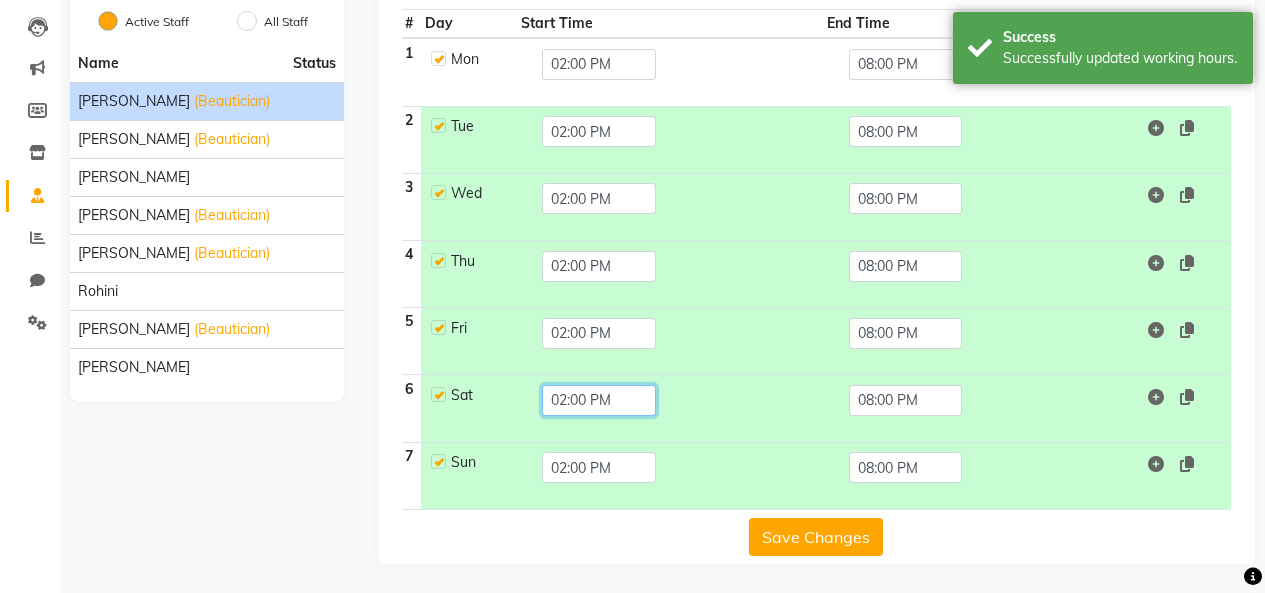 click on "02:00 PM" 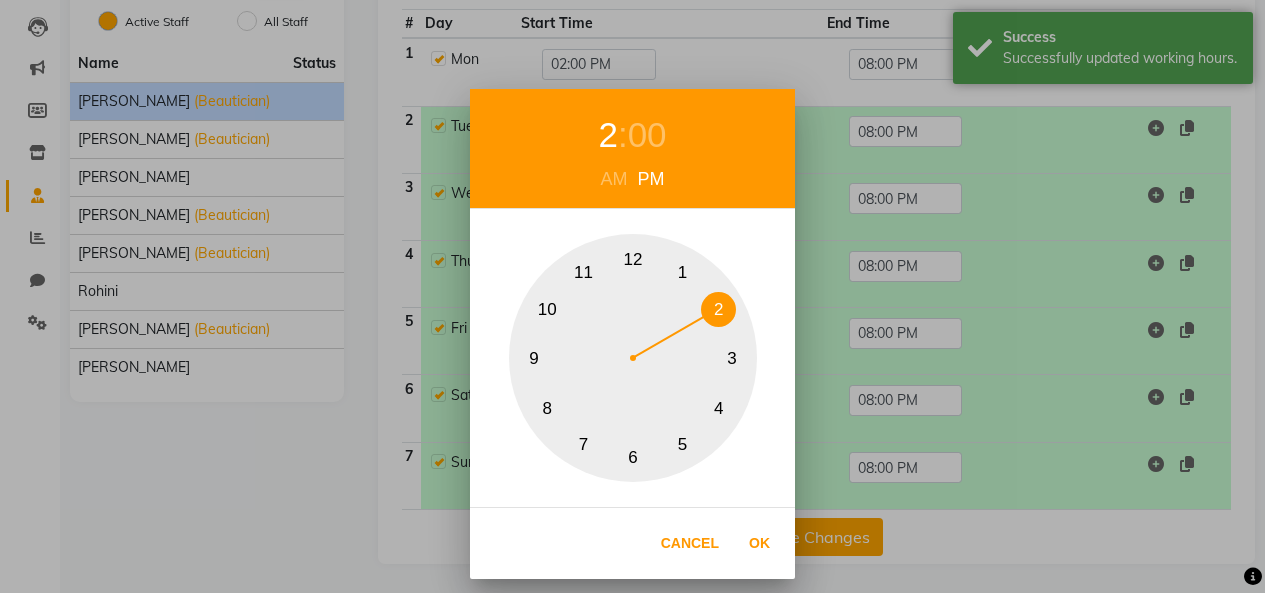 click on "11" at bounding box center [583, 273] 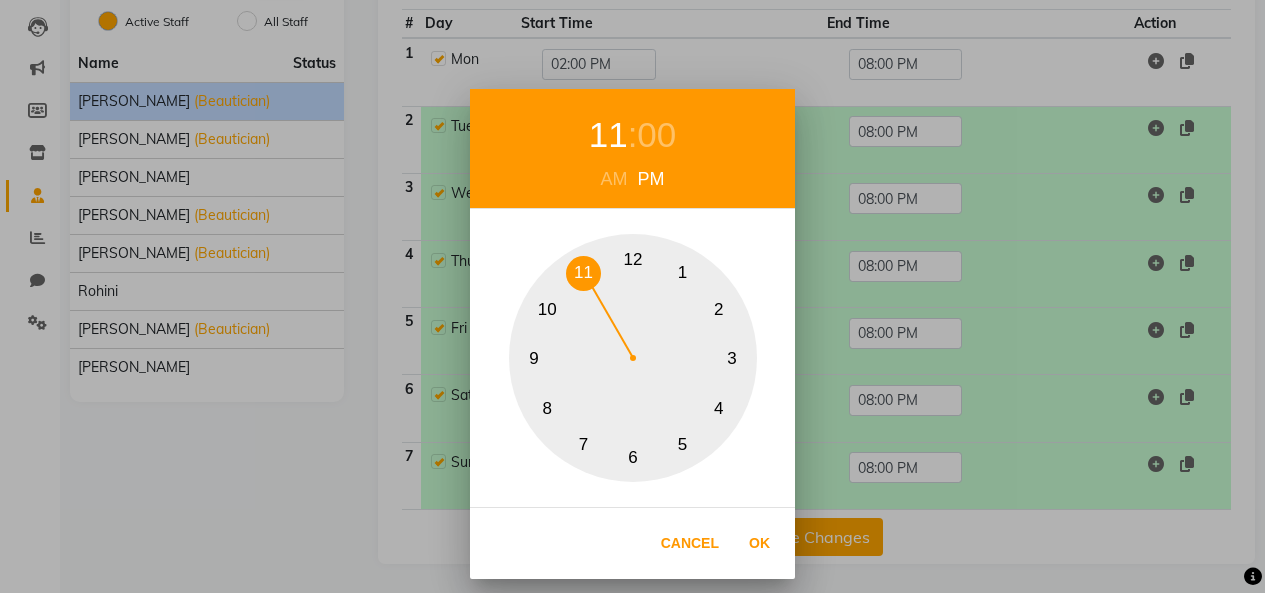 click on "AM" at bounding box center (614, 179) 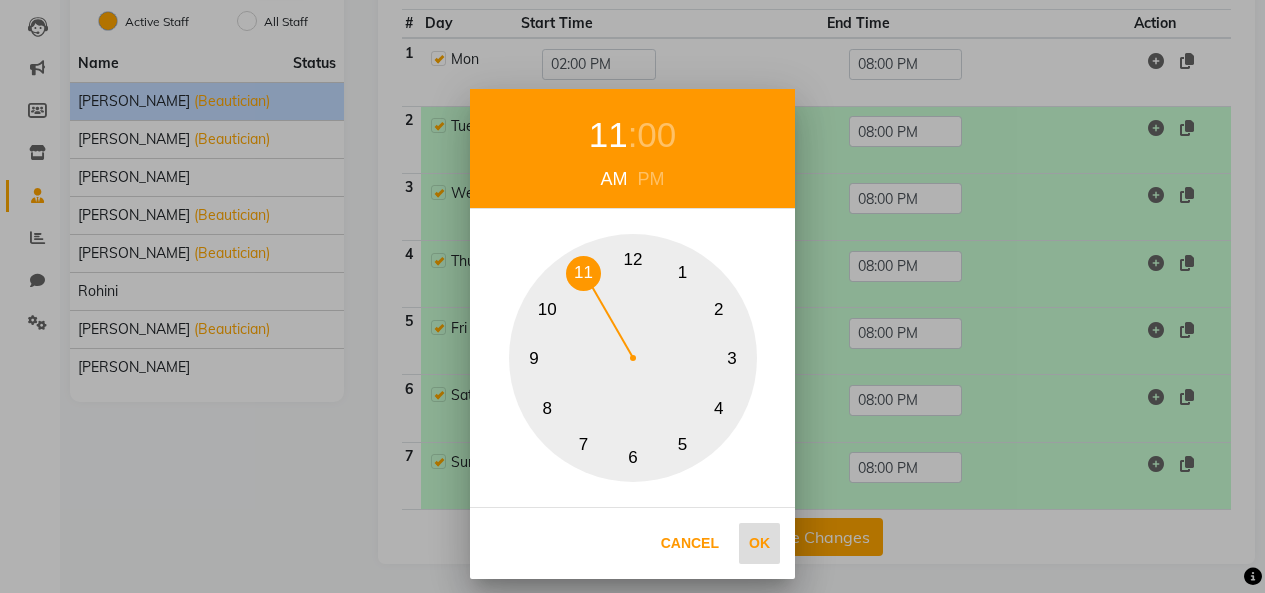click on "Ok" at bounding box center (759, 543) 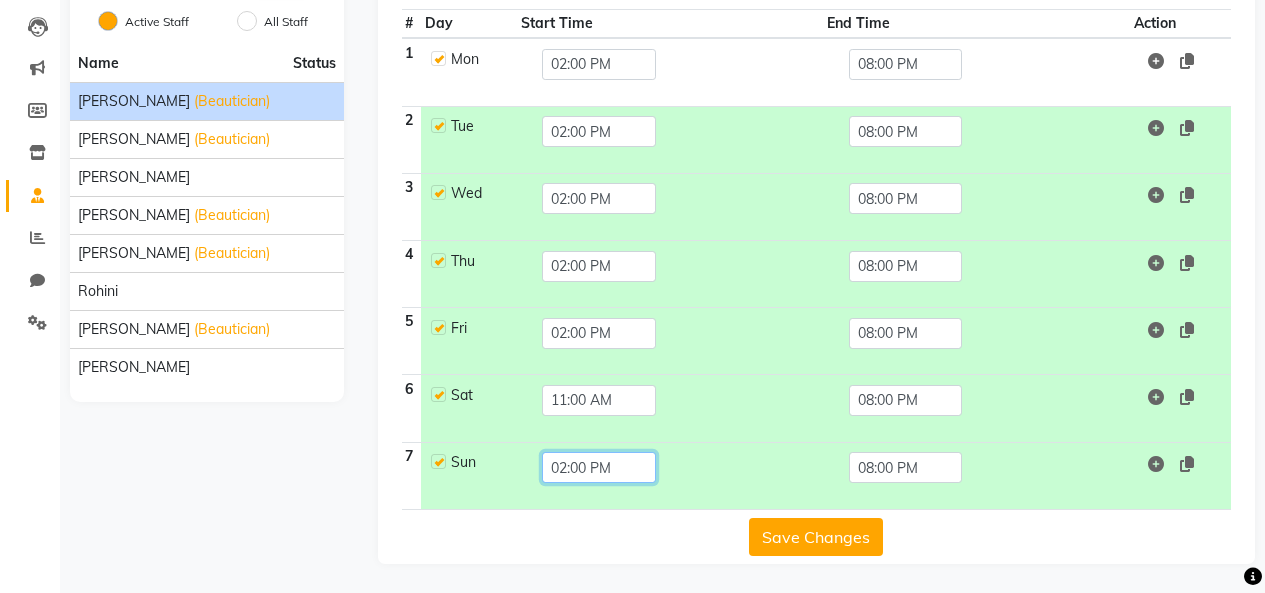 click on "02:00 PM" 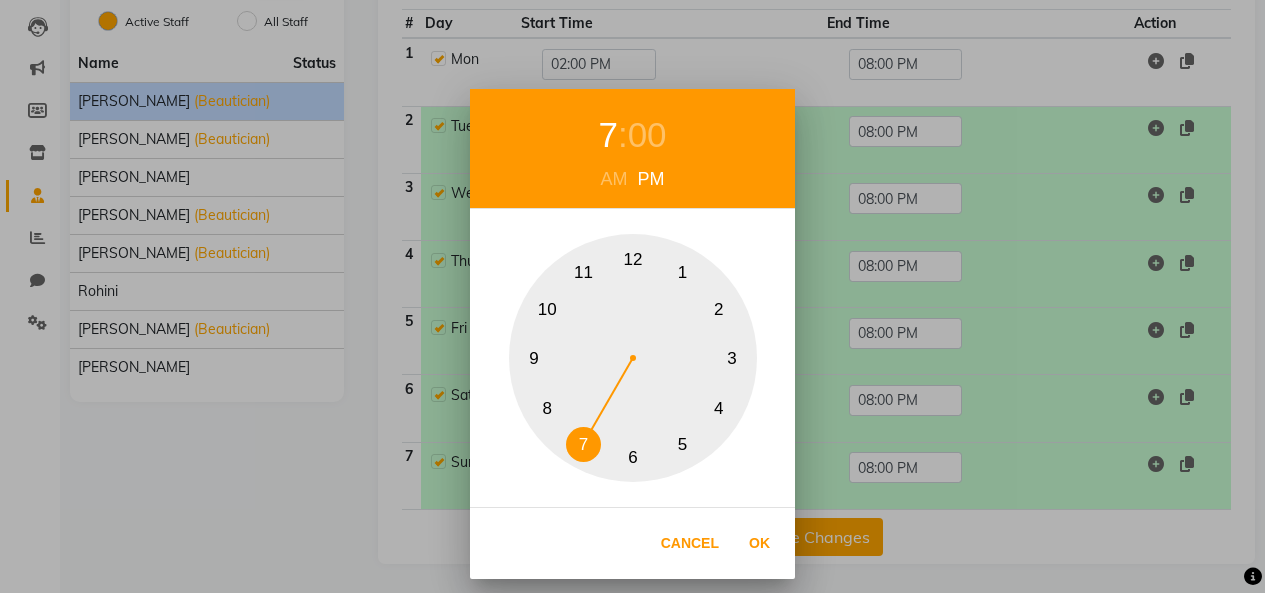 click on "1   2   3   4   5   6   7   8   9   10   11   12" at bounding box center (633, 358) 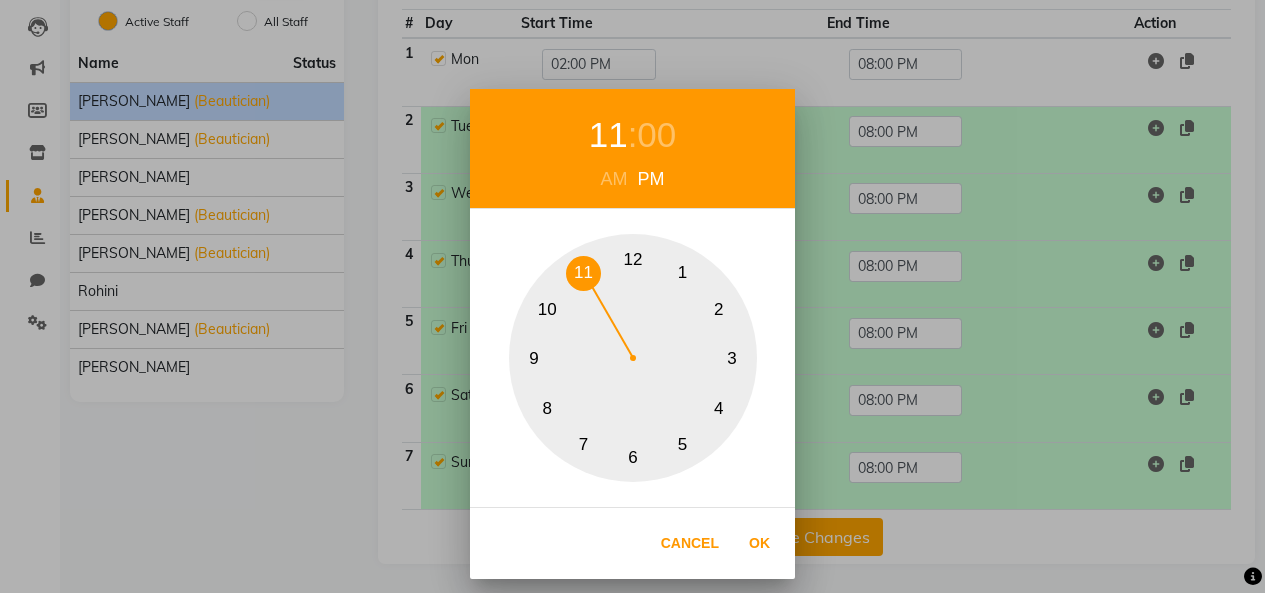 click on "11" at bounding box center [583, 273] 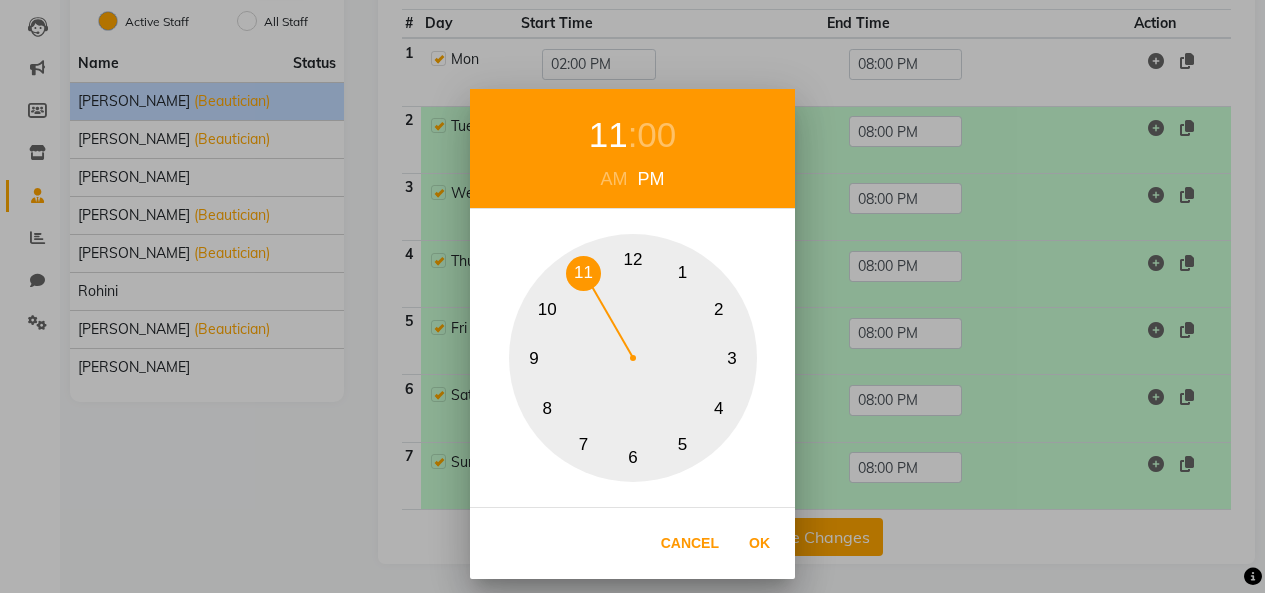click on "AM" at bounding box center (614, 179) 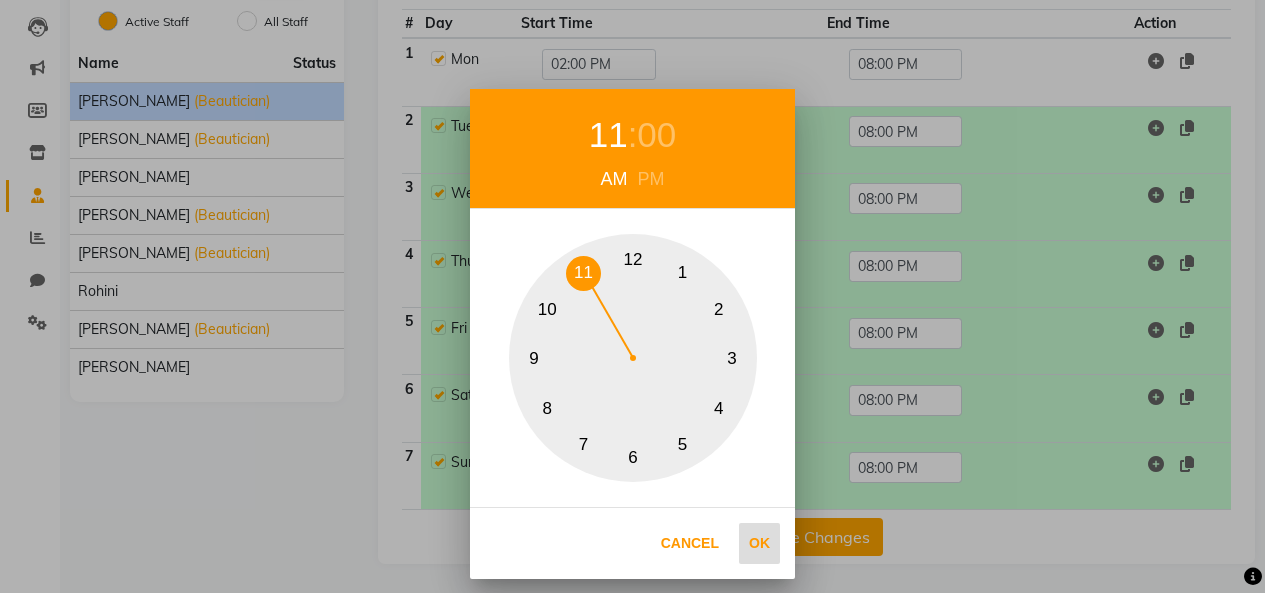 click on "Ok" at bounding box center [759, 543] 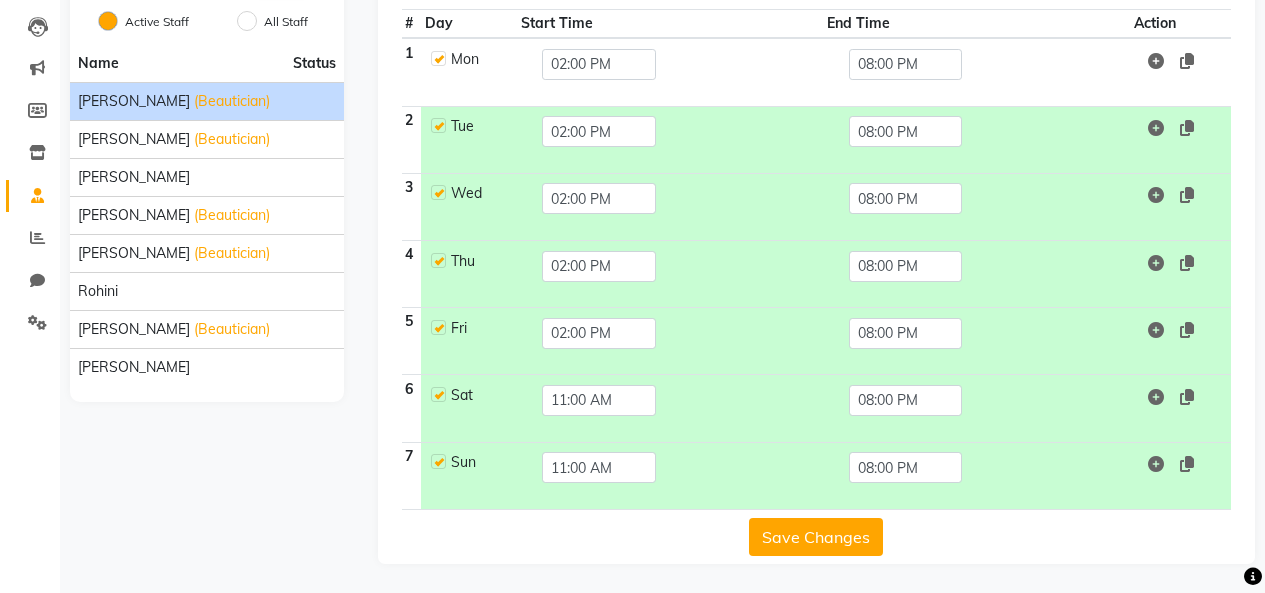 click on "Save Changes" 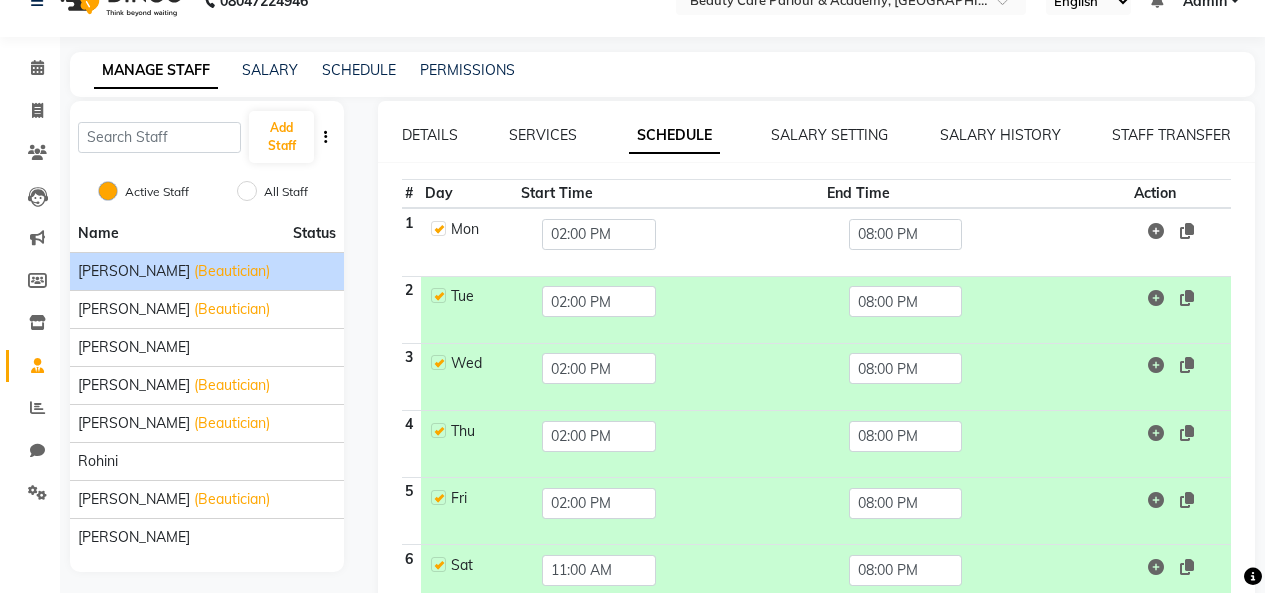 scroll, scrollTop: 205, scrollLeft: 0, axis: vertical 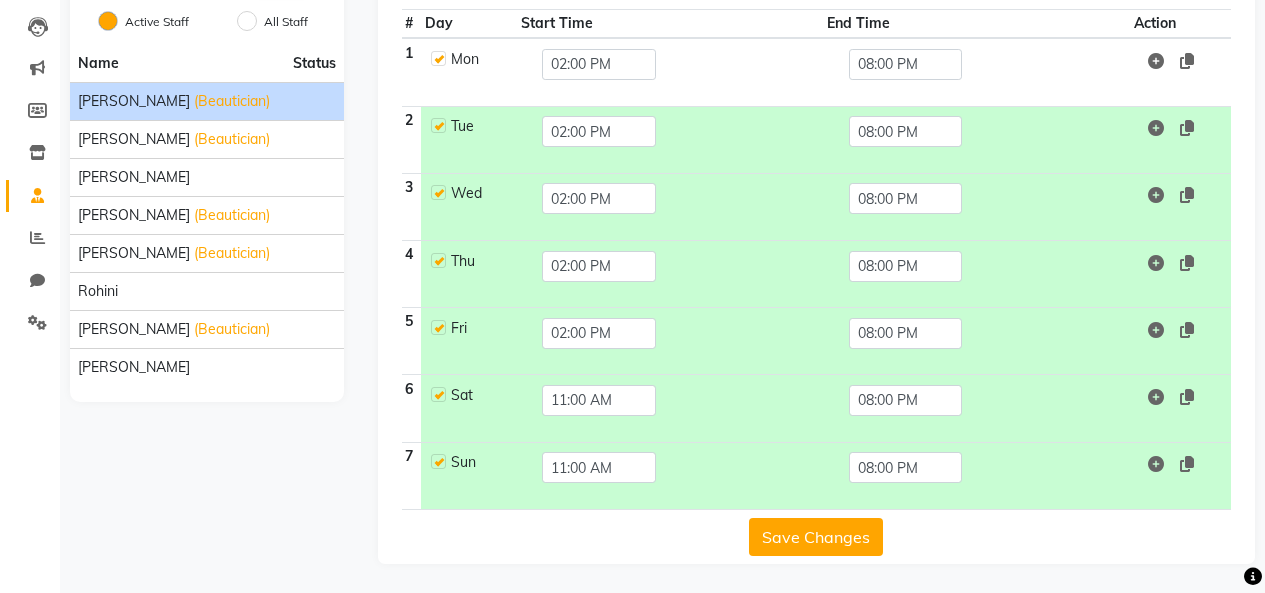 click on "Add Staff  Active Staff   All Staff  Name Status [PERSON_NAME] (Beautician) [PERSON_NAME] (Beautician) [PERSON_NAME] [PERSON_NAME] (Beautician) [PERSON_NAME] (Beautician) [PERSON_NAME] ([PERSON_NAME]) [PERSON_NAME]" 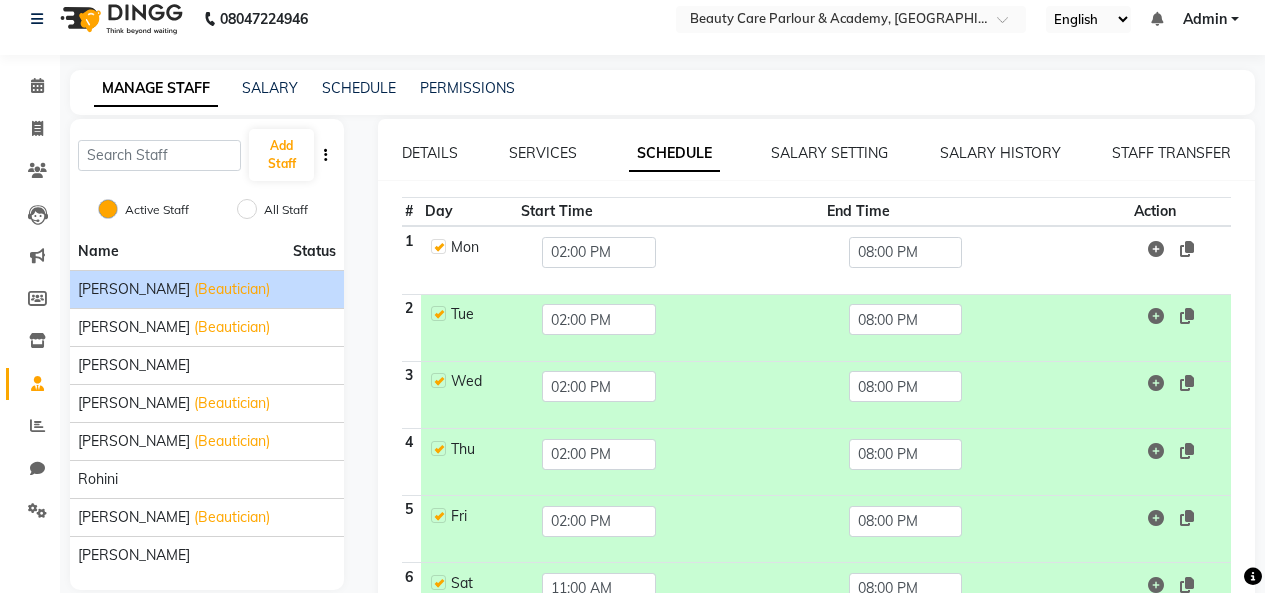 scroll, scrollTop: 0, scrollLeft: 0, axis: both 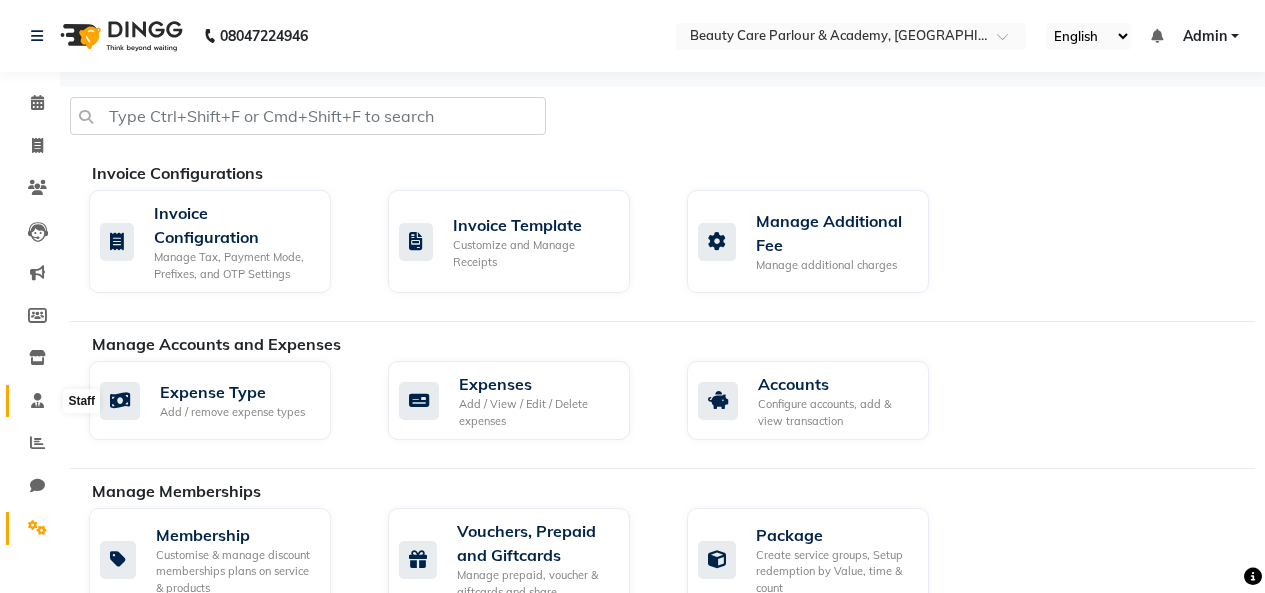 click 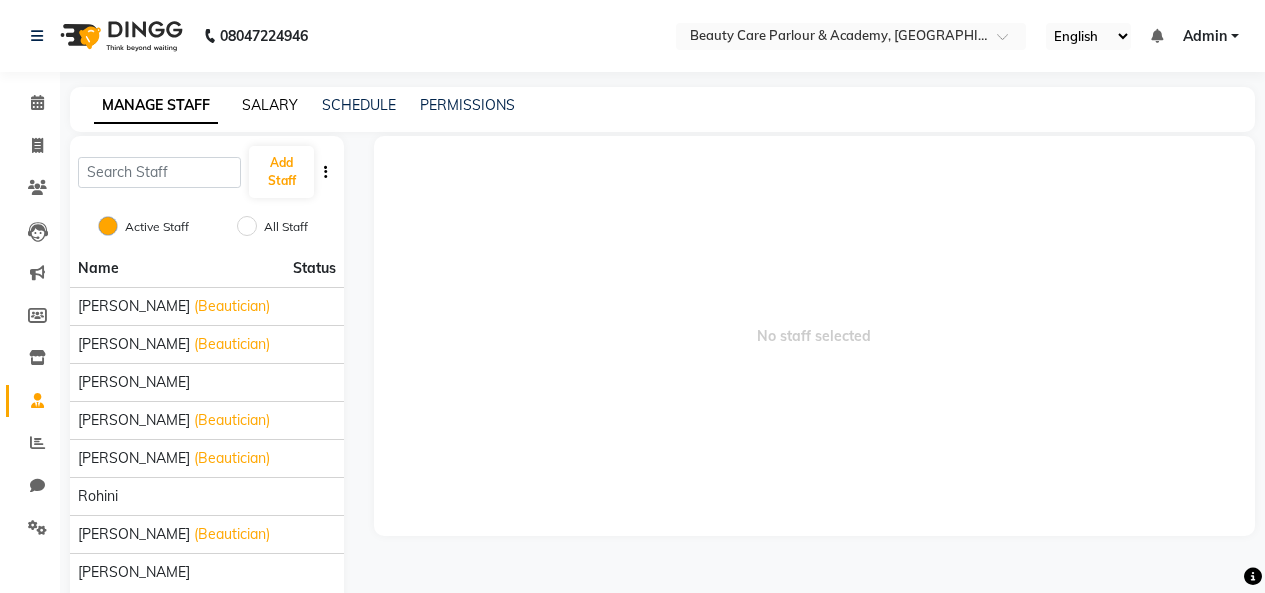 click on "SALARY" 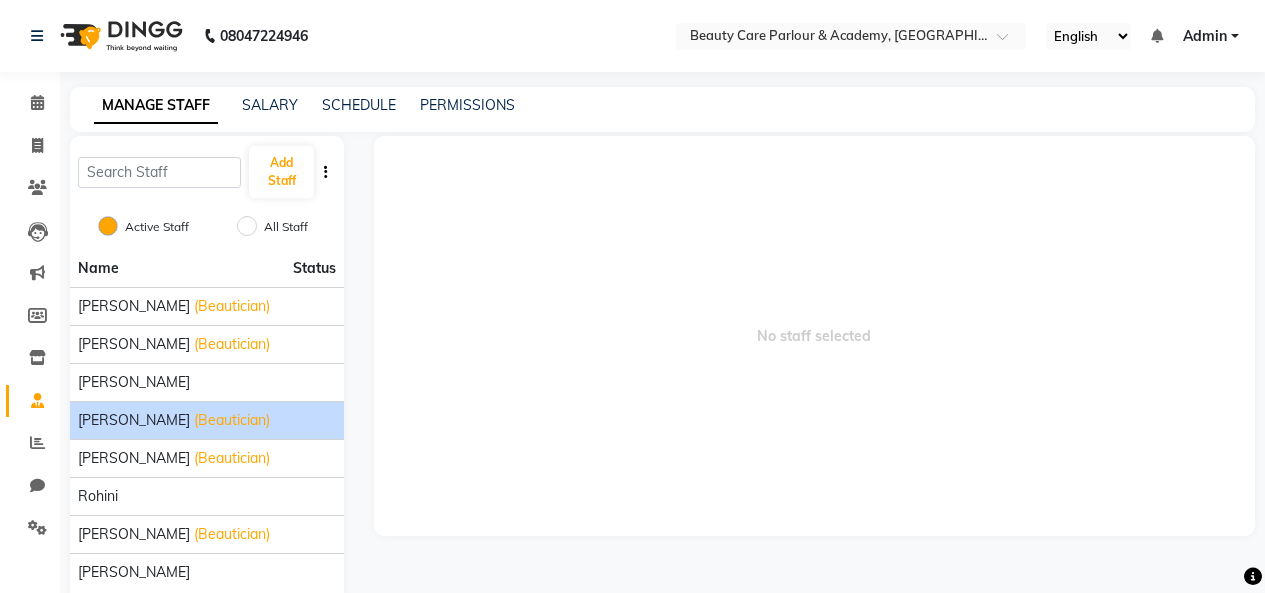 click on "[PERSON_NAME]" 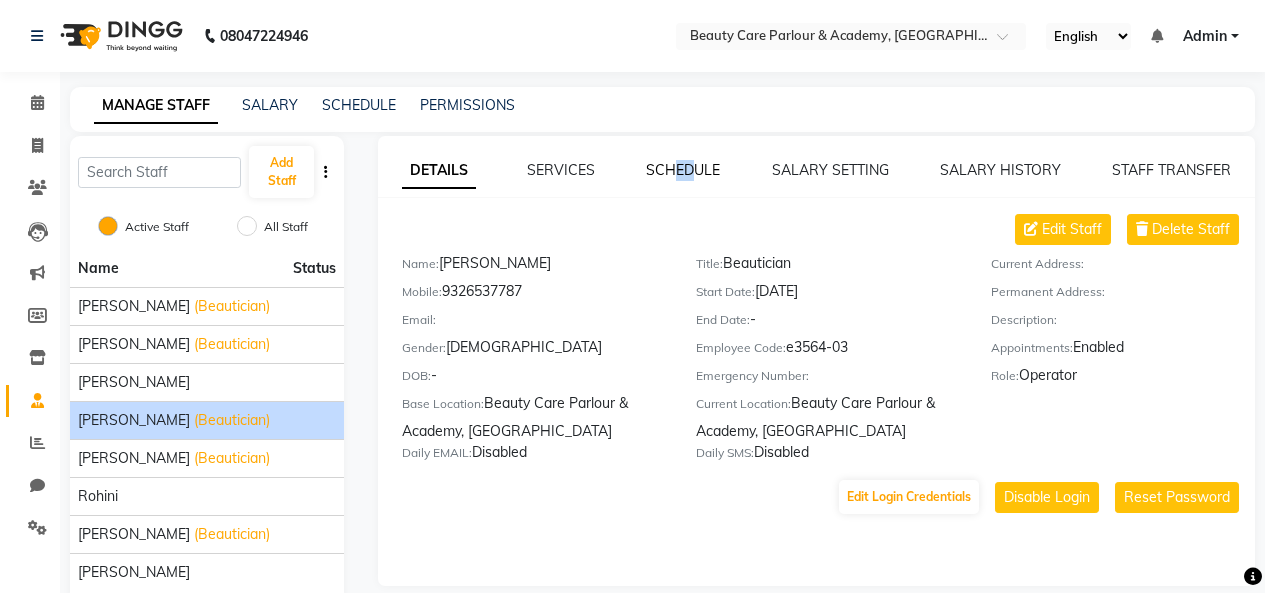 click on "SCHEDULE" 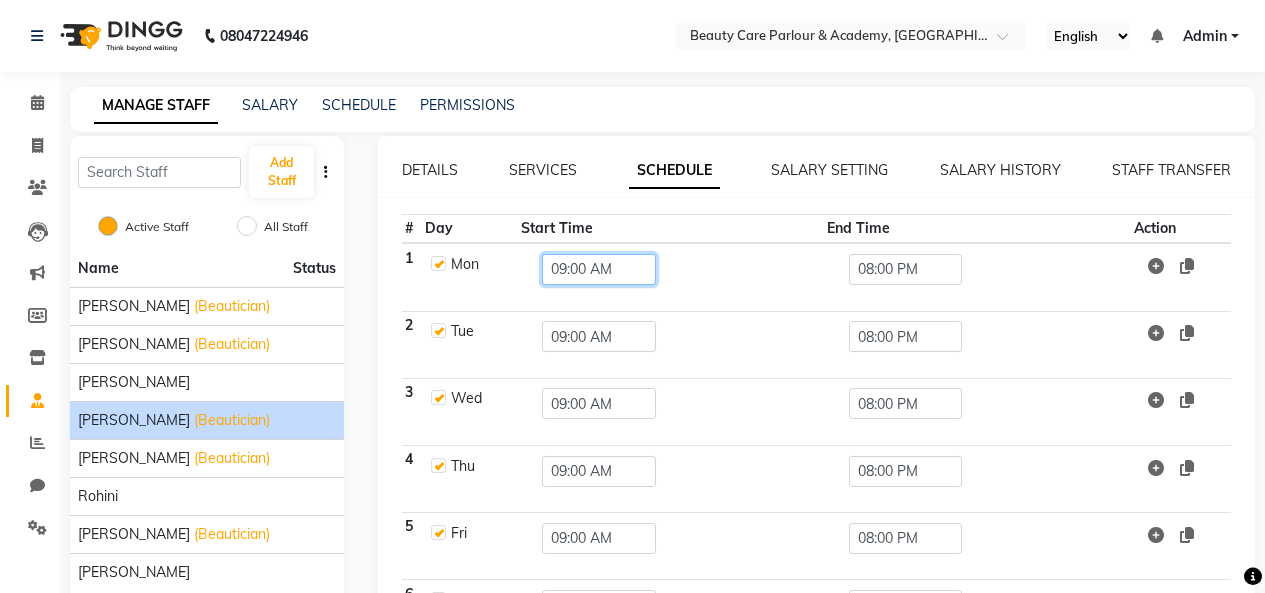 click on "09:00 AM" 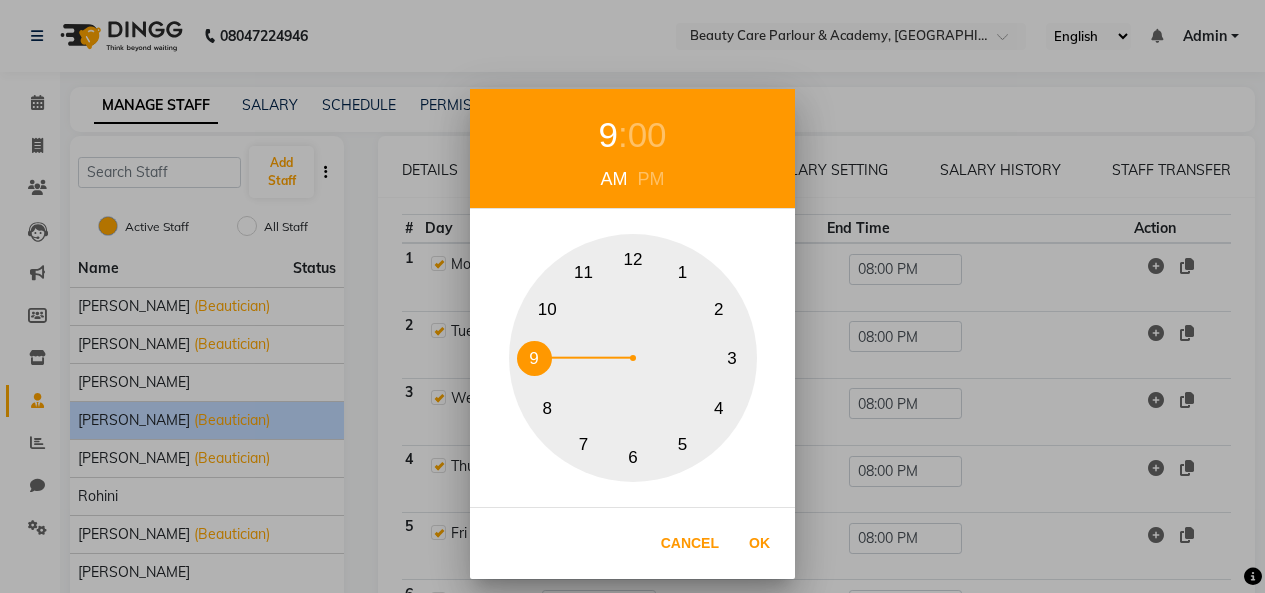 click on "10" at bounding box center [547, 309] 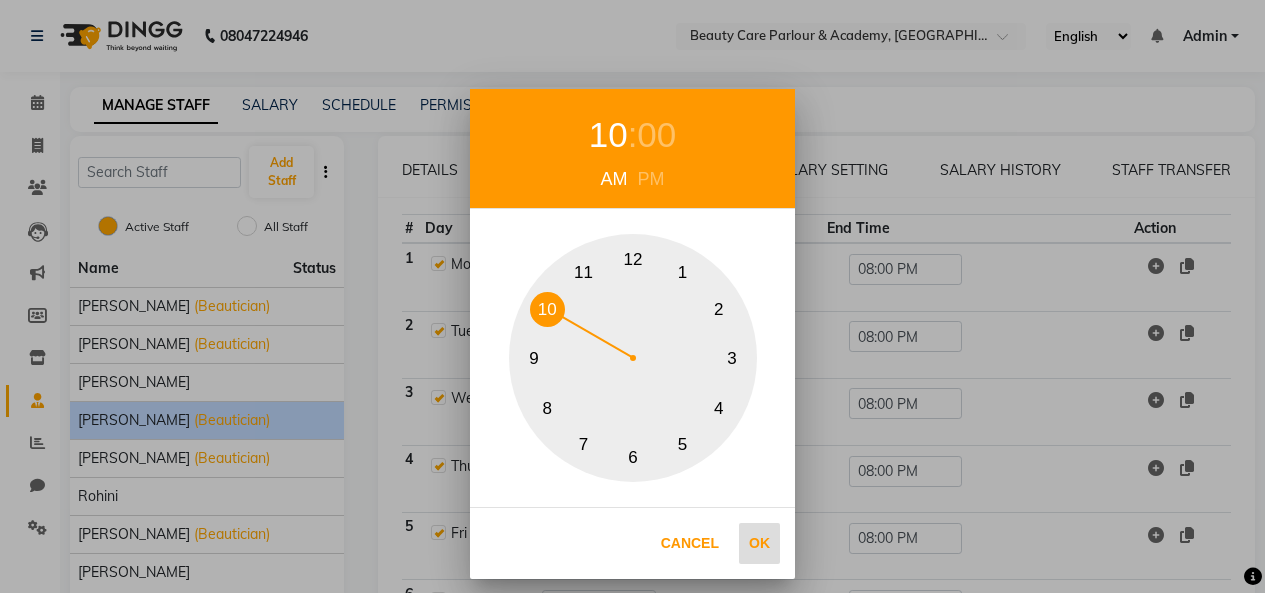 click on "Ok" at bounding box center [759, 543] 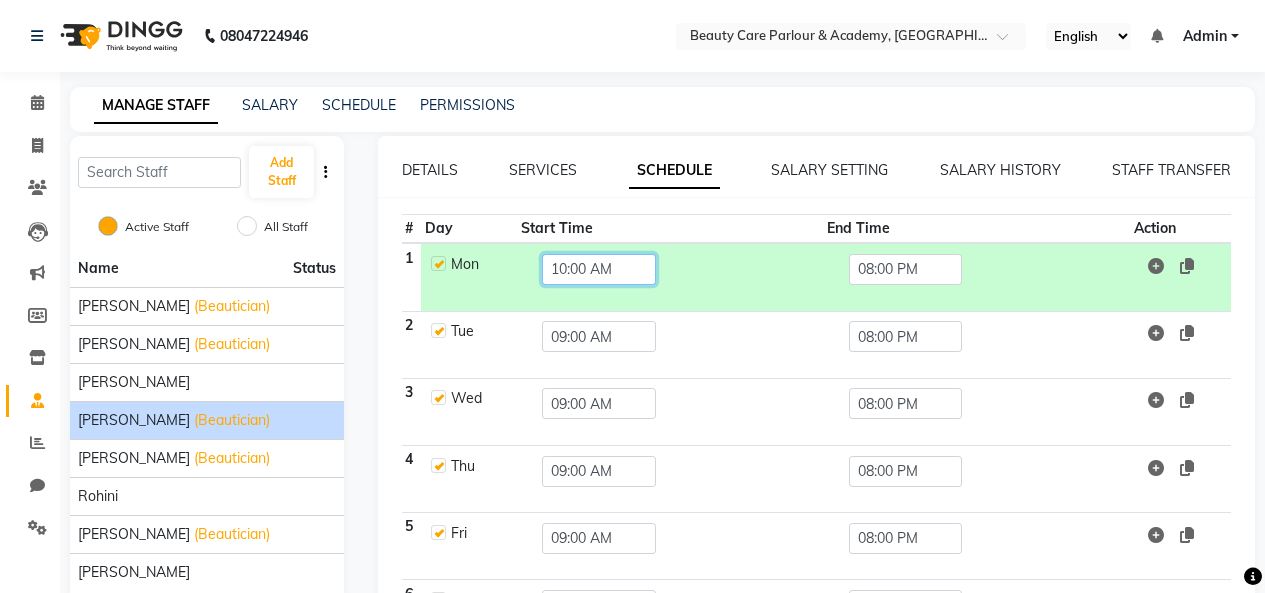 click on "10:00 AM" 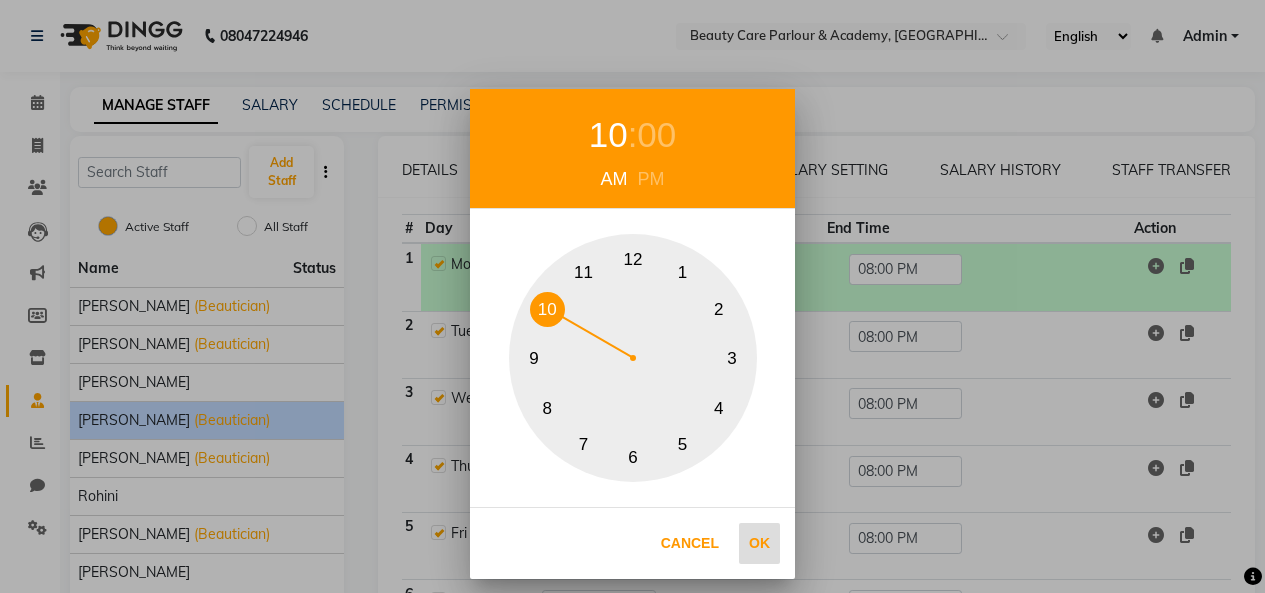 click on "Ok" at bounding box center [759, 543] 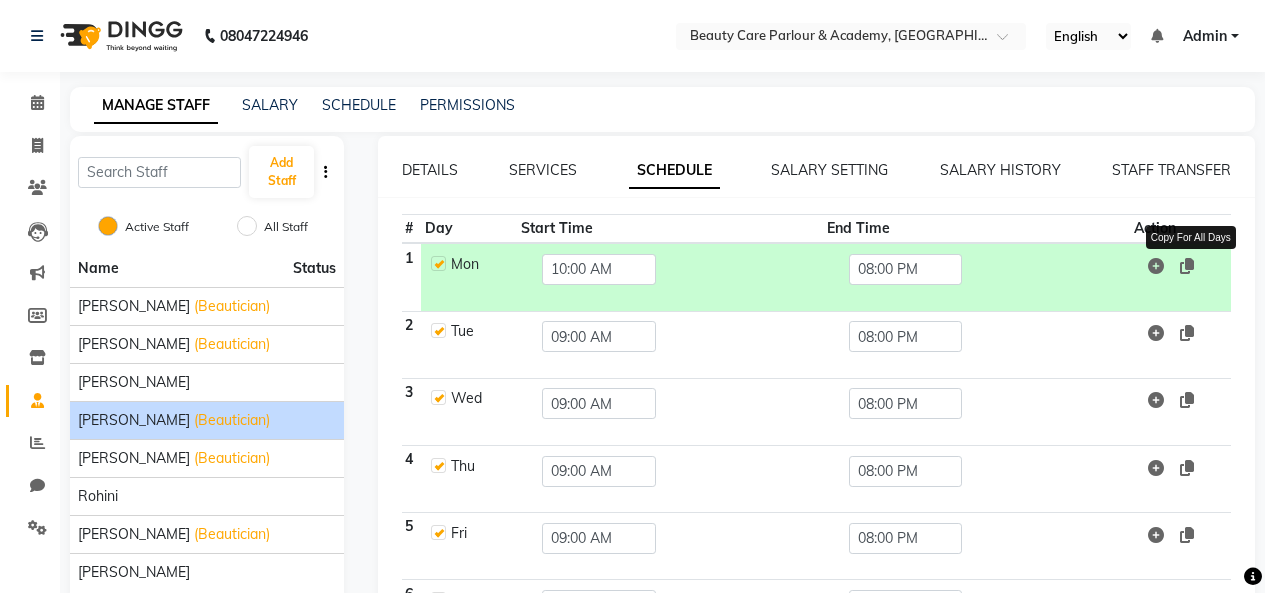 click 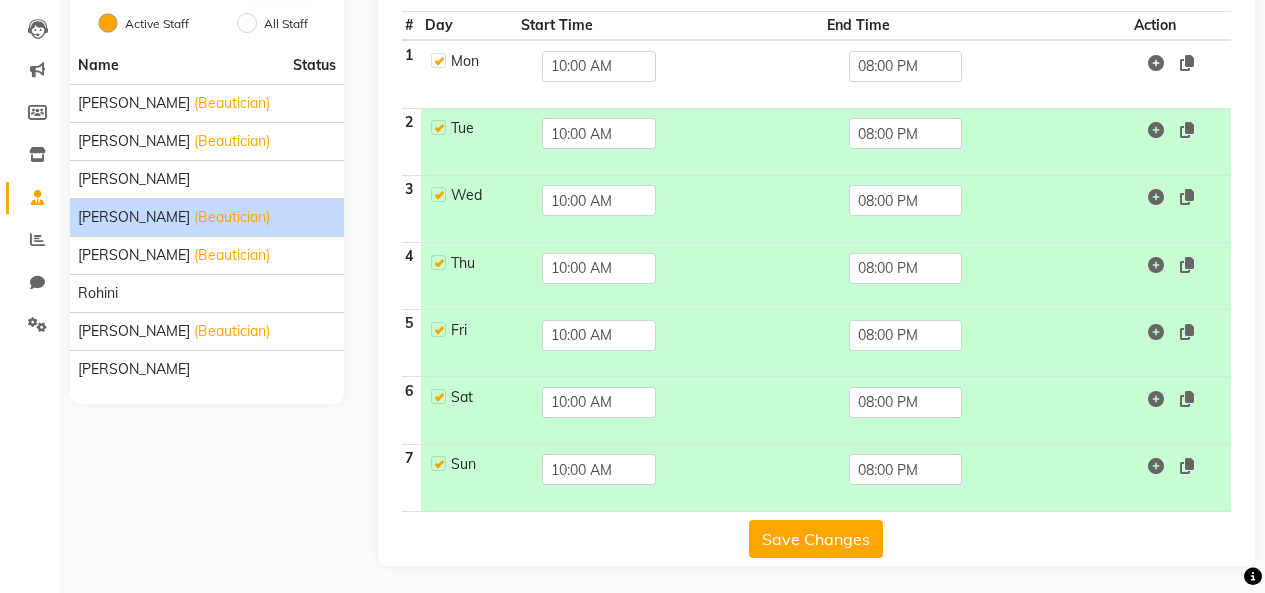 scroll, scrollTop: 205, scrollLeft: 0, axis: vertical 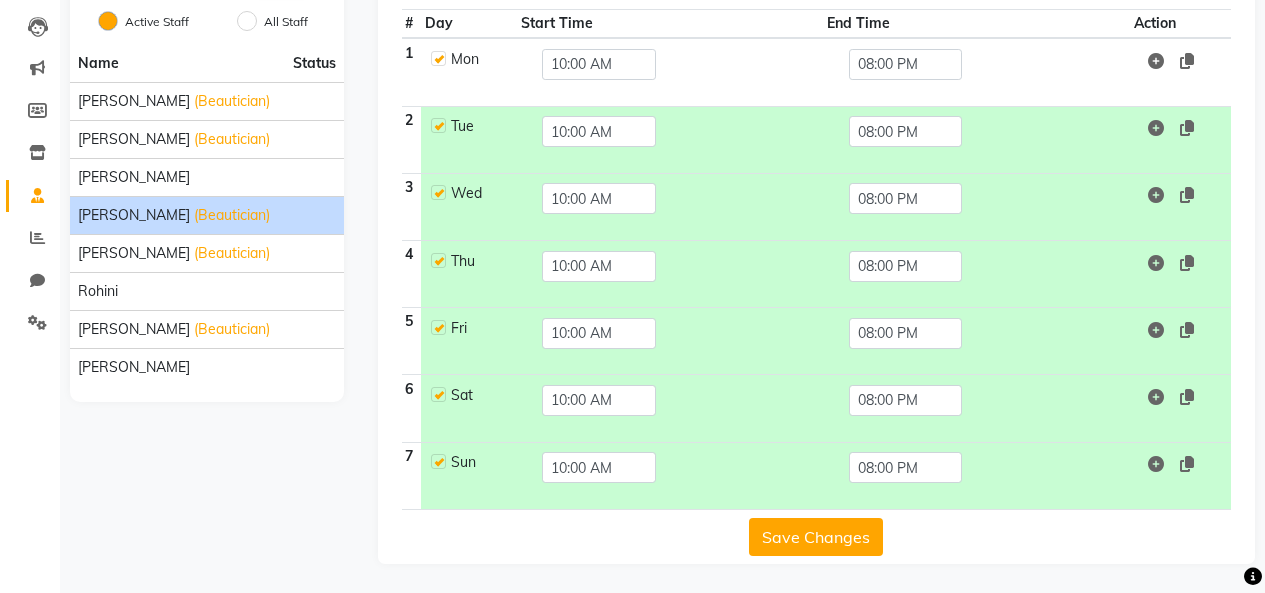 click on "Save Changes" 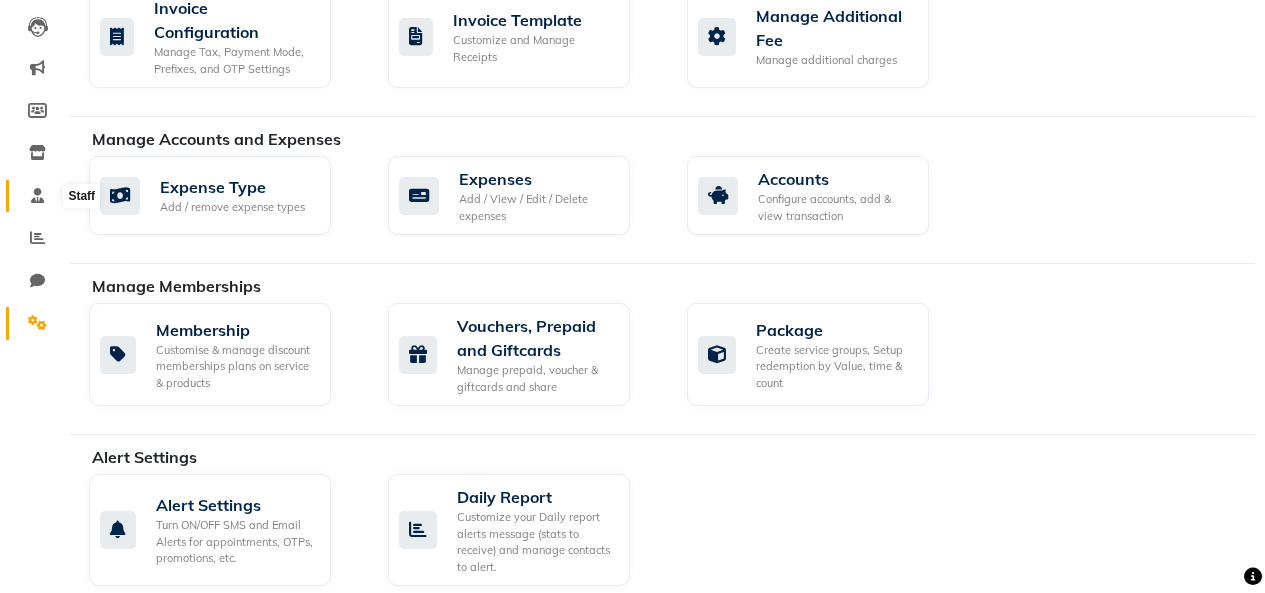 click 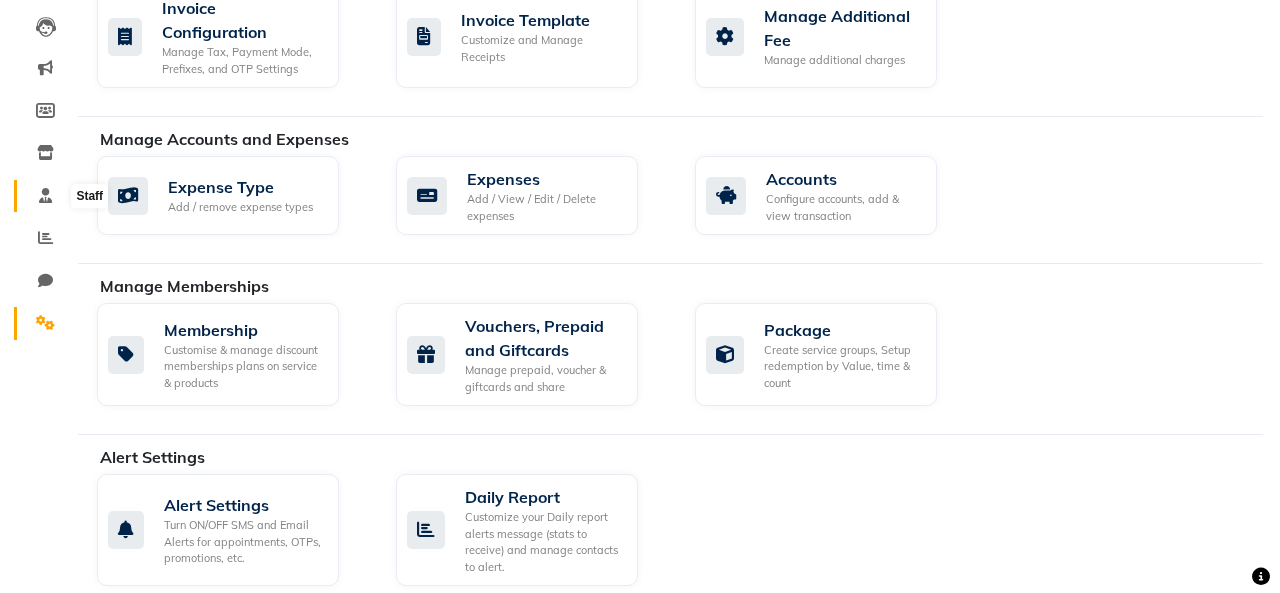 scroll, scrollTop: 0, scrollLeft: 0, axis: both 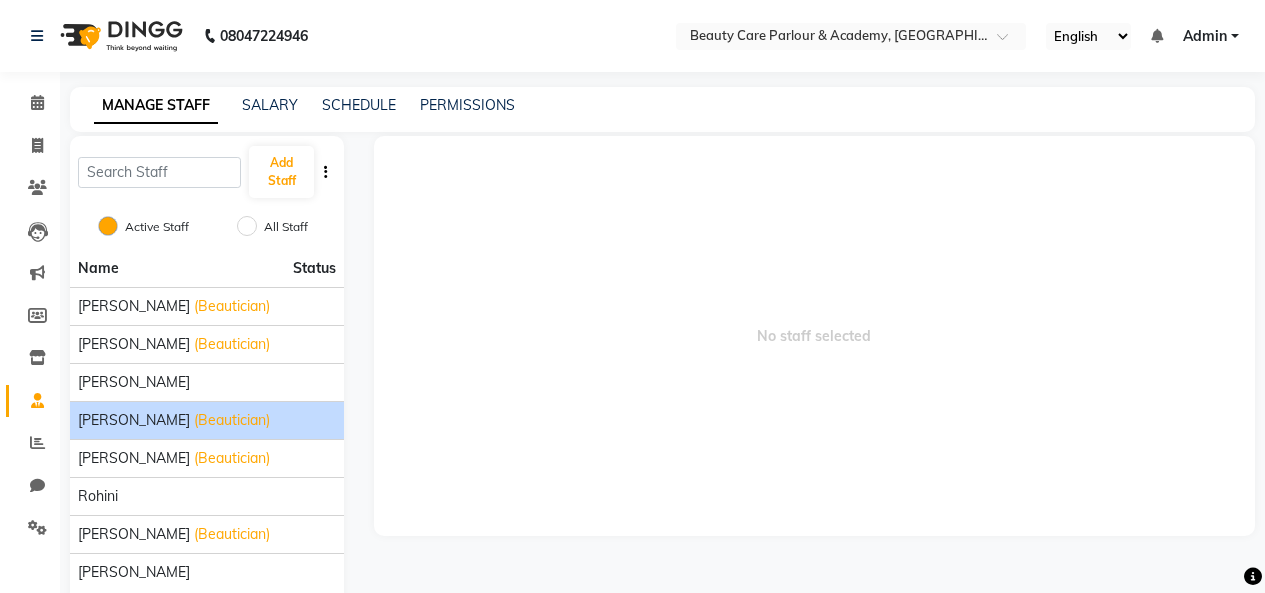 click on "(Beautician)" 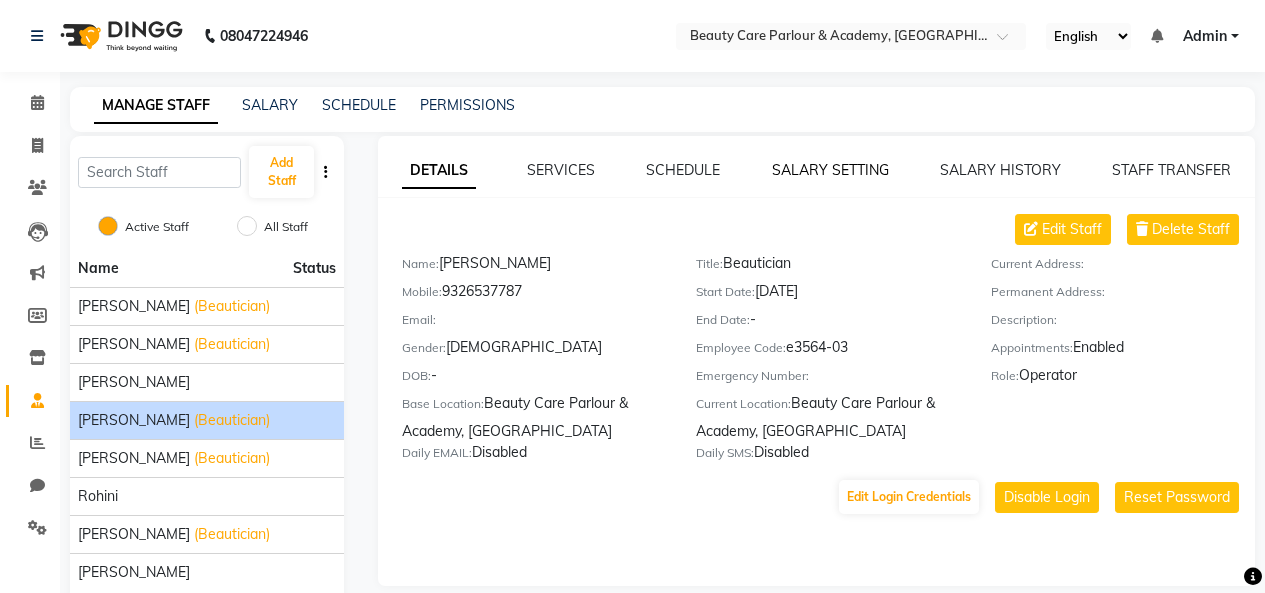click on "SALARY SETTING" 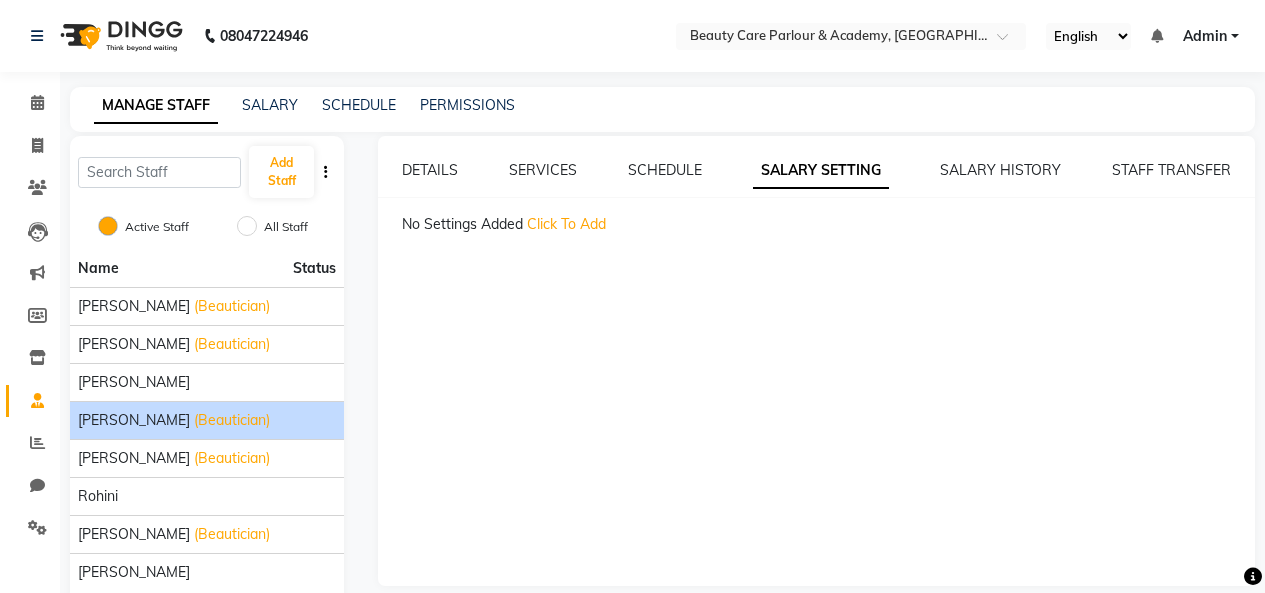 click on "Click To Add" 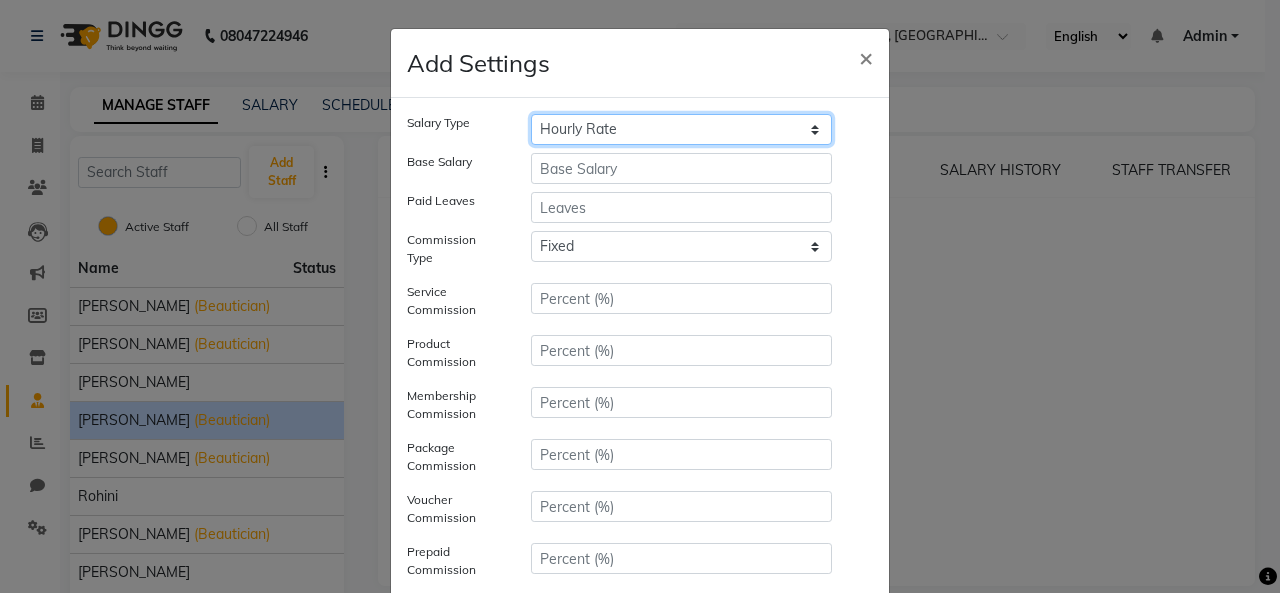 click on "Hourly Rate Bi-Weekly Twice Monthly Monthly Yearly" 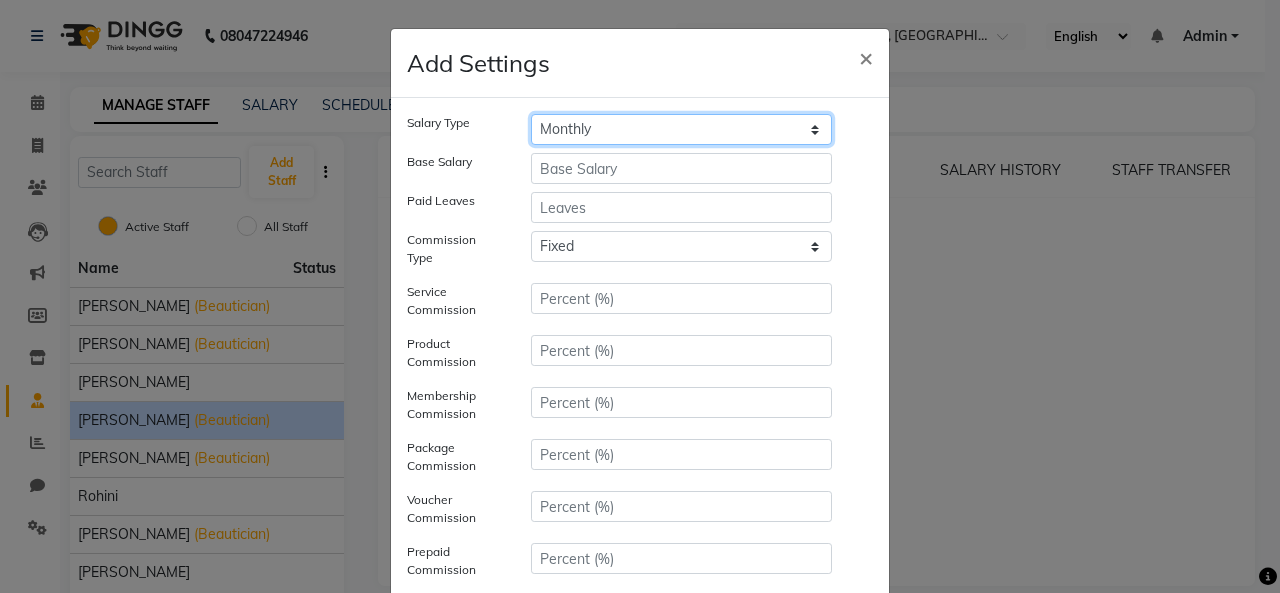 click on "Hourly Rate Bi-Weekly Twice Monthly Monthly Yearly" 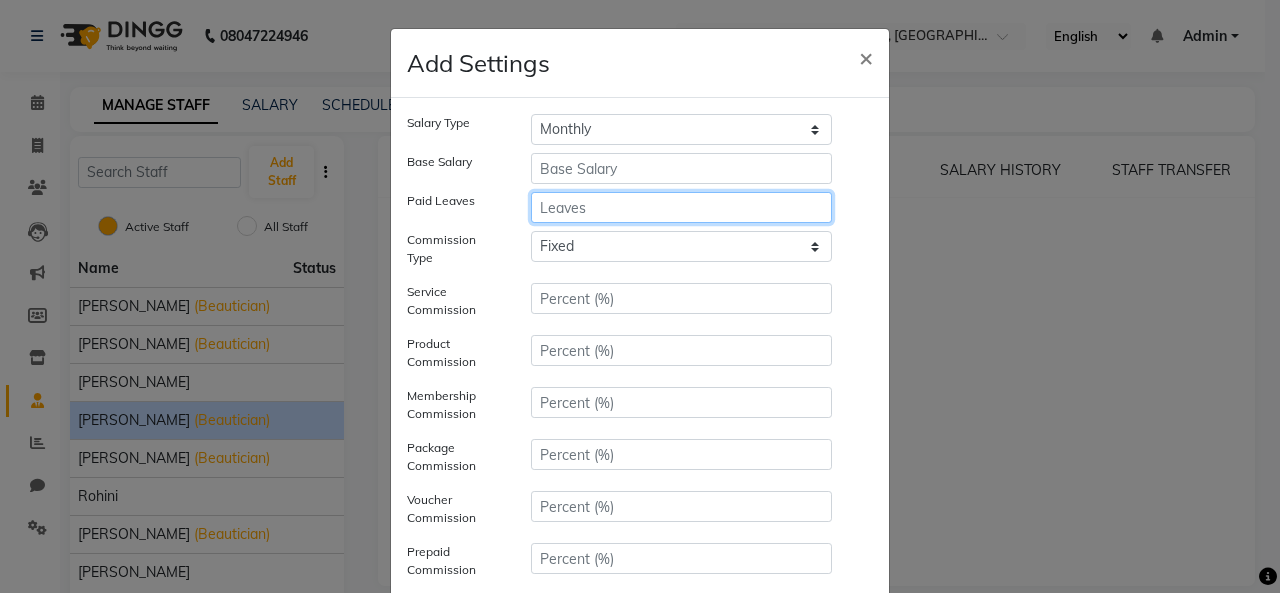click 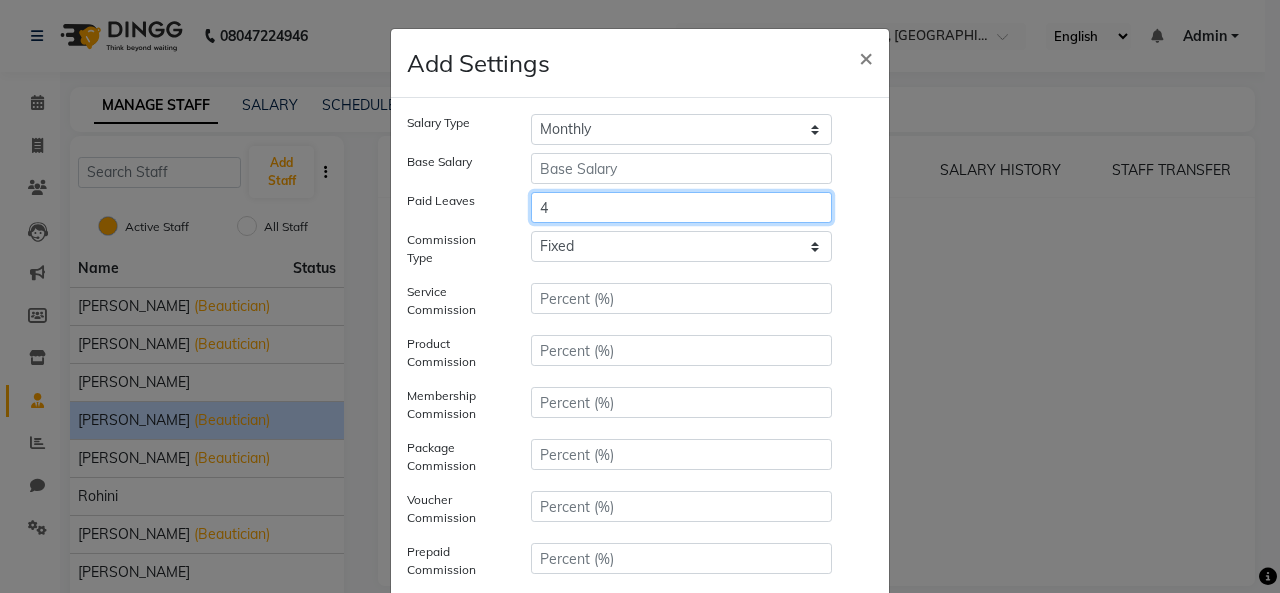 type on "4" 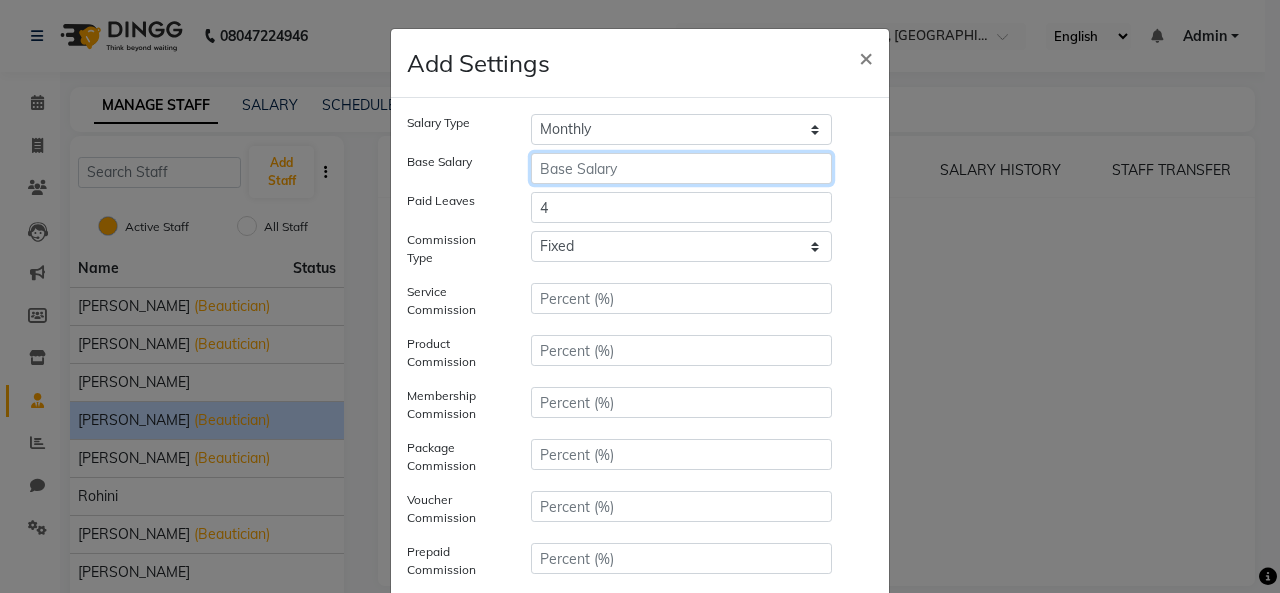 click 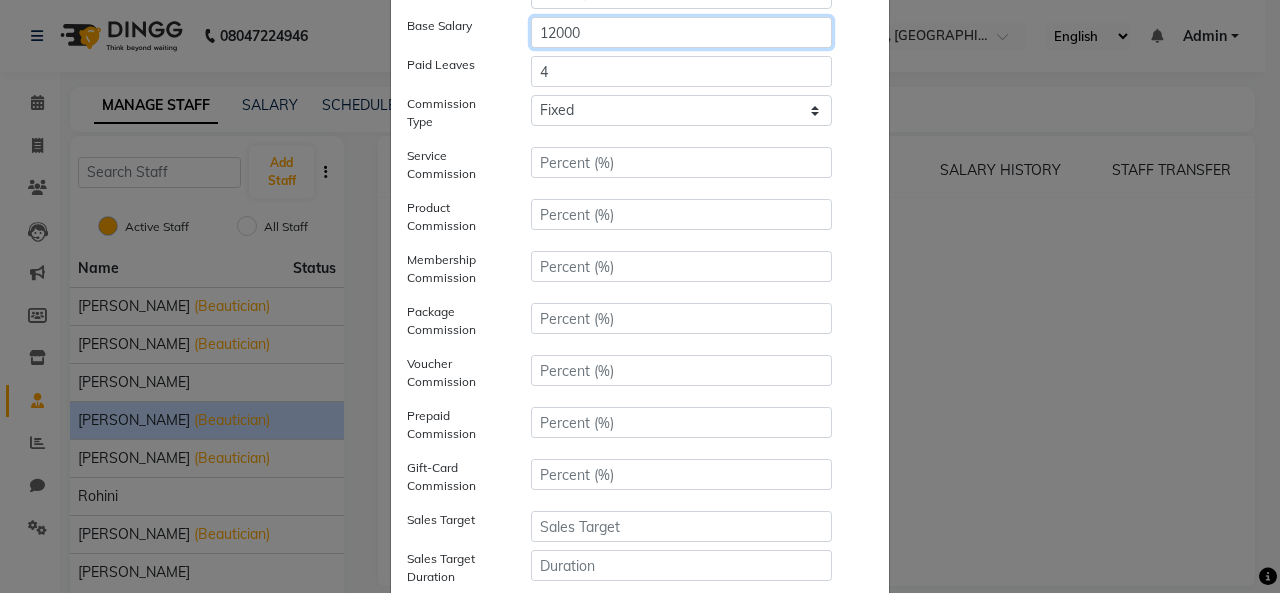 scroll, scrollTop: 386, scrollLeft: 0, axis: vertical 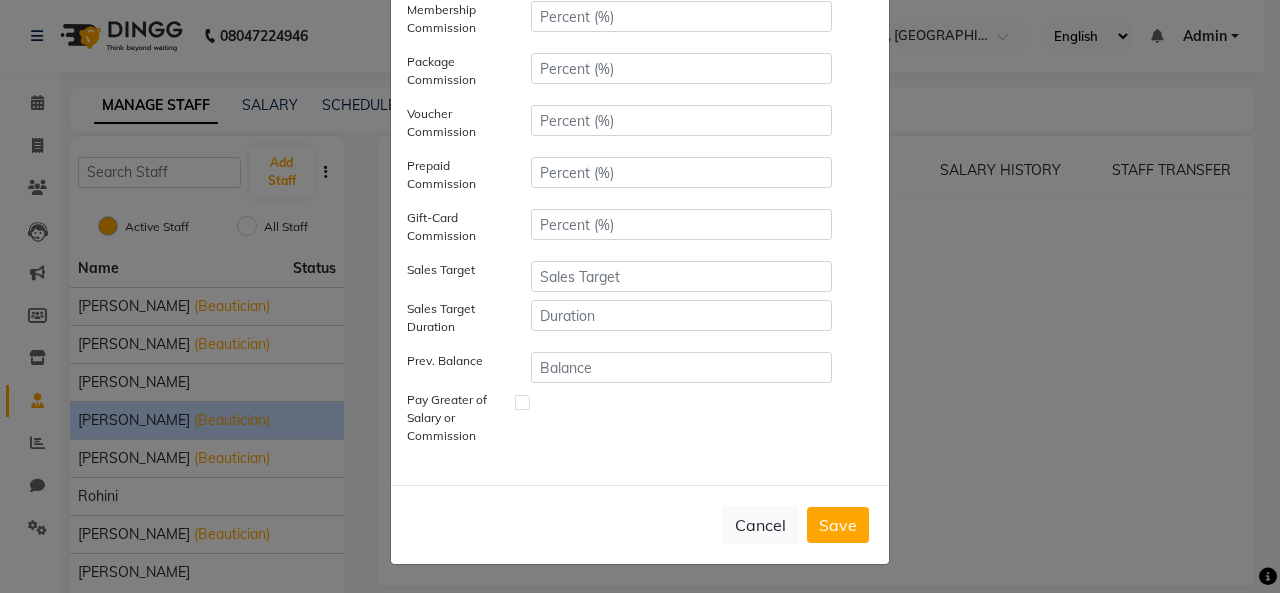 type on "12000" 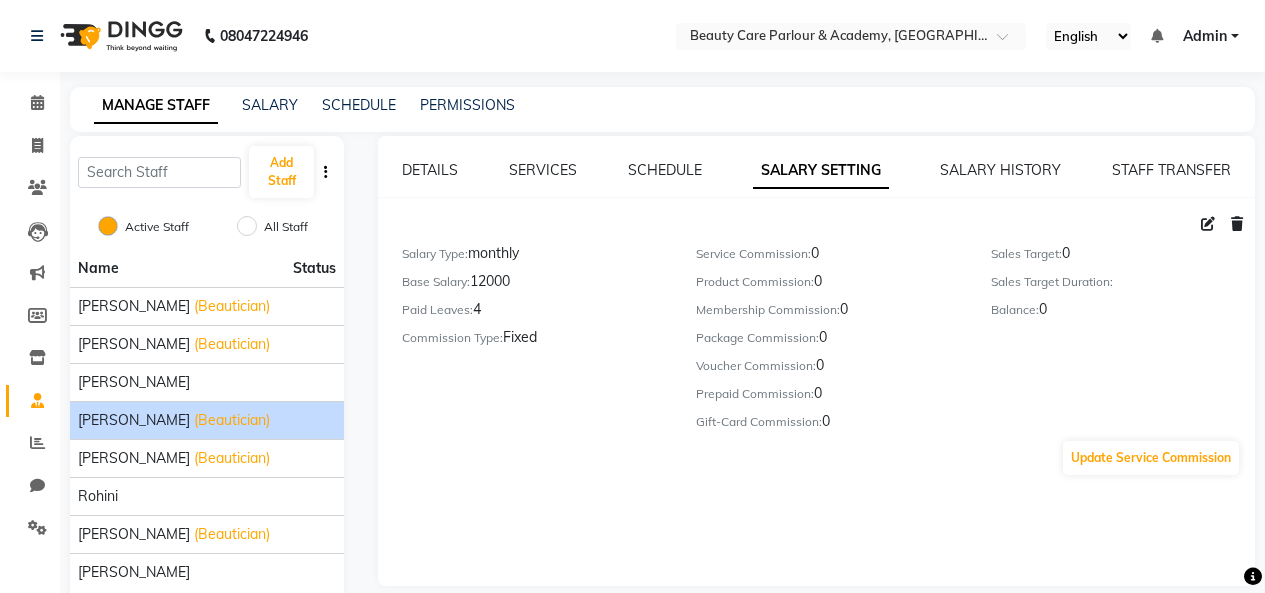 click on "Calendar  Invoice  Clients  Leads   Marketing  Members  Inventory  Staff  Reports  Chat  Settings Completed InProgress Upcoming Dropped Tentative Check-In Confirm Bookings Generate Report Segments Page Builder" 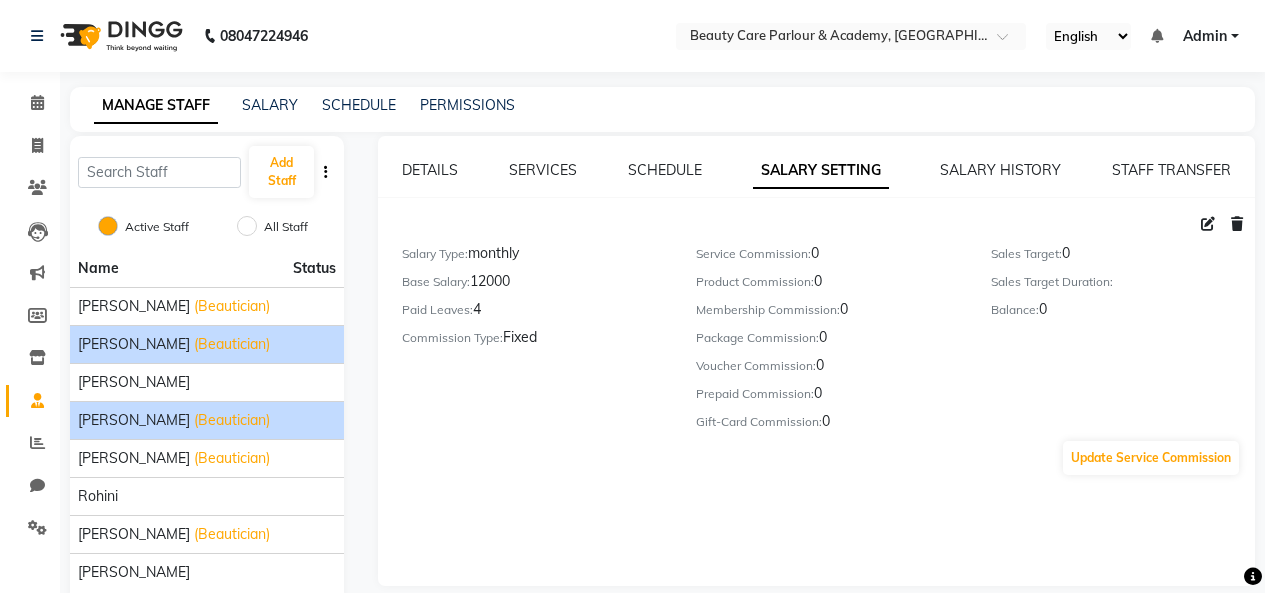 click on "[PERSON_NAME]" 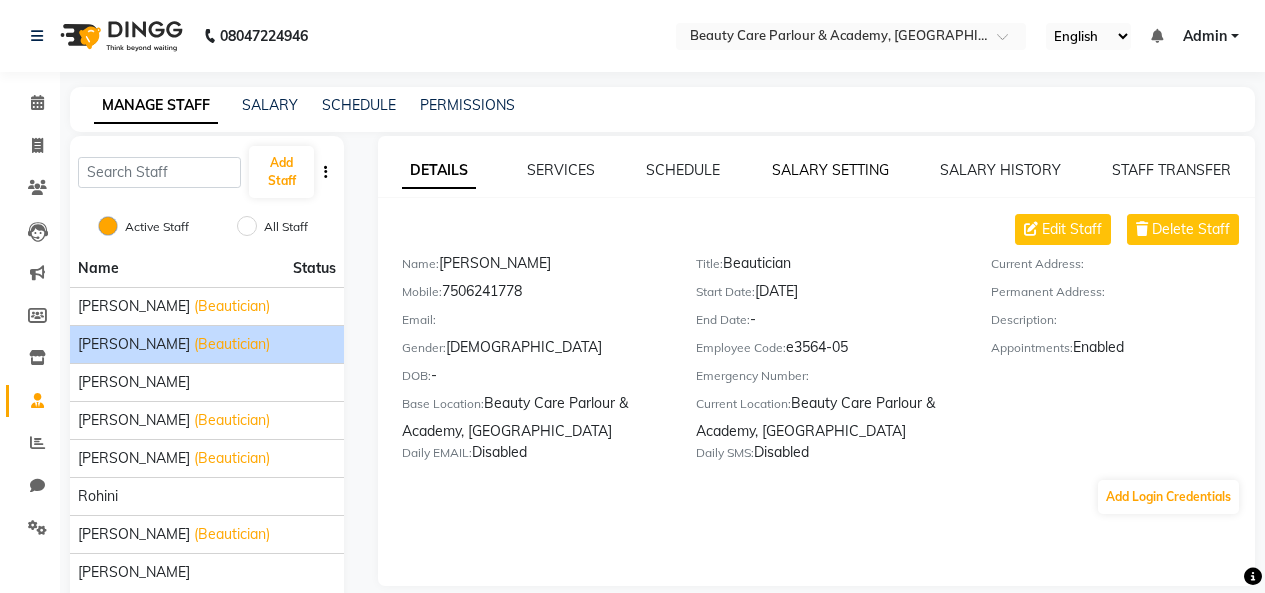 click on "SALARY SETTING" 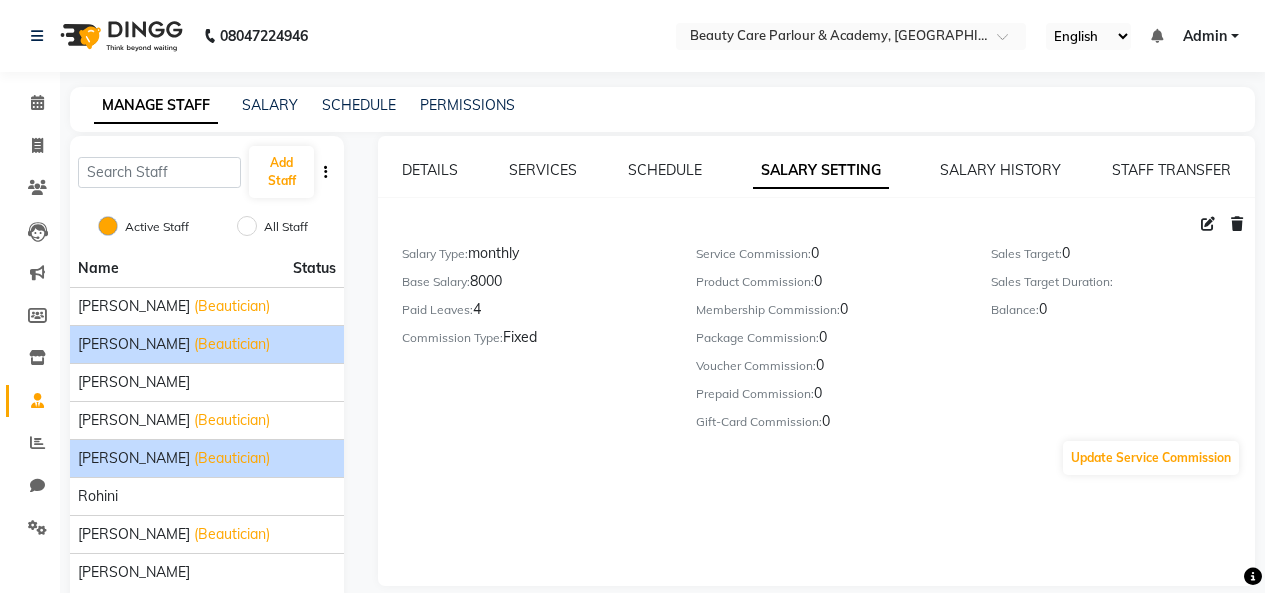 click on "(Beautician)" 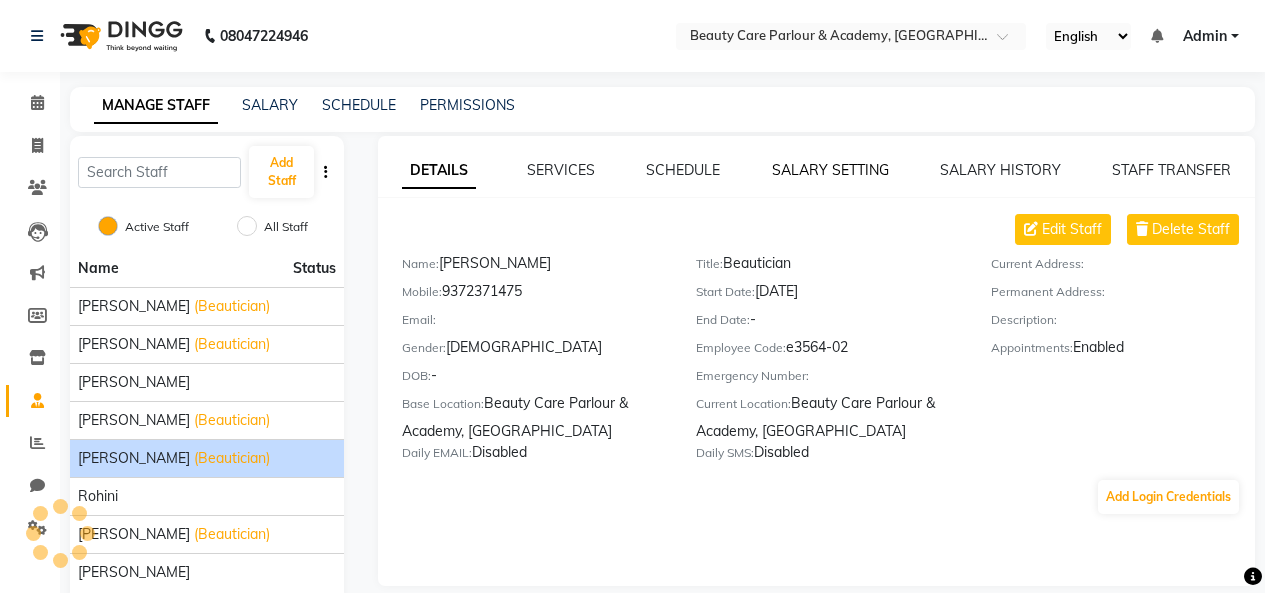 click on "SALARY SETTING" 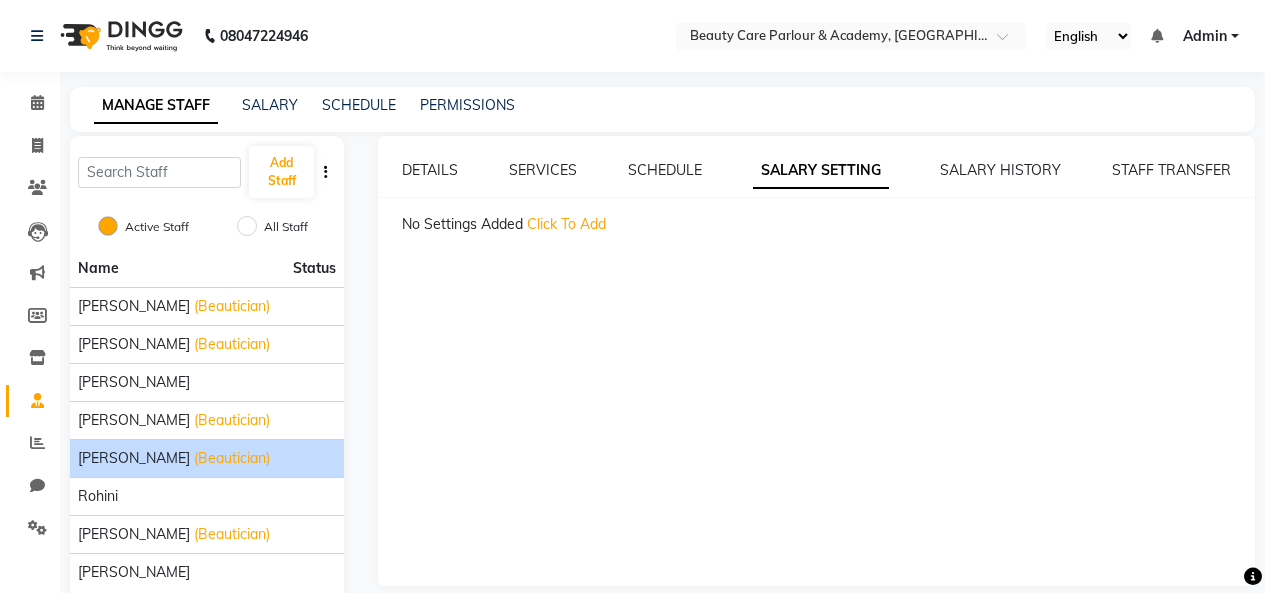 click on "Click To Add" 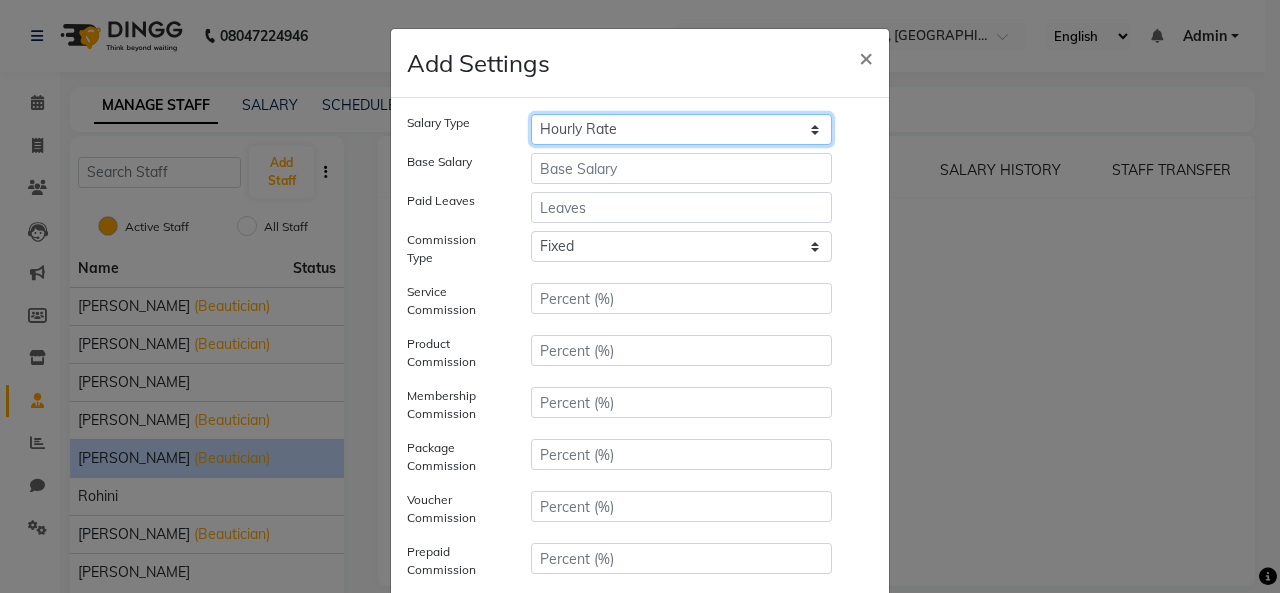 click on "Hourly Rate Bi-Weekly Twice Monthly Monthly Yearly" 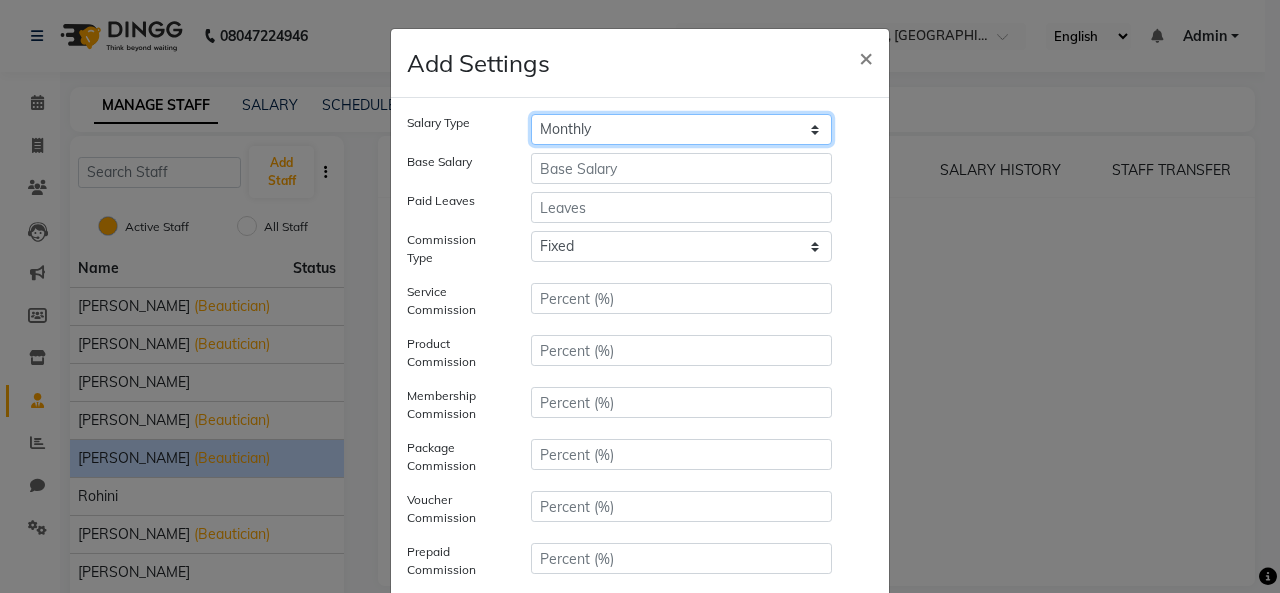 click on "Hourly Rate Bi-Weekly Twice Monthly Monthly Yearly" 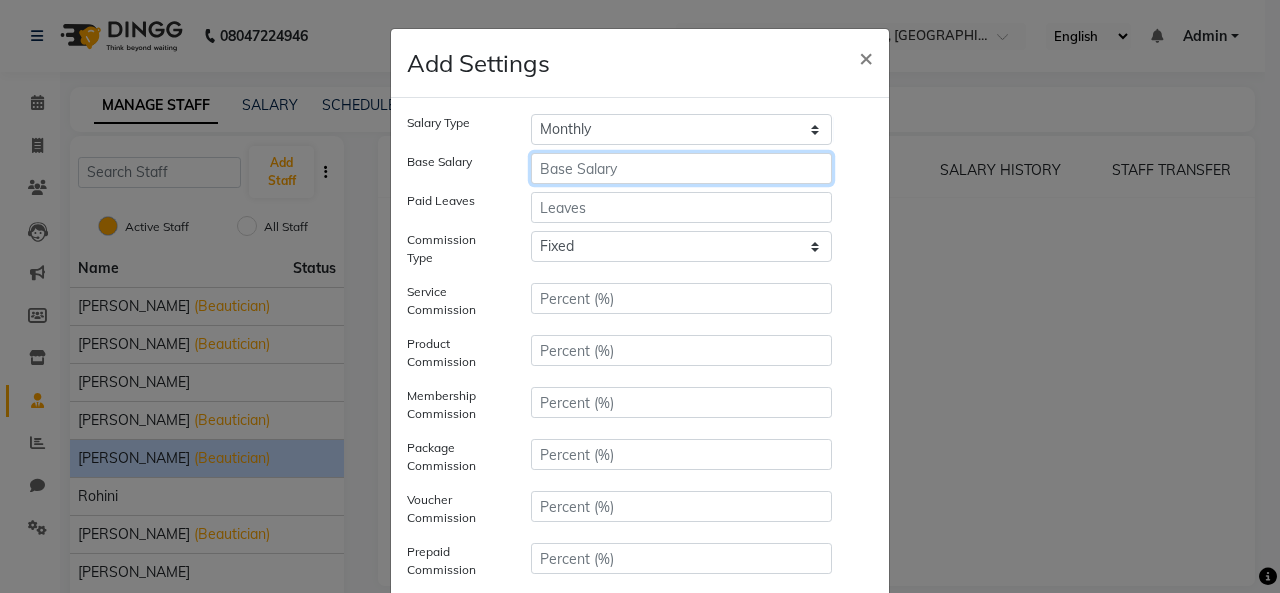 click 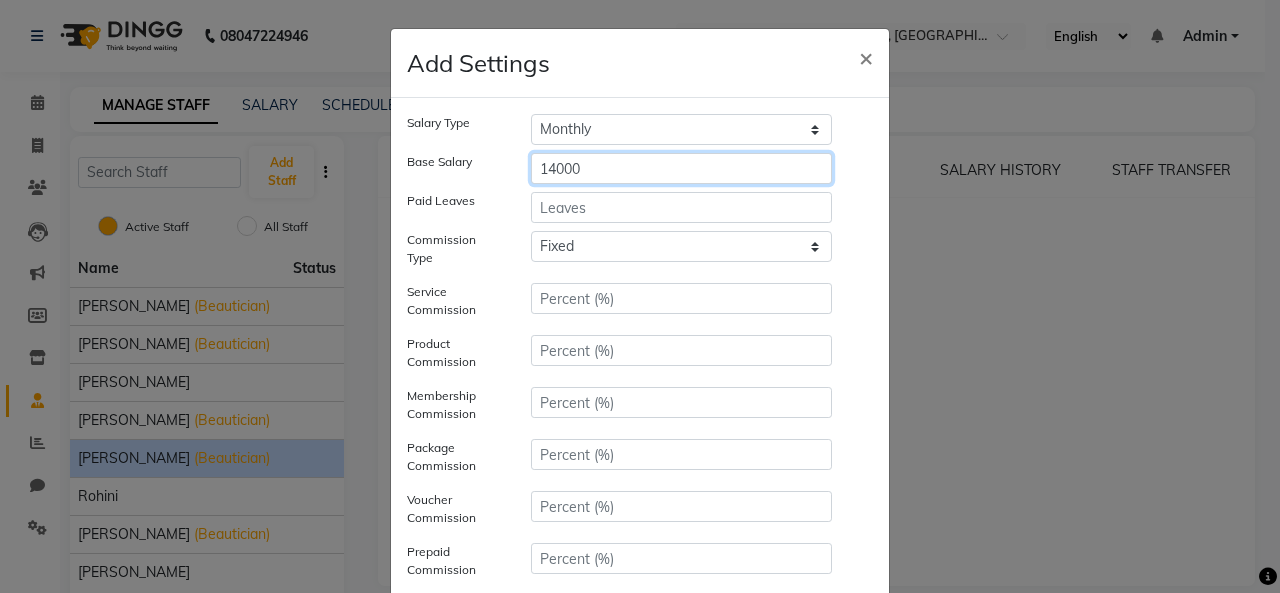 type on "14000" 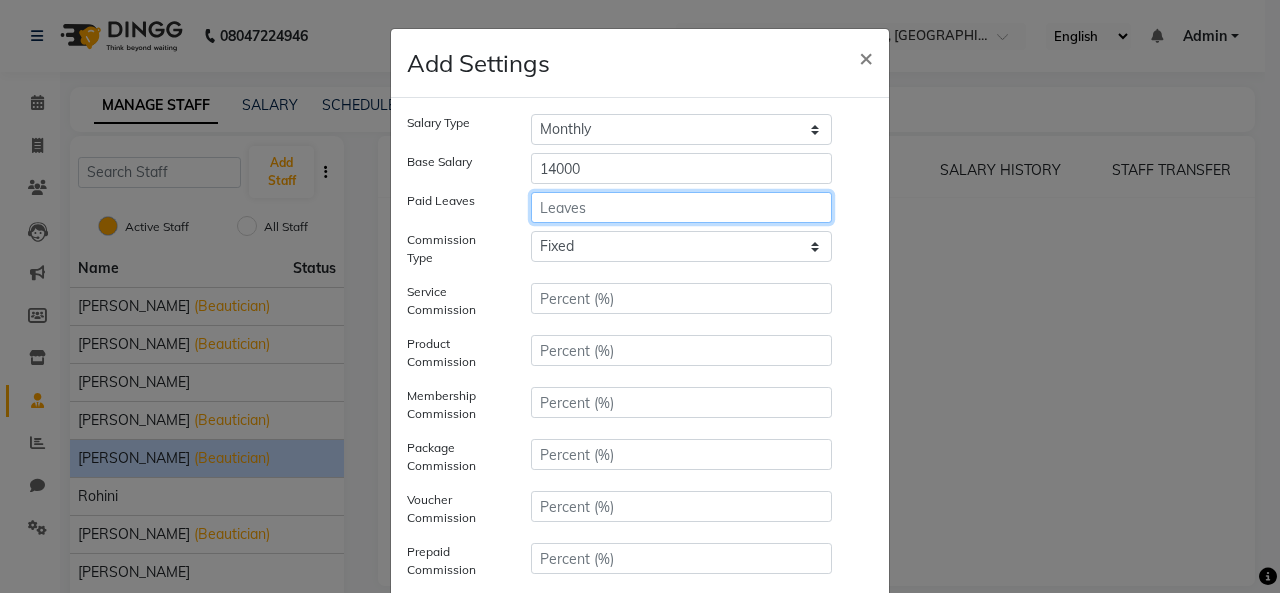 click 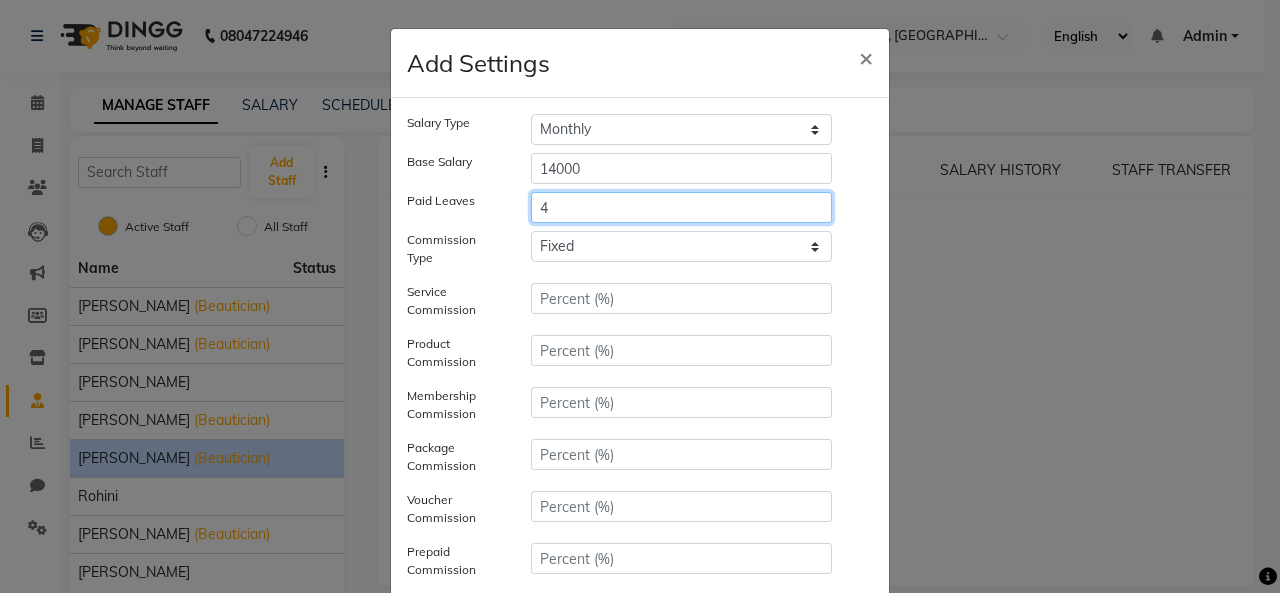 scroll, scrollTop: 386, scrollLeft: 0, axis: vertical 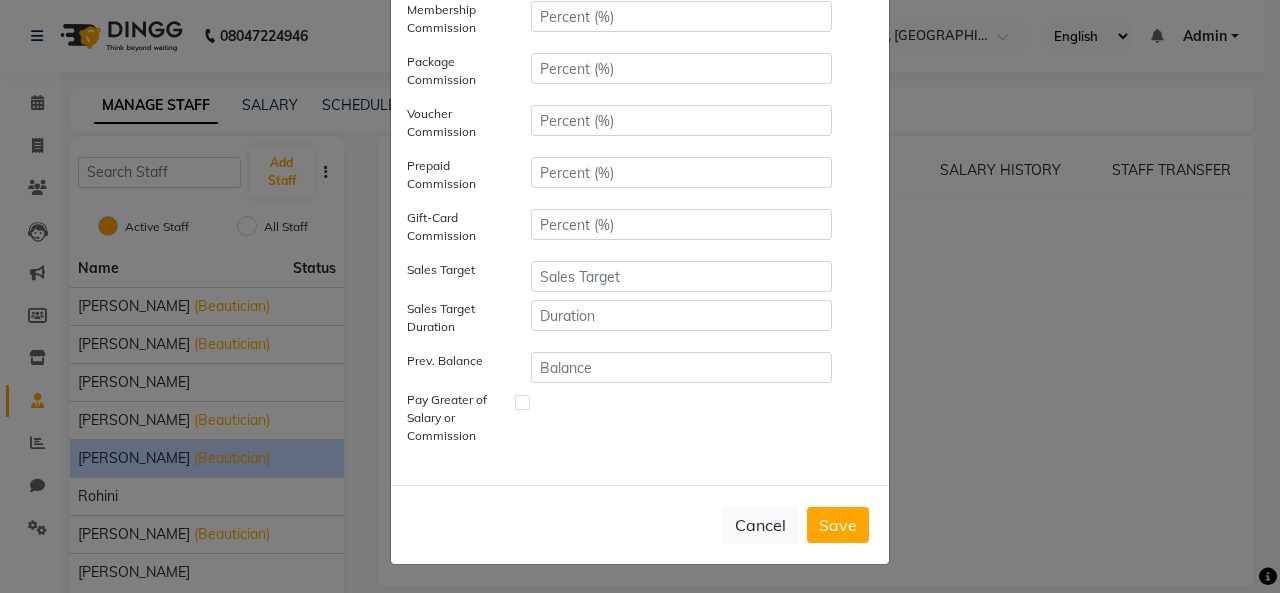 type on "4" 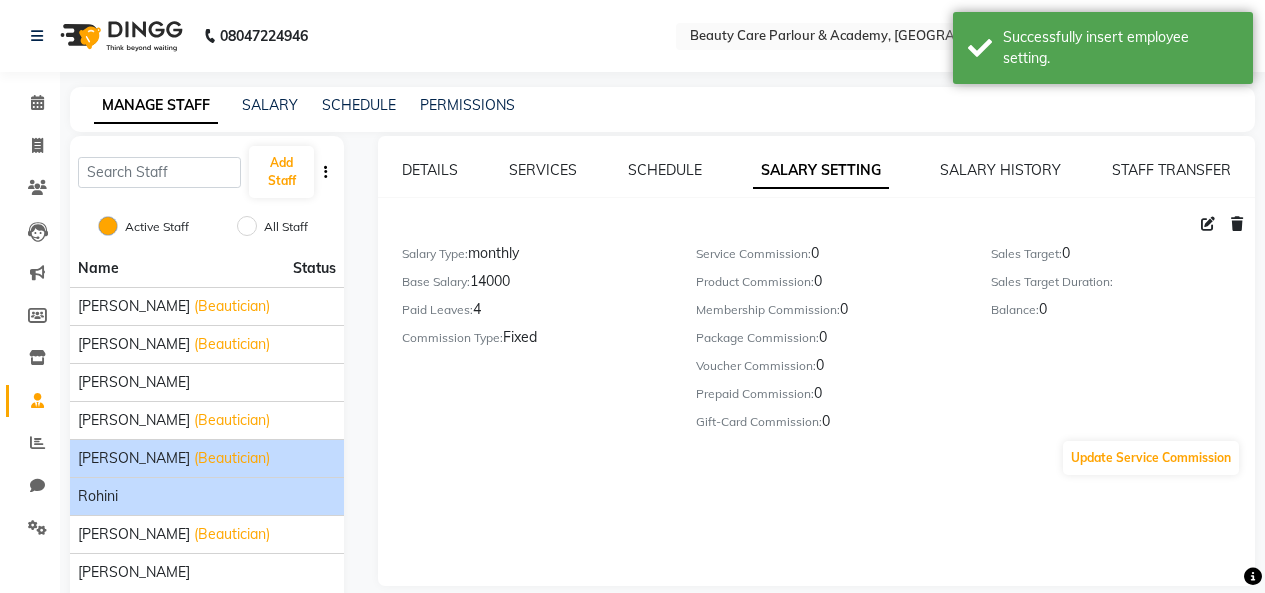 click on "Rohini" 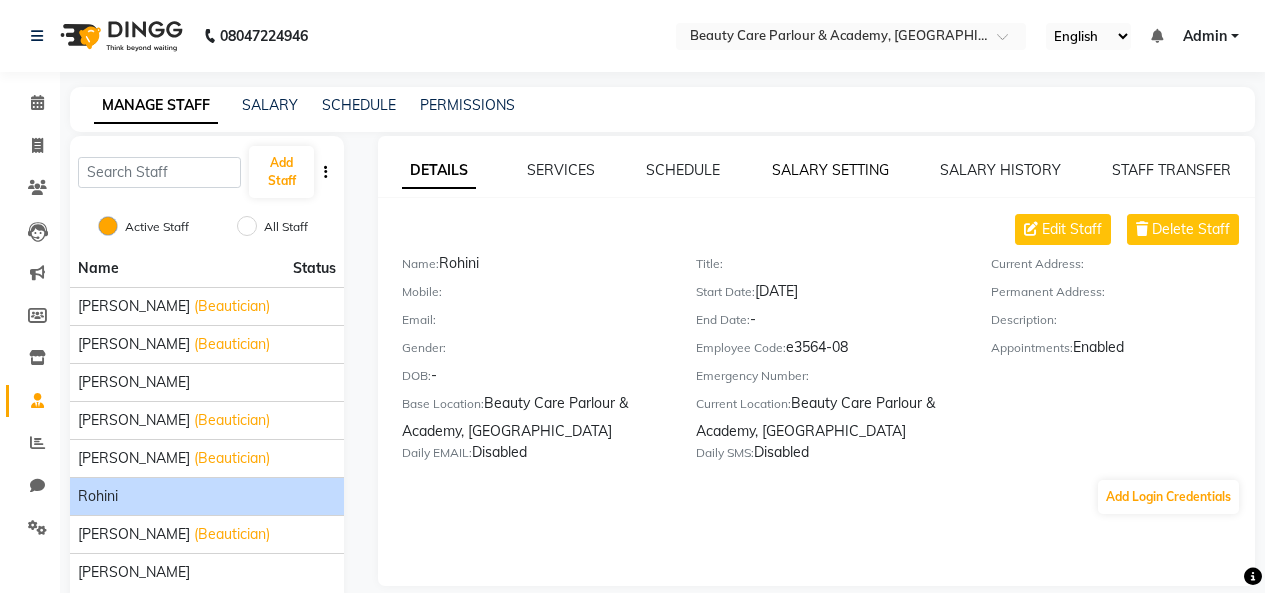 click on "SALARY SETTING" 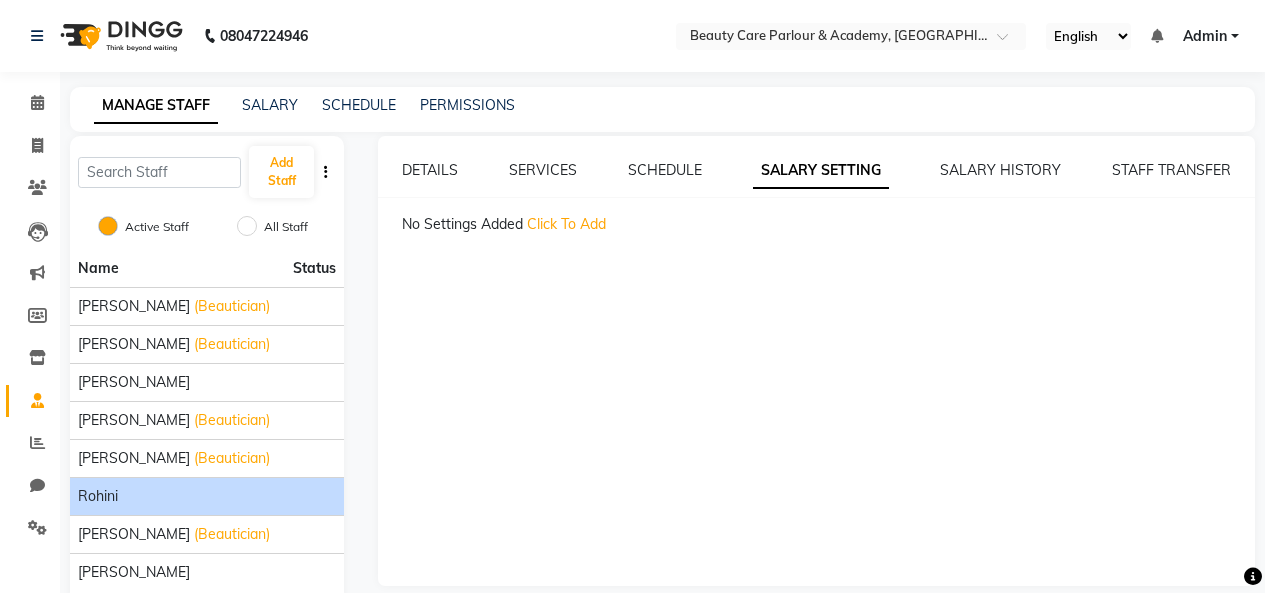 click on "Click To Add" 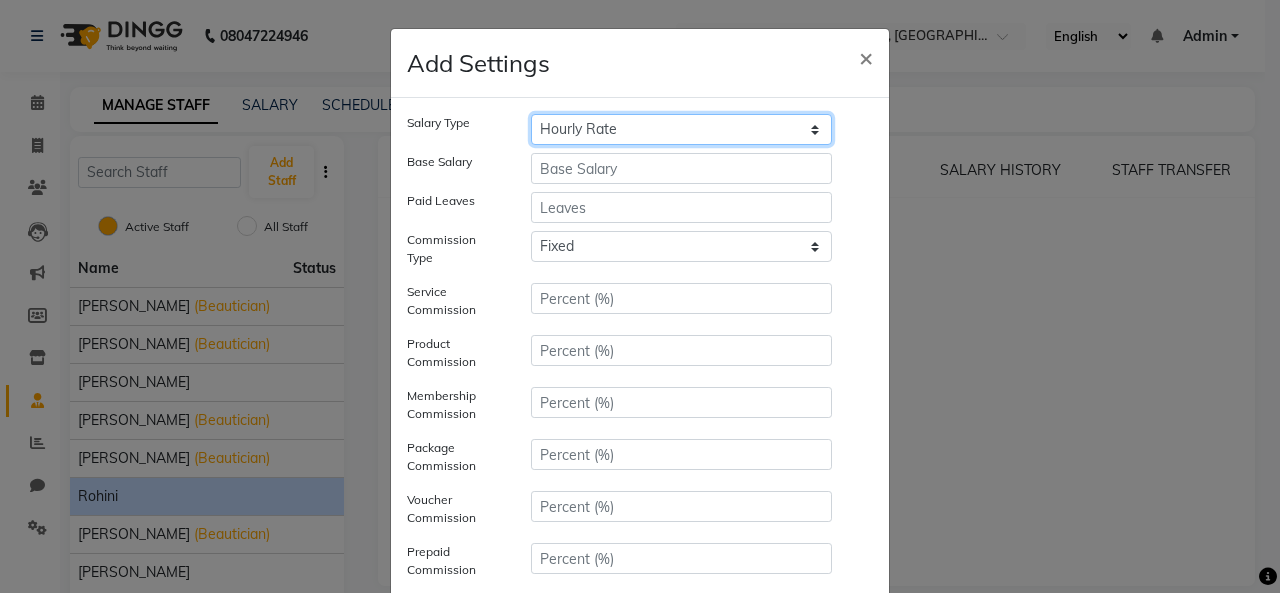 click on "Hourly Rate Bi-Weekly Twice Monthly Monthly Yearly" 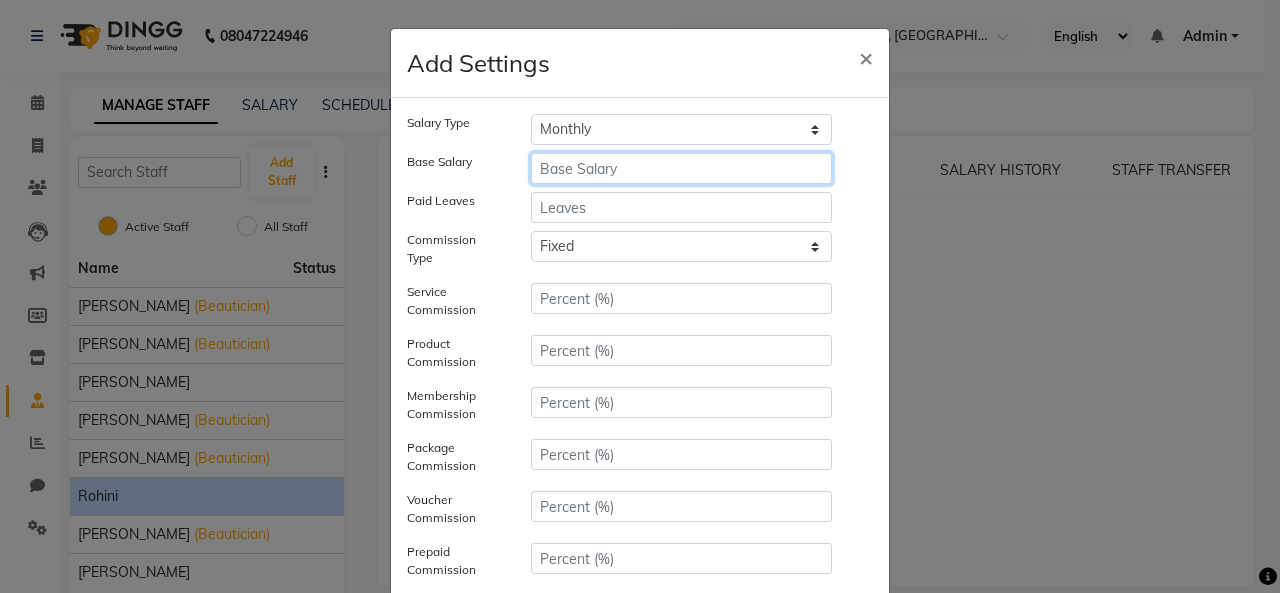 click 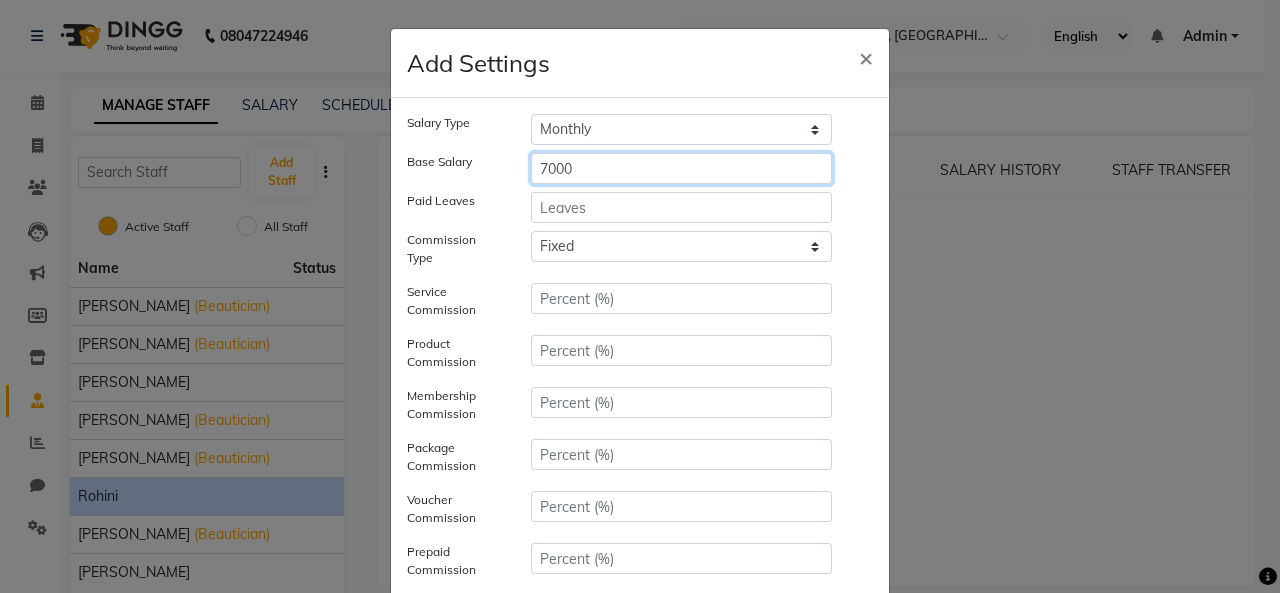type on "7000" 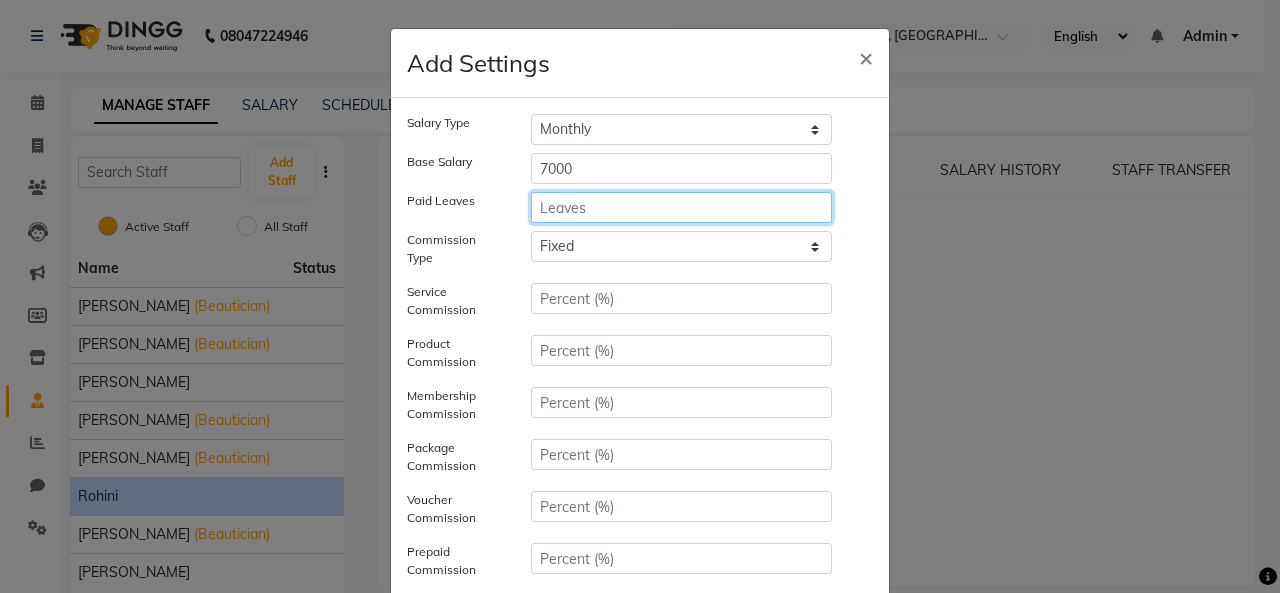click 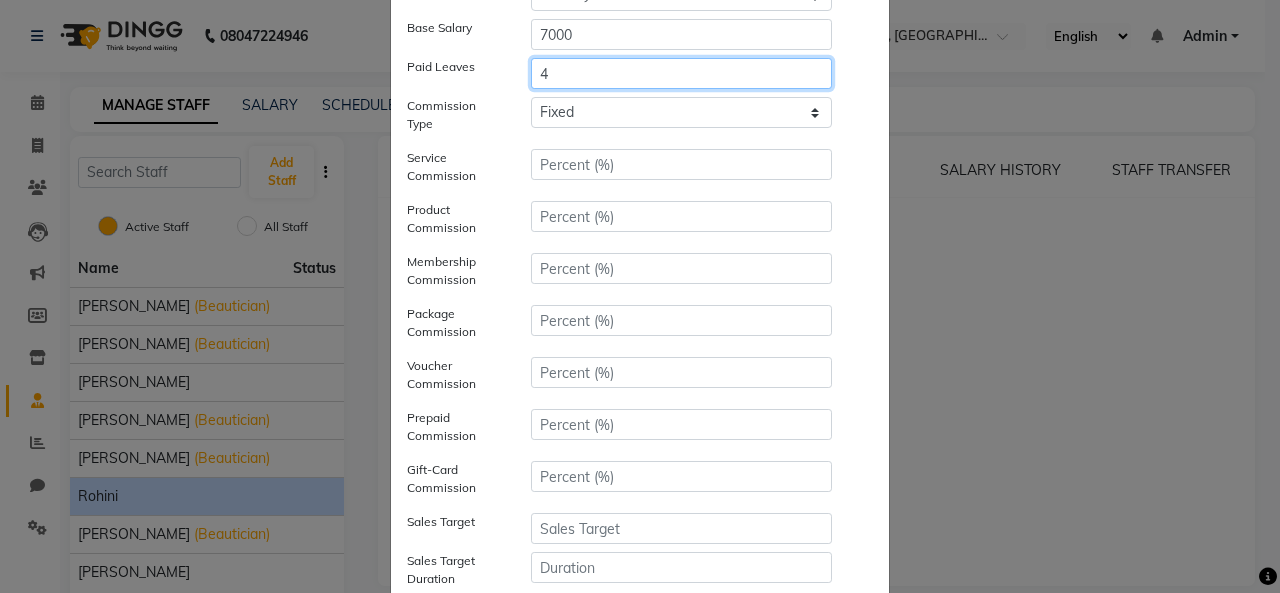 scroll, scrollTop: 386, scrollLeft: 0, axis: vertical 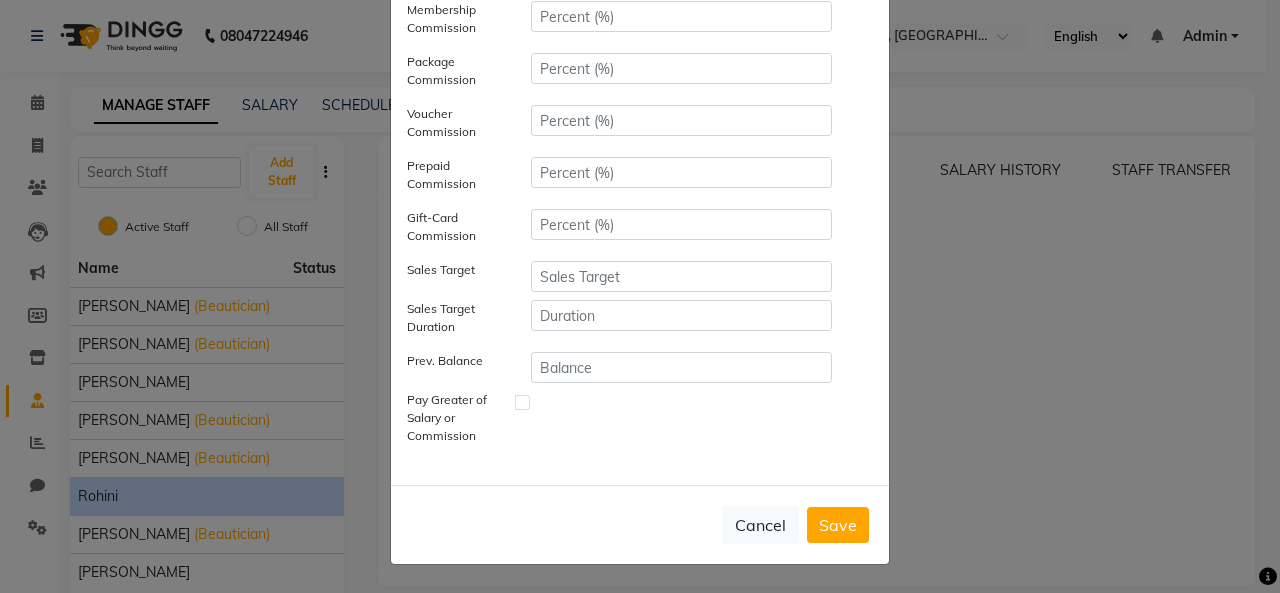 type on "4" 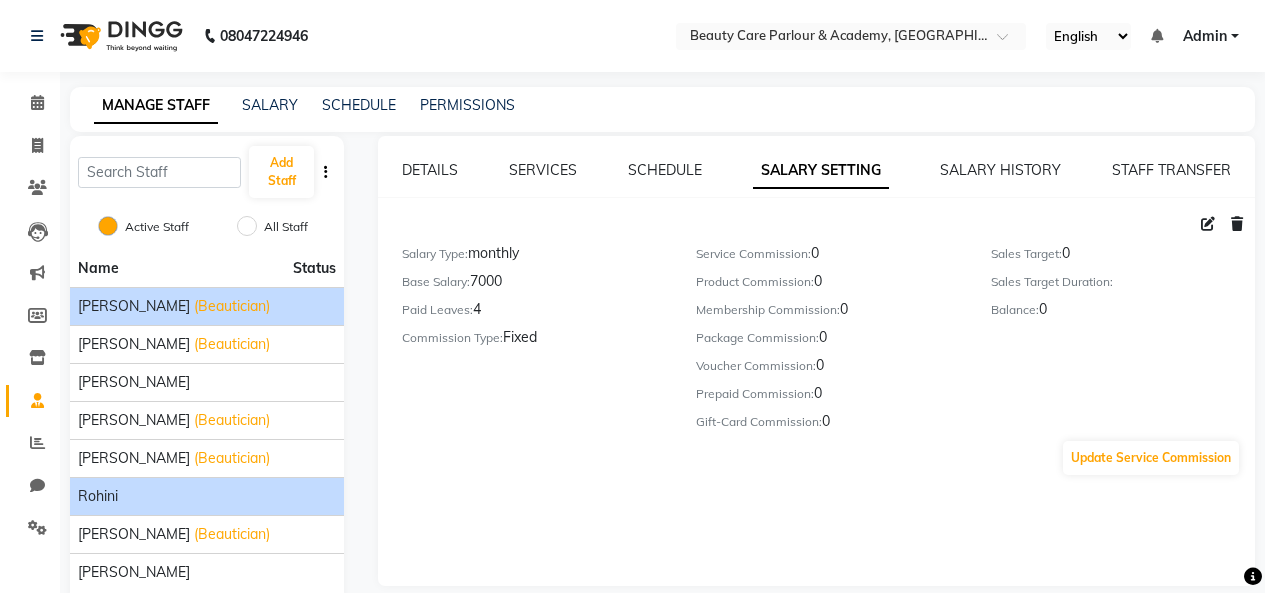 click on "(Beautician)" 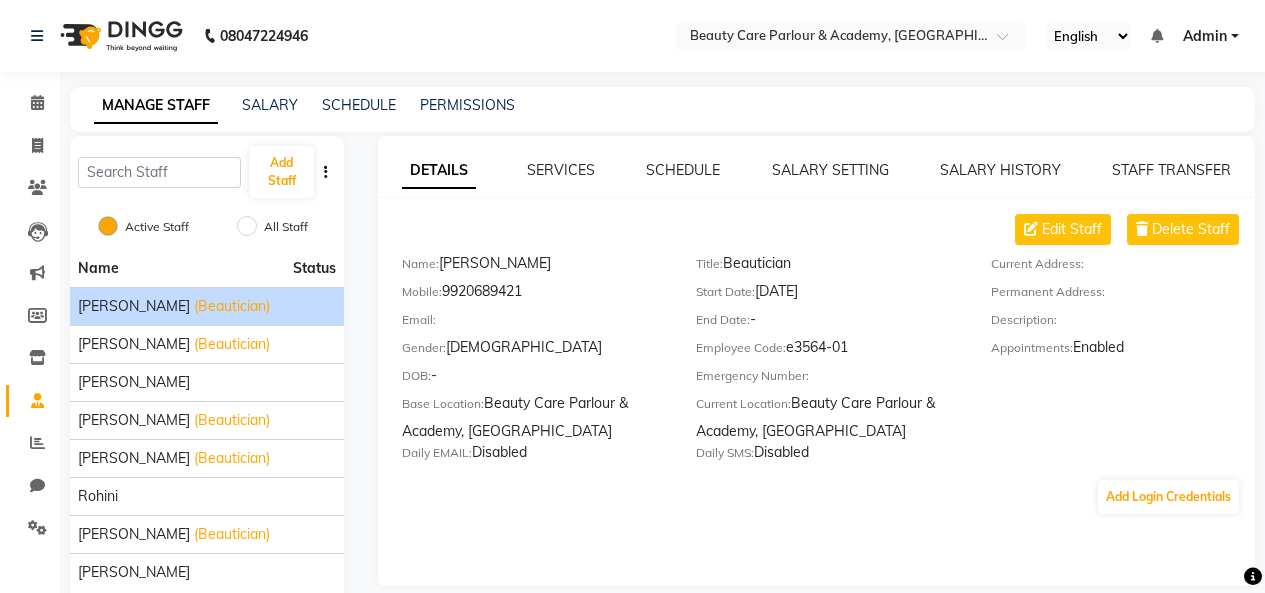 click on "SALARY SETTING" 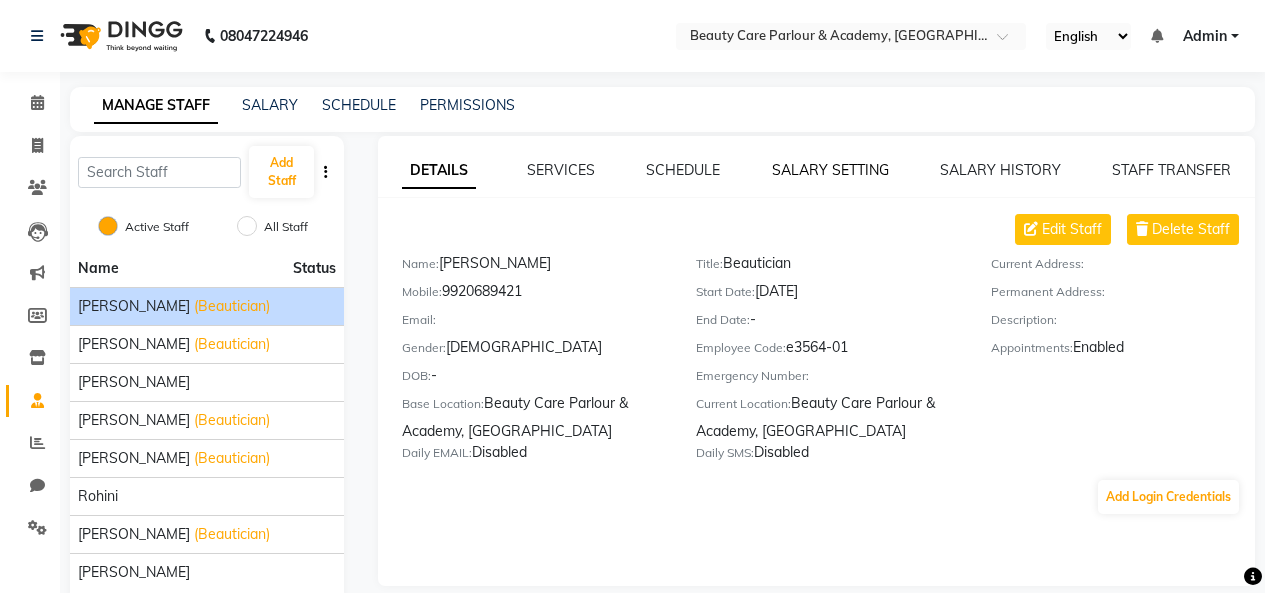click on "SALARY SETTING" 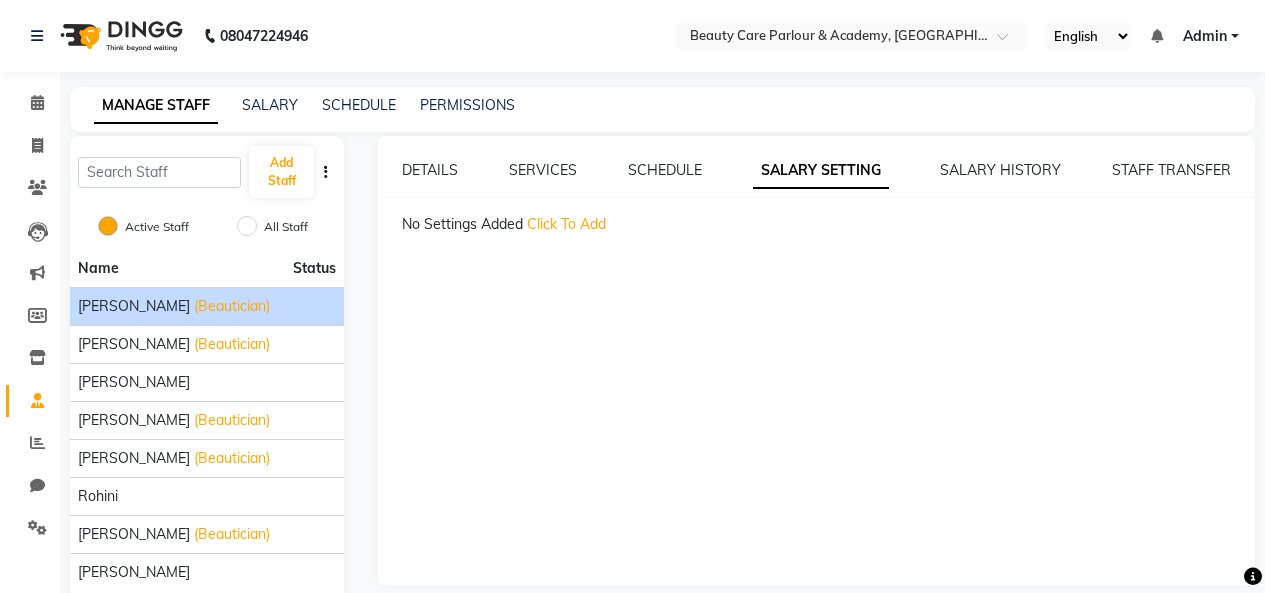 click on "Click To Add" 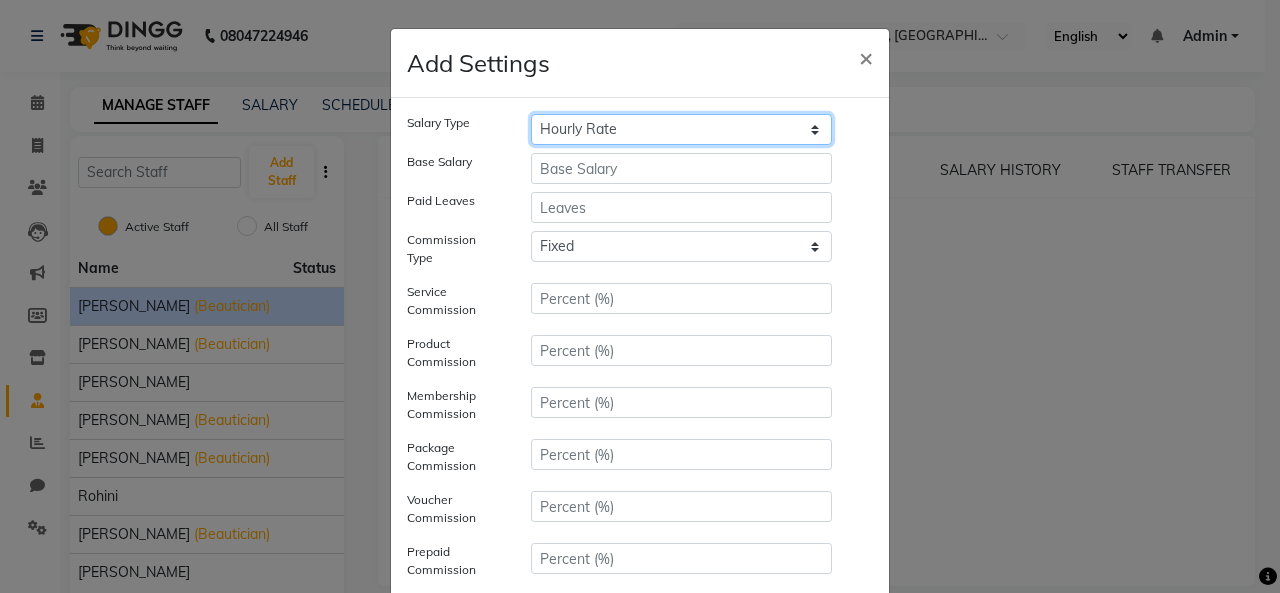 click on "Hourly Rate Bi-Weekly Twice Monthly Monthly Yearly" 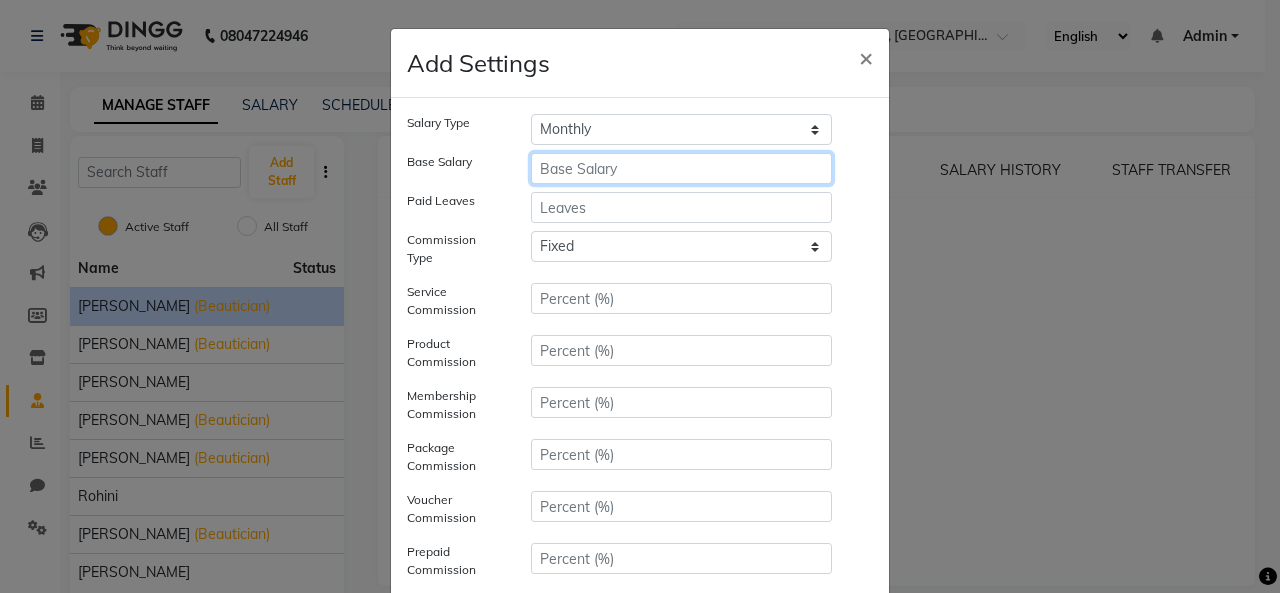 click 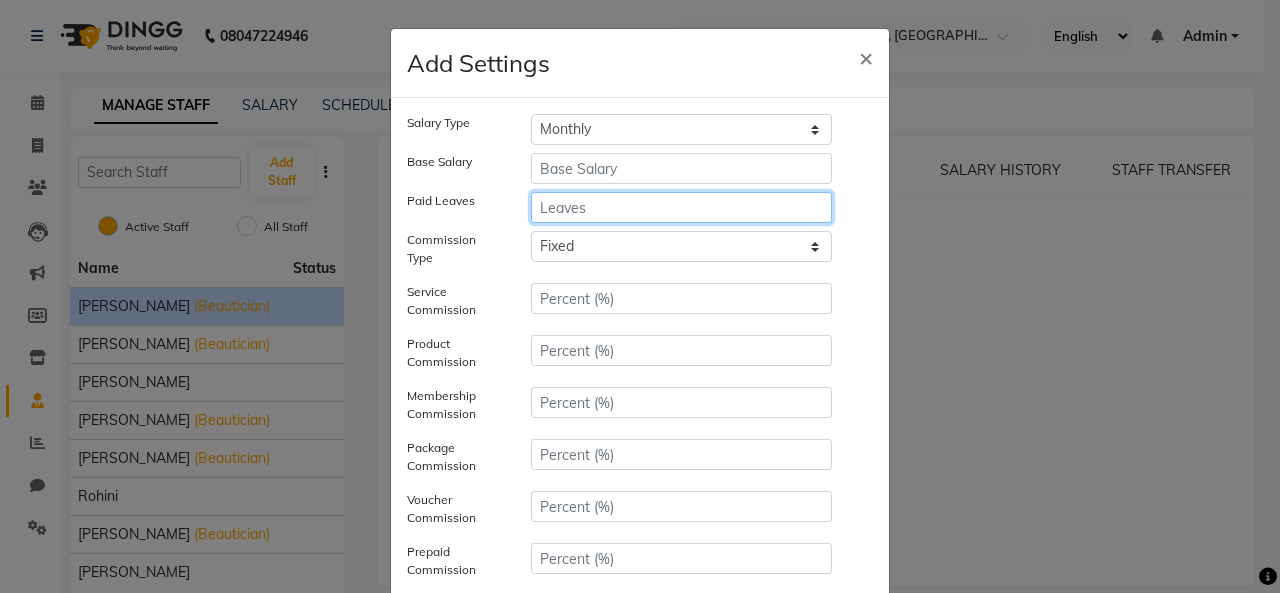 click 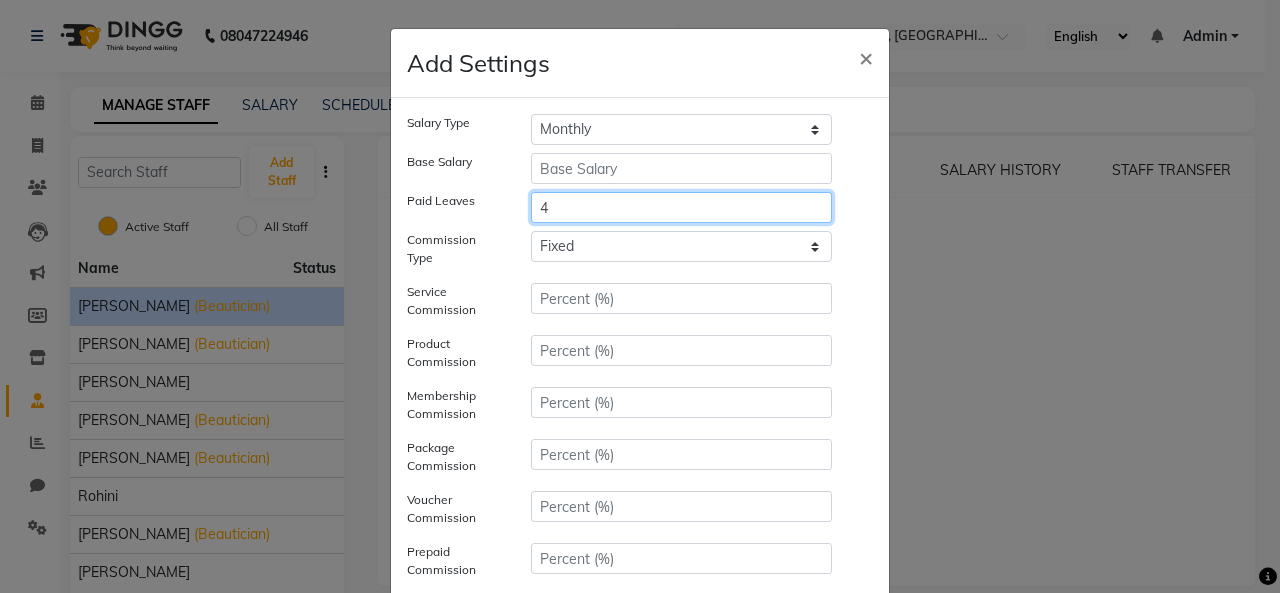 type on "4" 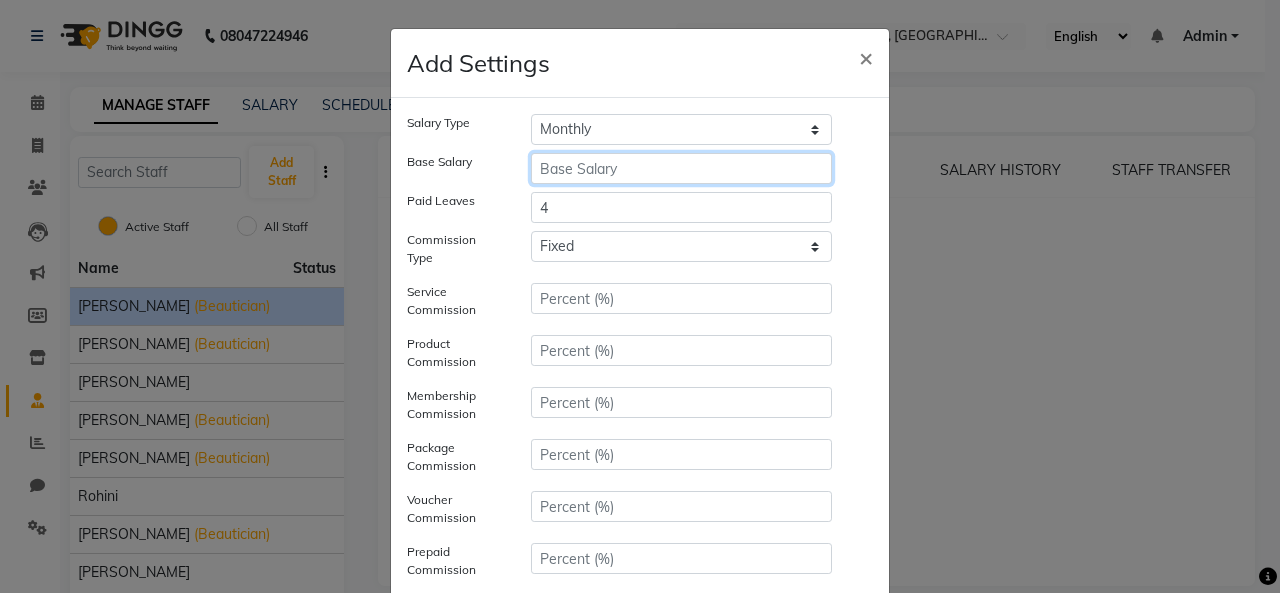click 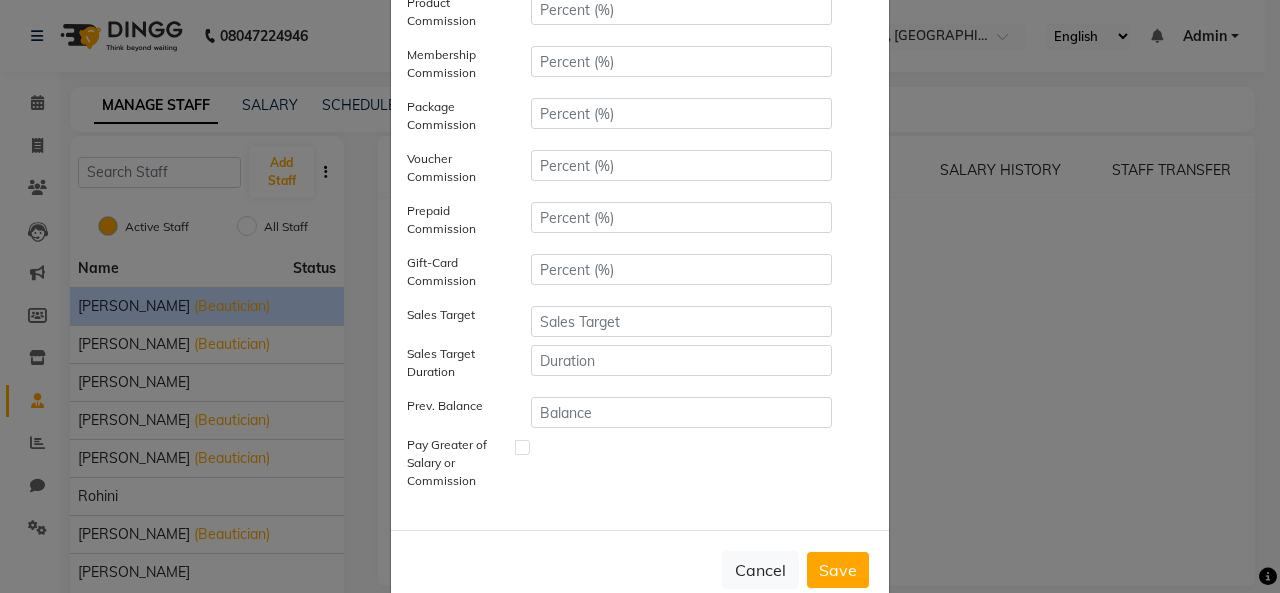 scroll, scrollTop: 386, scrollLeft: 0, axis: vertical 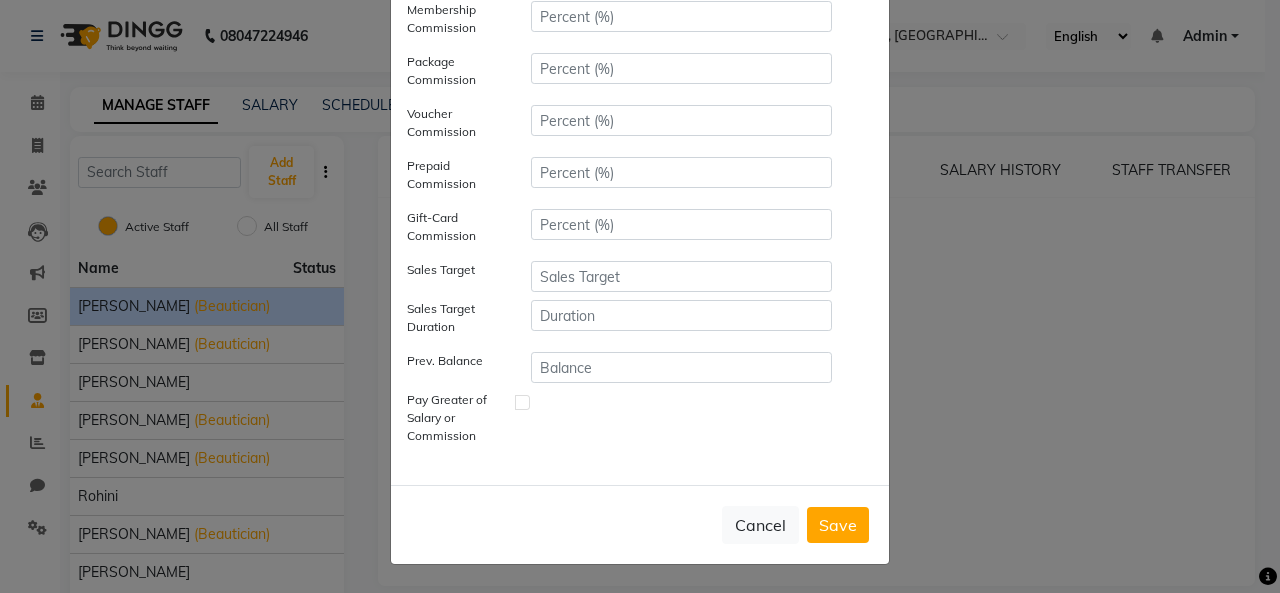 type on "10000" 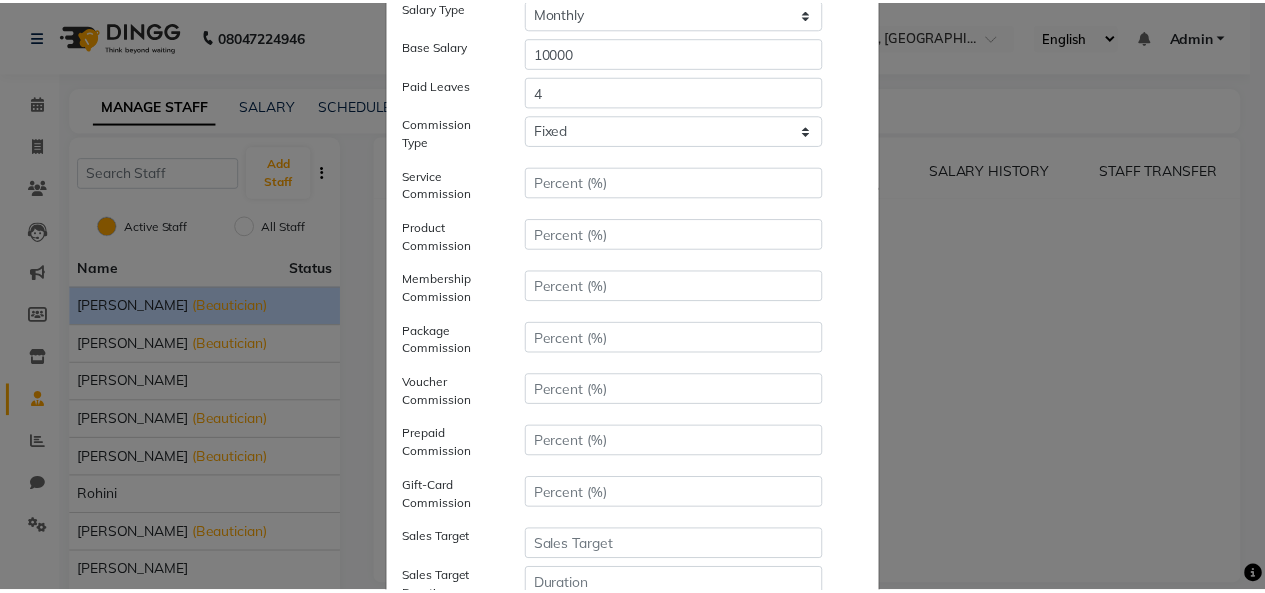 scroll, scrollTop: 386, scrollLeft: 0, axis: vertical 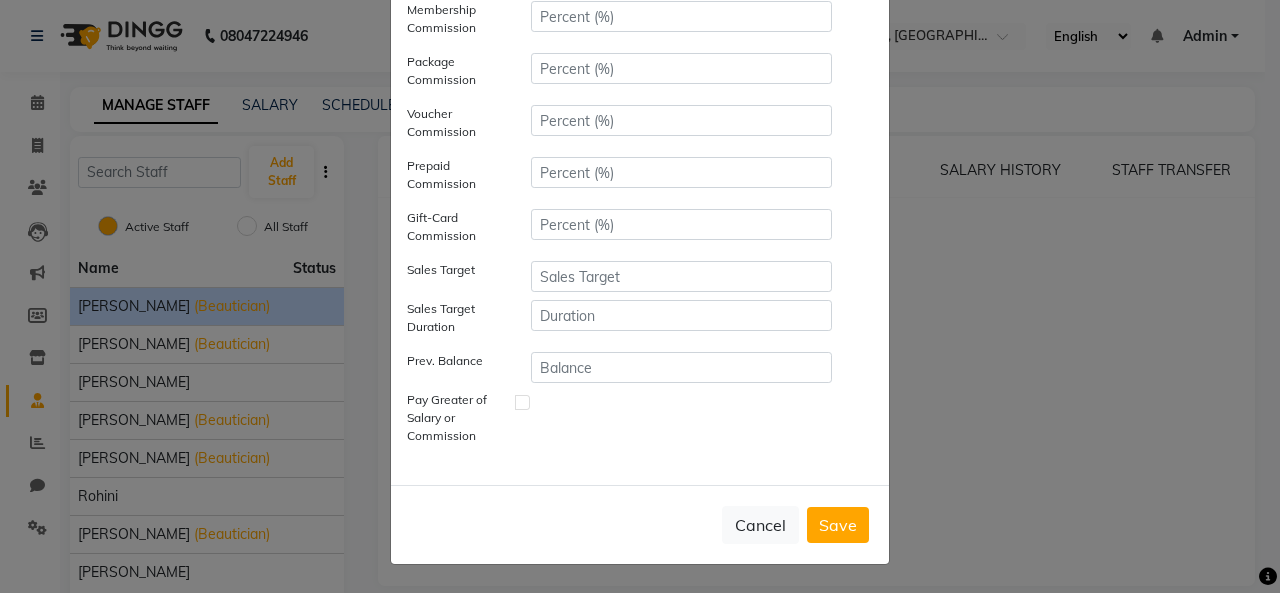 click on "Save" 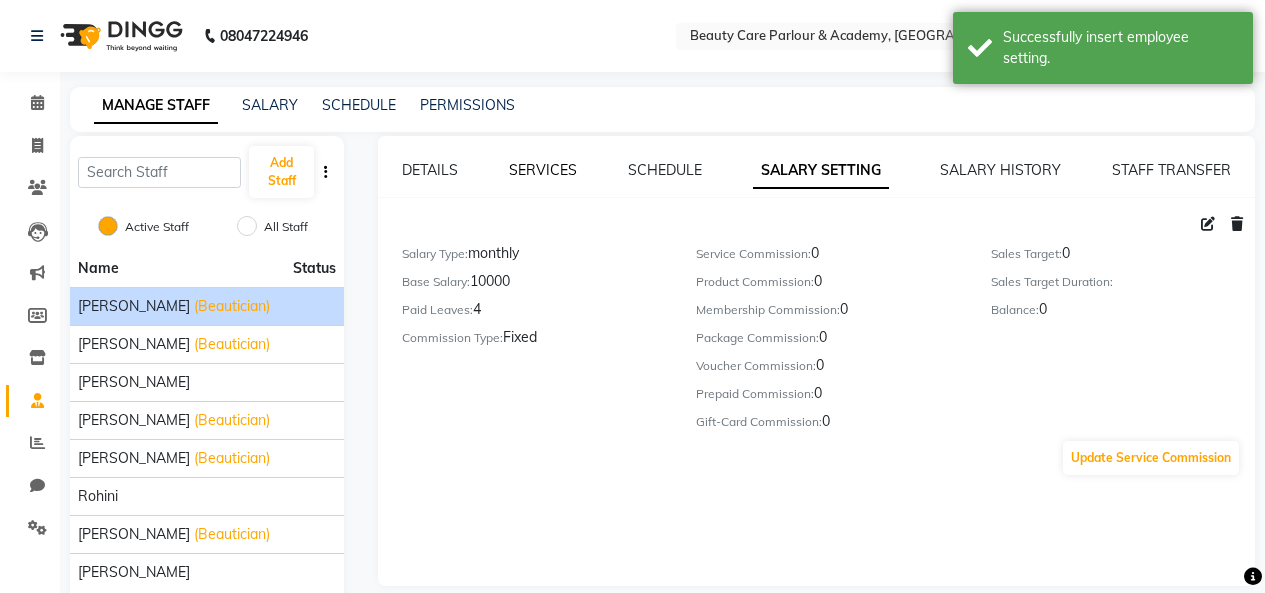 click on "SERVICES" 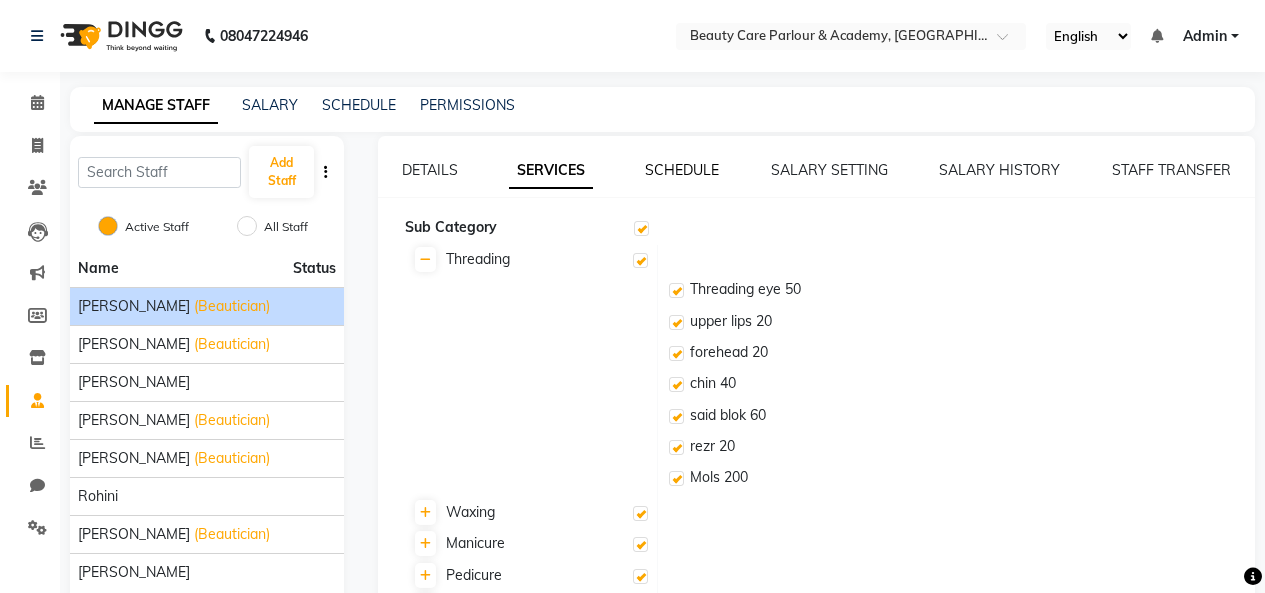 click on "SCHEDULE" 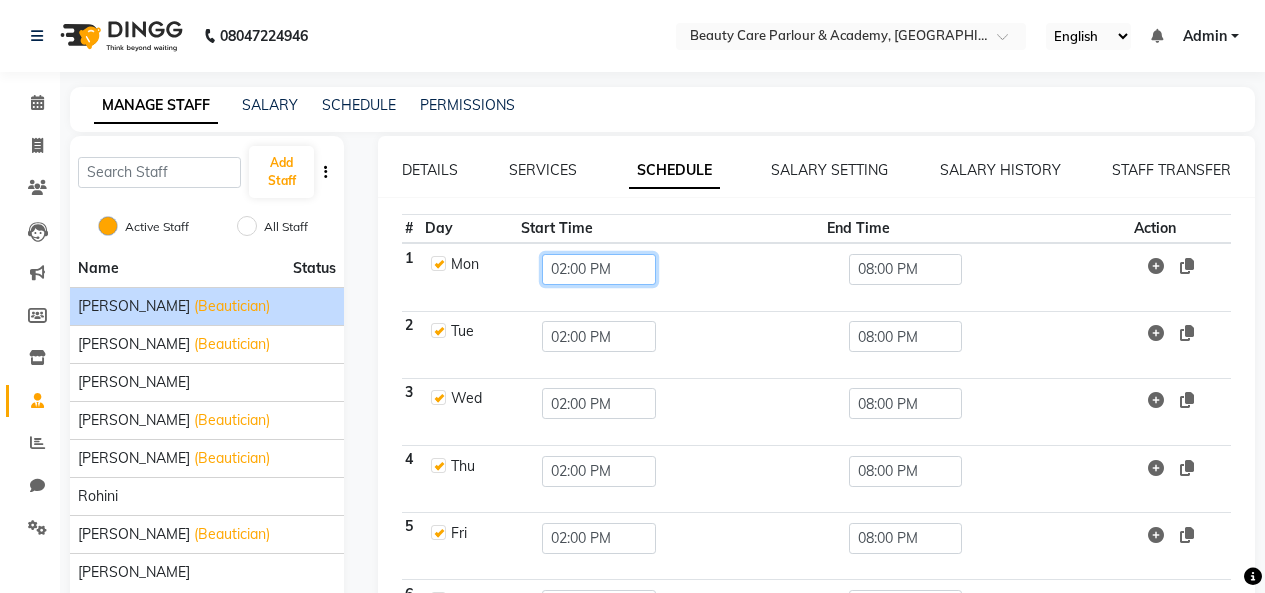 click on "02:00 PM" 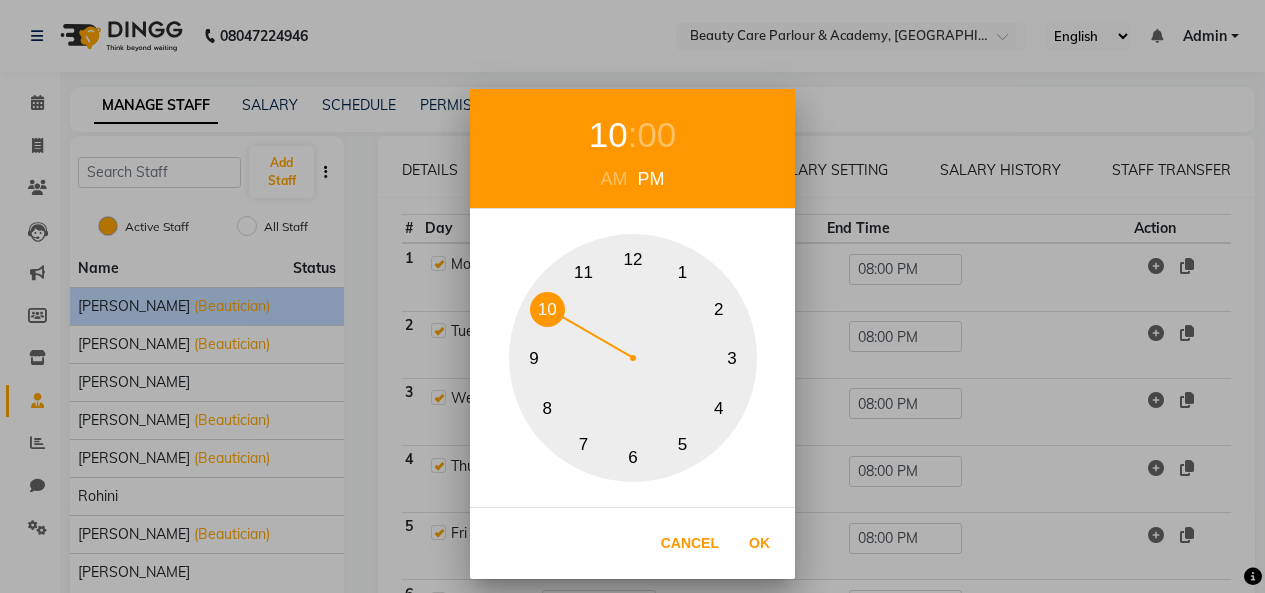click on "10" at bounding box center [547, 309] 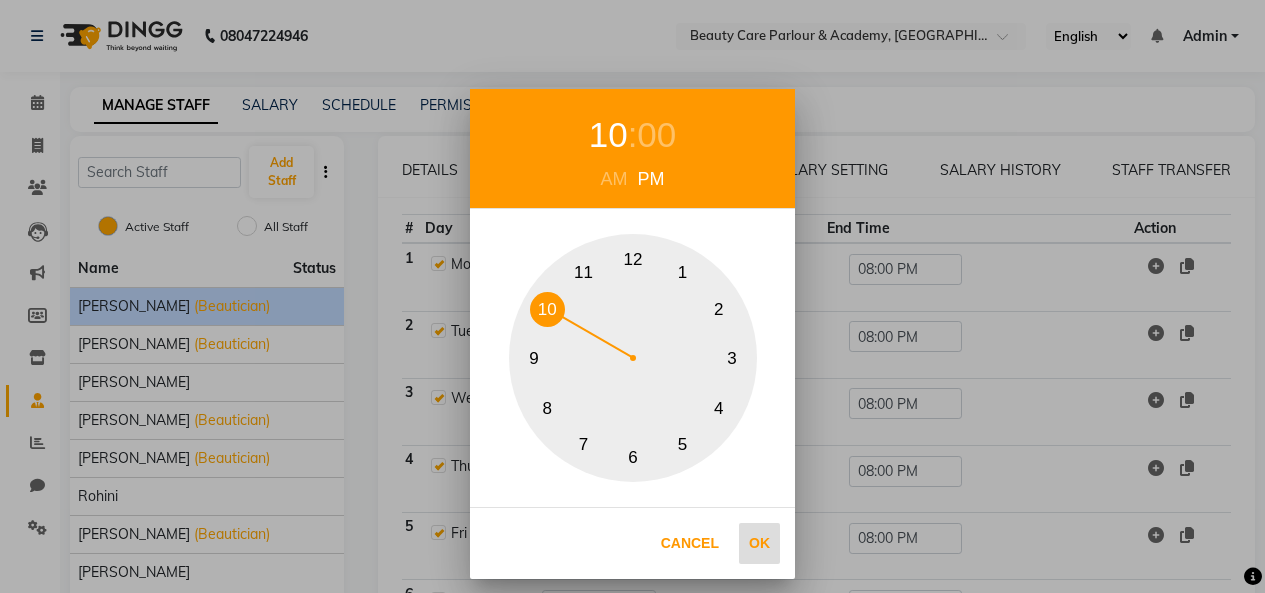 click on "Ok" at bounding box center (759, 543) 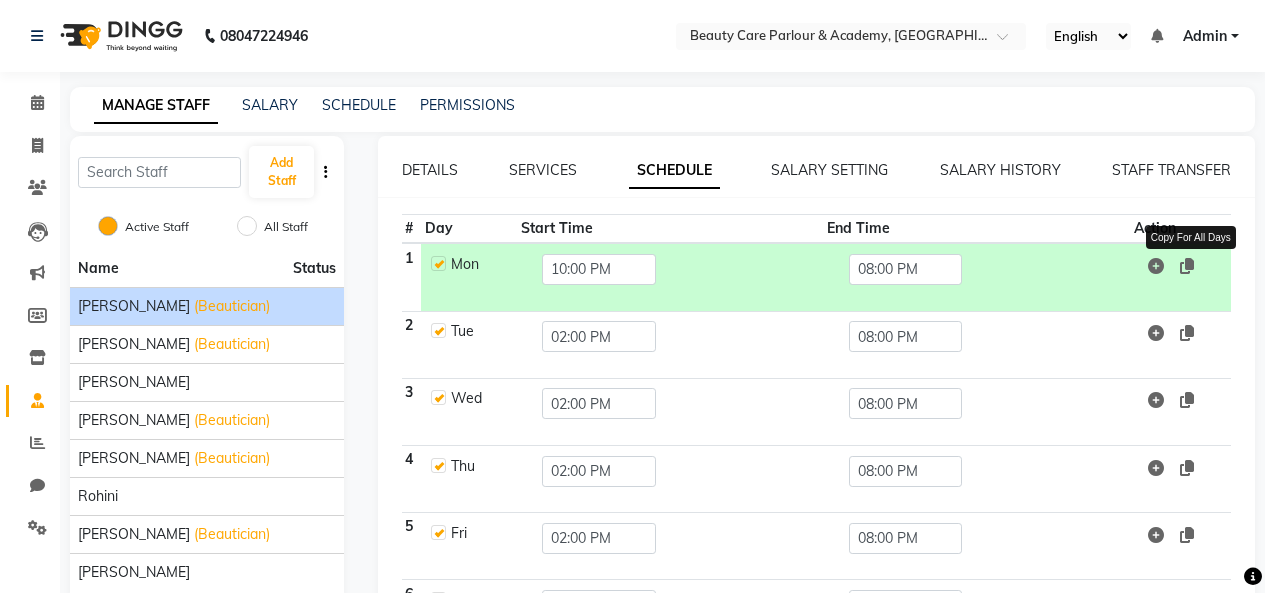 click 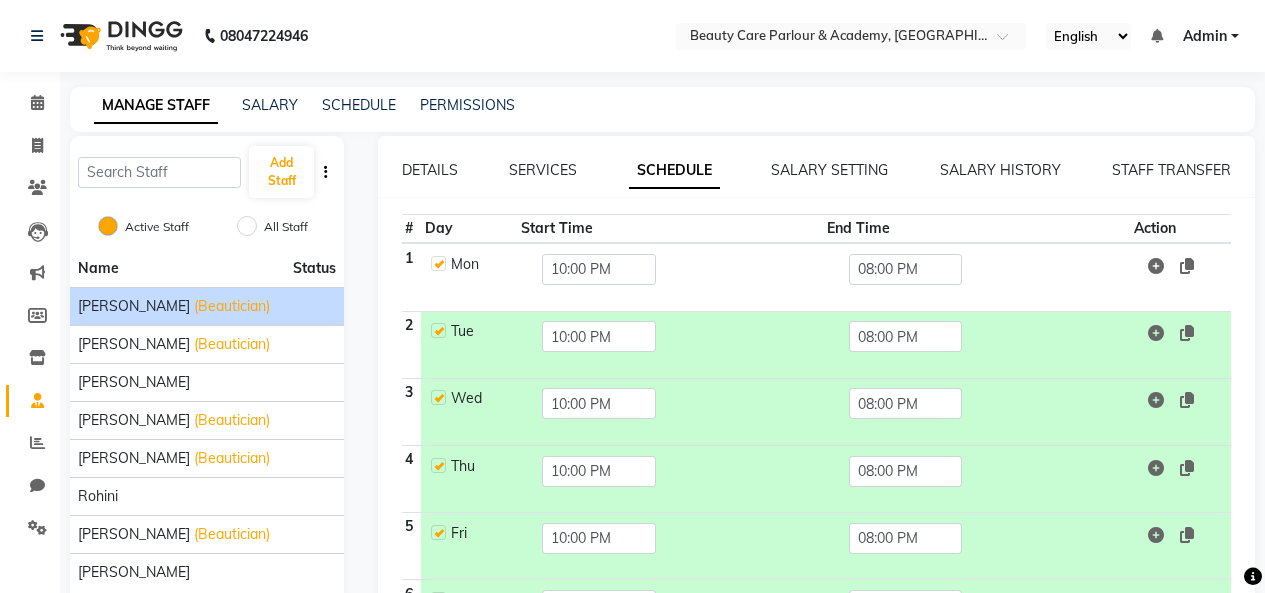 scroll, scrollTop: 205, scrollLeft: 0, axis: vertical 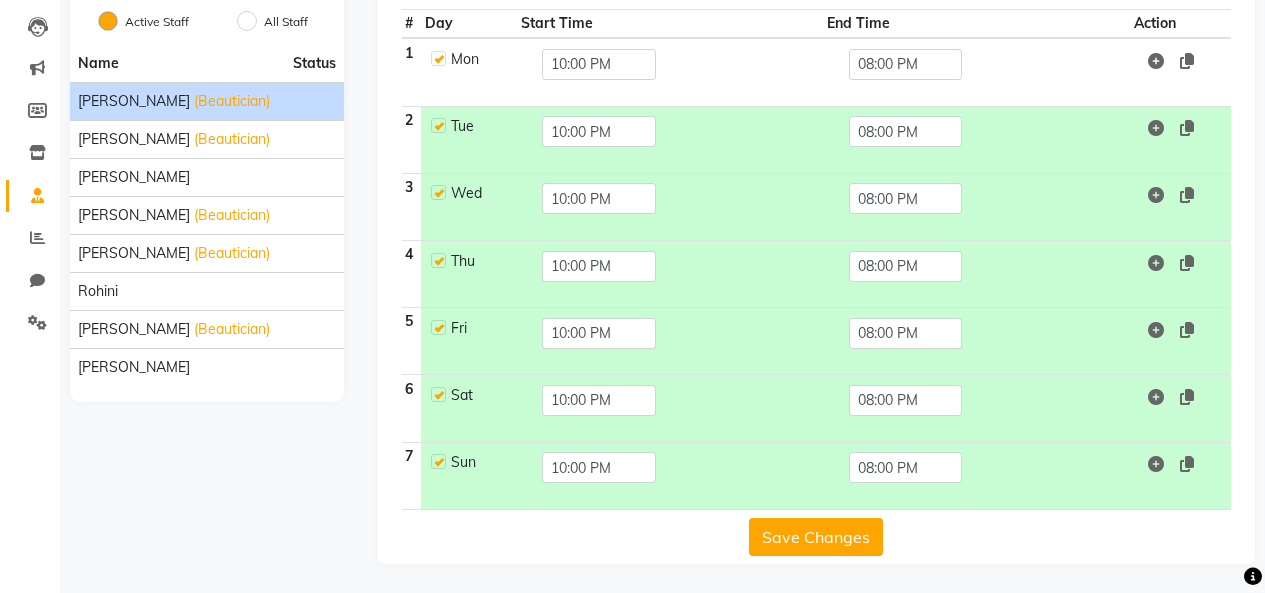 click on "Save Changes" 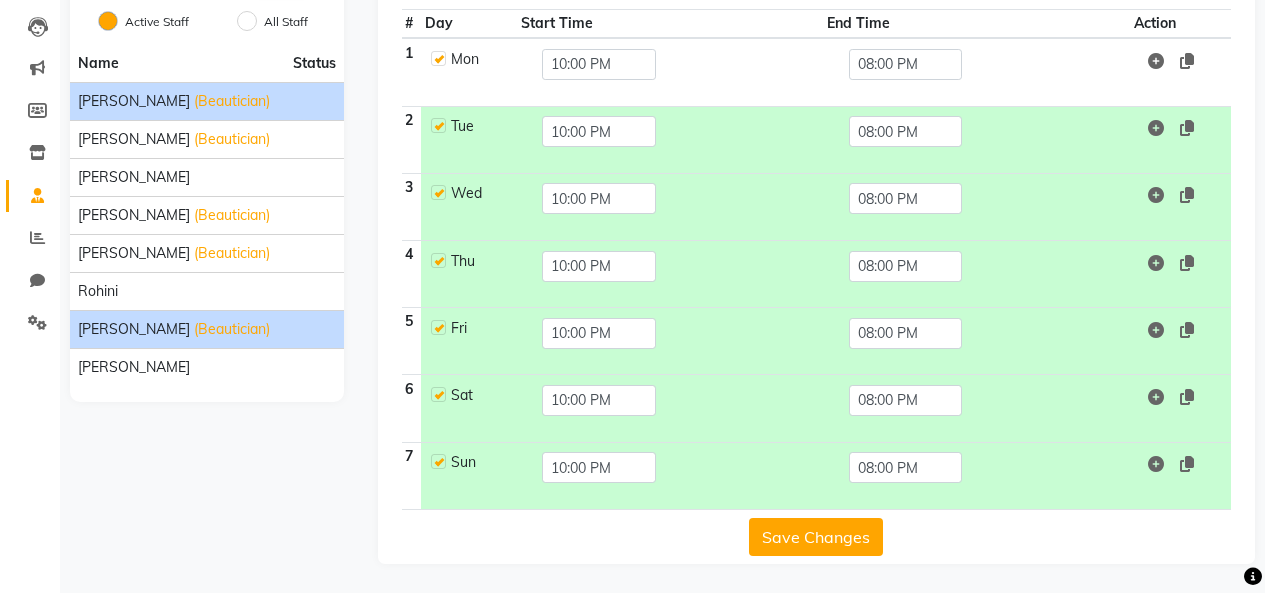 click on "[PERSON_NAME]" 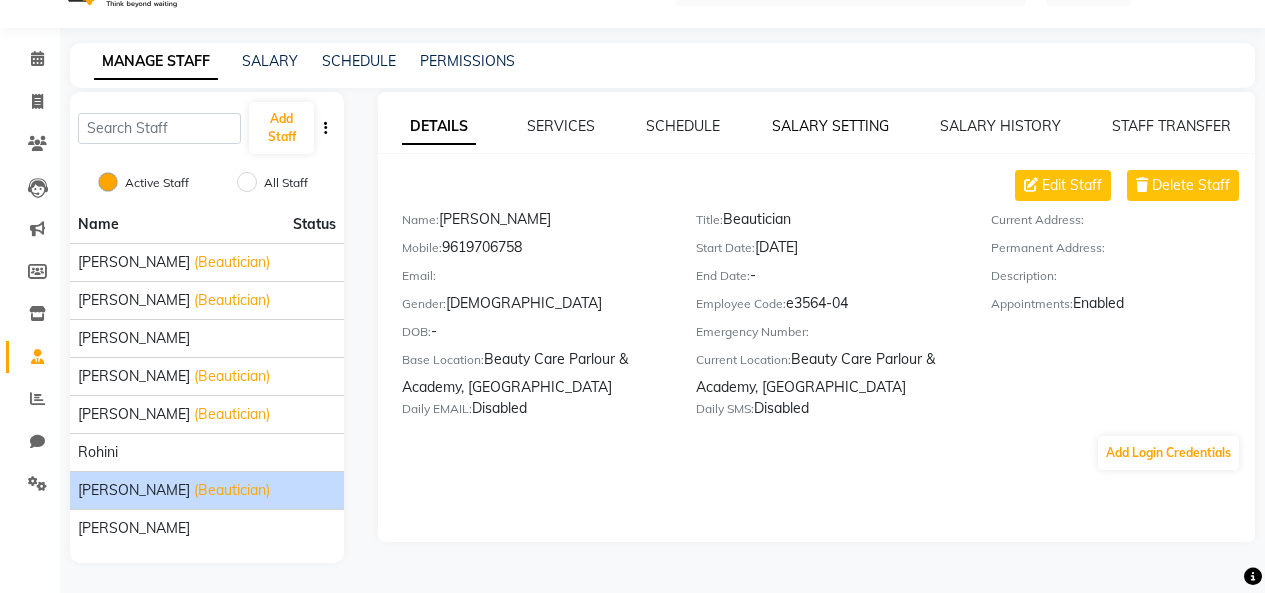 click on "SALARY SETTING" 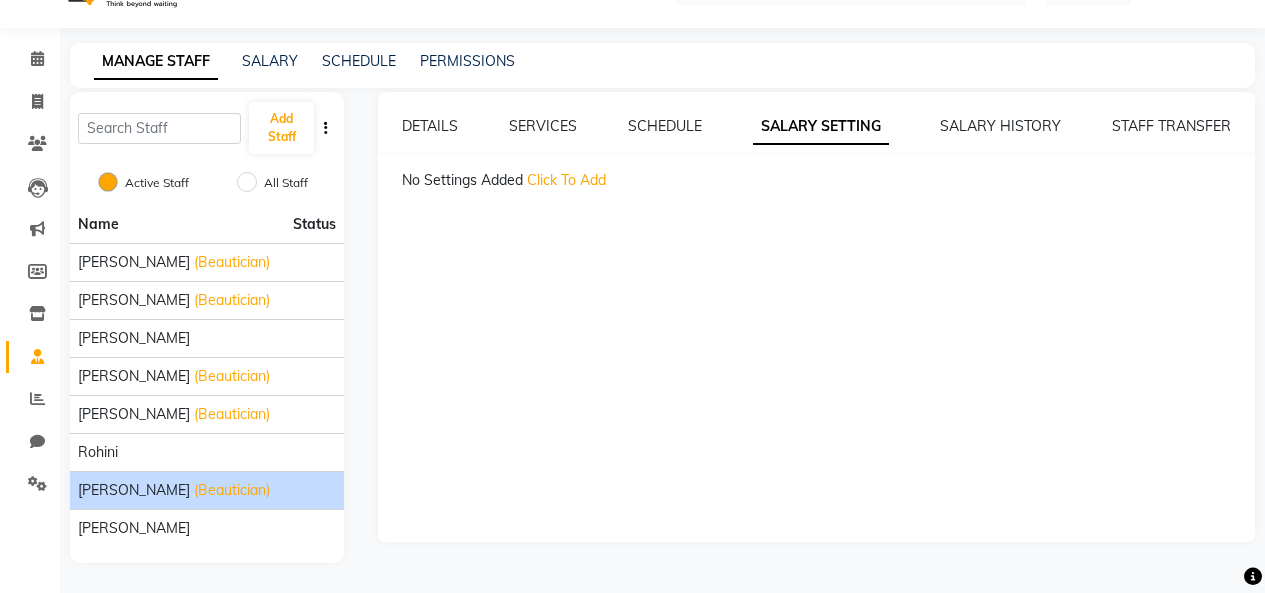 click on "Click To Add" 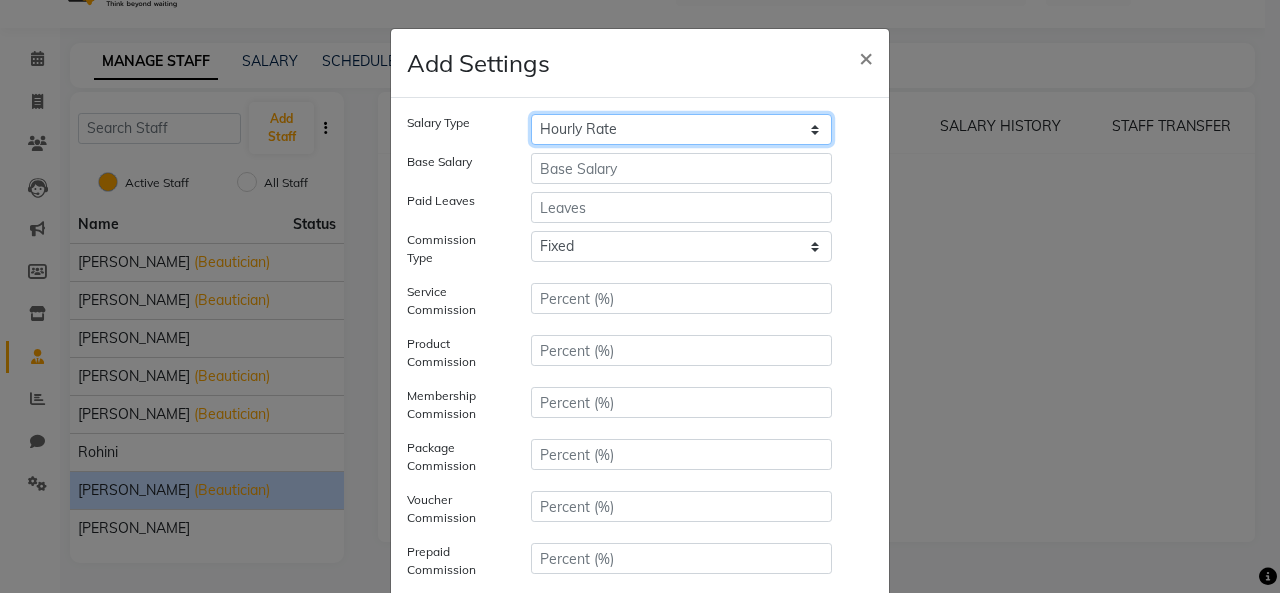 click on "Hourly Rate Bi-Weekly Twice Monthly Monthly Yearly" 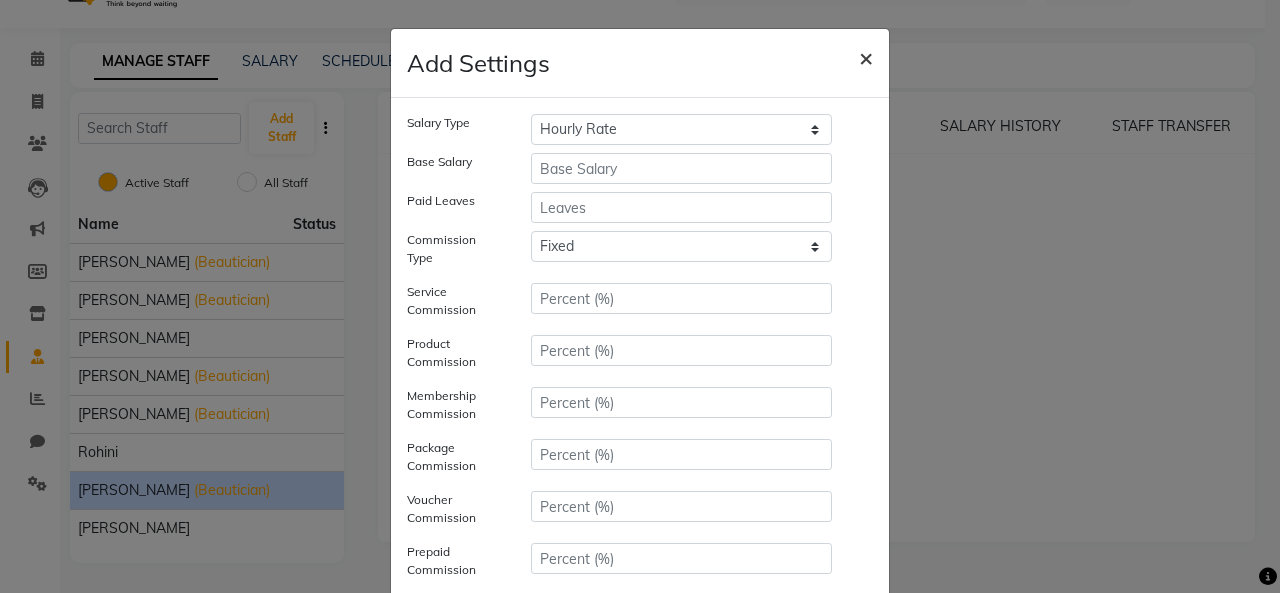 click on "×" 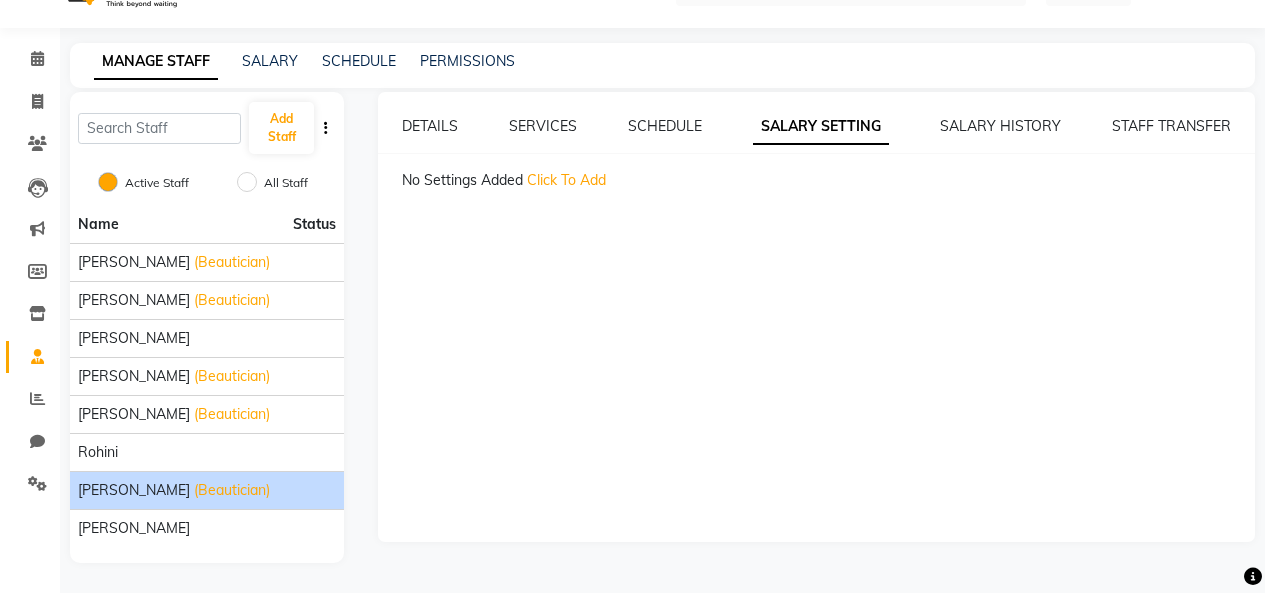 click on "(Beautician)" 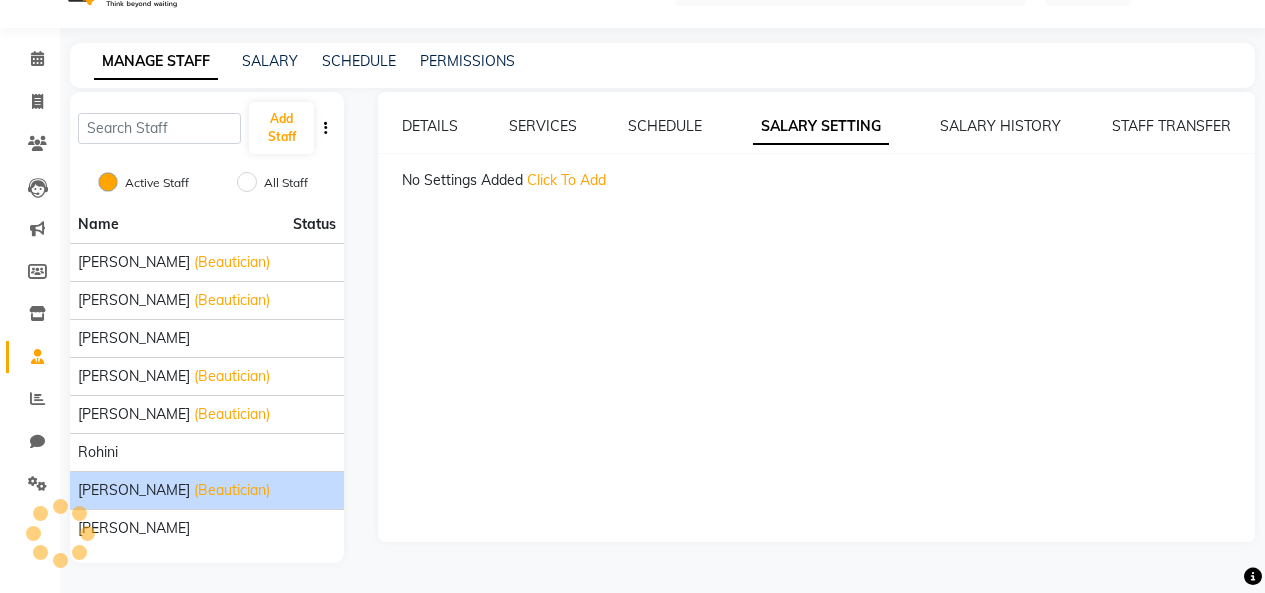 click on "[PERSON_NAME]" 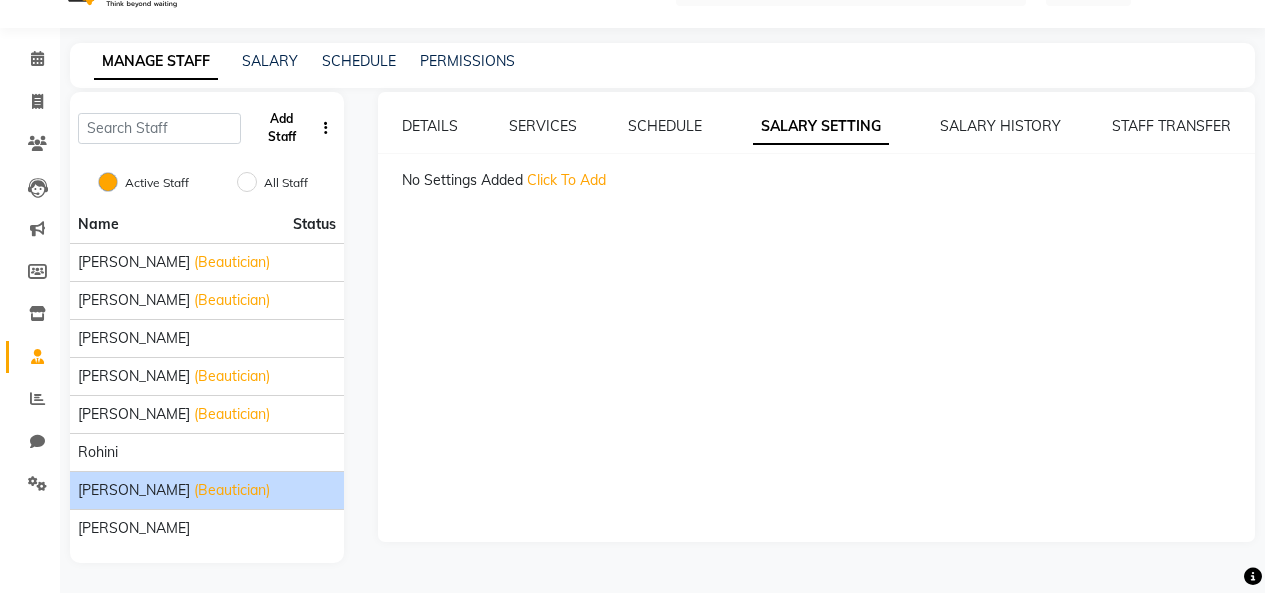 click on "Add Staff" 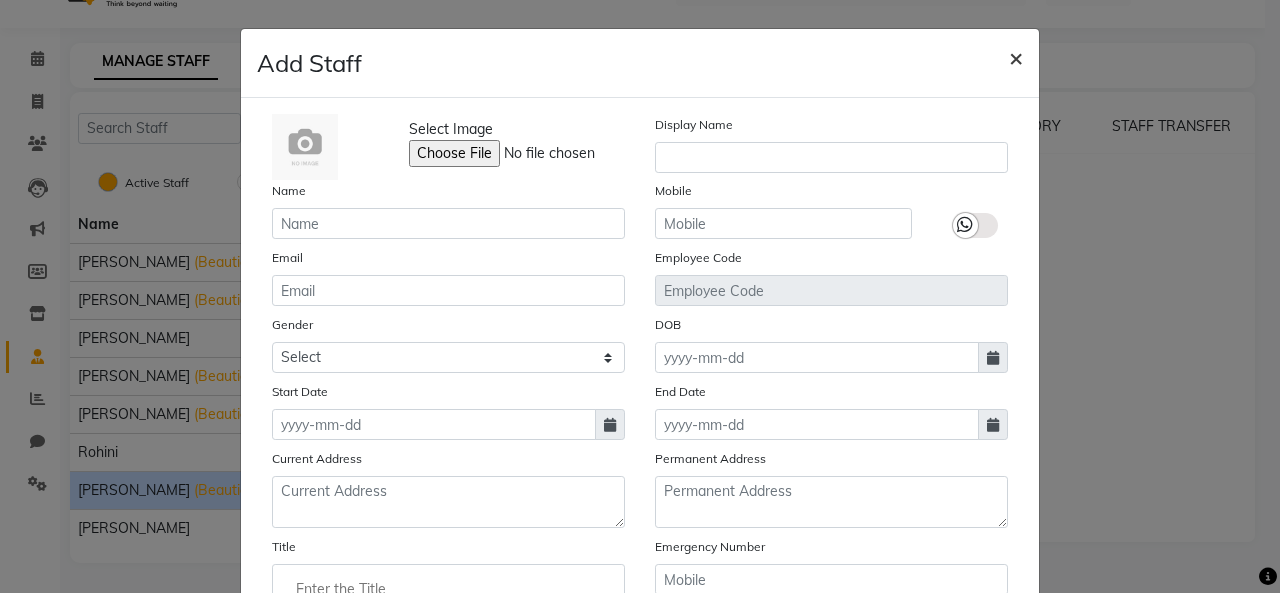 click on "×" 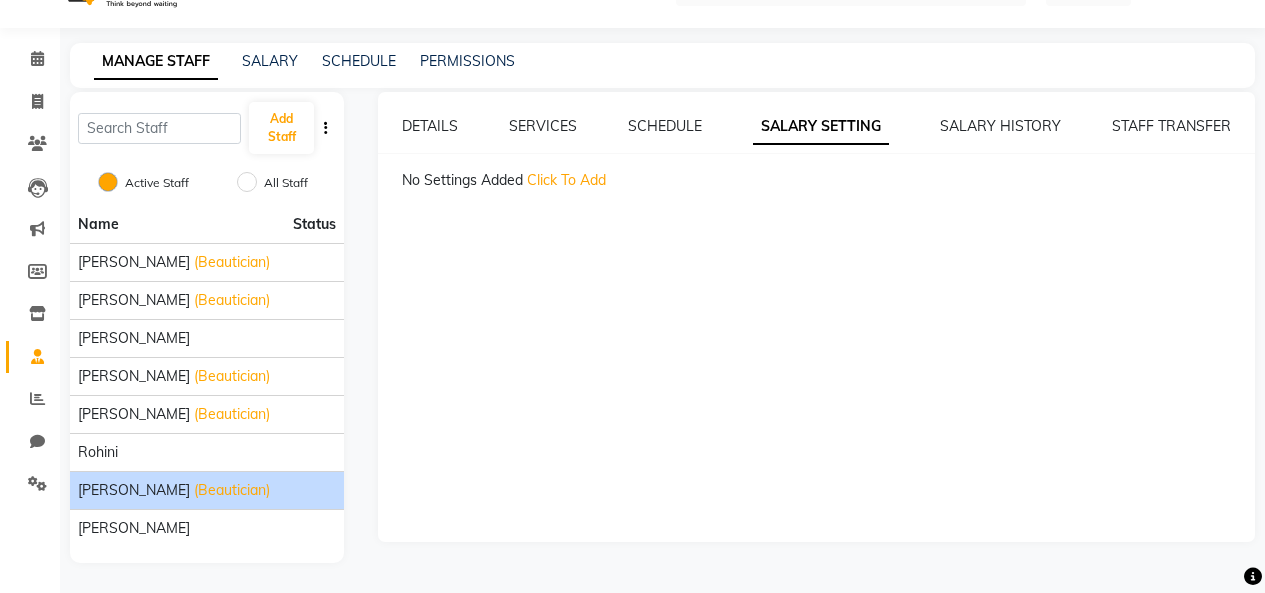 click 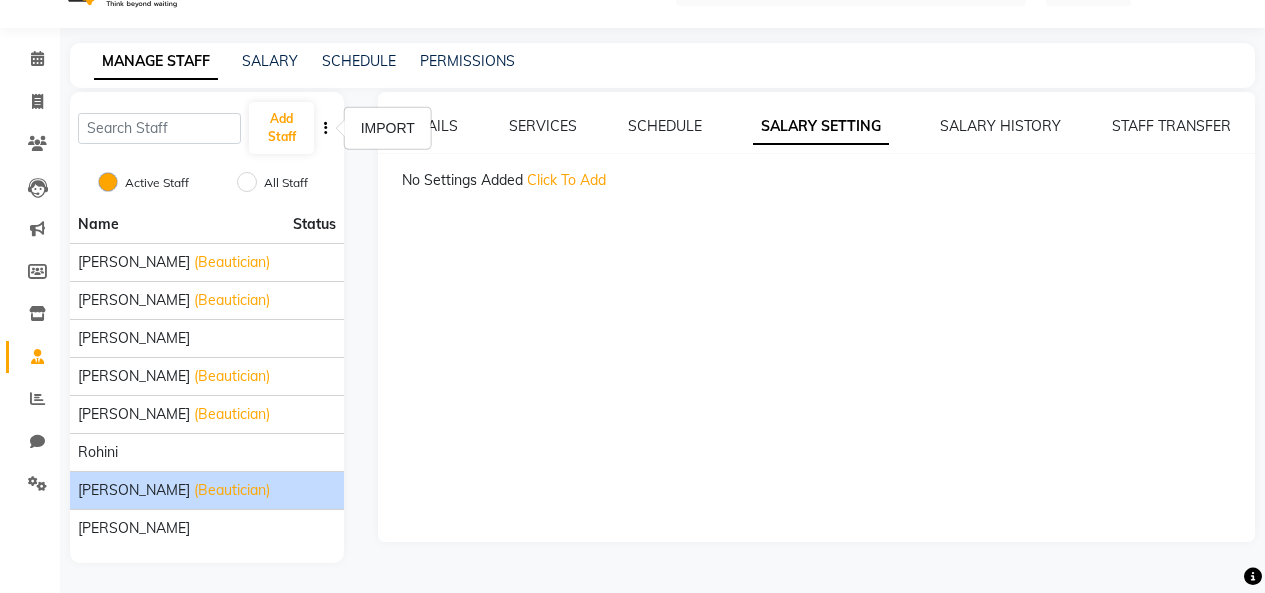 click on "DETAILS SERVICES SCHEDULE SALARY SETTING SALARY HISTORY STAFF TRANSFER No Settings Added Click To Add" 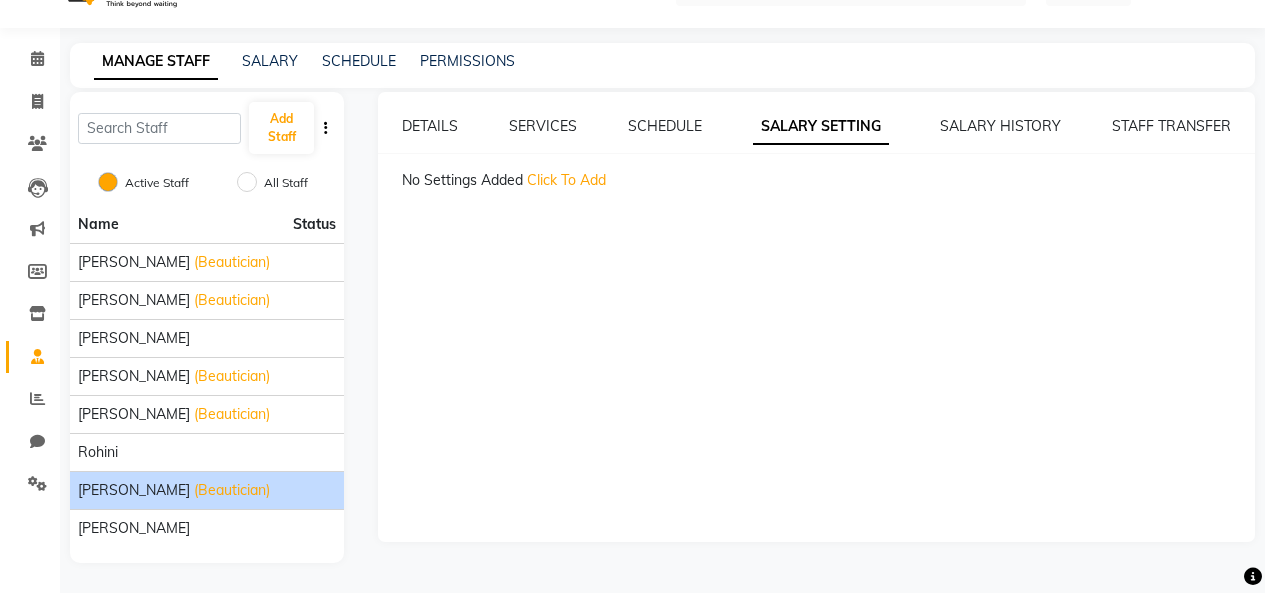 click on "DETAILS SERVICES SCHEDULE SALARY SETTING SALARY HISTORY STAFF TRANSFER No Settings Added Click To Add" 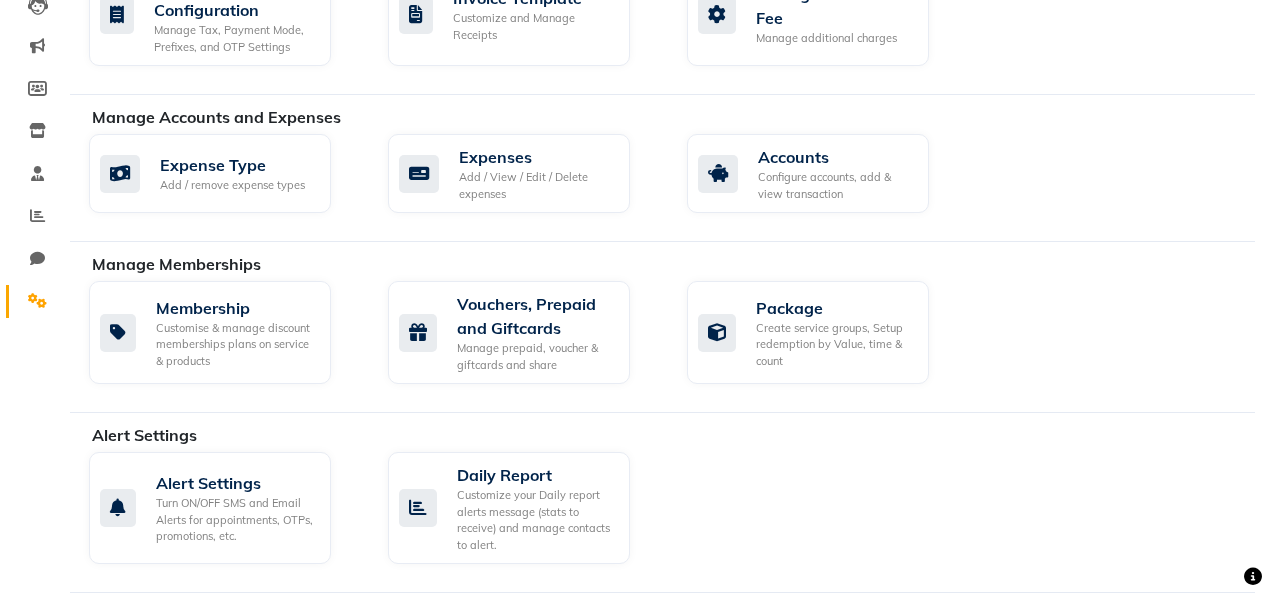 scroll, scrollTop: 249, scrollLeft: 0, axis: vertical 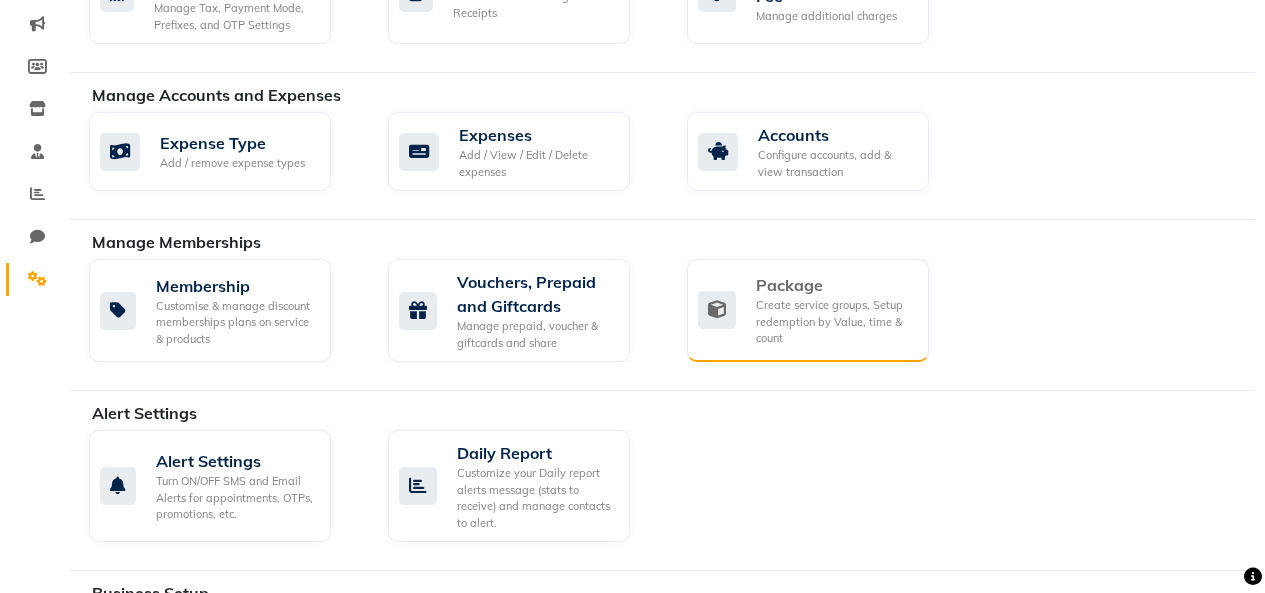 click on "Package" 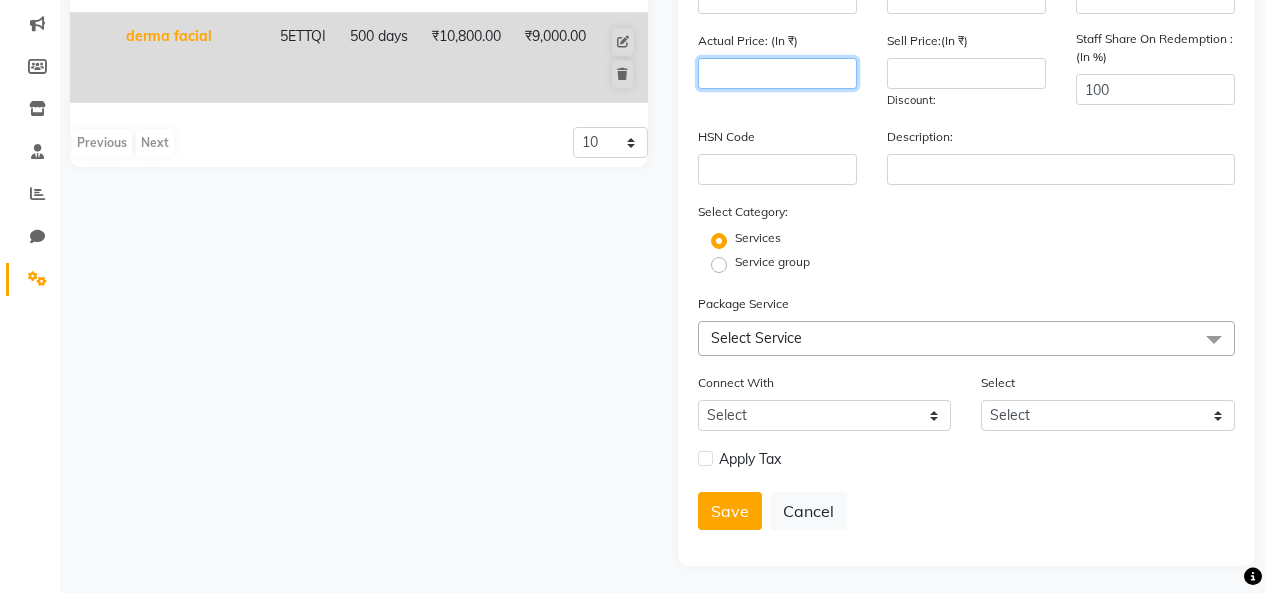 click 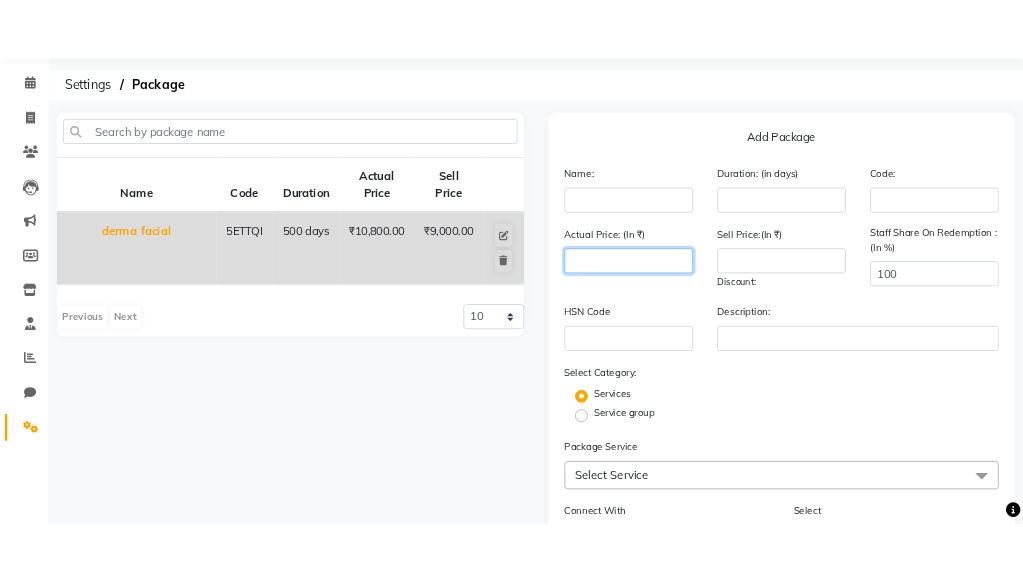 scroll, scrollTop: 51, scrollLeft: 0, axis: vertical 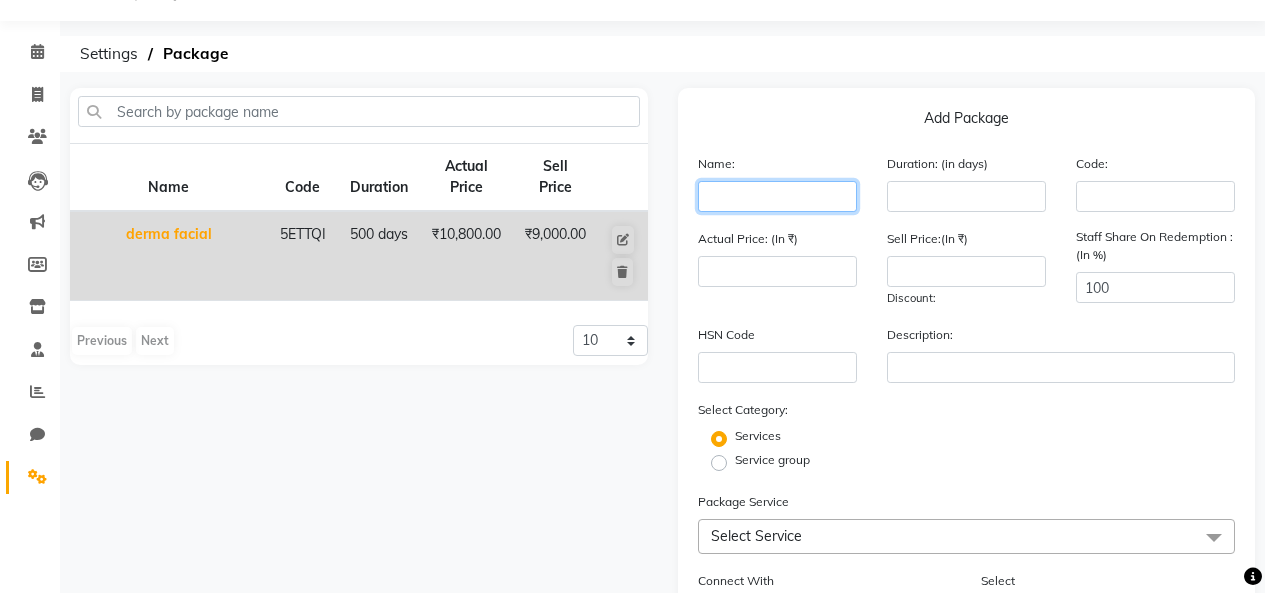 click 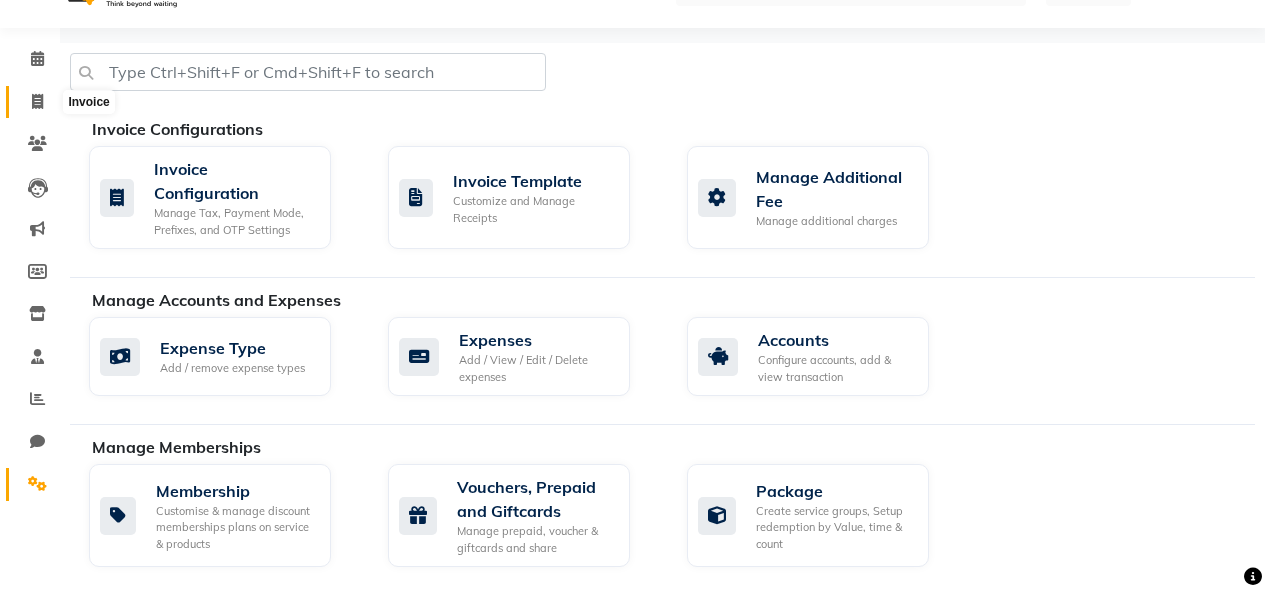 scroll, scrollTop: 0, scrollLeft: 0, axis: both 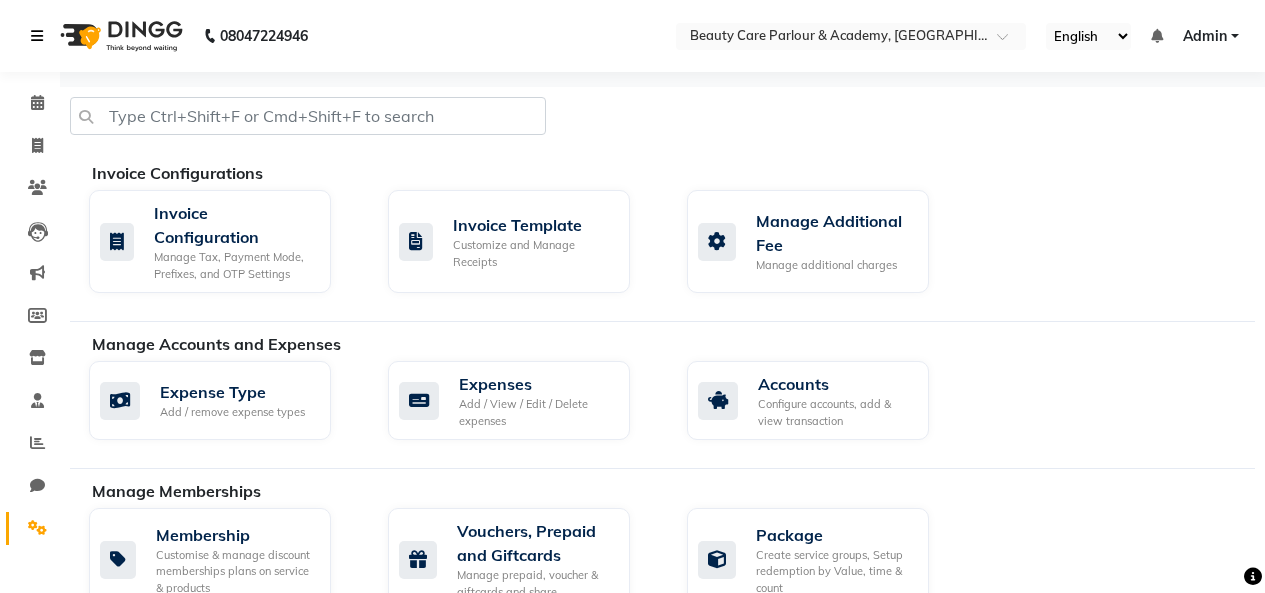 click at bounding box center [37, 36] 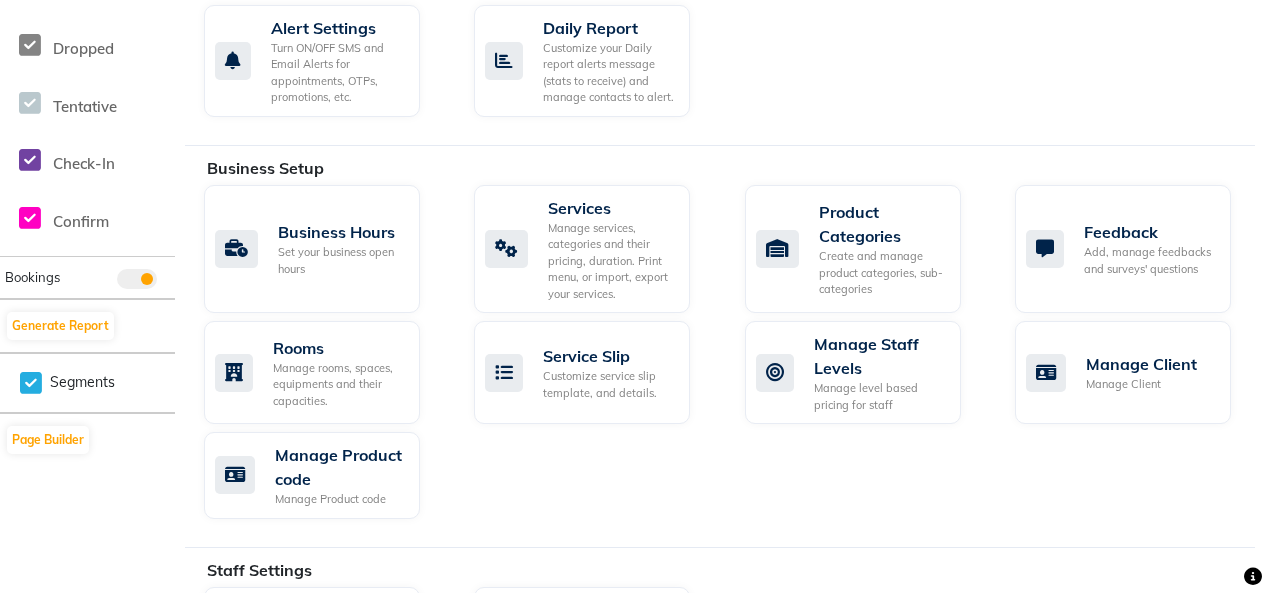 scroll, scrollTop: 714, scrollLeft: 0, axis: vertical 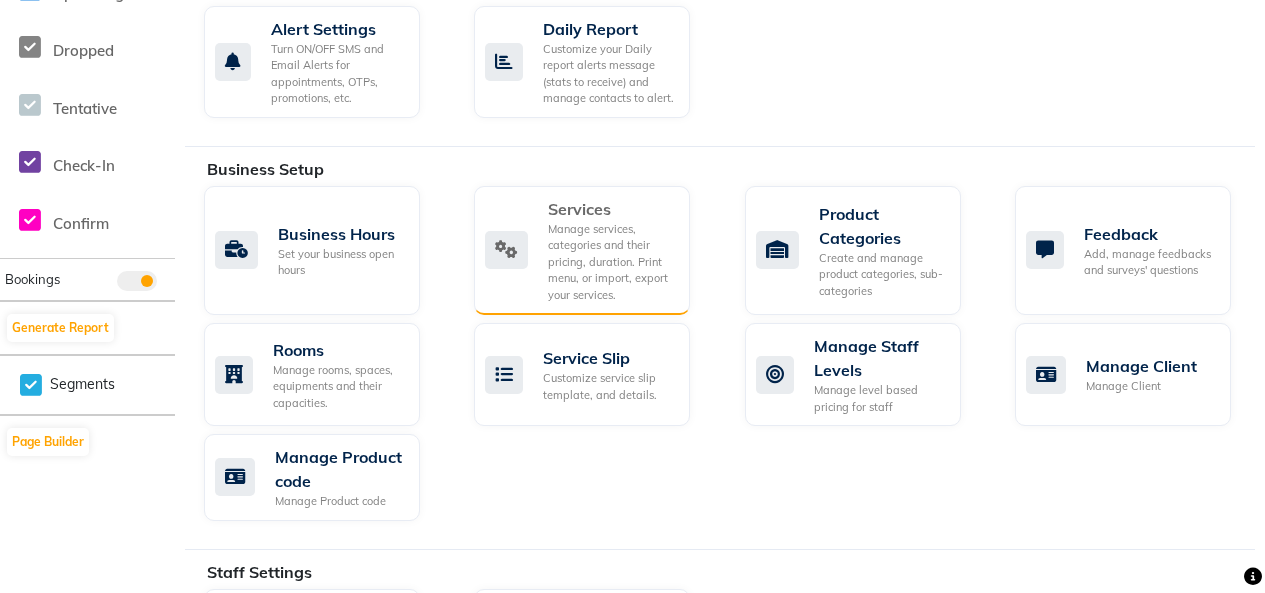 click on "Manage services, categories and their pricing, duration. Print menu, or import, export your services." 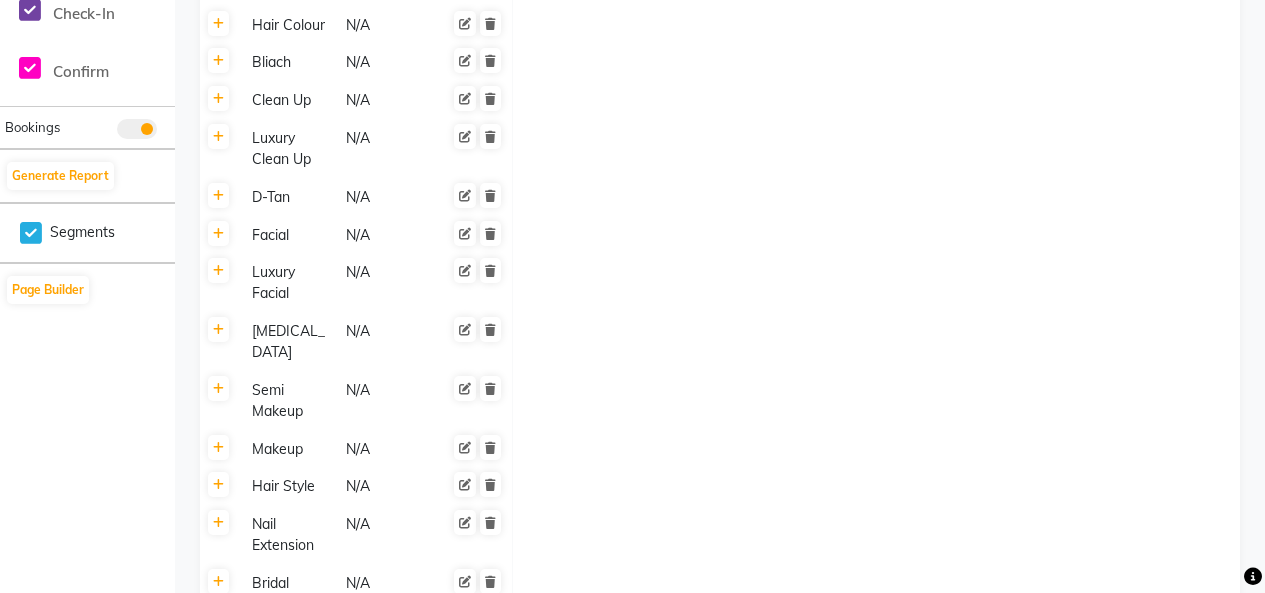 scroll, scrollTop: 874, scrollLeft: 0, axis: vertical 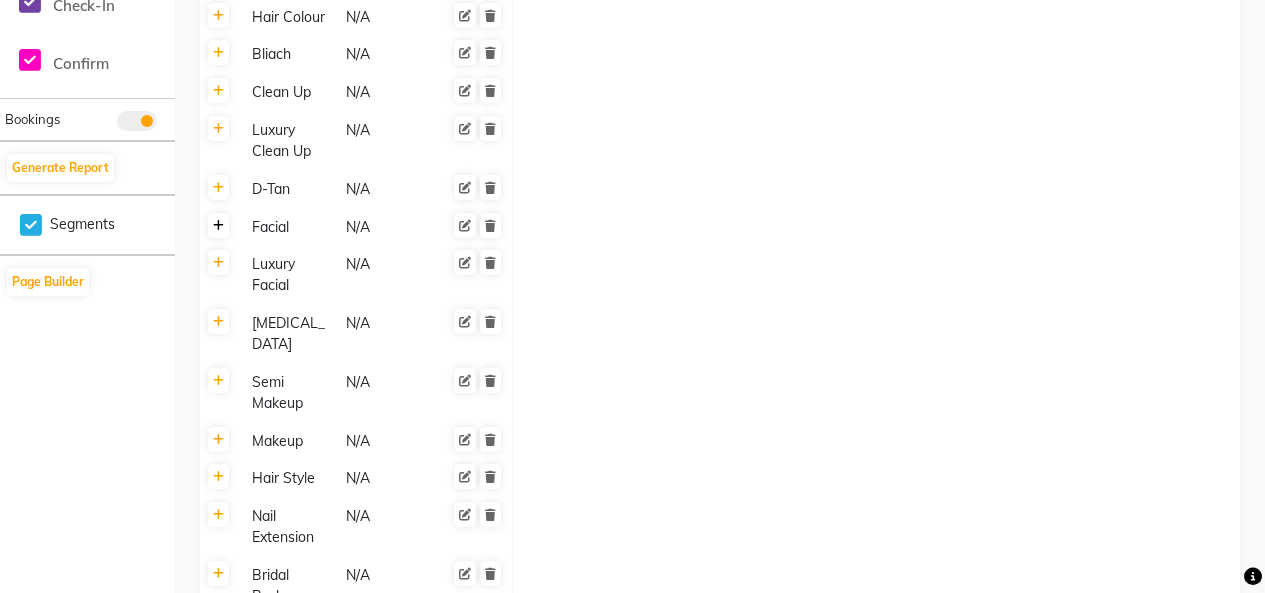 click 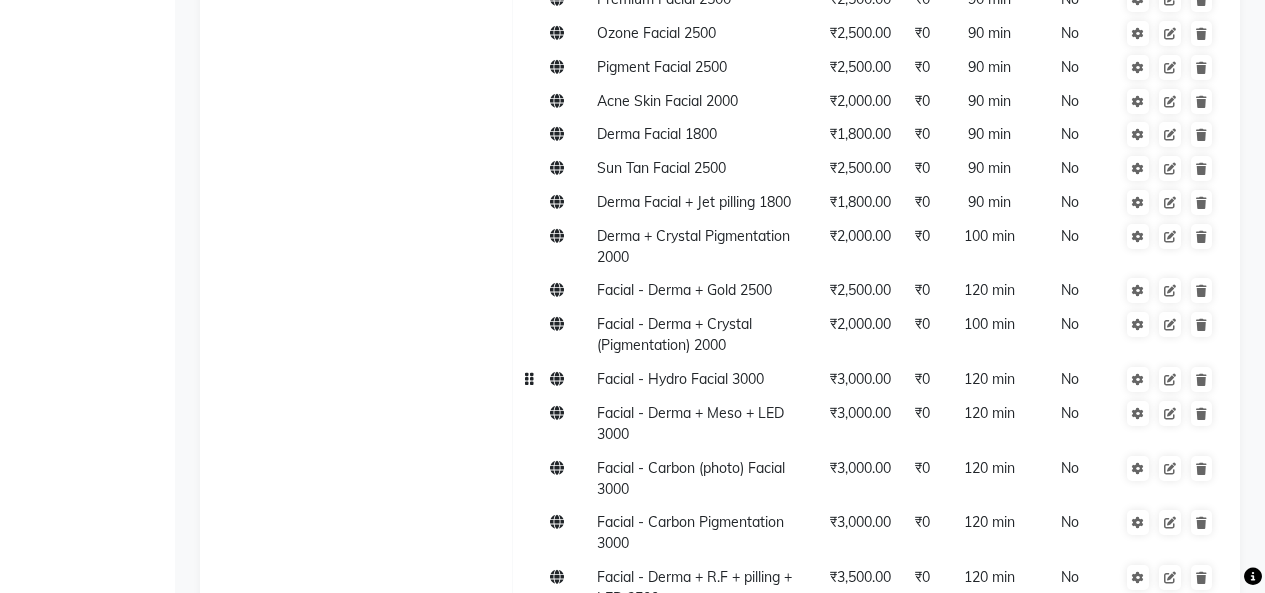 scroll, scrollTop: 1397, scrollLeft: 0, axis: vertical 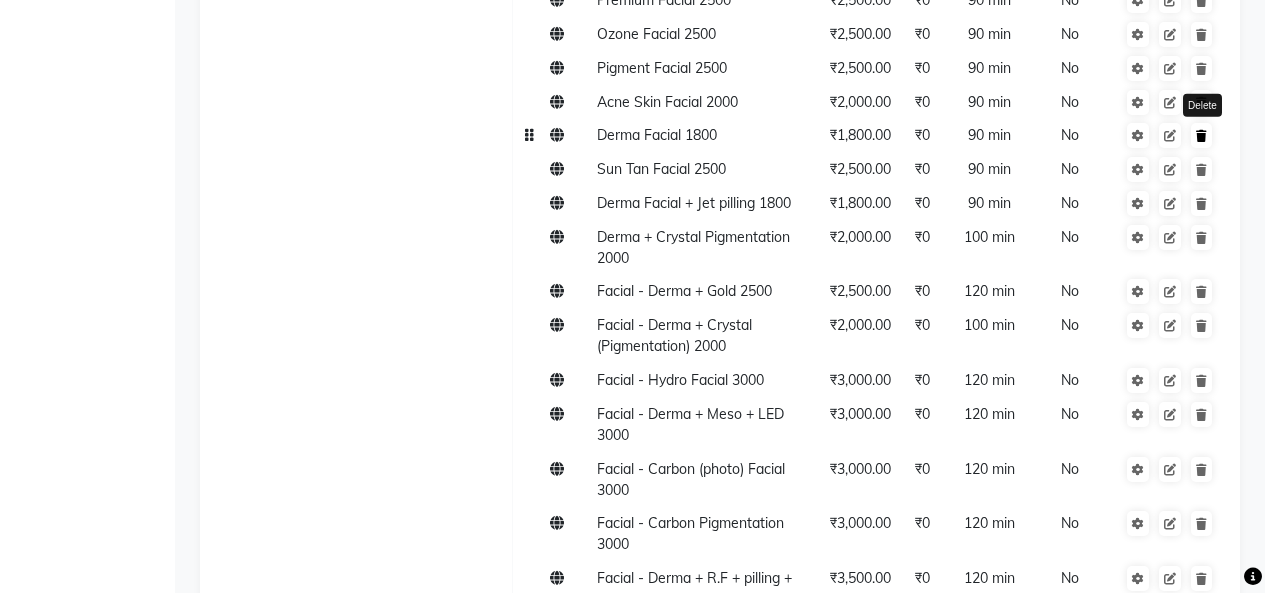 click 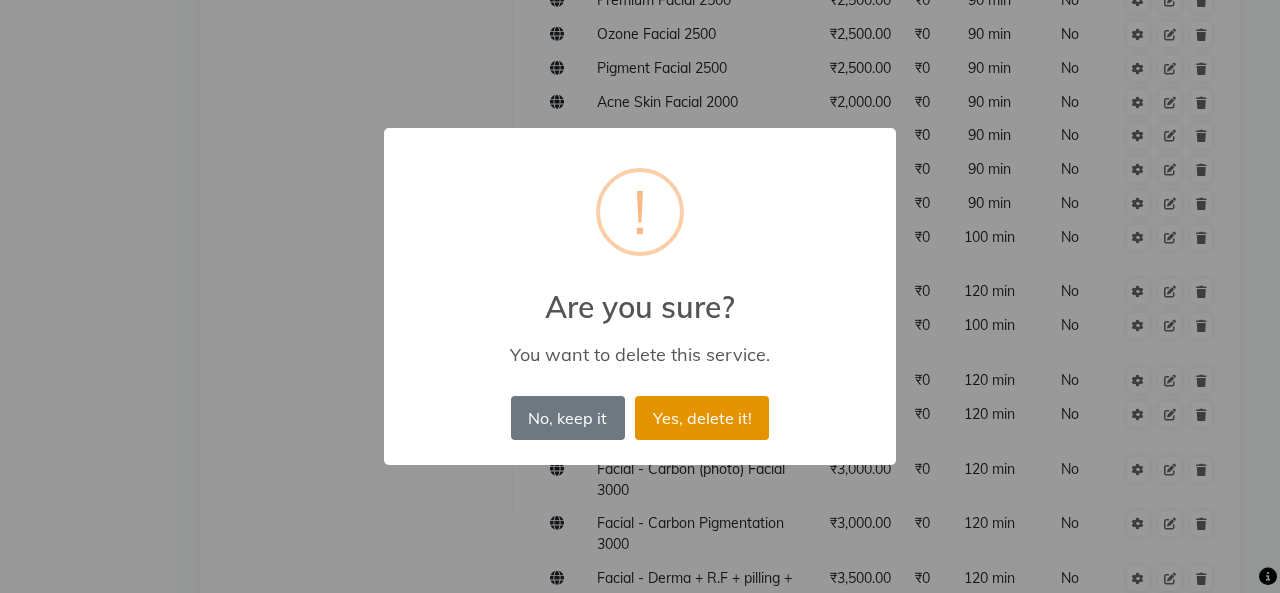 click on "Yes, delete it!" at bounding box center [702, 418] 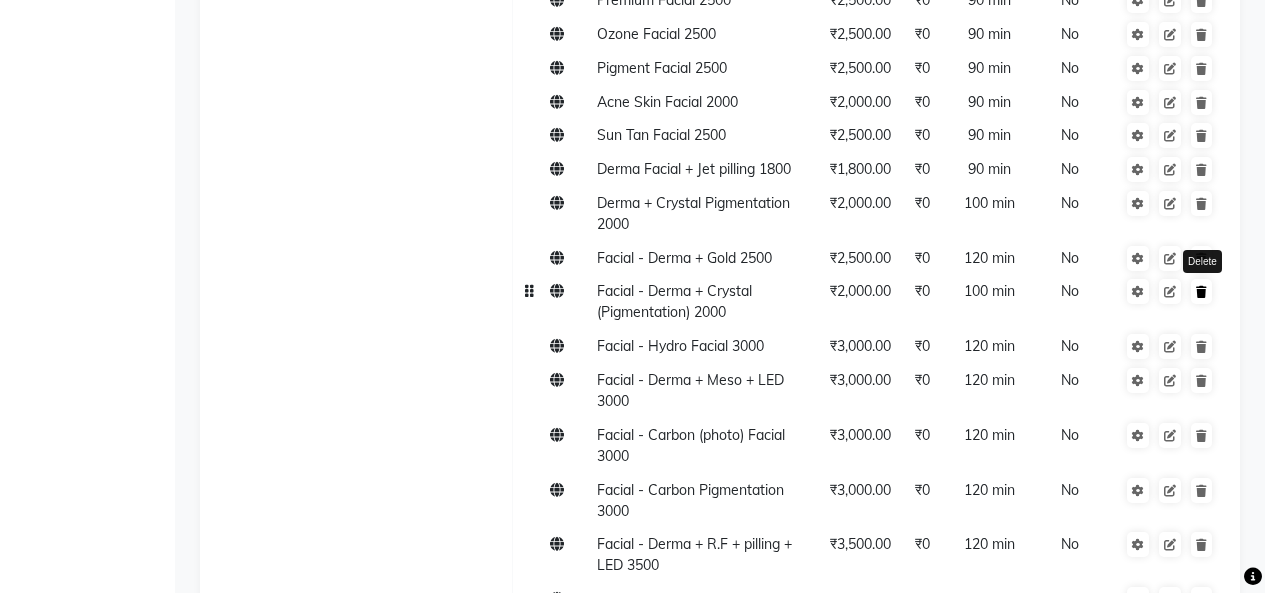 click 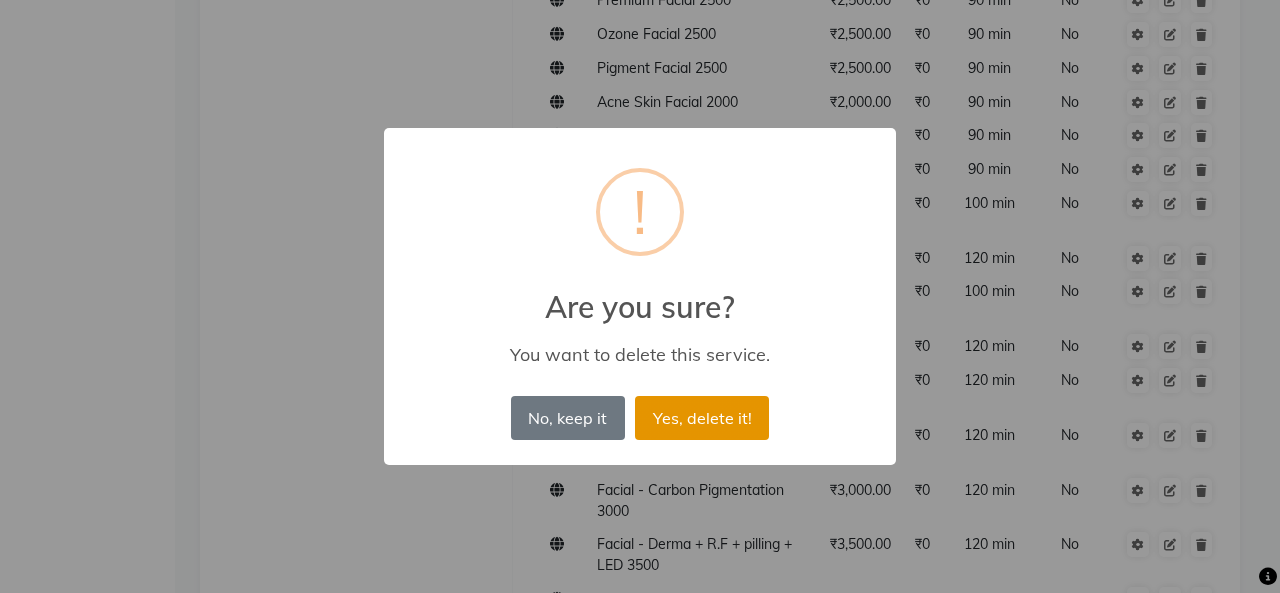 click on "Yes, delete it!" at bounding box center [702, 418] 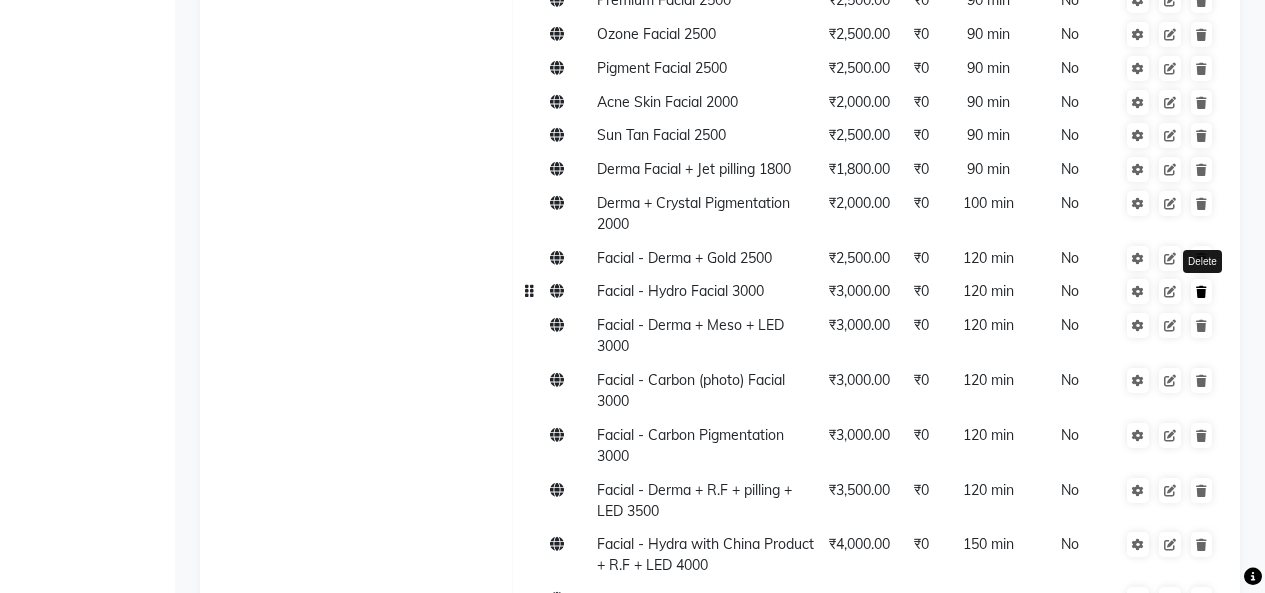 click 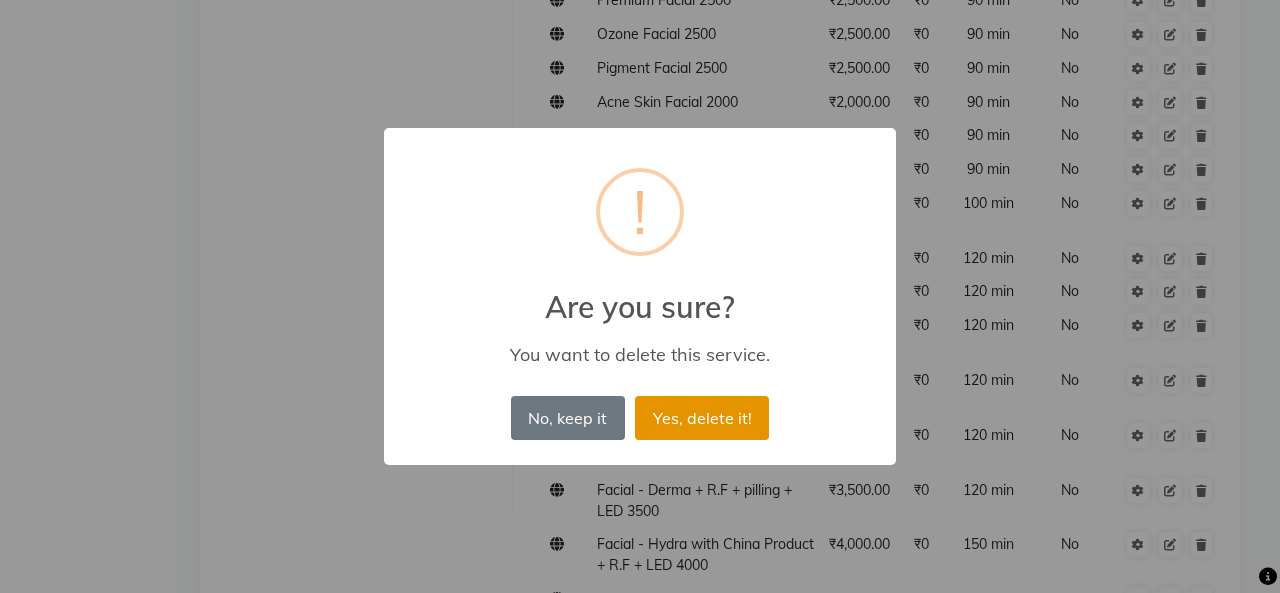 click on "Yes, delete it!" at bounding box center (702, 418) 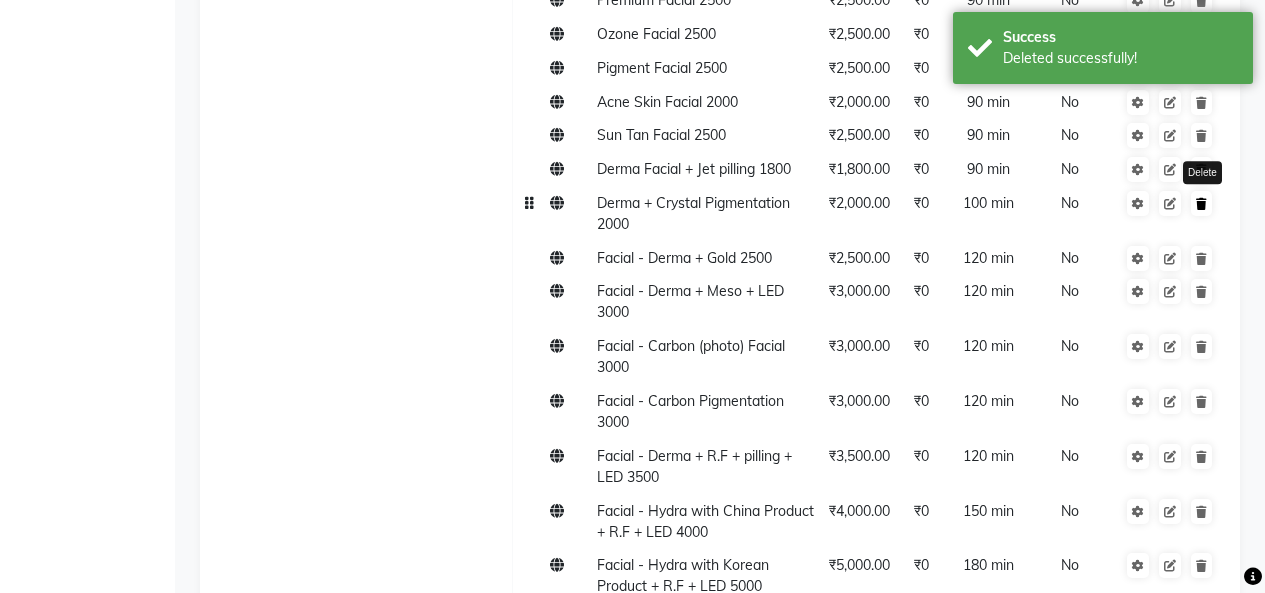 click 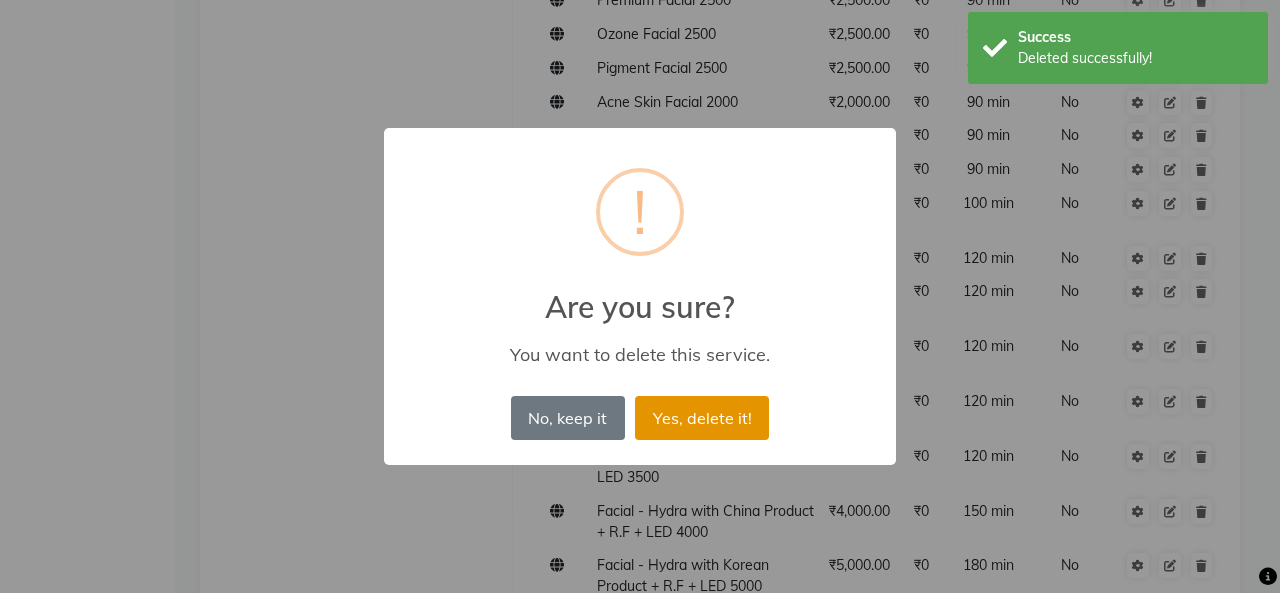 click on "Yes, delete it!" at bounding box center [702, 418] 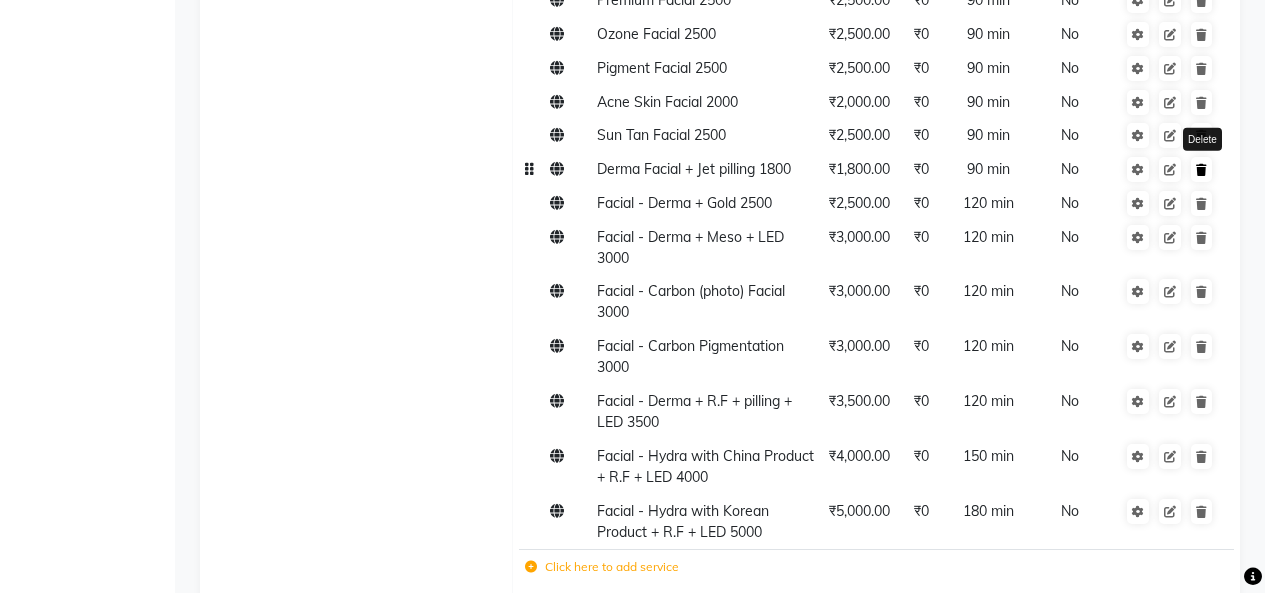click 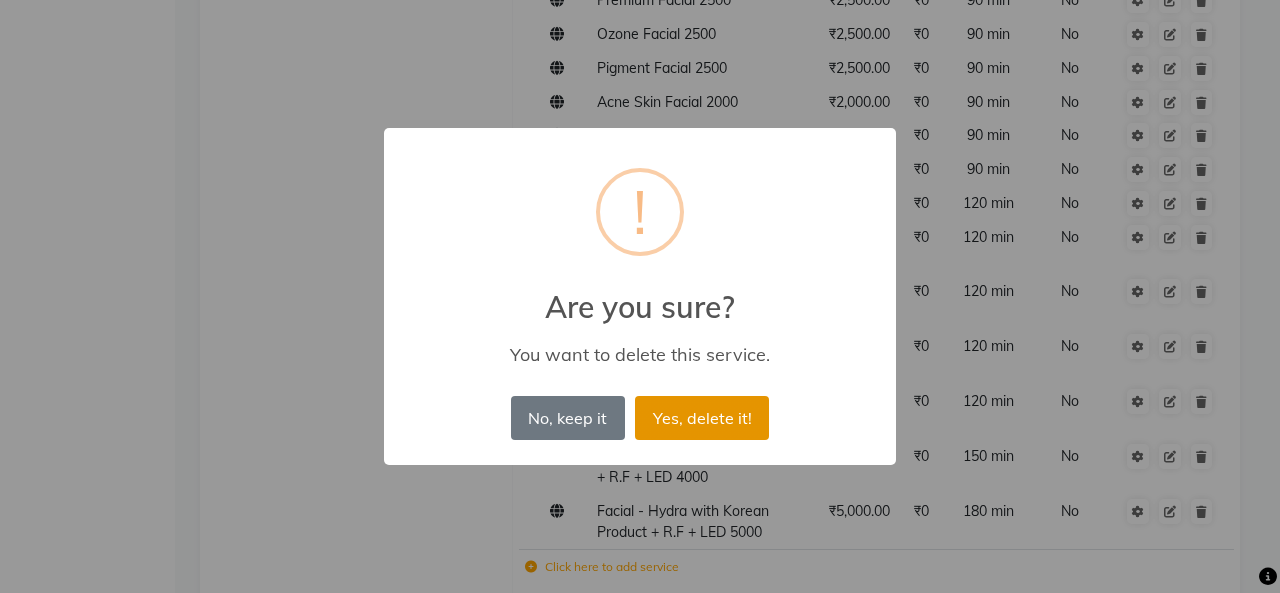 click on "Yes, delete it!" at bounding box center (702, 418) 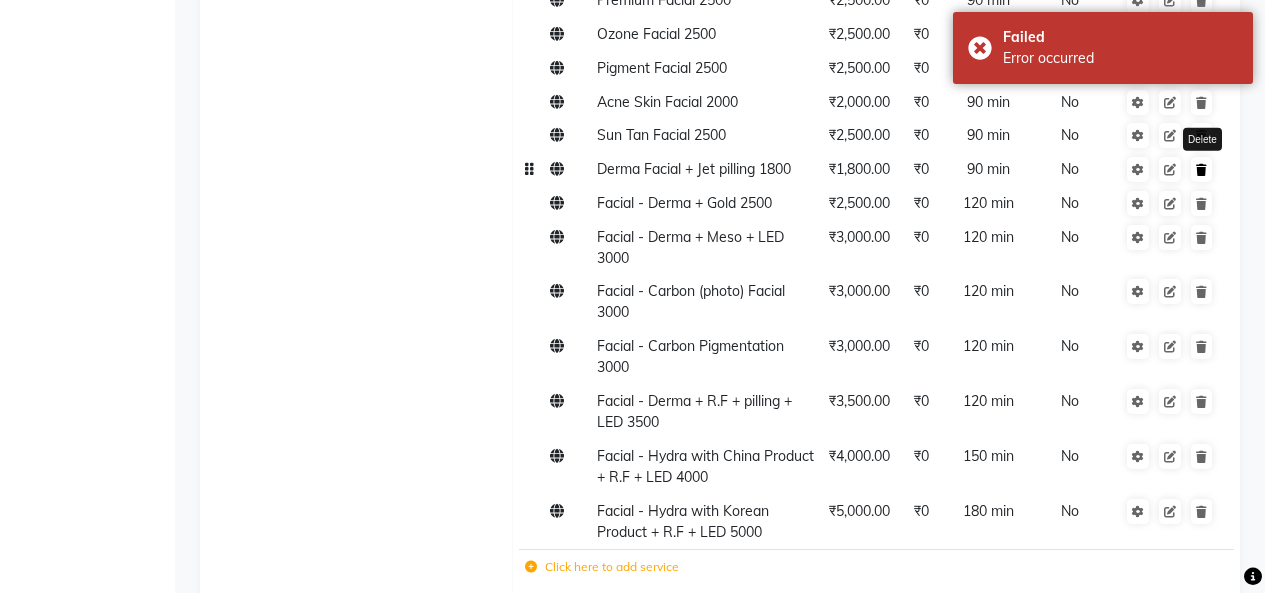 click 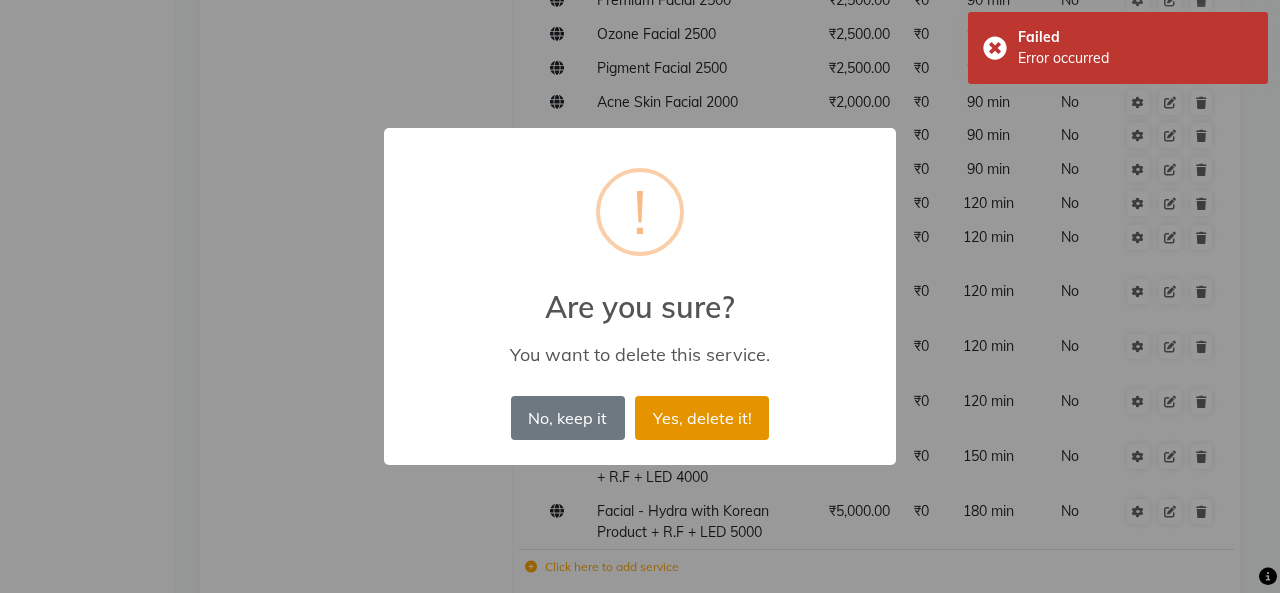 click on "Yes, delete it!" at bounding box center [702, 418] 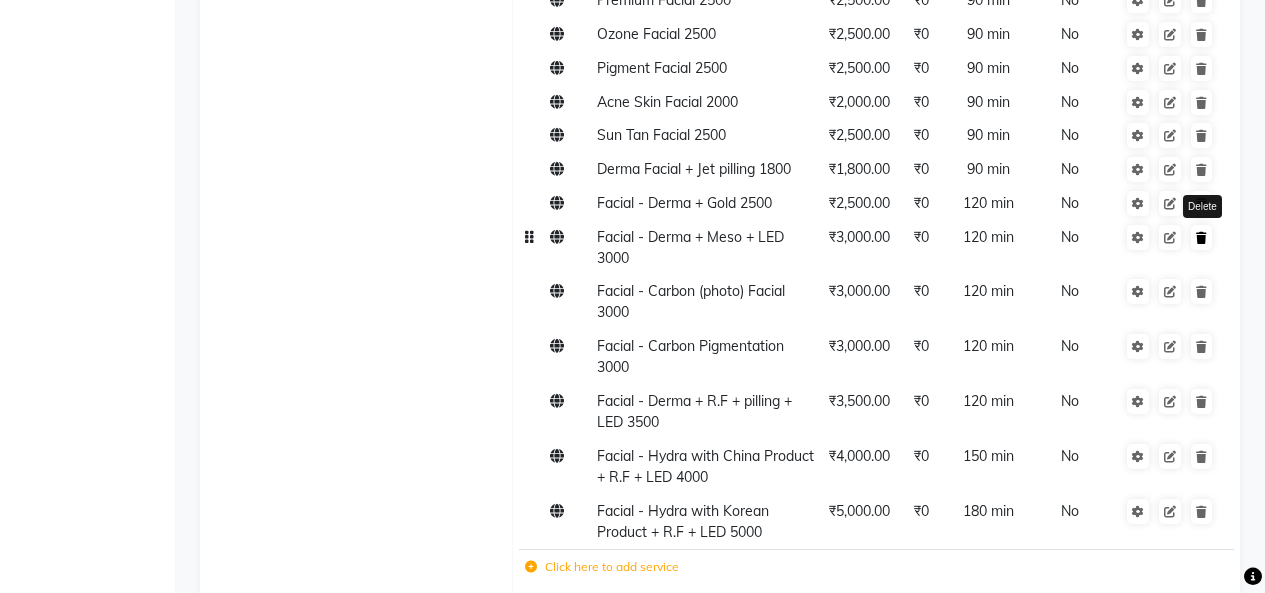 click 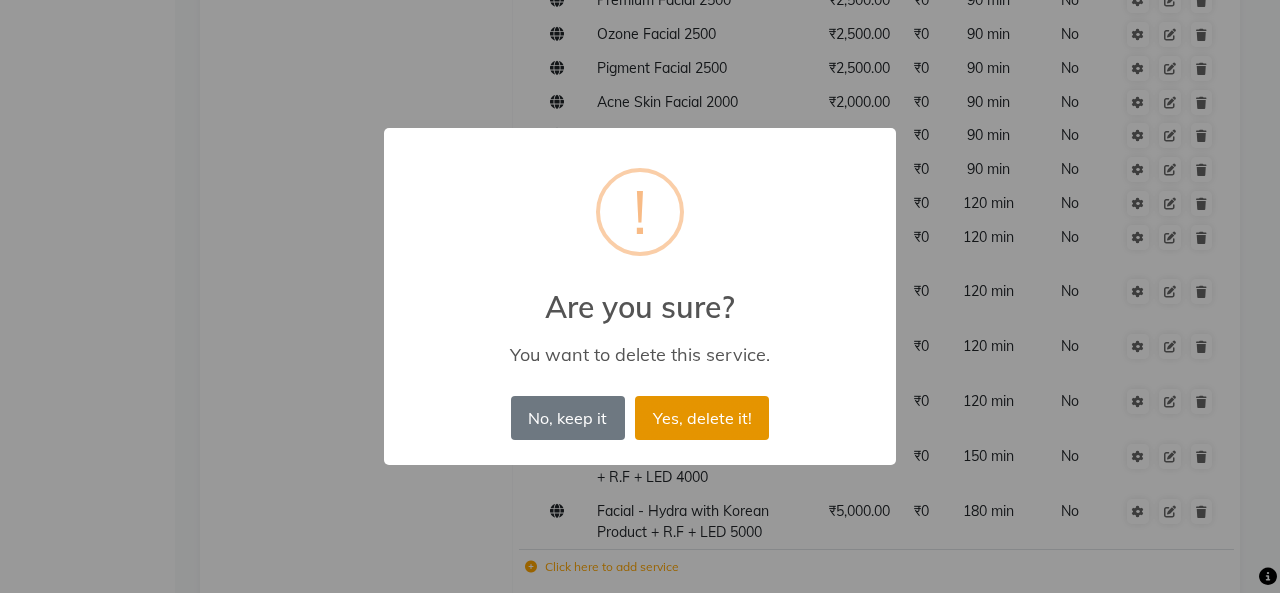click on "Yes, delete it!" at bounding box center (702, 418) 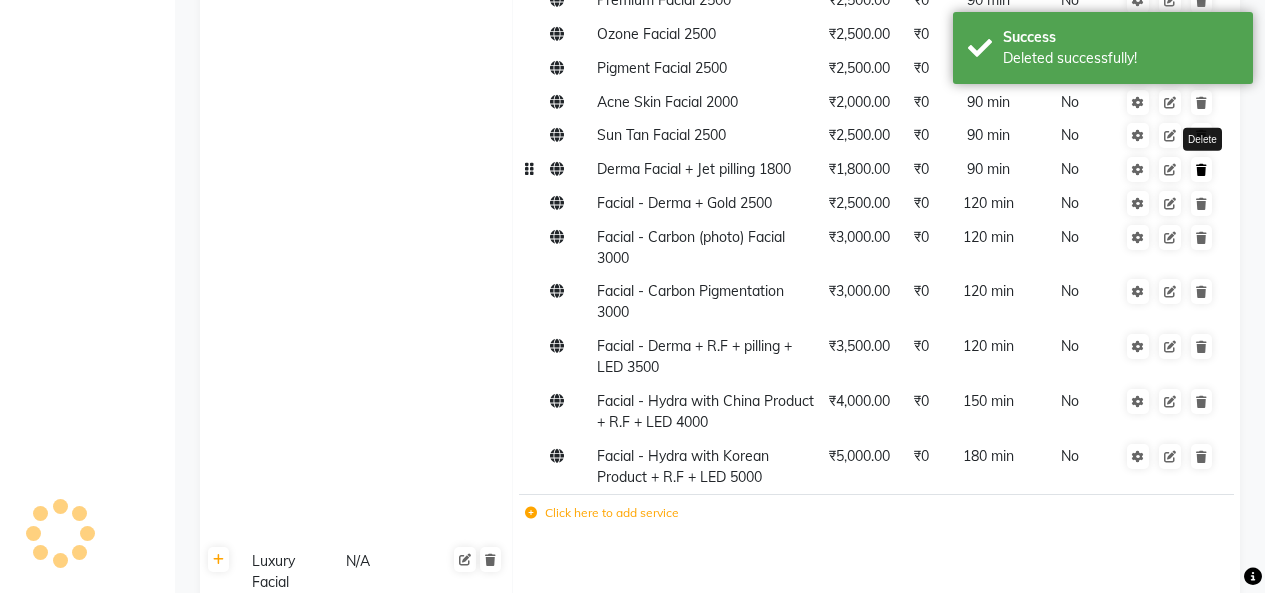 click 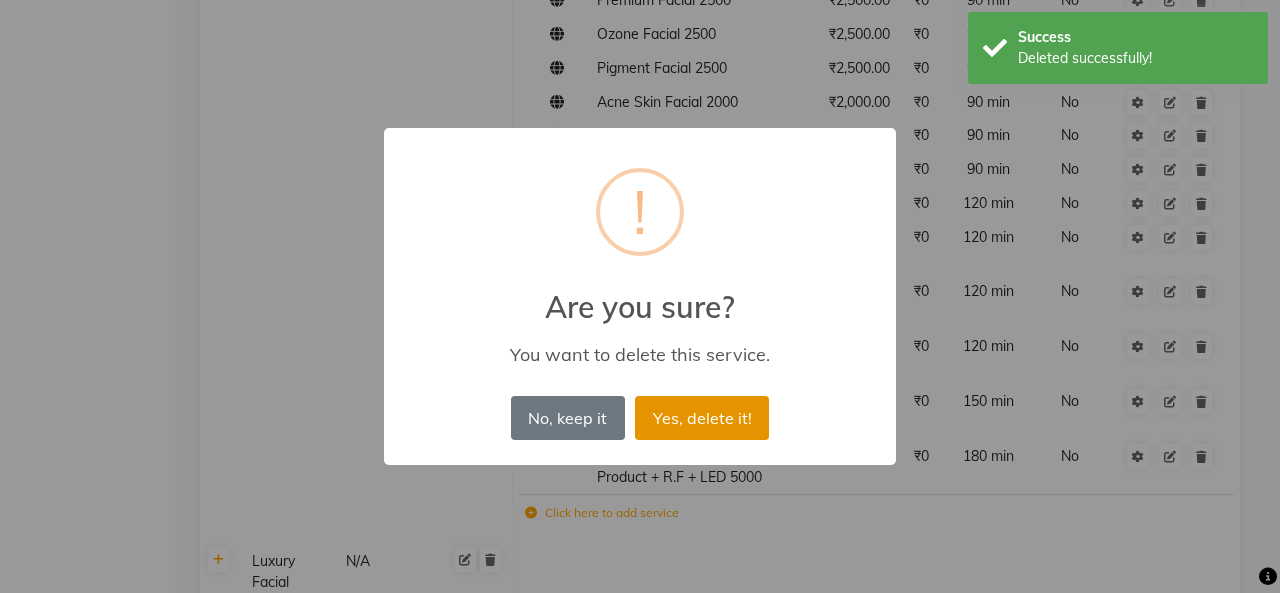 click on "Yes, delete it!" at bounding box center [702, 418] 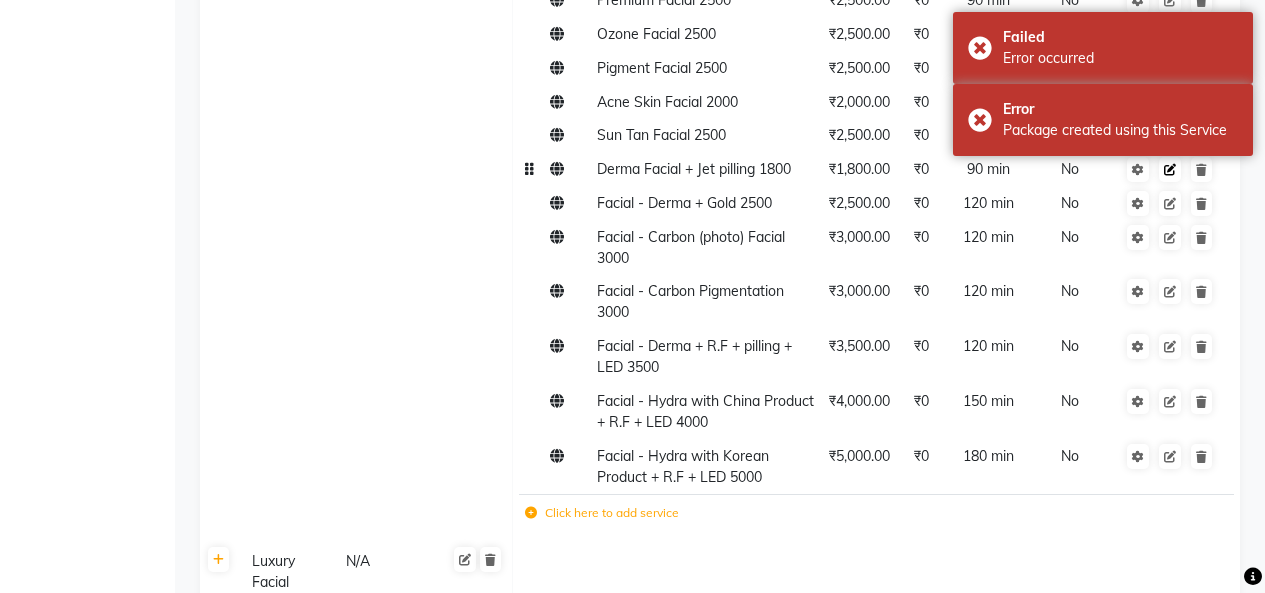 click 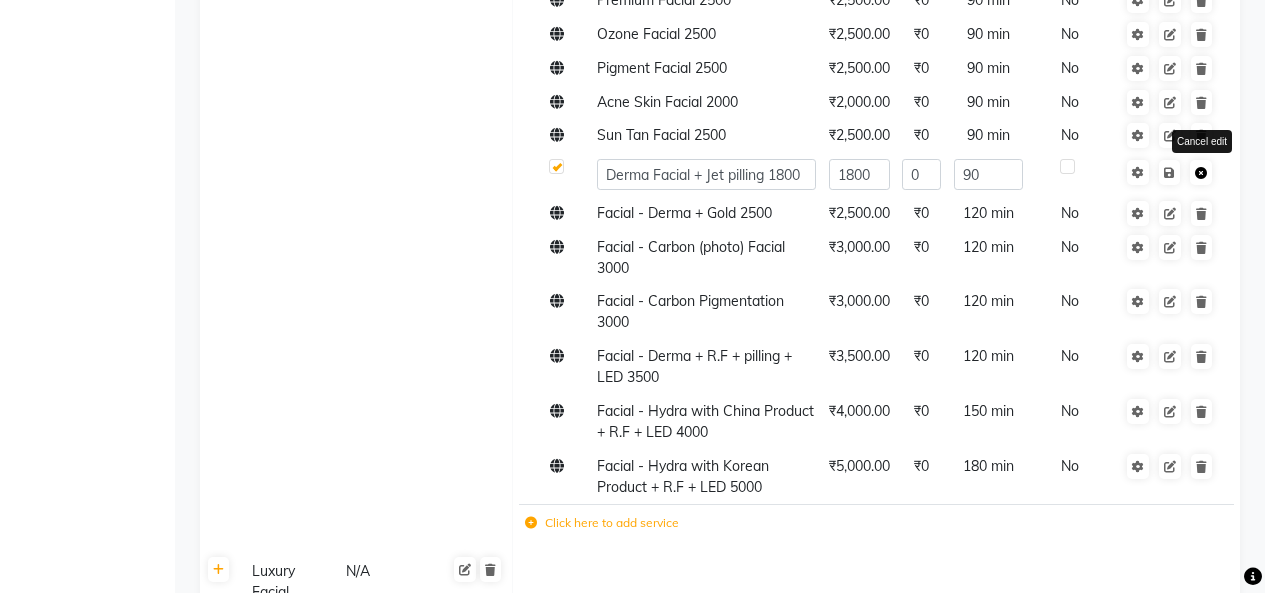 click 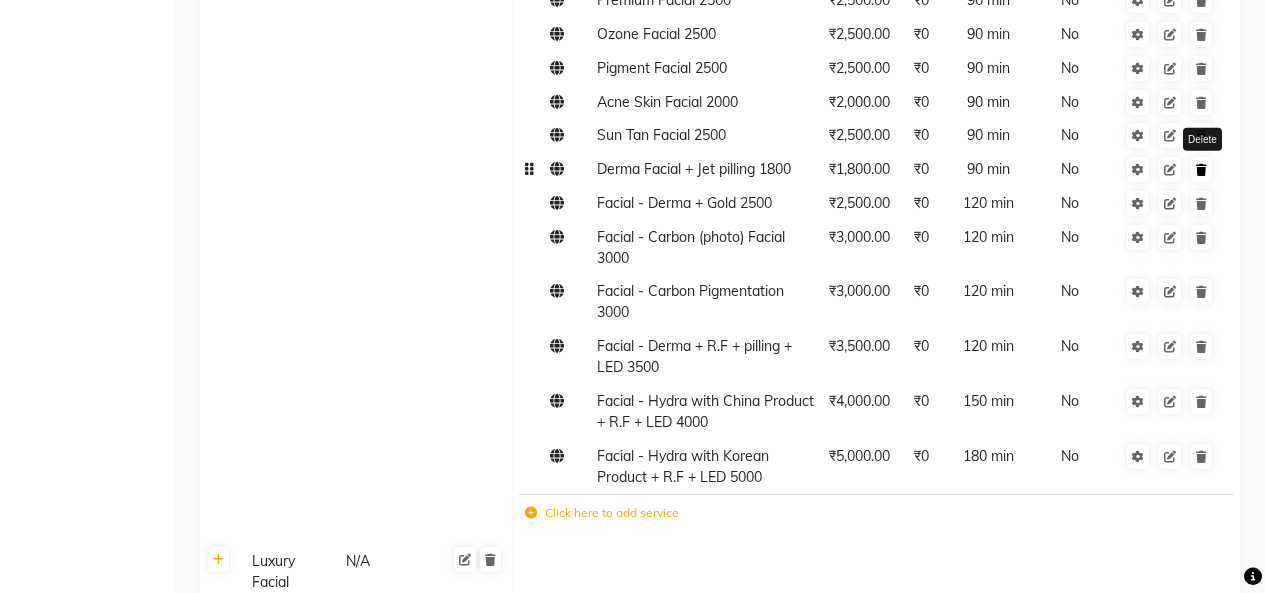 click 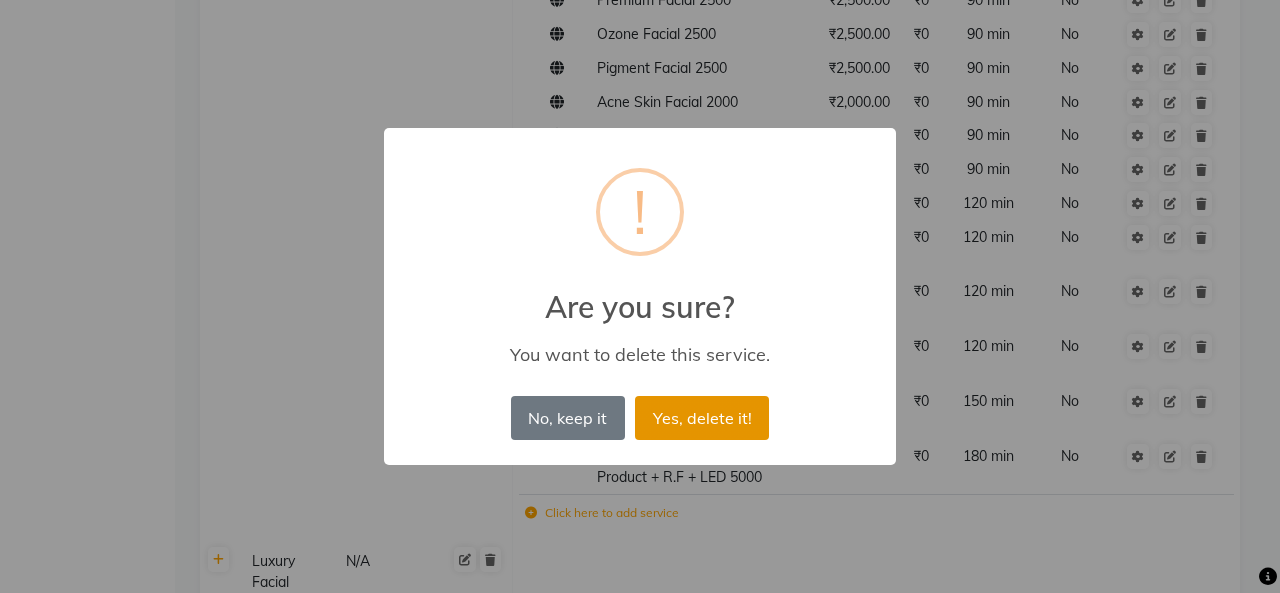 click on "Yes, delete it!" at bounding box center [702, 418] 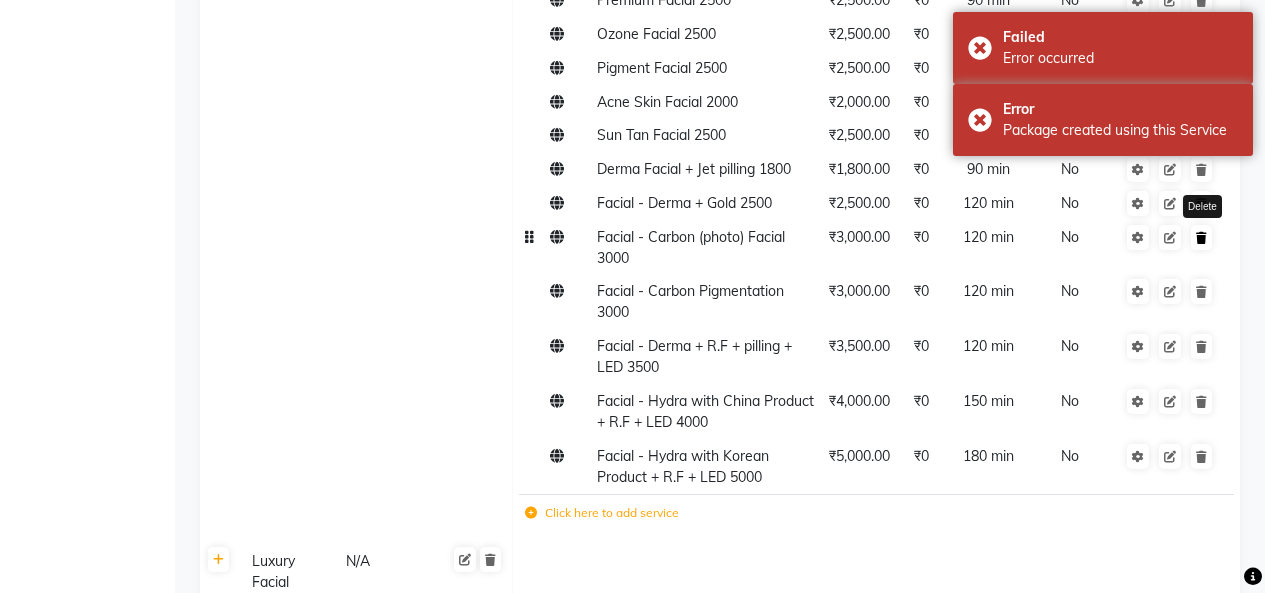 click 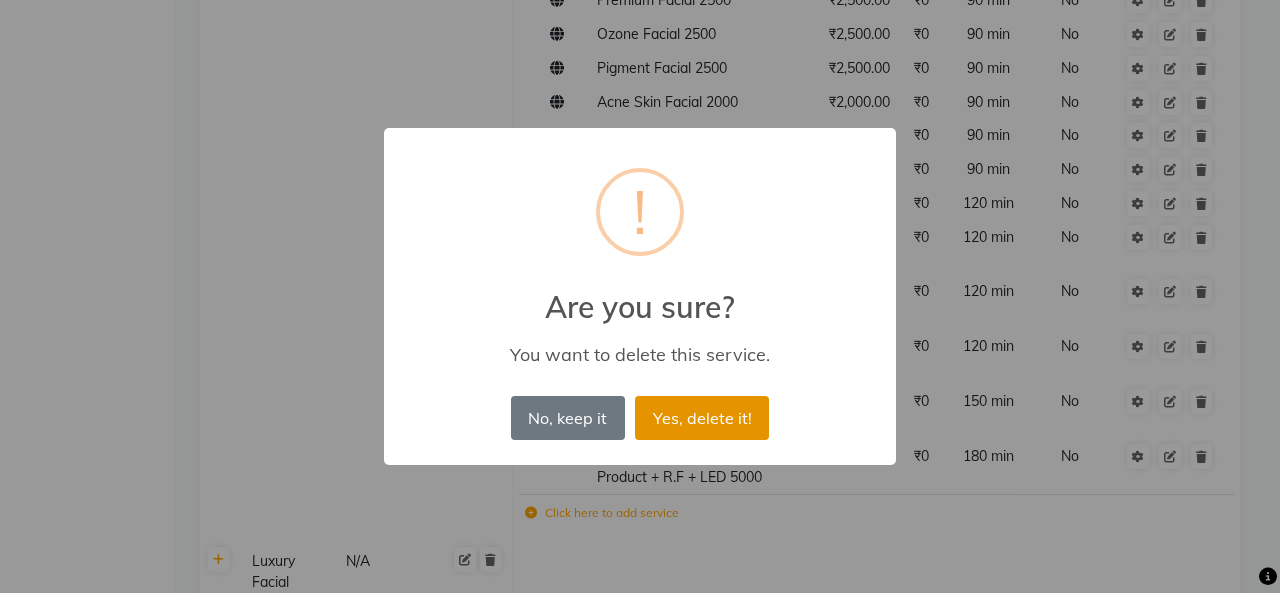 click on "Yes, delete it!" at bounding box center (702, 418) 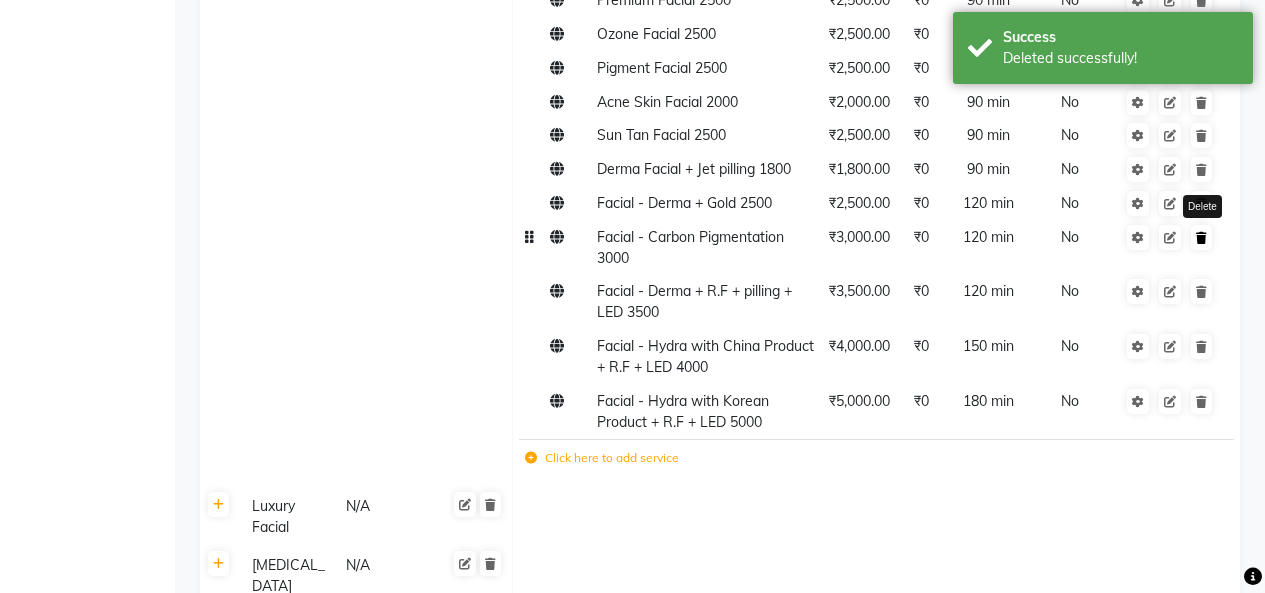click 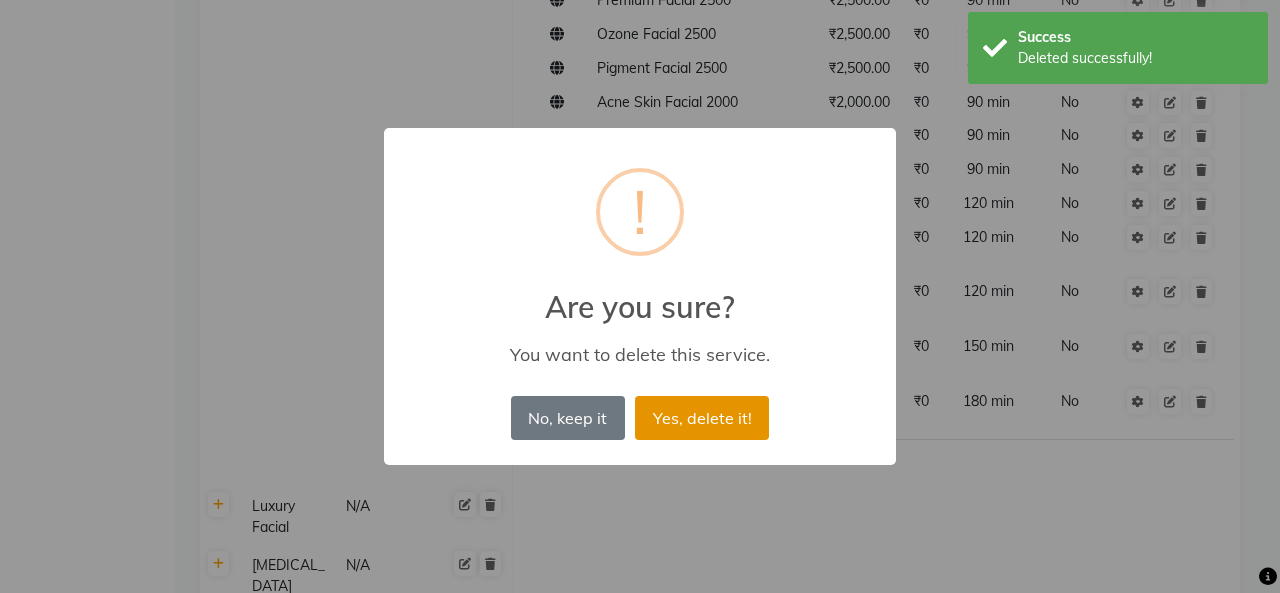 click on "Yes, delete it!" at bounding box center [702, 418] 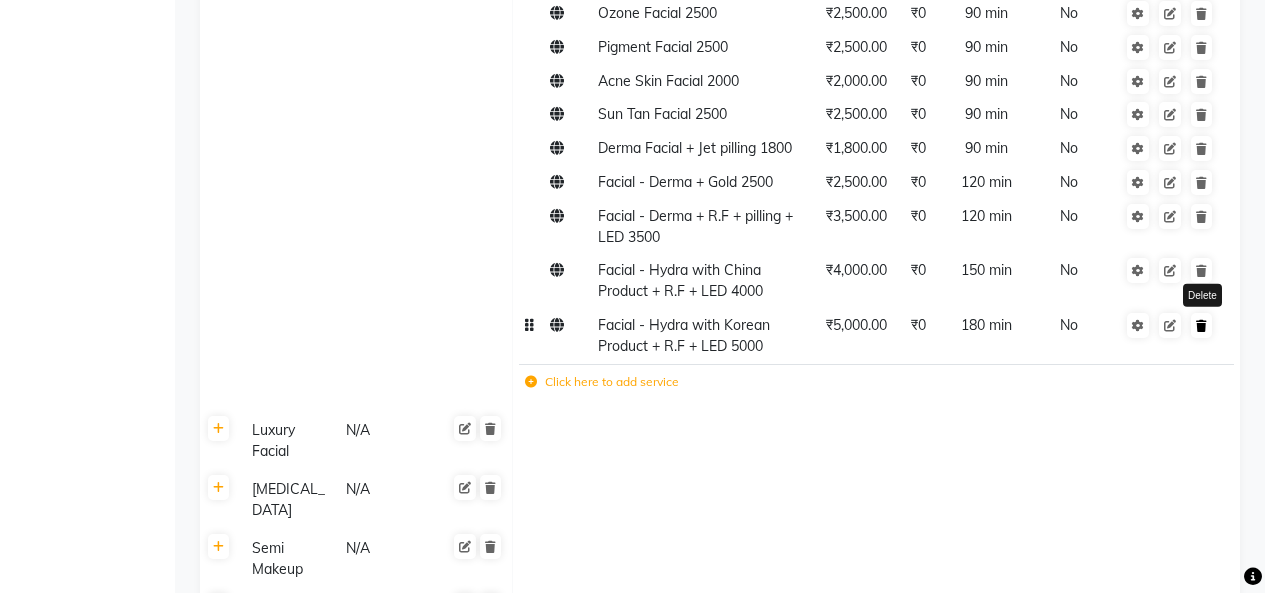 click 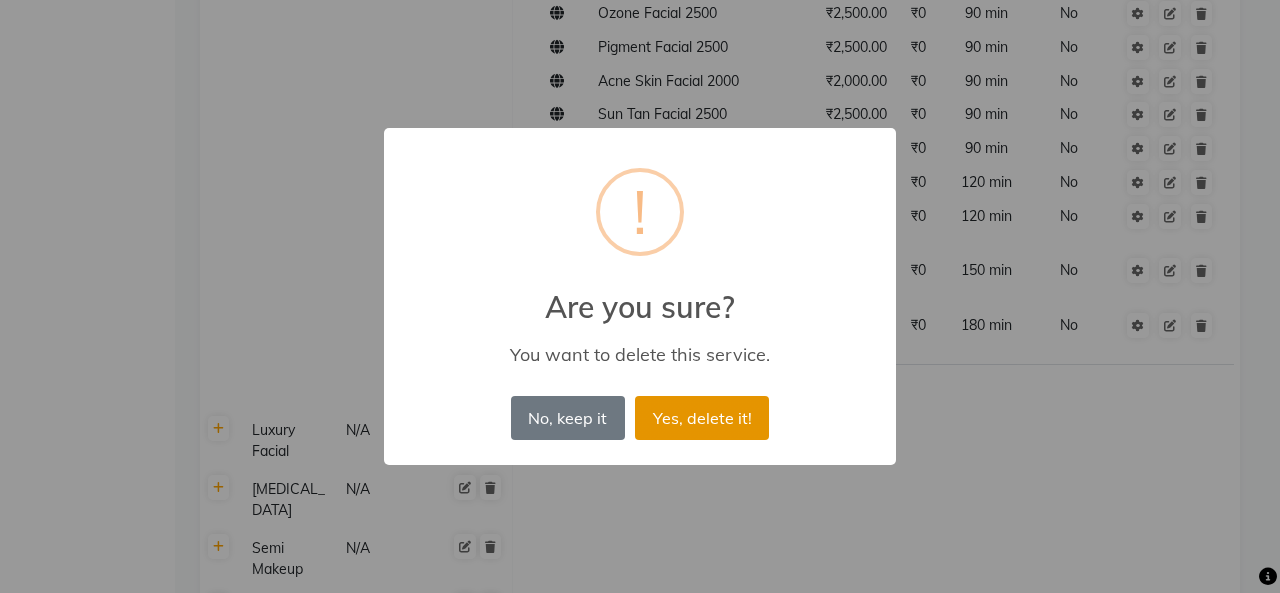 click on "Yes, delete it!" at bounding box center (702, 418) 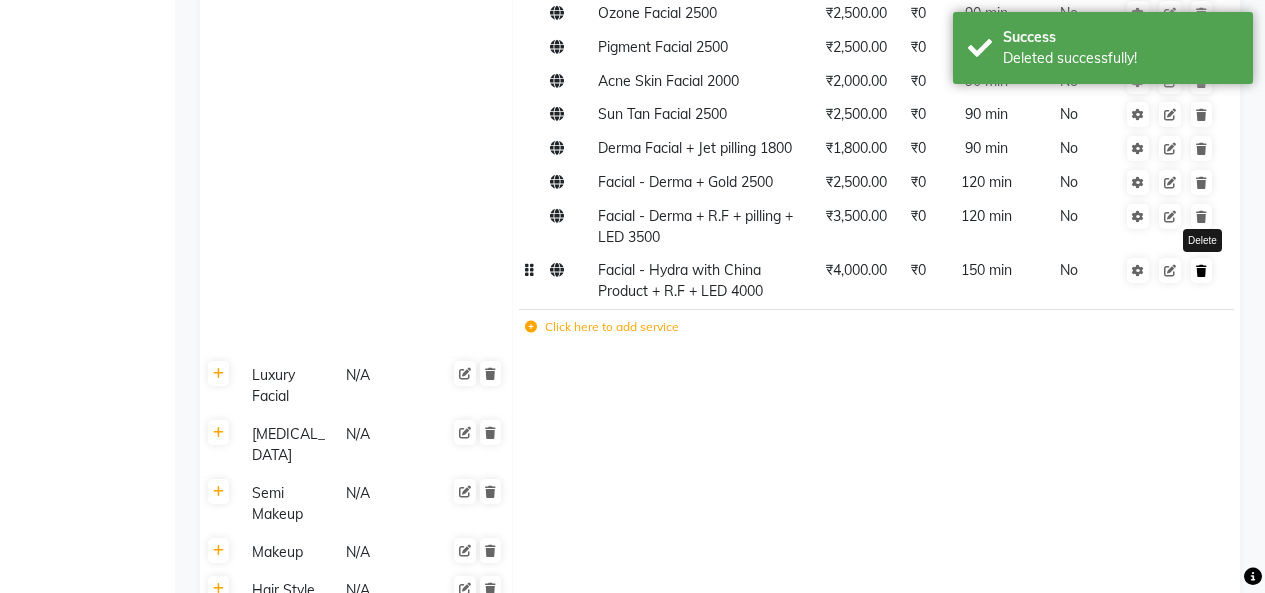 click 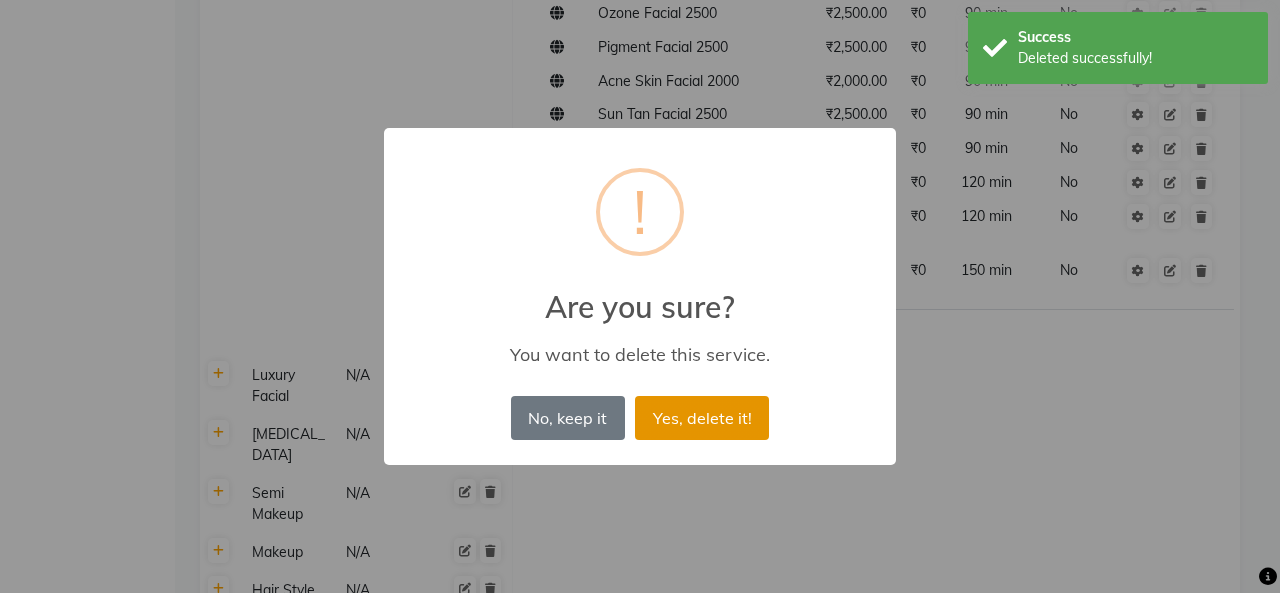click on "Yes, delete it!" at bounding box center (702, 418) 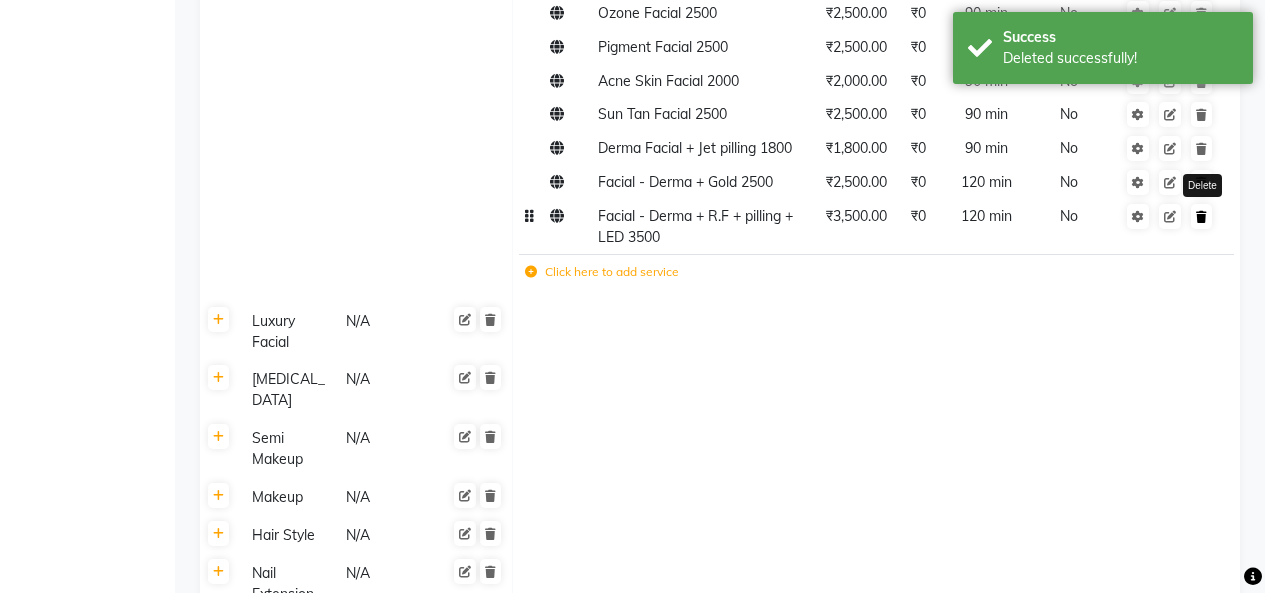 click 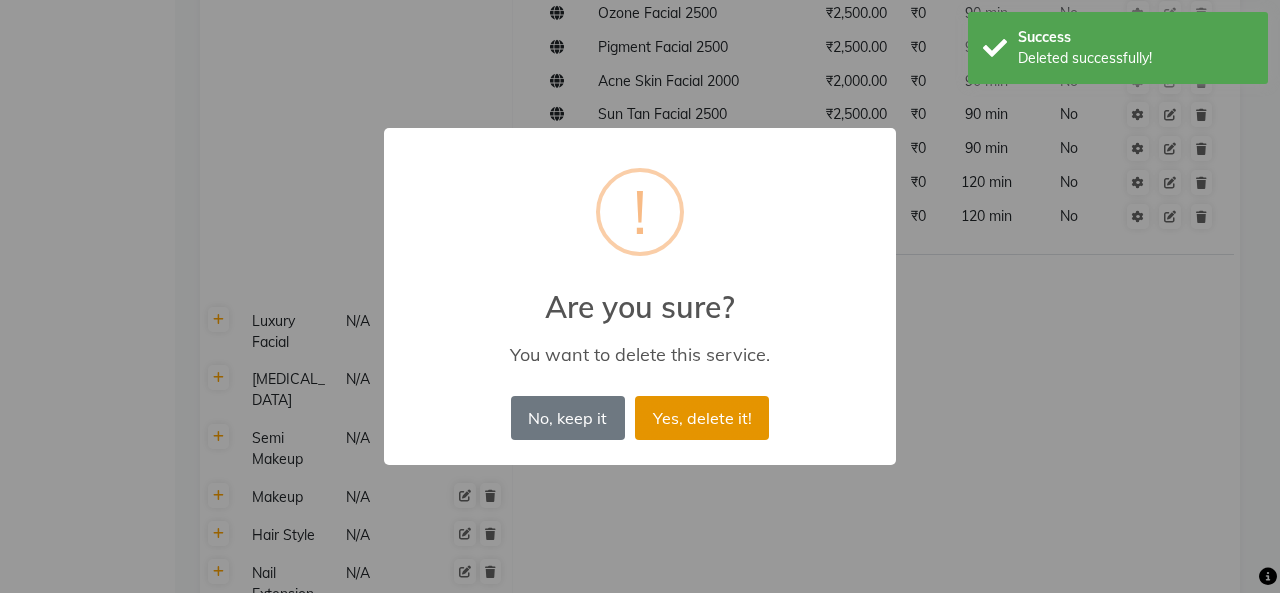 click on "Yes, delete it!" at bounding box center (702, 418) 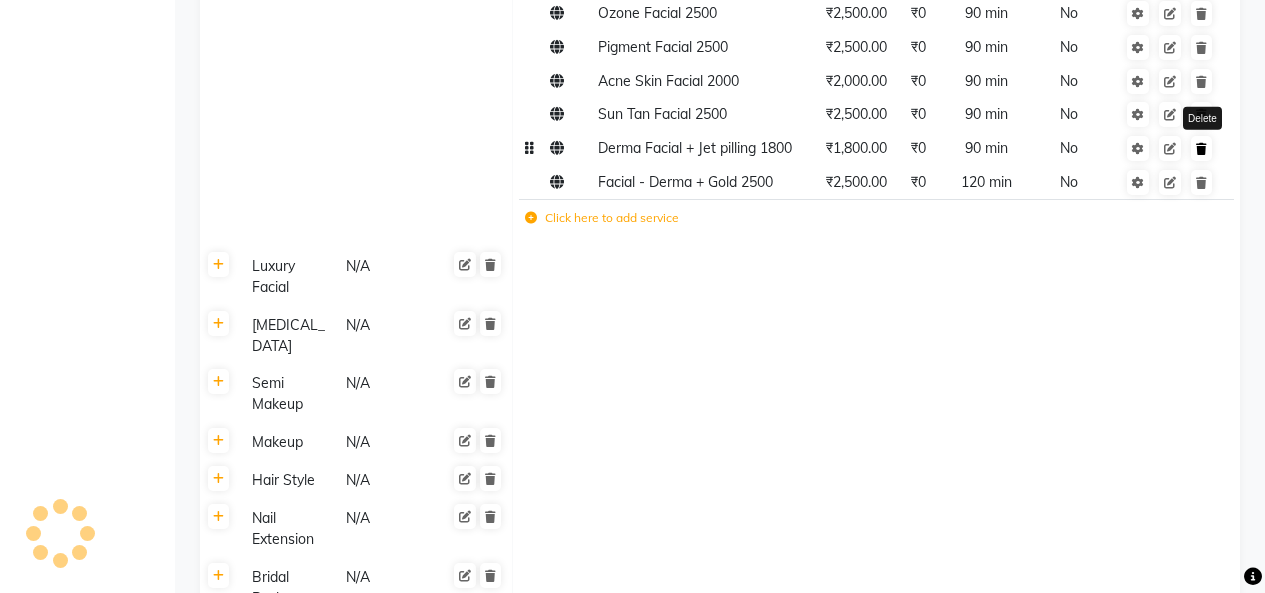 click 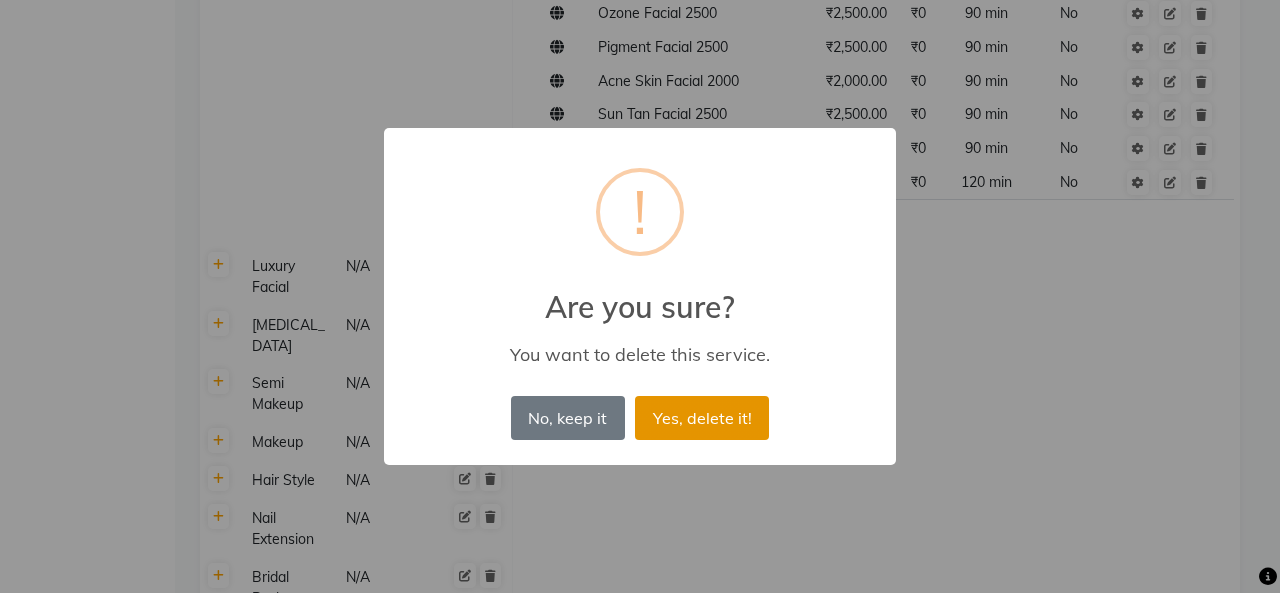 click on "Yes, delete it!" at bounding box center (702, 418) 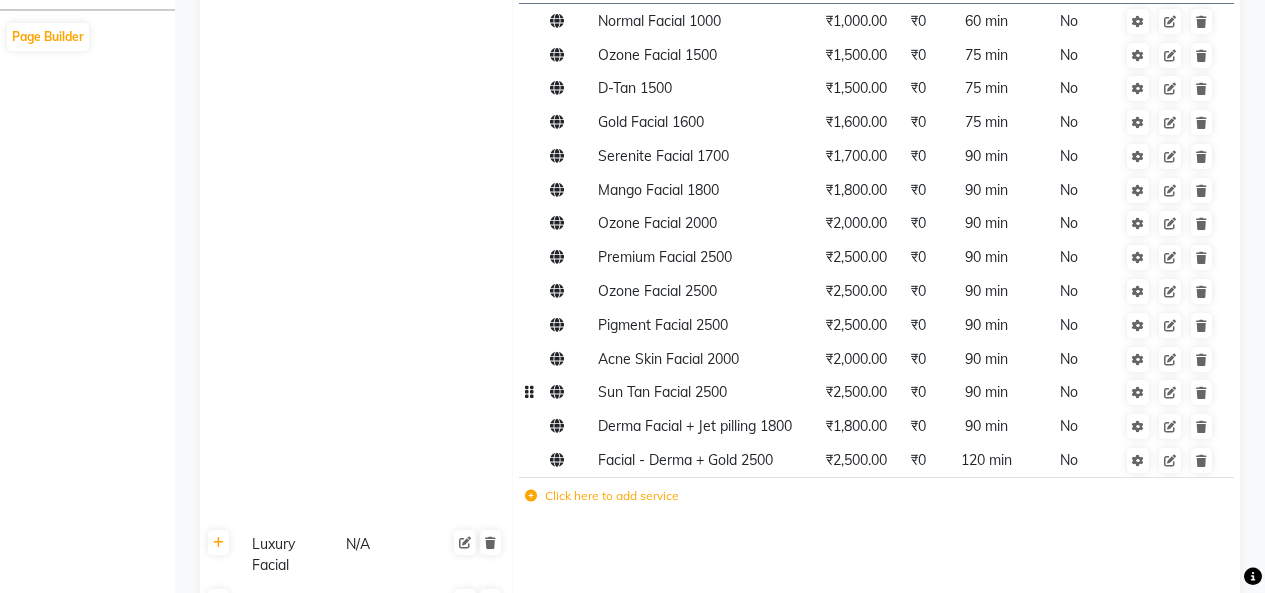 scroll, scrollTop: 1120, scrollLeft: 0, axis: vertical 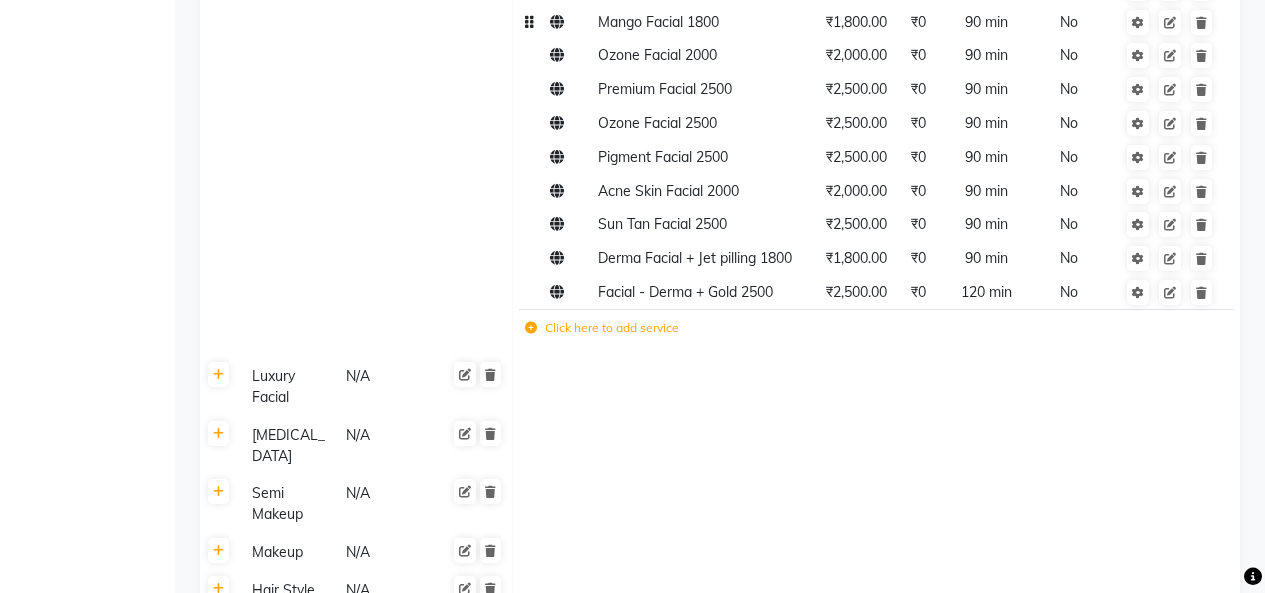 click on "Mango Facial 1800" 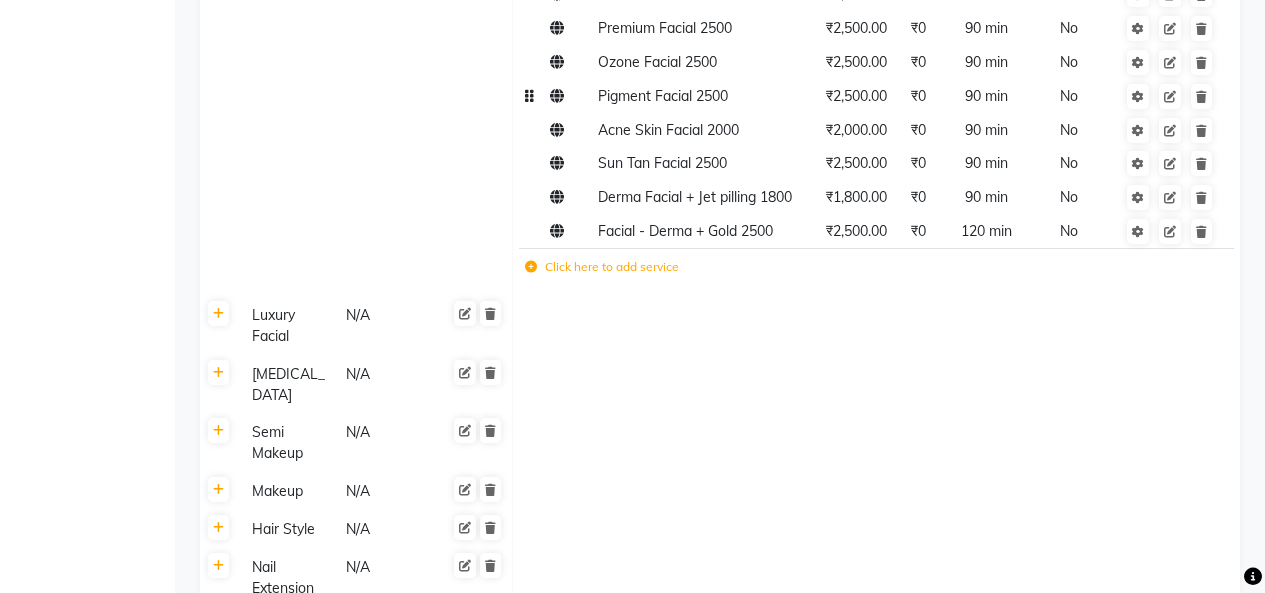 scroll, scrollTop: 1360, scrollLeft: 0, axis: vertical 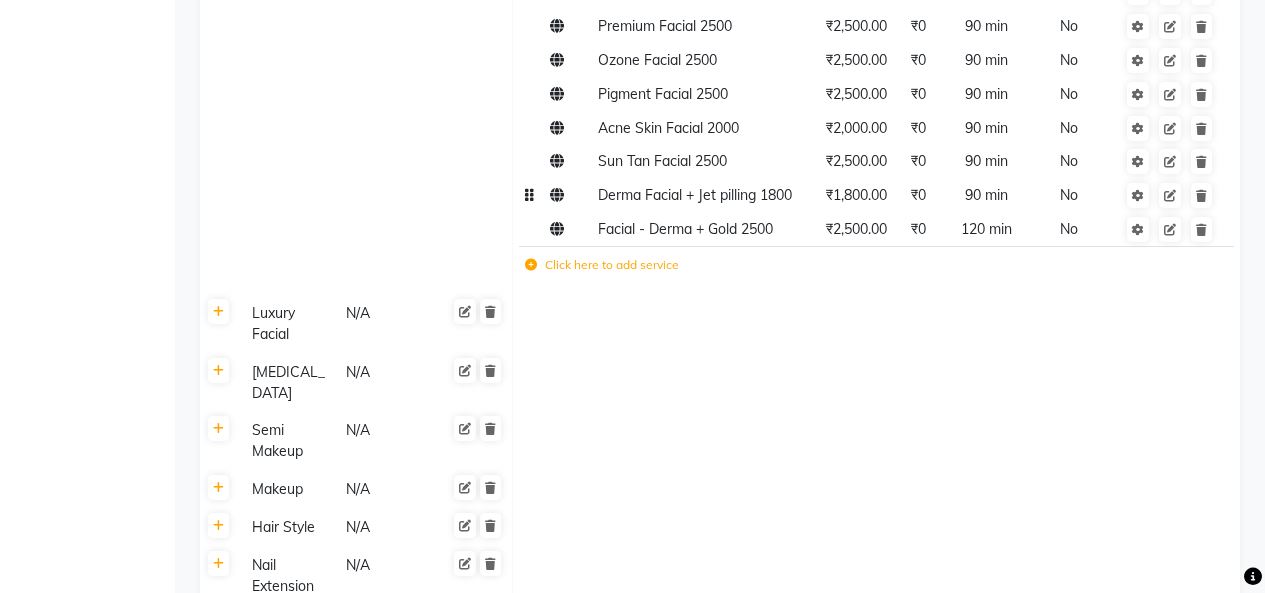 click on "Derma Facial + Jet pilling 1800" 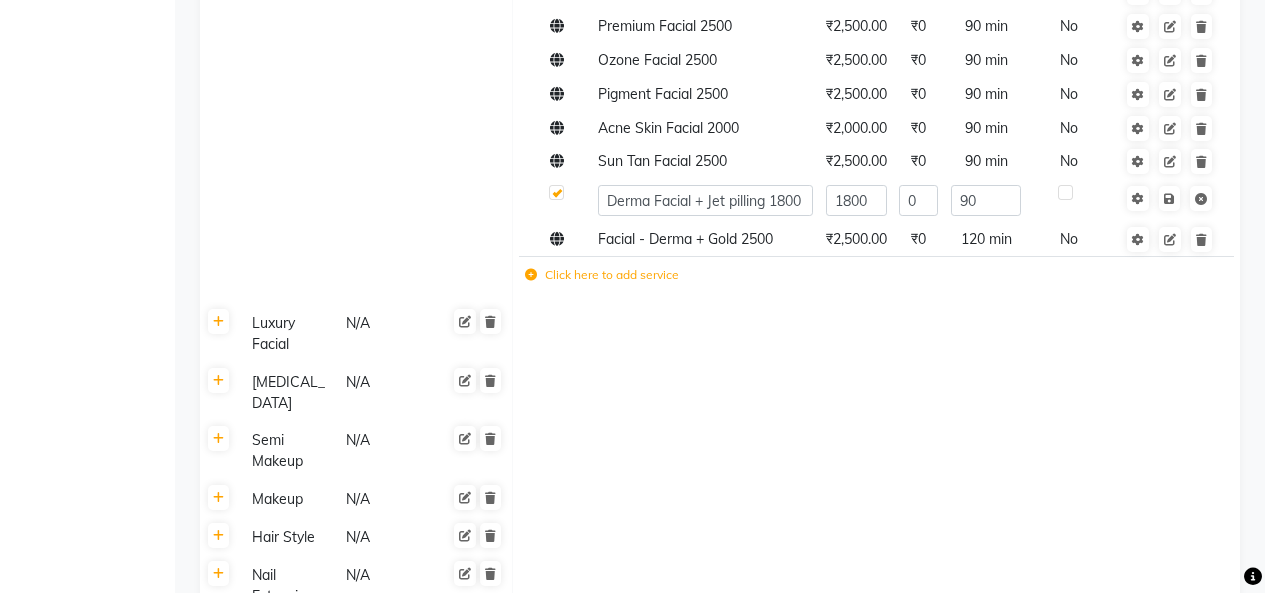 click 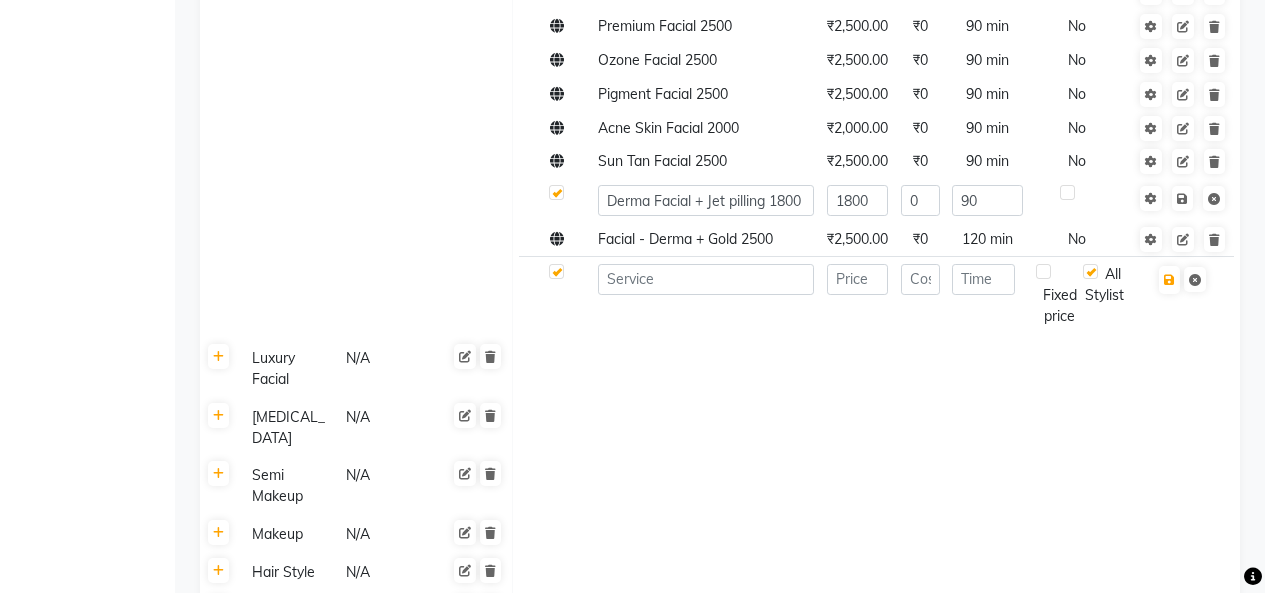 click on "Online  NAME  PRICE COST TIME Fixed Price  ACTION  Normal Facial 1000 ₹1,000.00 ₹0 60 min  No  Ozone Facial 1500 ₹1,500.00 ₹0 75 min  No   D-Tan 1500 ₹1,500.00 ₹0 75 min  No   Gold Facial 1600 ₹1,600.00 ₹0 75 min  No   Serenite Facial 1700 ₹1,700.00 ₹0 90 min  No  Mango Facial 1800 1800 0 90 Ozone Facial 2000 ₹2,000.00 ₹0 90 min  No  Premium Facial  2500 ₹2,500.00 ₹0 90 min  No   Ozone Facial 2500 ₹2,500.00 ₹0 90 min  No  Pigment Facial 2500 ₹2,500.00 ₹0 90 min  No  Acne Skin Facial 2000 ₹2,000.00 ₹0 90 min  No   Sun Tan Facial 2500 ₹2,500.00 ₹0 90 min  No  Derma Facial + Jet pilling 1800 1800 0 90 Facial - Derma + Gold 2500 ₹2,500.00 ₹0 120 min  No  Fixed price  All Stylist" 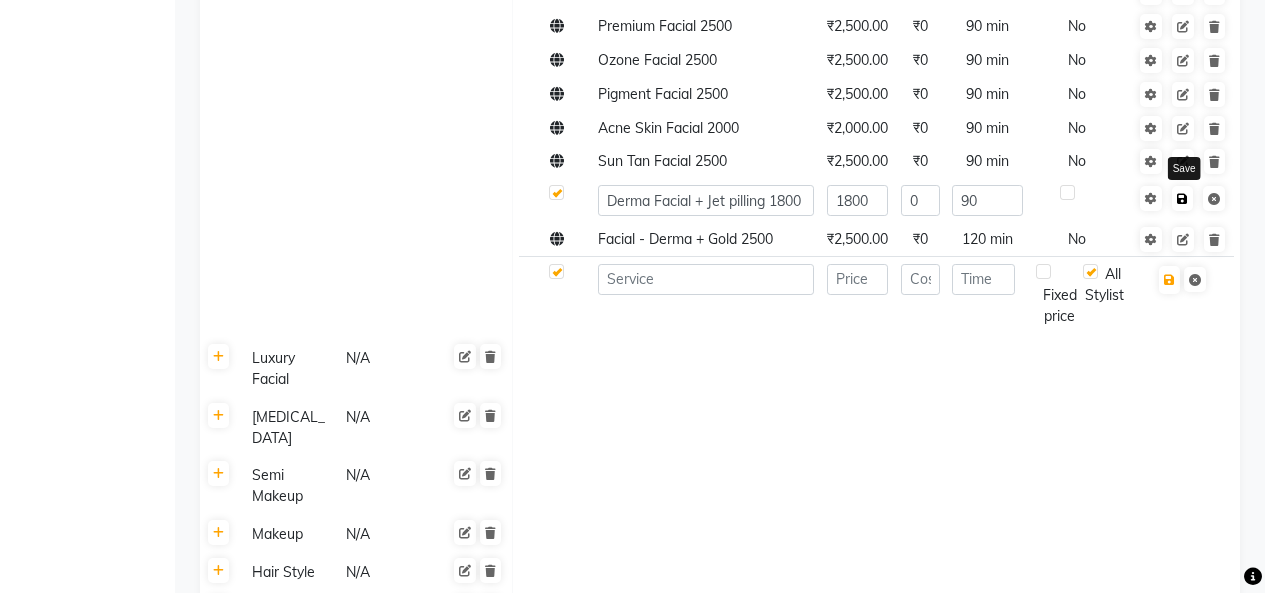 click 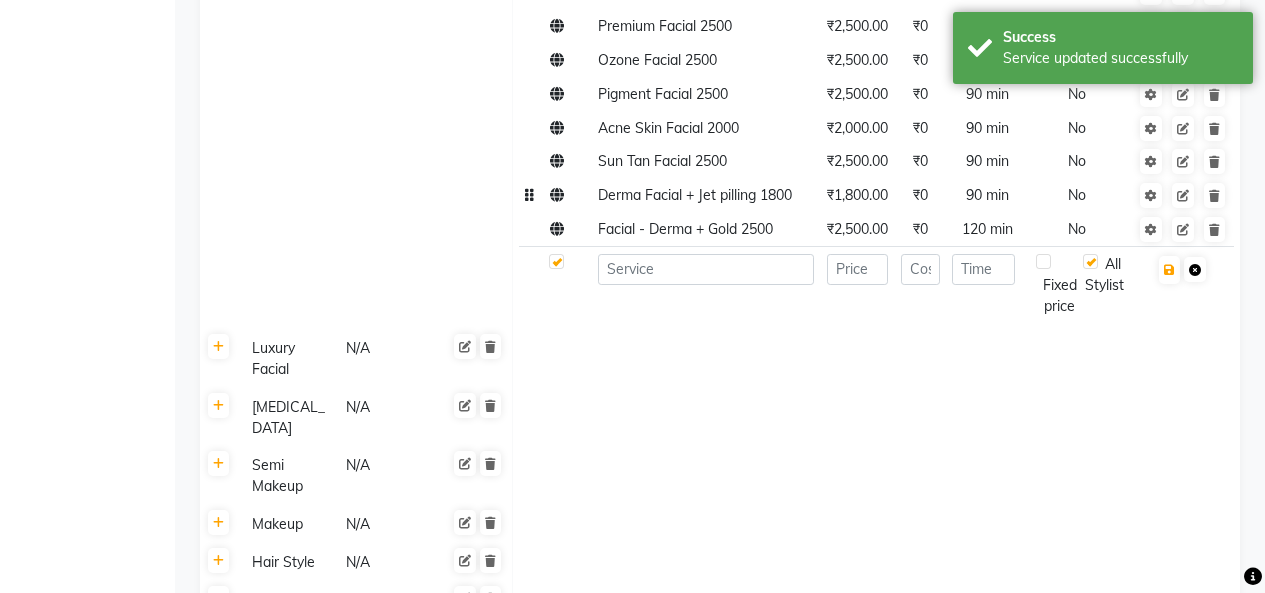 click at bounding box center (1195, 270) 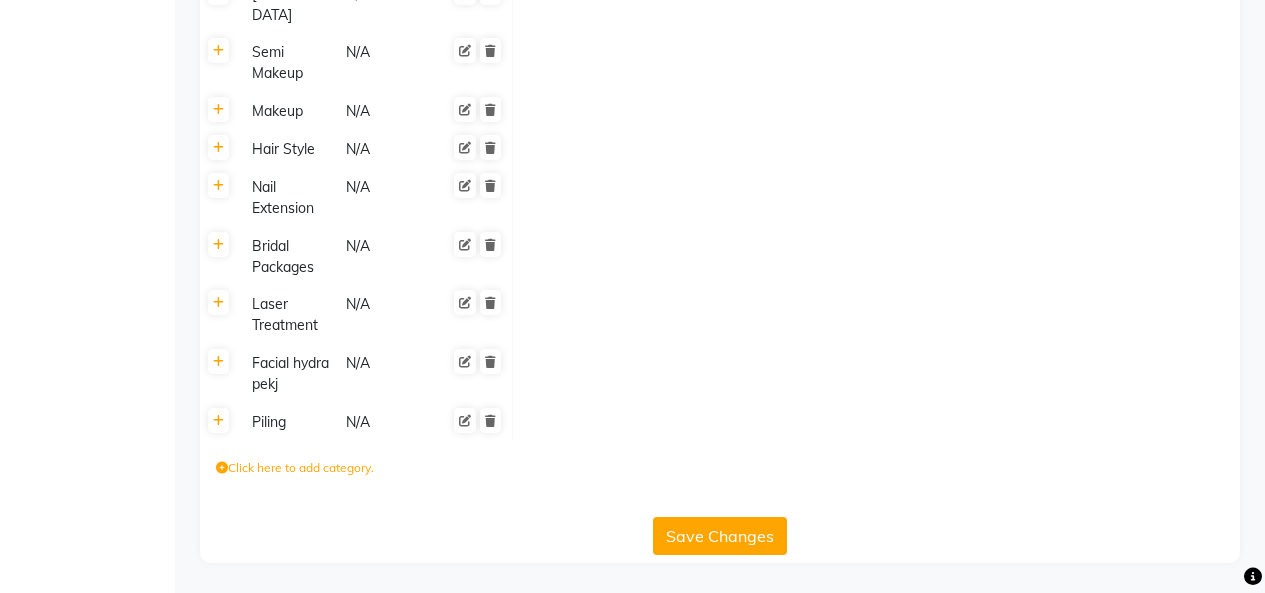scroll, scrollTop: 1769, scrollLeft: 0, axis: vertical 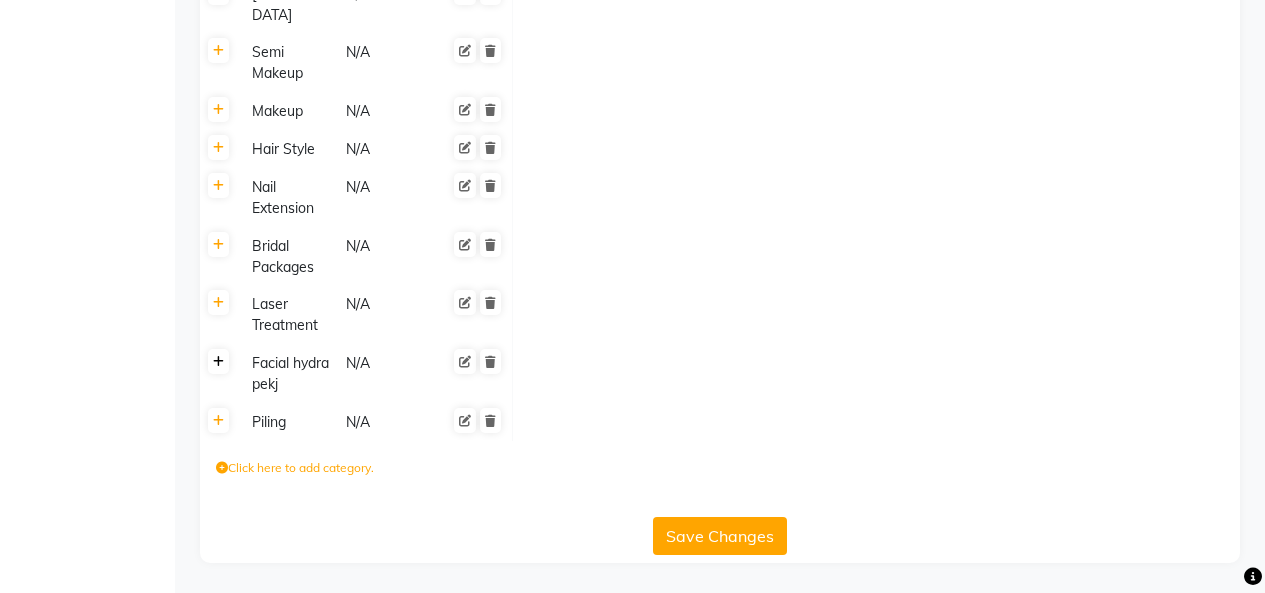 click 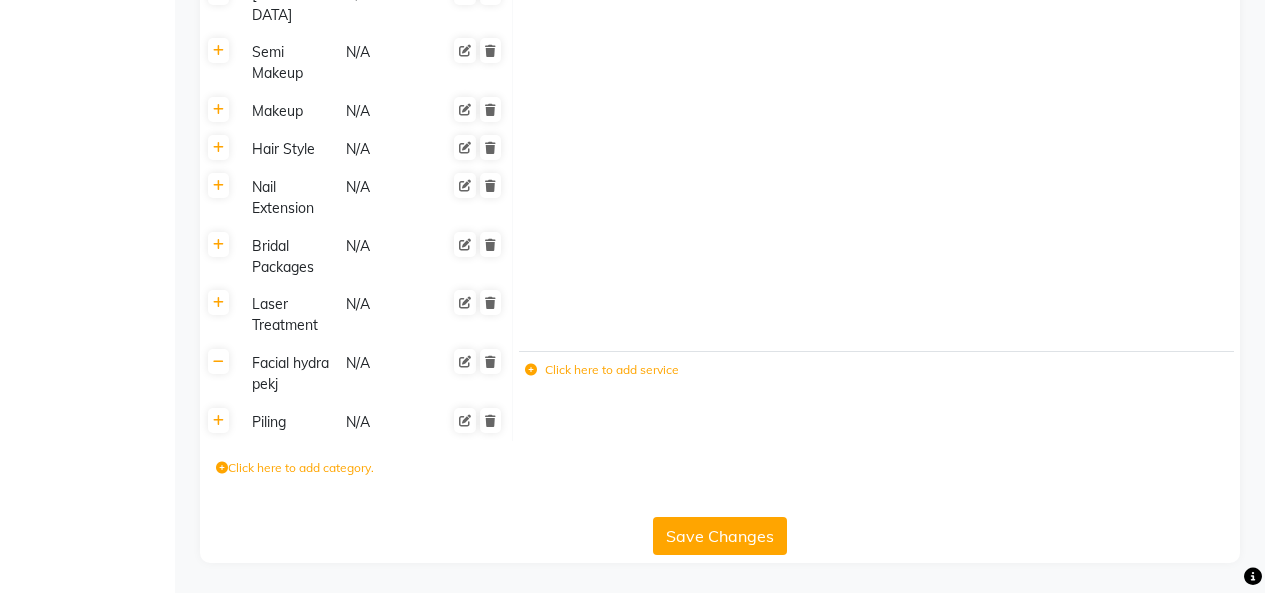 click 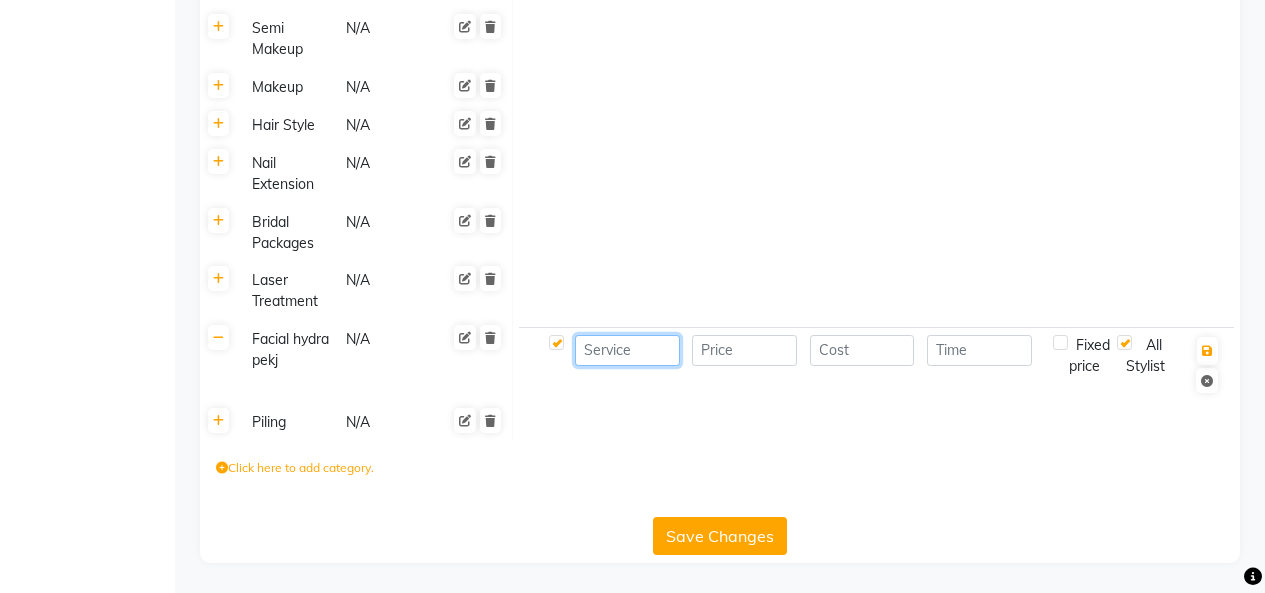 click 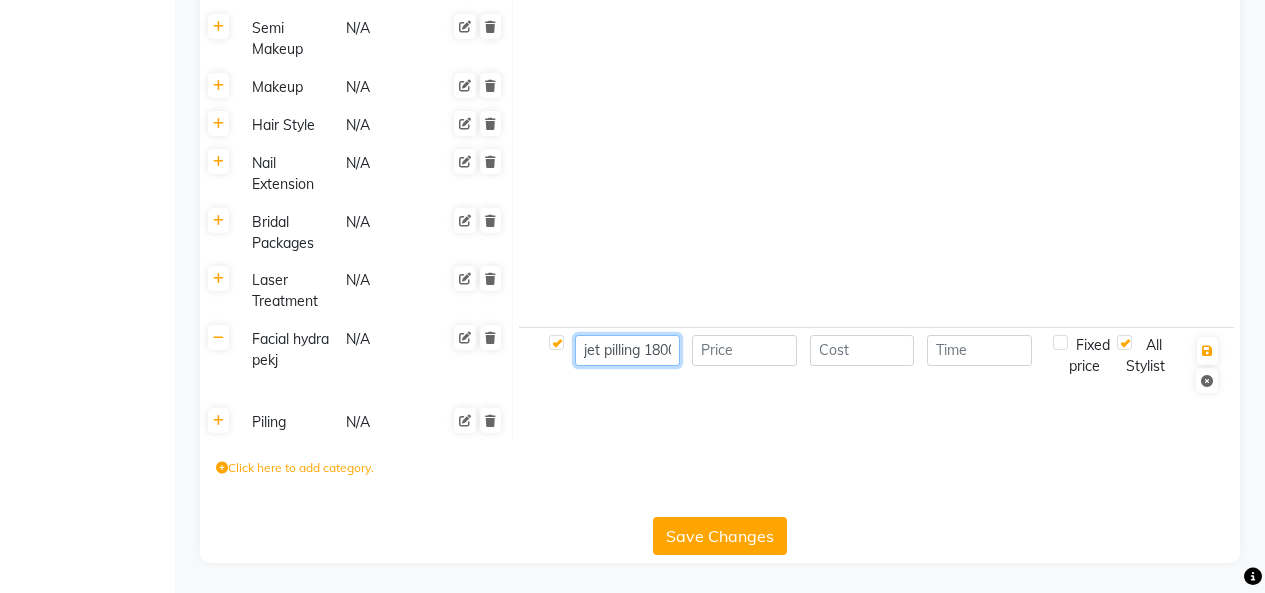 scroll, scrollTop: 0, scrollLeft: 53, axis: horizontal 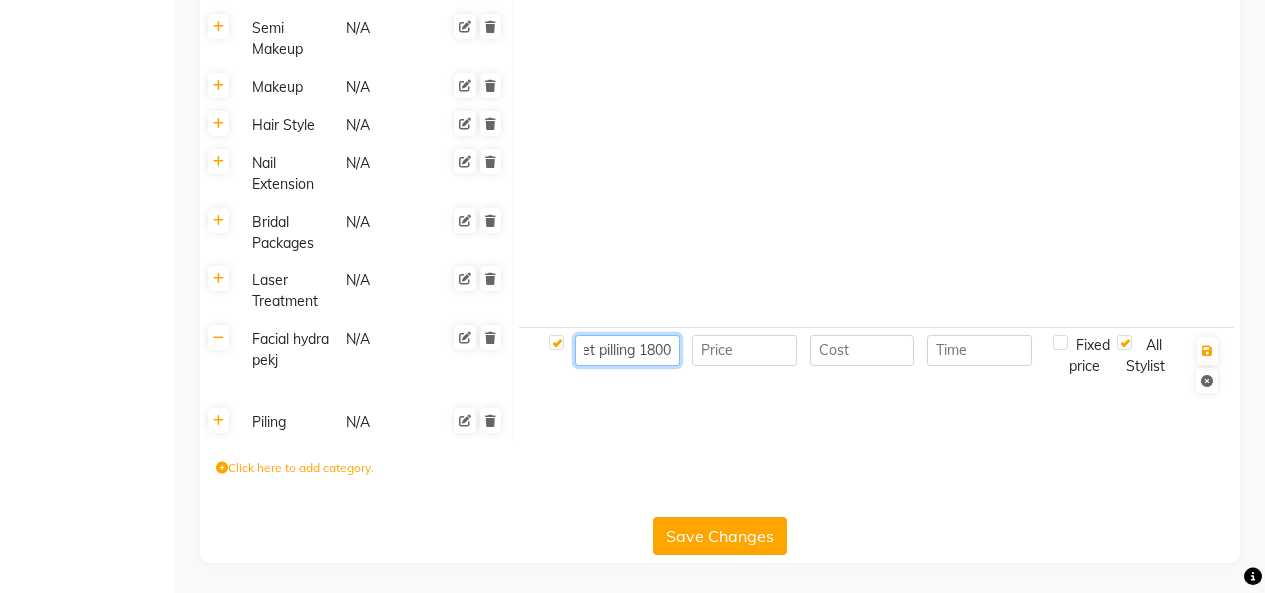 type on "derma jet pilling 1800" 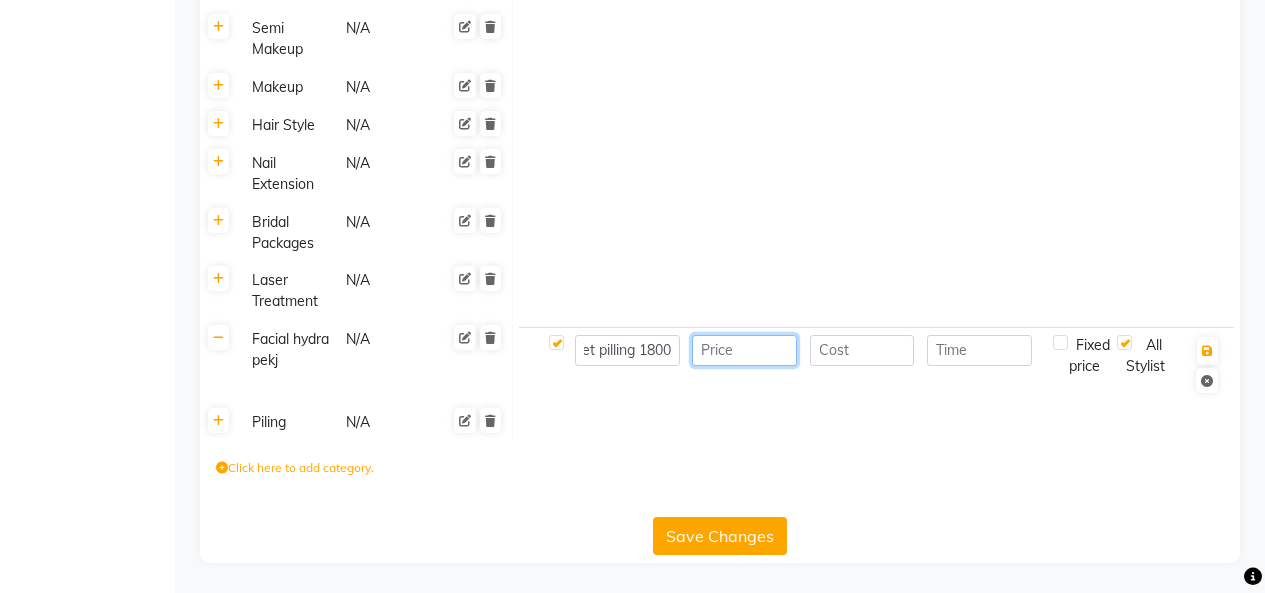scroll, scrollTop: 0, scrollLeft: 0, axis: both 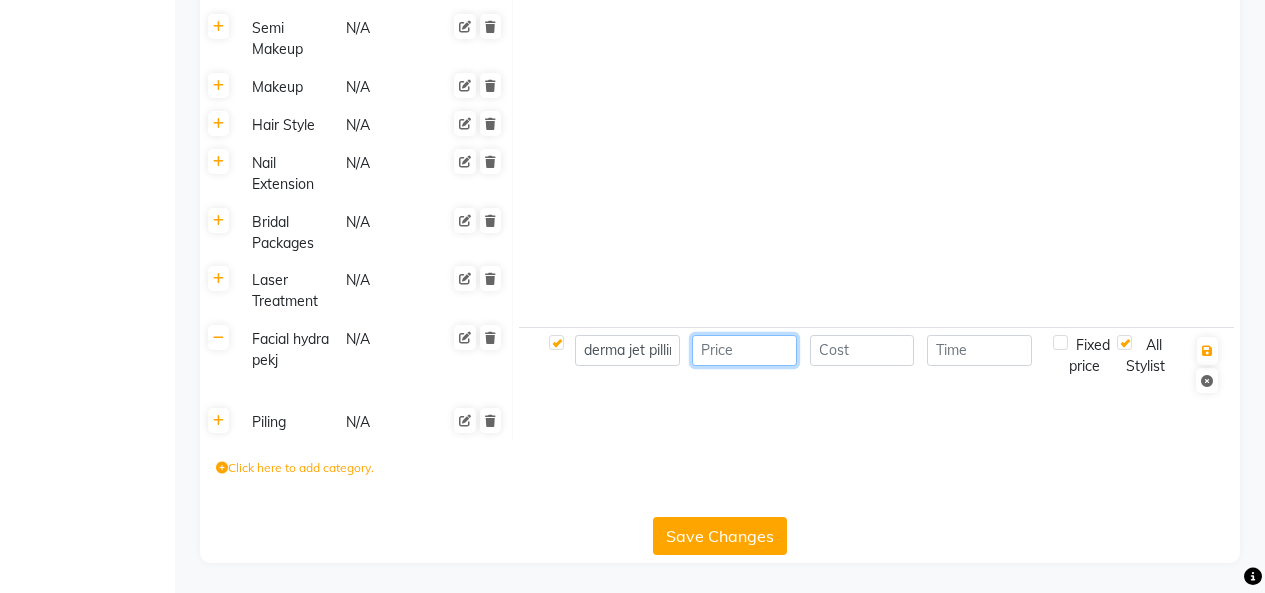 click 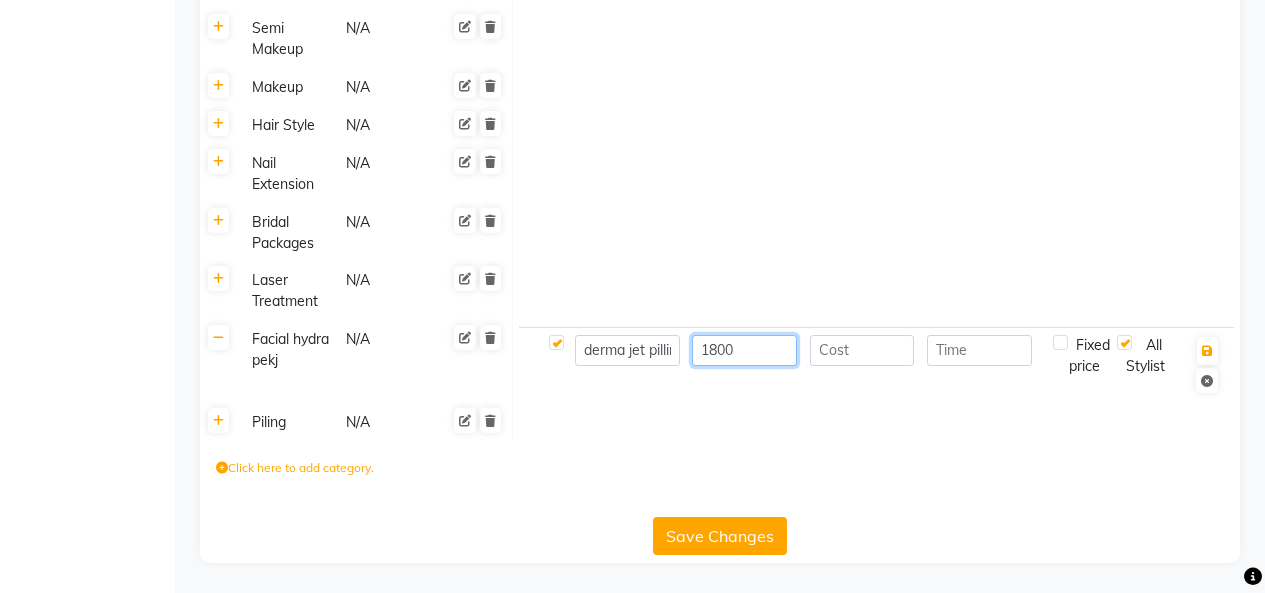 type on "1800" 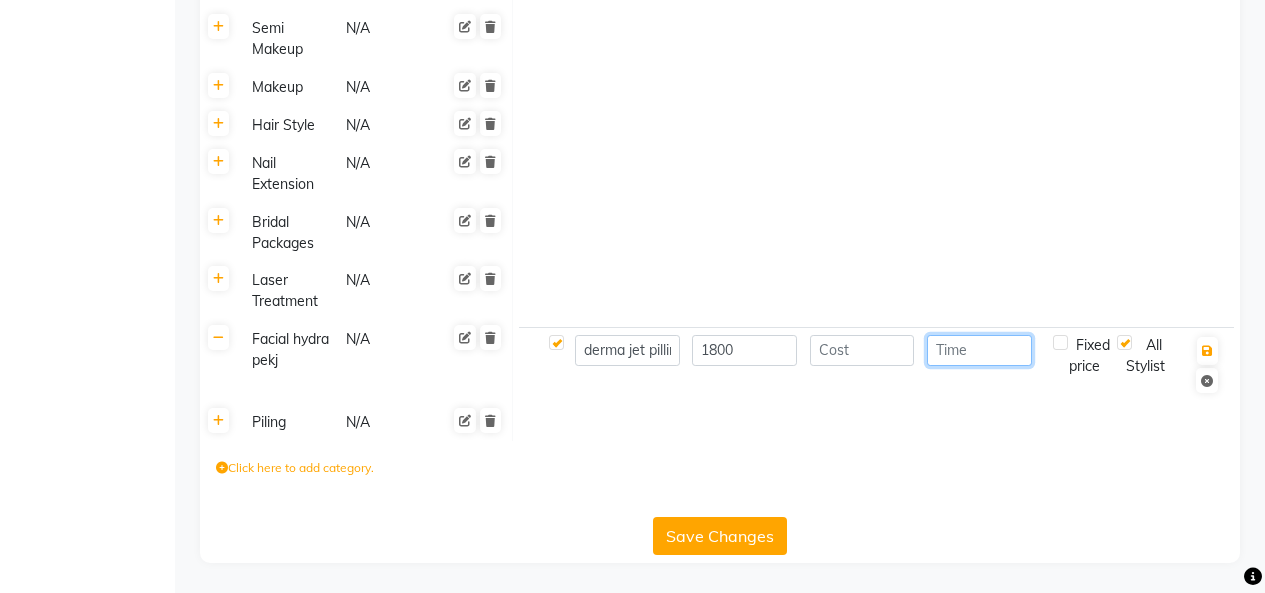 click 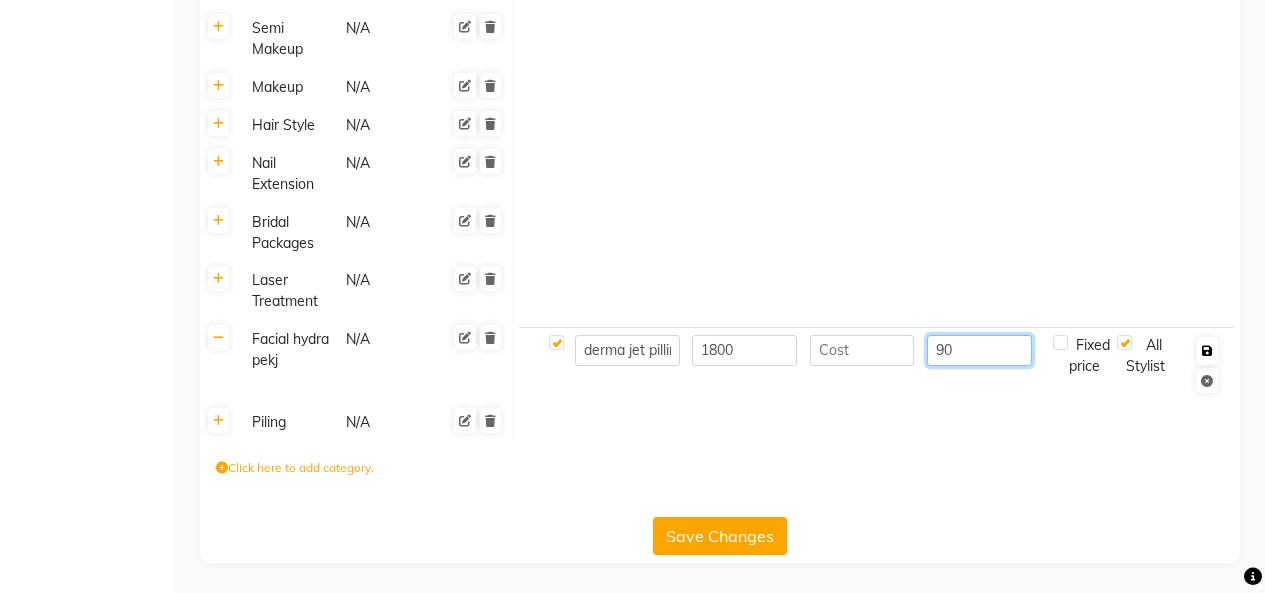 type on "90" 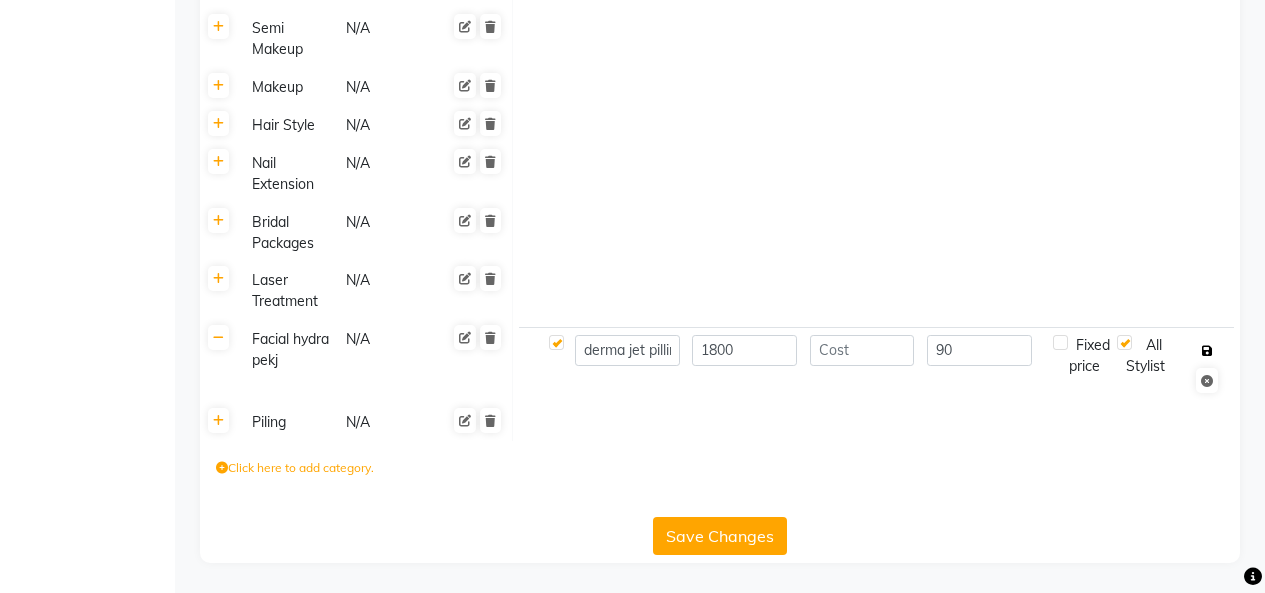 click at bounding box center (1207, 351) 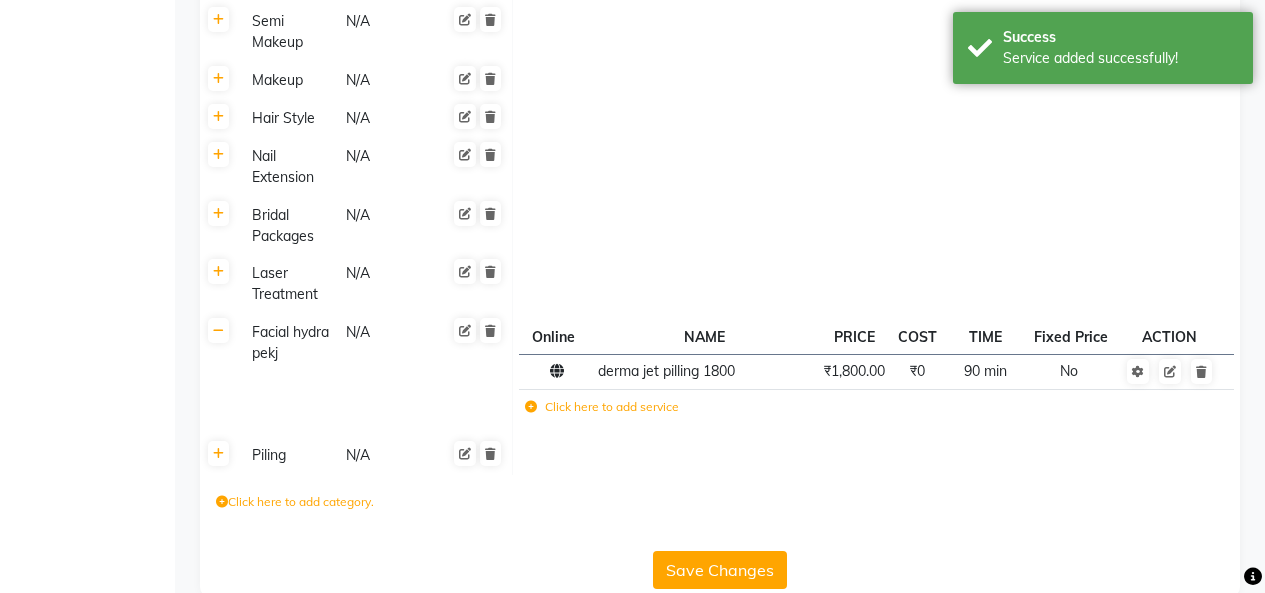 click on "Click here to add service" 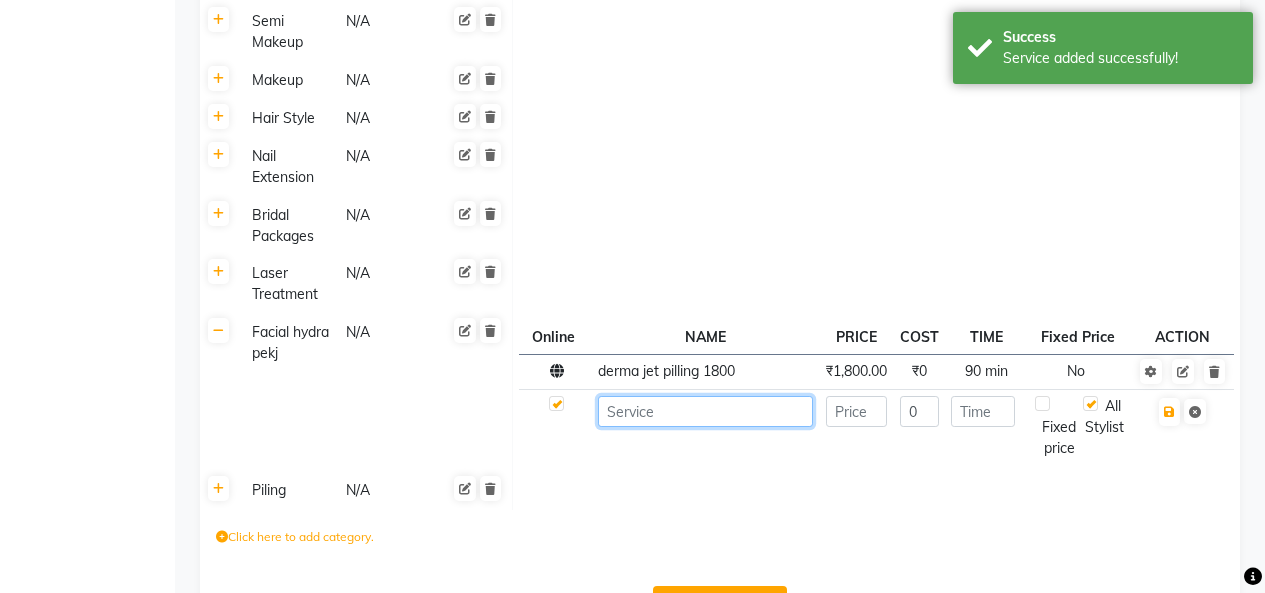 click 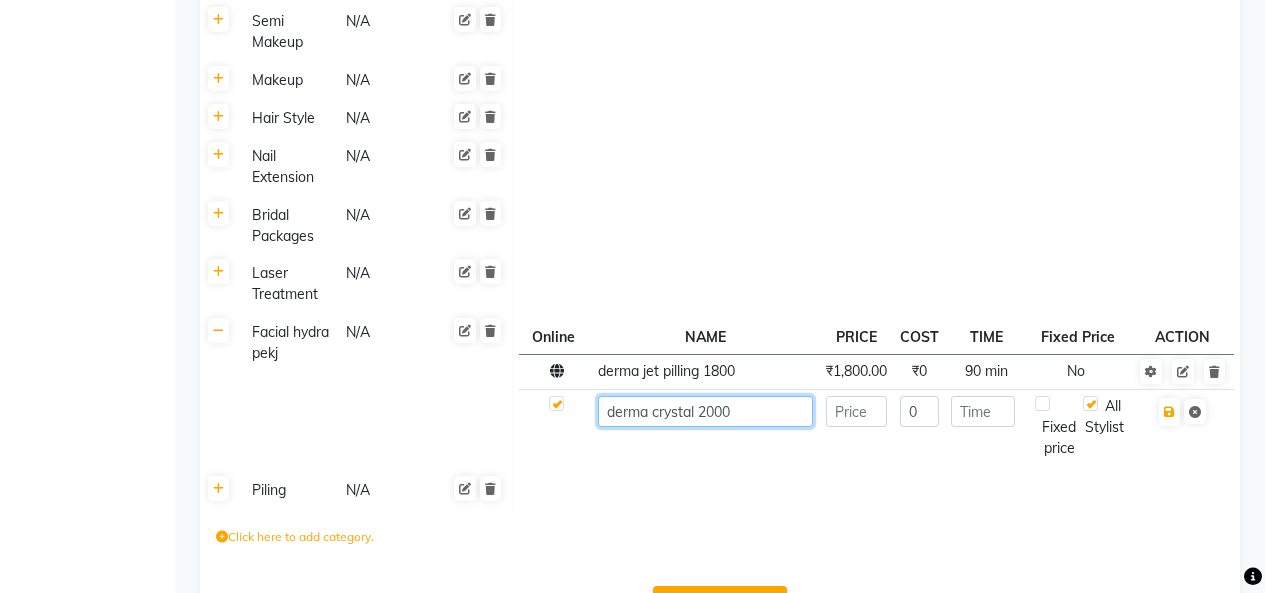 type on "derma crystal 2000" 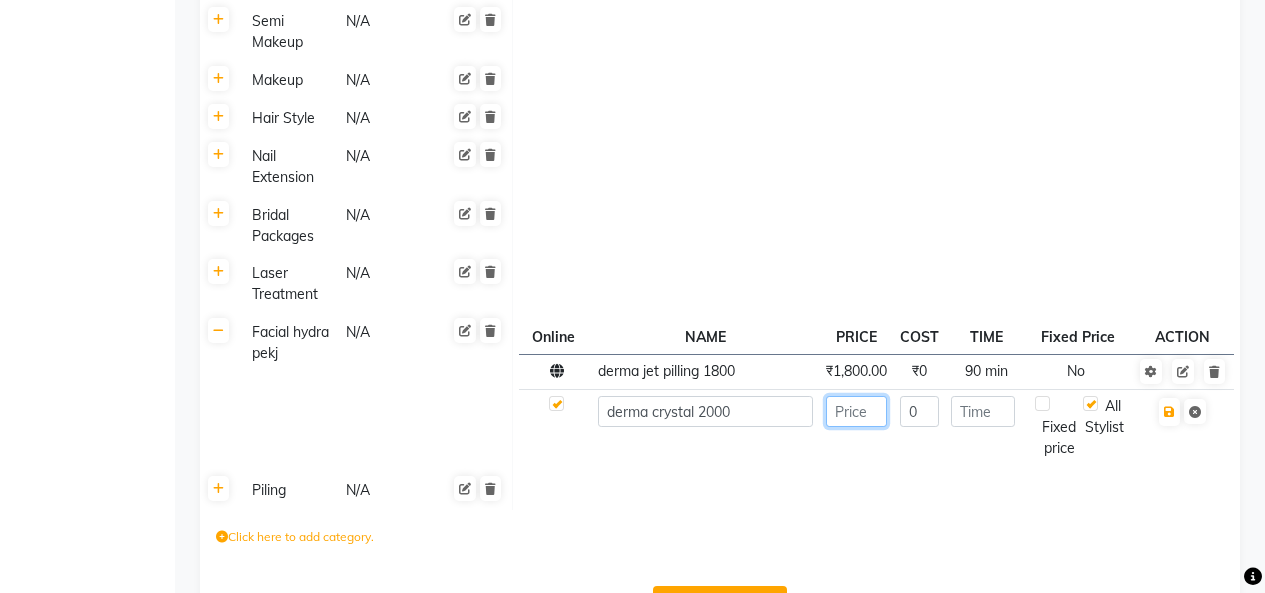 click 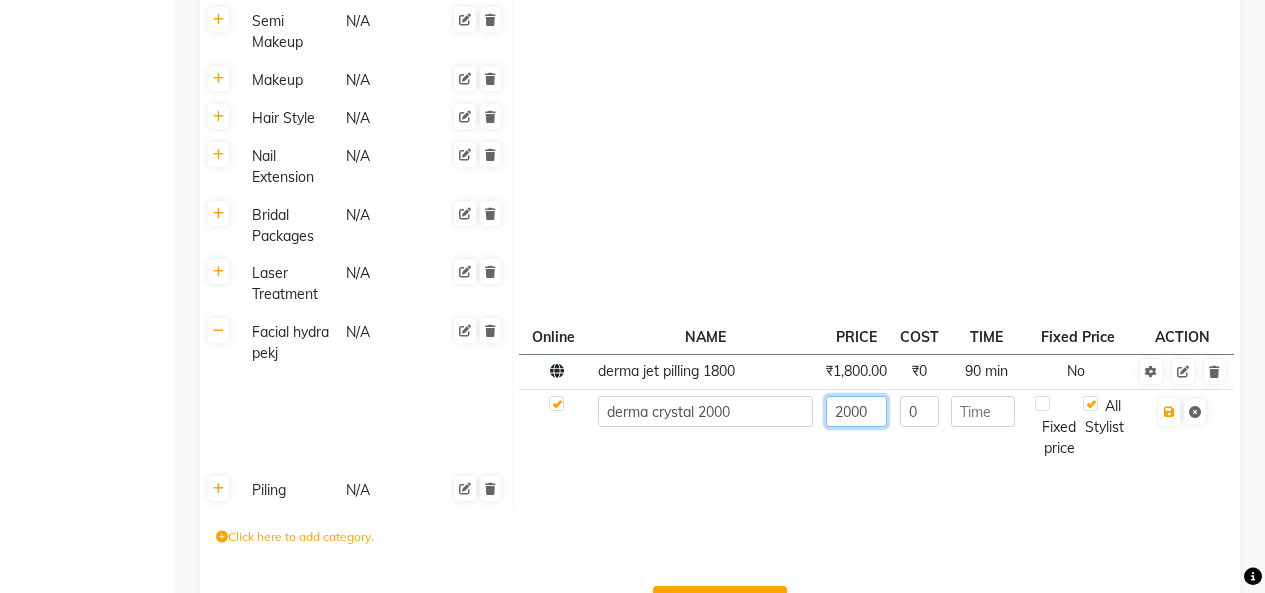 type on "2000" 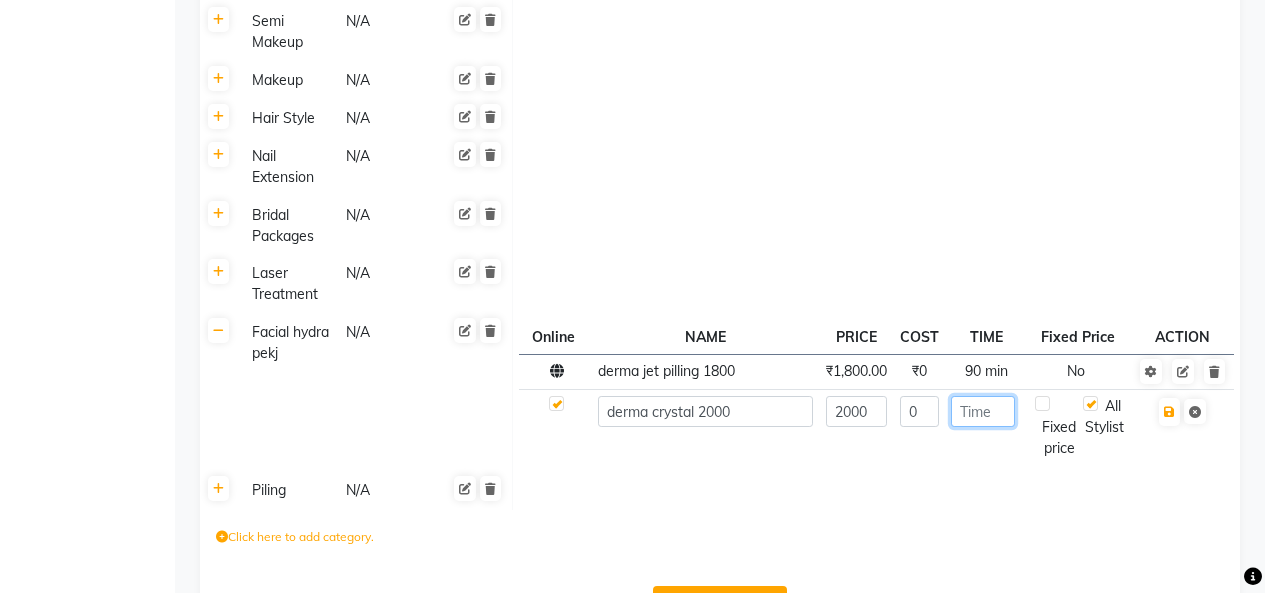 click 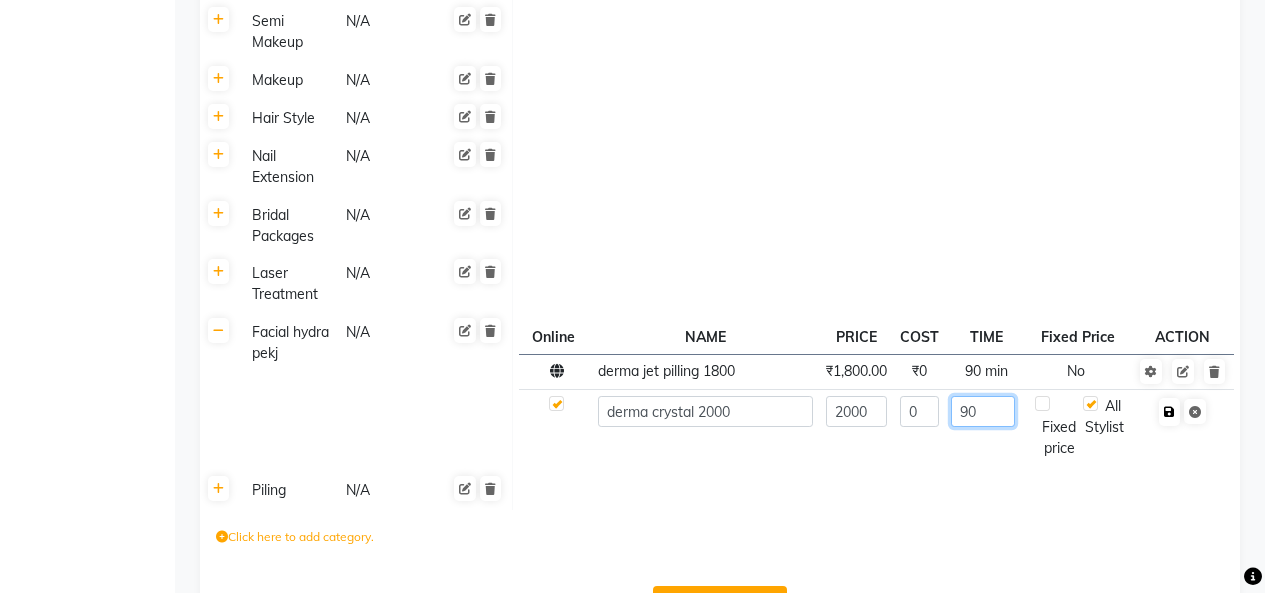 type on "90" 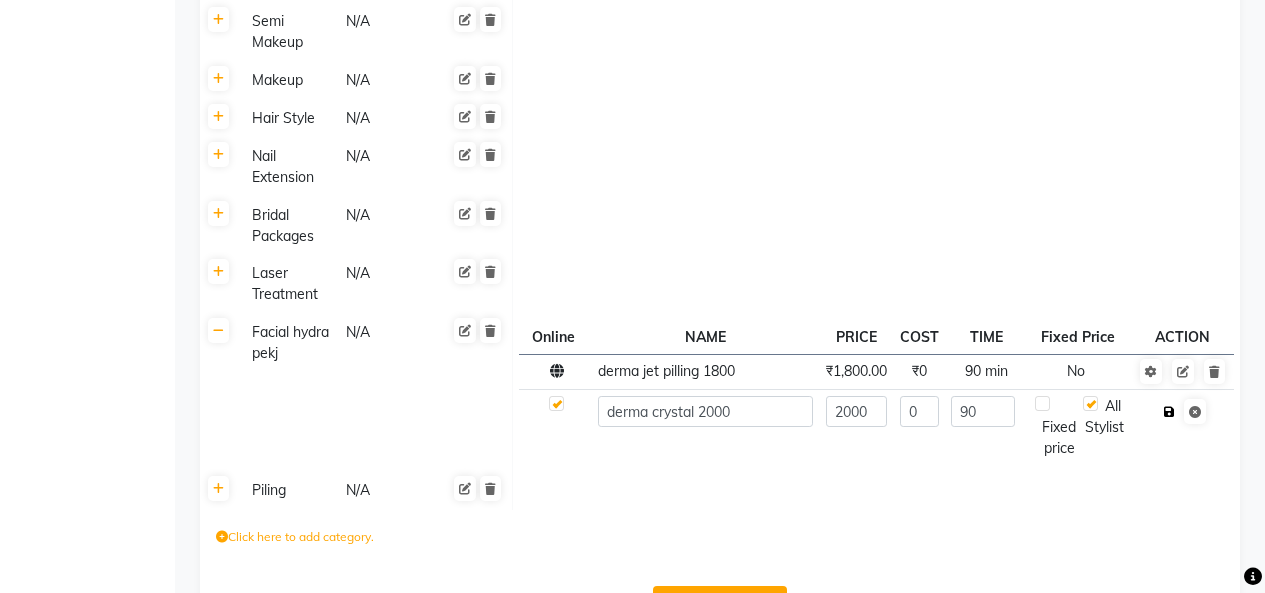 click at bounding box center (1169, 412) 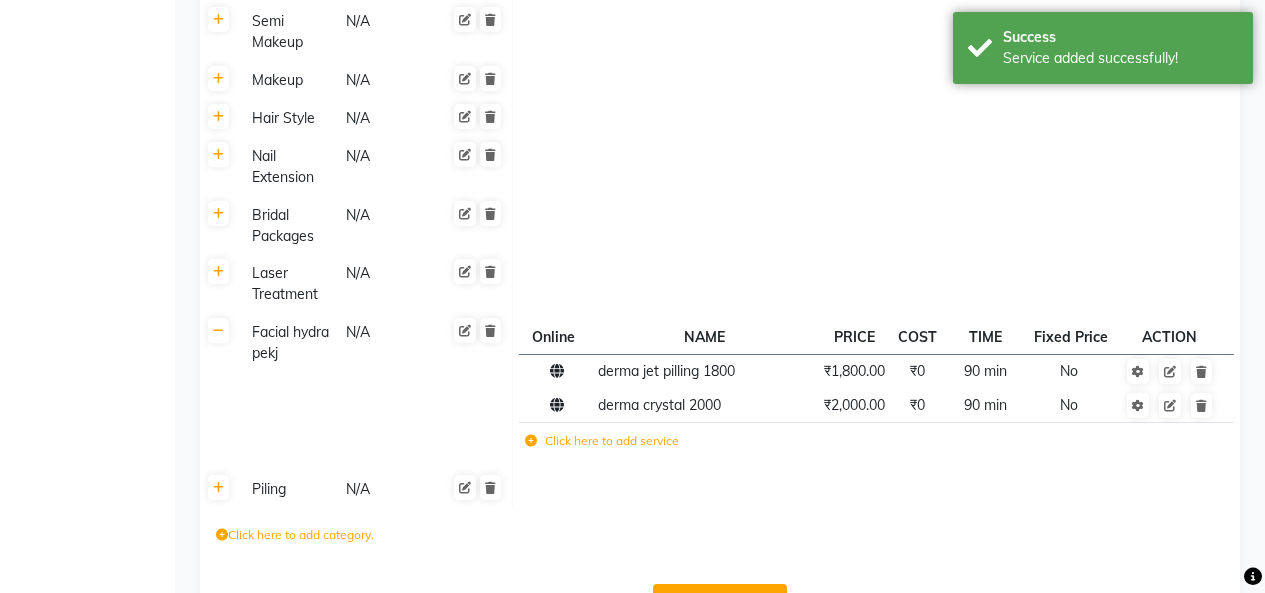 click on "Click here to add service" 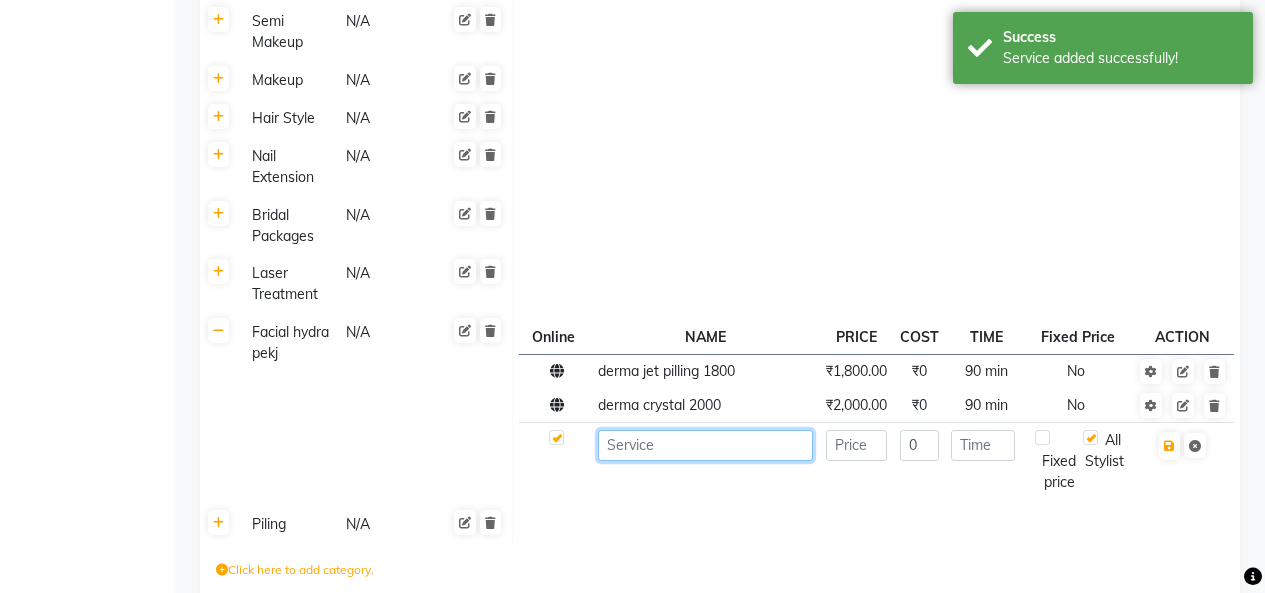 click 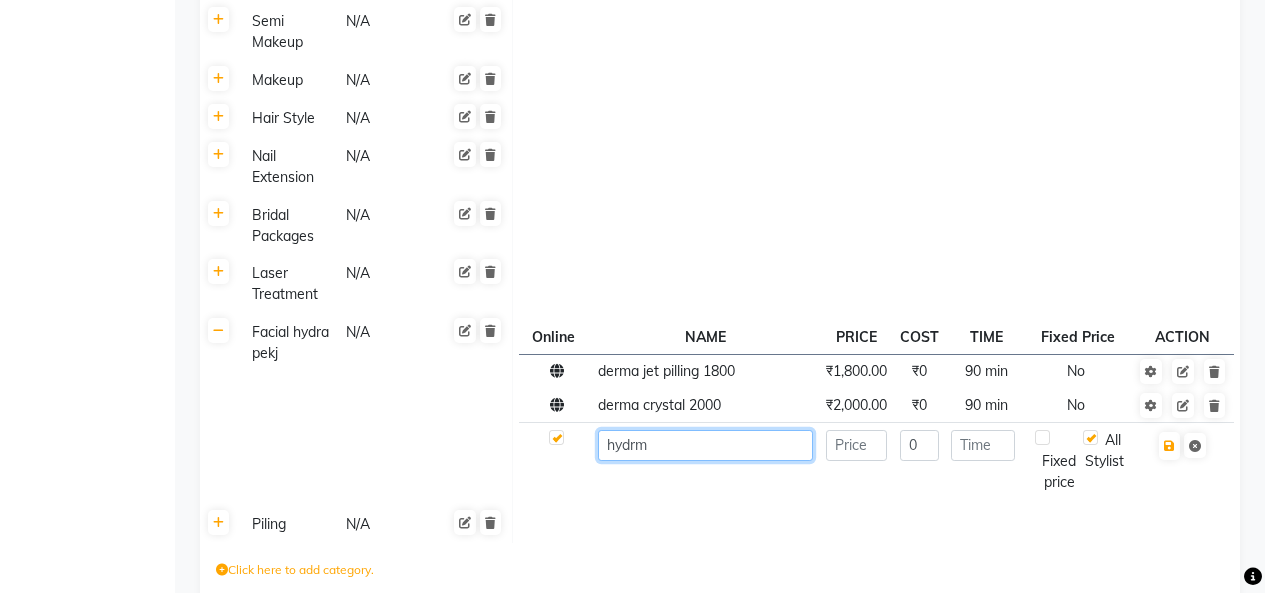 click on "hydrm" 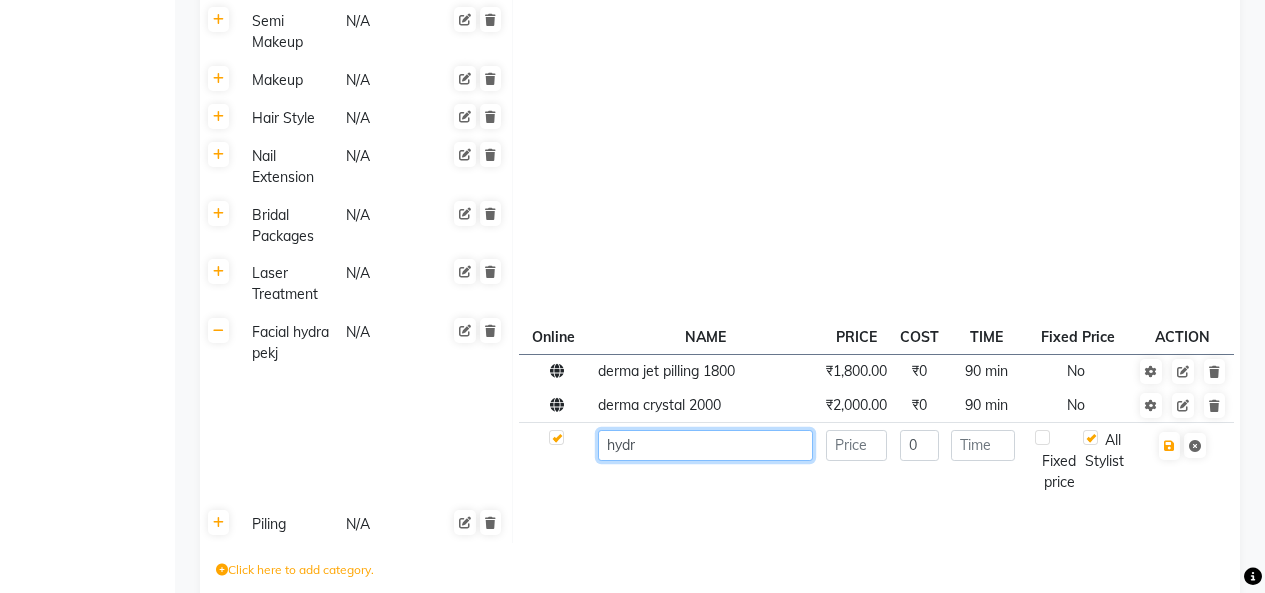 click on "hydr" 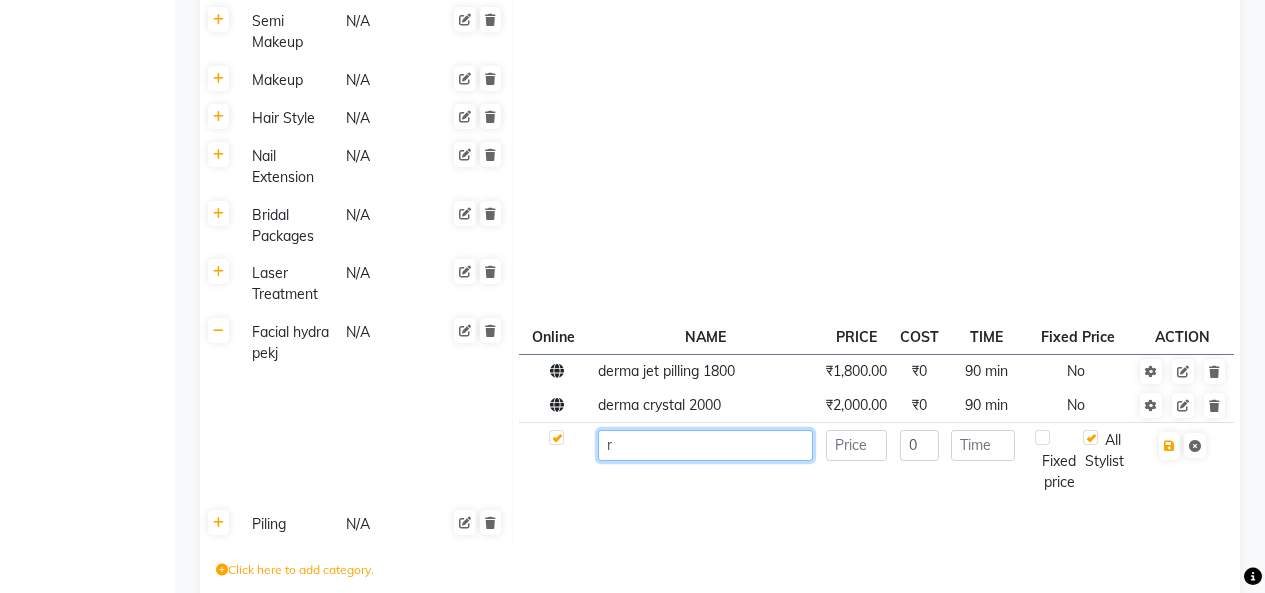 click on "r" 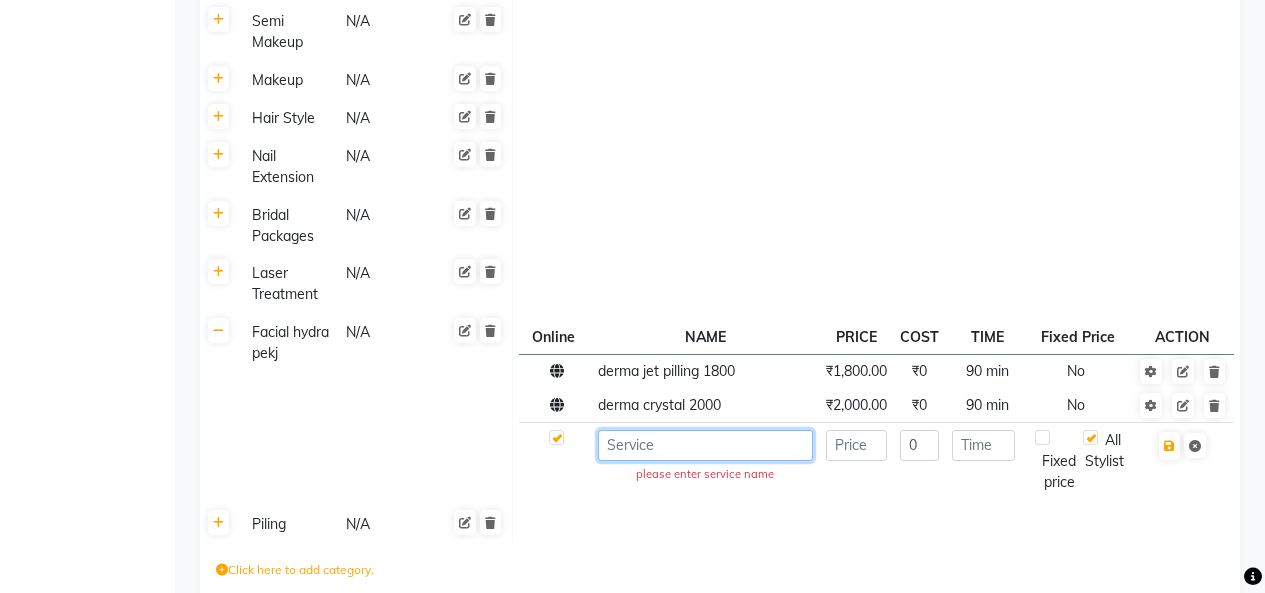 click 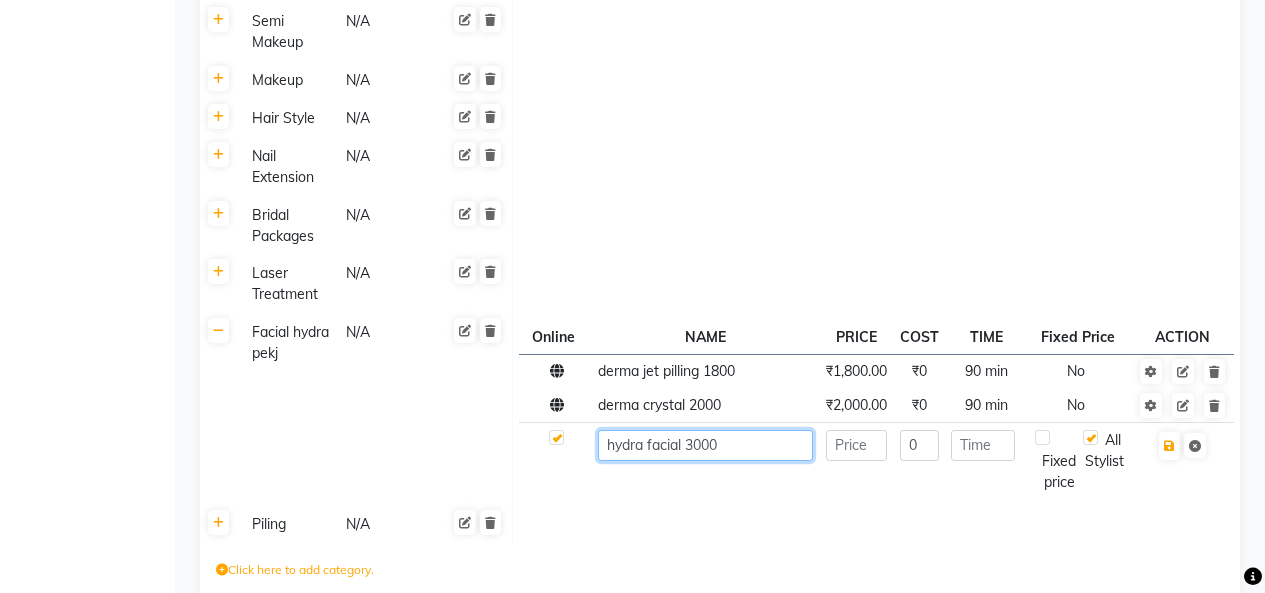 type on "hydra facial 3000" 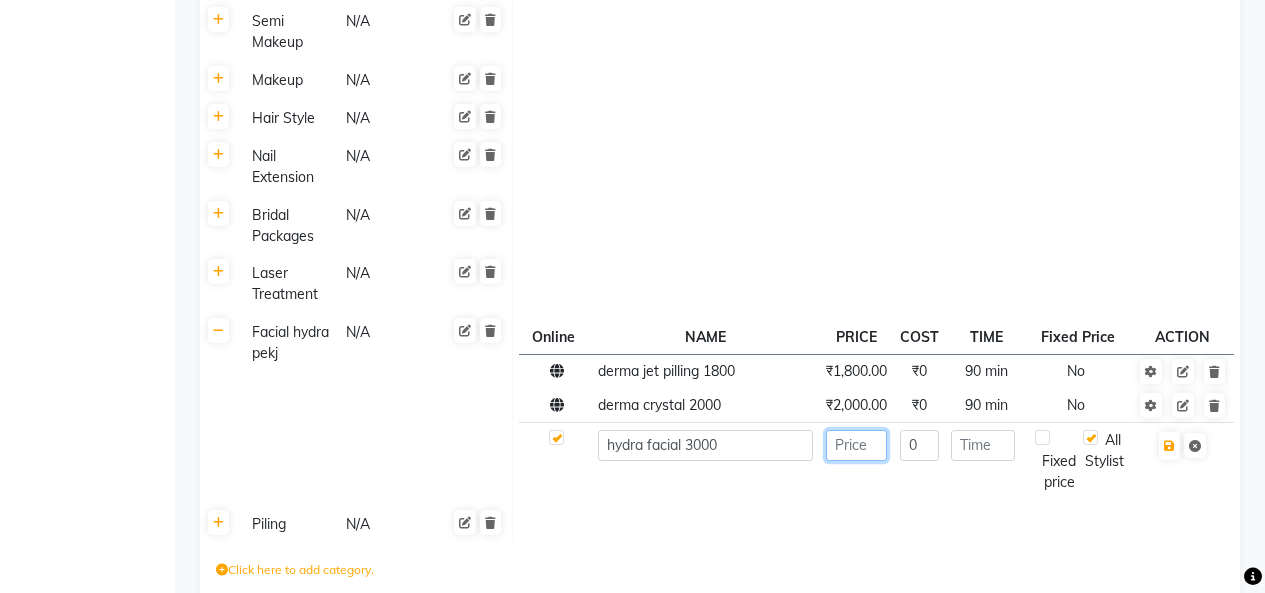 click 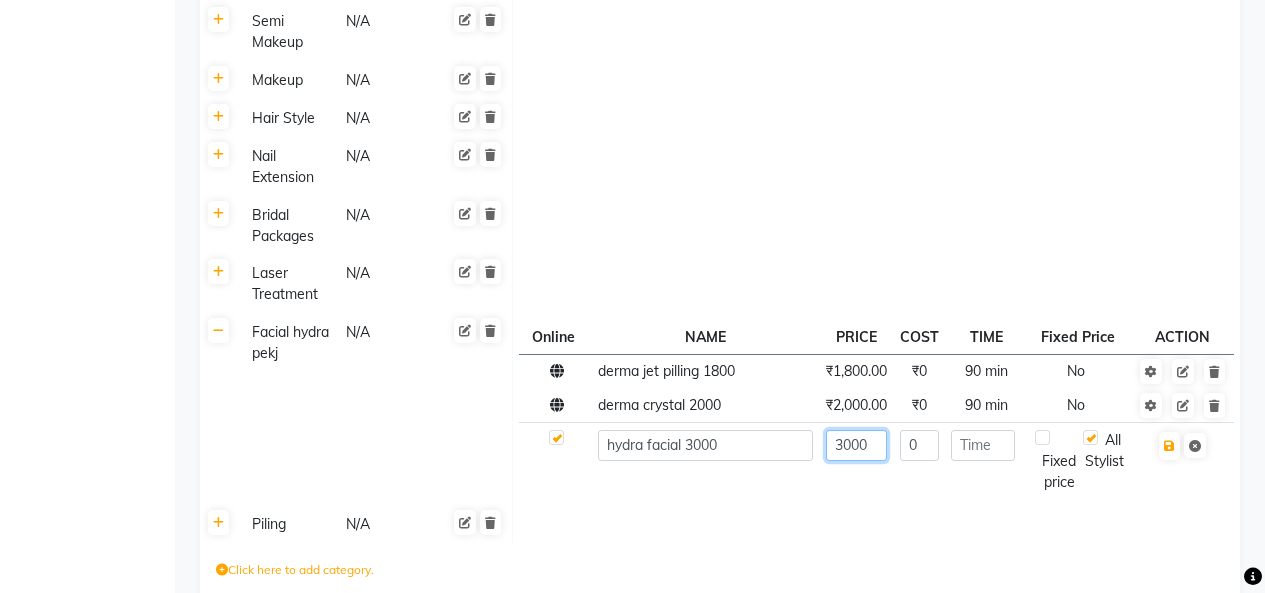 type on "3000" 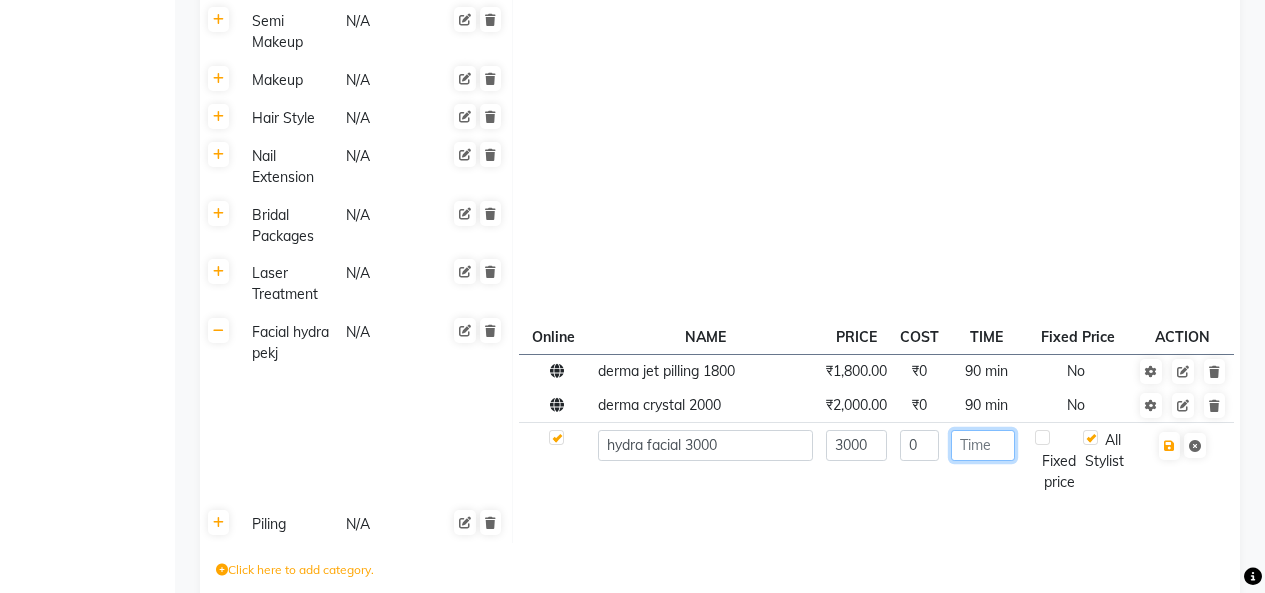 click 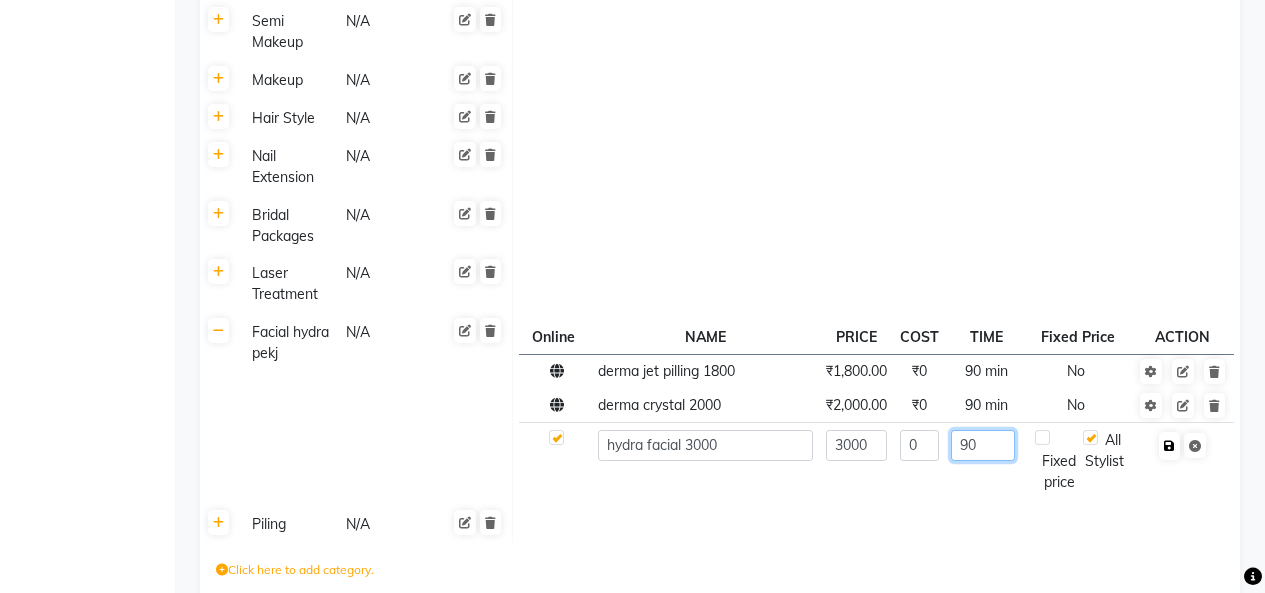 type on "90" 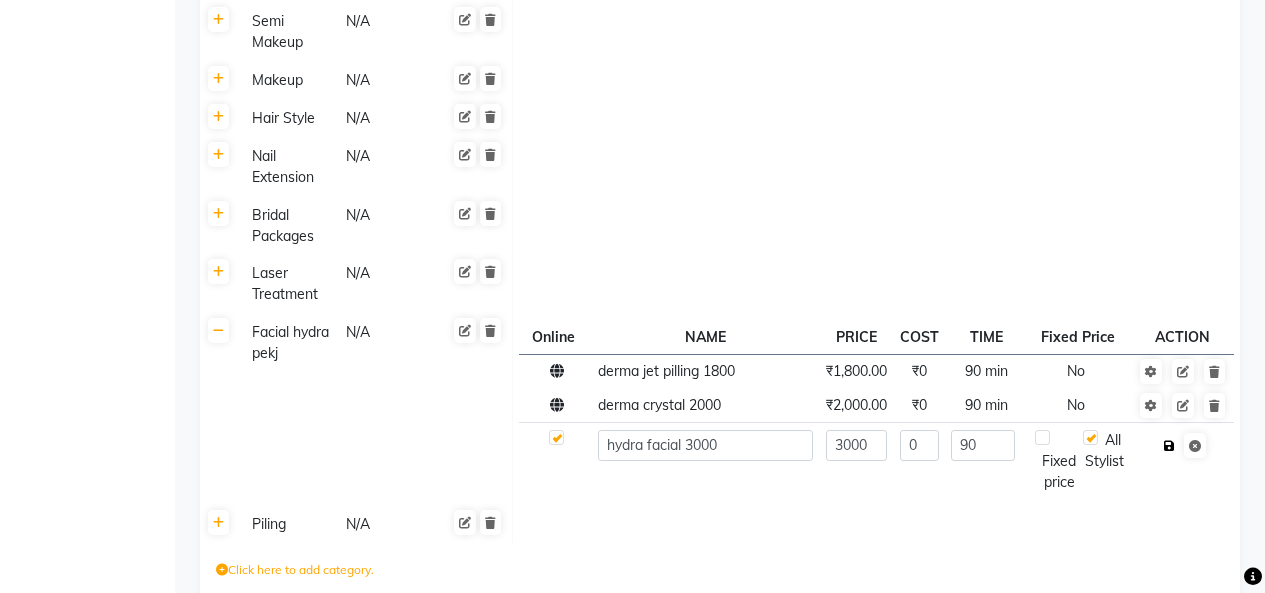 click at bounding box center [1169, 446] 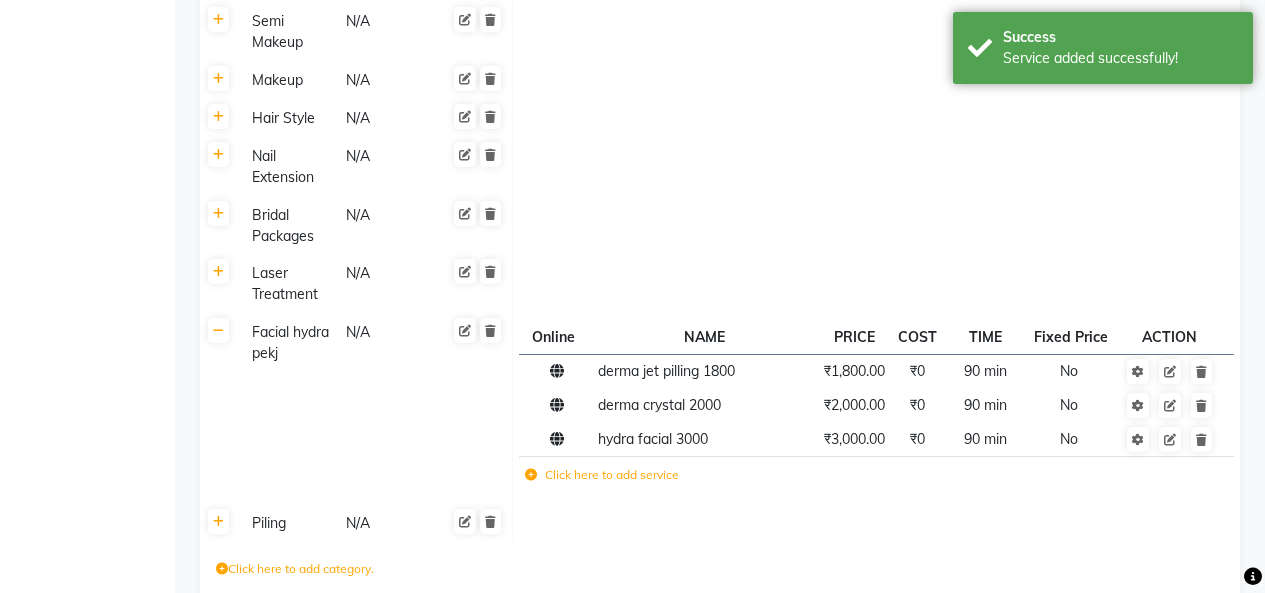 click on "Click here to add service" 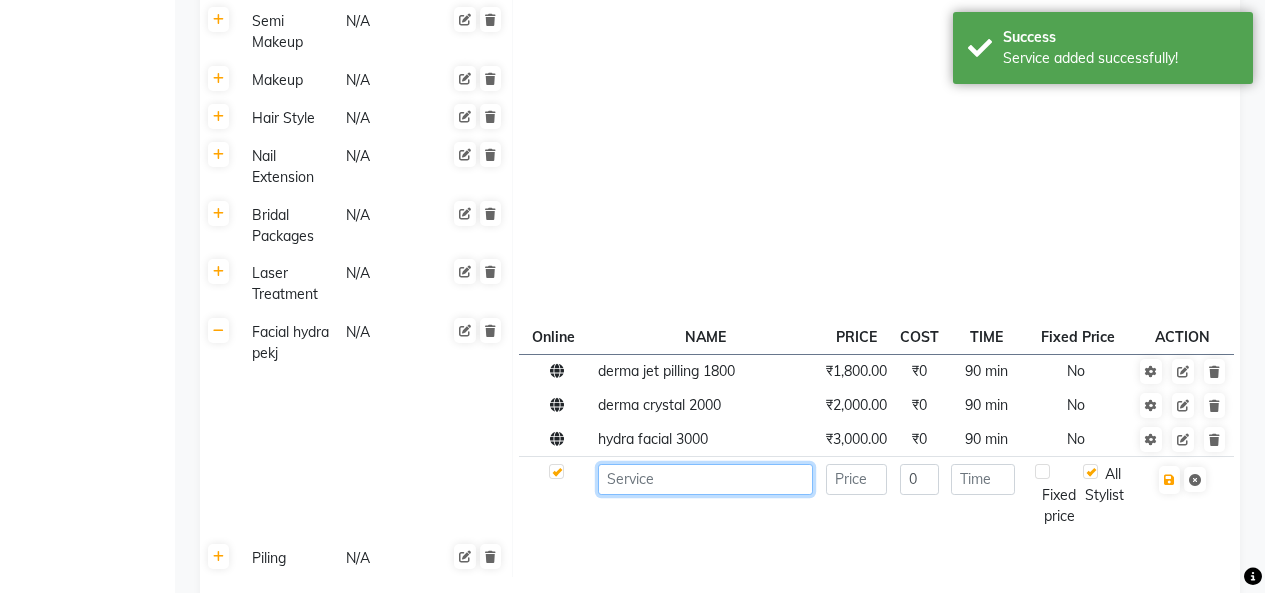 click 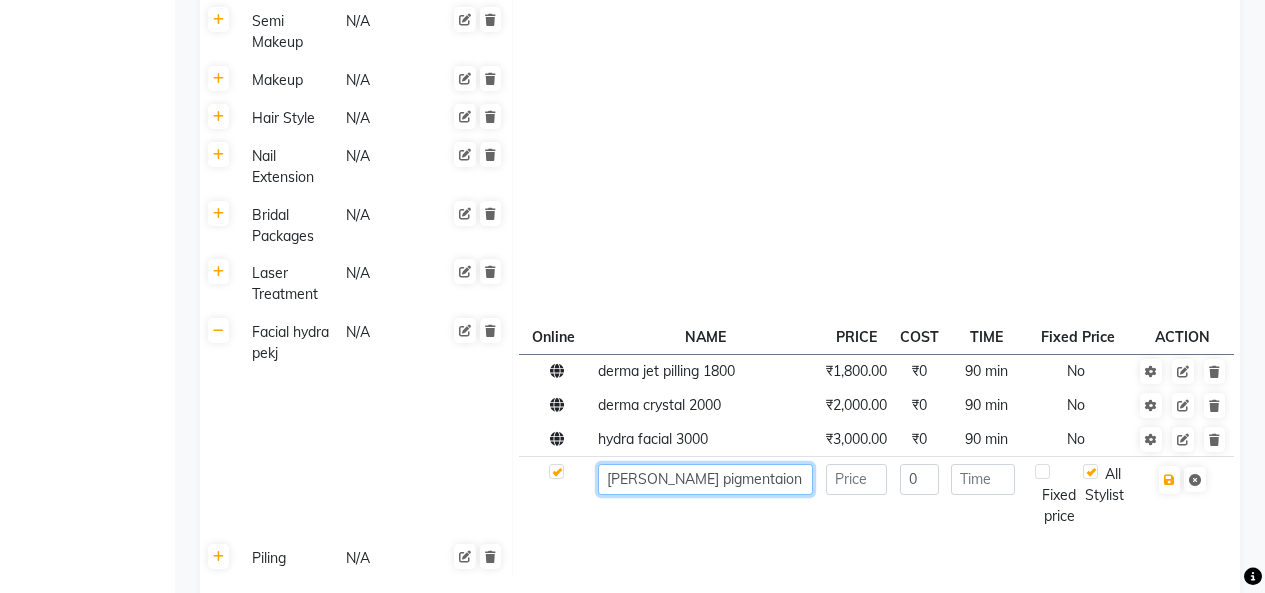 type on "[PERSON_NAME] pigmentaion 3000" 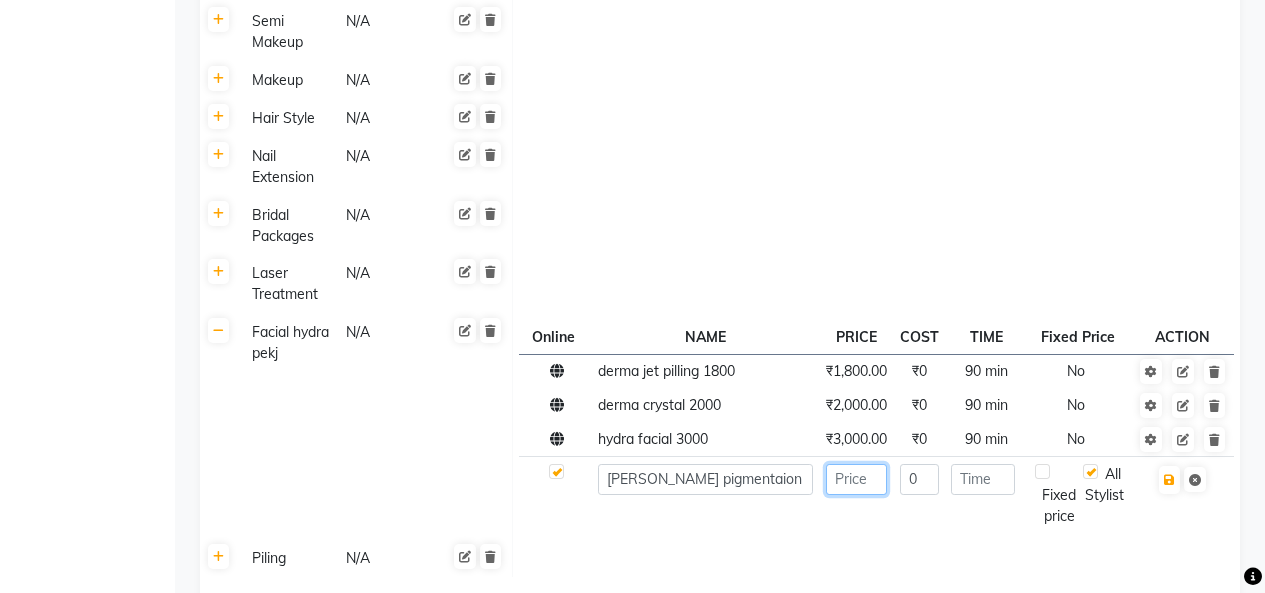 click 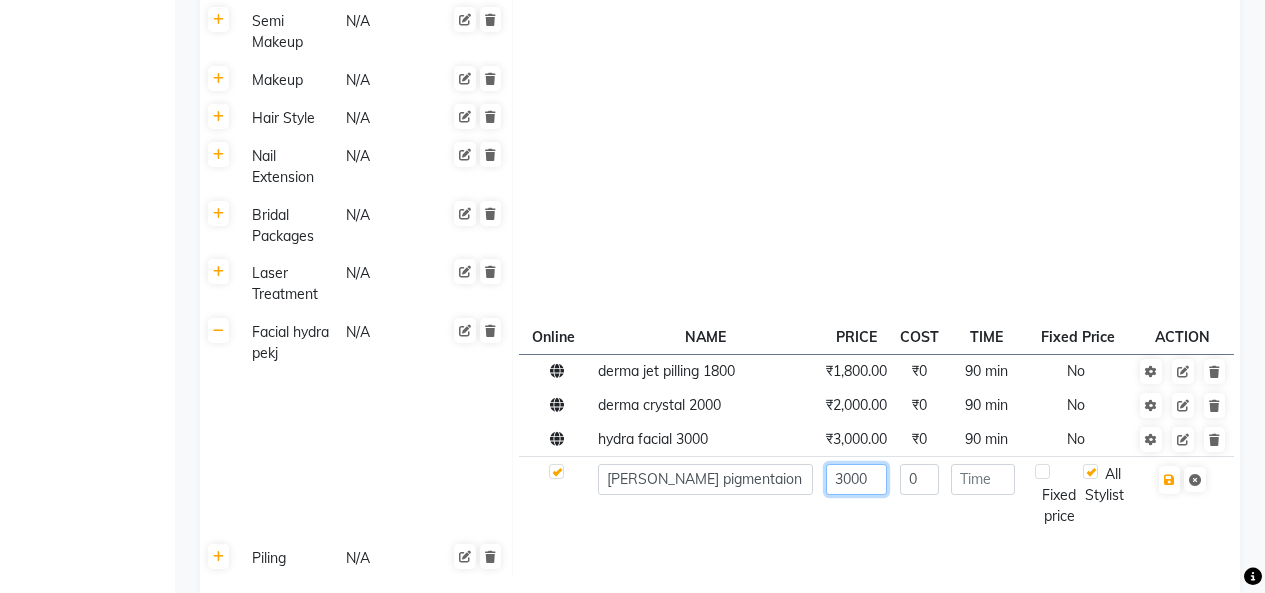 type on "3000" 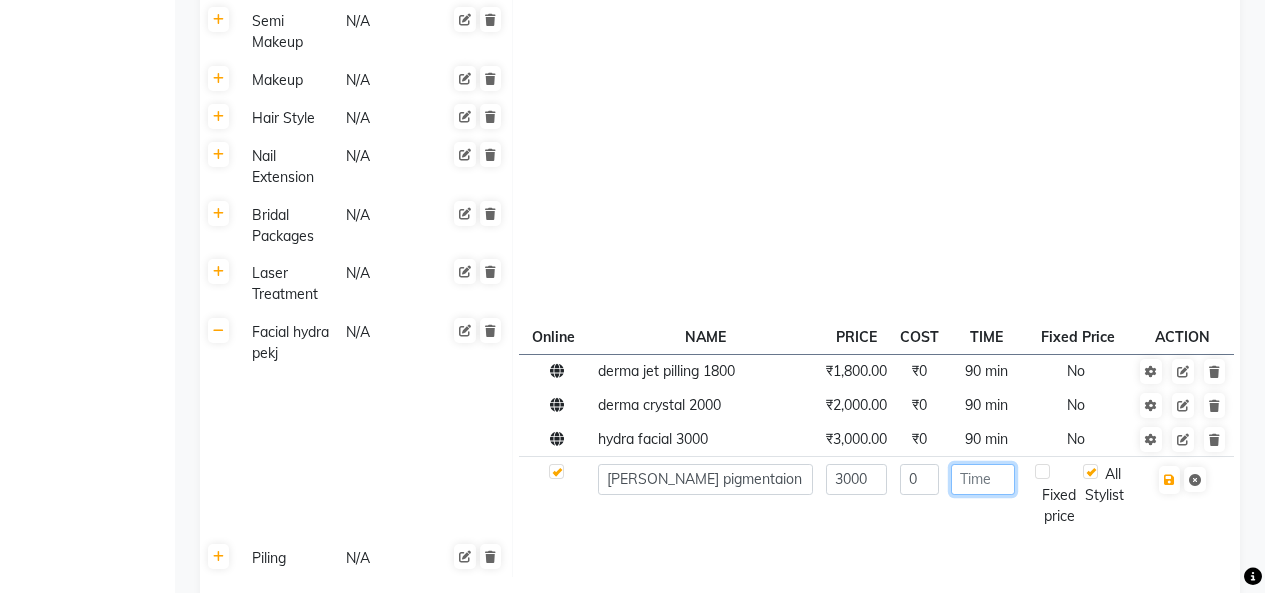 click 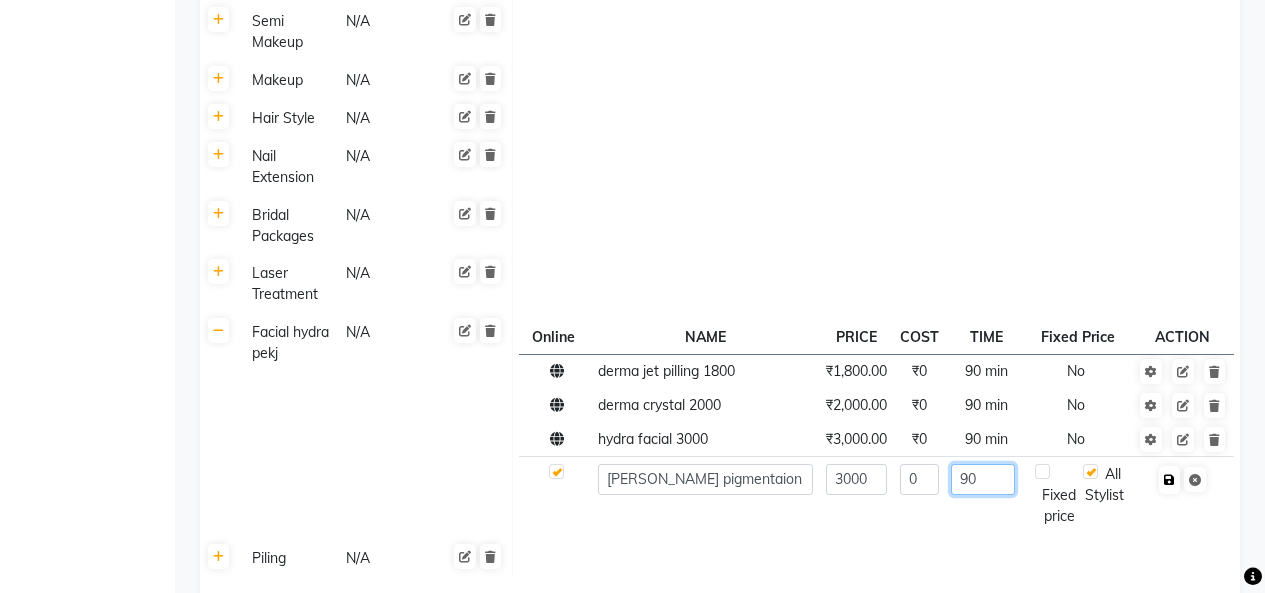 type on "90" 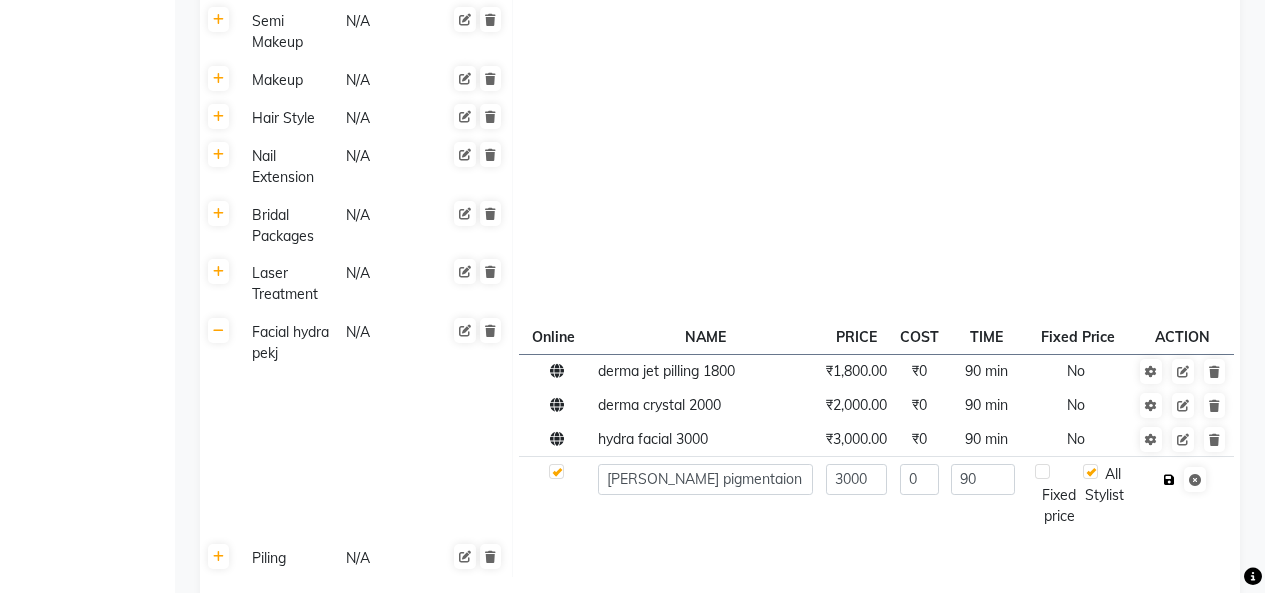 click at bounding box center (1169, 480) 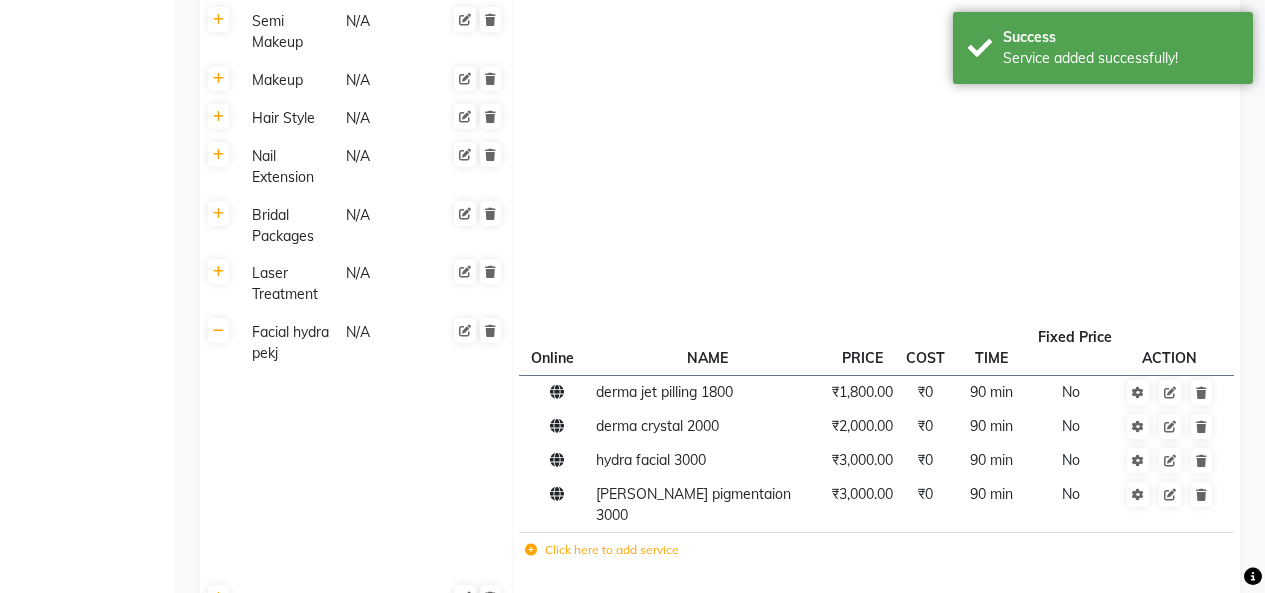 click on "Click here to add service" 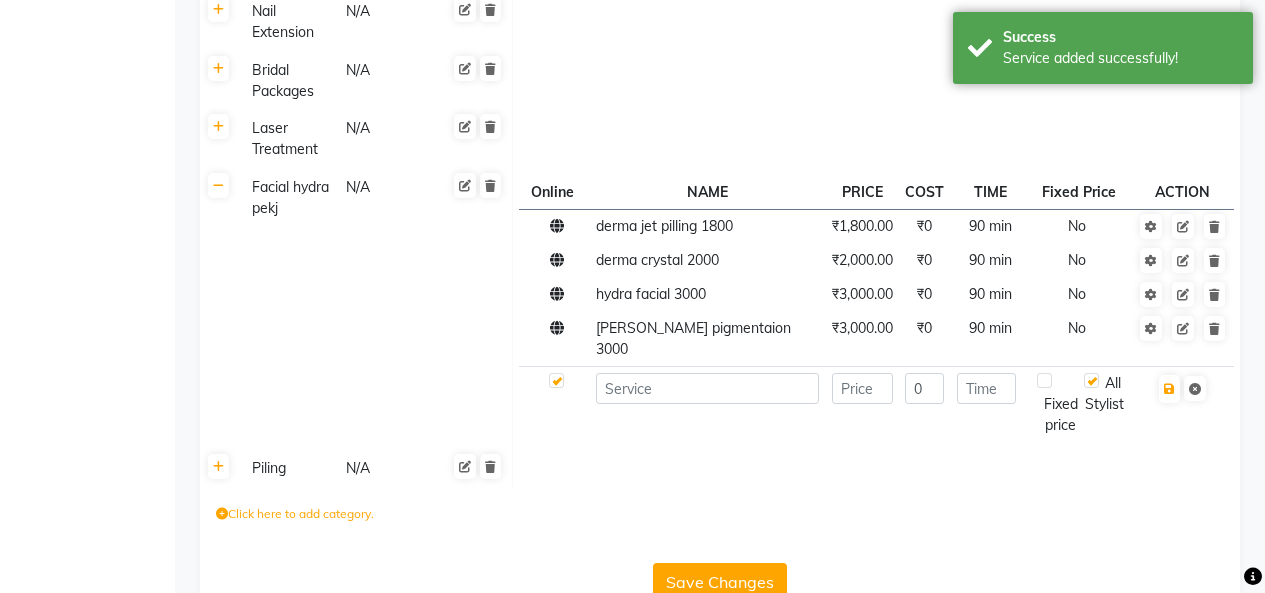 scroll, scrollTop: 1982, scrollLeft: 0, axis: vertical 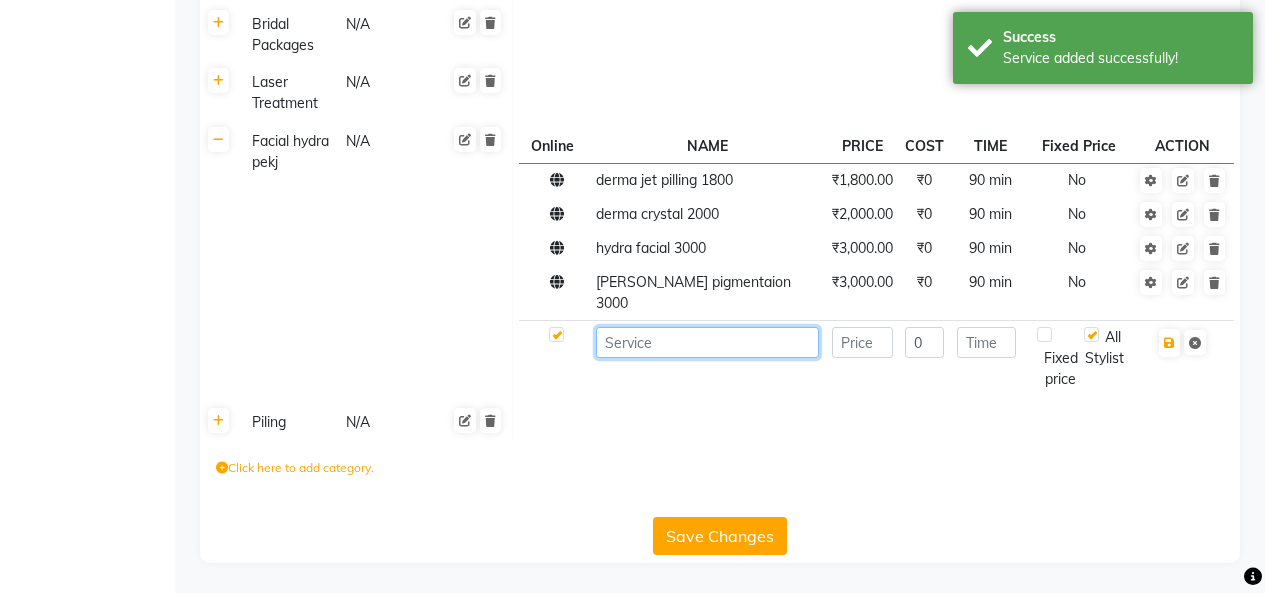 click 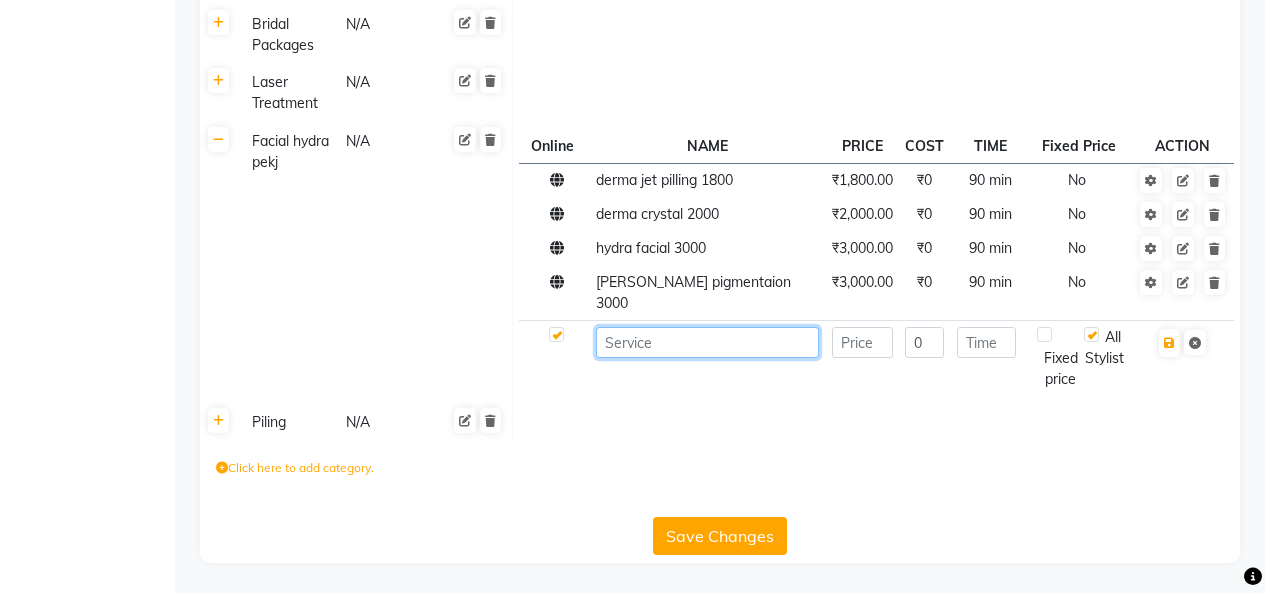click 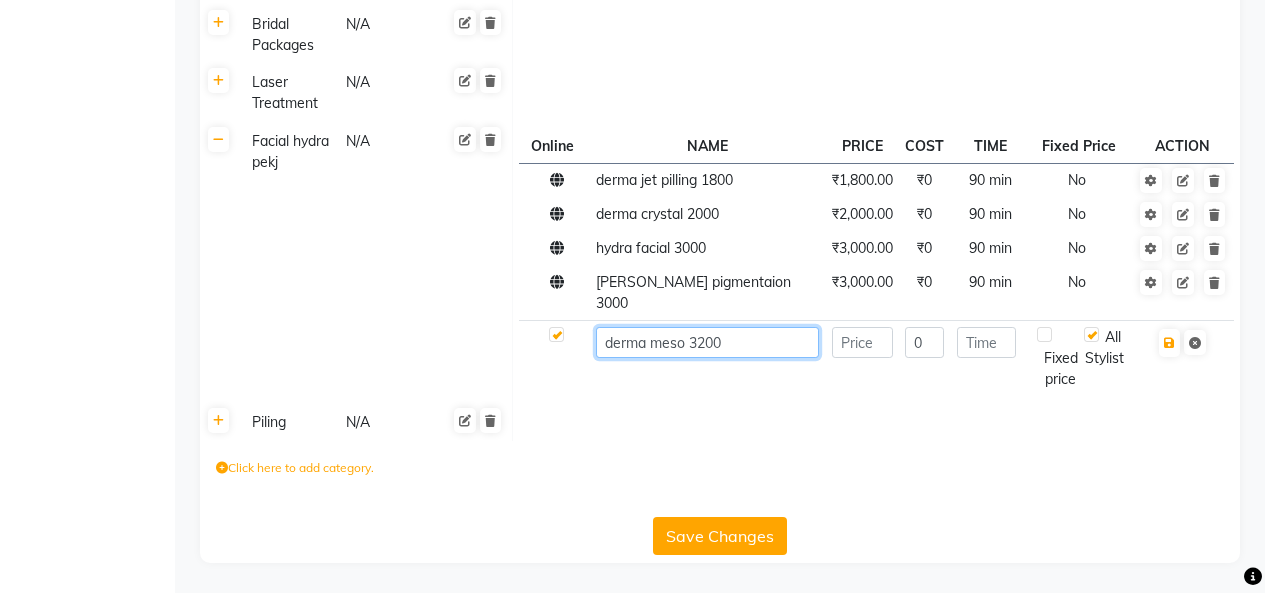 type on "derma meso 3200" 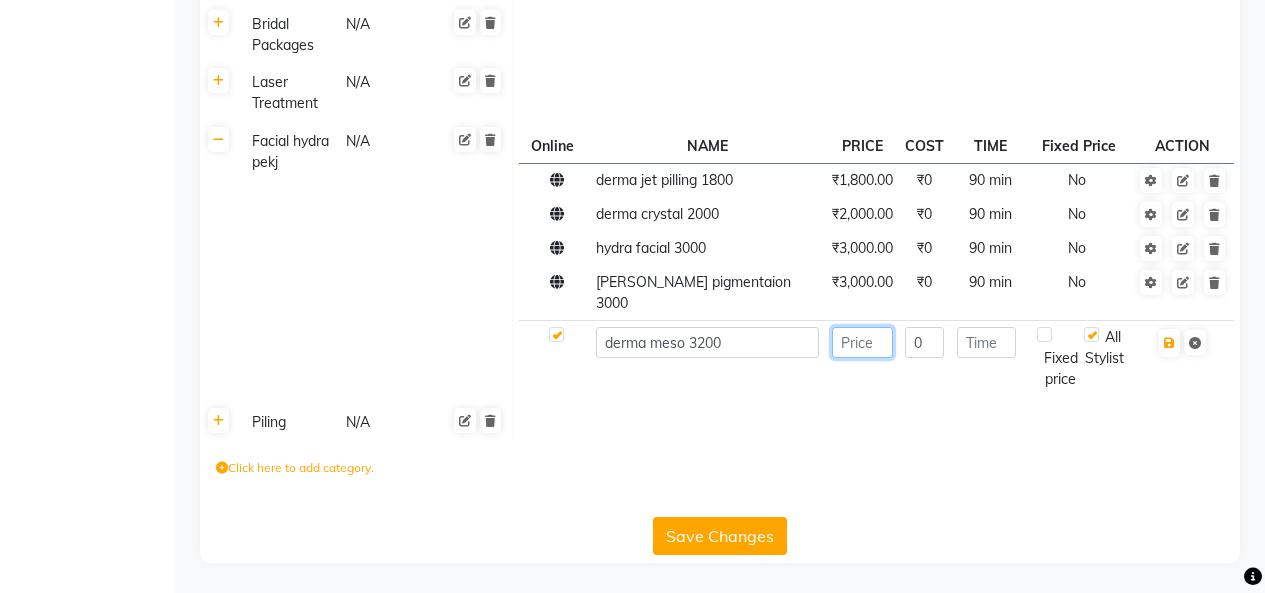 click 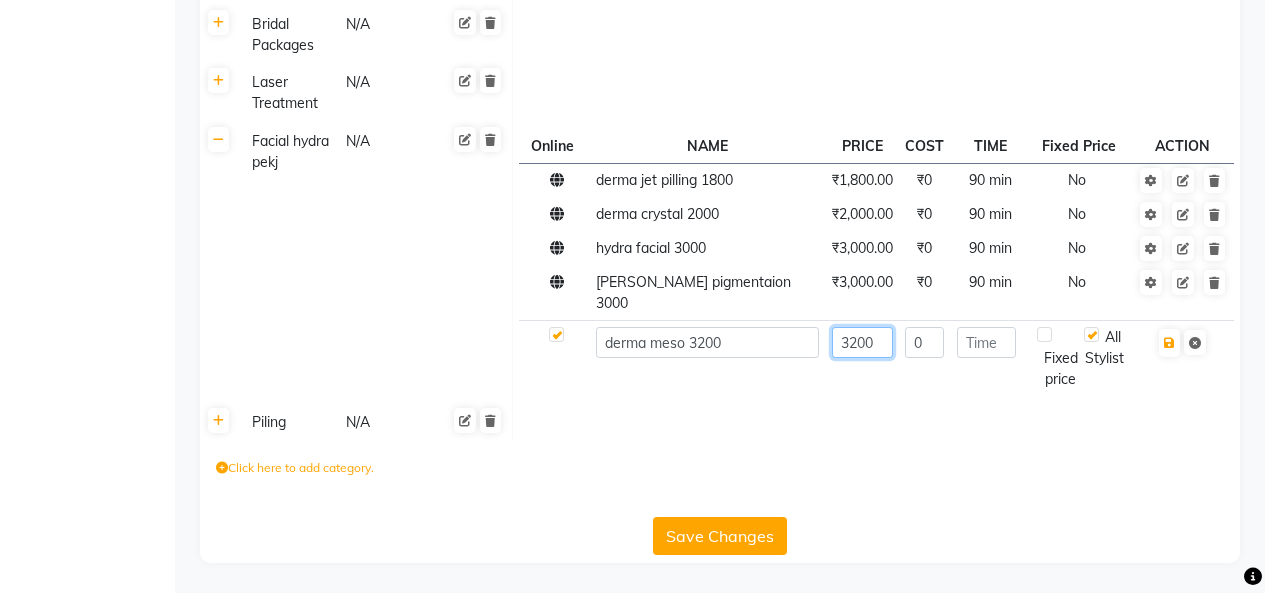 type on "3200" 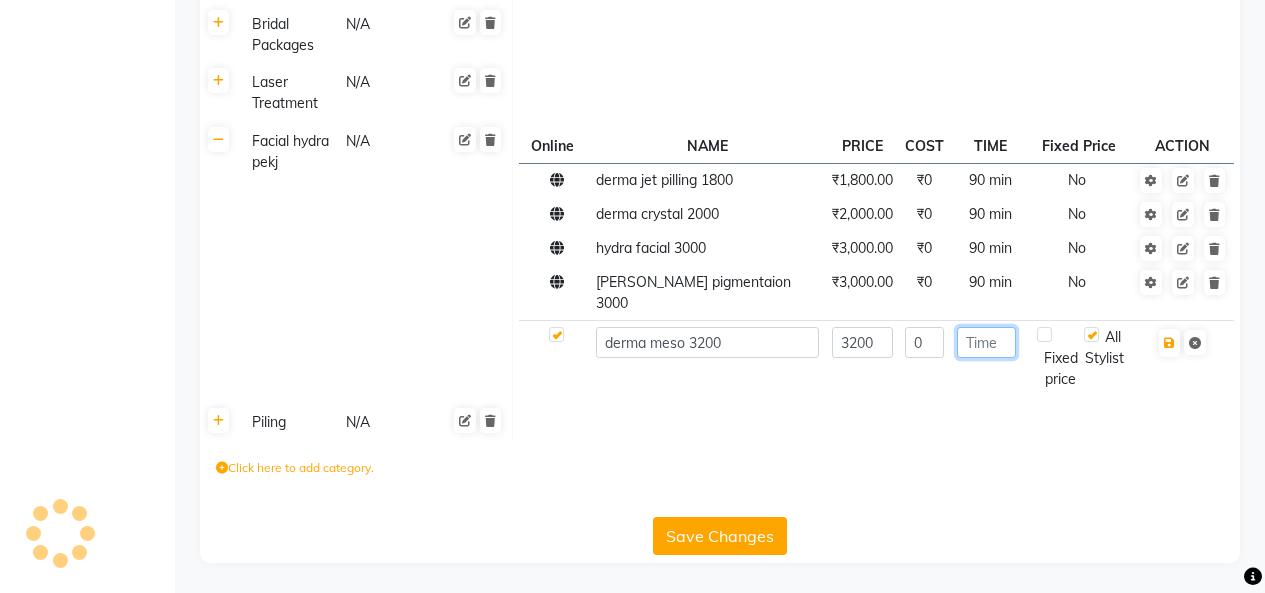 click 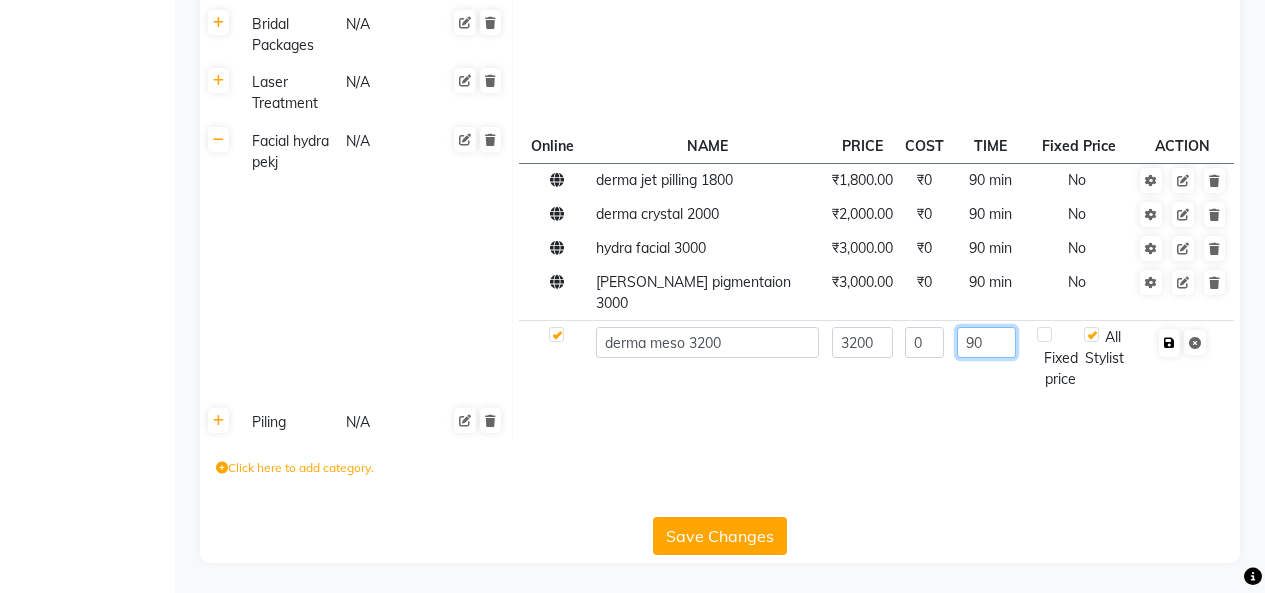 type on "90" 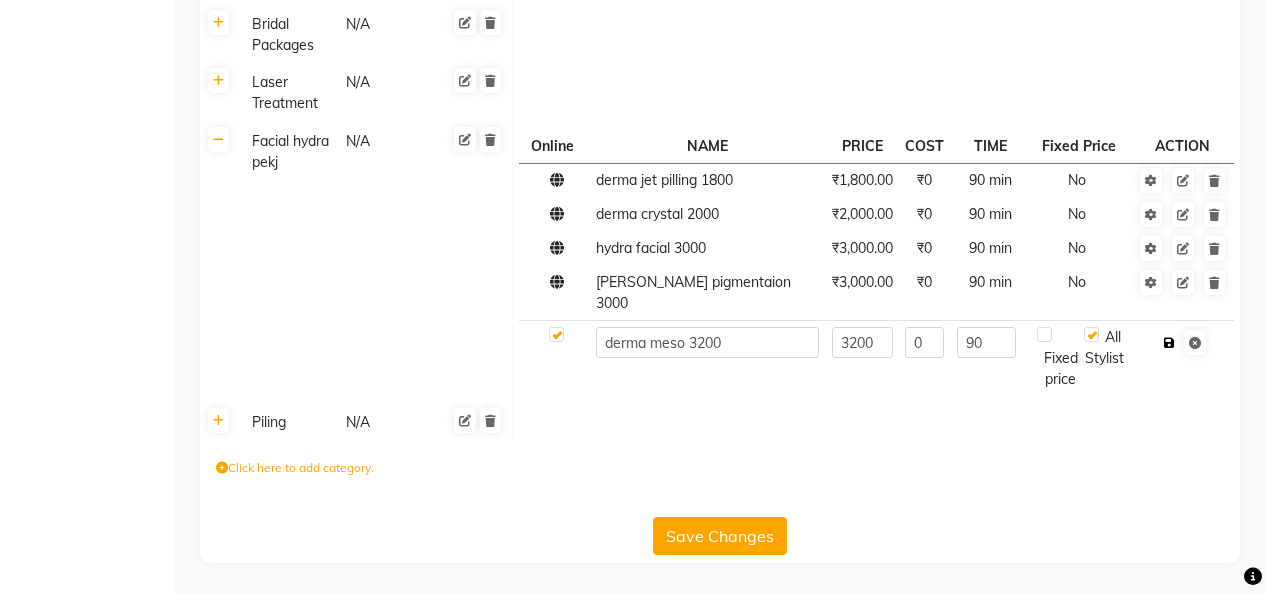 click at bounding box center (1169, 343) 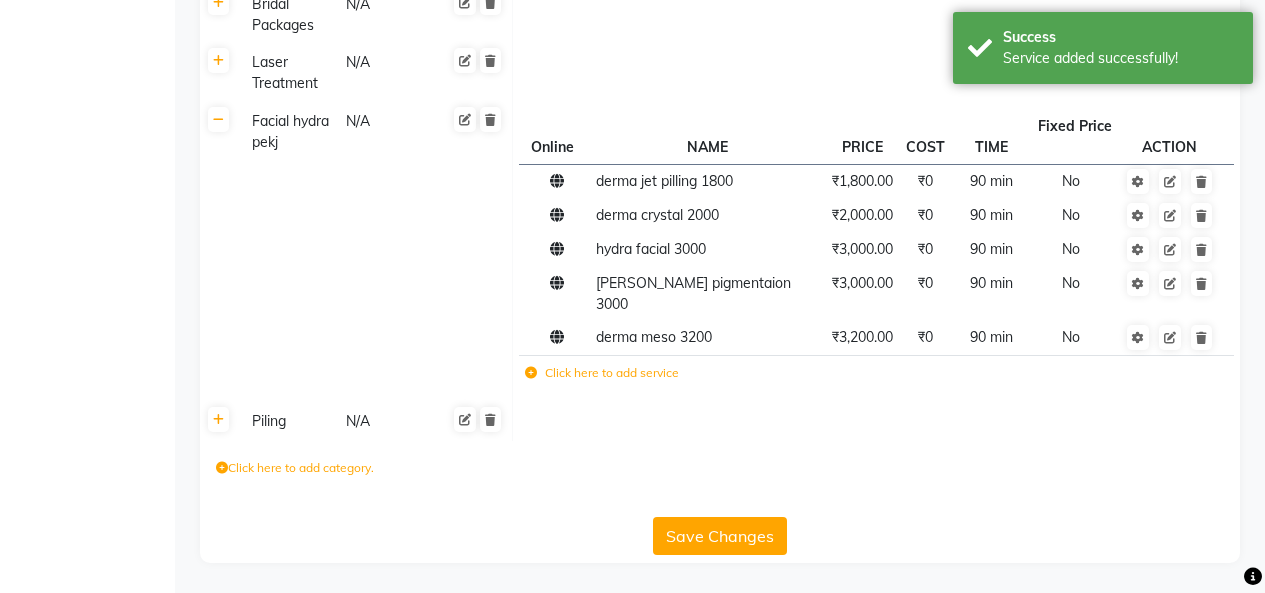 click on "Click here to add service" 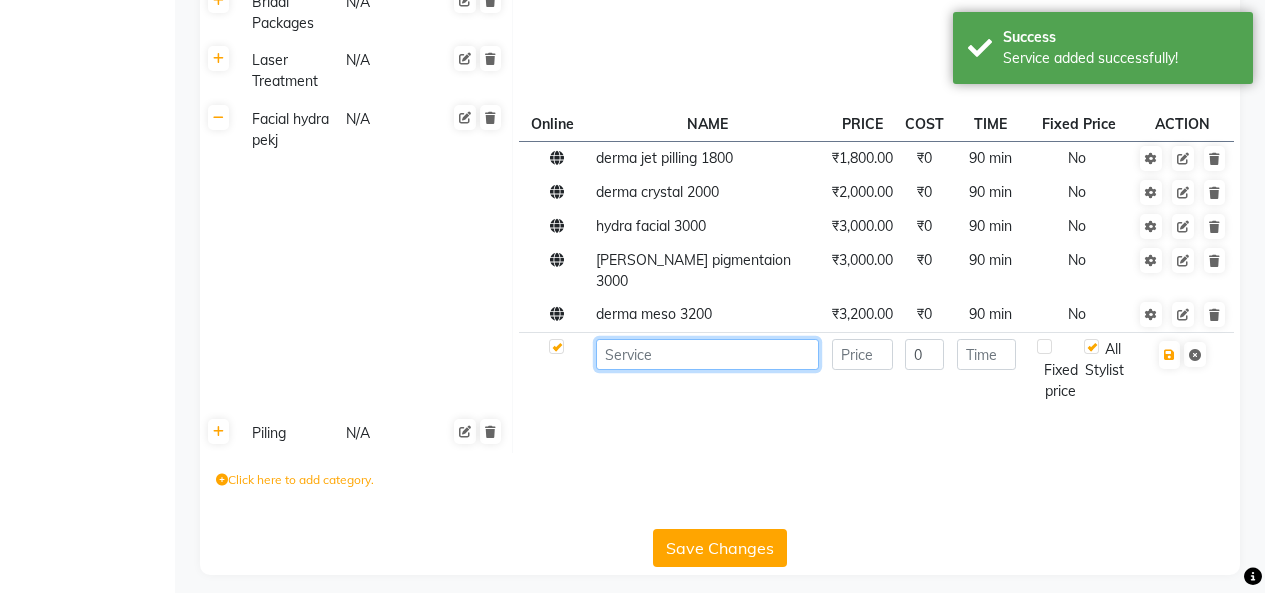 click 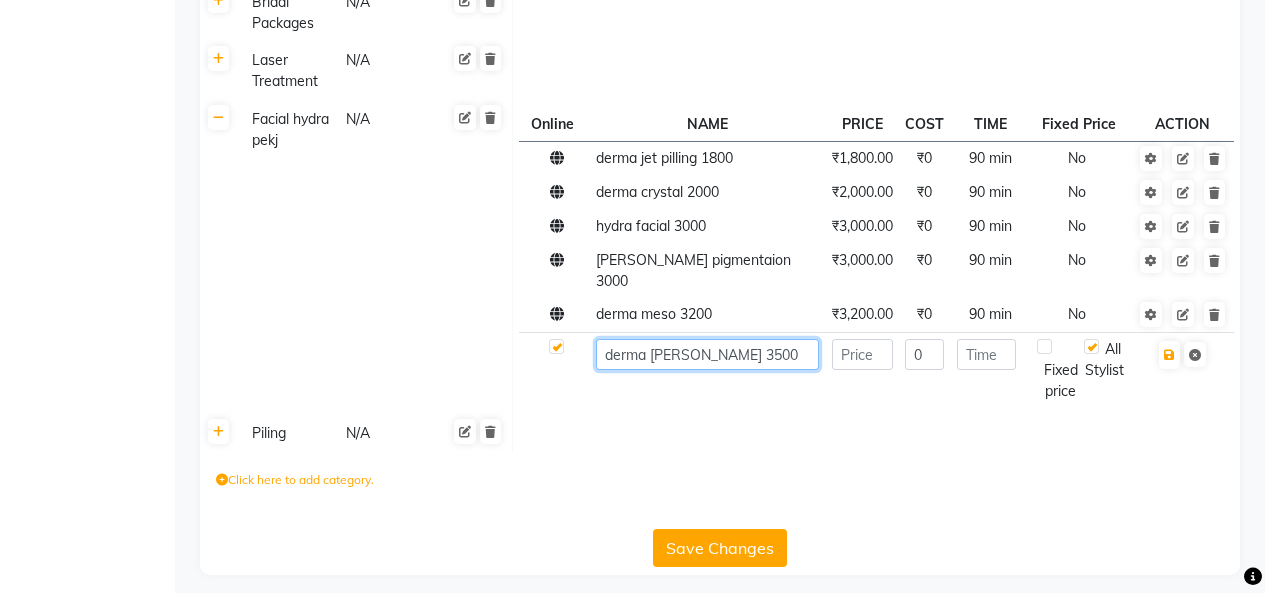 type on "derma [PERSON_NAME] 3500" 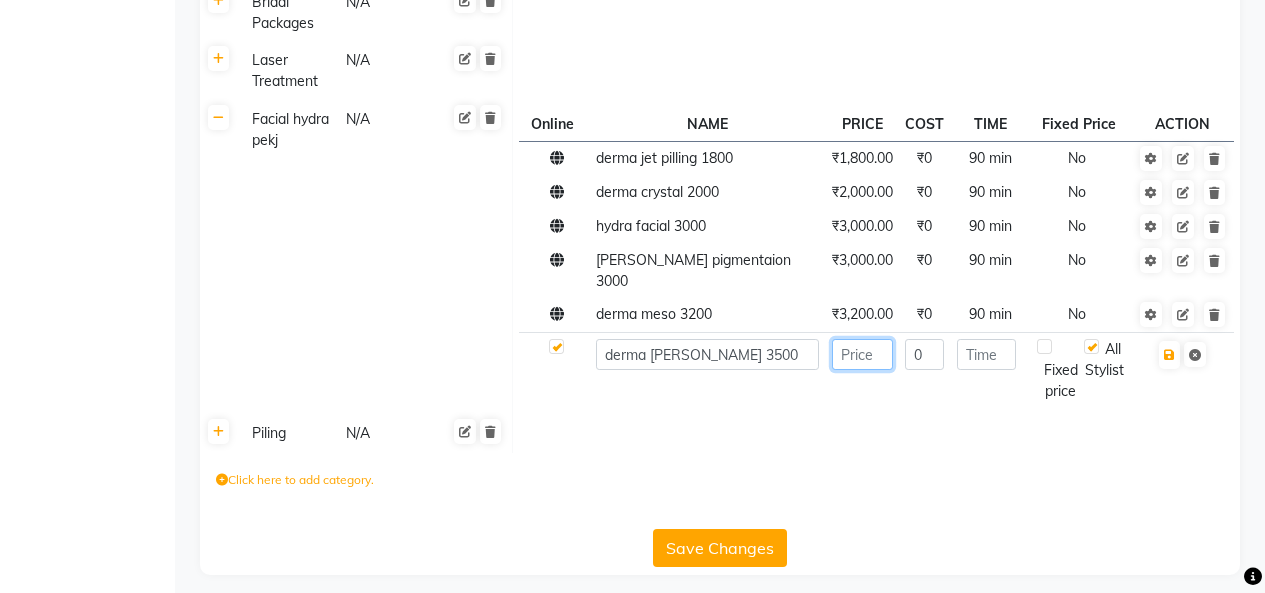 click 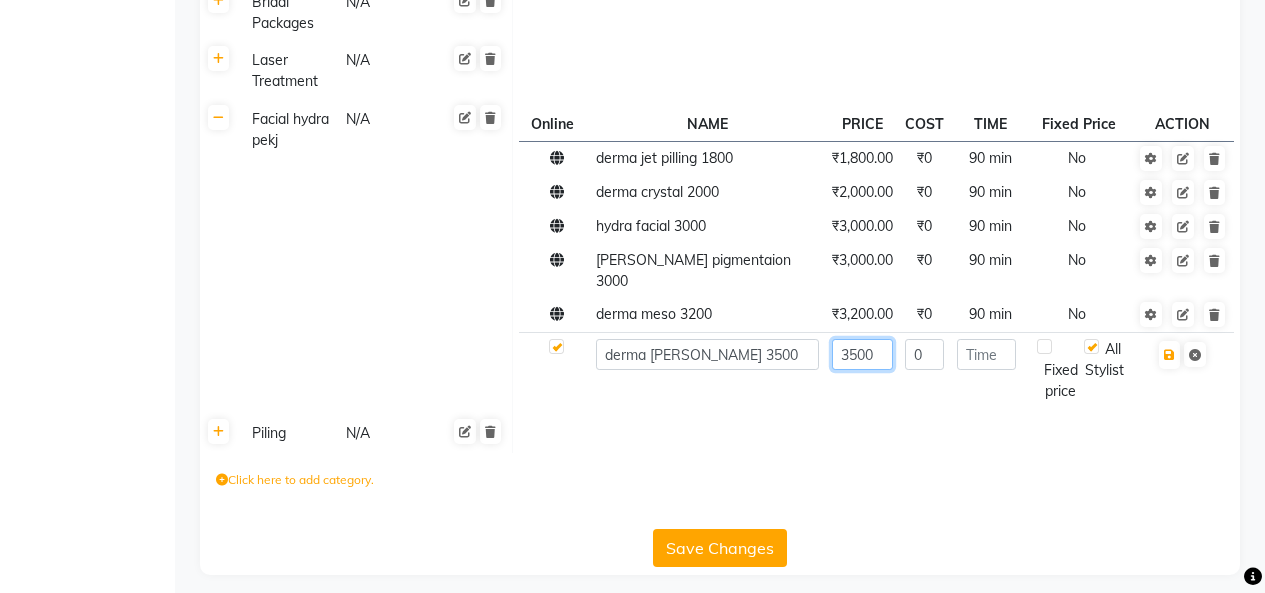 type on "3500" 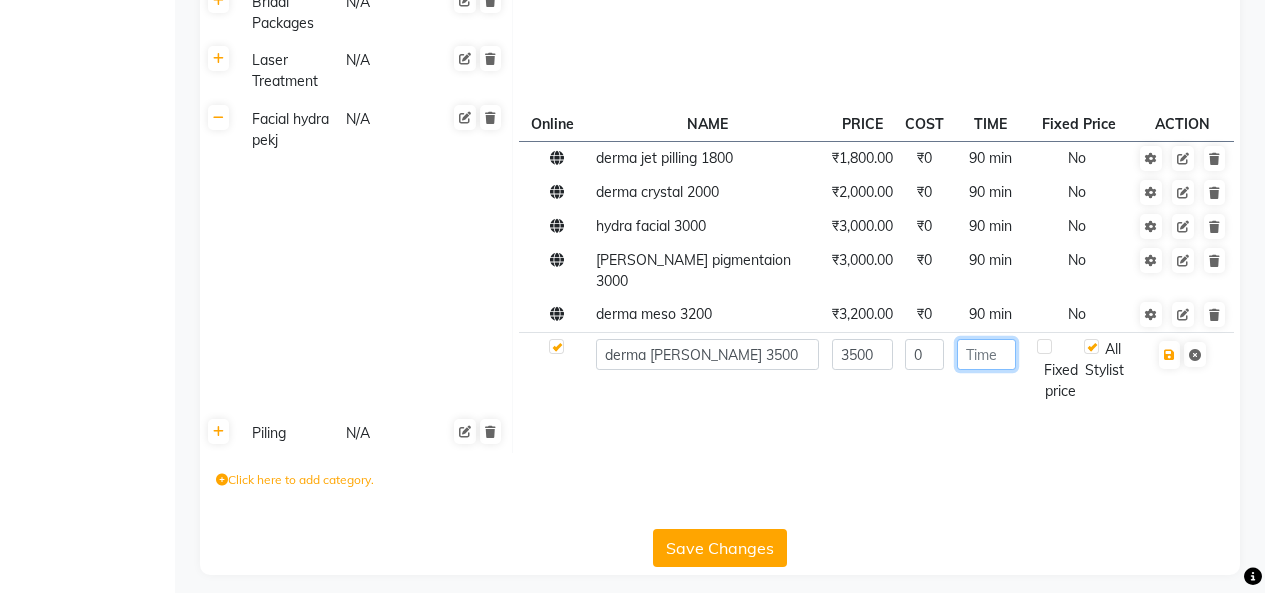 click 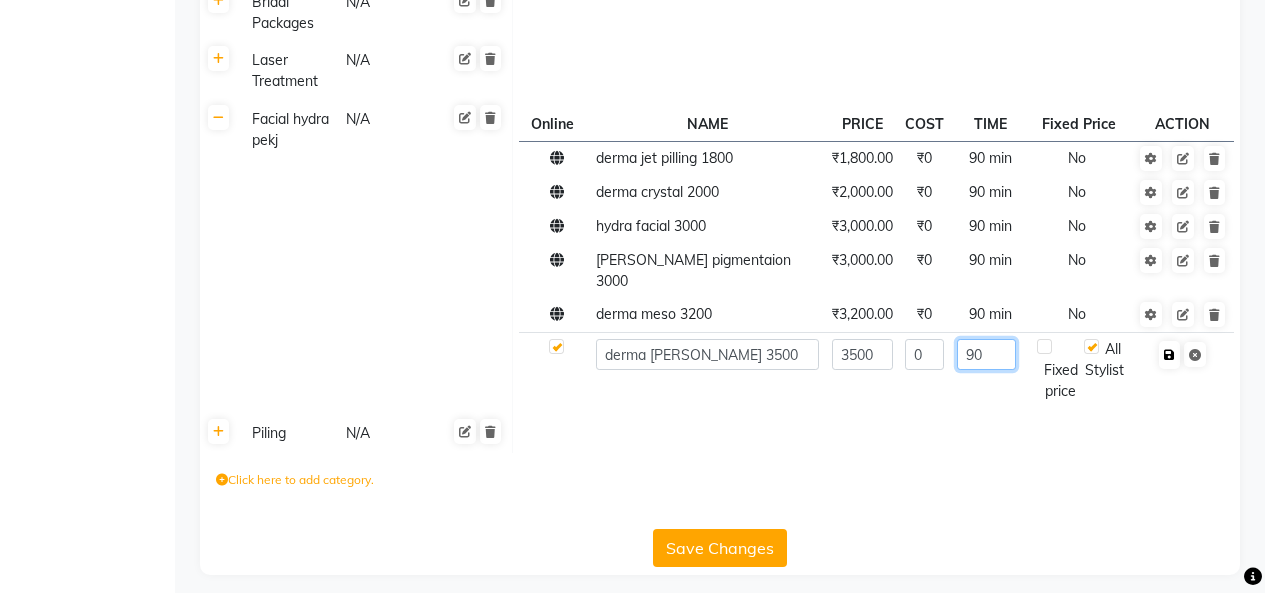 type on "90" 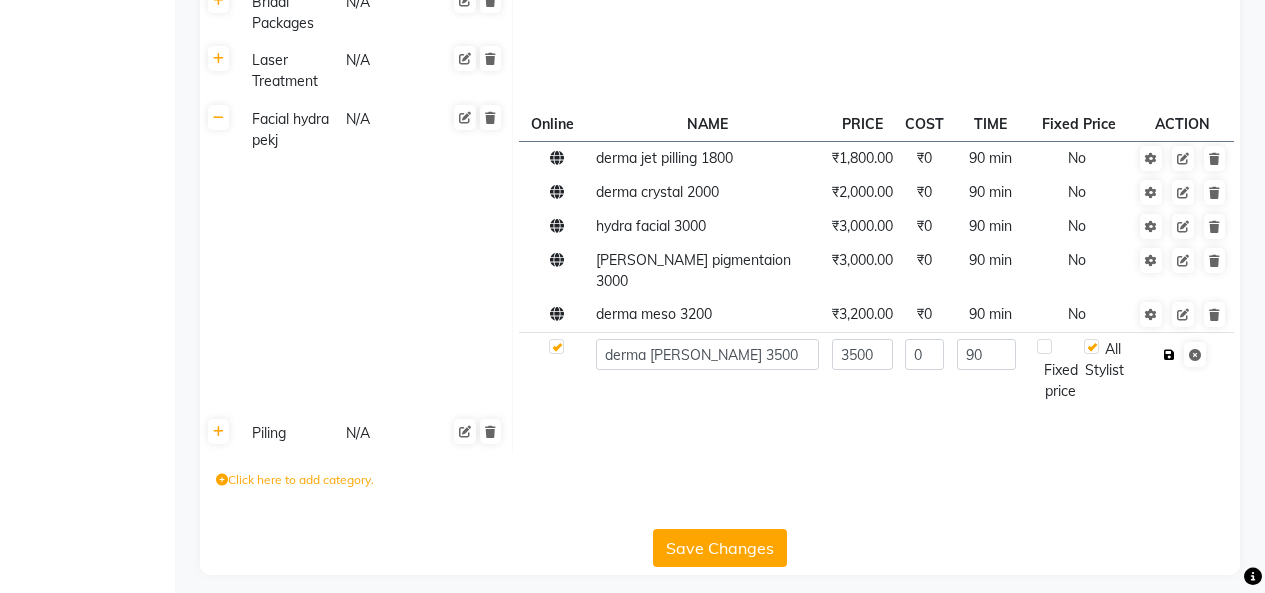 click at bounding box center (1169, 355) 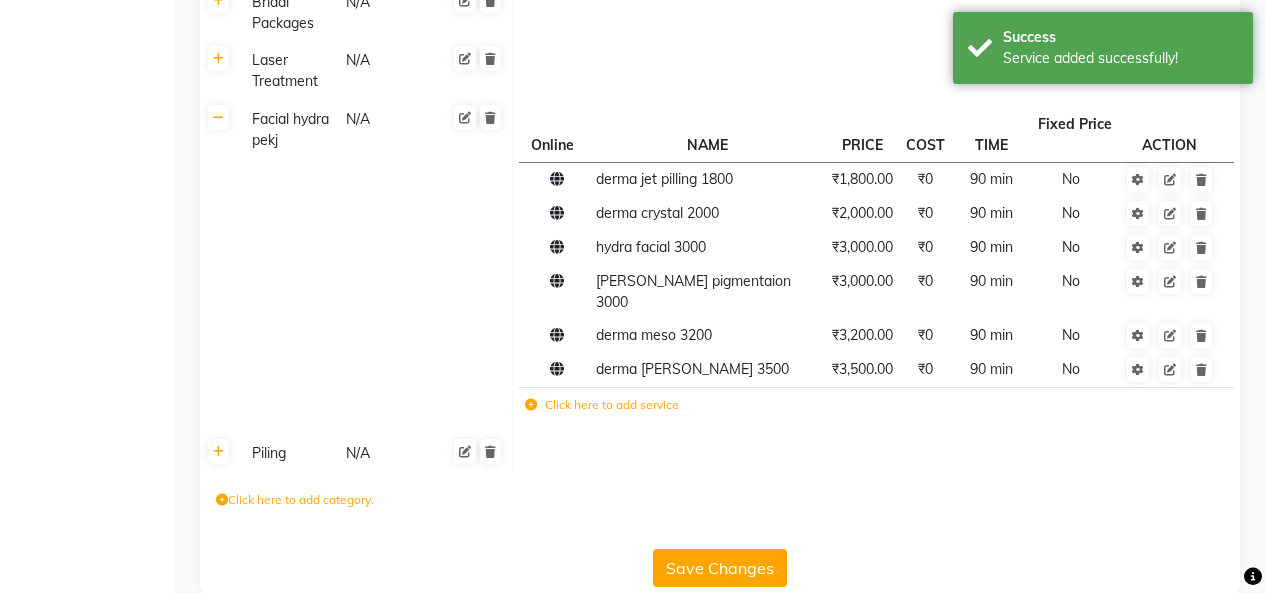 click on "Click here to add service" 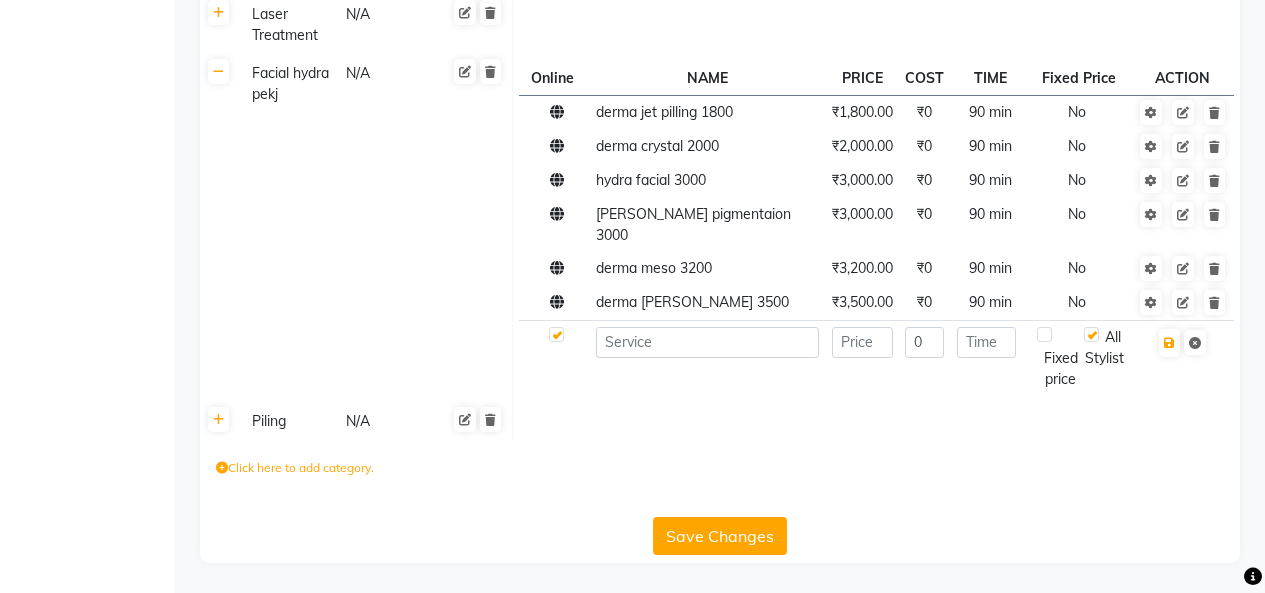 scroll, scrollTop: 2050, scrollLeft: 0, axis: vertical 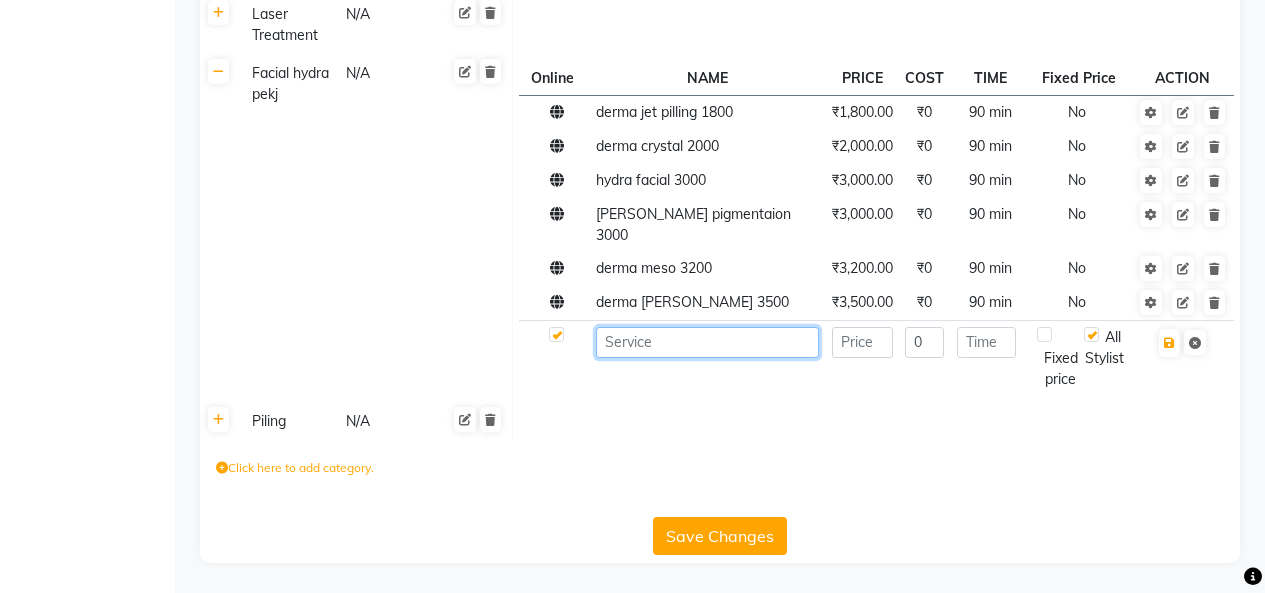 click 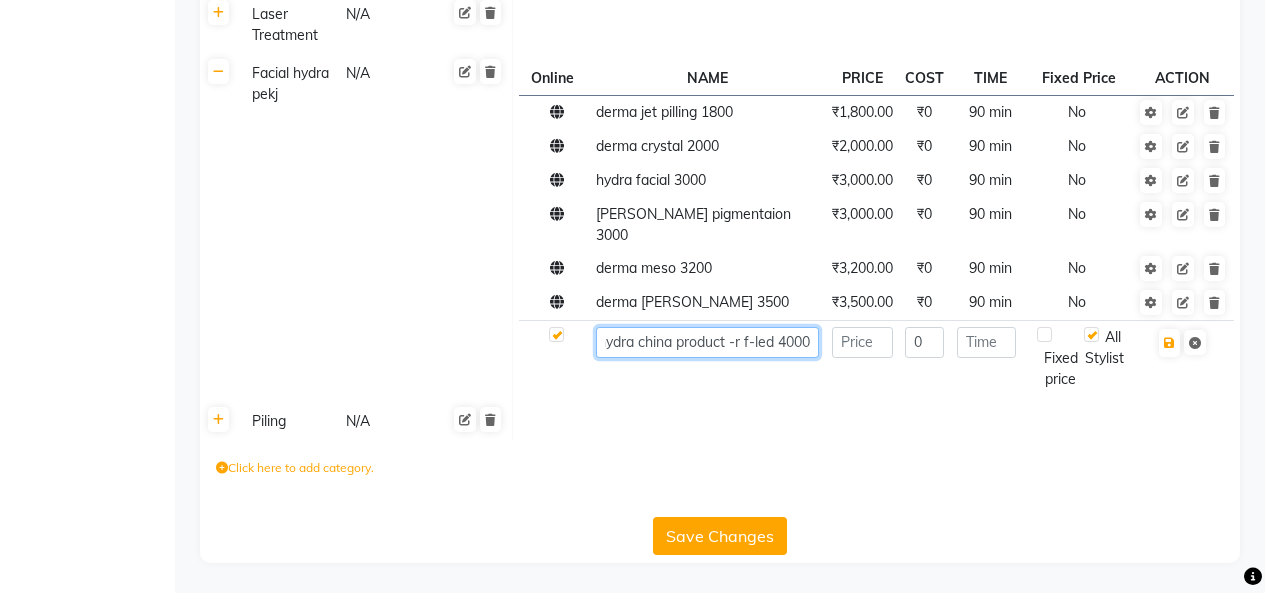 scroll, scrollTop: 0, scrollLeft: 16, axis: horizontal 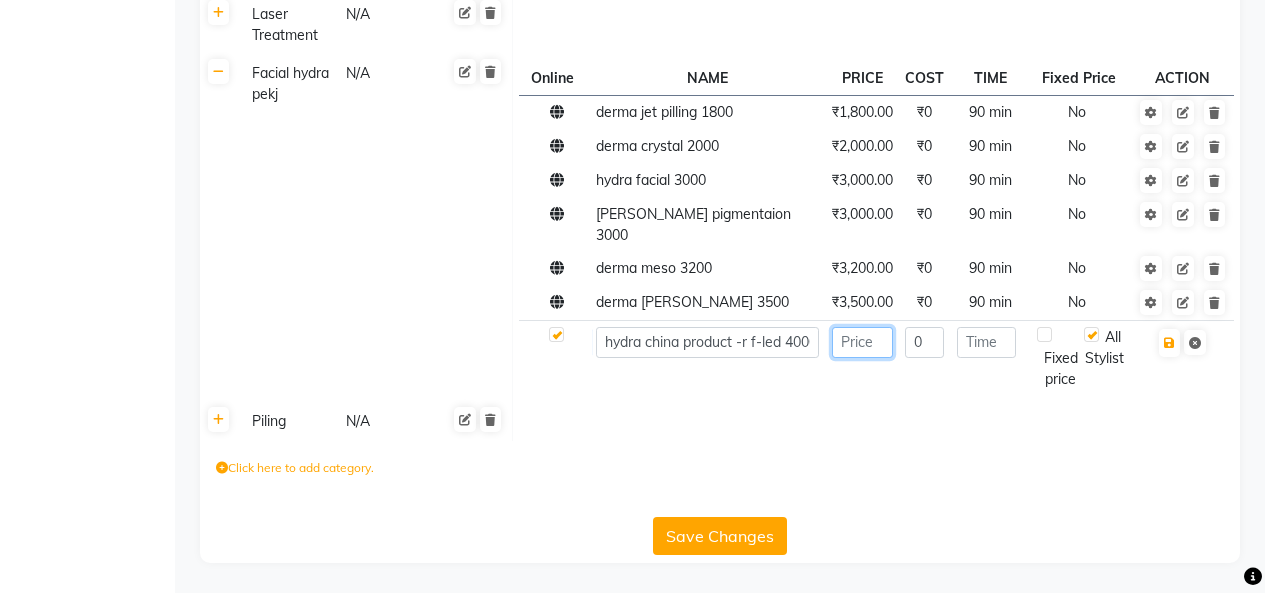 click 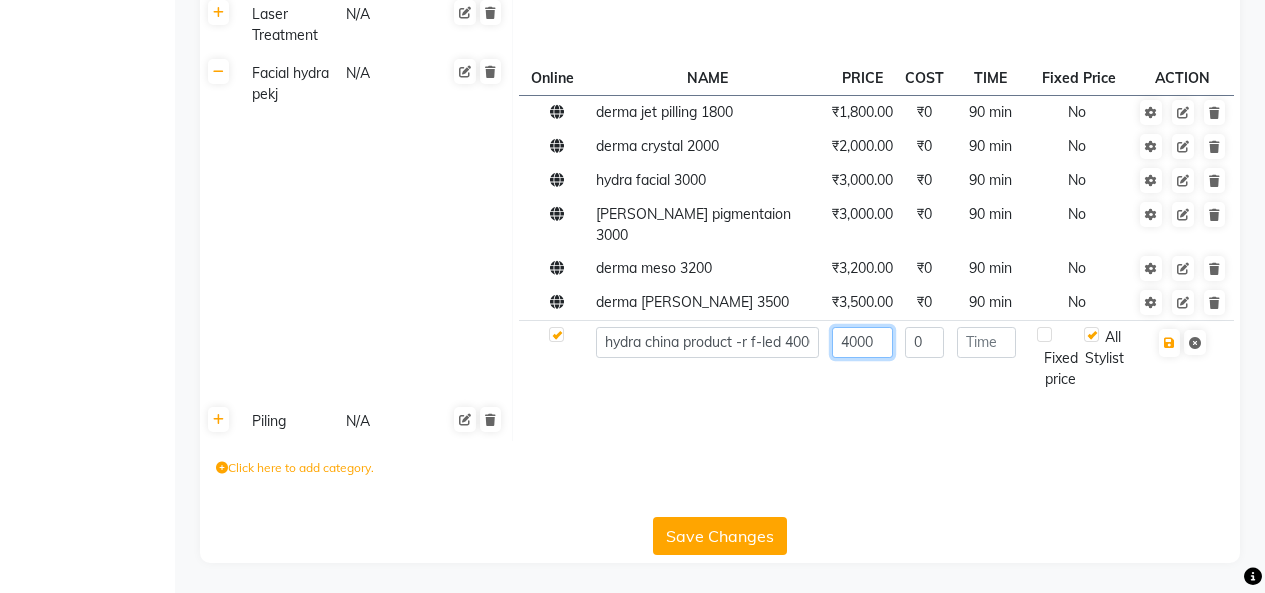type on "4000" 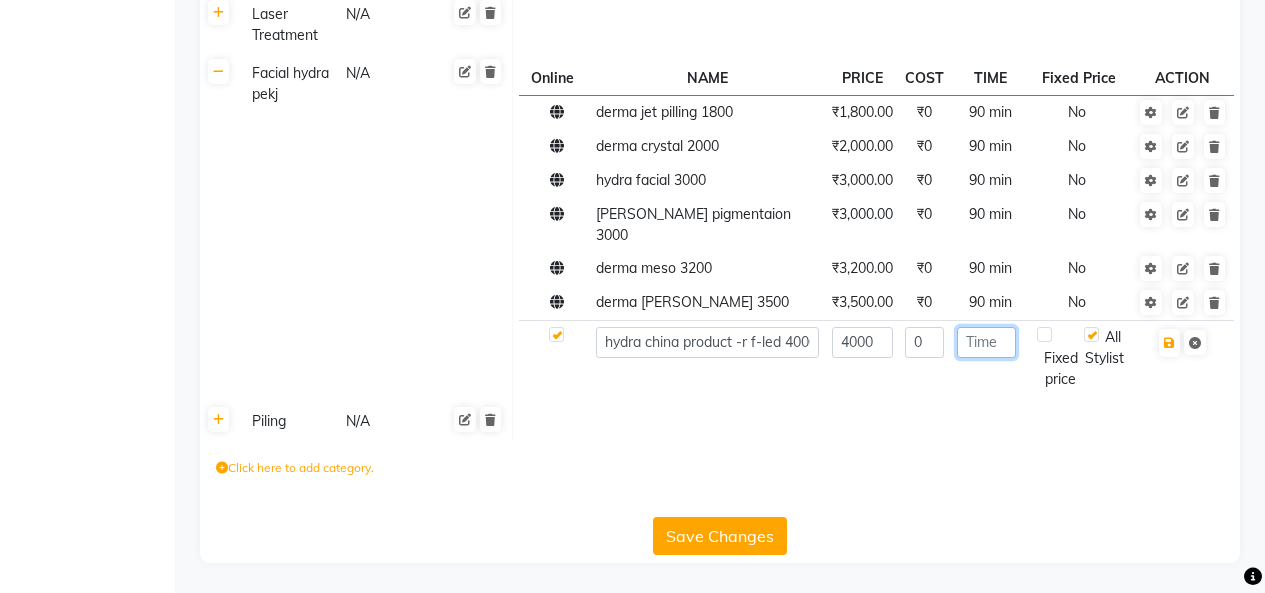 click 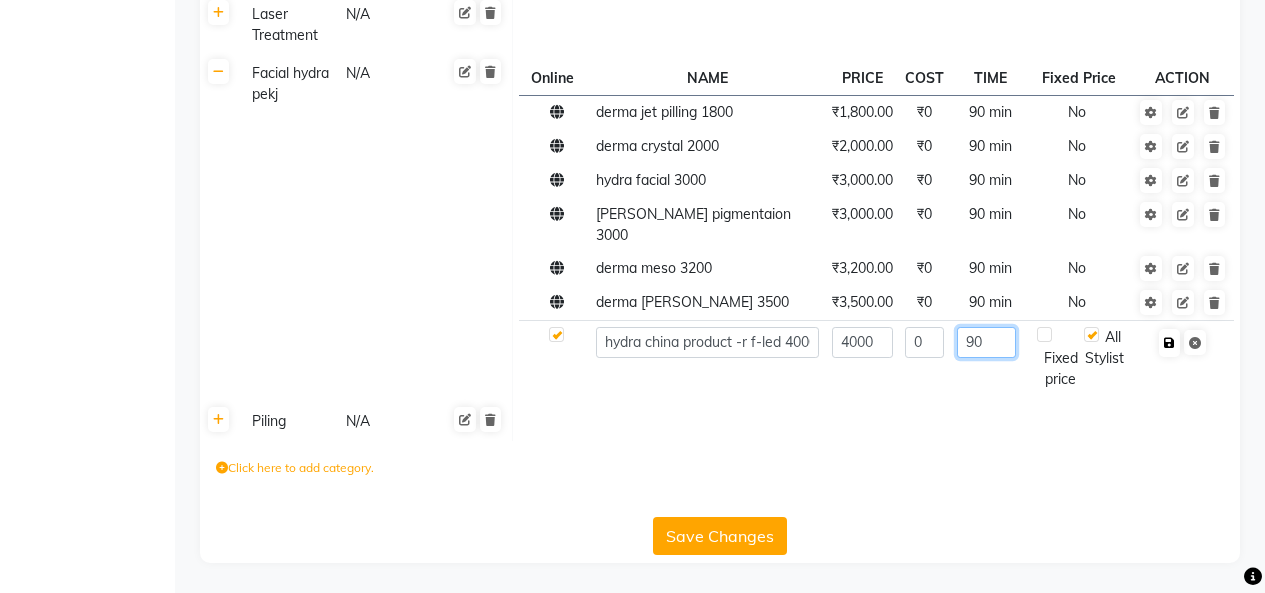 type on "90" 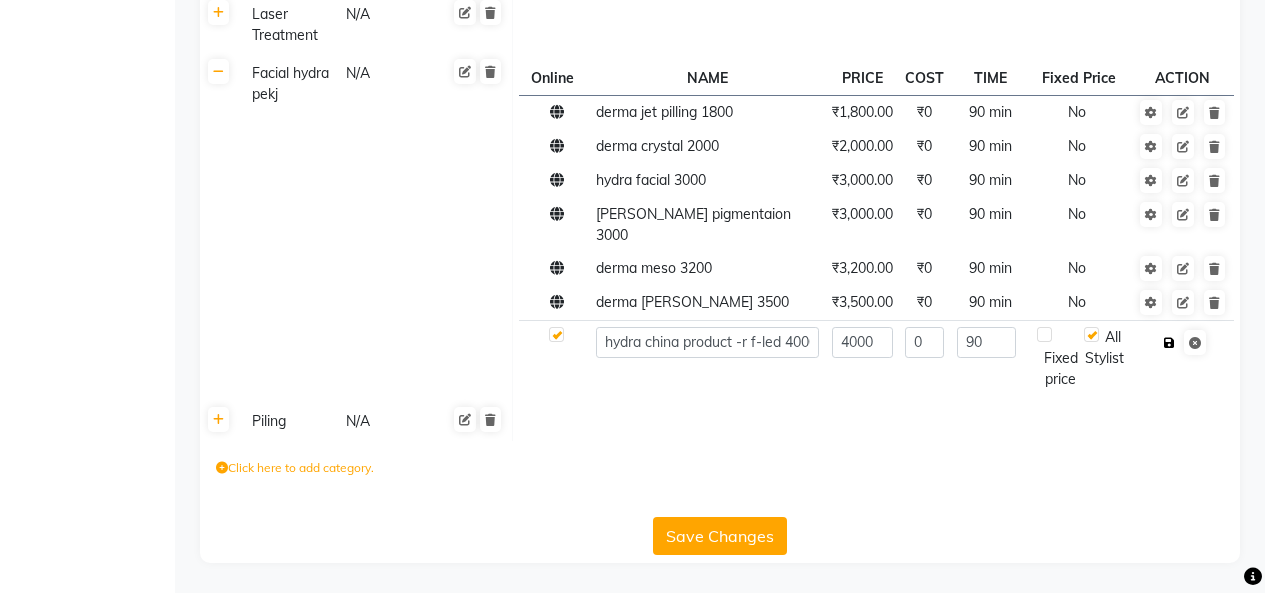 click at bounding box center [1169, 343] 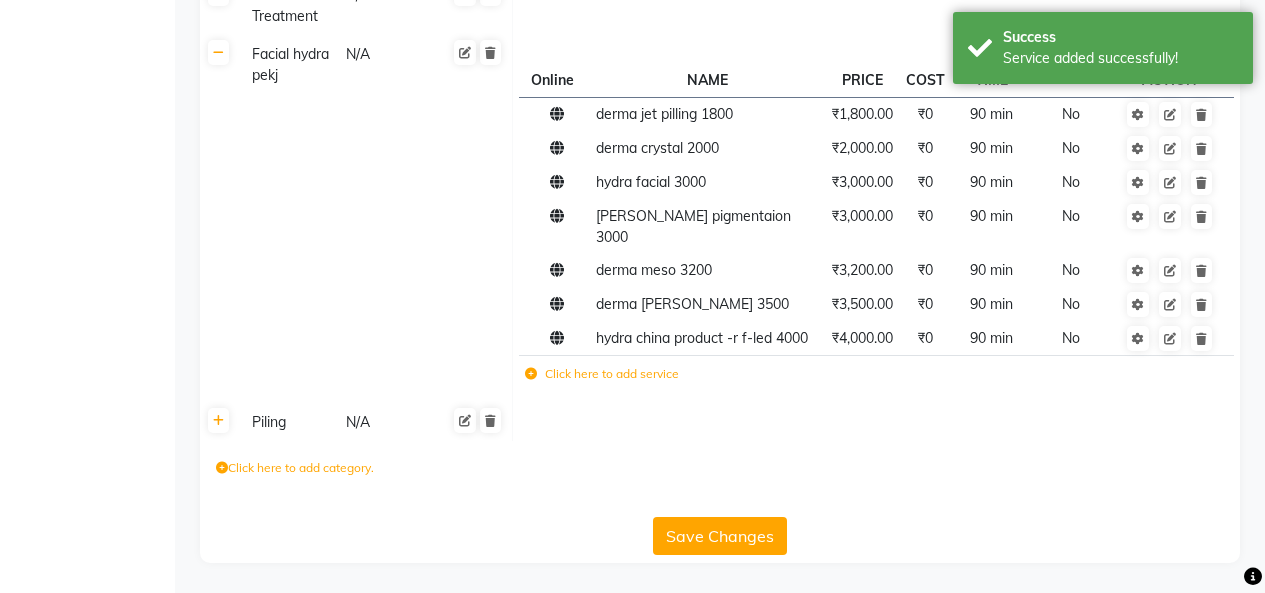 click on "Click here to add service" 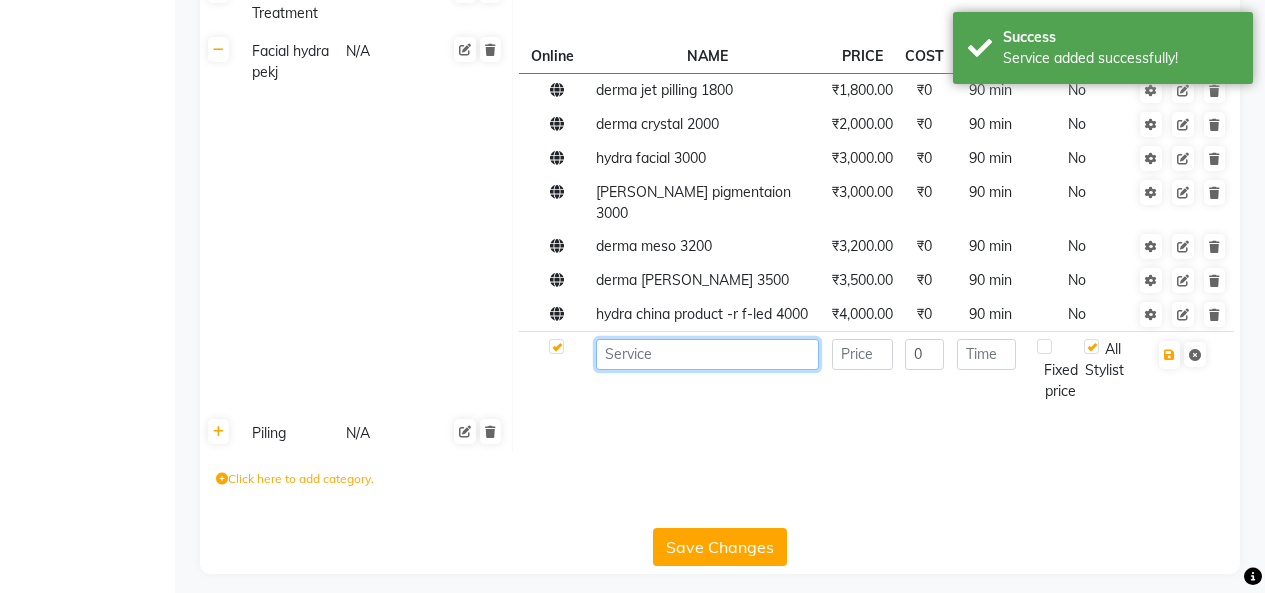 click 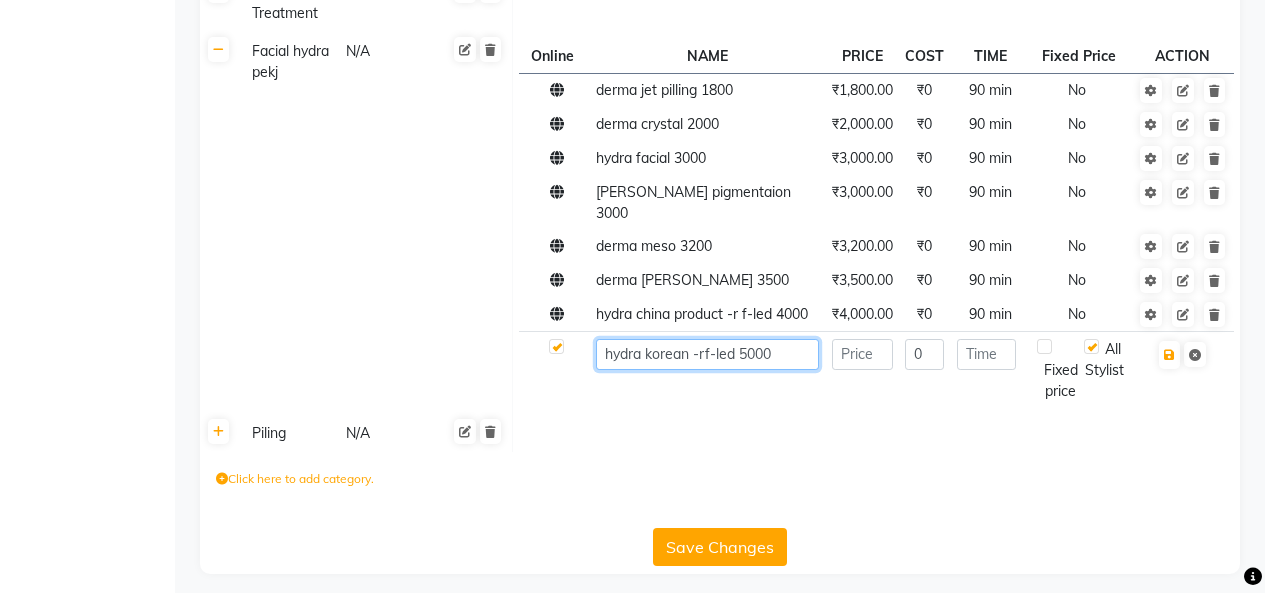 type on "hydra korean -rf-led 5000" 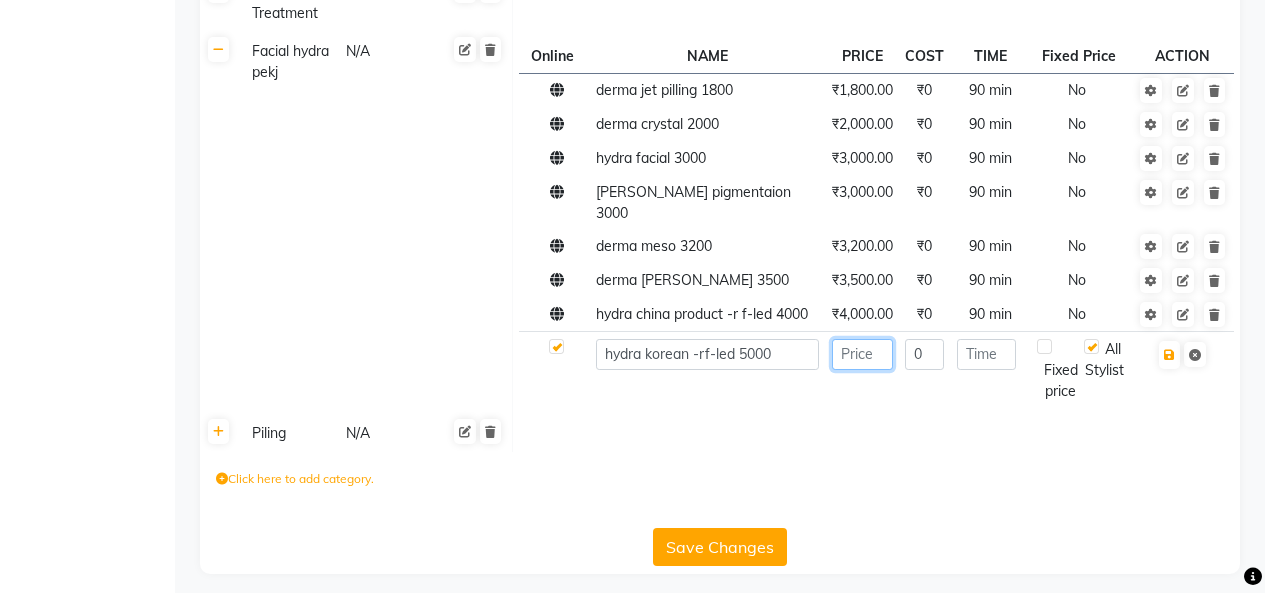 click 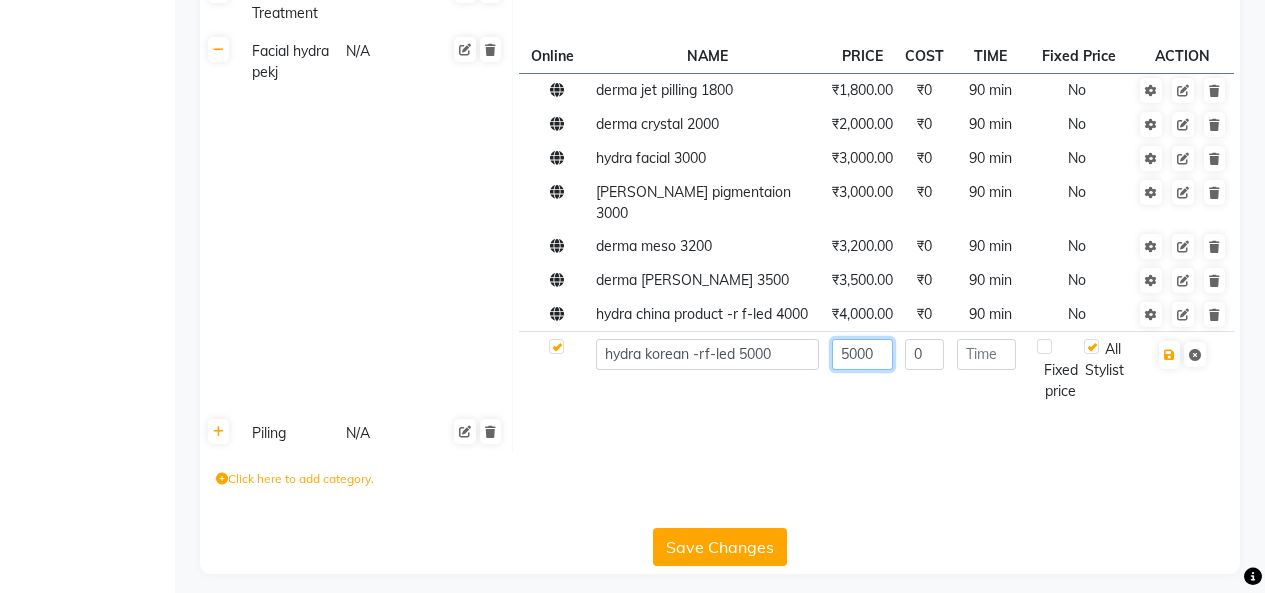 type on "5000" 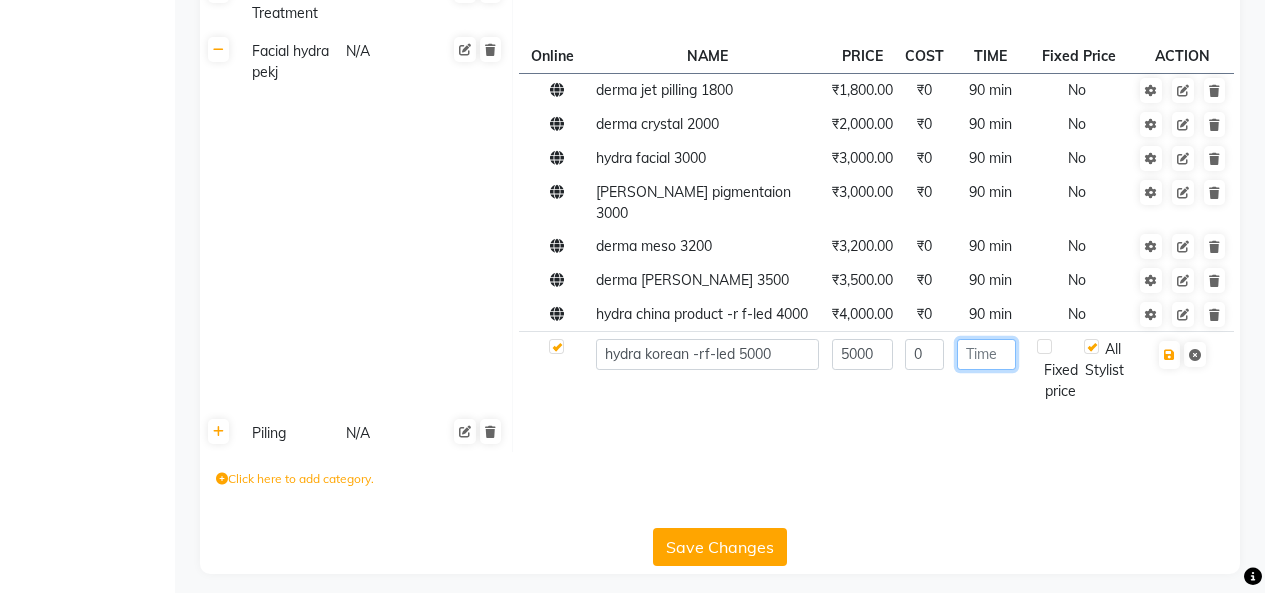click 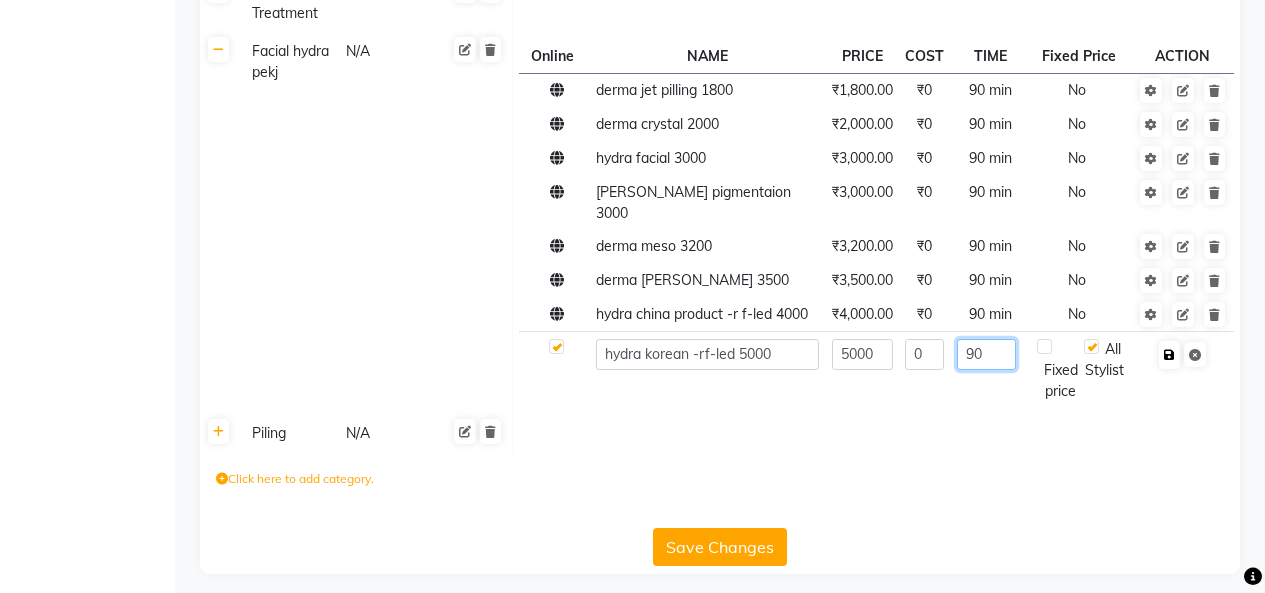 type on "90" 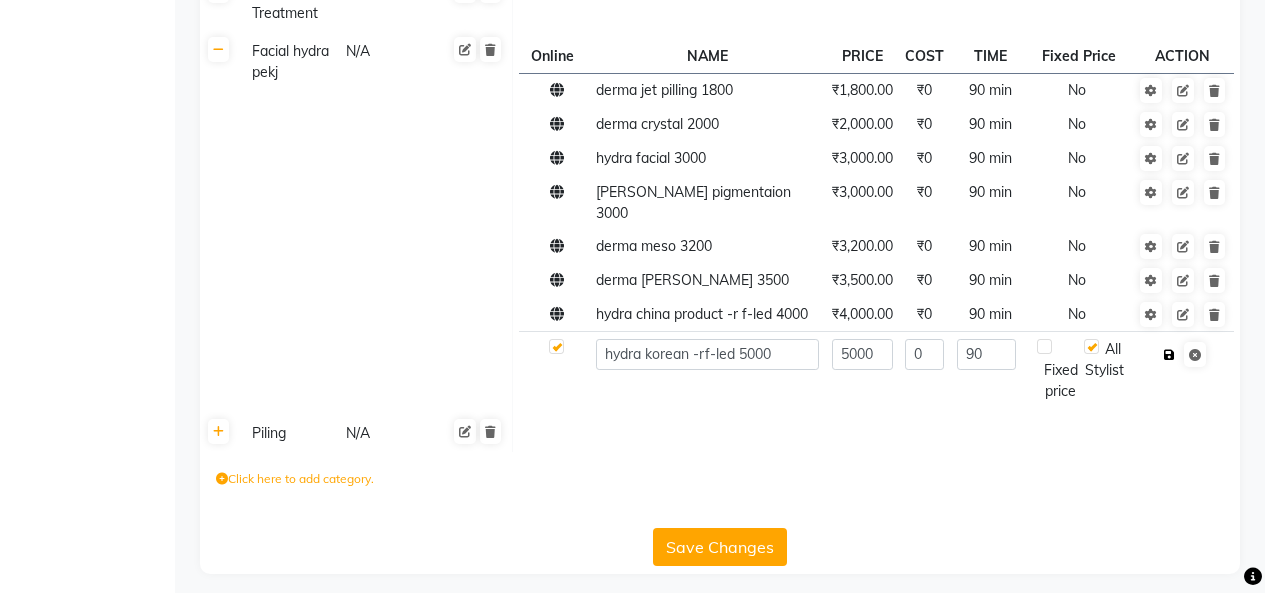 click at bounding box center [1169, 355] 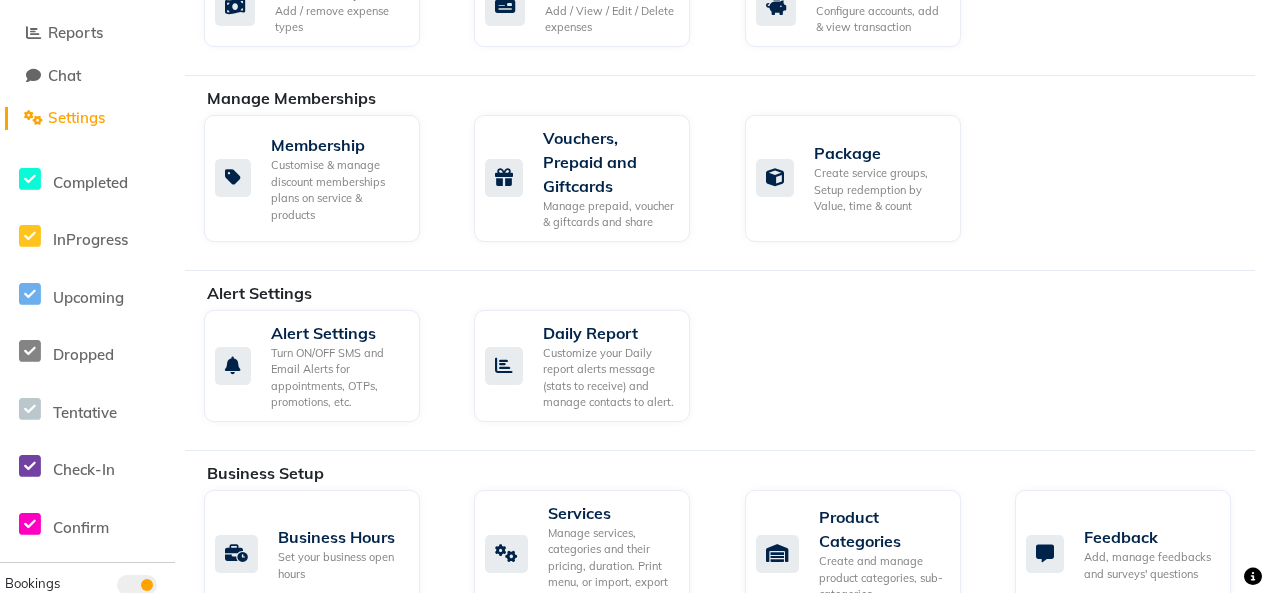 scroll, scrollTop: 411, scrollLeft: 0, axis: vertical 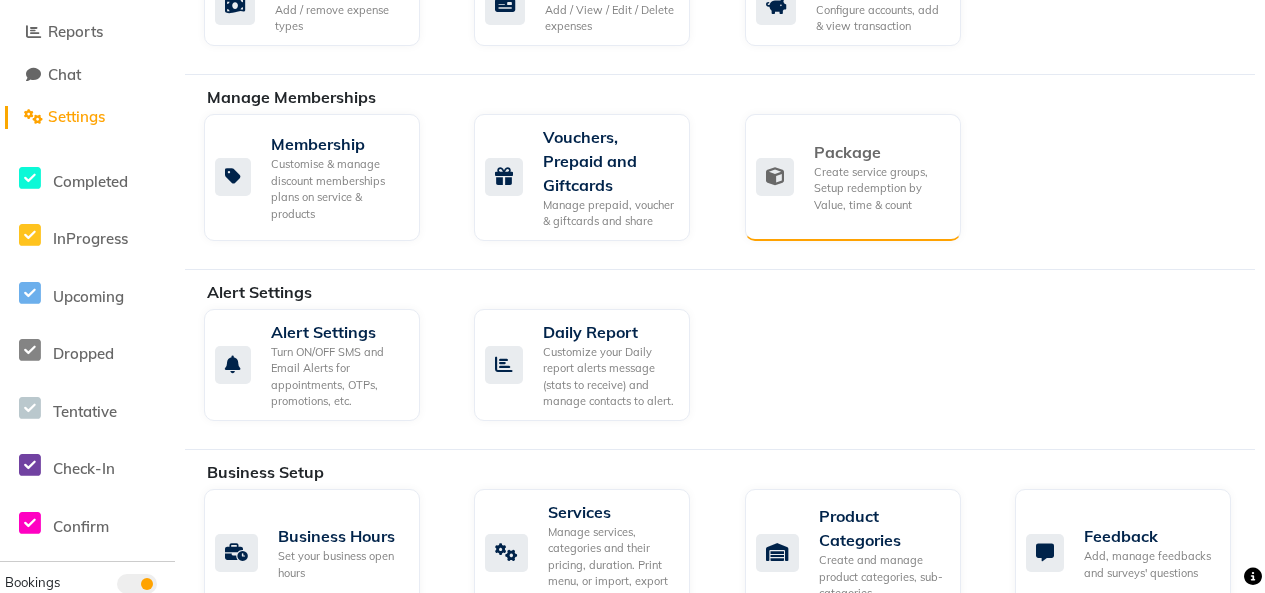 click on "Package" 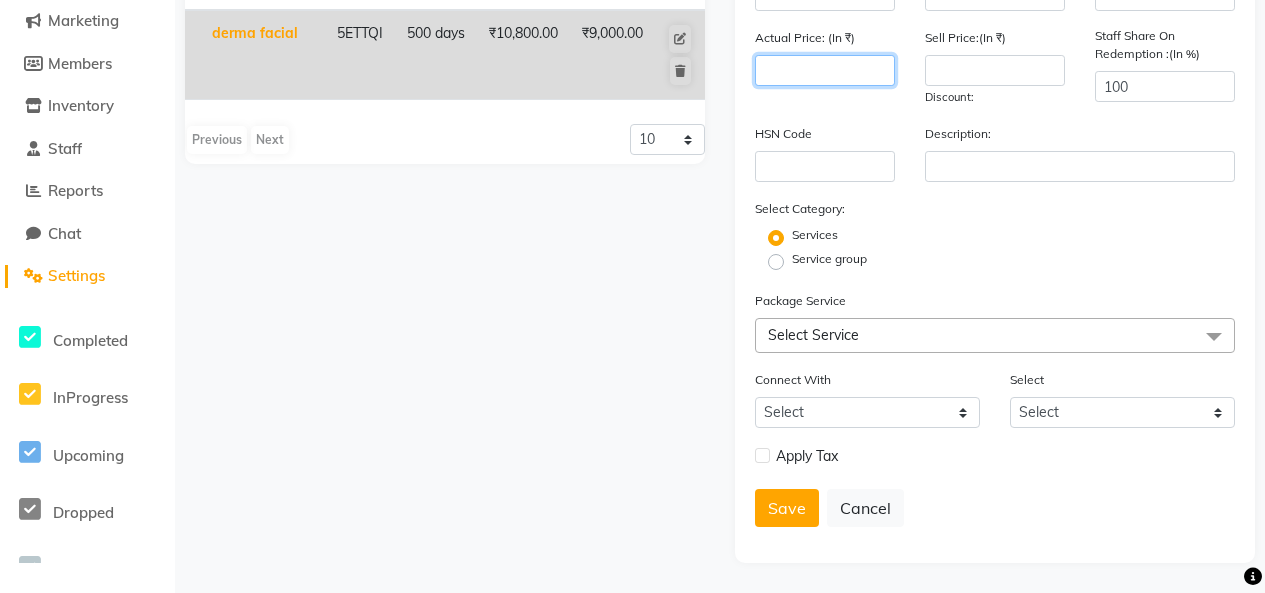 click 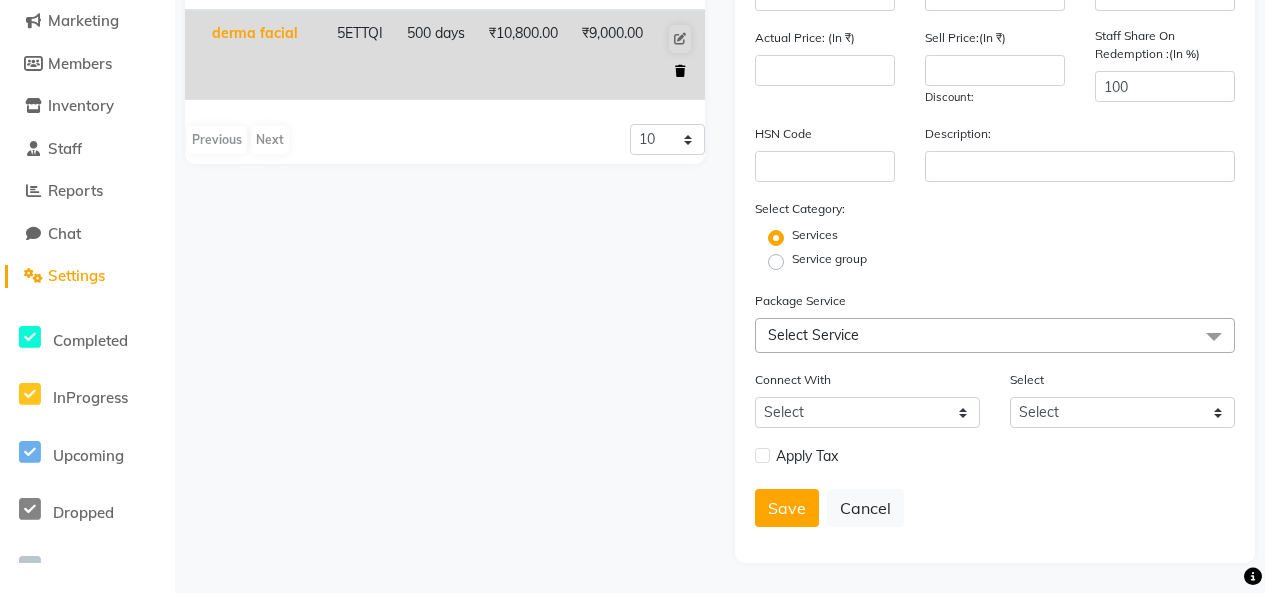 click 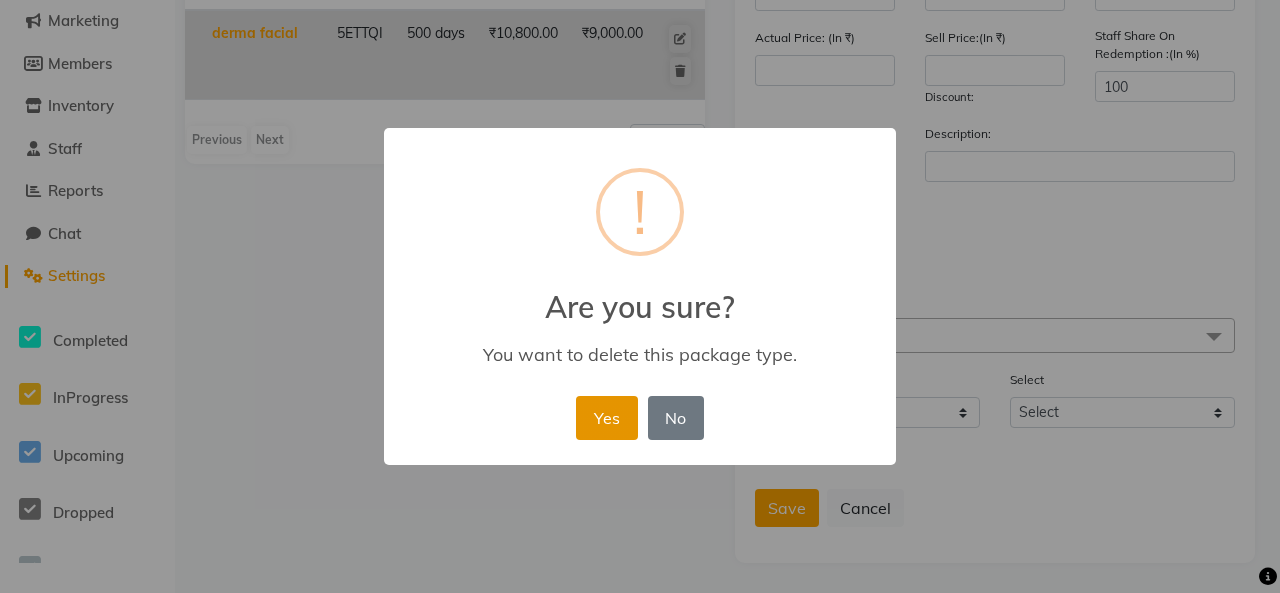 click on "Yes" at bounding box center [606, 418] 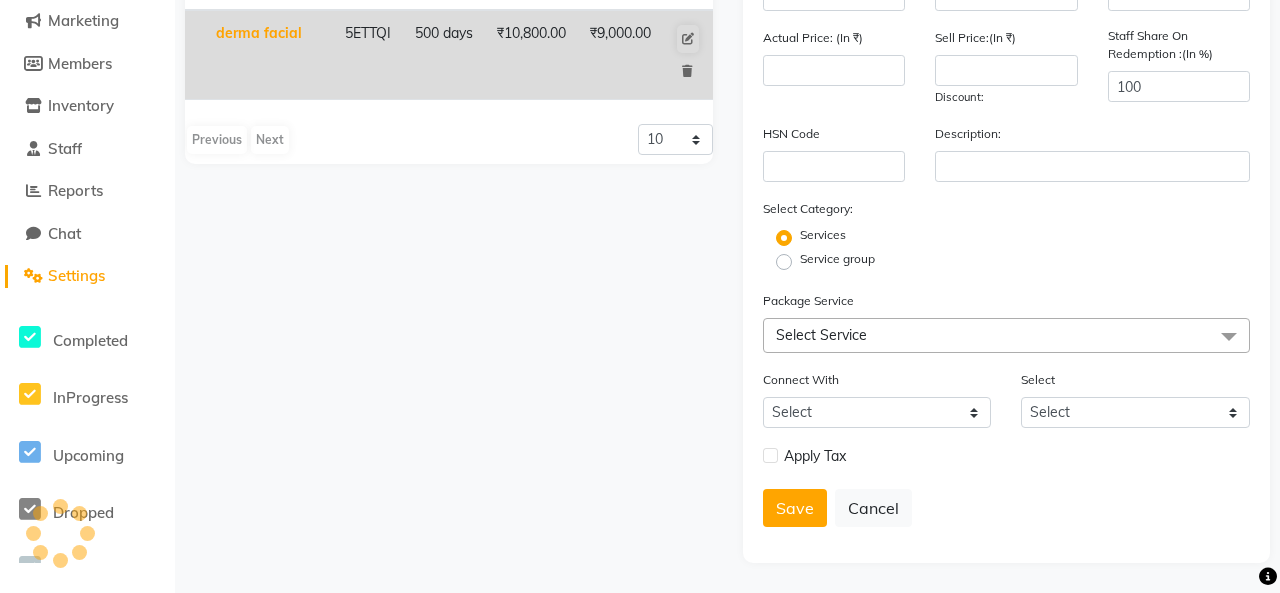 type 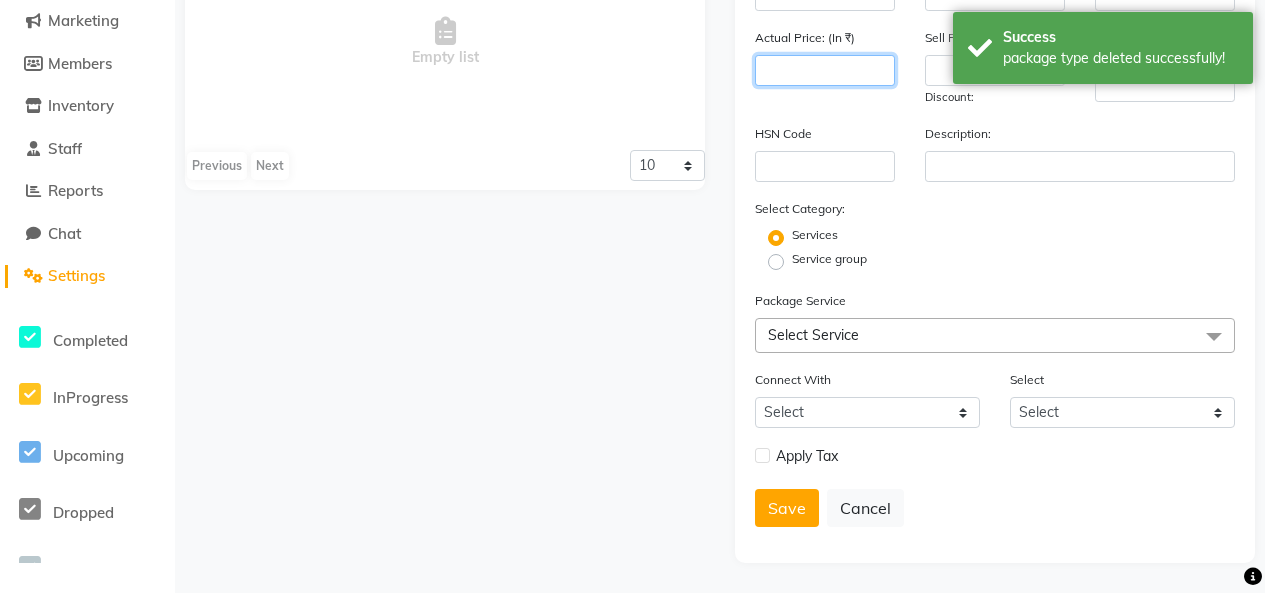 click 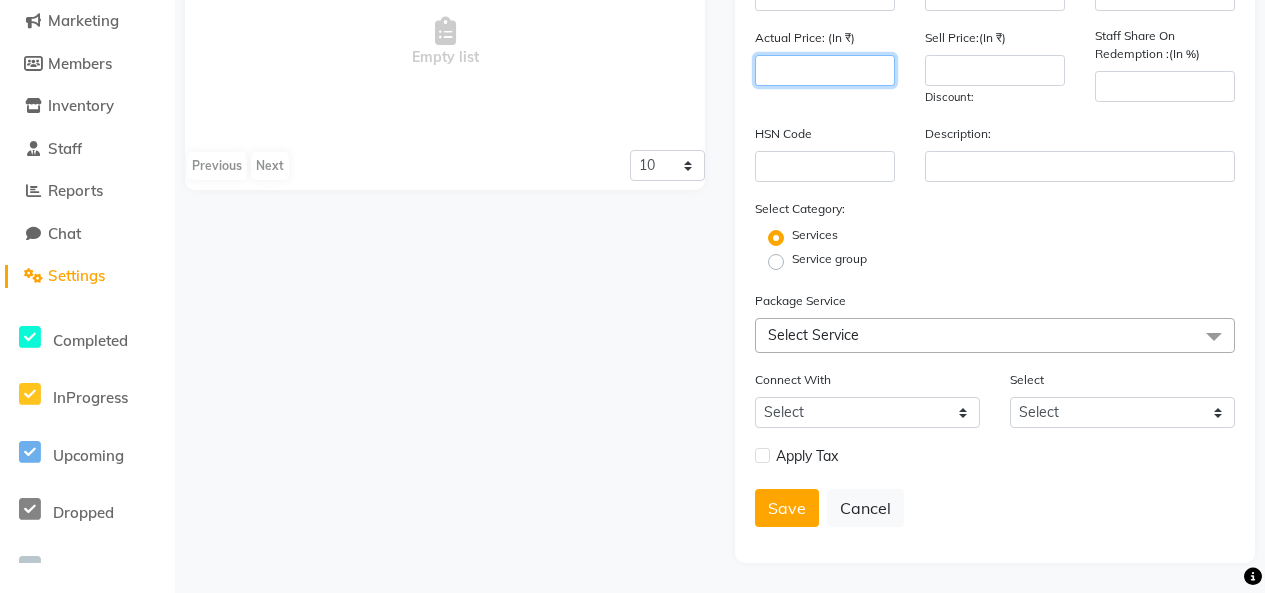 click 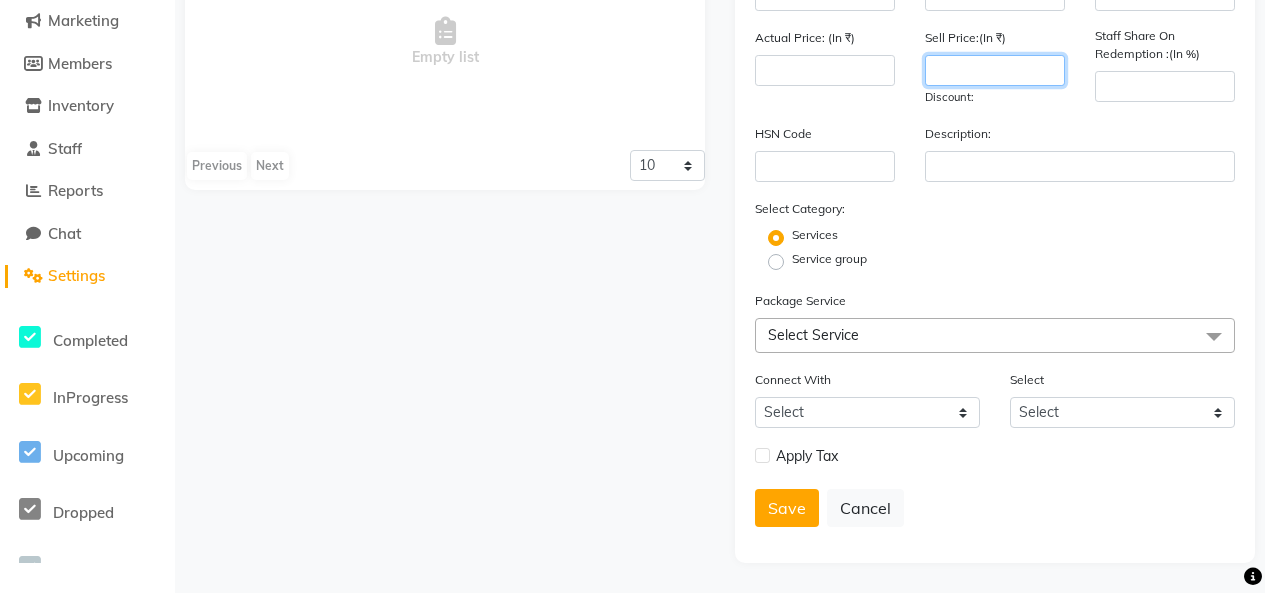 click 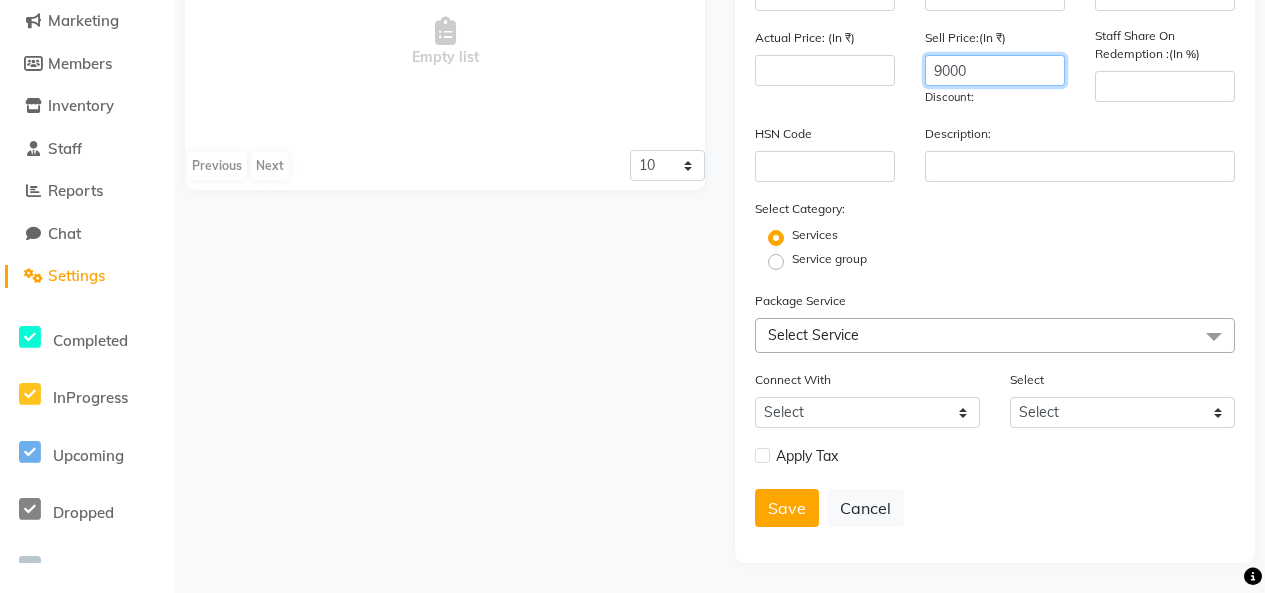 type on "9000" 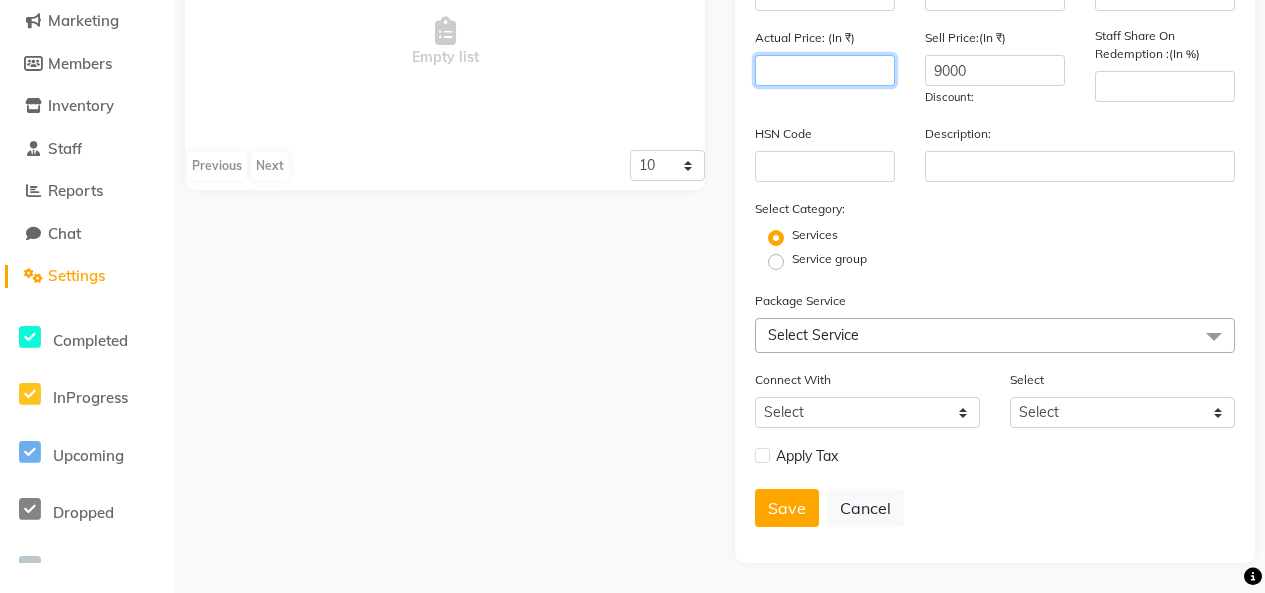 click 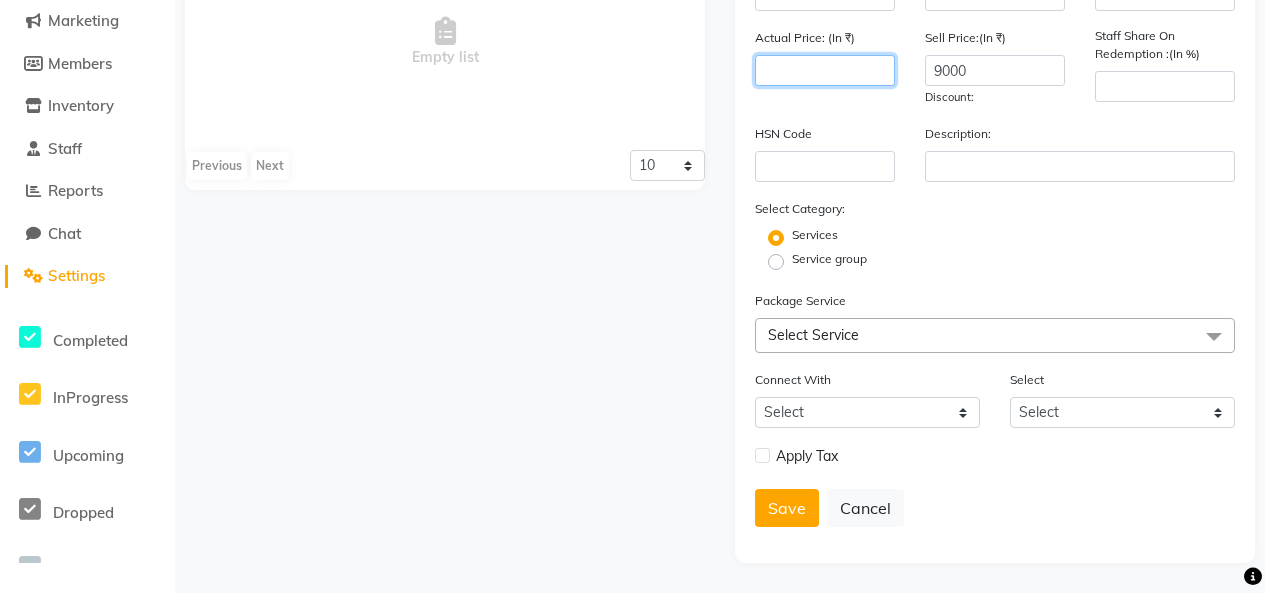 click 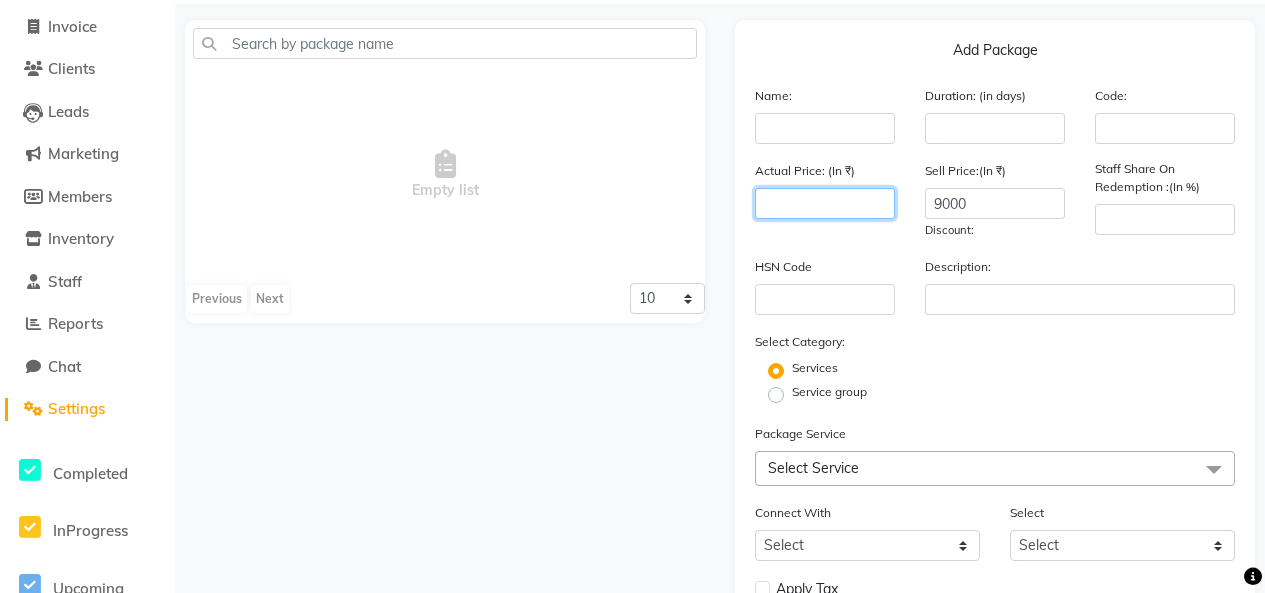 scroll, scrollTop: 120, scrollLeft: 0, axis: vertical 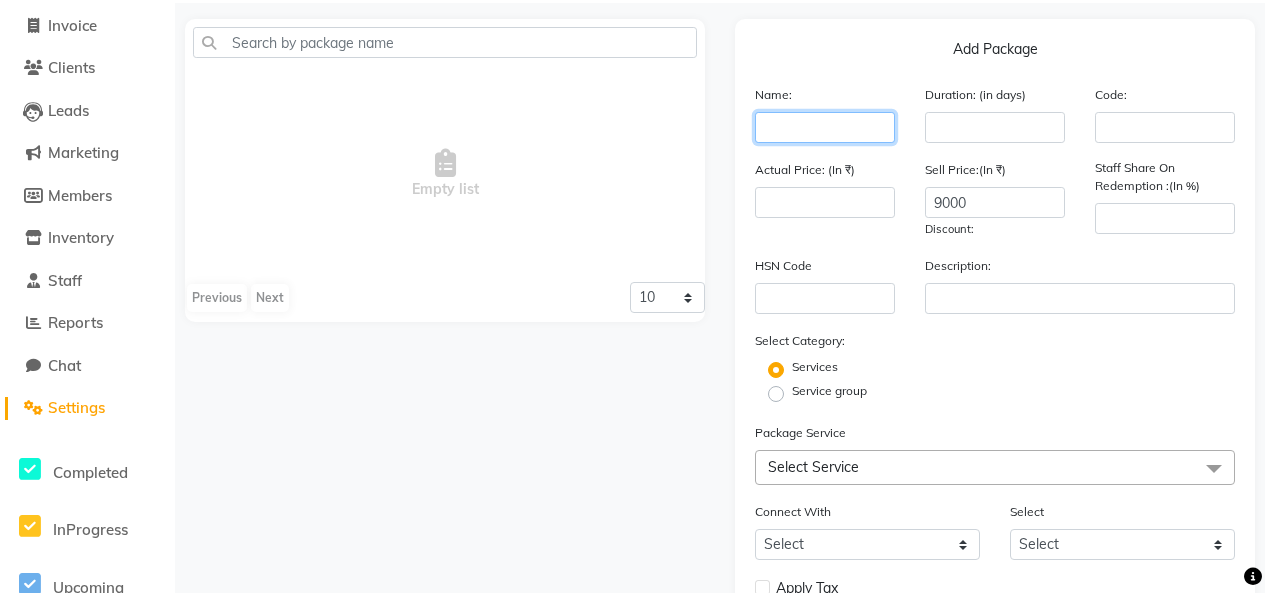click 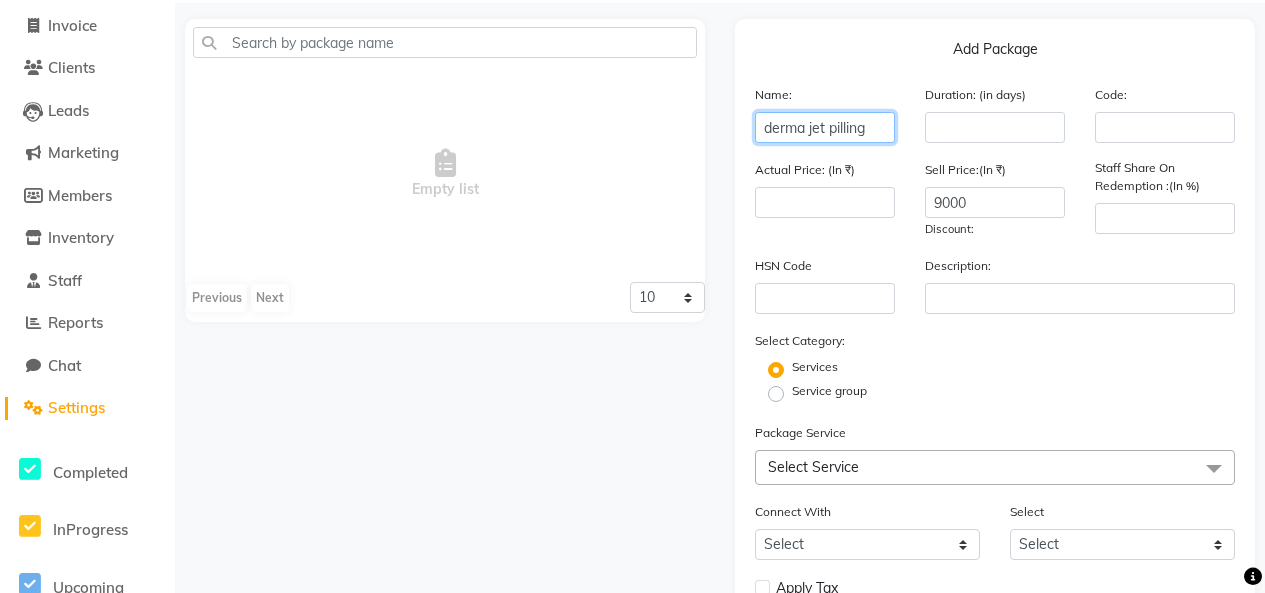 type on "derma jet pilling" 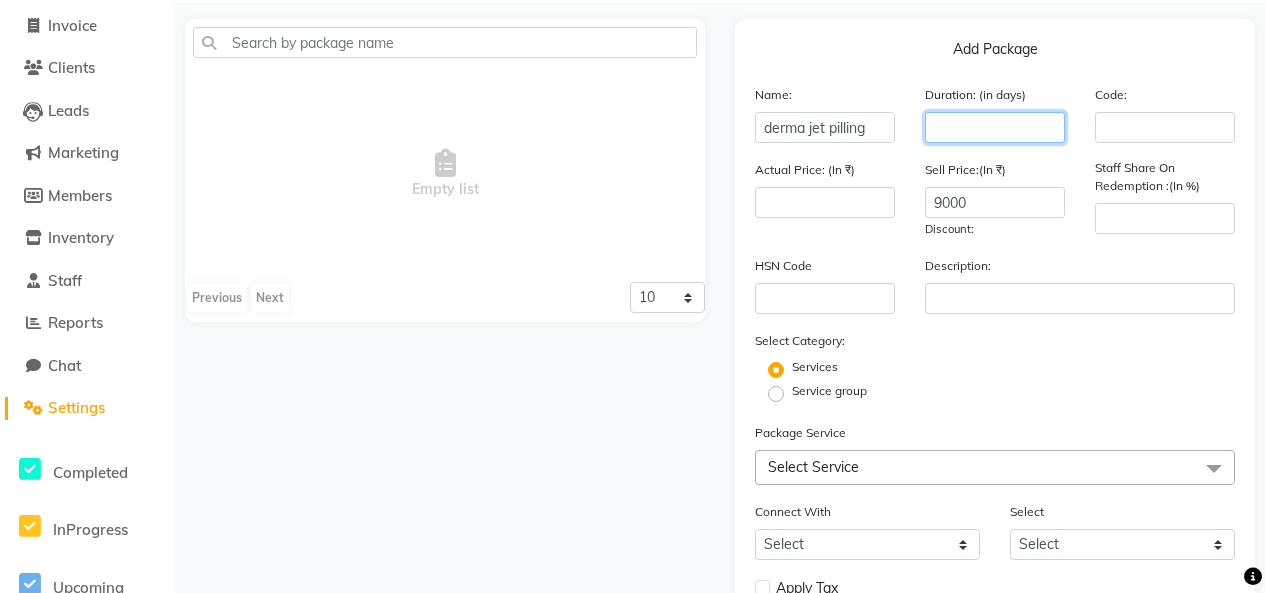 click 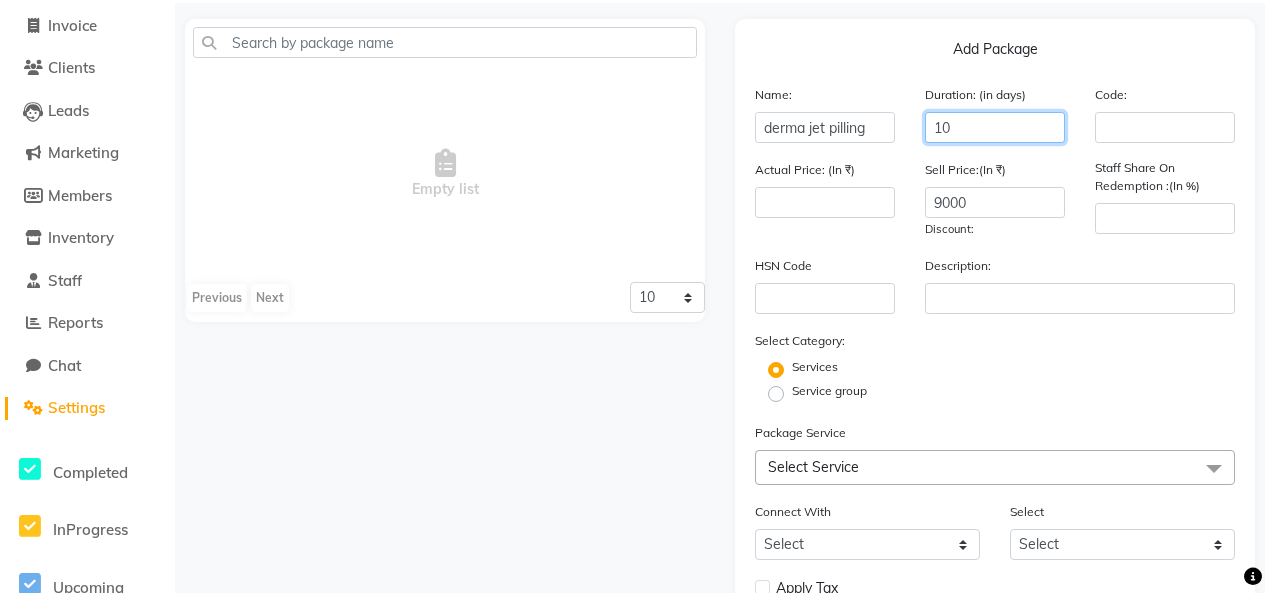 type on "1" 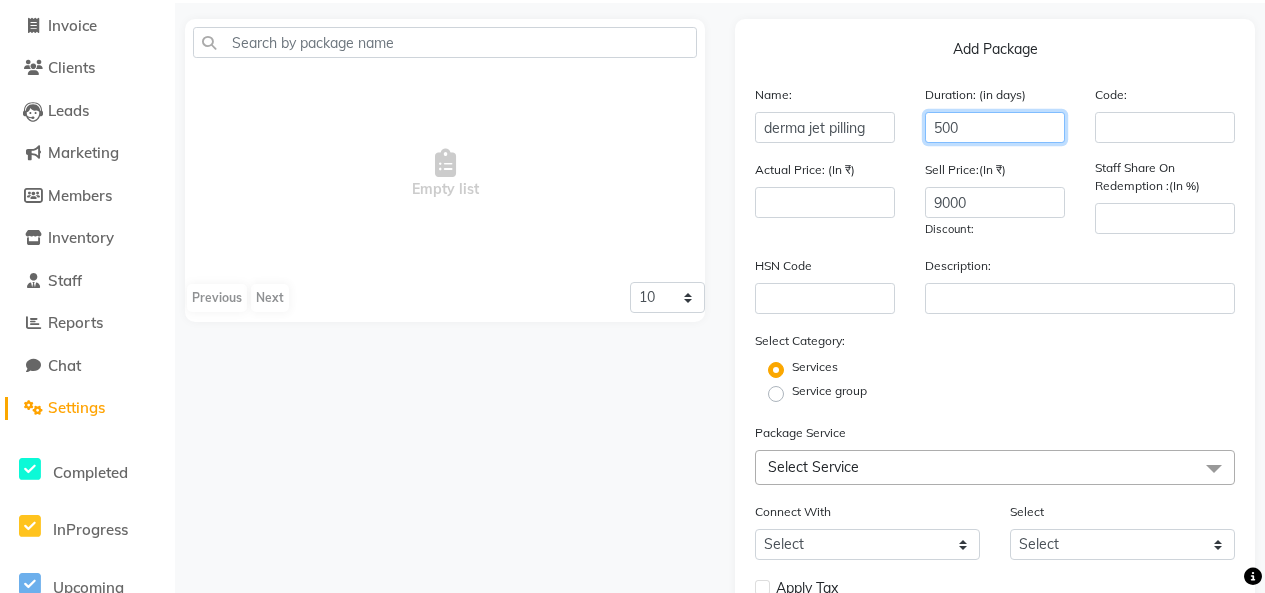 type on "500" 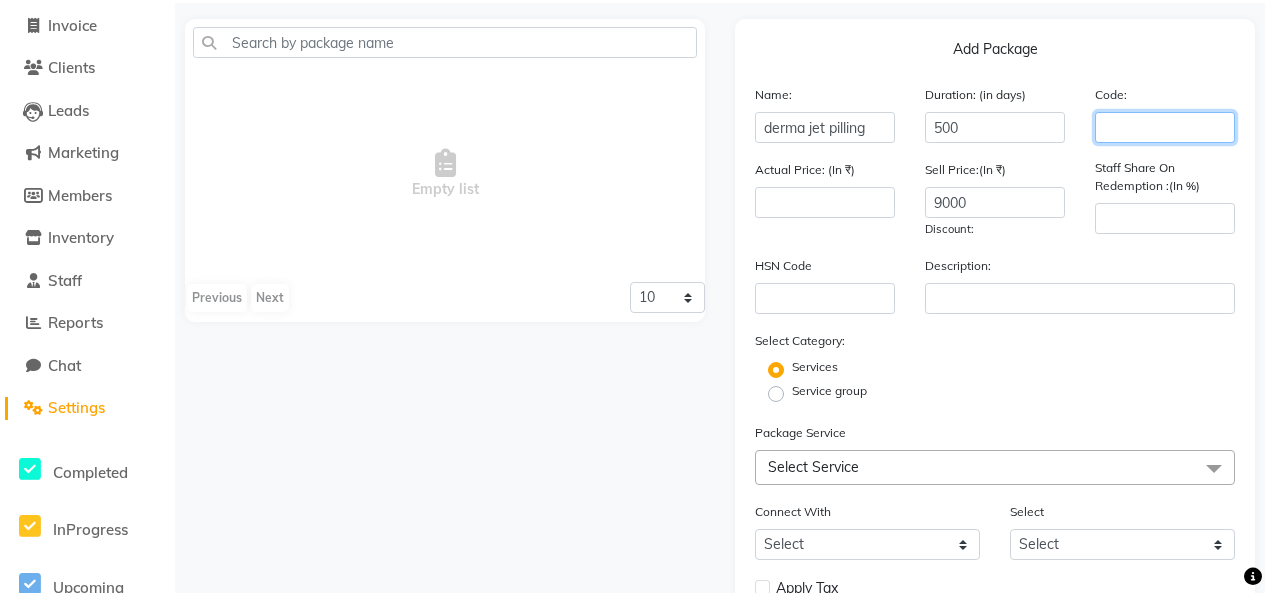 click 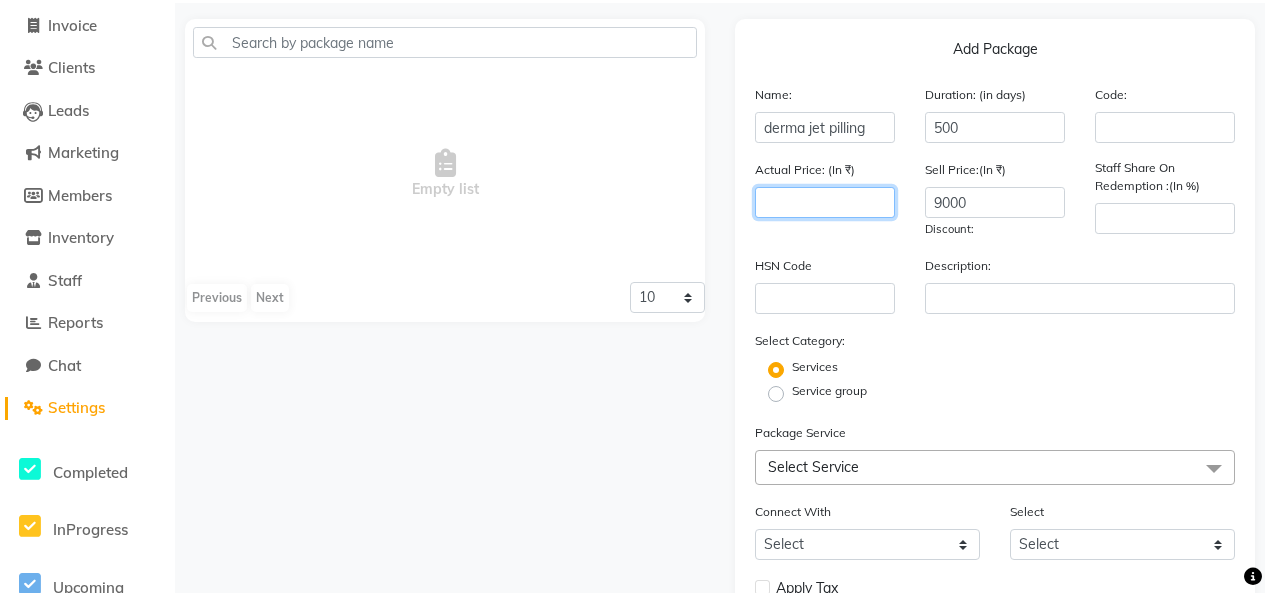 click 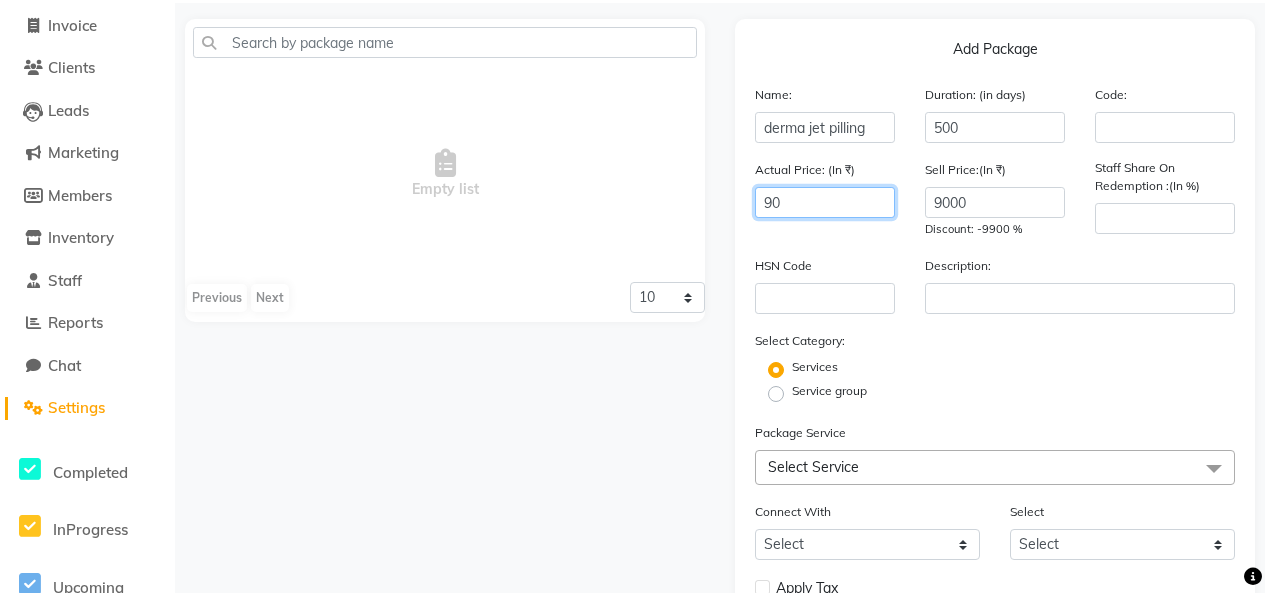 type on "9" 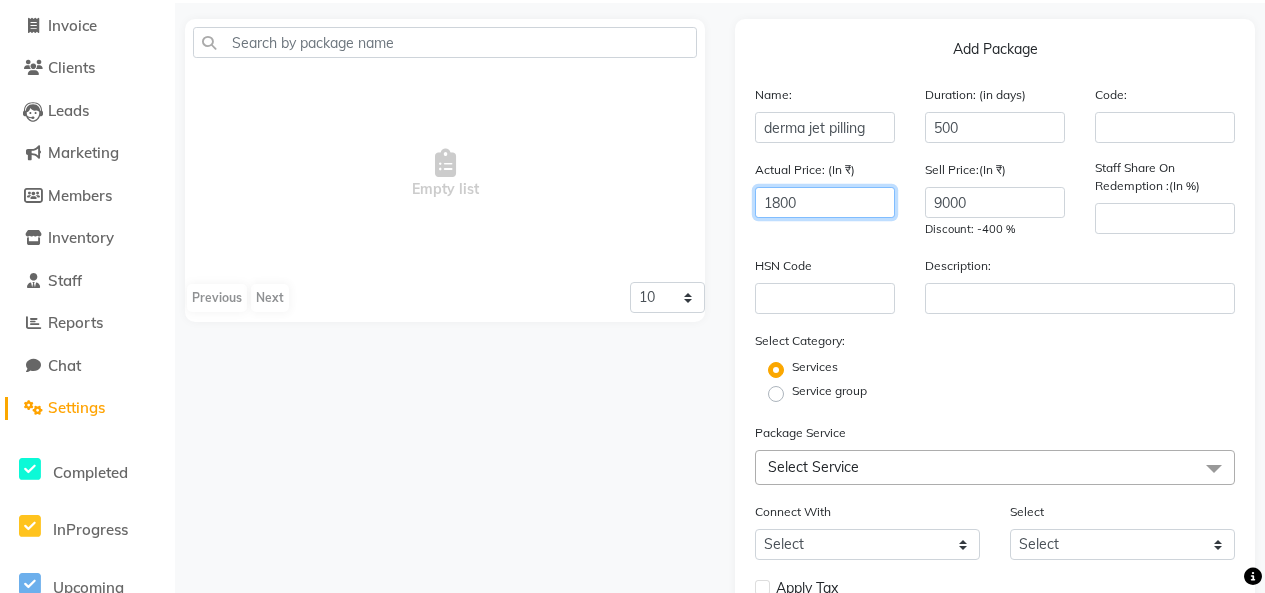 type on "1800" 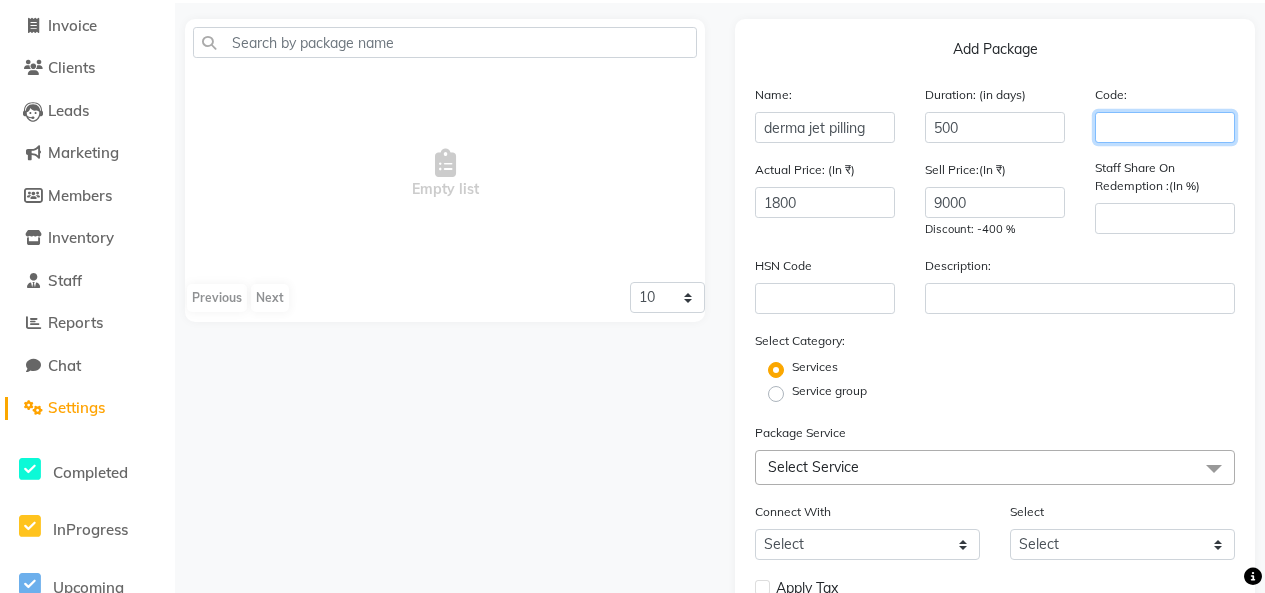 click 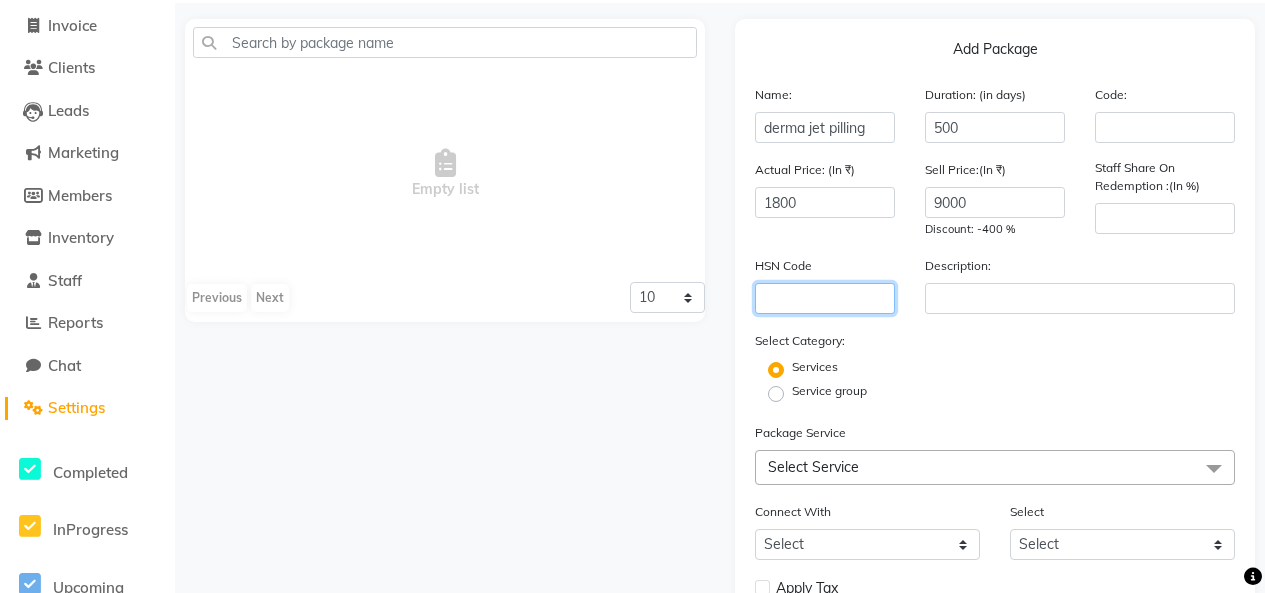 click 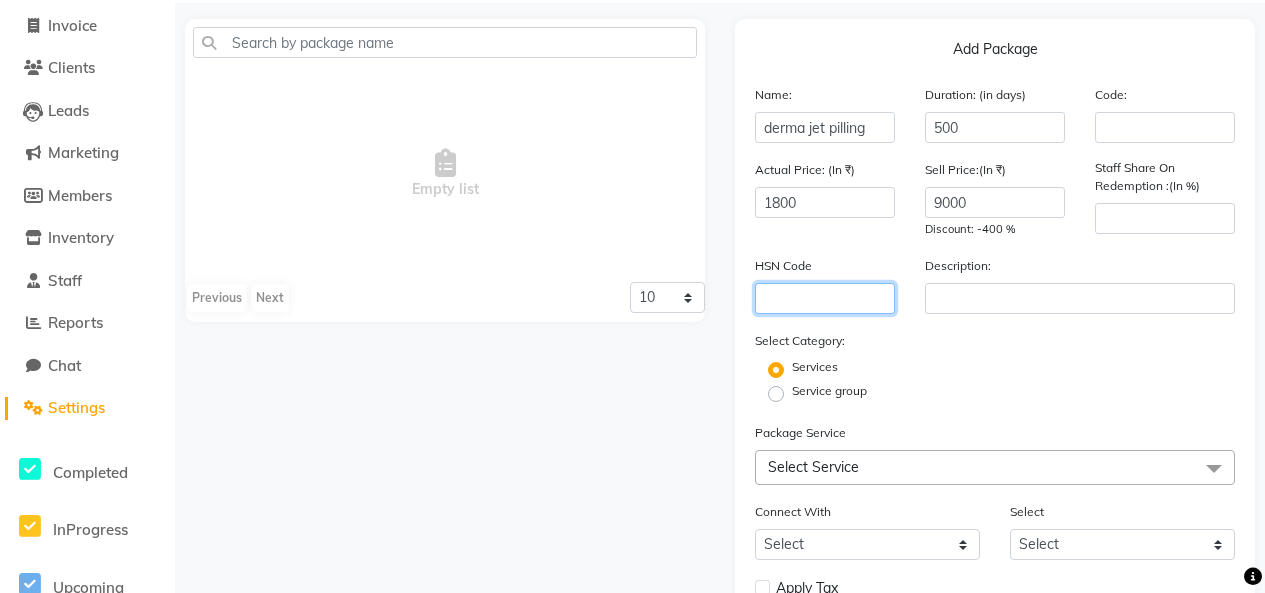 scroll, scrollTop: 254, scrollLeft: 0, axis: vertical 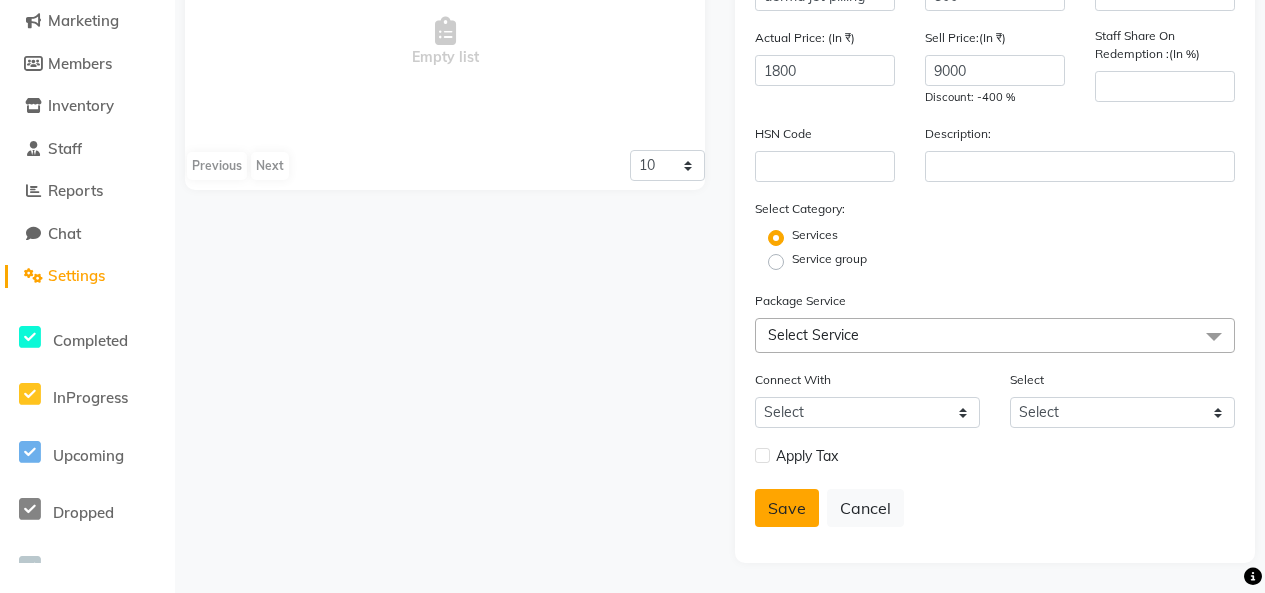 click on "Save" 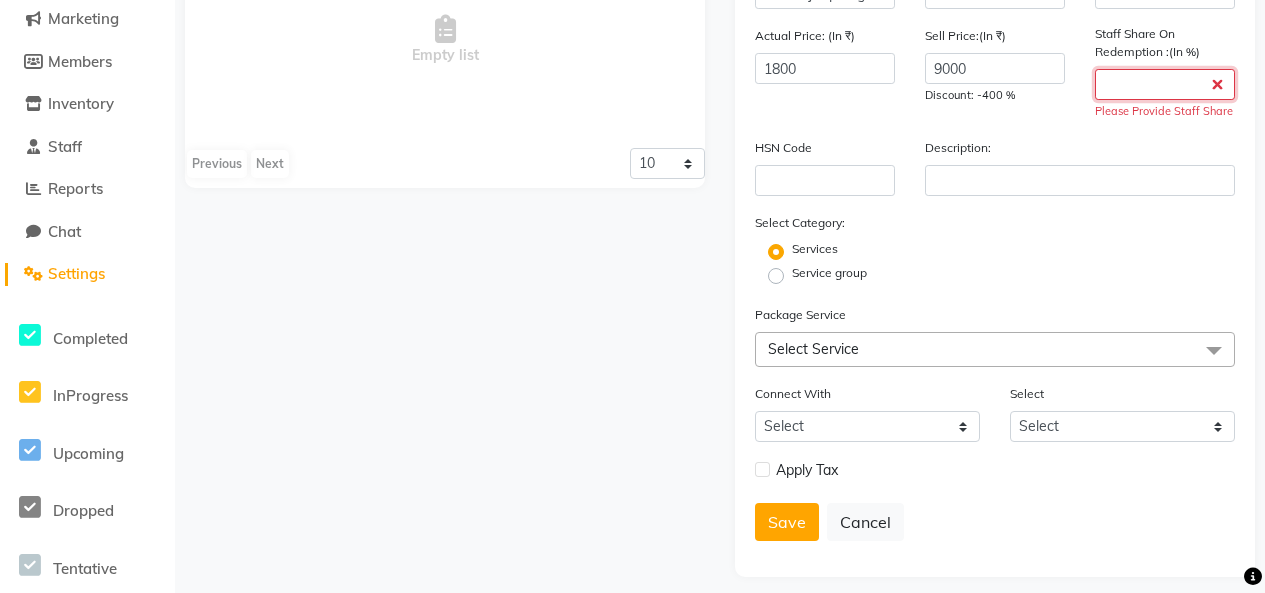 click 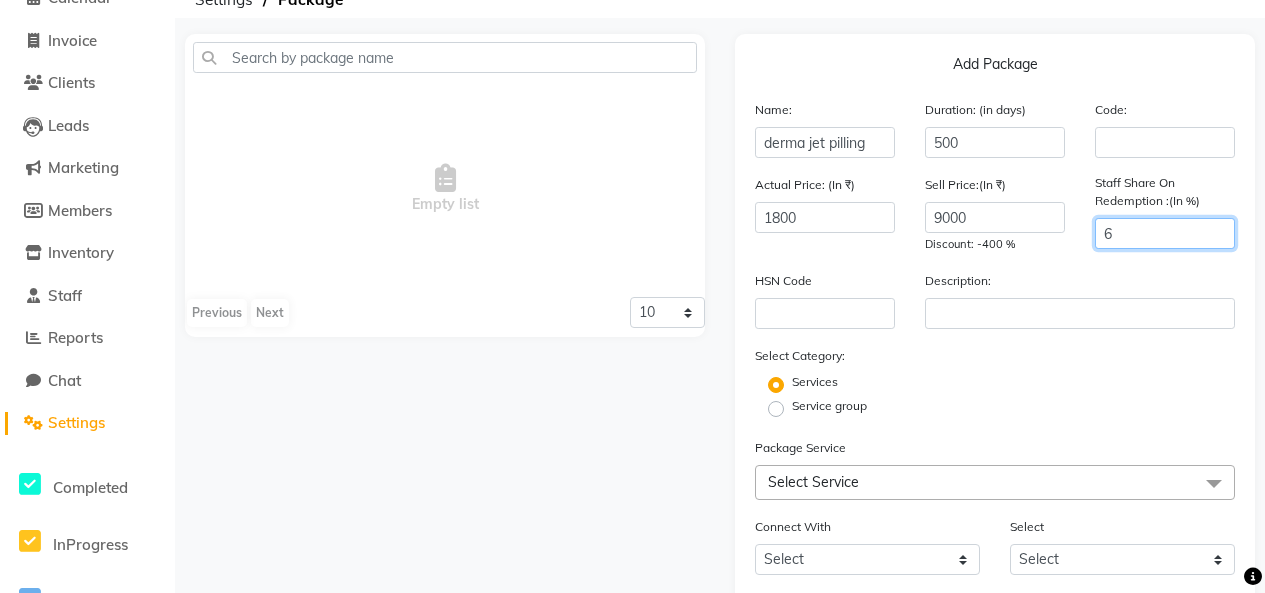 scroll, scrollTop: 254, scrollLeft: 0, axis: vertical 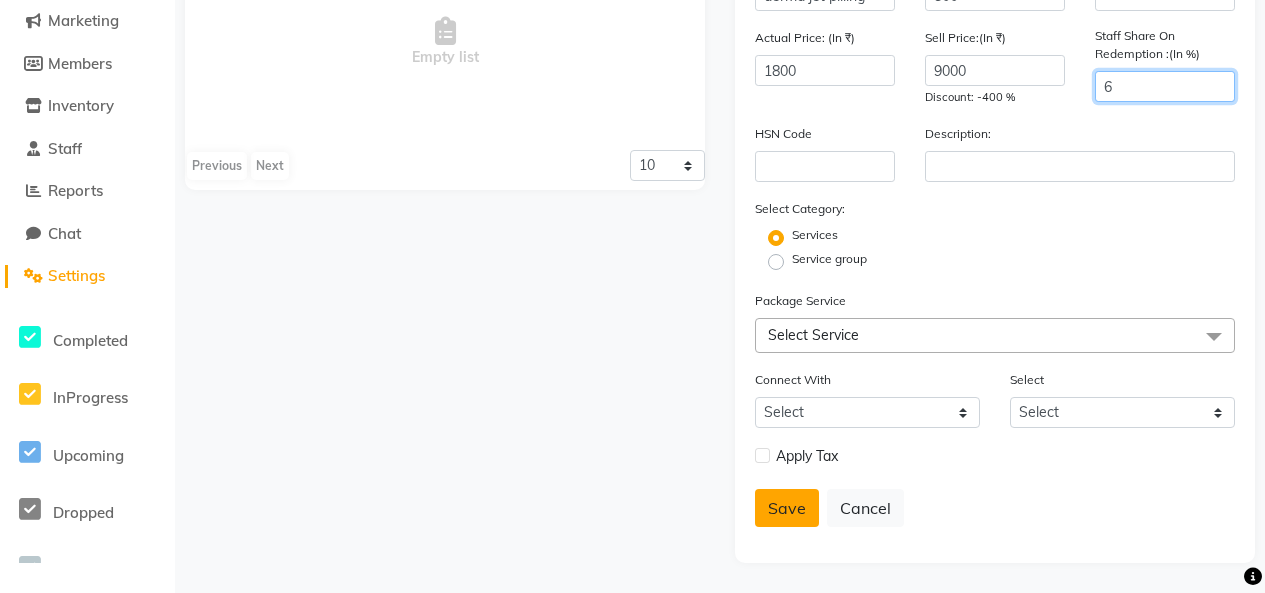 type on "6" 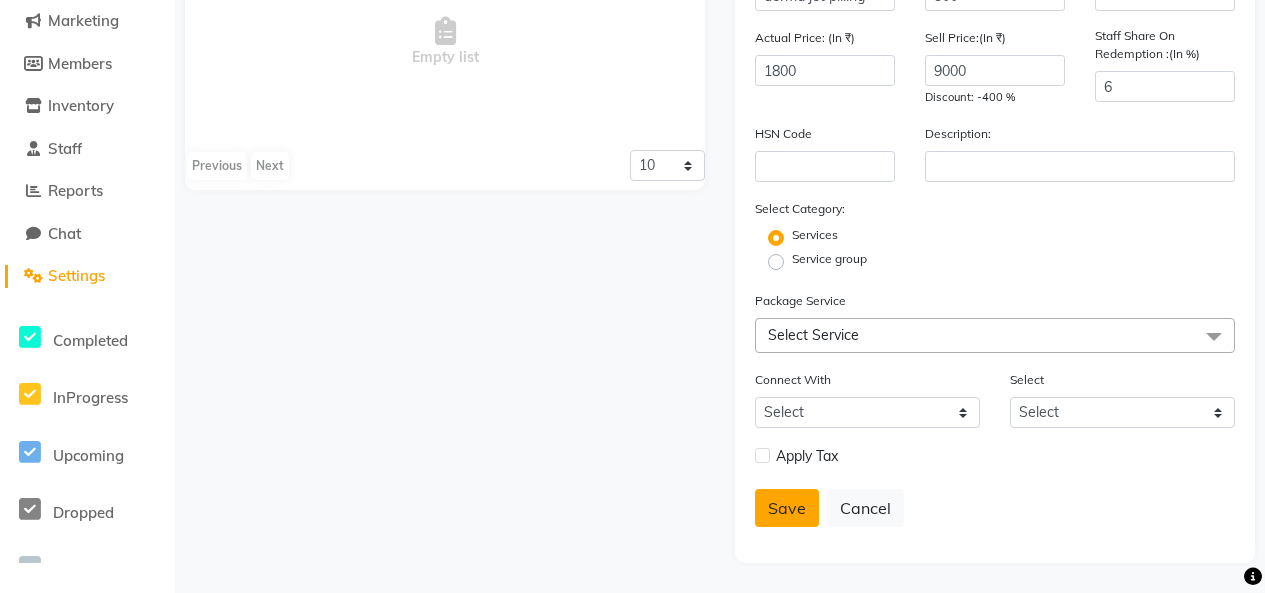 click on "Save" 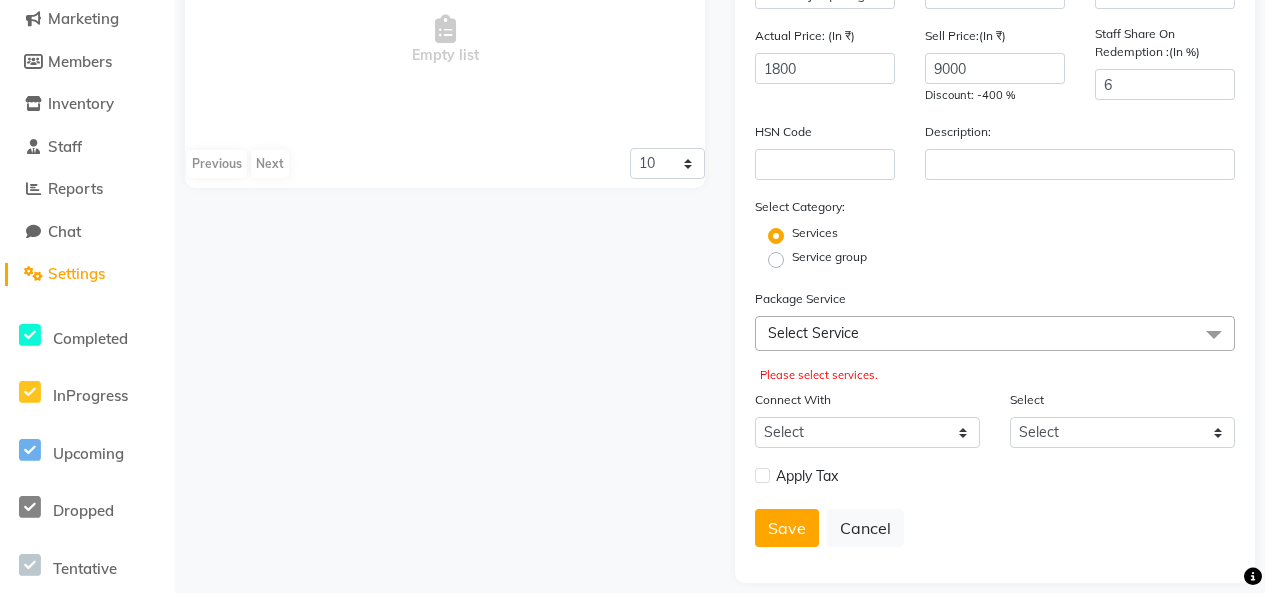 click on "Select Service" 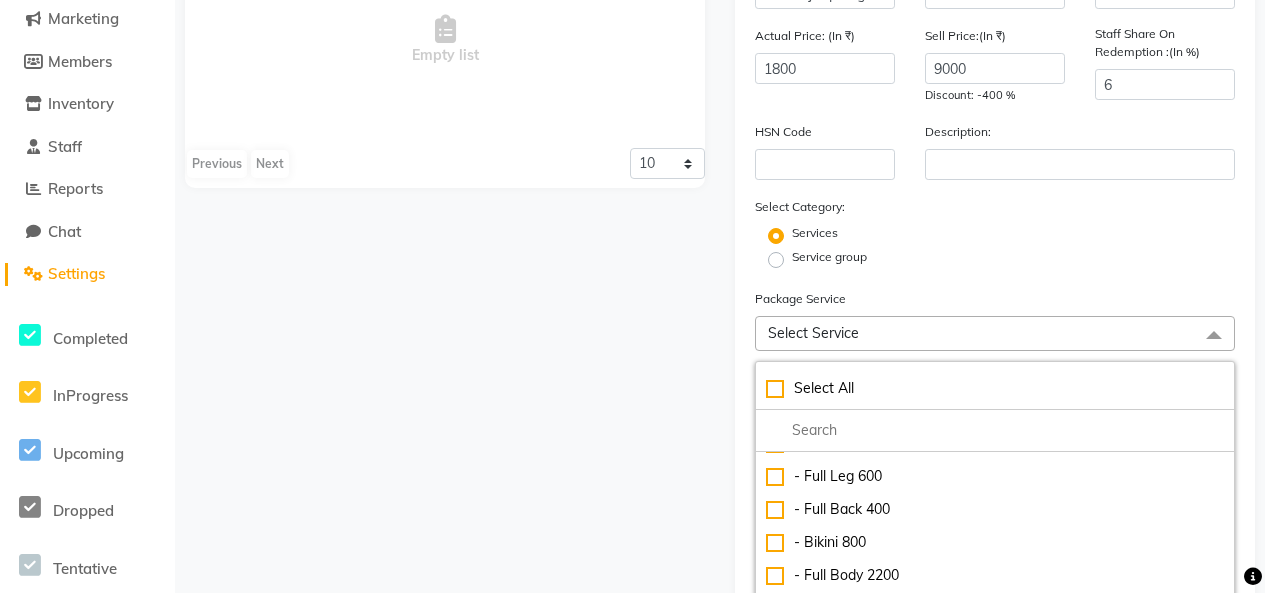 scroll, scrollTop: 557, scrollLeft: 0, axis: vertical 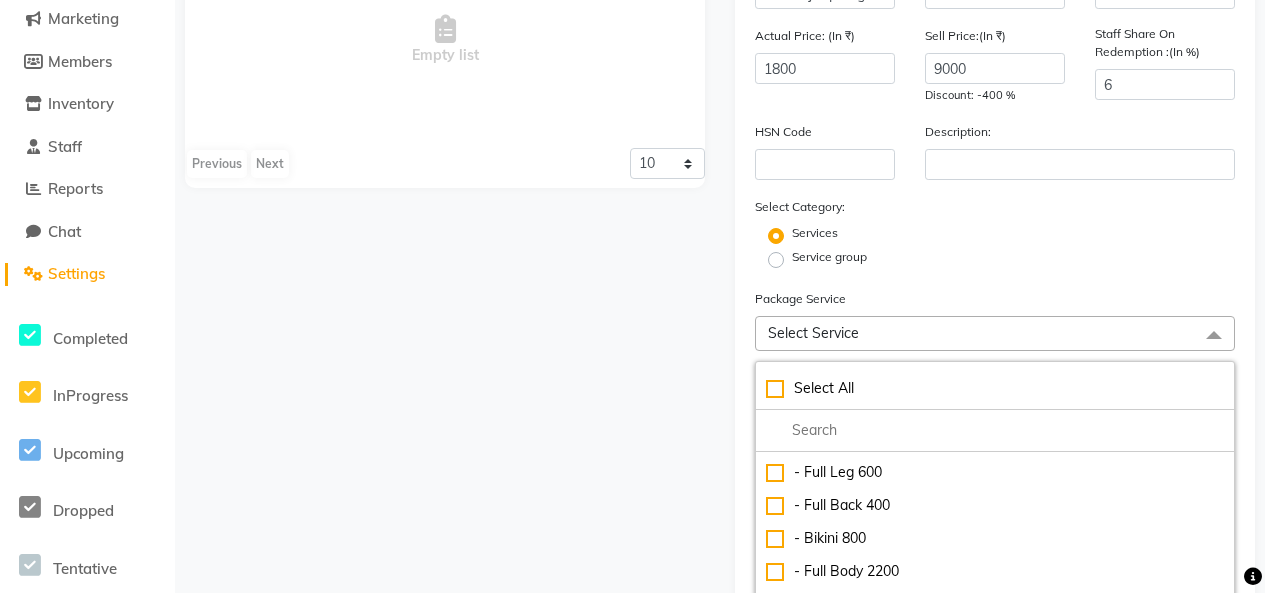 click on "Services" 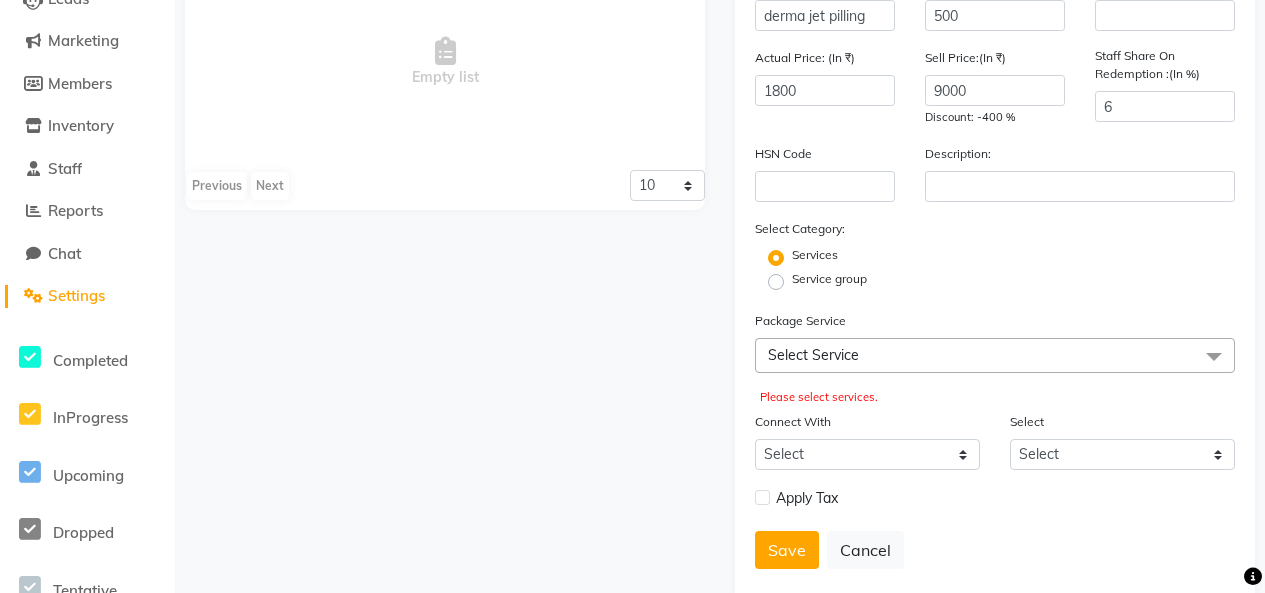 scroll, scrollTop: 233, scrollLeft: 0, axis: vertical 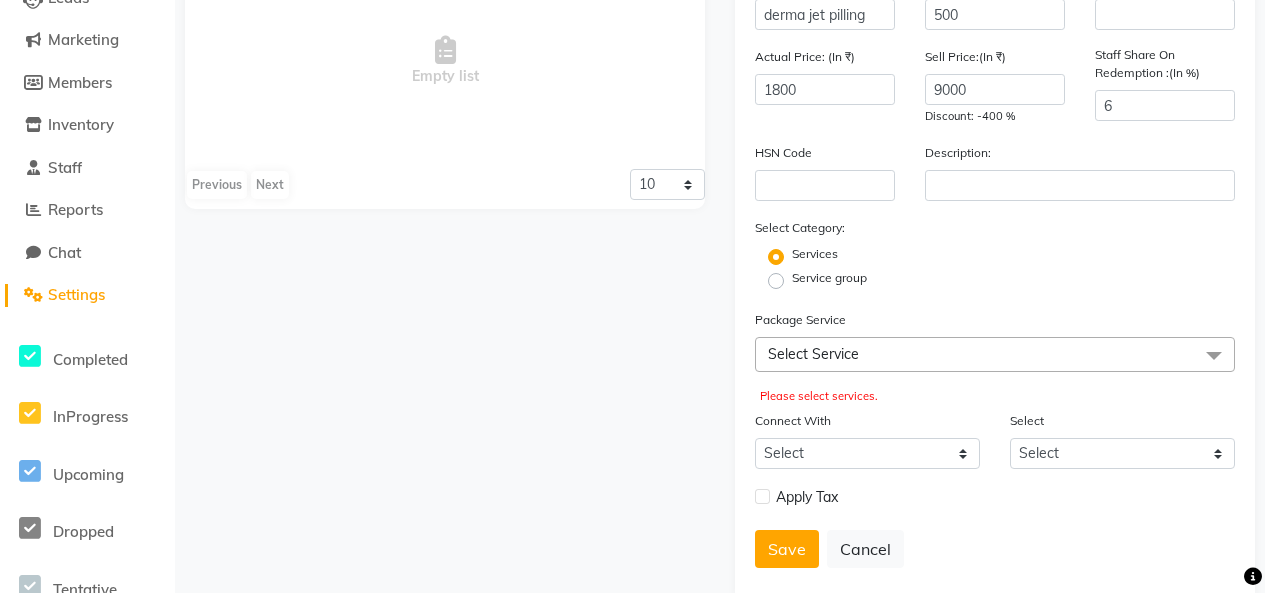 click on "Select Service" 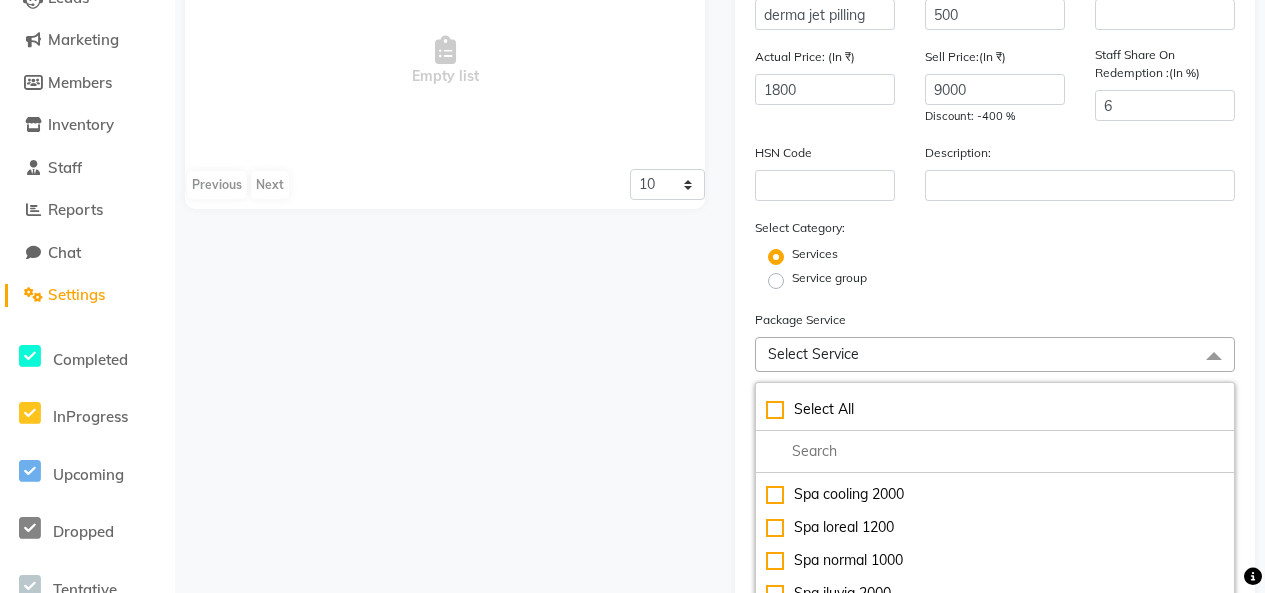 scroll, scrollTop: 5938, scrollLeft: 0, axis: vertical 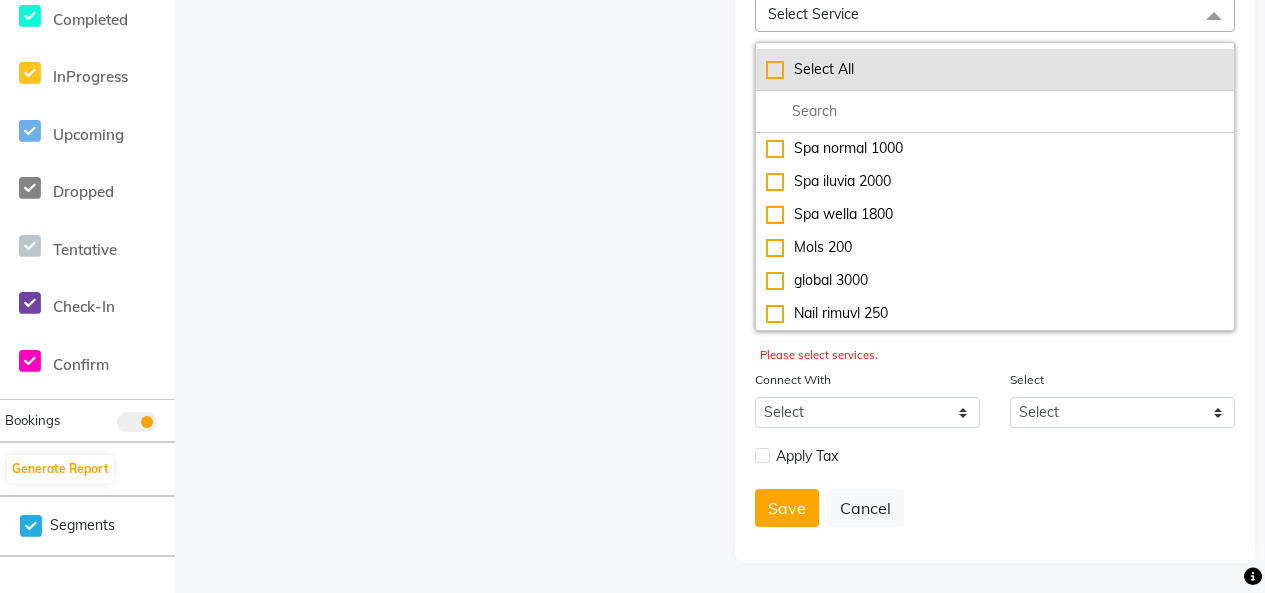click on "Select All" 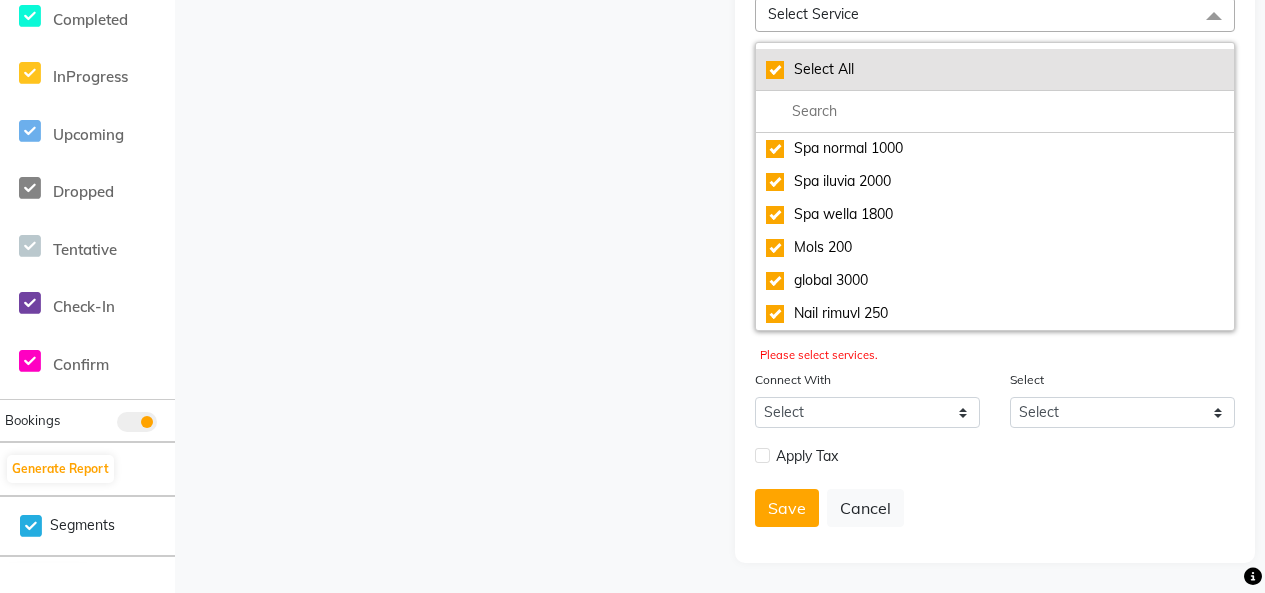 checkbox on "true" 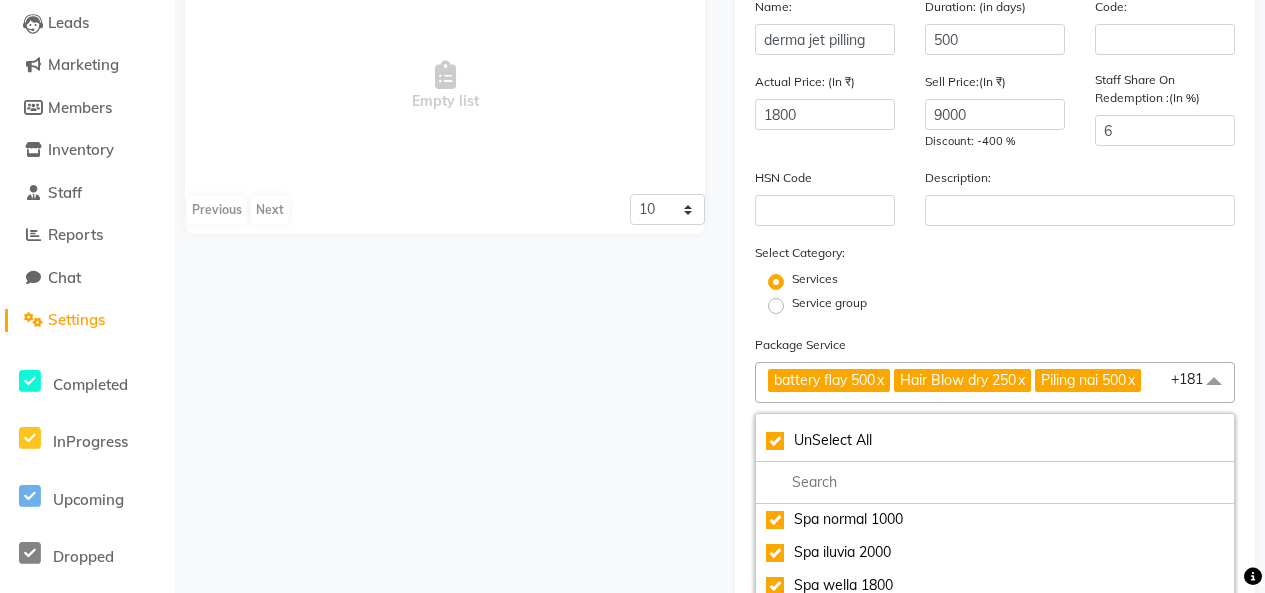 scroll, scrollTop: 205, scrollLeft: 0, axis: vertical 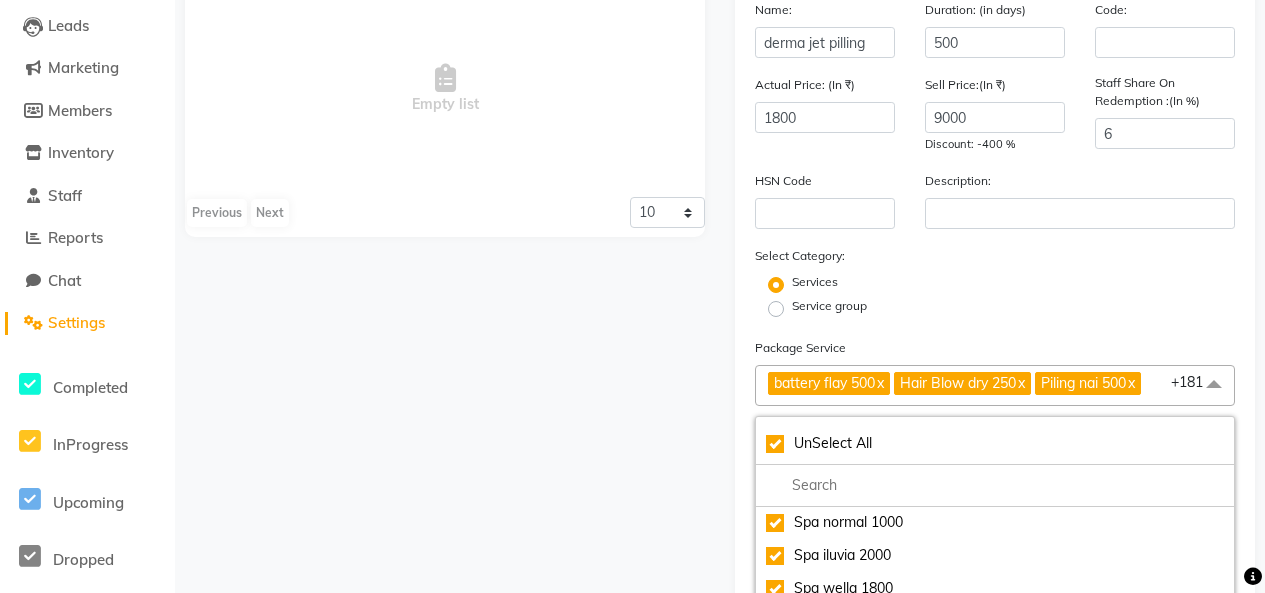 click on "Select Category: Services Service group" 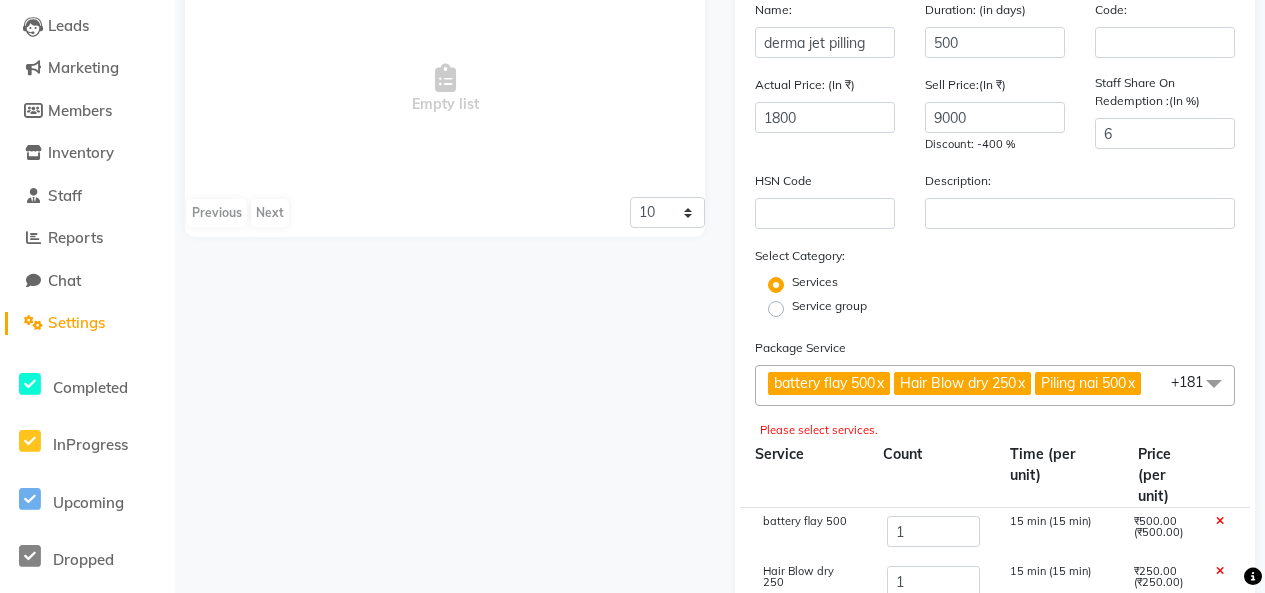 click on "Service" 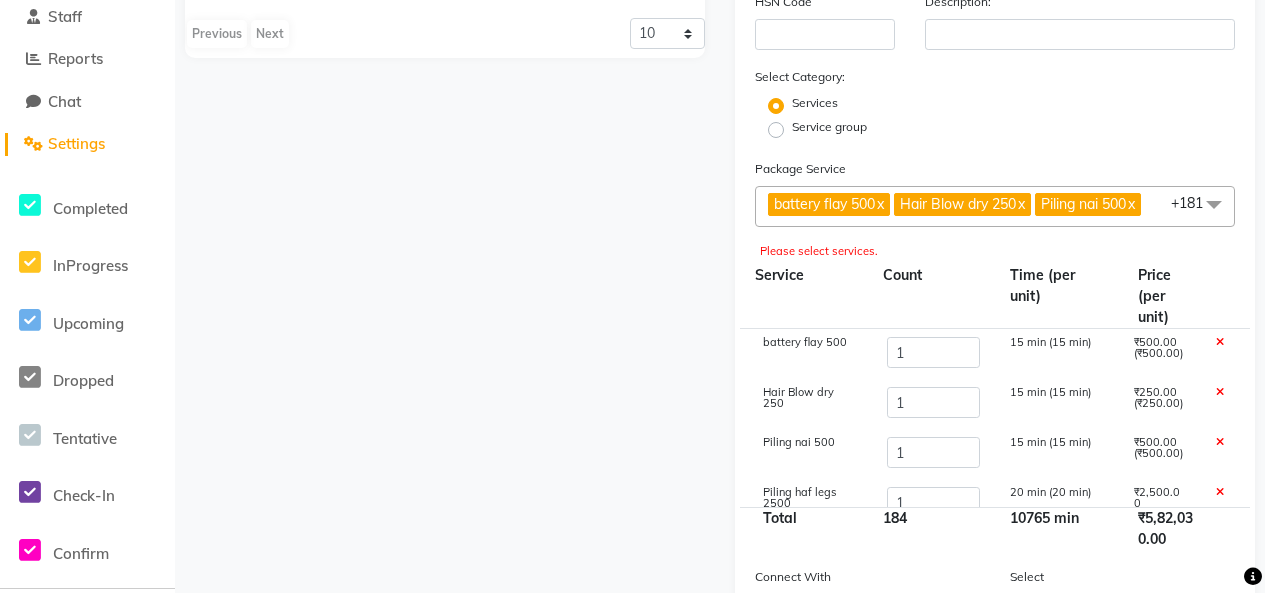 scroll, scrollTop: 385, scrollLeft: 0, axis: vertical 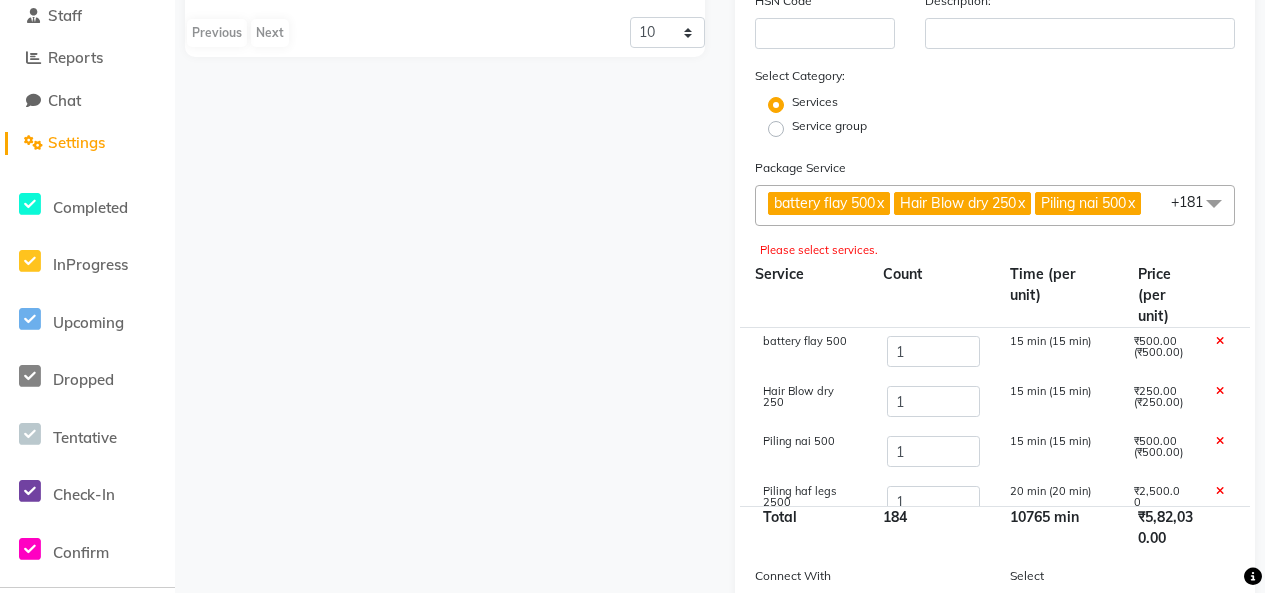 click 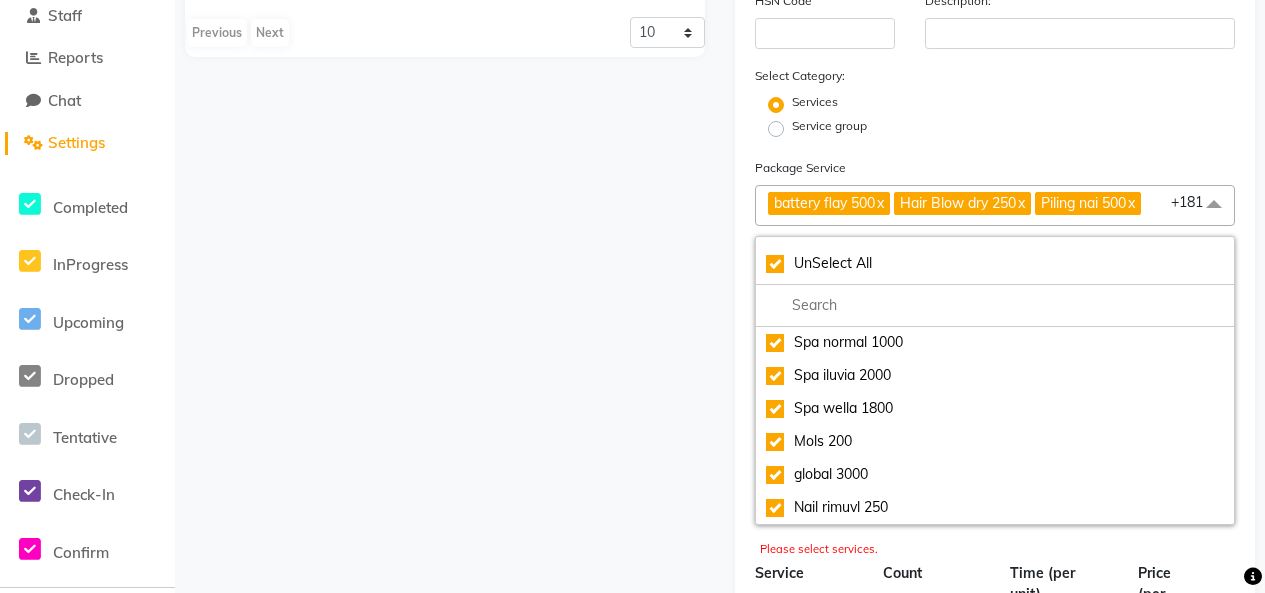 click on "Name: derma jet pilling Duration: (in days) 500 Code: Actual Price: (In ₹) 1800 Sell Price:(In ₹) 9000 Discount: -400 % Staff Share On Redemption :(In %) 6 HSN Code Description: Select Category: Services Service group Package Service battery  flay 500  x Hair Blow dry 250  x Piling  nai 500  x Piling  haf legs  2500  x Piling  full  face  1500  x Piling  hend  2000  x Future massage 250  x [PERSON_NAME] block 500  x Rica  hand 400  x Rica   haf leg 400  x  Waxing Upp Lips 30  x  - Chin 50  x - Side Blocks 60  x - Under Arms 80  x  - Stomach 300  x  - Full Hand 300  x  - Half Leg 300  x - Full Leg 600  x  - Full Back 400  x  - Bikini 800  x  - Full Body 2200  x - Manicure with Bleach 500  x Manicure - Manicure without Bleach 300  x - Pedicure without Bleach 400  x  - Pedicure with Bleach 600  x  - stret 200  x - U Cut 250  x - Deep U Cut 300  x - Layer Cut 450  x - Layer with Step 550  x  - Step Cut 550  x - Blunt Cut 500  x  - Long Layer Cut 500  x - Long Step Cut 600  x x x x x x" 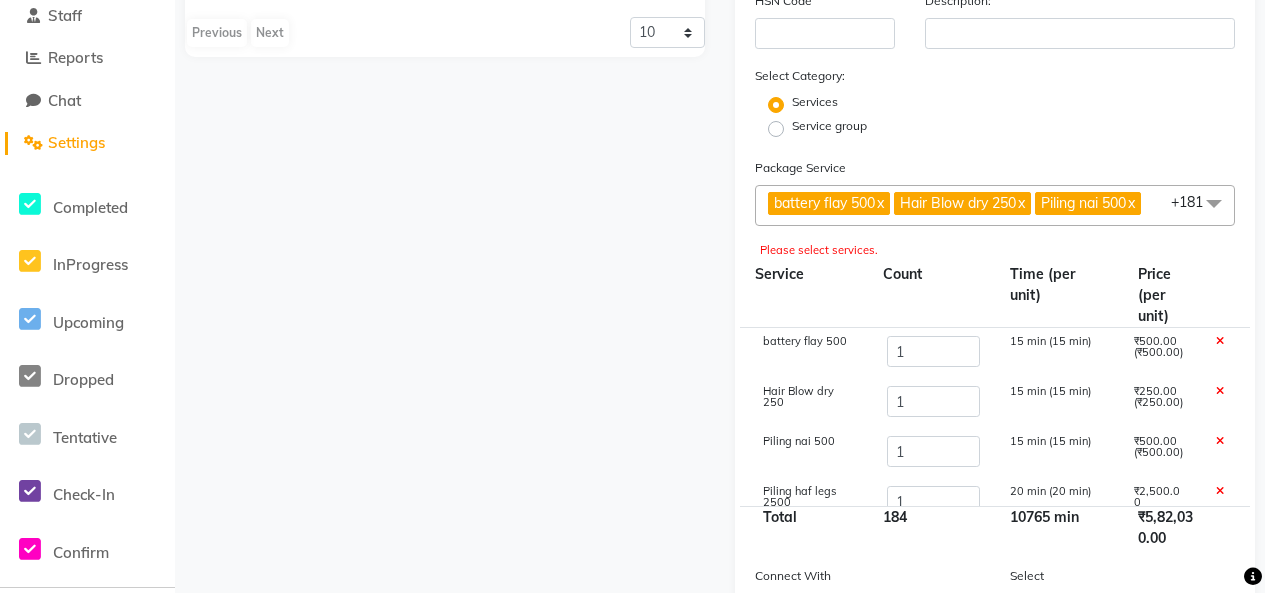 click on "Name: derma jet pilling Duration: (in days) 500 Code: Actual Price: (In ₹) 1800 Sell Price:(In ₹) 9000 Discount: -400 % Staff Share On Redemption :(In %) 6 HSN Code Description: Select Category: Services Service group Package Service battery  flay 500  x Hair Blow dry 250  x Piling  nai 500  x Piling  haf legs  2500  x Piling  full  face  1500  x Piling  hend  2000  x Future massage 250  x [PERSON_NAME] block 500  x Rica  hand 400  x Rica   haf leg 400  x  Waxing Upp Lips 30  x  - Chin 50  x - Side Blocks 60  x - Under Arms 80  x  - Stomach 300  x  - Full Hand 300  x  - Half Leg 300  x - Full Leg 600  x  - Full Back 400  x  - Bikini 800  x  - Full Body 2200  x - Manicure with Bleach 500  x Manicure - Manicure without Bleach 300  x - Pedicure without Bleach 400  x  - Pedicure with Bleach 600  x  - stret 200  x - U Cut 250  x - Deep U Cut 300  x - Layer Cut 450  x - Layer with Step 550  x  - Step Cut 550  x - Blunt Cut 500  x  - Long Layer Cut 500  x - Long Step Cut 600  x x x x x x" 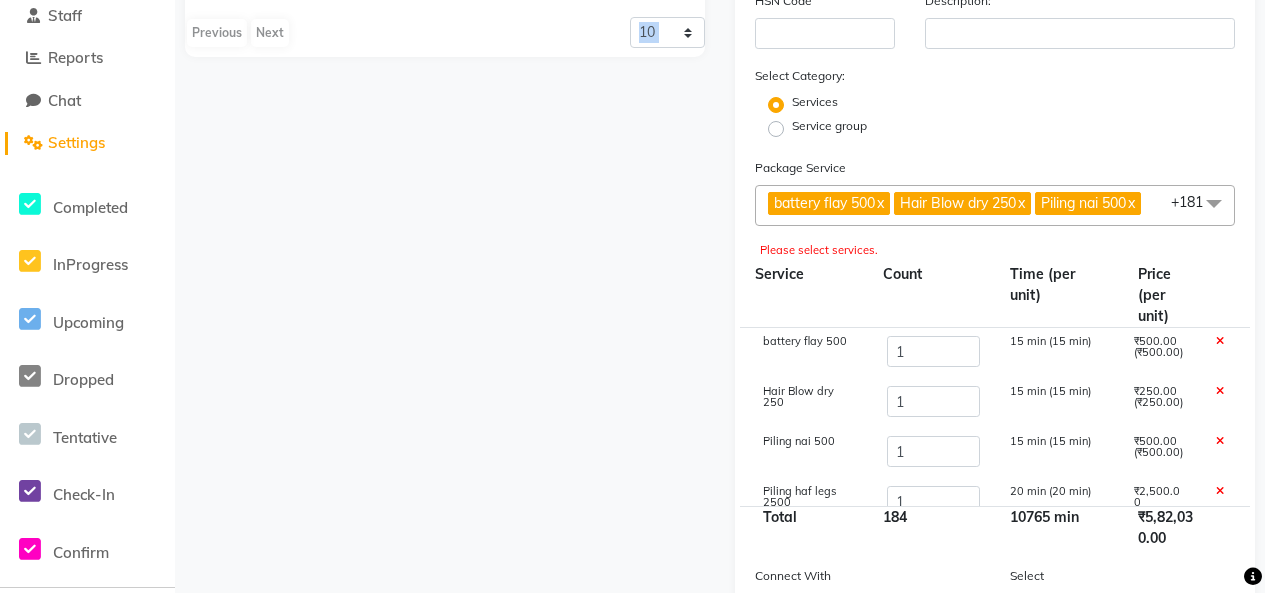 click on "Empty list   Previous   Next  10 20 50 100" 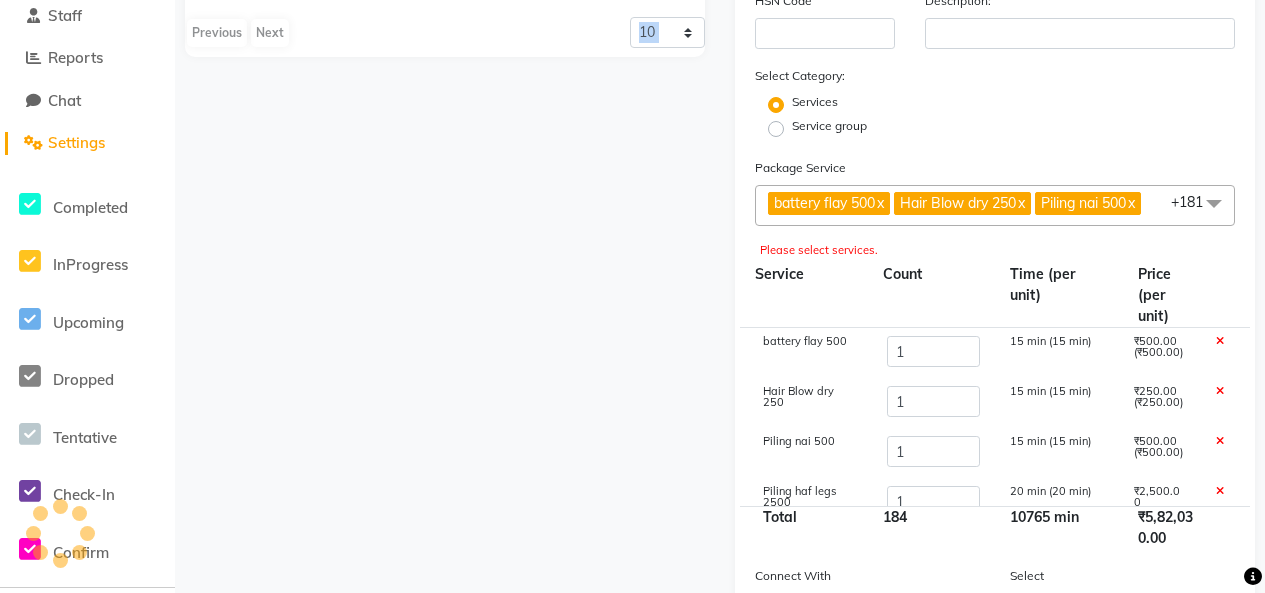 click on "Empty list   Previous   Next  10 20 50 100" 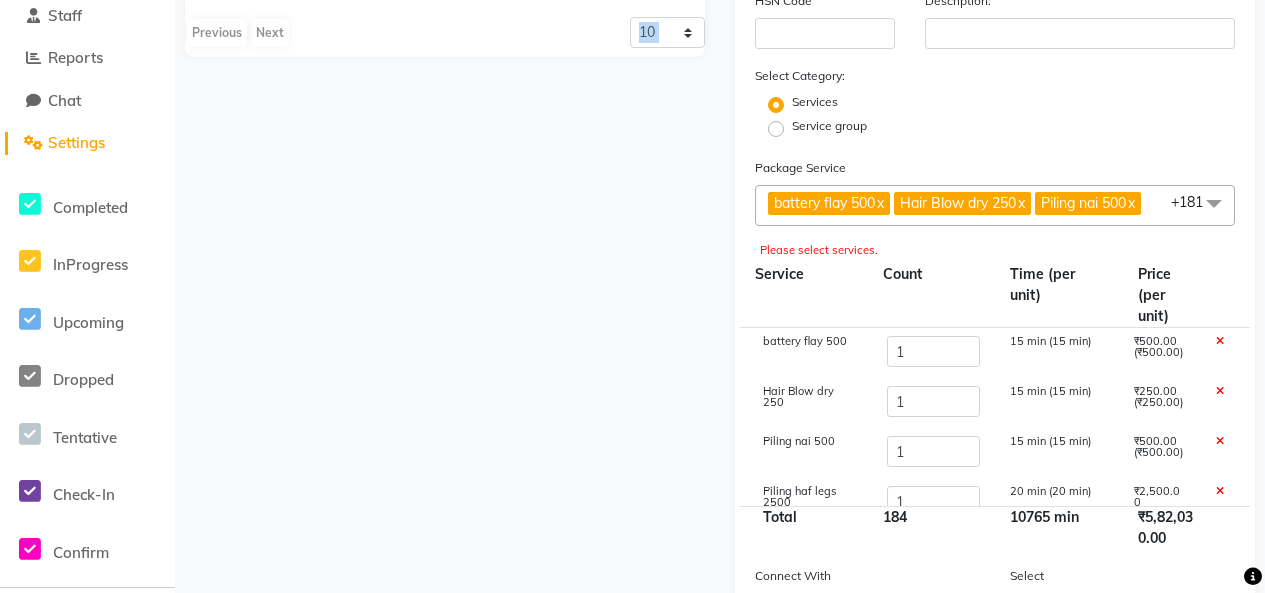 click on "Empty list   Previous   Next  10 20 50 100" 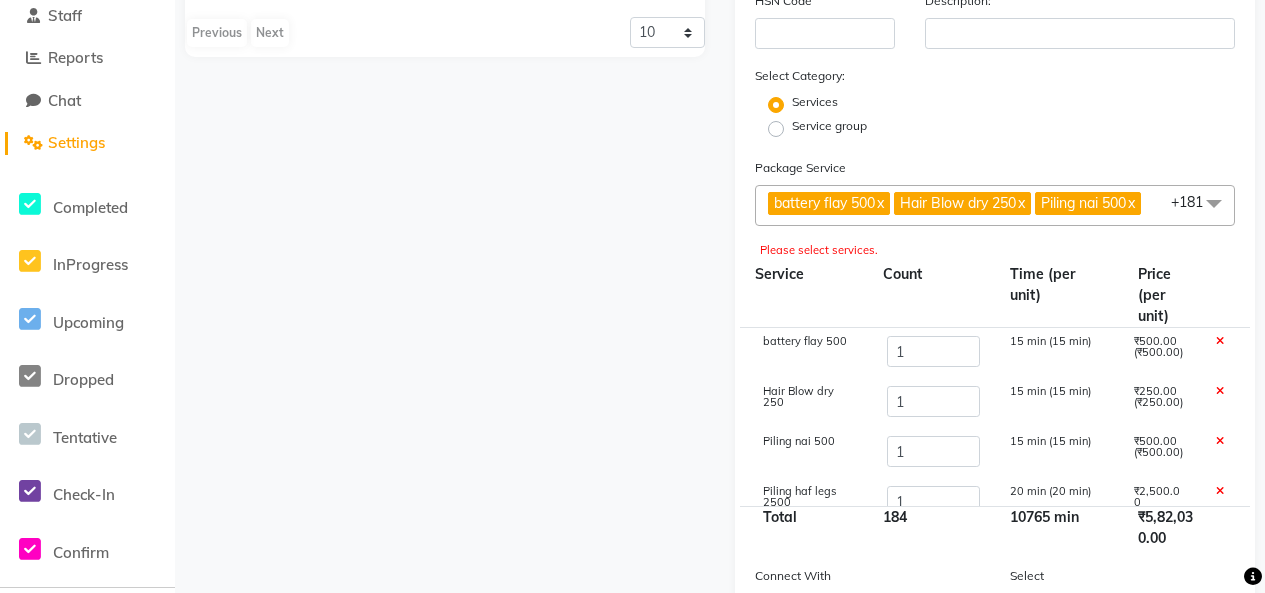 click on "Please select services." 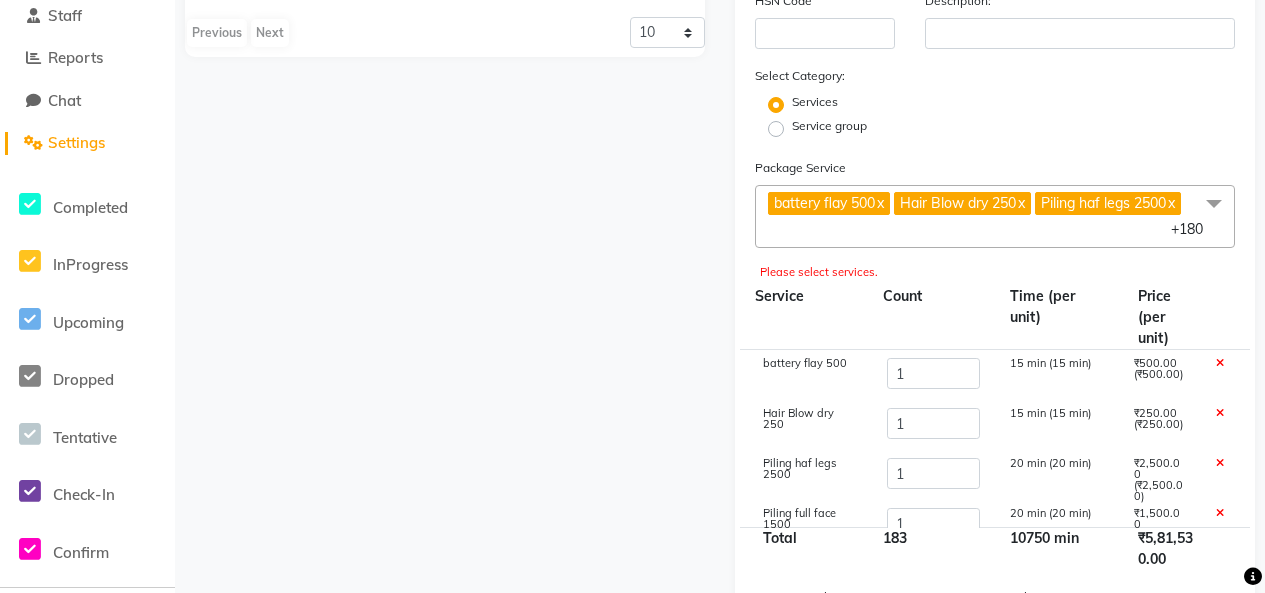 click on "x" 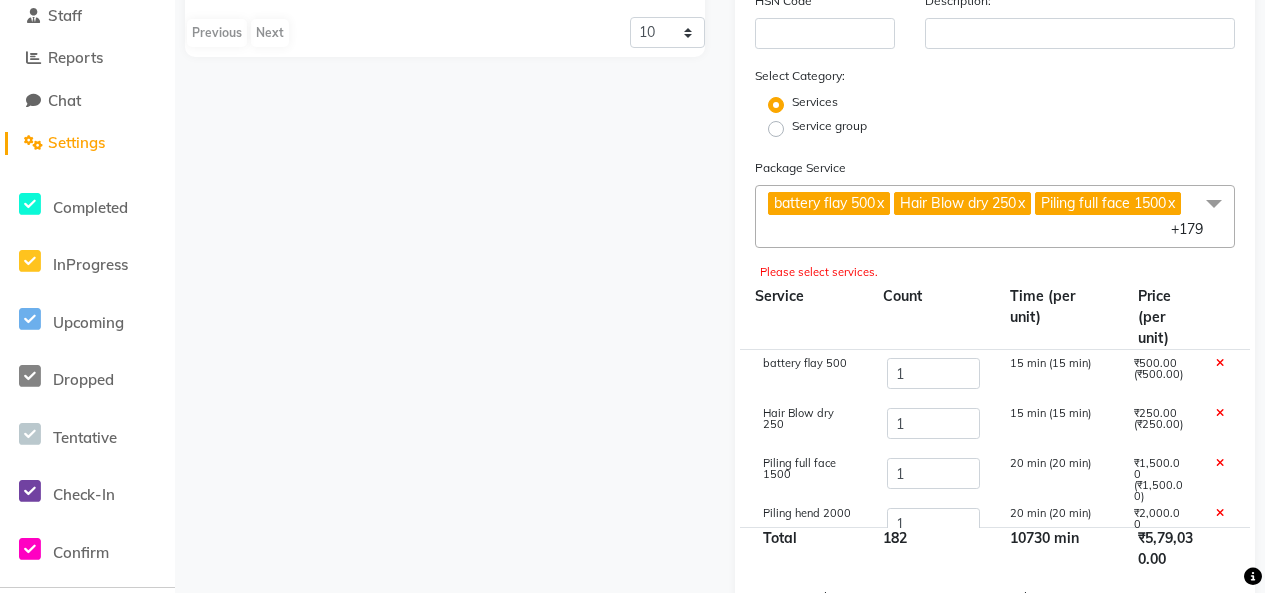 click on "x" 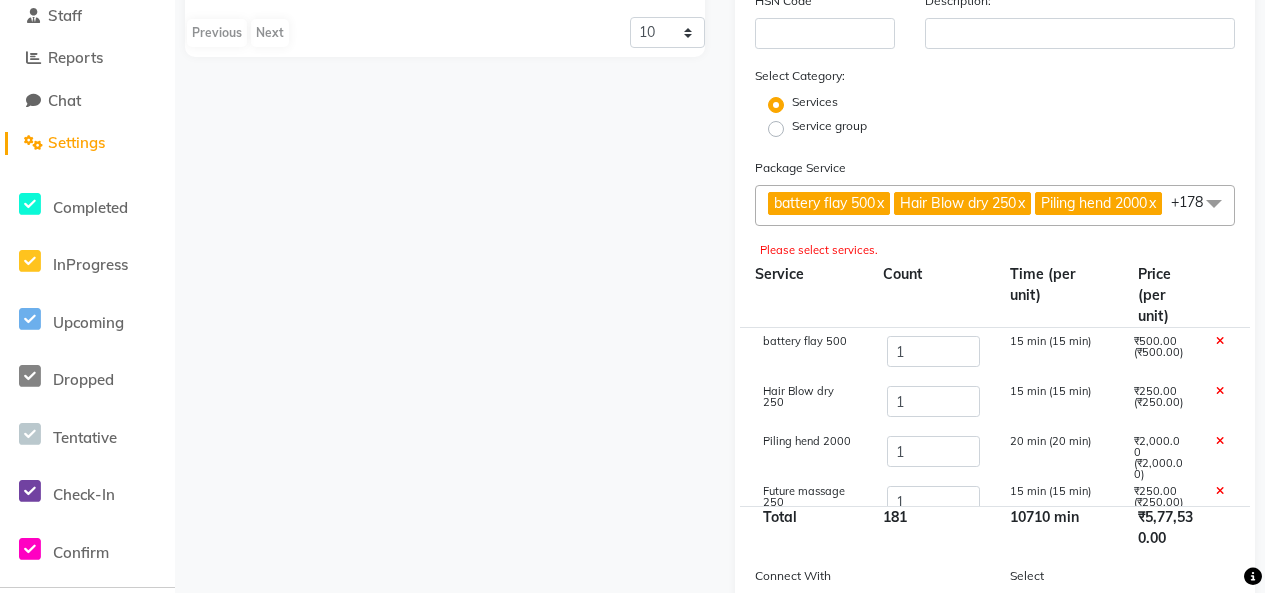 click on "x" 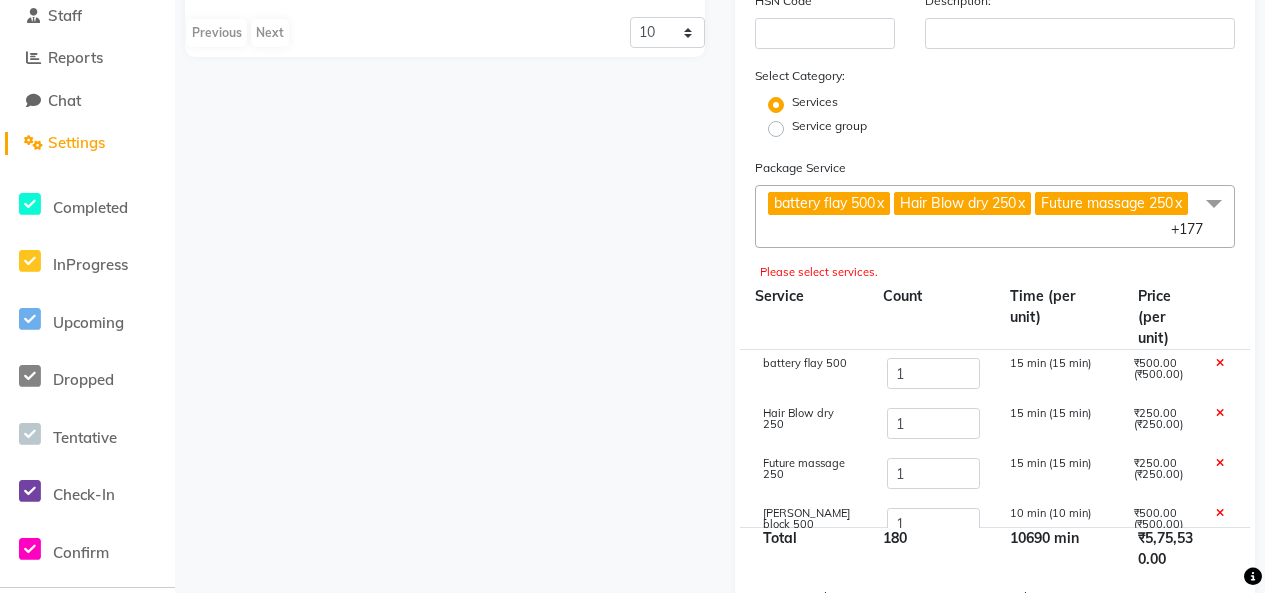 click on "x" 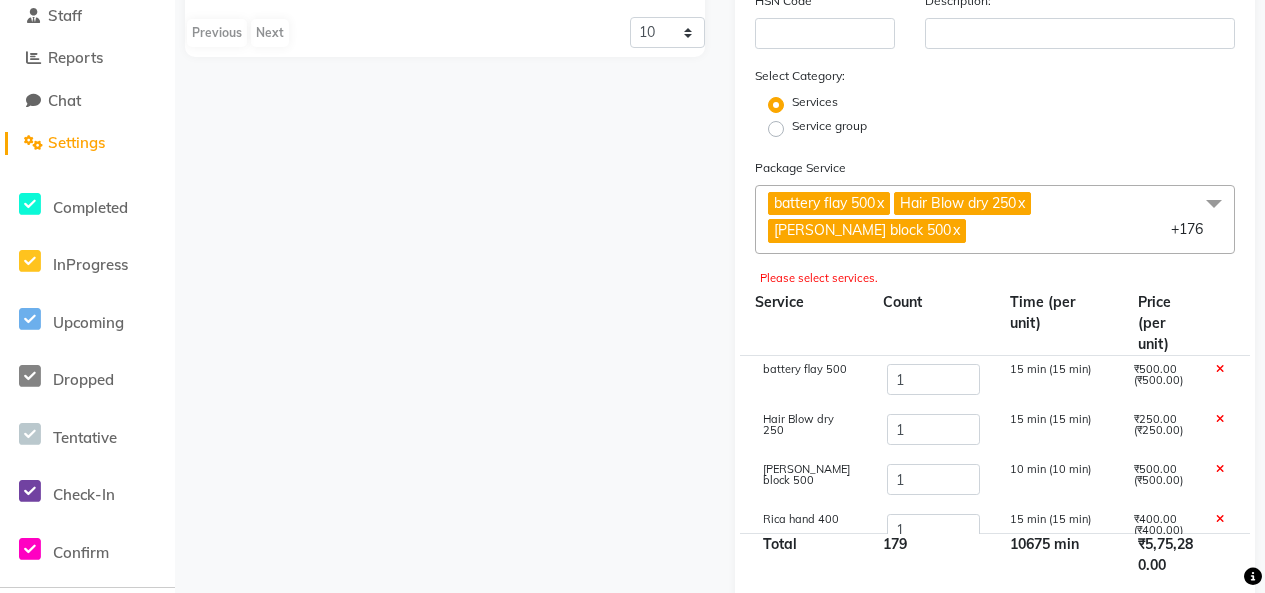 click on "x" 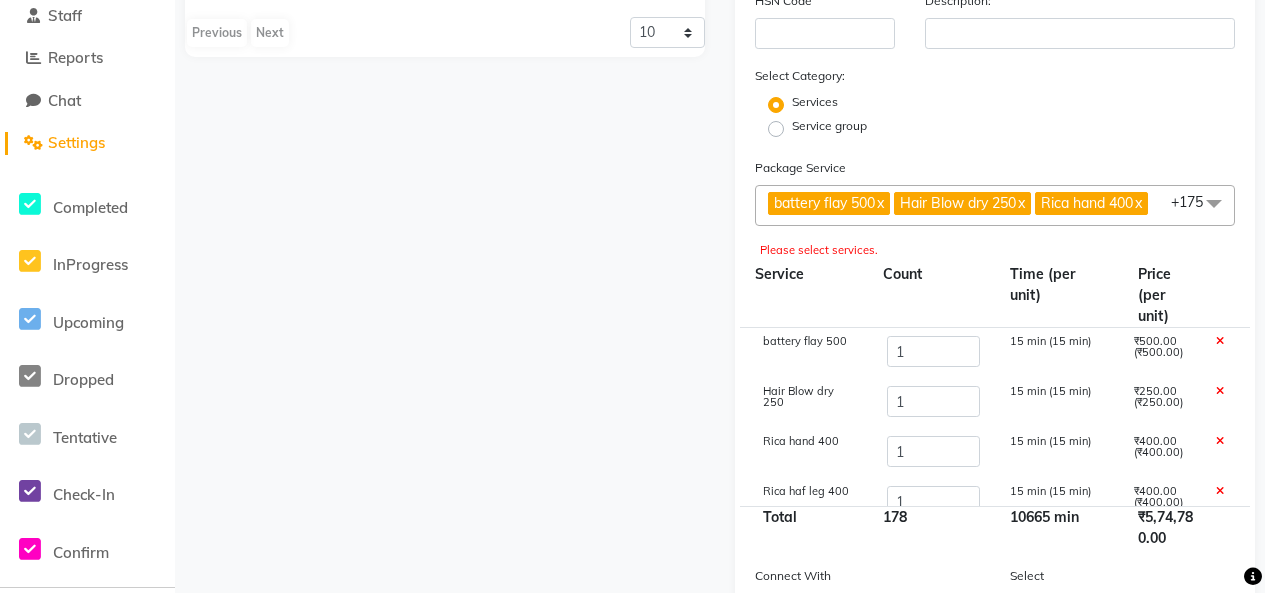click on "x" 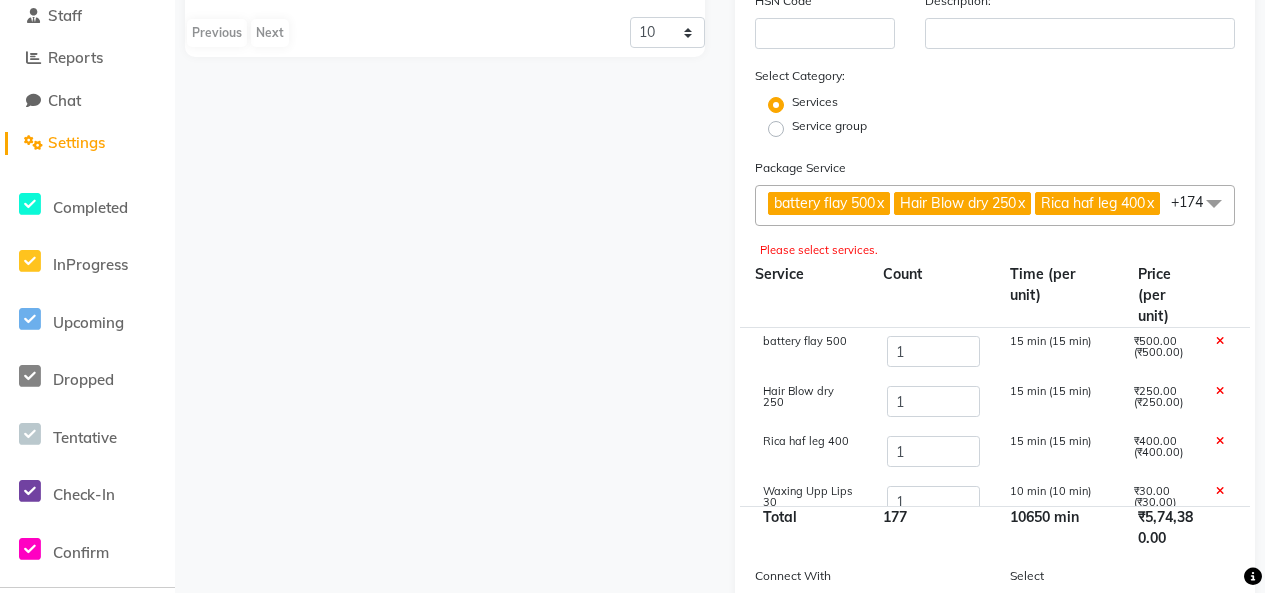click on "x" 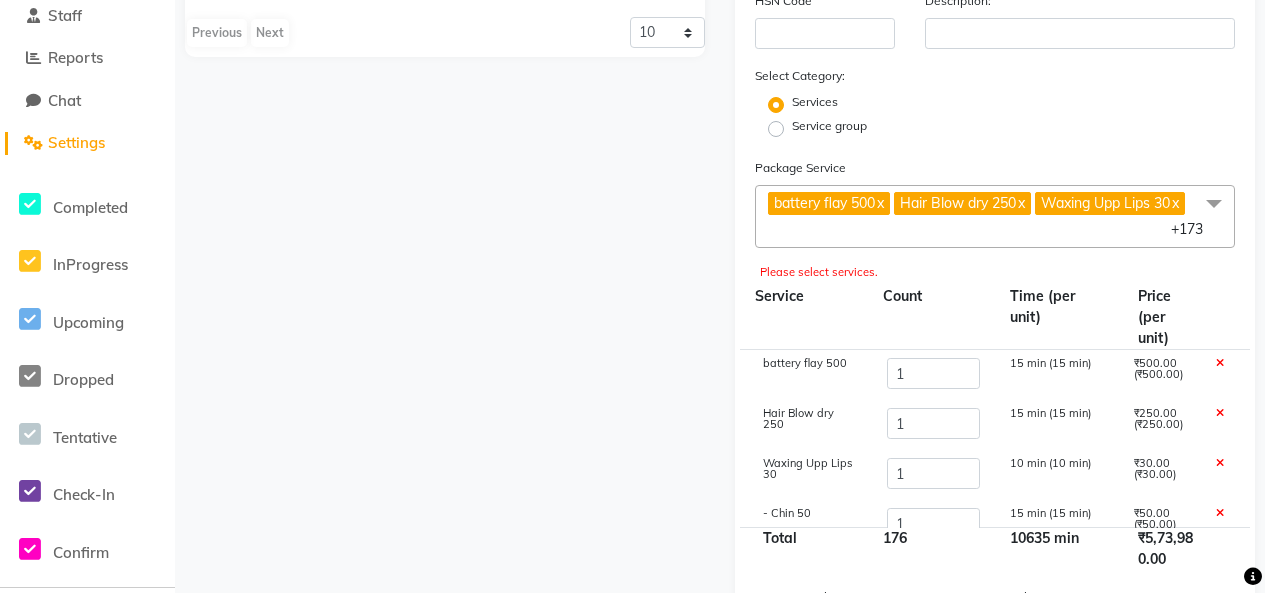 click 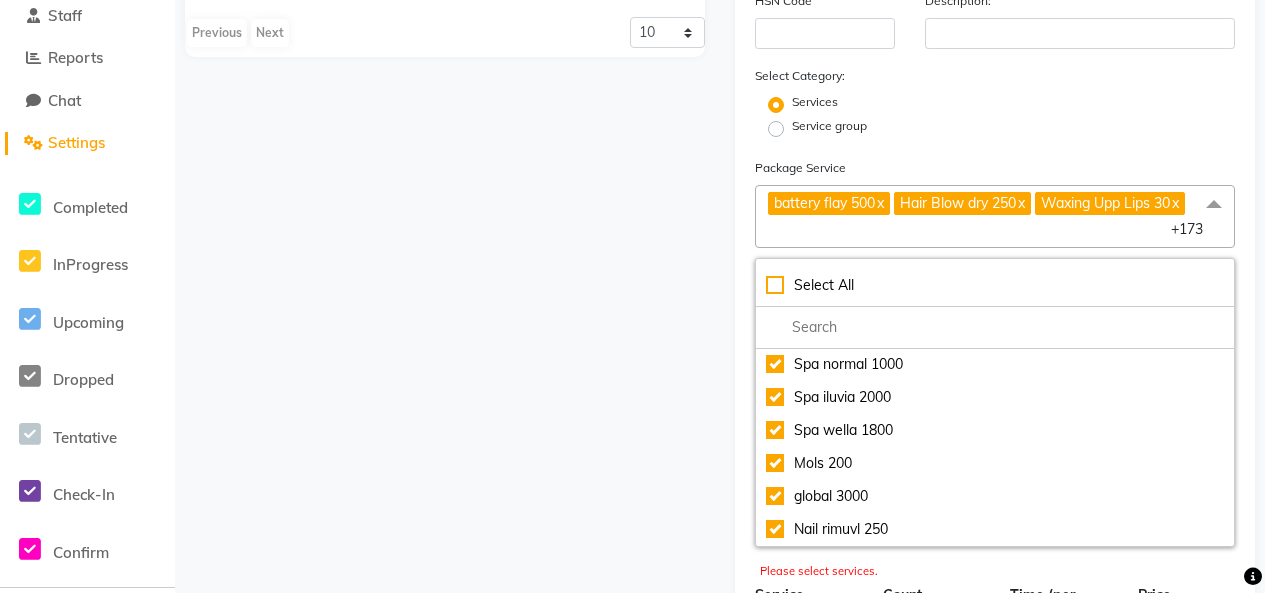 click 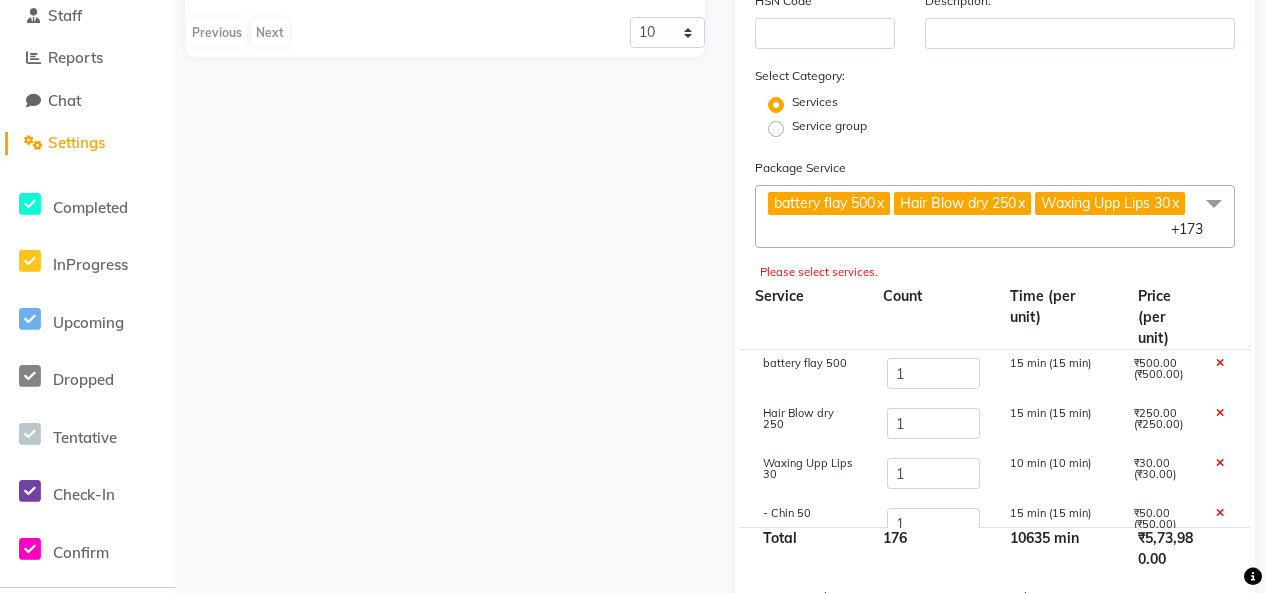 click 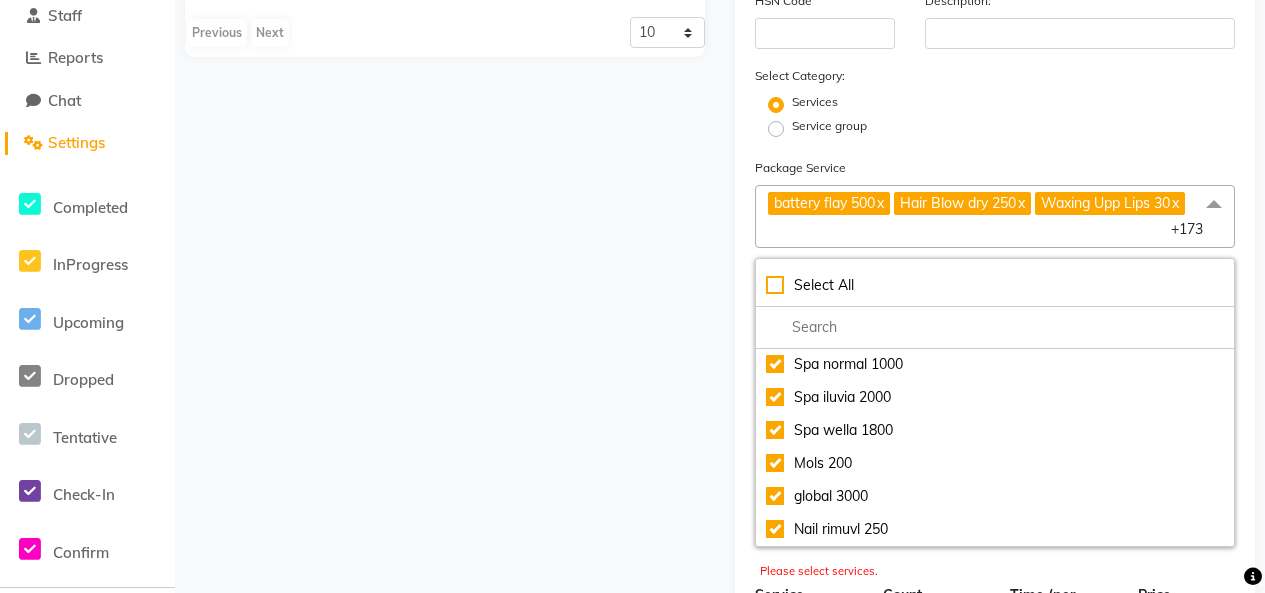 click 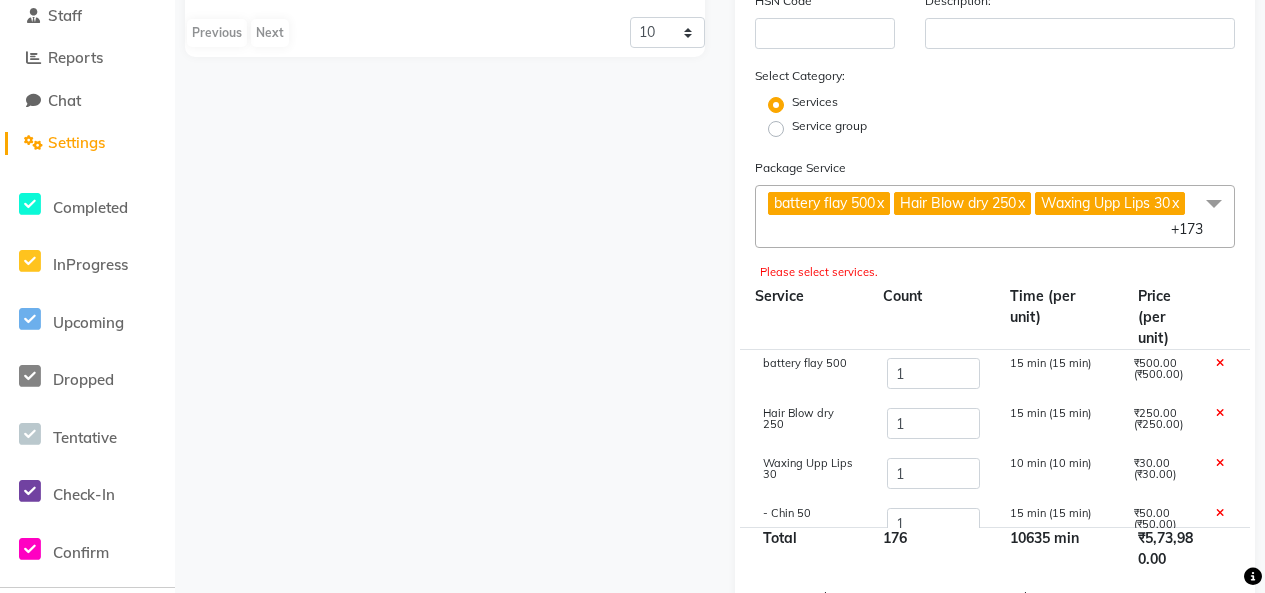 click 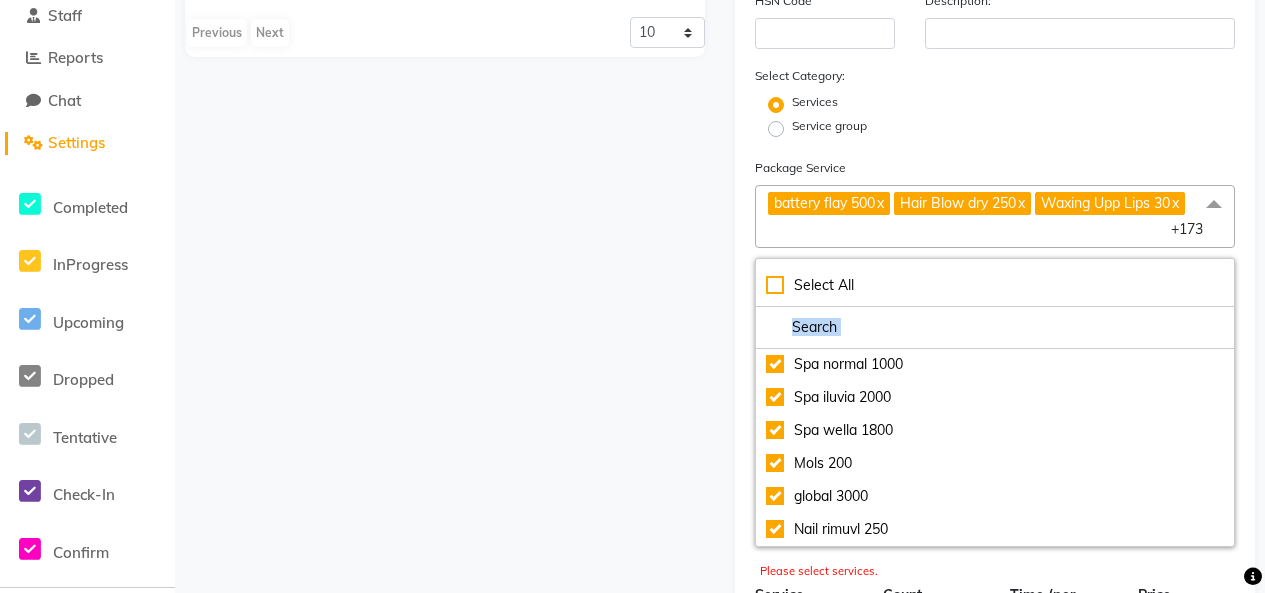 click 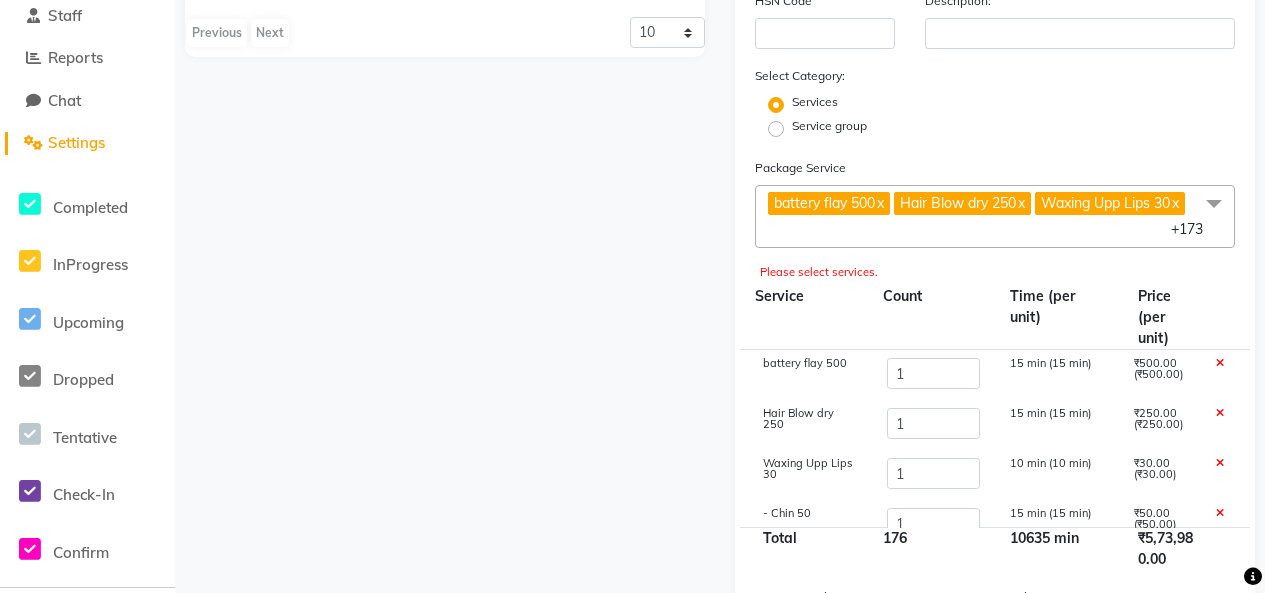 click on "x" 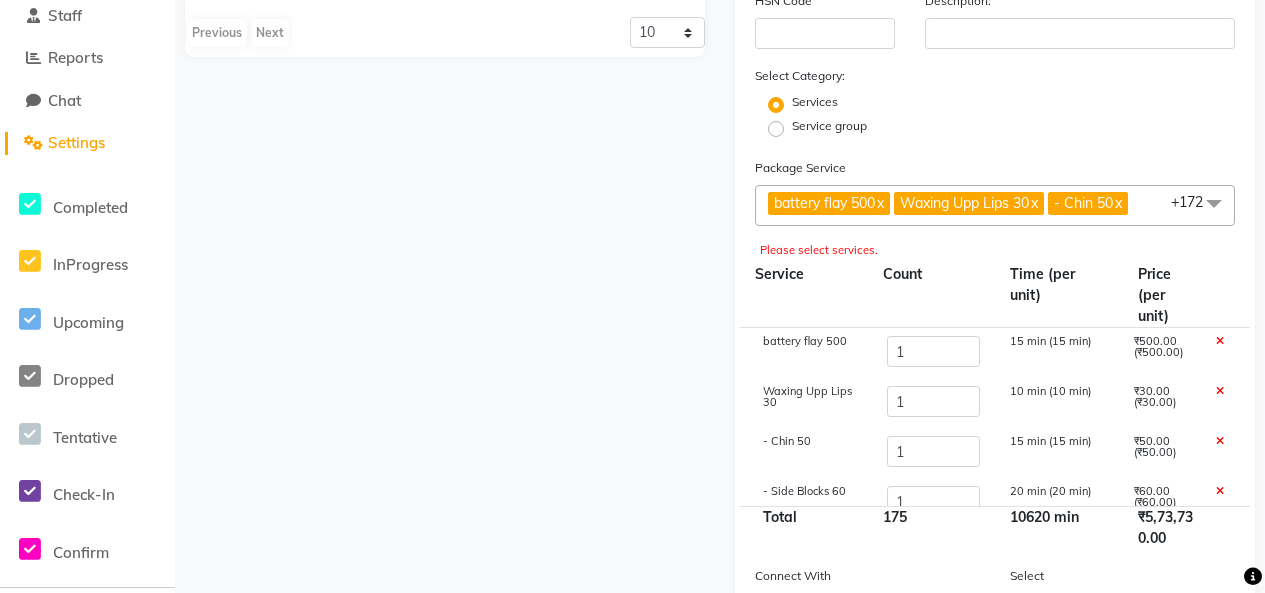 click on "x" 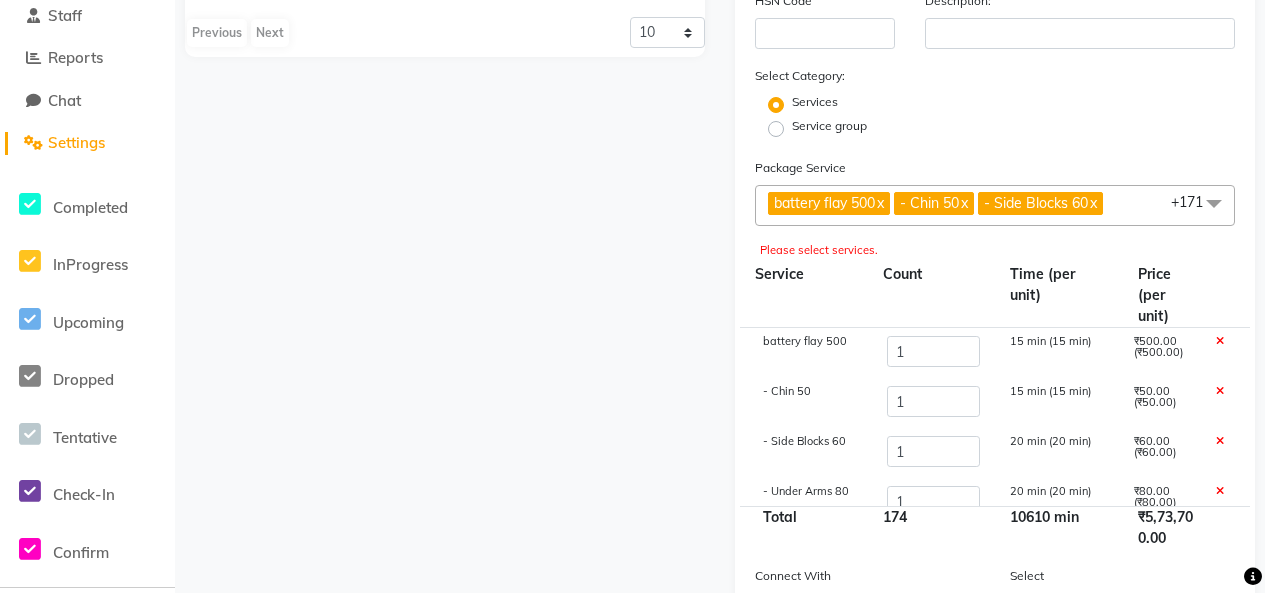 click on "x" 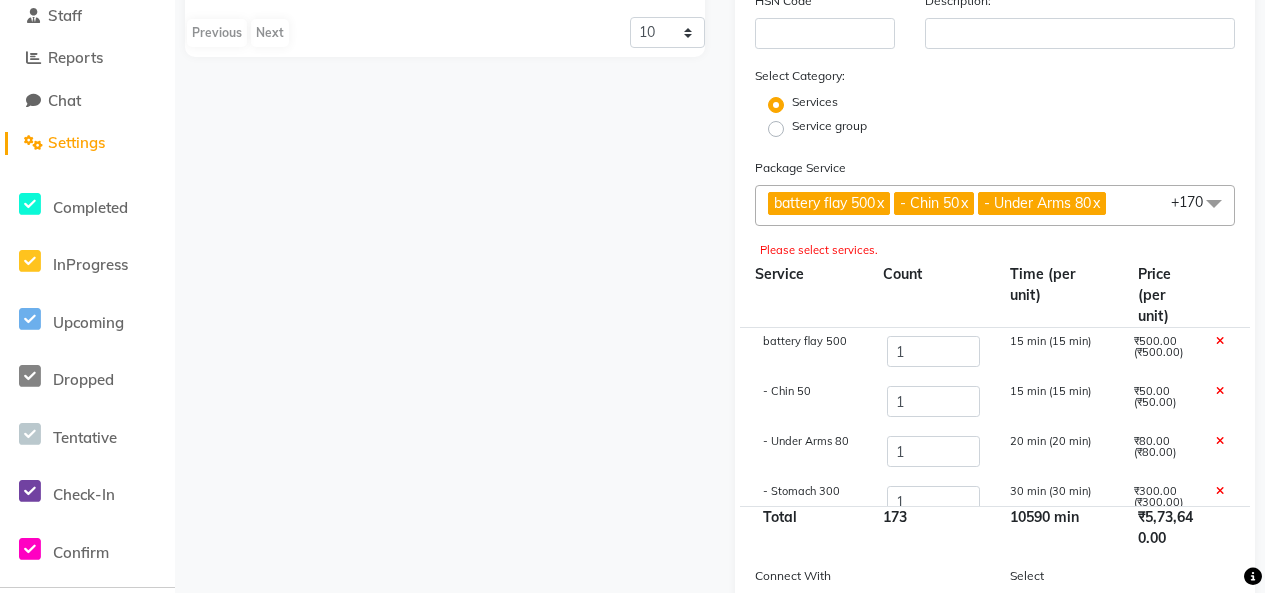 click on "x" 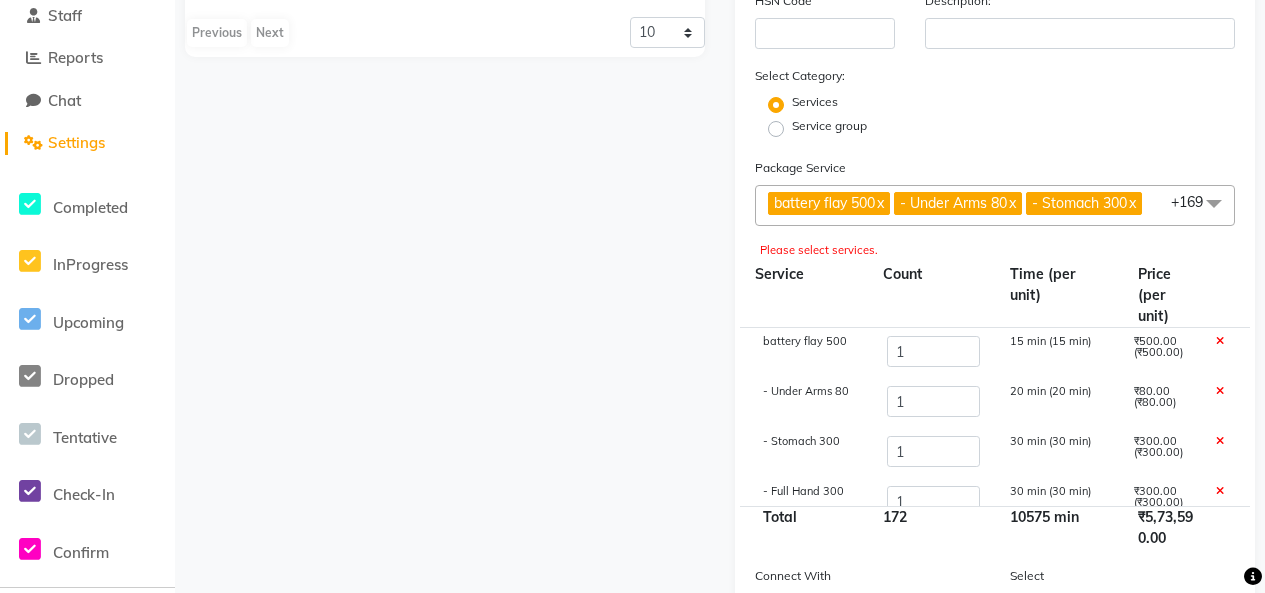 click on "x" 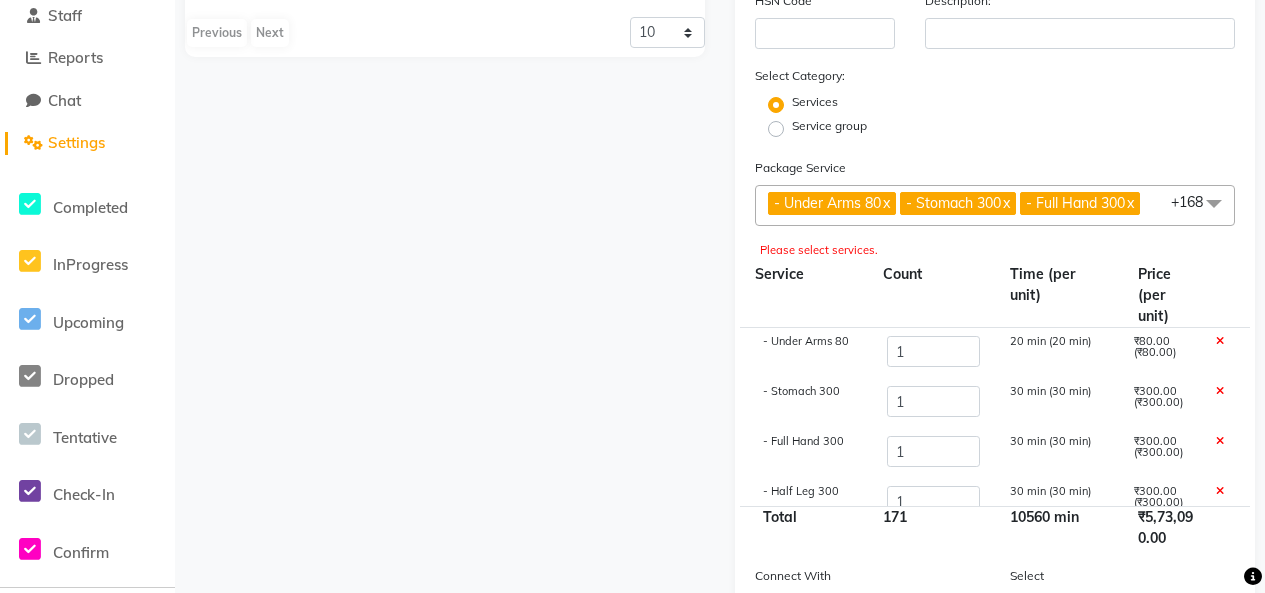 click on "x" 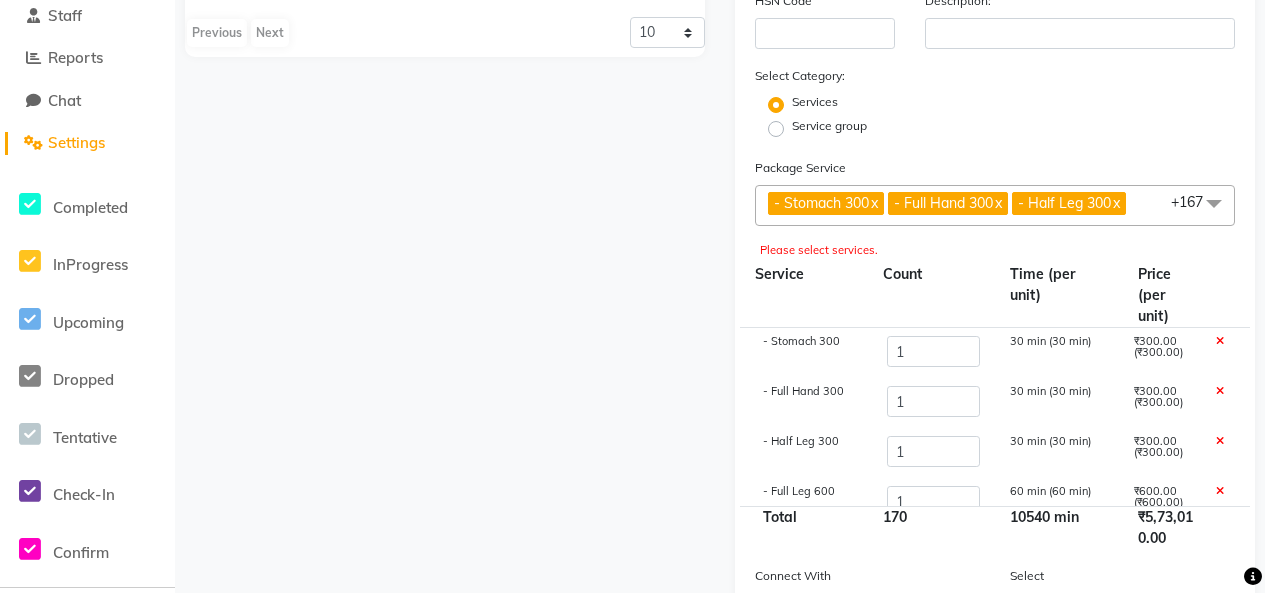 click on "x" 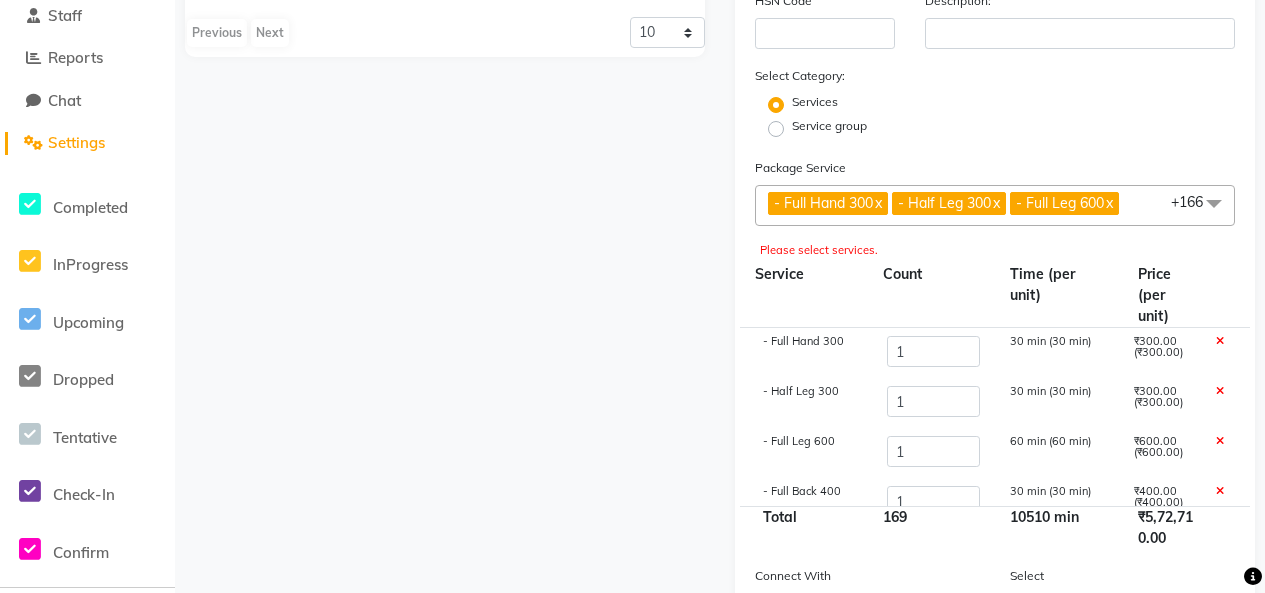 click on "x" 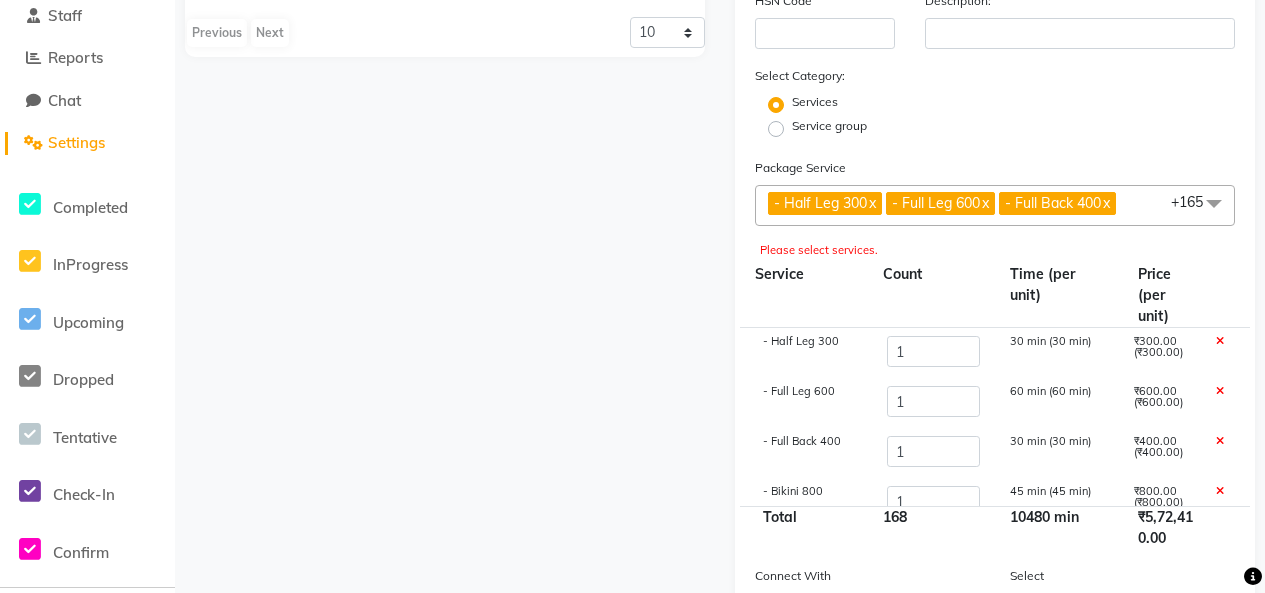 click on "- Half Leg 300  x" 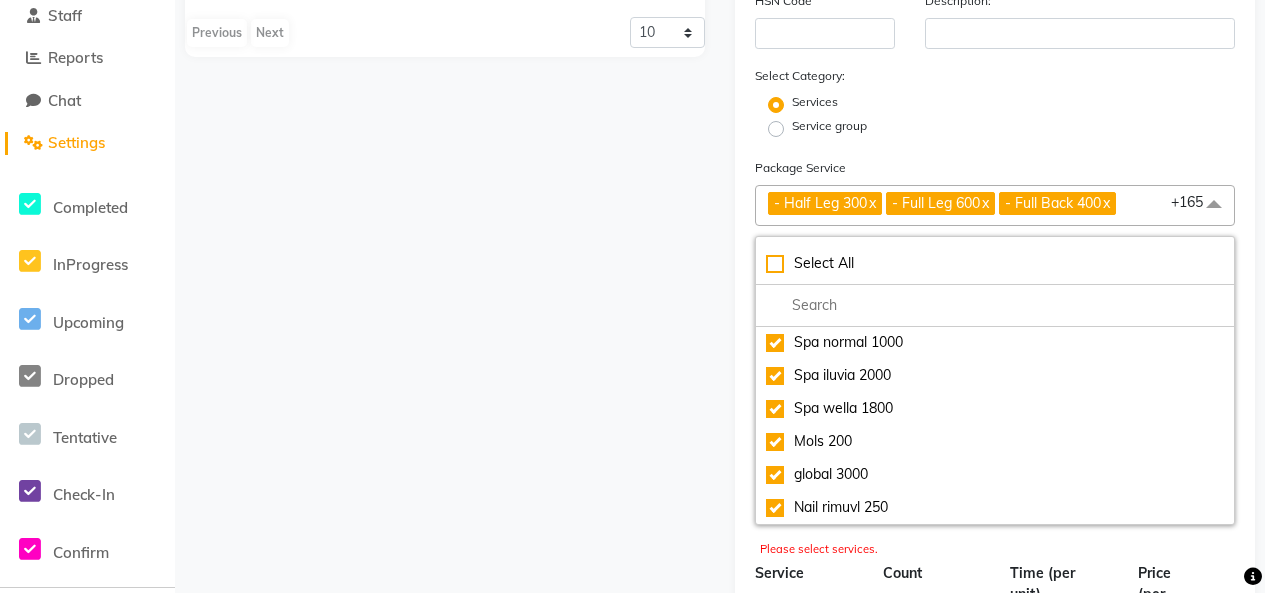 click on "- Half Leg 300  x" 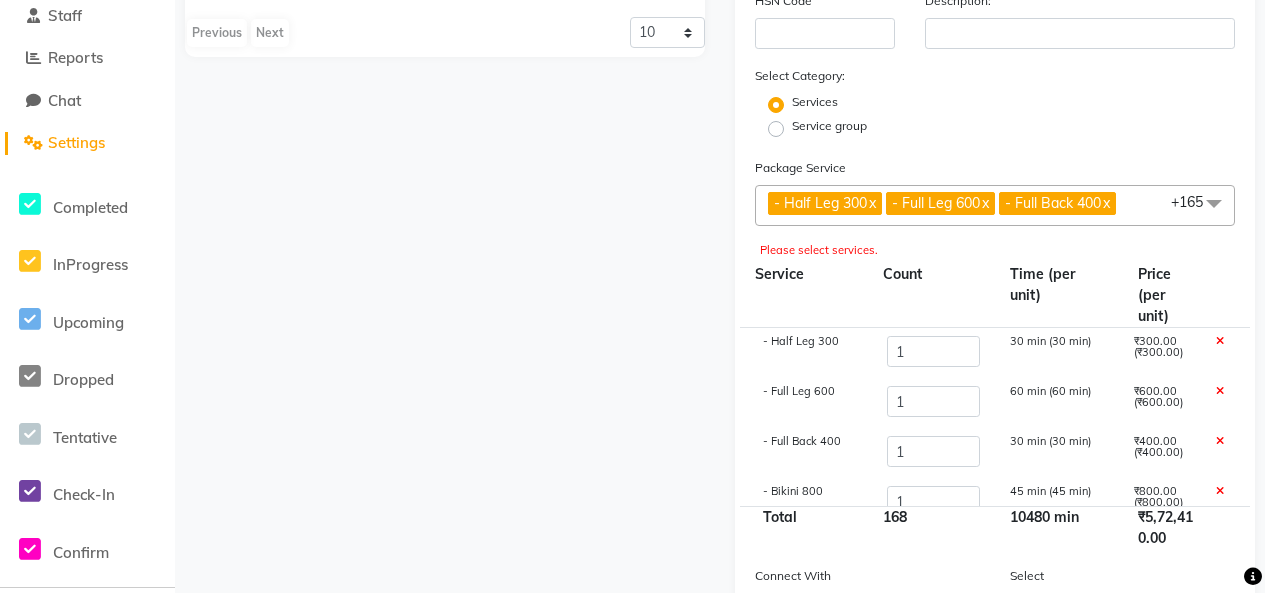 click on "- Half Leg 300  x" 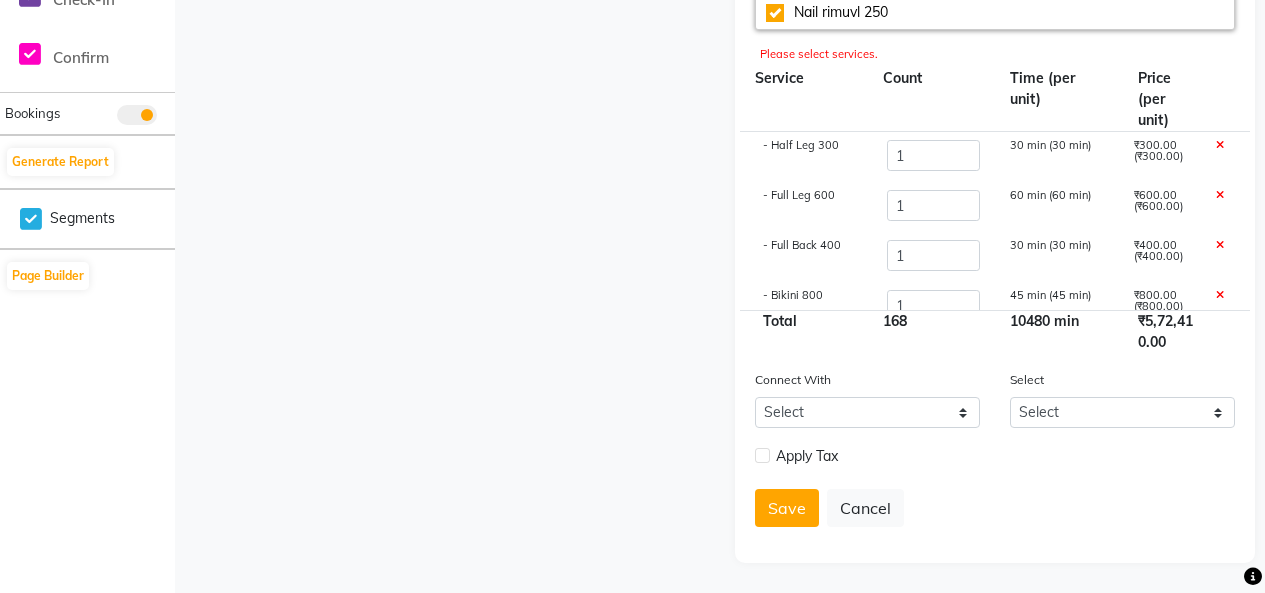 scroll, scrollTop: 880, scrollLeft: 0, axis: vertical 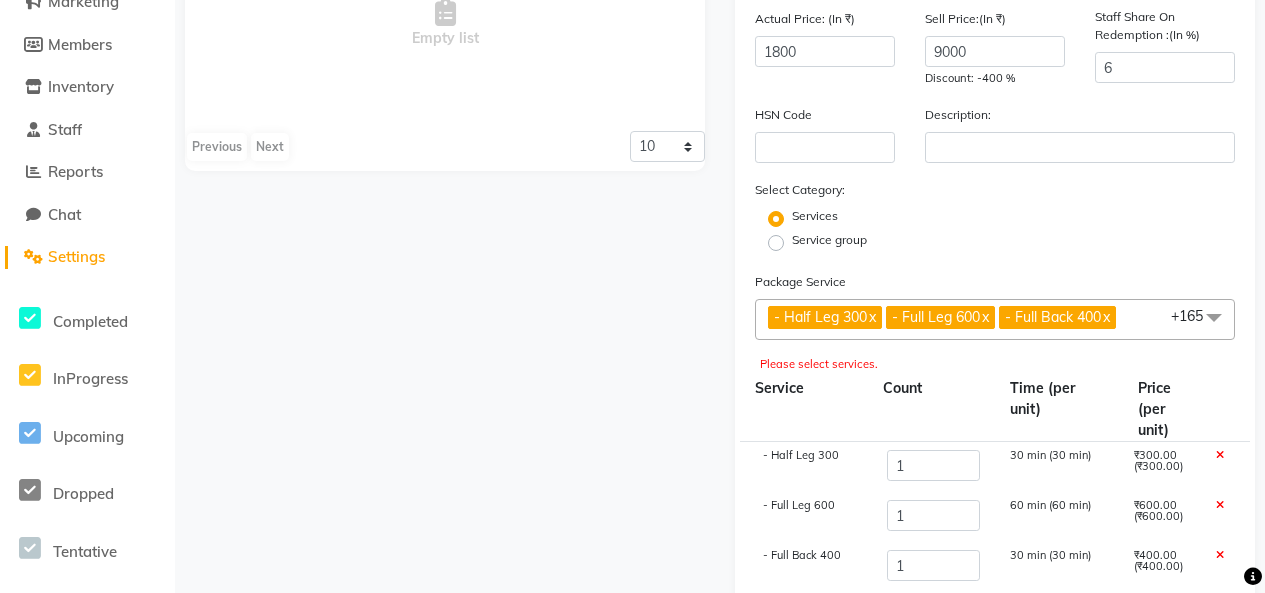 click on "Package Service" 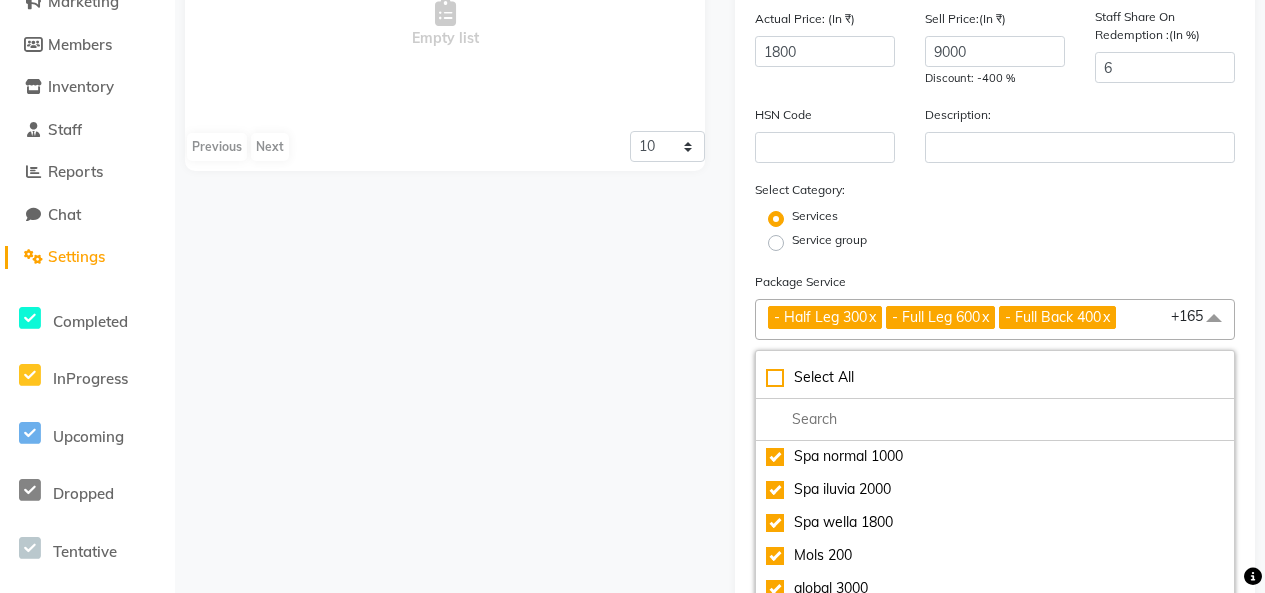 click on "x" 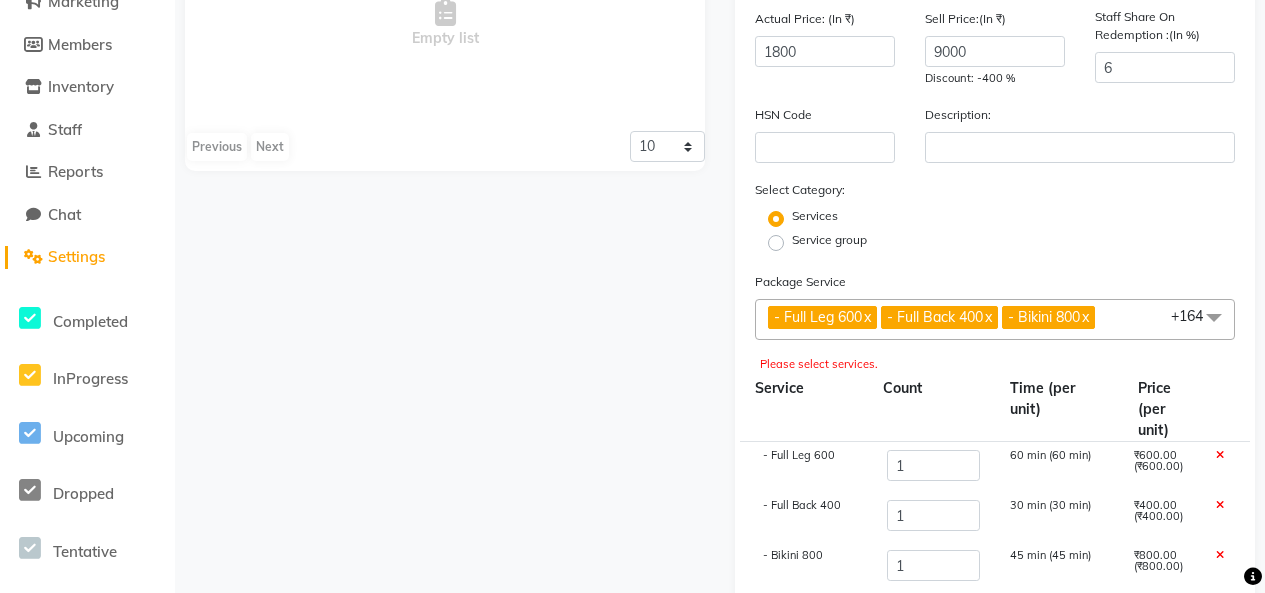 click on "- Full Leg 600  x" 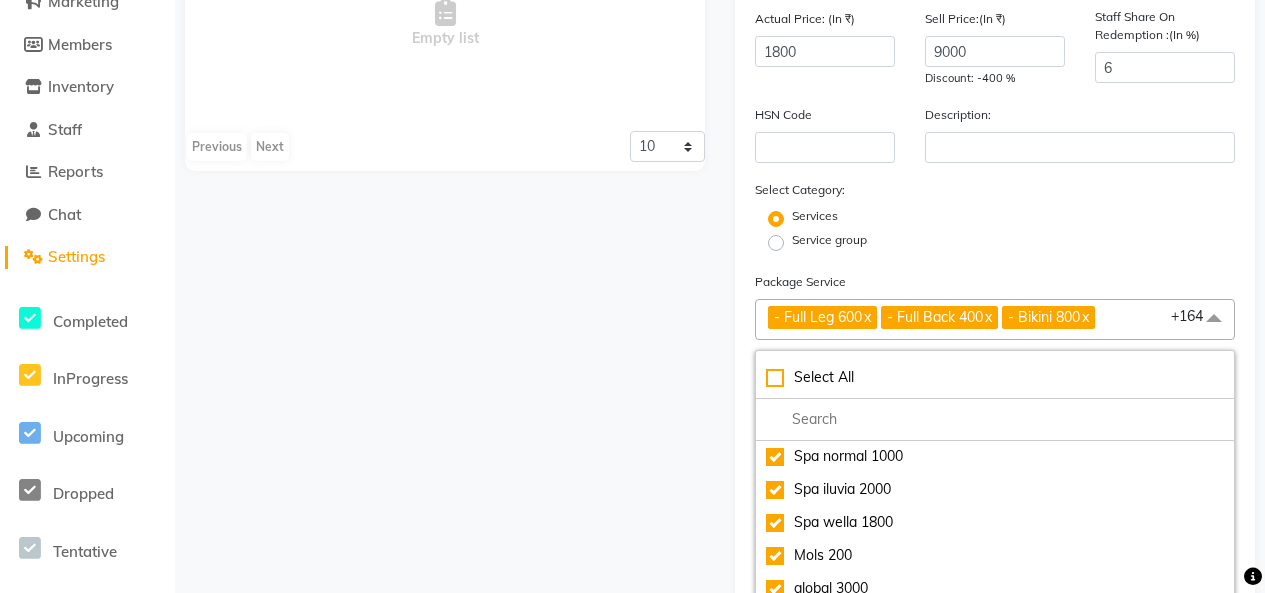 click on "- Full Leg 600  x" 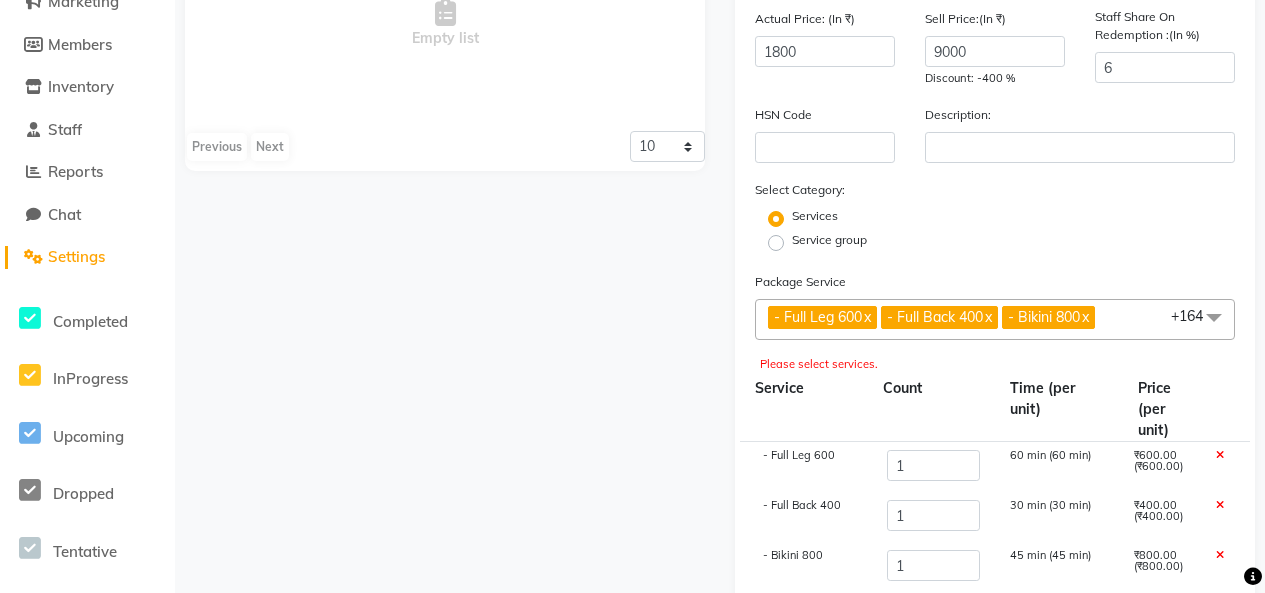 click on "- Full Leg 600  x" 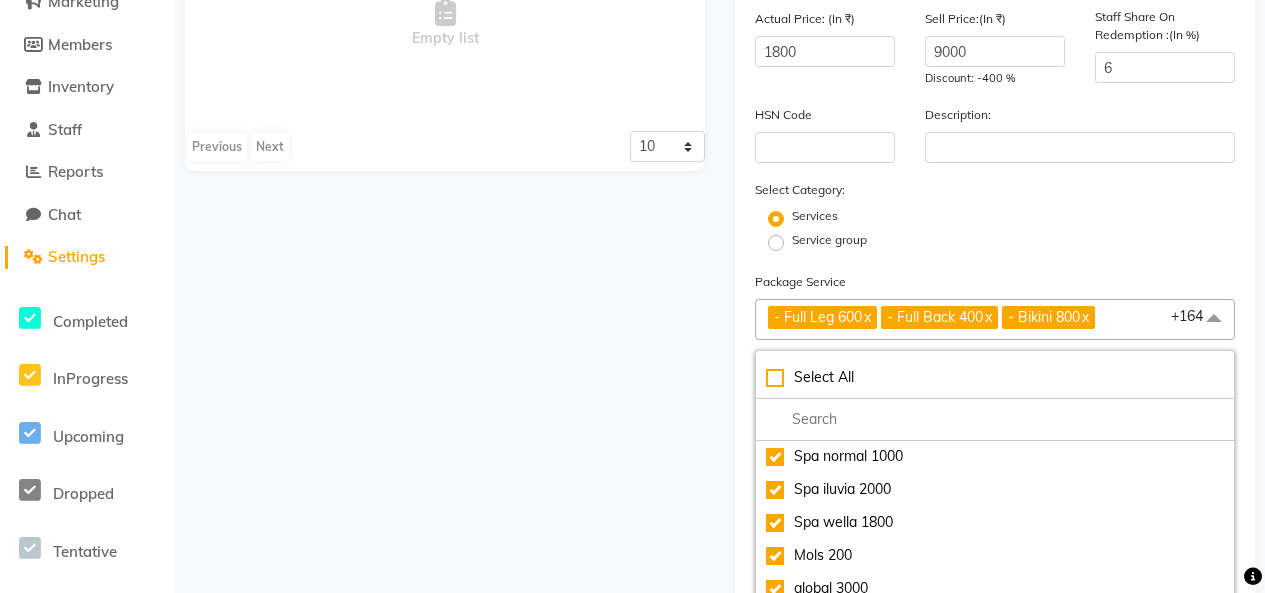 click on "- Full Leg 600  x" 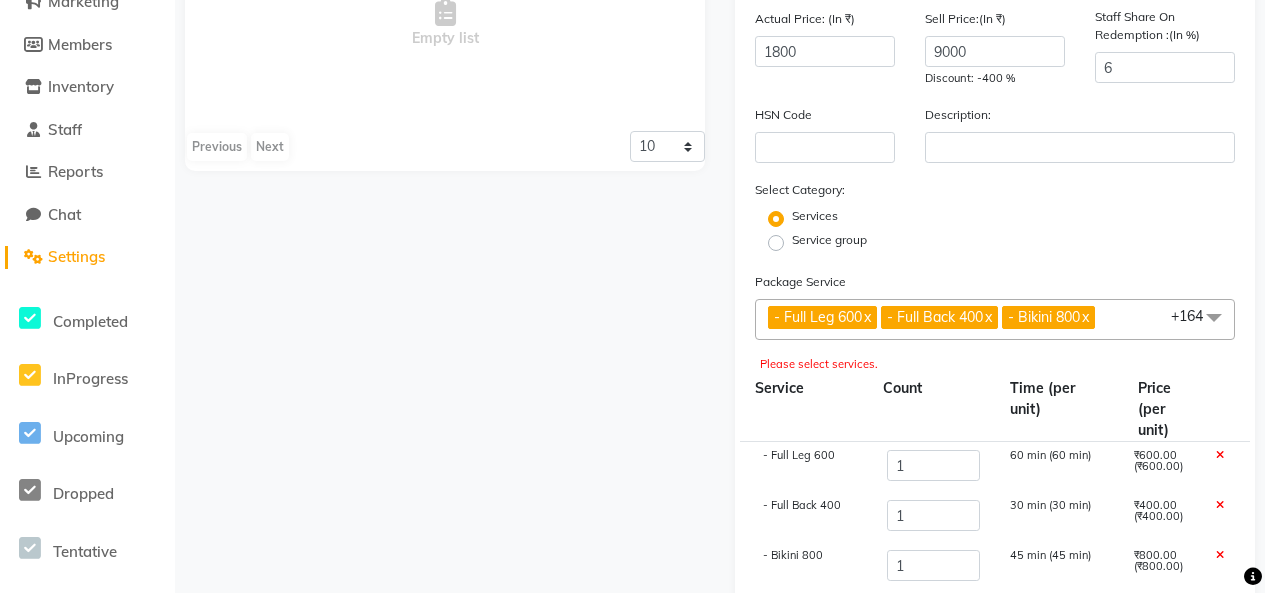 click on "x" 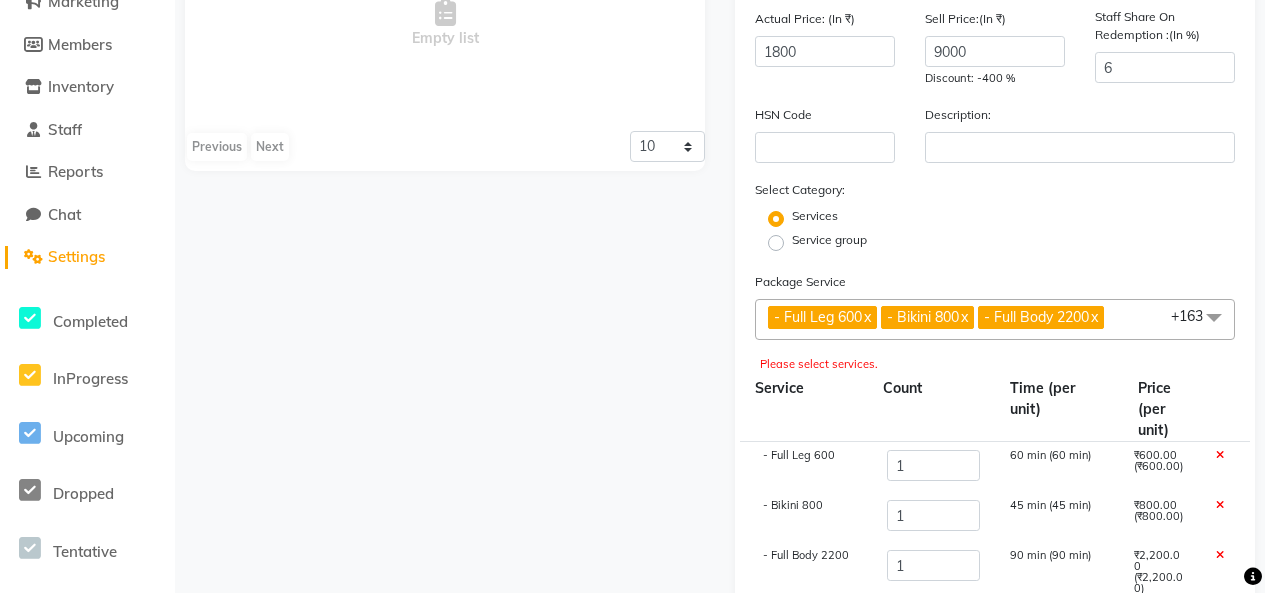 click on "x" 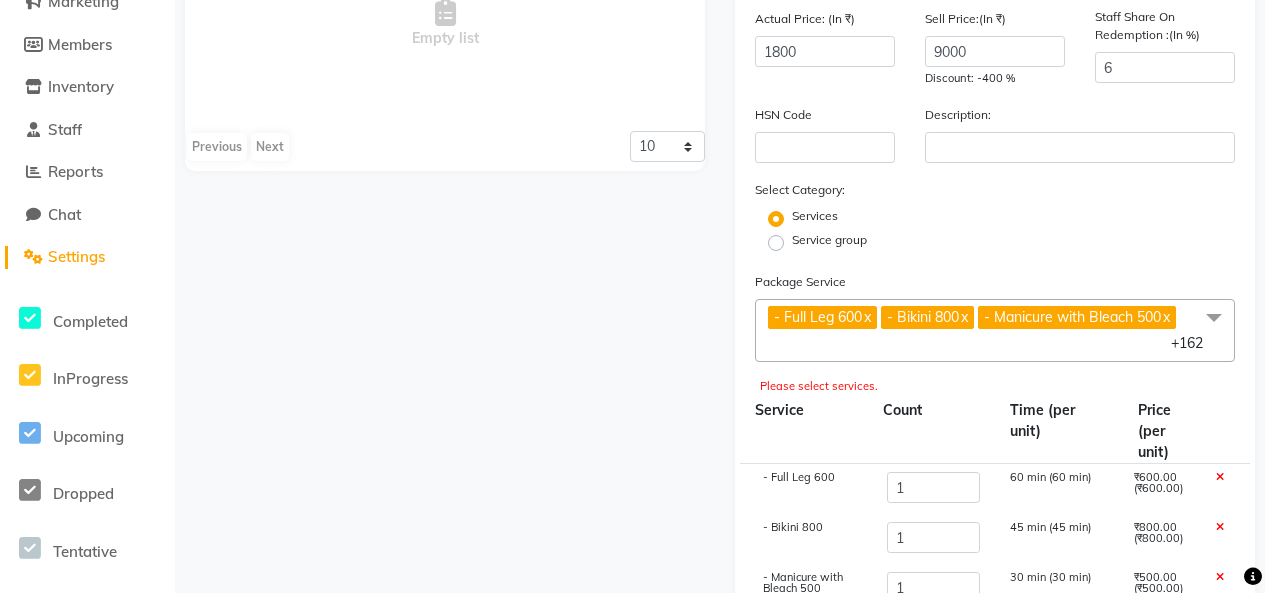 click on "x" 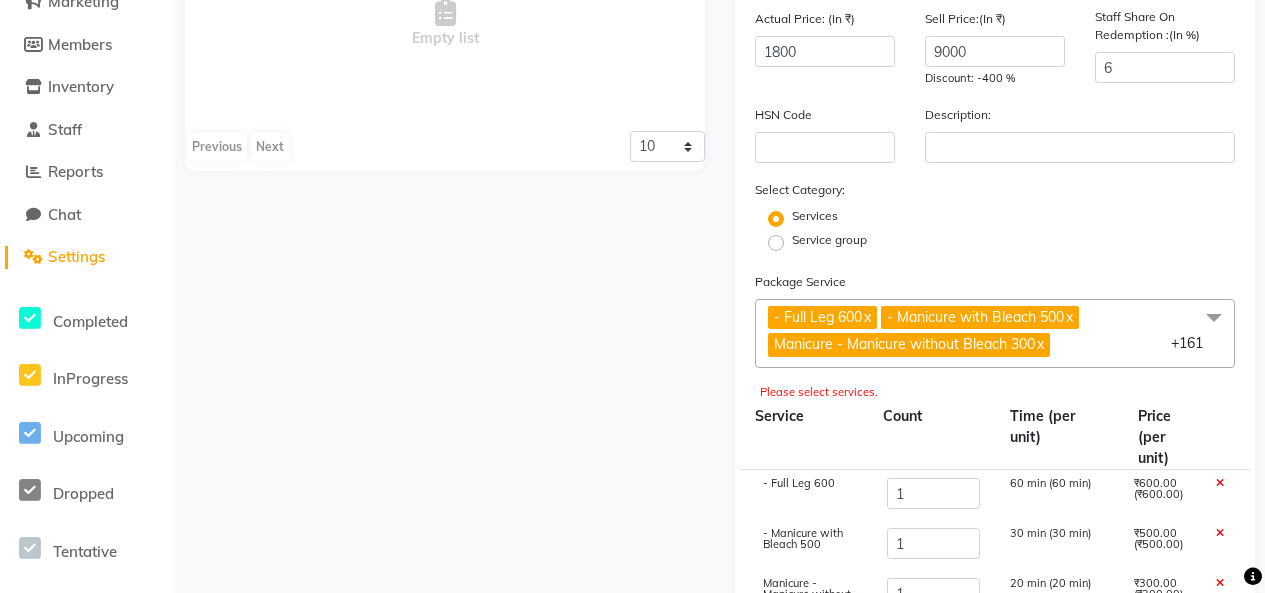 click on "x" 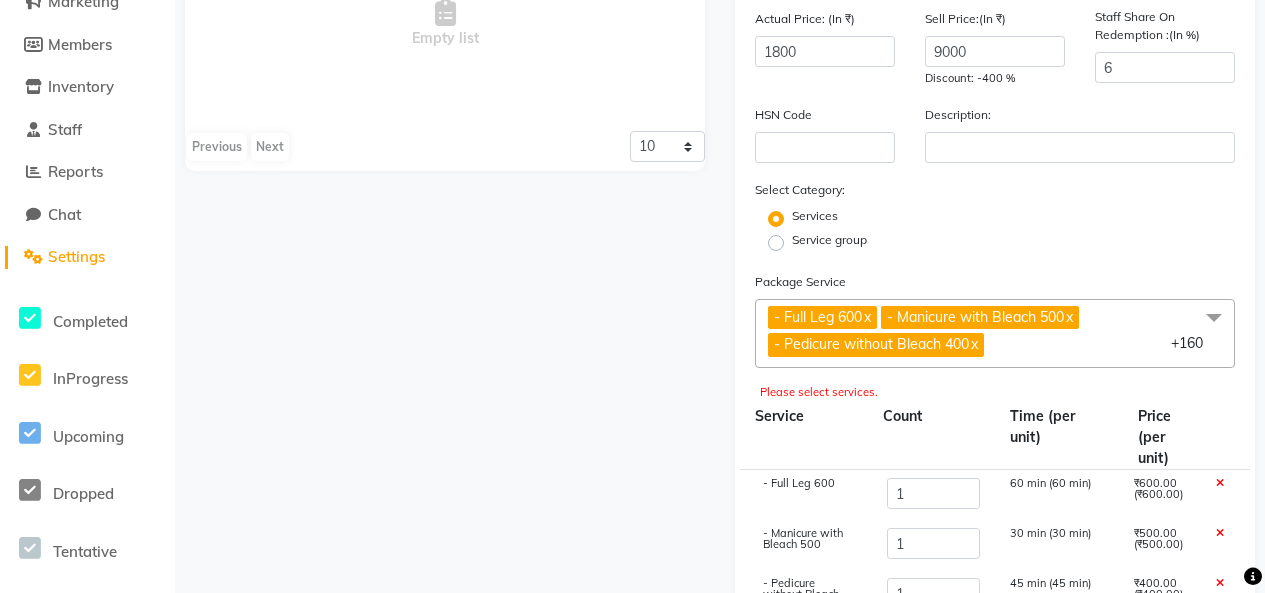 click on "x" 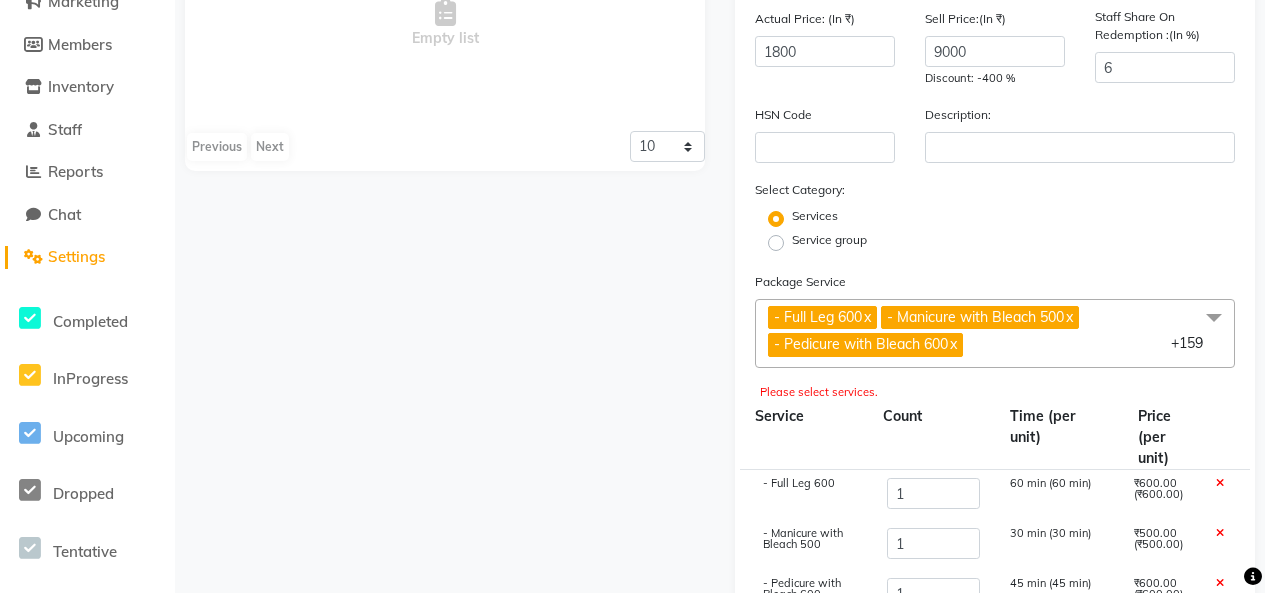 click on "x" 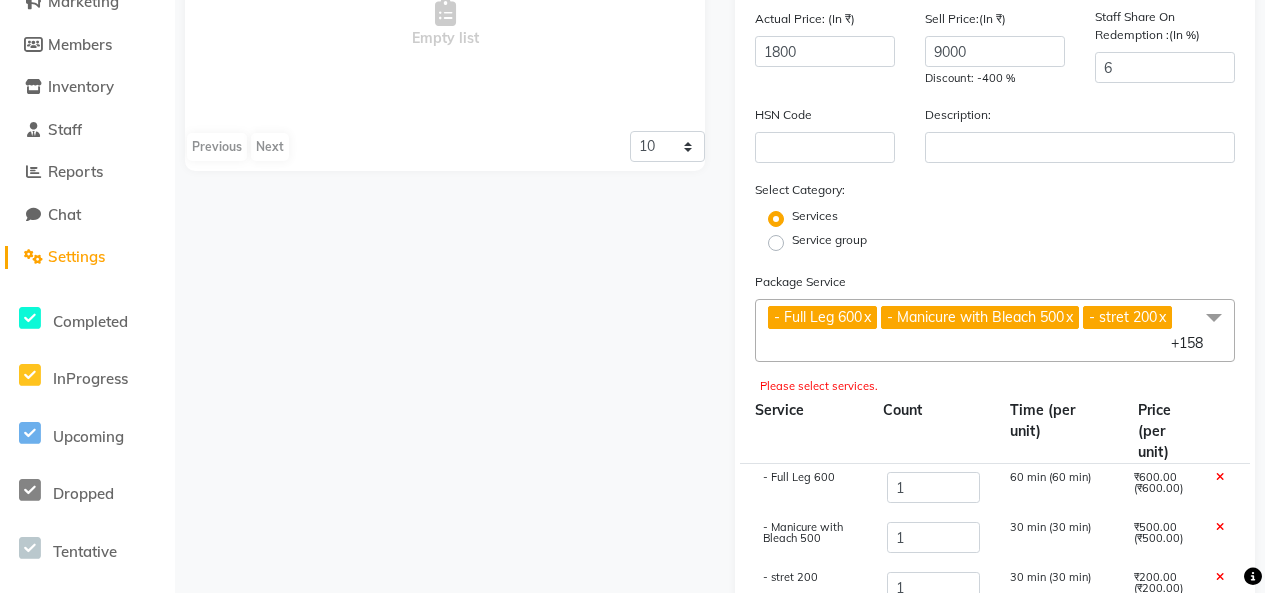 click on "x" 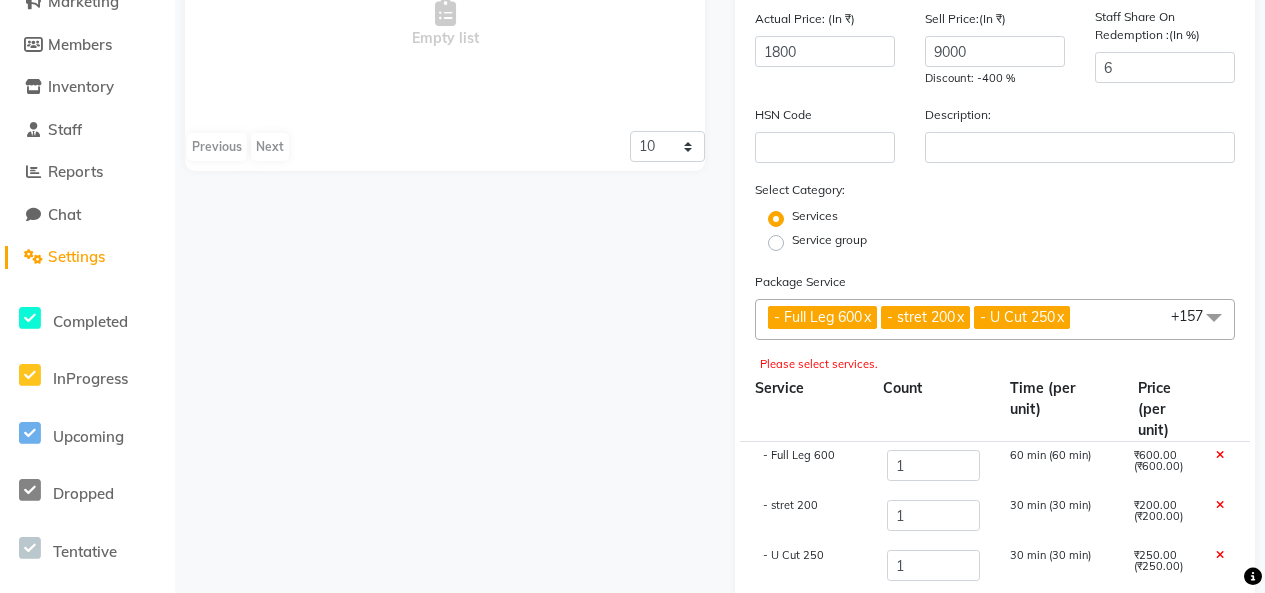 click on "x" 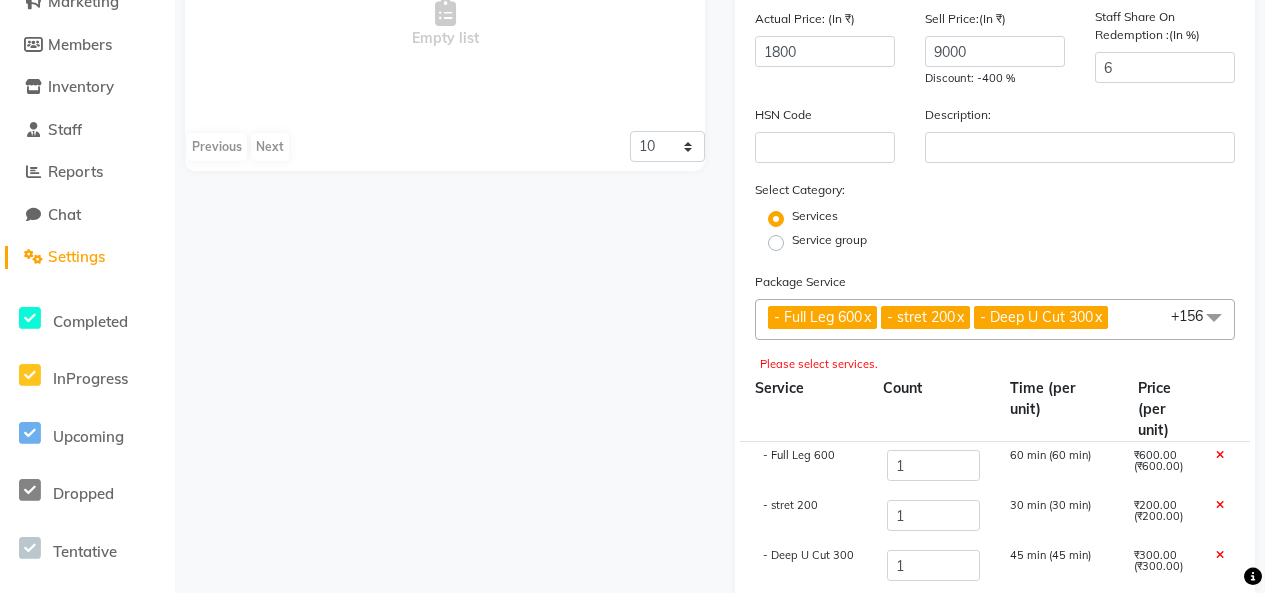 click on "- stret 200  x" 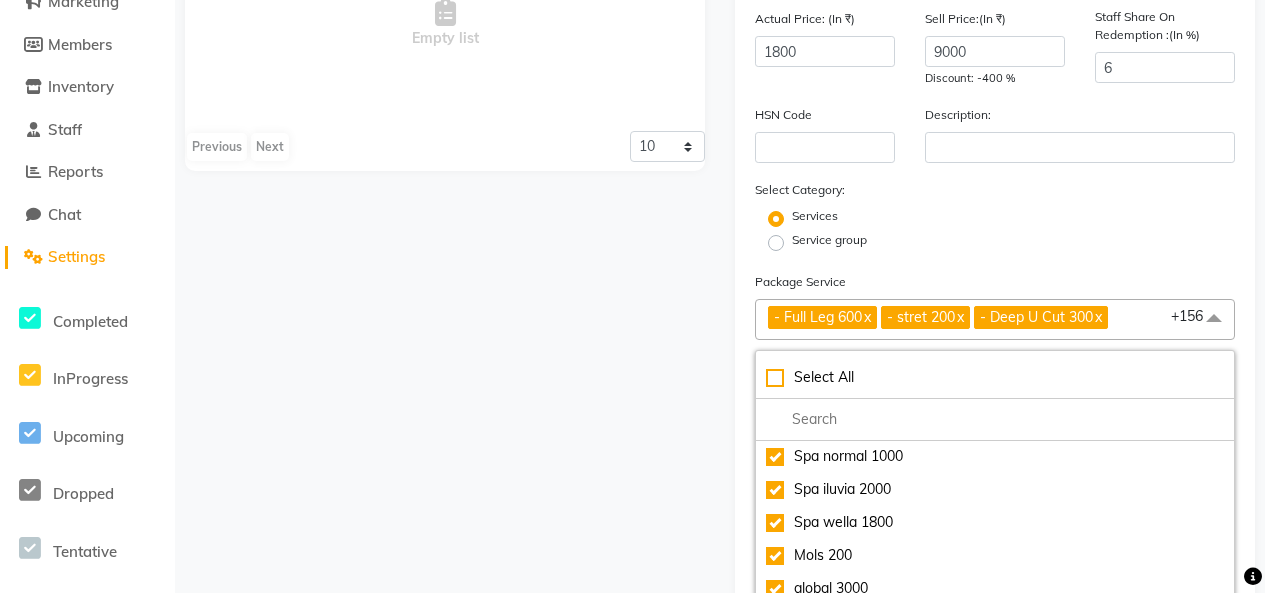 click on "- Full Leg 600  x" 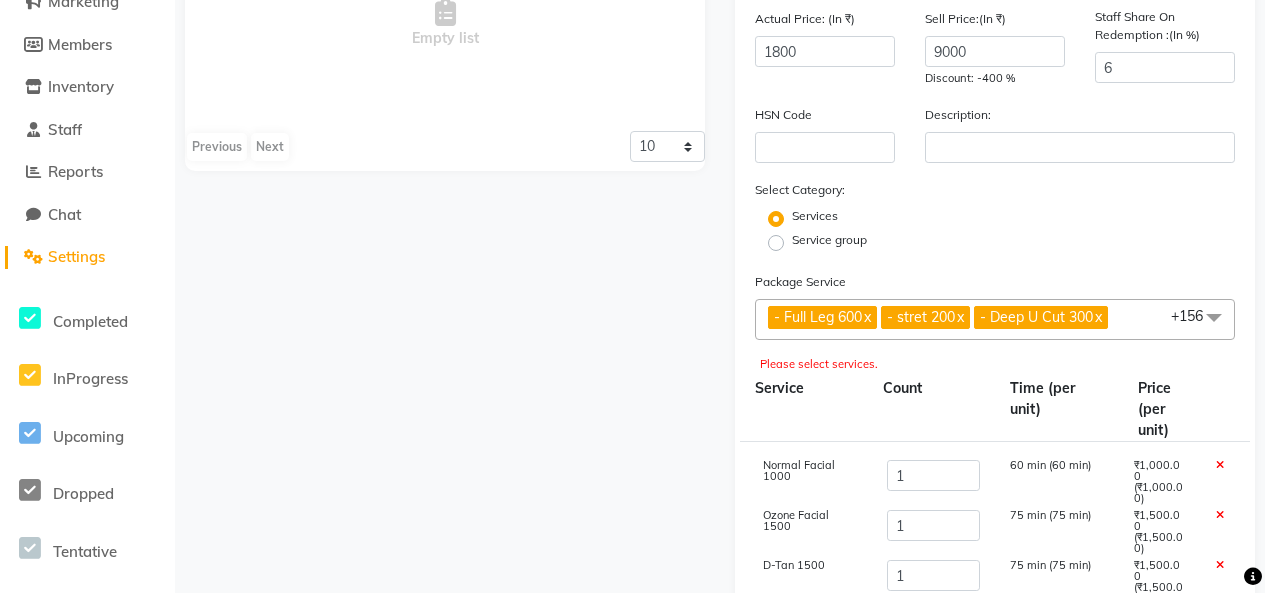 scroll, scrollTop: 2411, scrollLeft: 0, axis: vertical 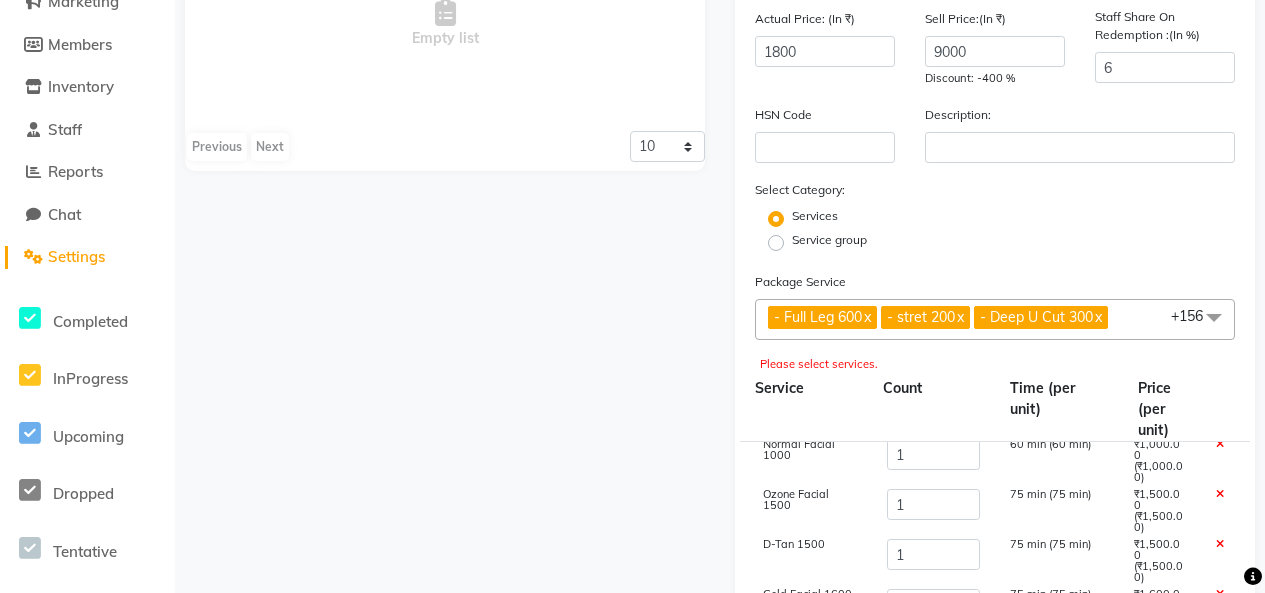 click 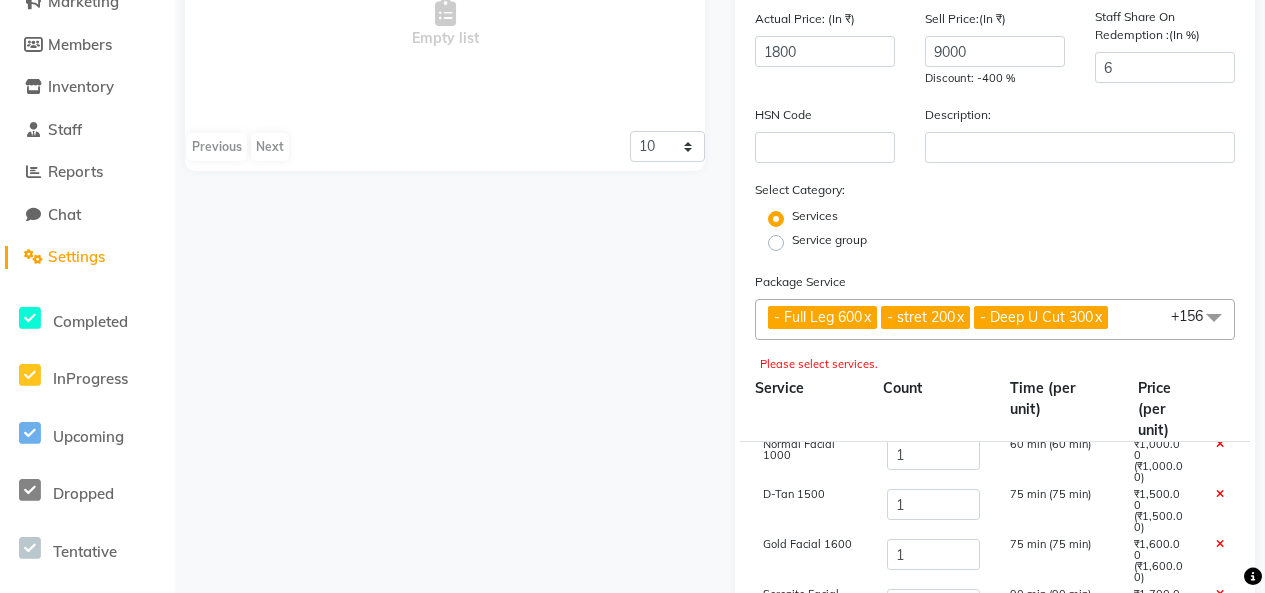 click 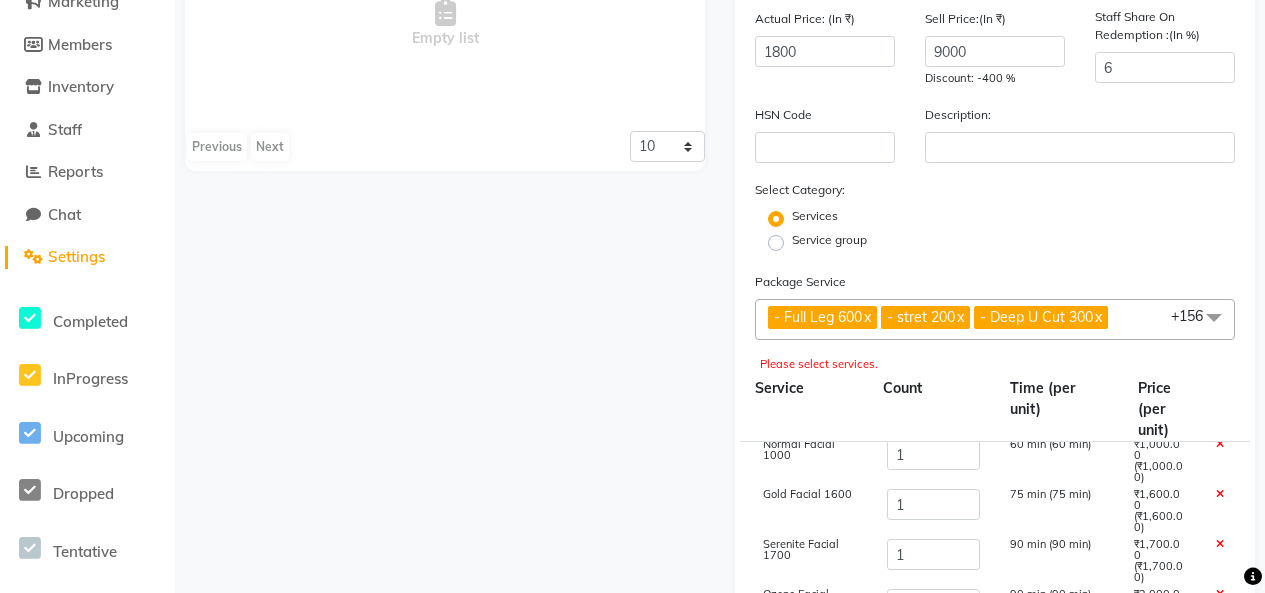 click 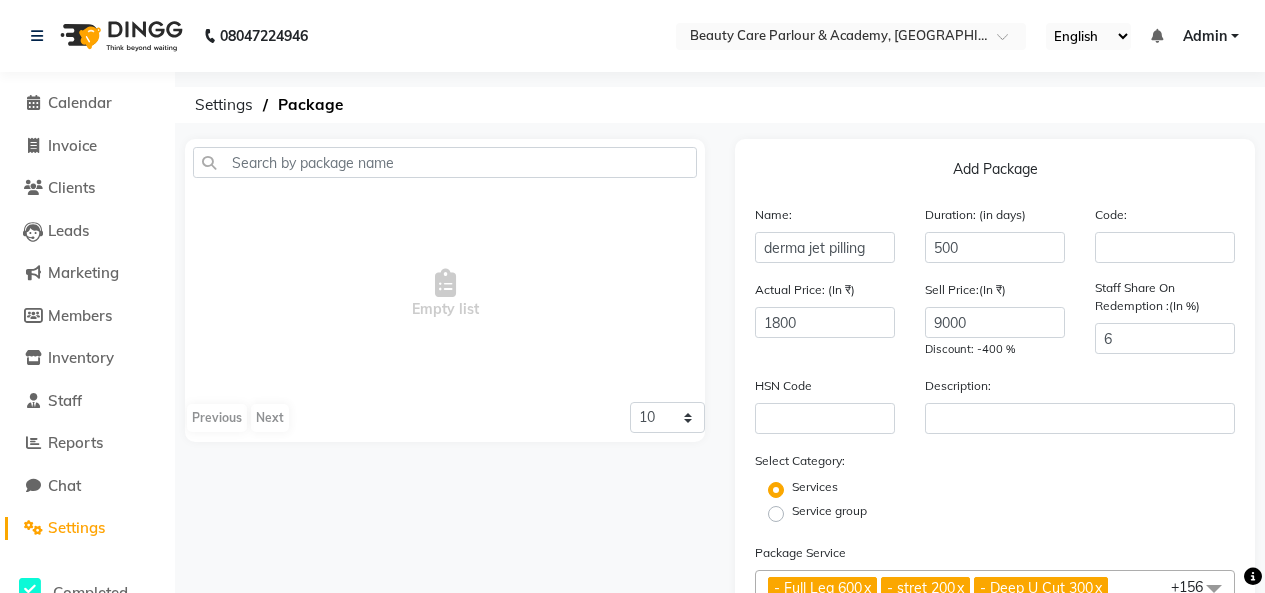 scroll, scrollTop: 6, scrollLeft: 0, axis: vertical 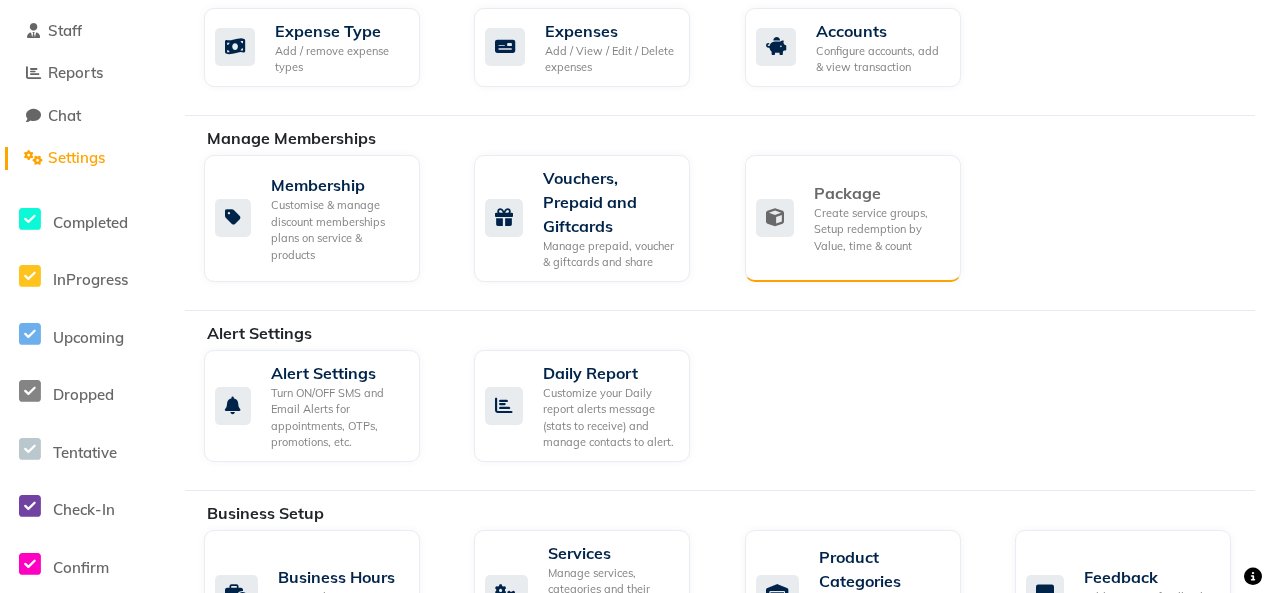 click on "Package Create service groups, Setup redemption by Value, time & count" 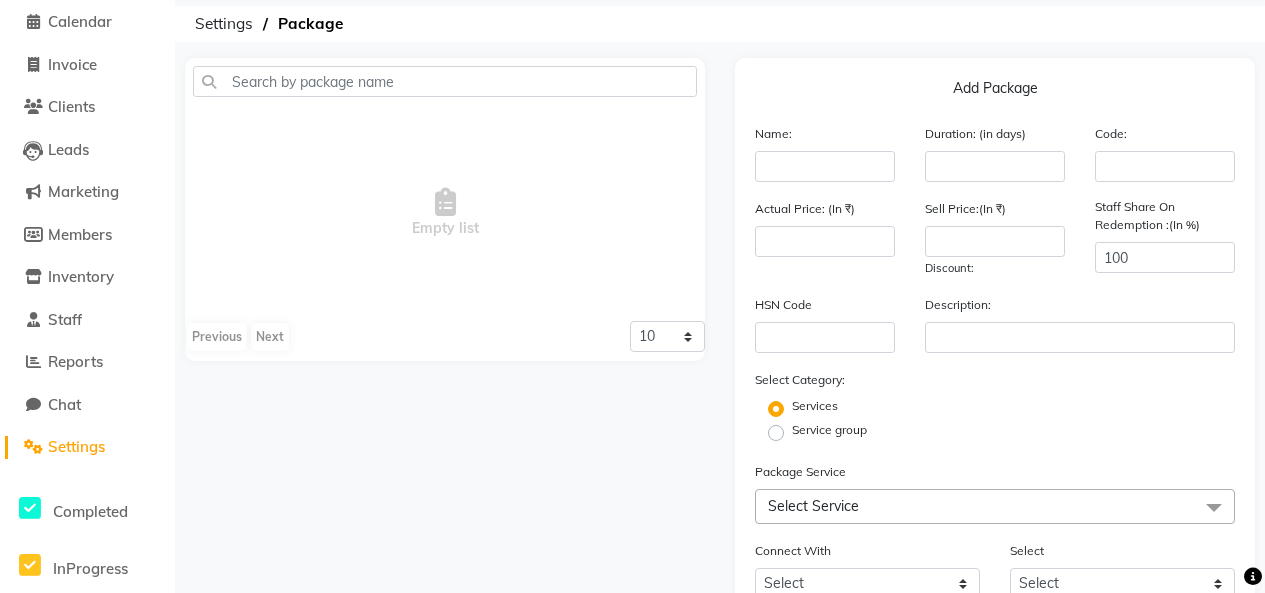 scroll, scrollTop: 76, scrollLeft: 0, axis: vertical 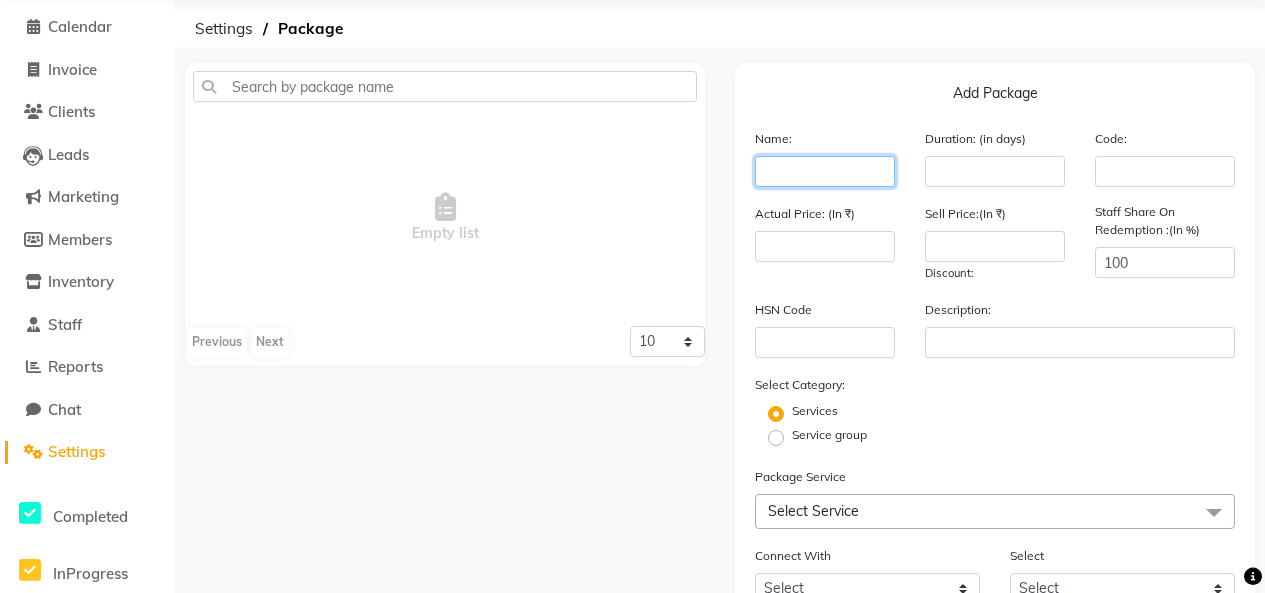 click 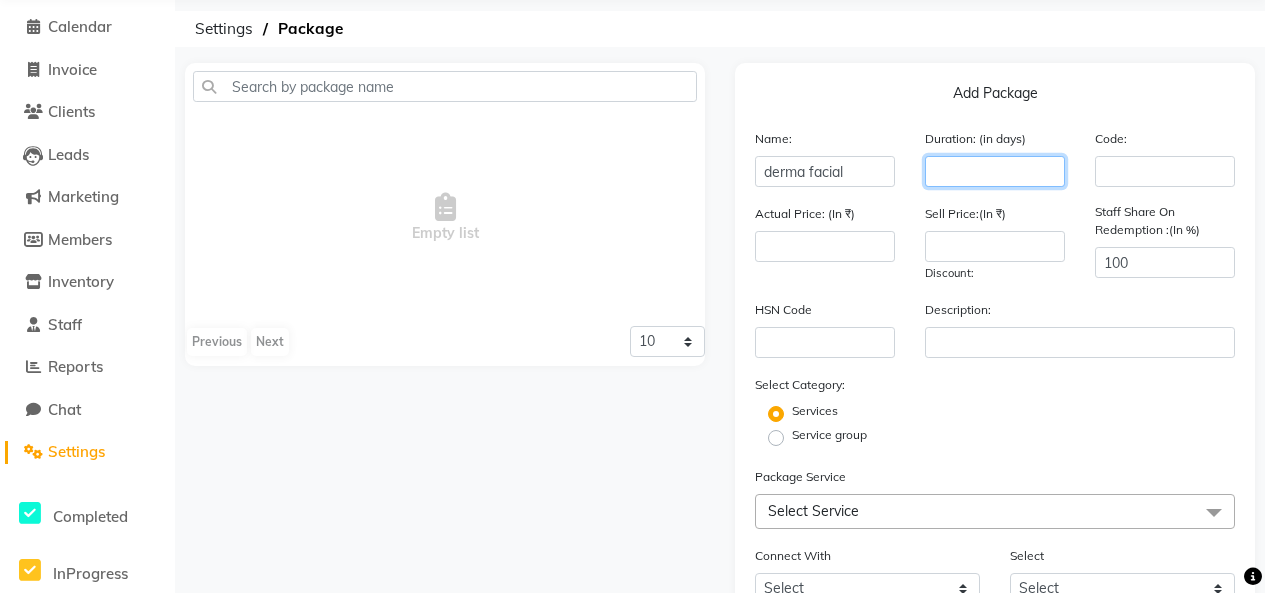 click 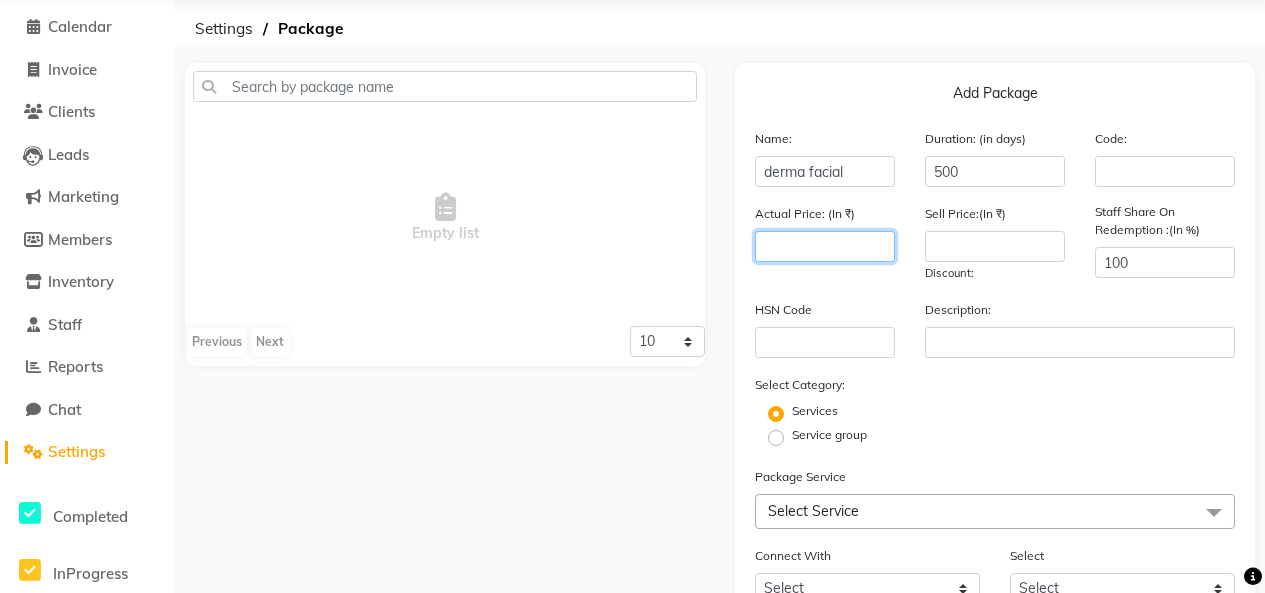 click 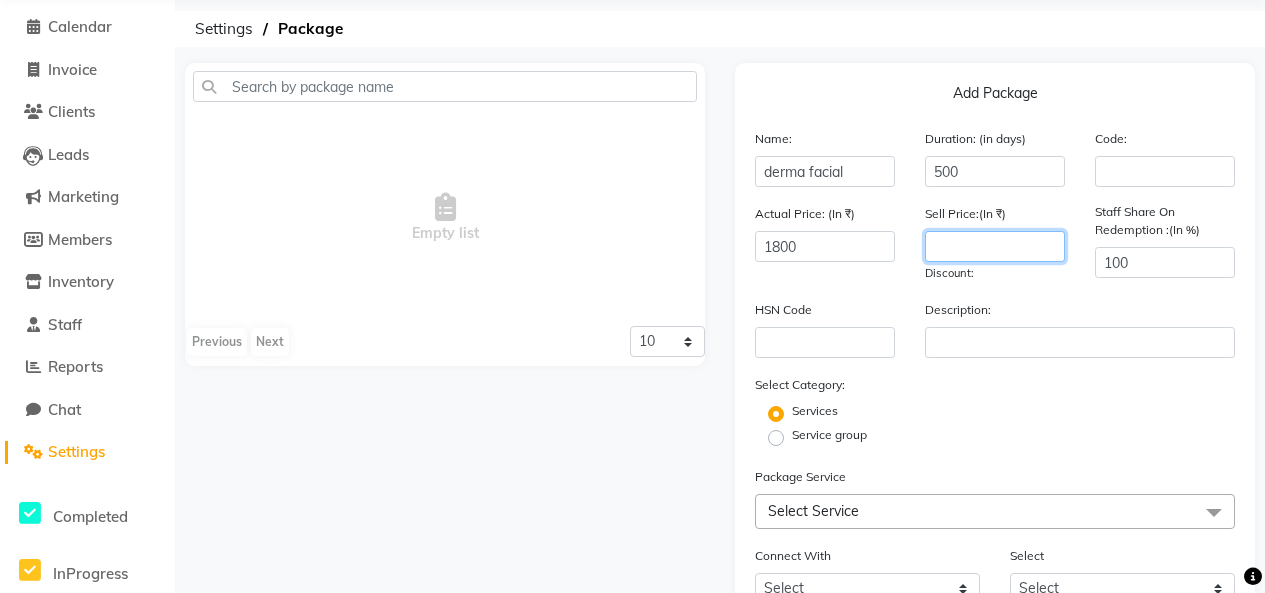 click 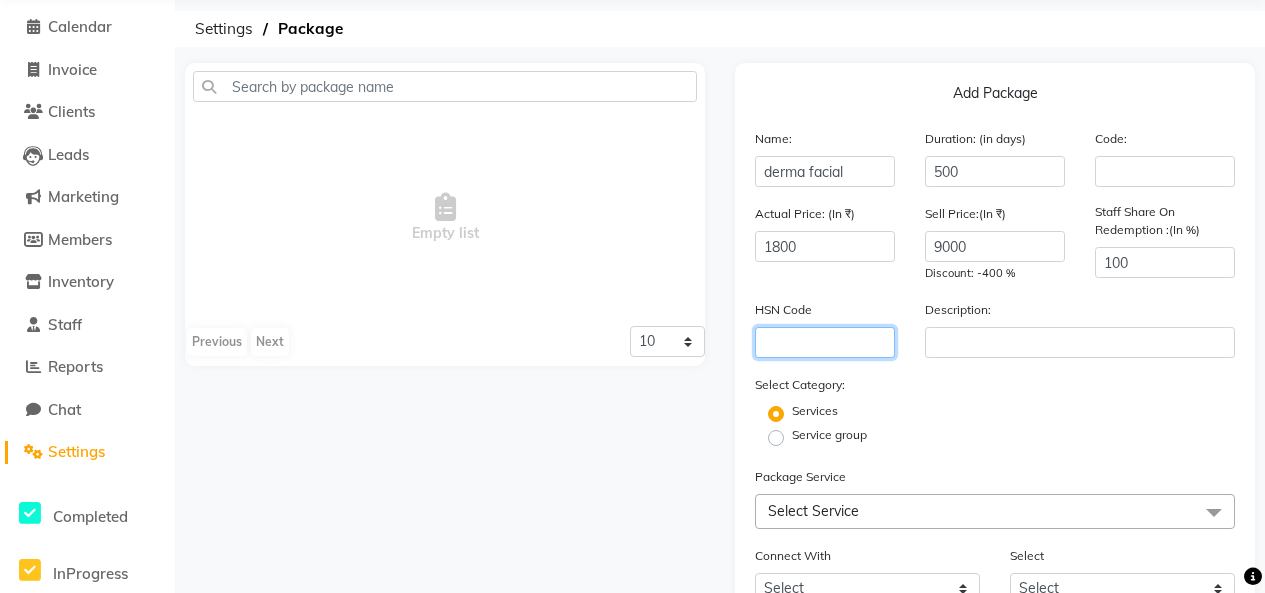 click 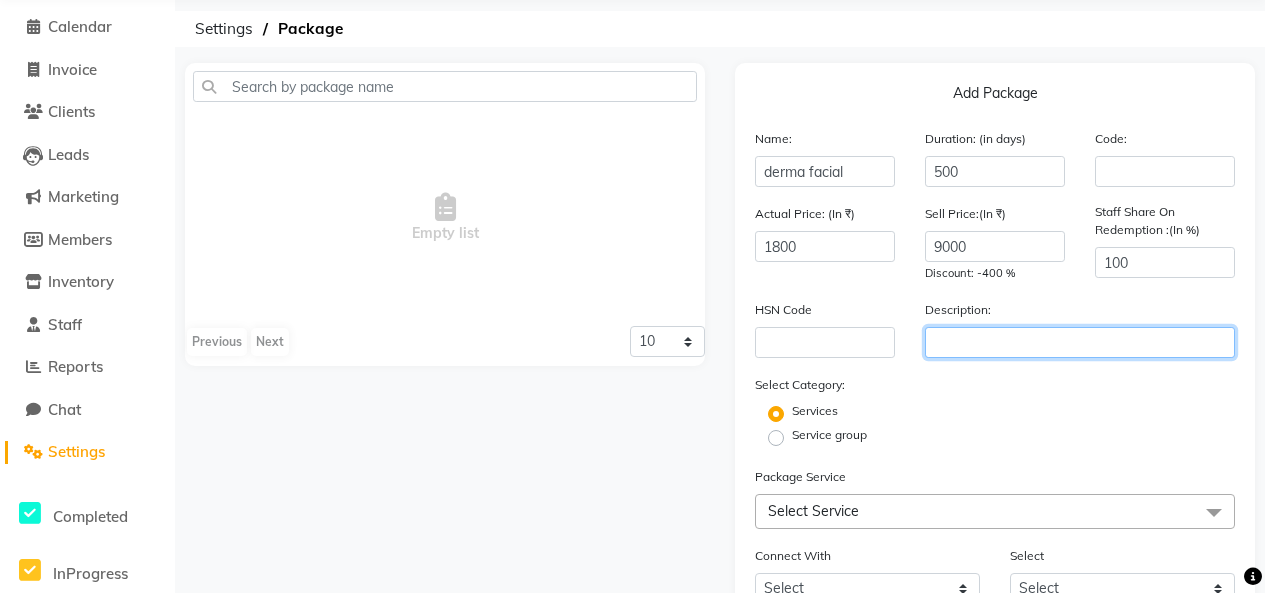 click 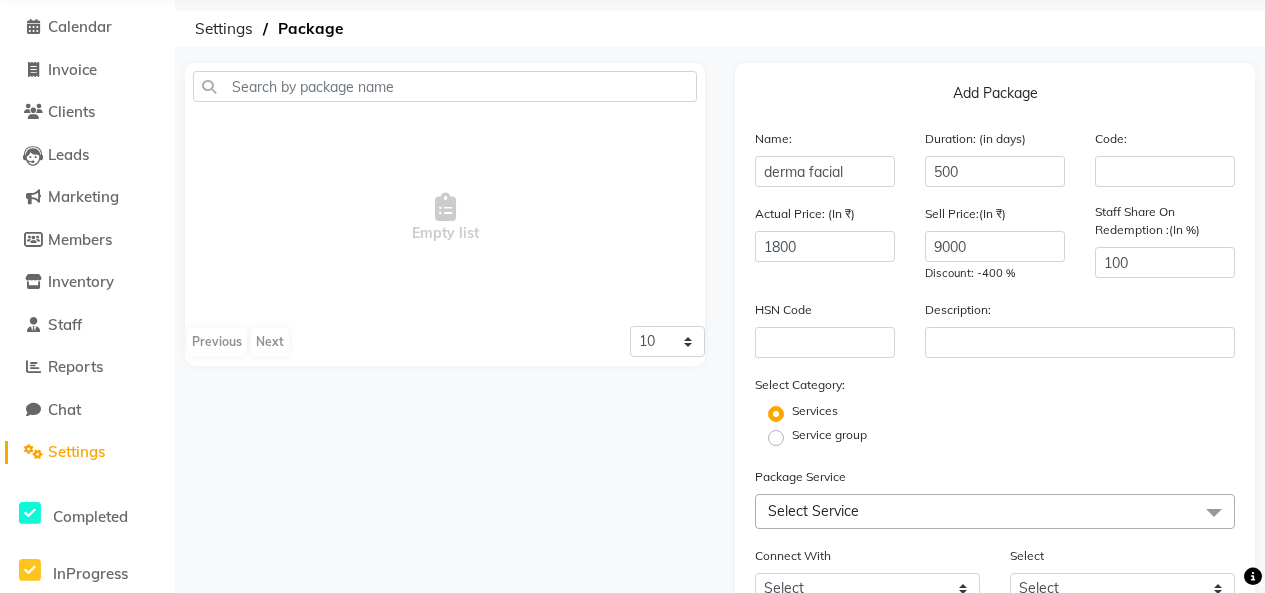 click on "Select Service" 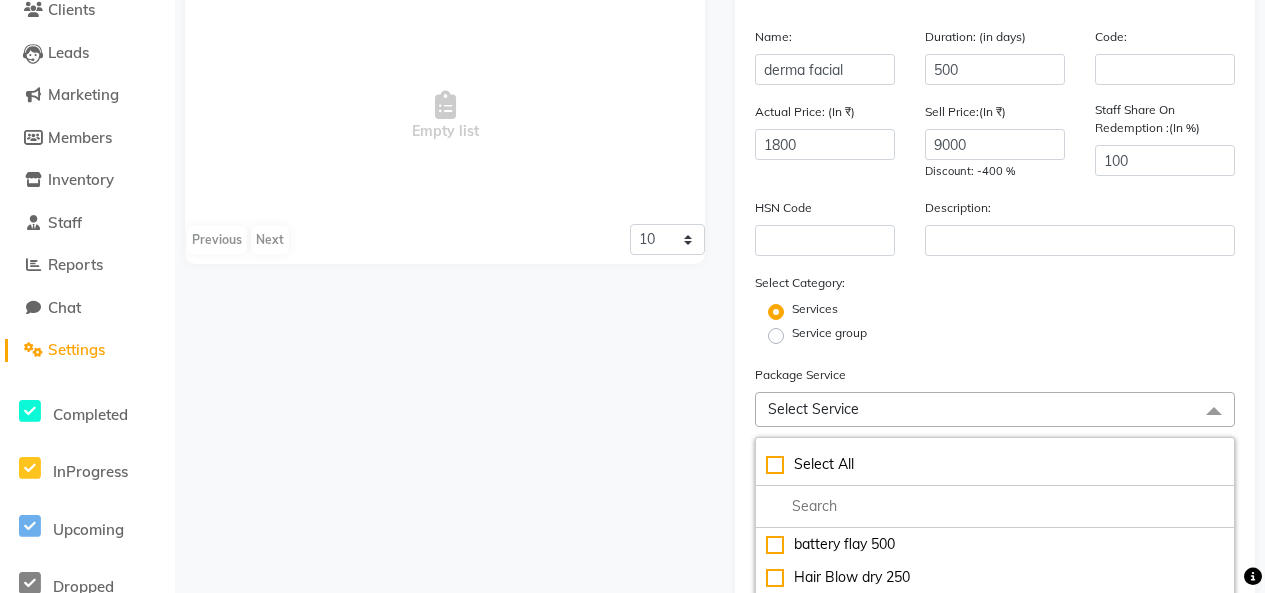 scroll, scrollTop: 183, scrollLeft: 0, axis: vertical 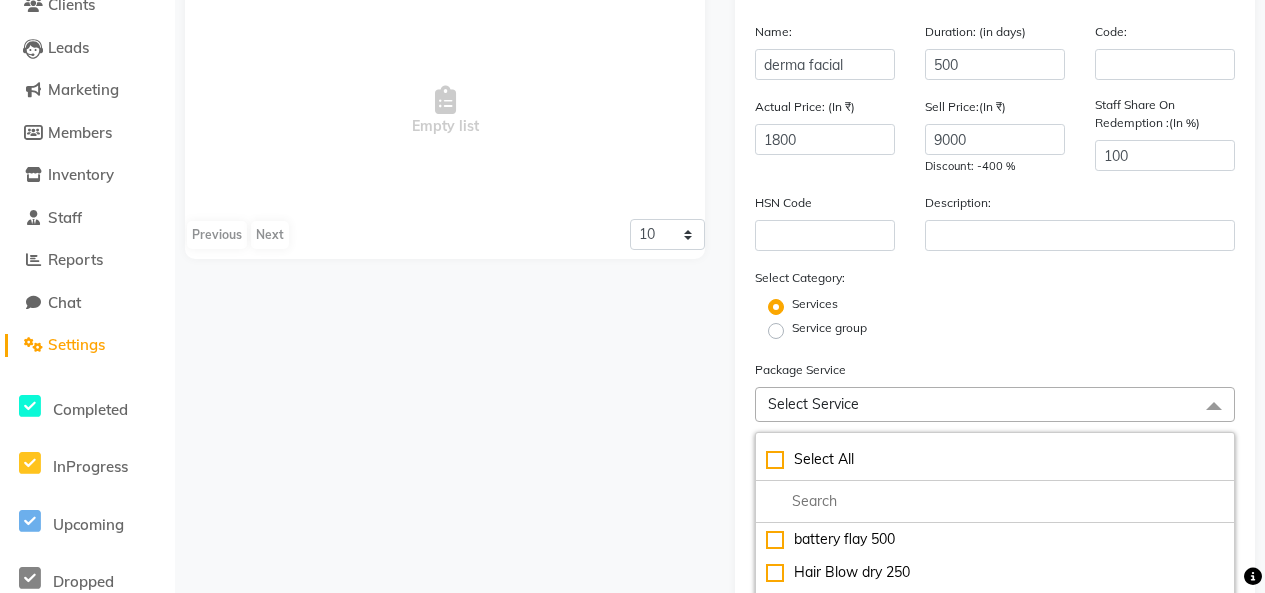 click on "Select Service" 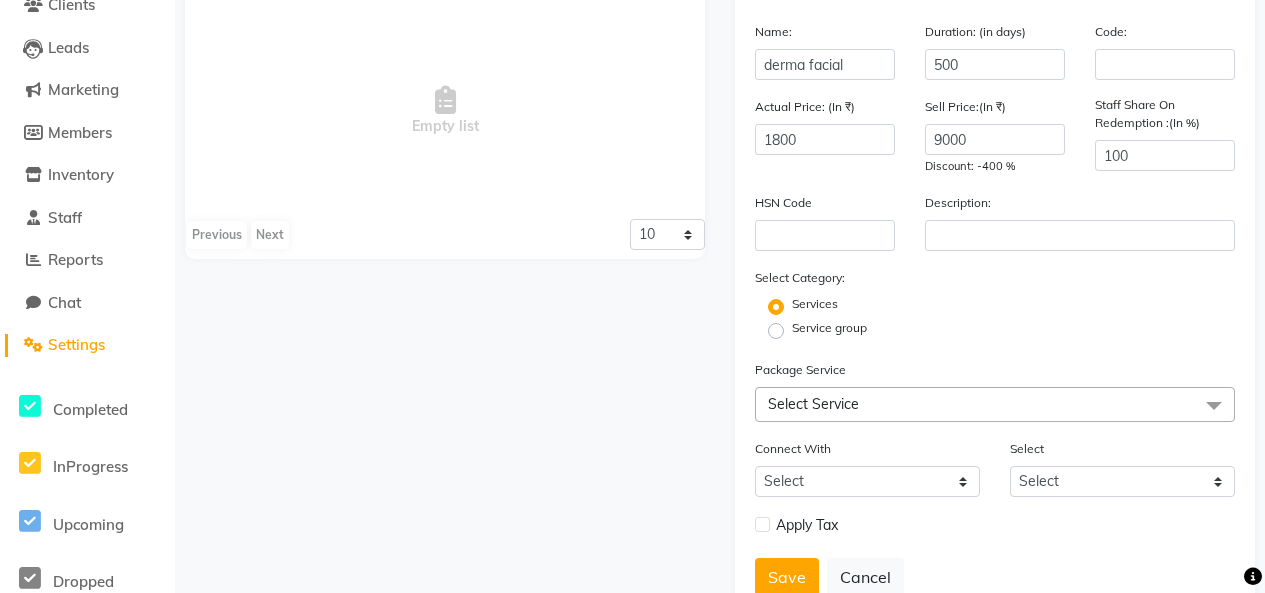 click on "Select Service" 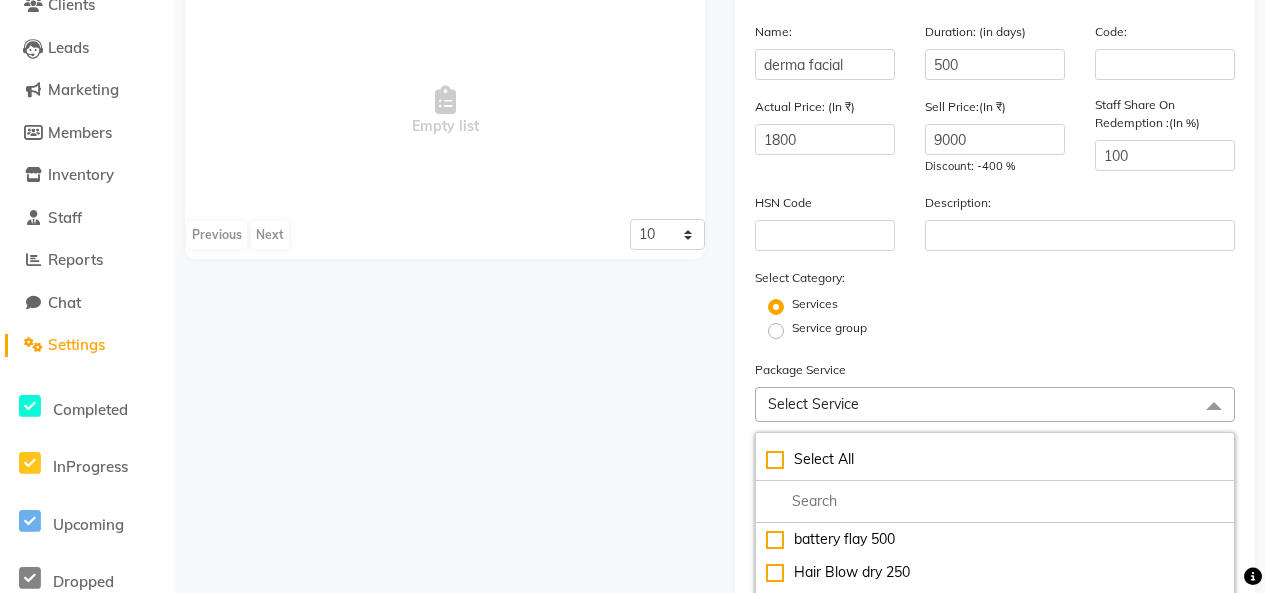 click on "Select Service" 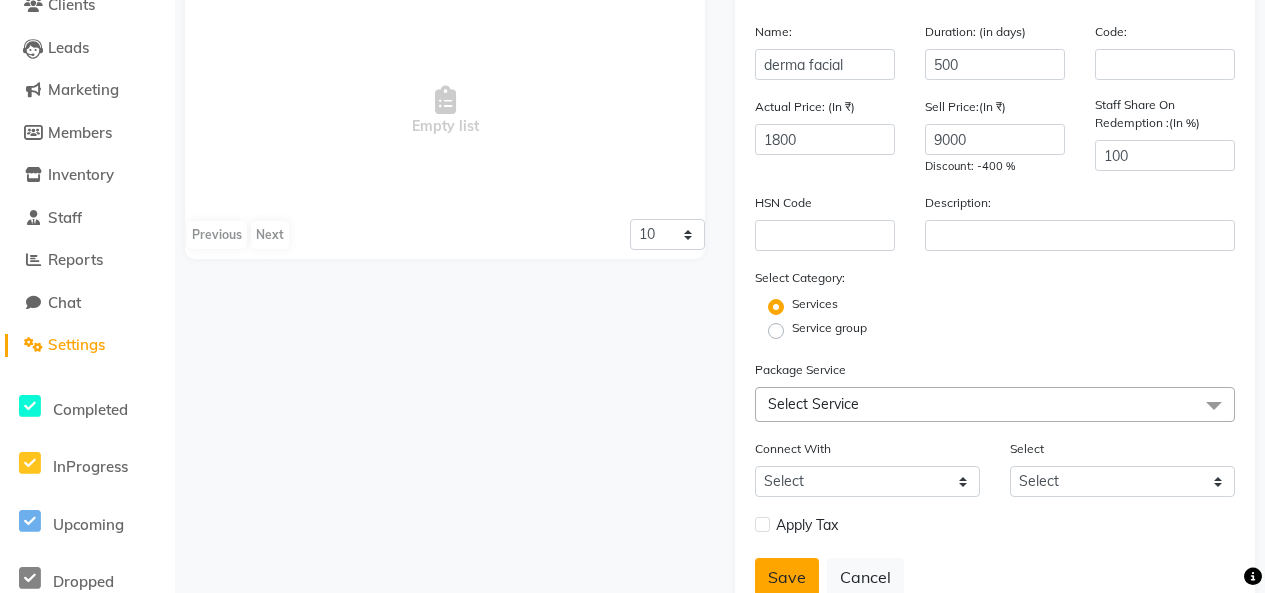 click on "Save" 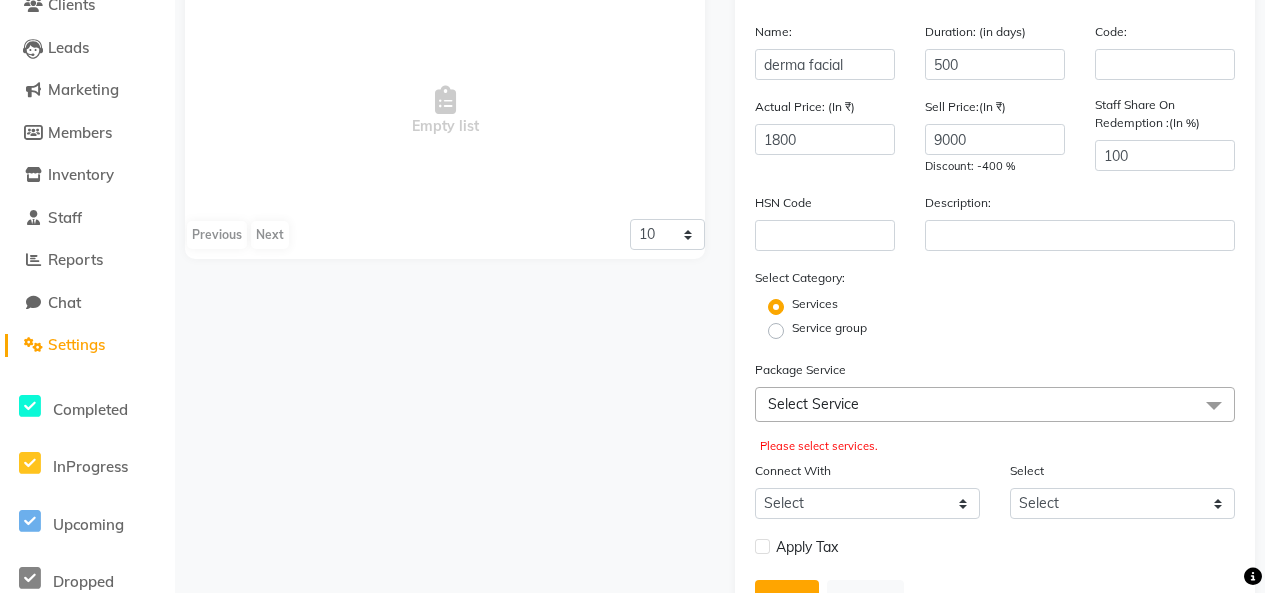 click on "Select Service" 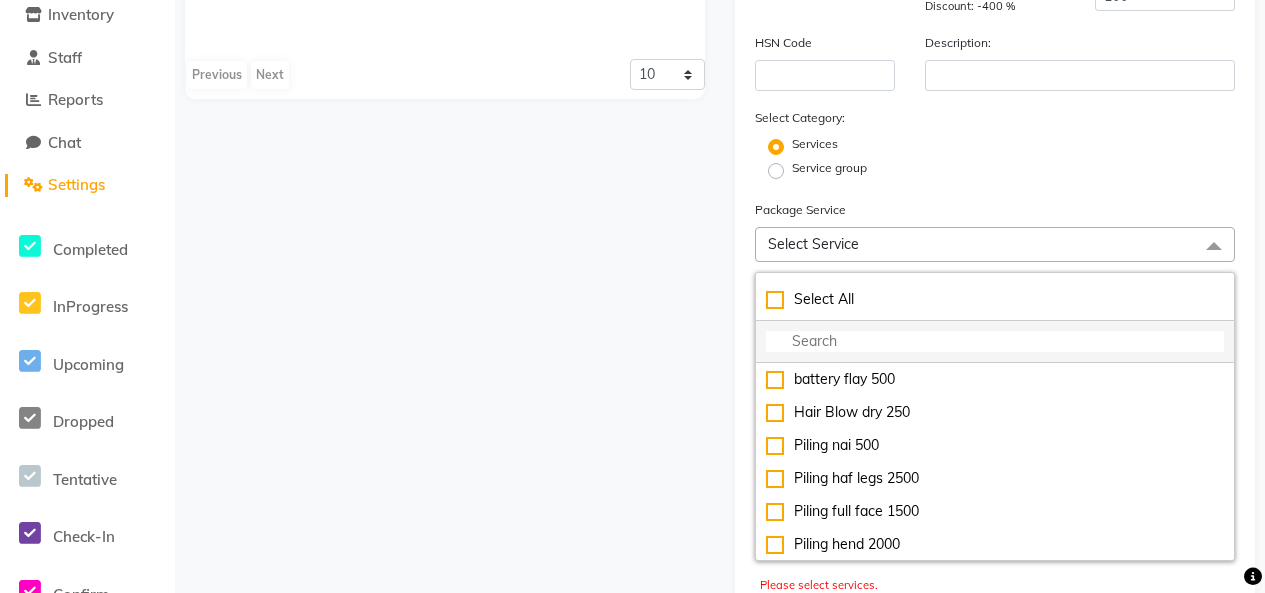 scroll, scrollTop: 348, scrollLeft: 0, axis: vertical 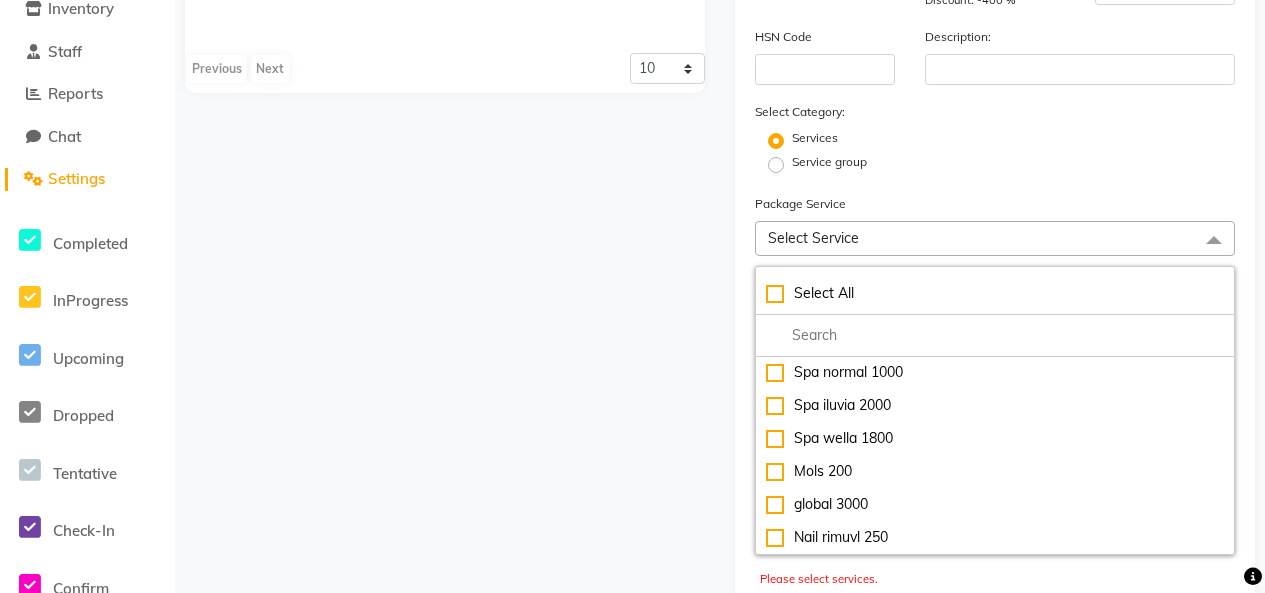click on "Select Service" 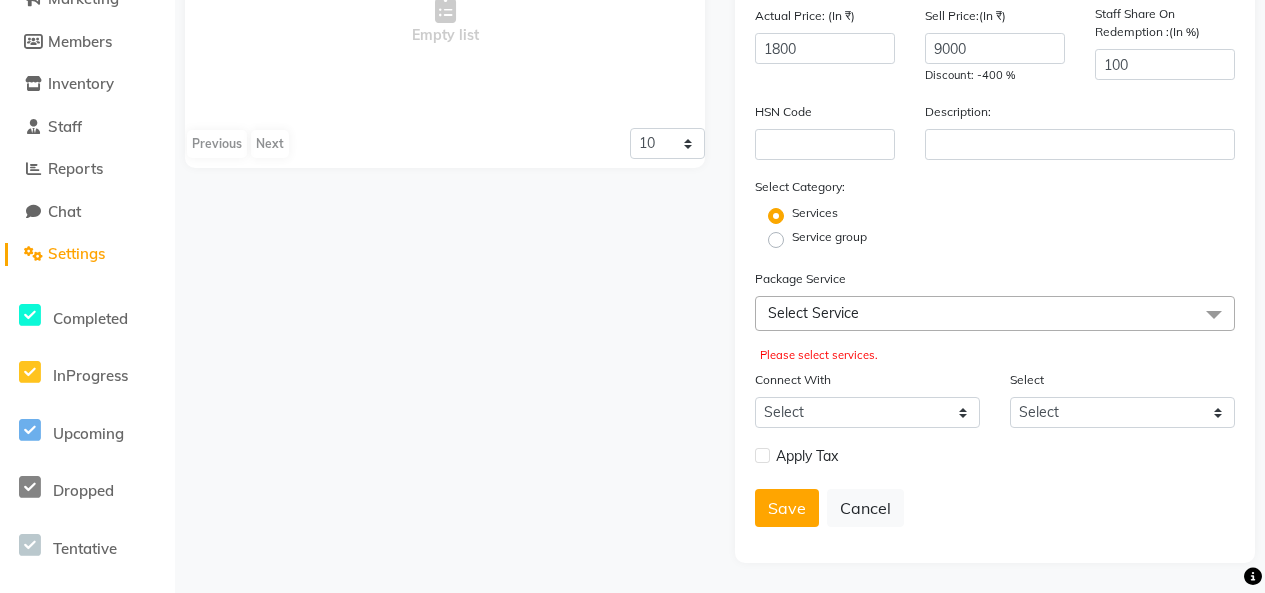 click on "Select Service" 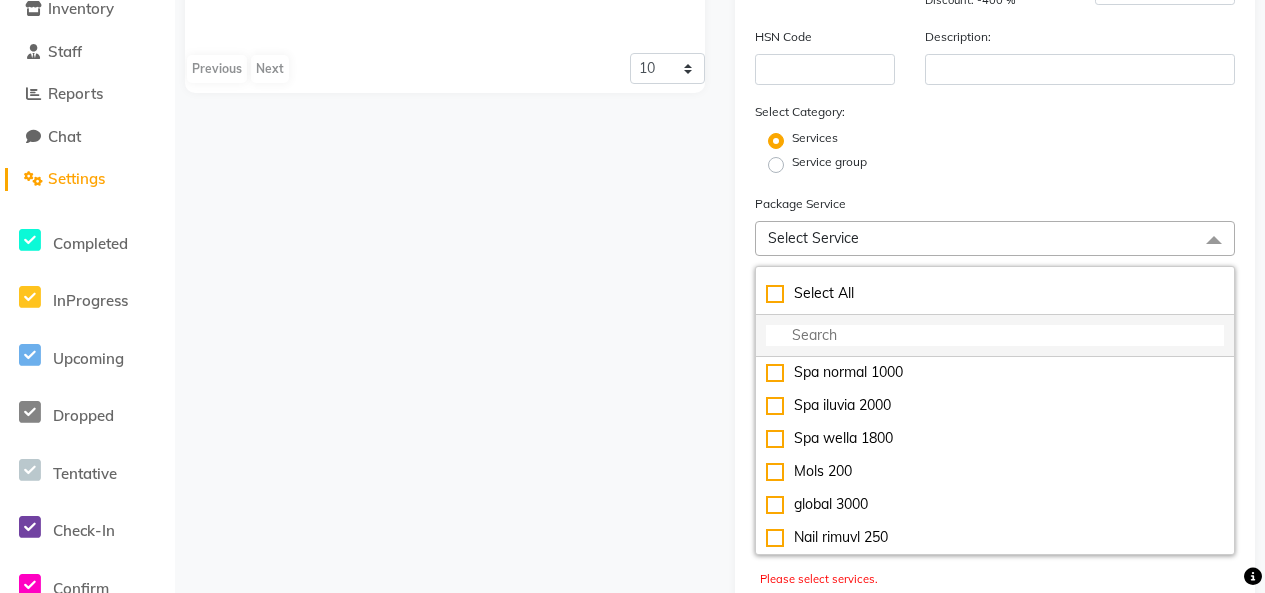 click 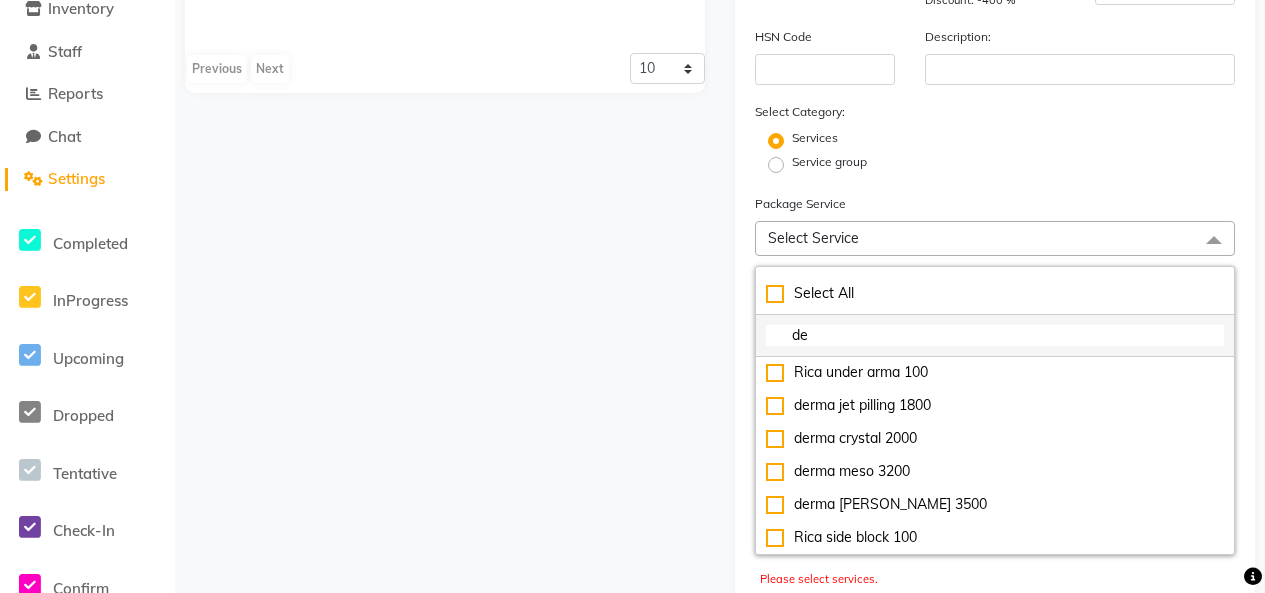 scroll, scrollTop: 298, scrollLeft: 0, axis: vertical 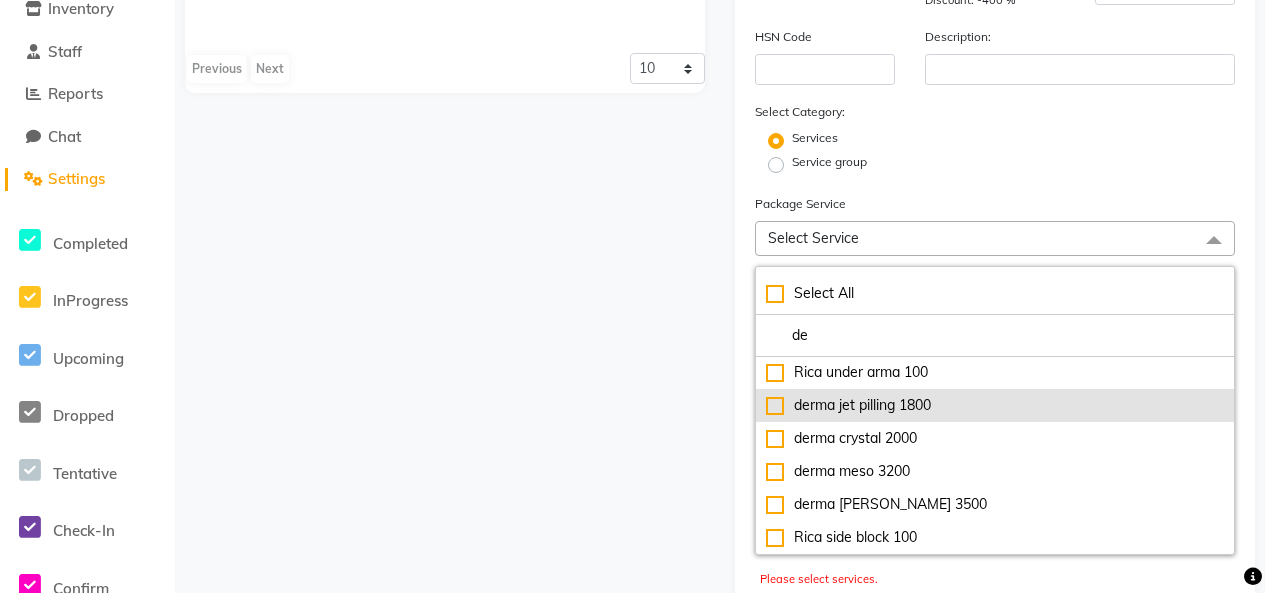 click on "derma jet pilling 1800" 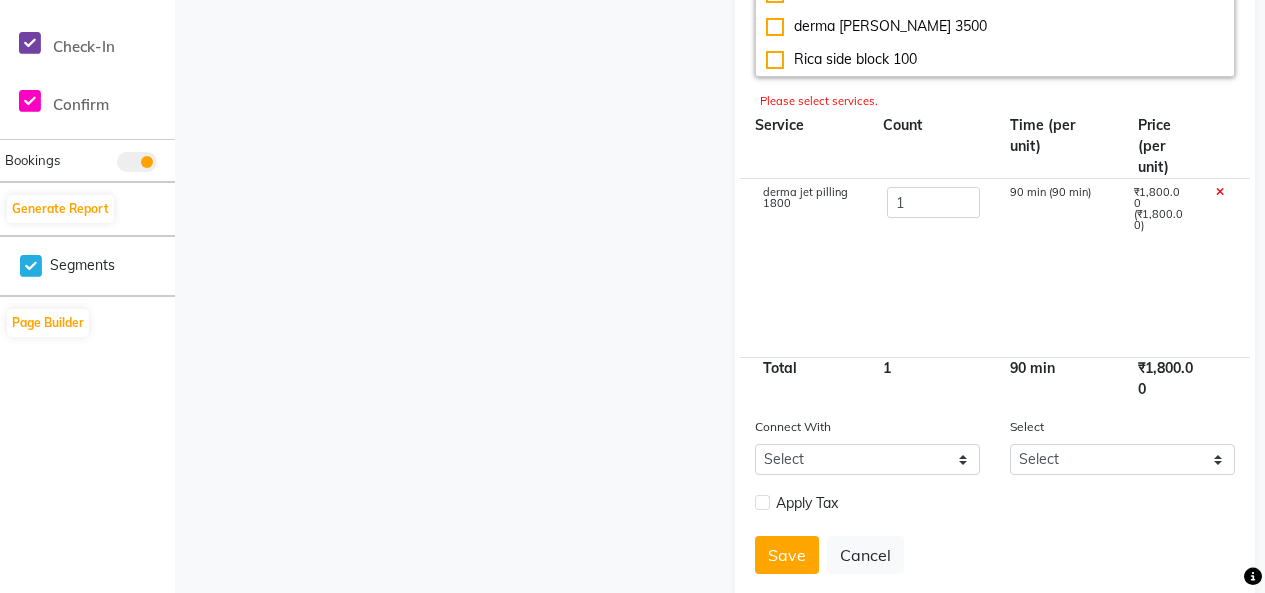 scroll, scrollTop: 834, scrollLeft: 0, axis: vertical 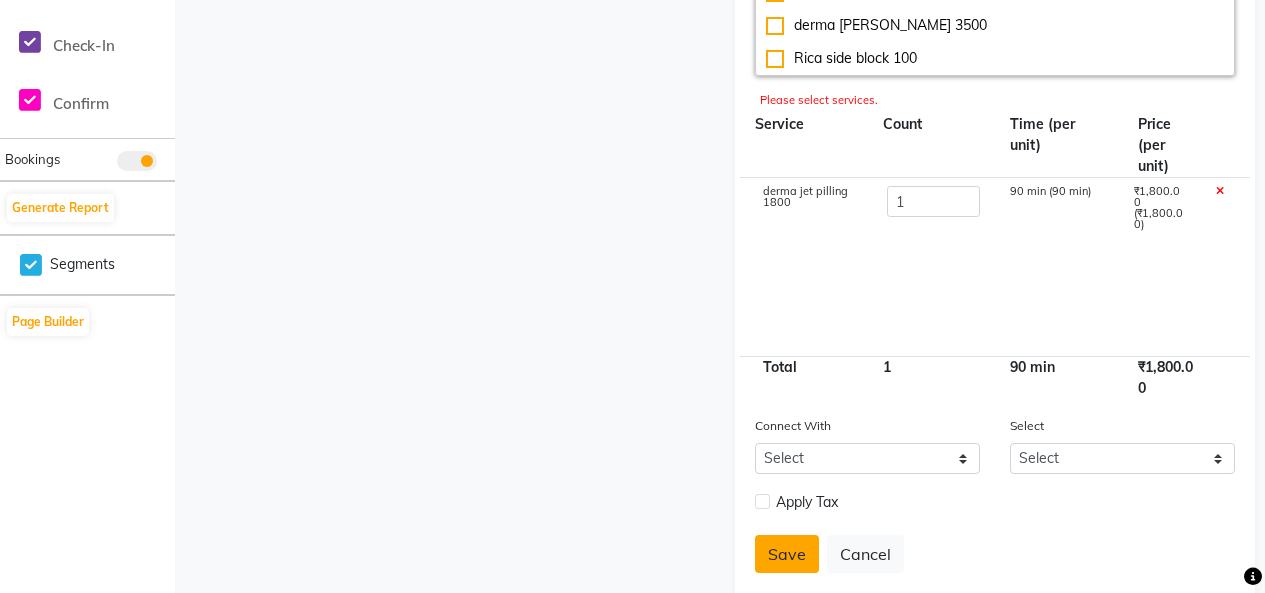 click on "Save" 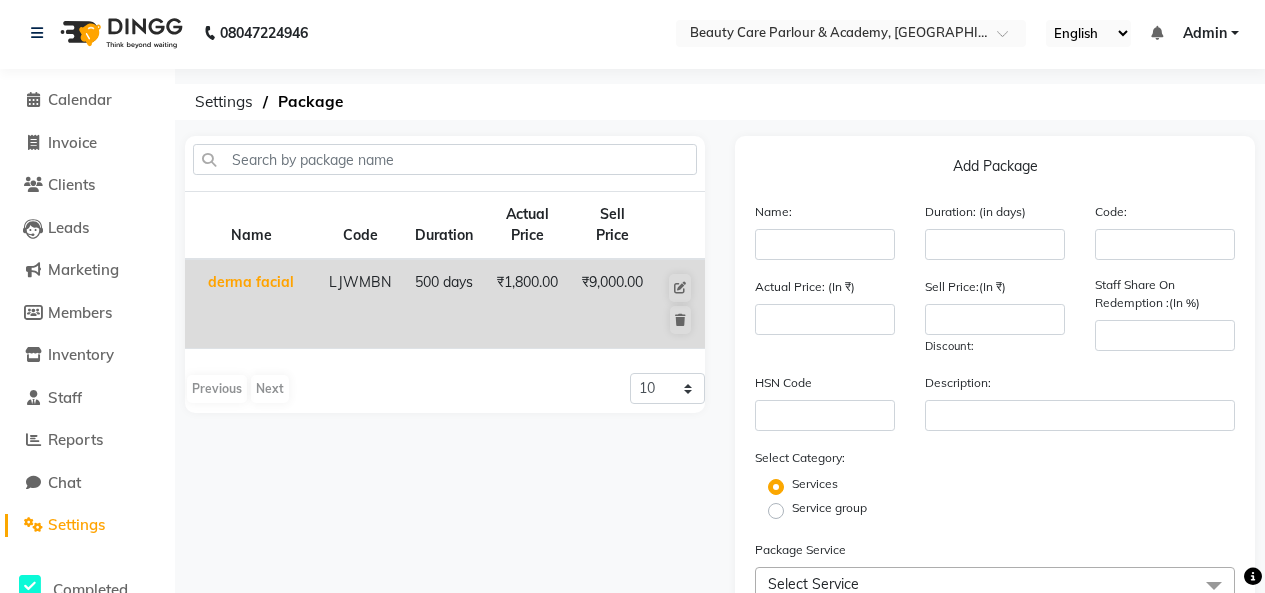 scroll, scrollTop: 0, scrollLeft: 0, axis: both 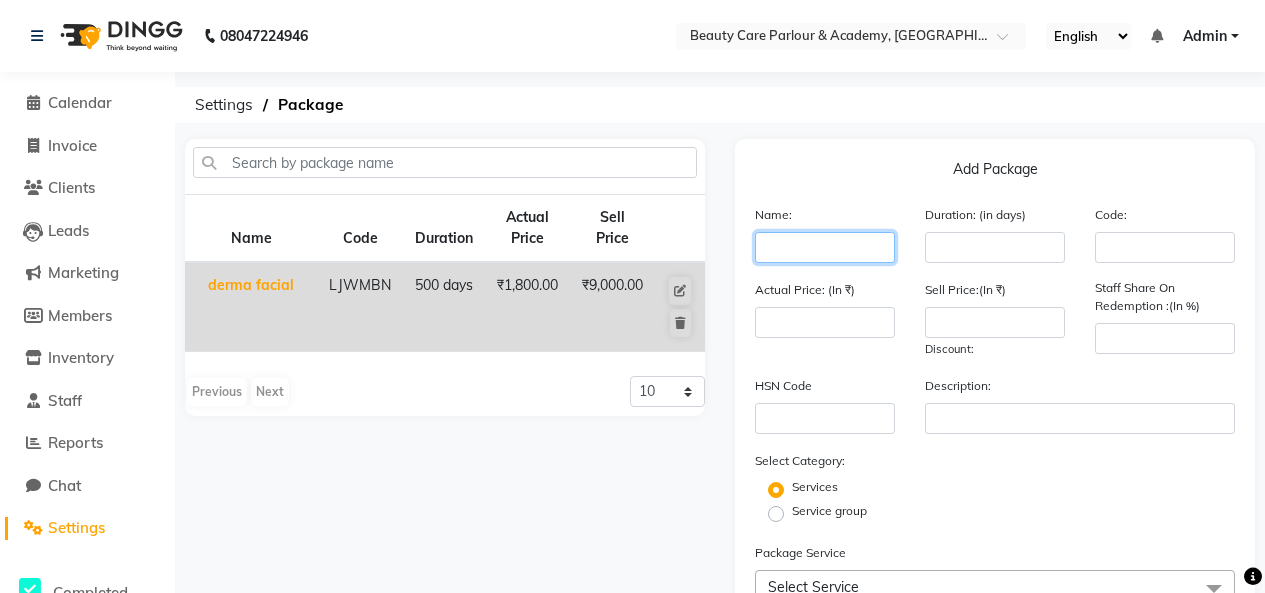 click 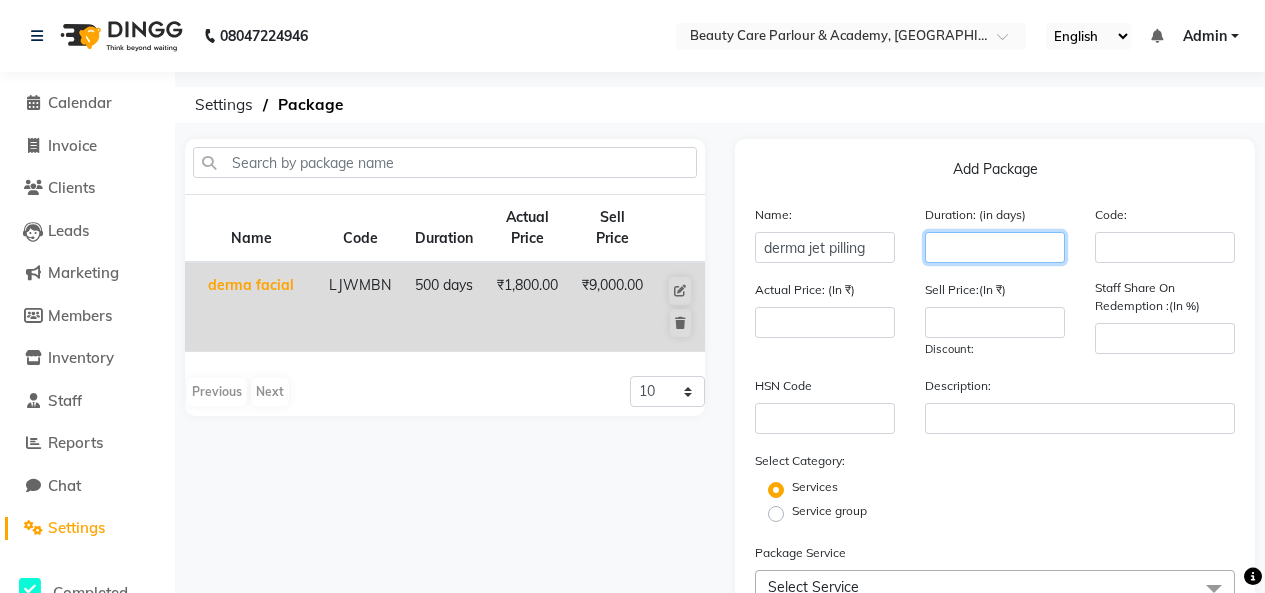 click 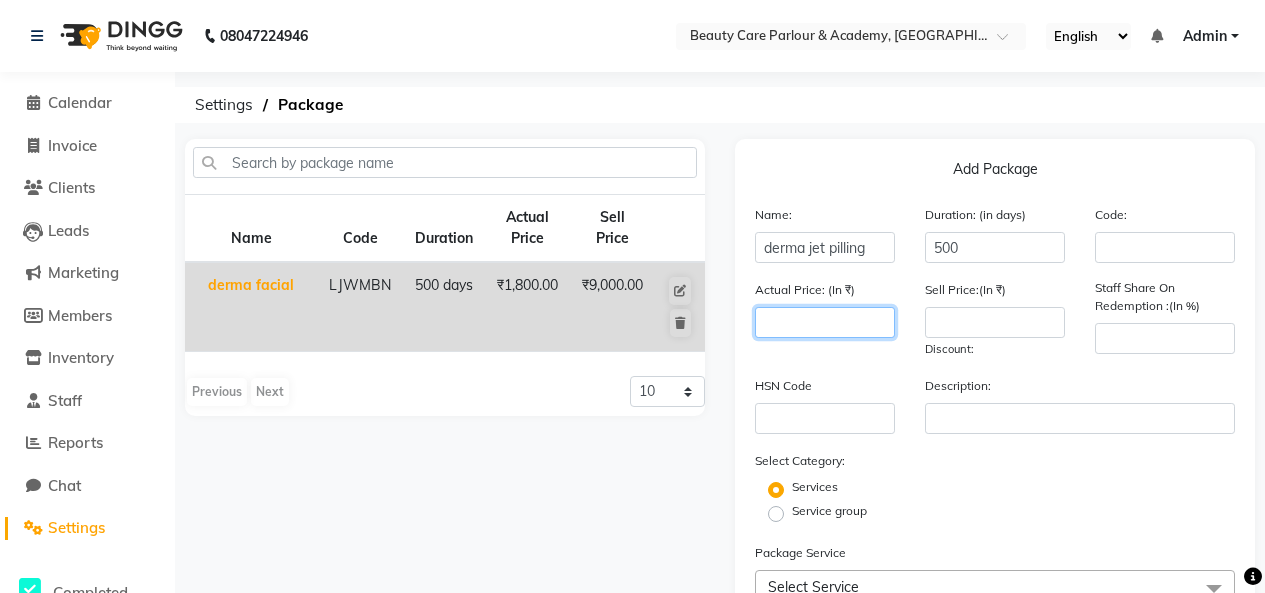 click 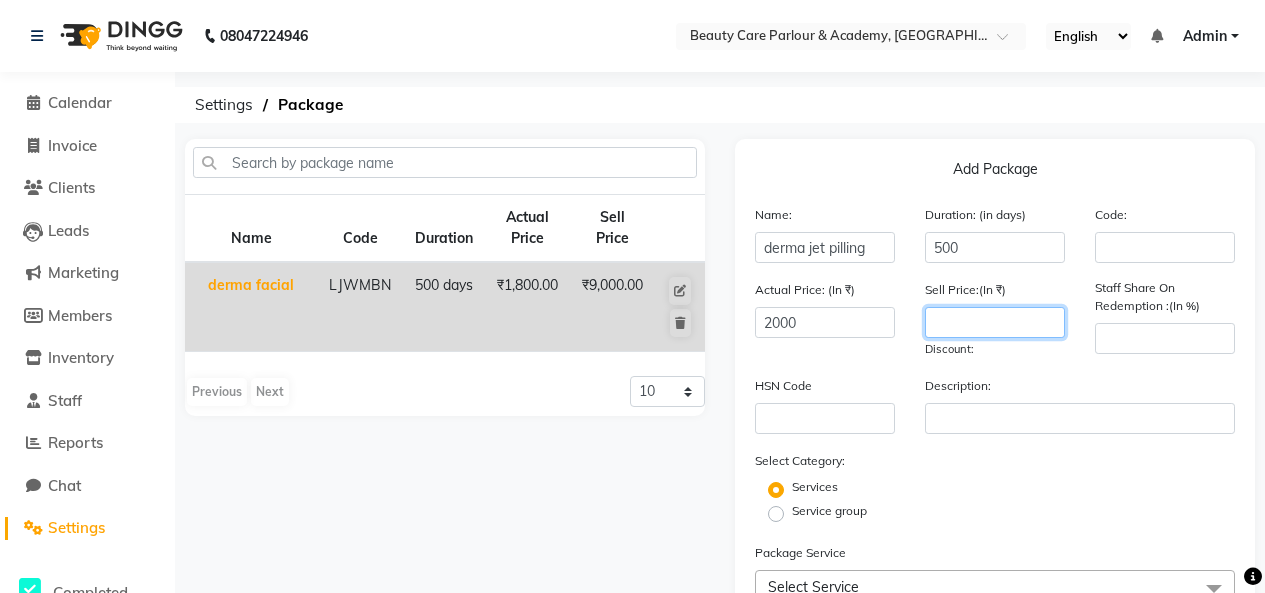 click 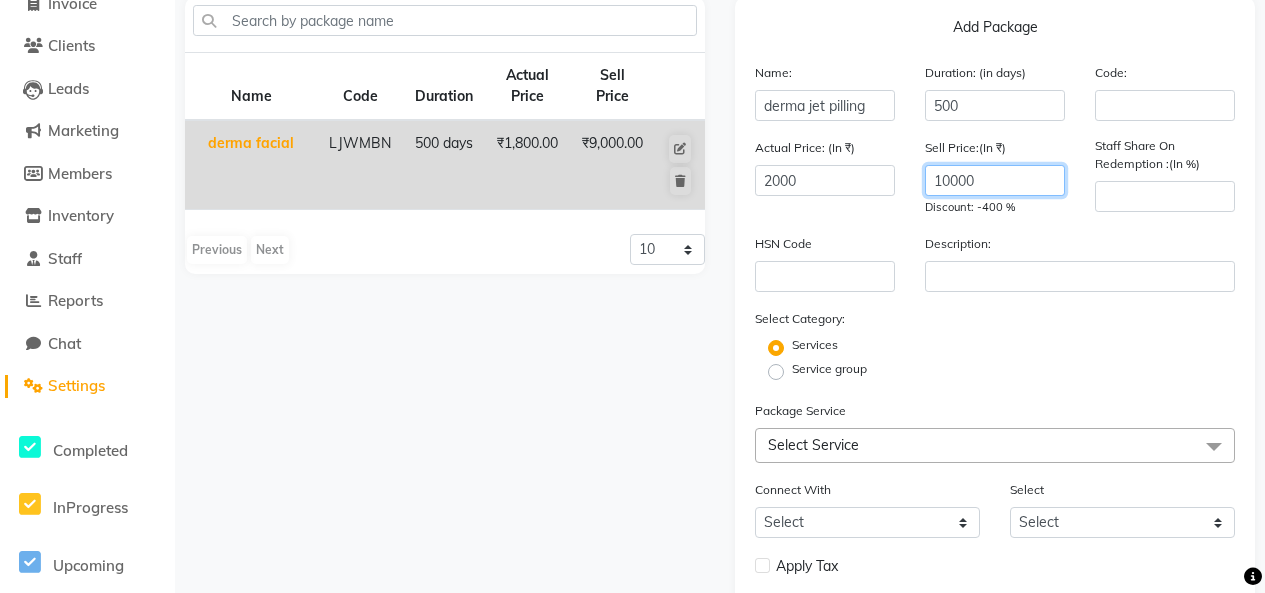 scroll, scrollTop: 147, scrollLeft: 0, axis: vertical 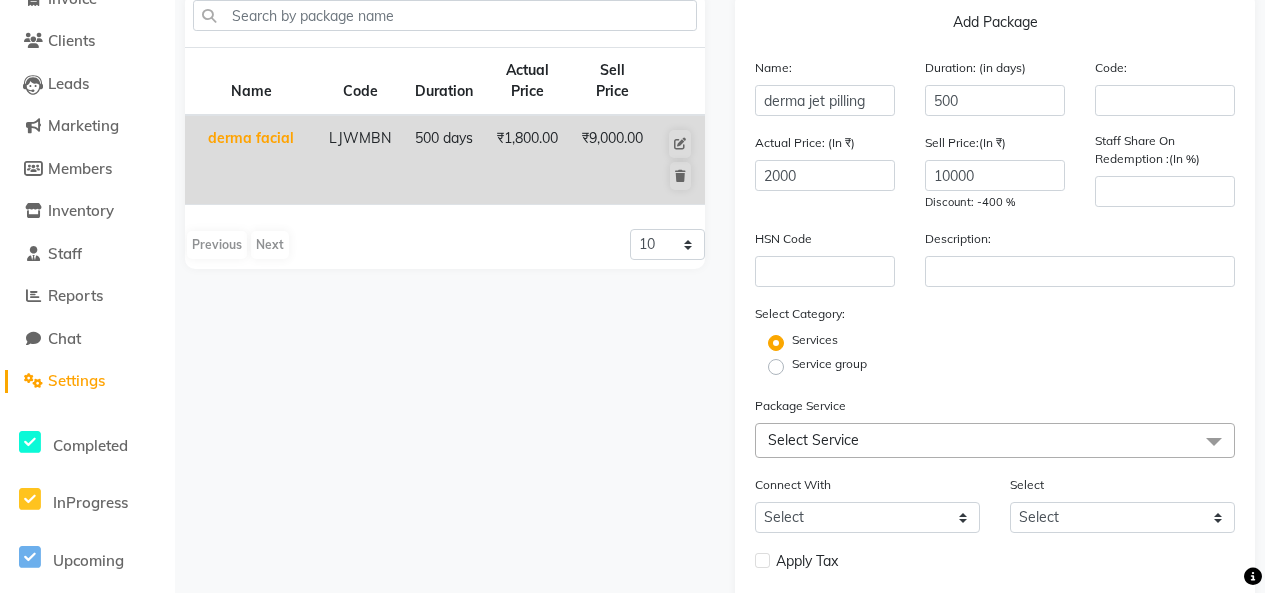 click on "Select Service" 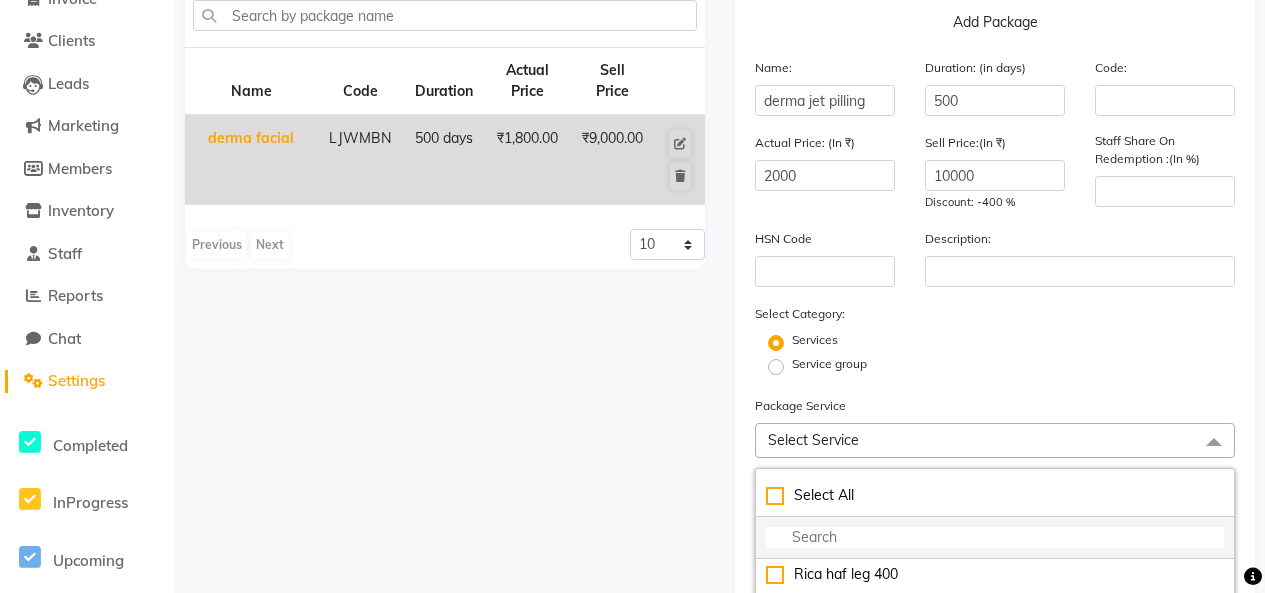 click 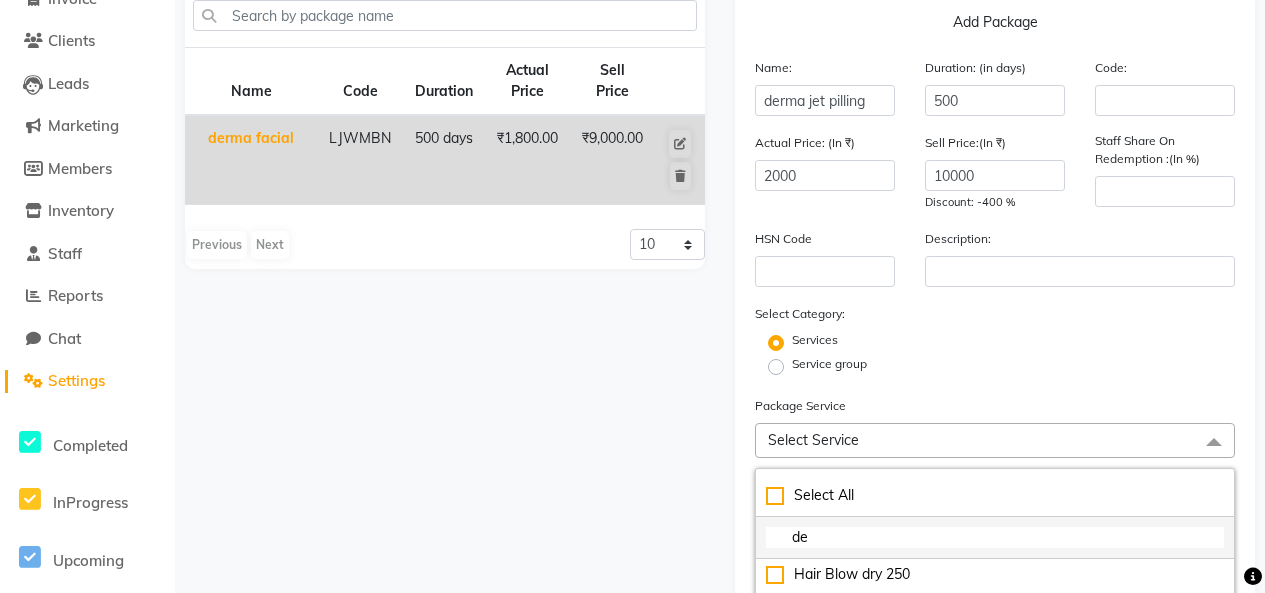 scroll, scrollTop: 0, scrollLeft: 0, axis: both 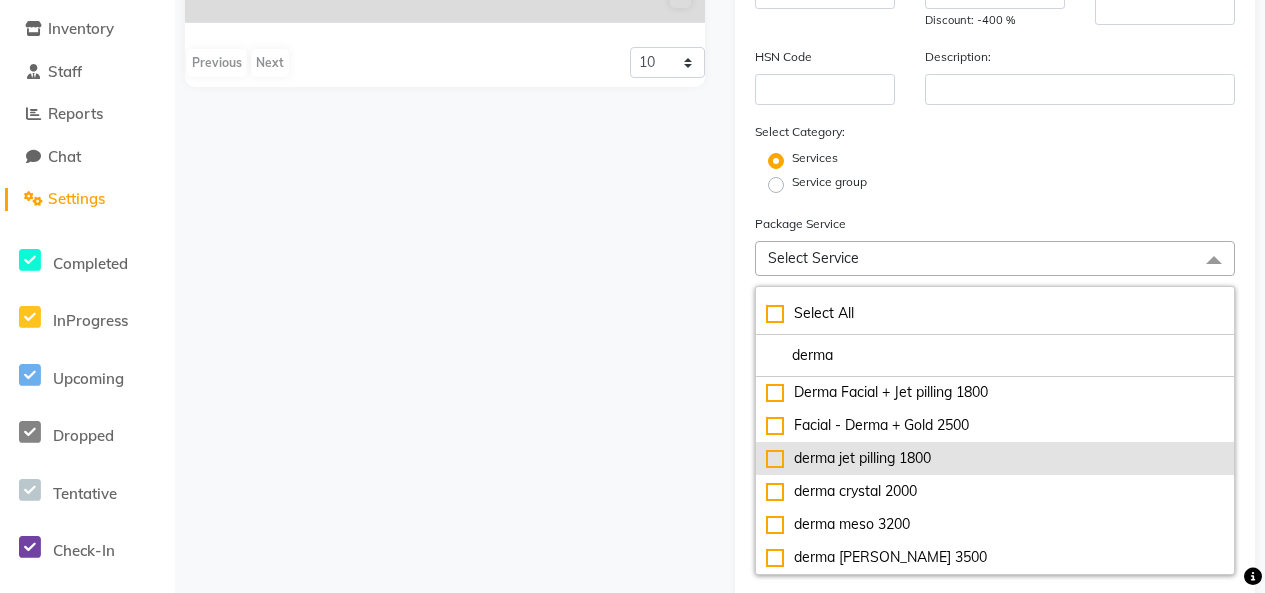 click on "derma jet pilling 1800" 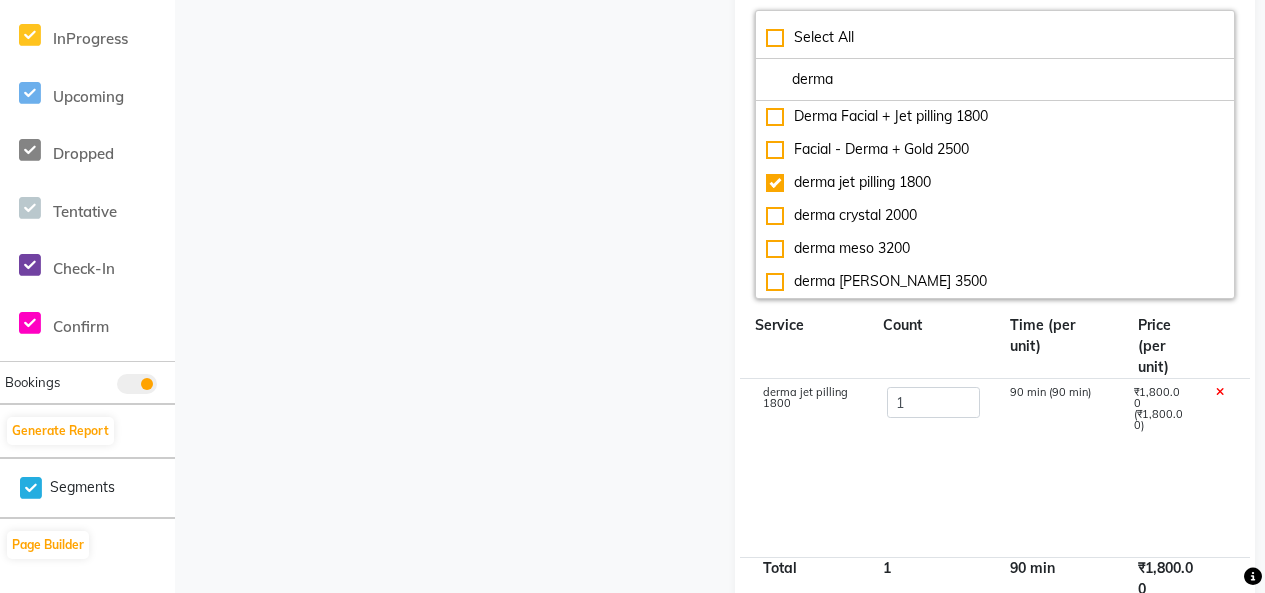scroll, scrollTop: 860, scrollLeft: 0, axis: vertical 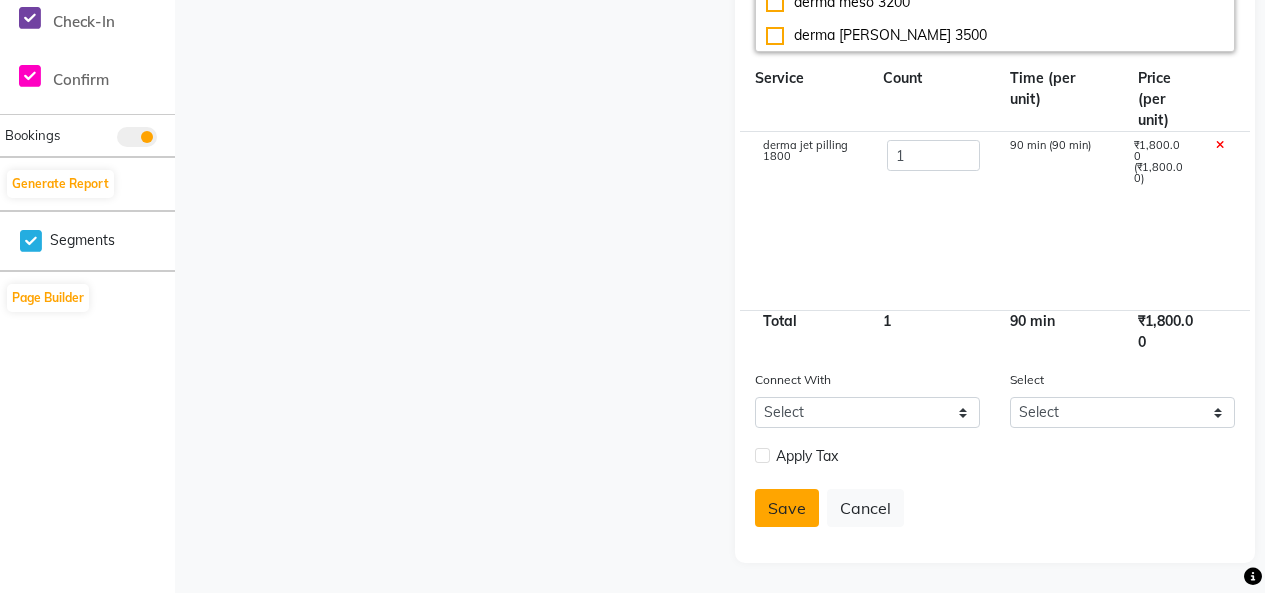 click on "Save" 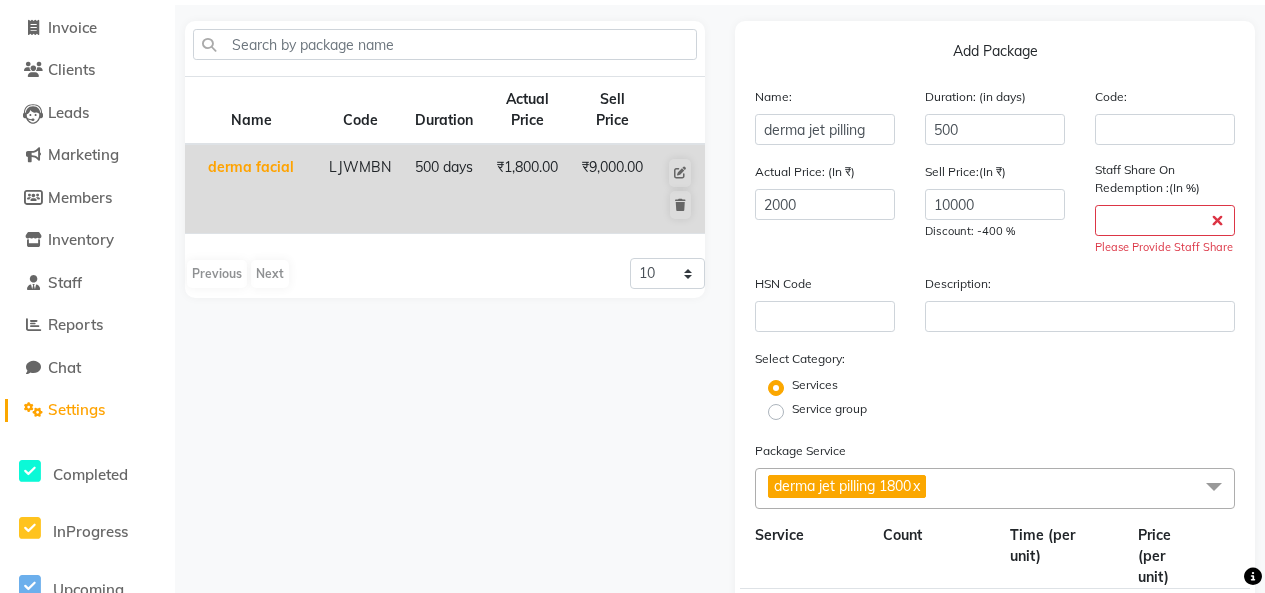 scroll, scrollTop: 117, scrollLeft: 0, axis: vertical 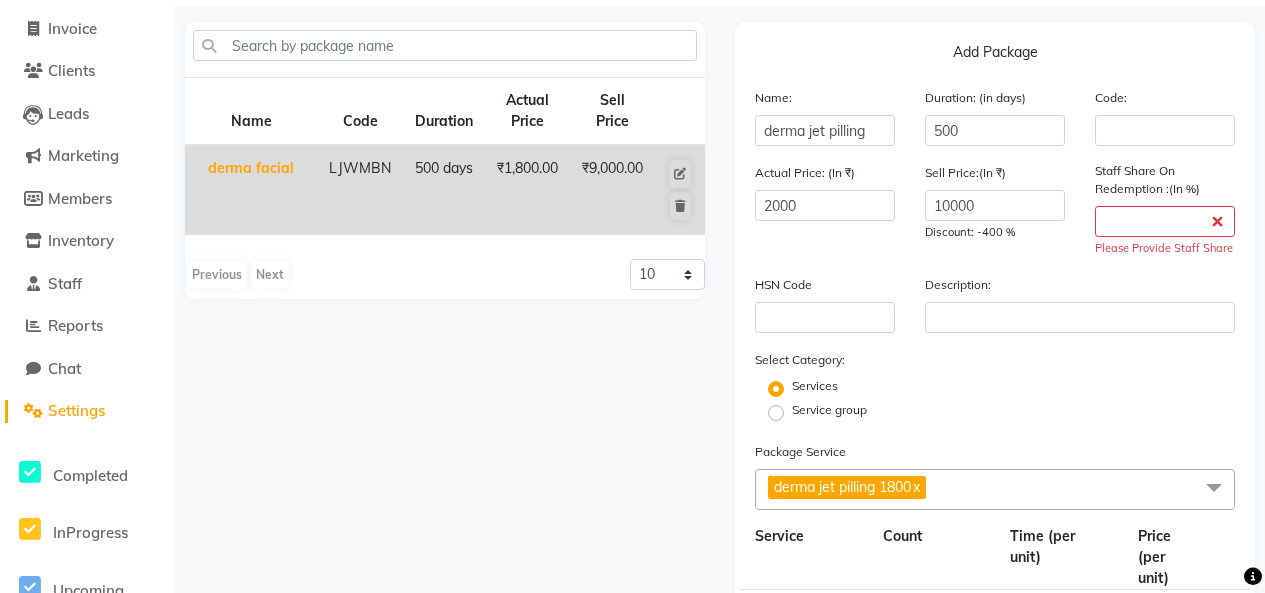 click on "Settings" 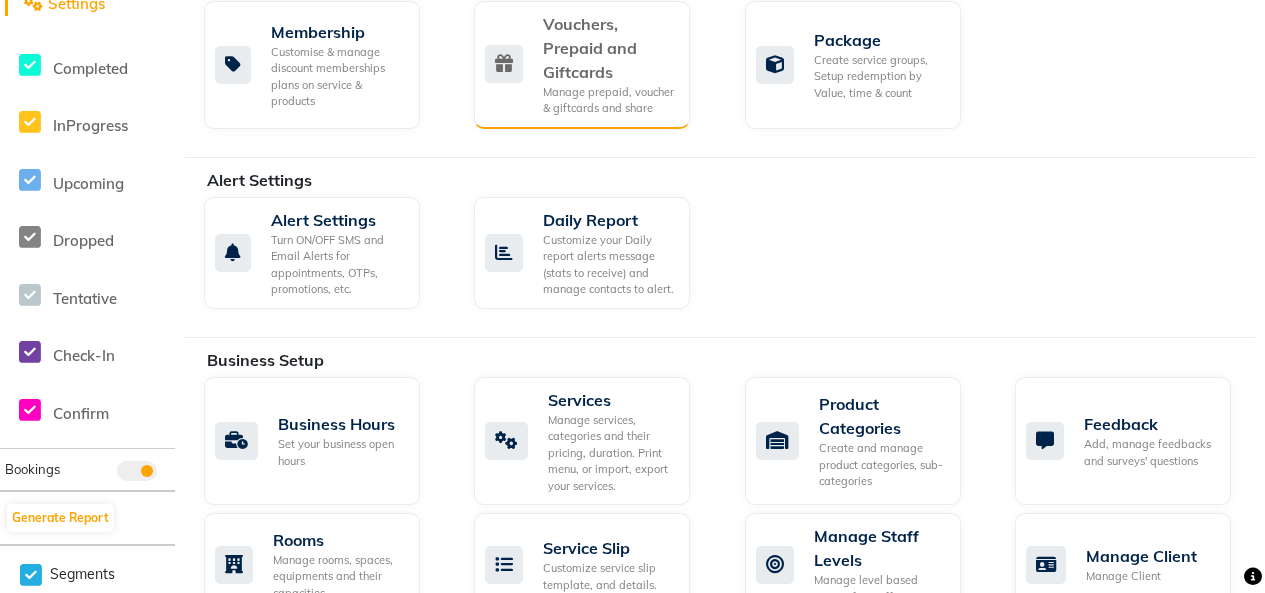 scroll, scrollTop: 700, scrollLeft: 0, axis: vertical 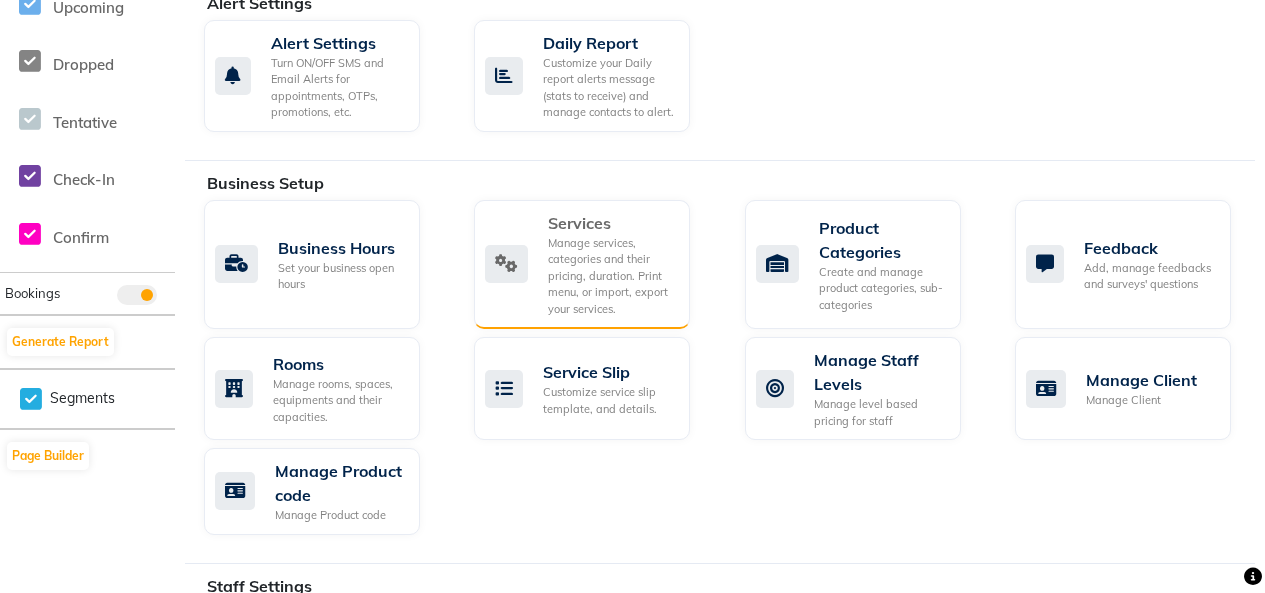 click on "Manage services, categories and their pricing, duration. Print menu, or import, export your services." 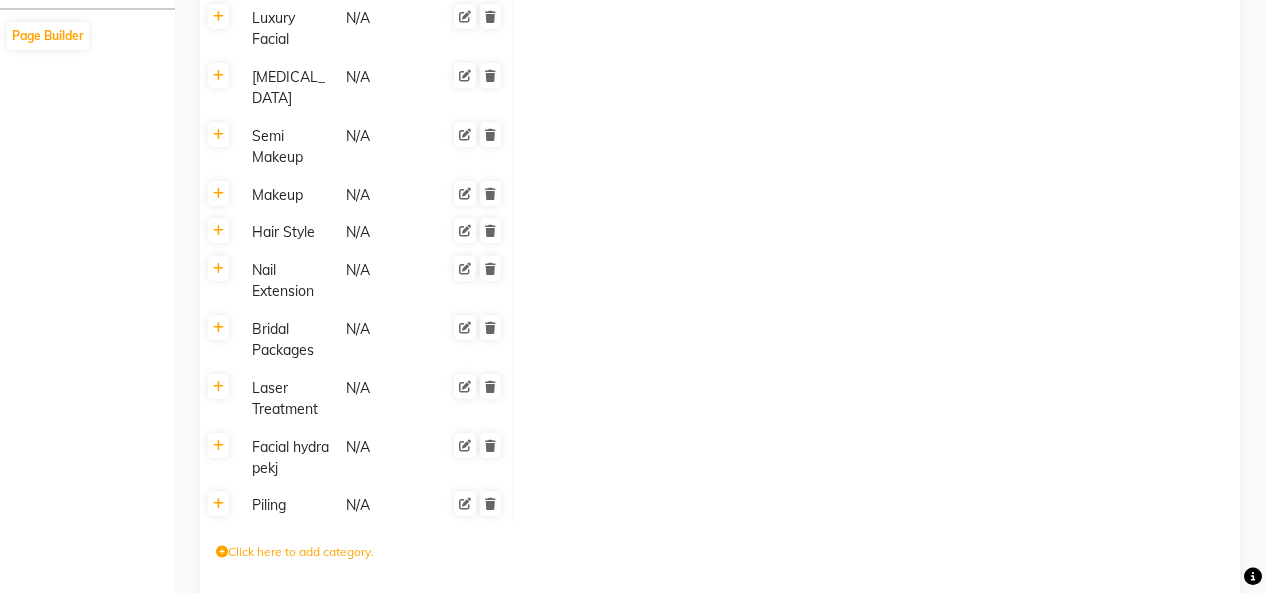scroll, scrollTop: 1225, scrollLeft: 0, axis: vertical 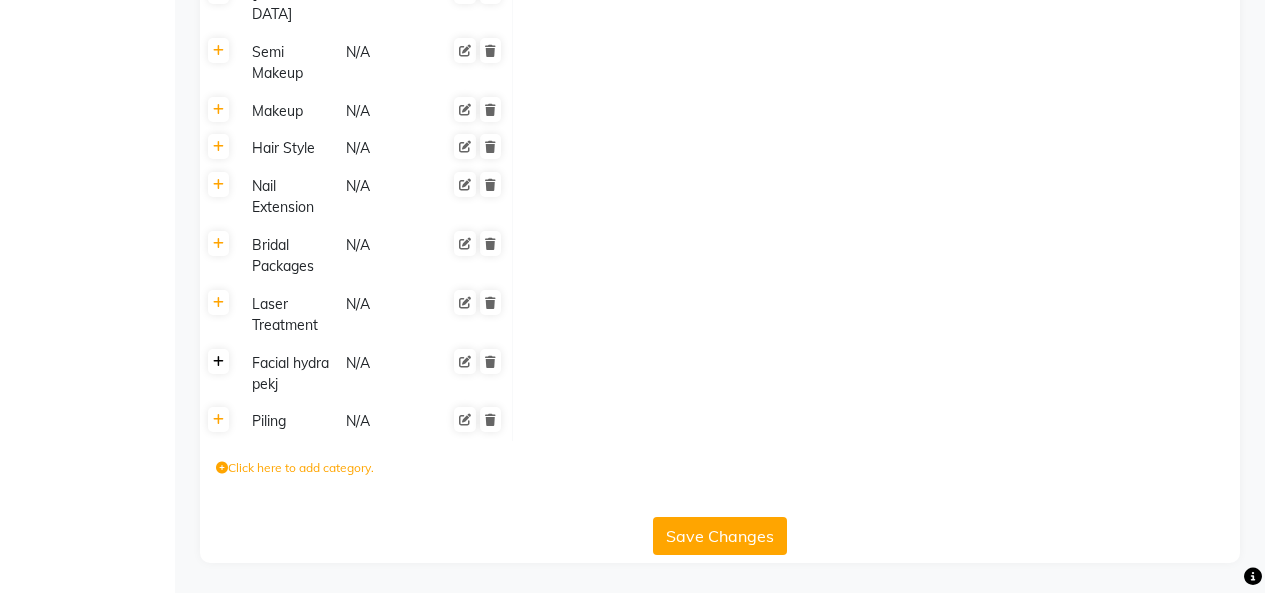 click 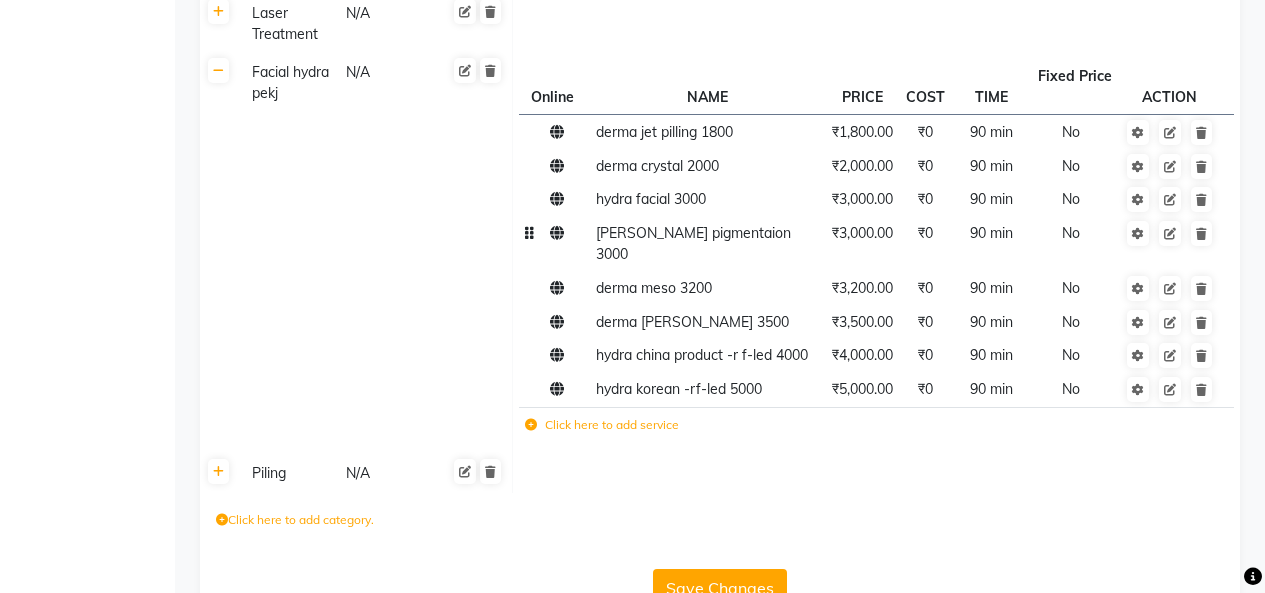 scroll, scrollTop: 1496, scrollLeft: 0, axis: vertical 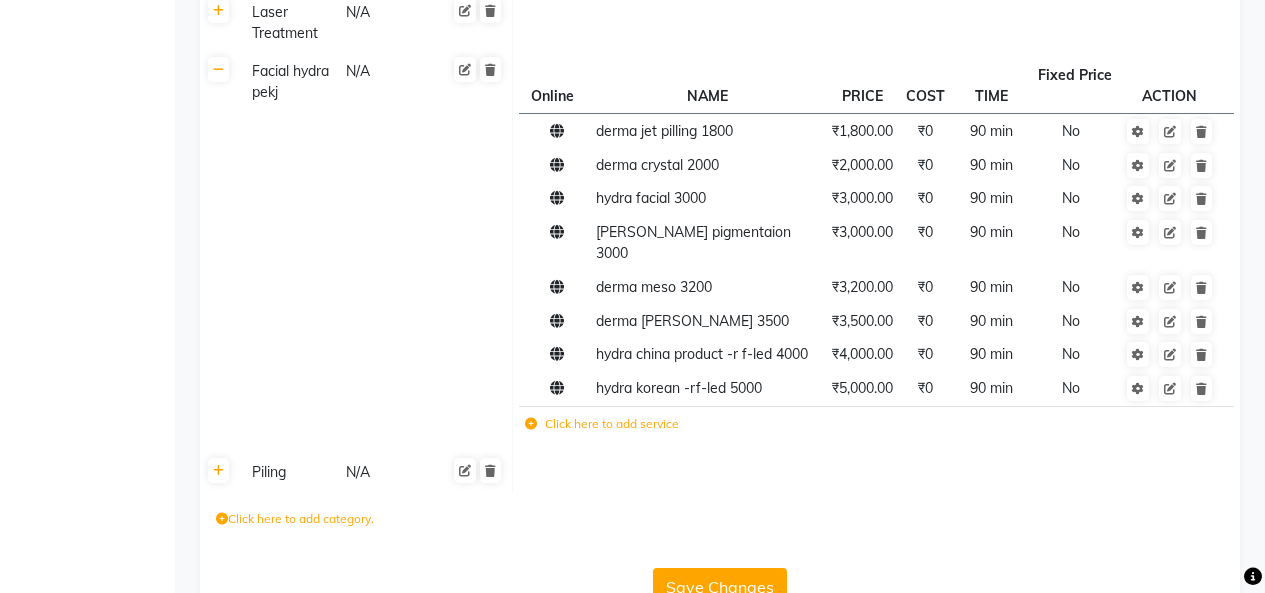 click on "Click here to add service" 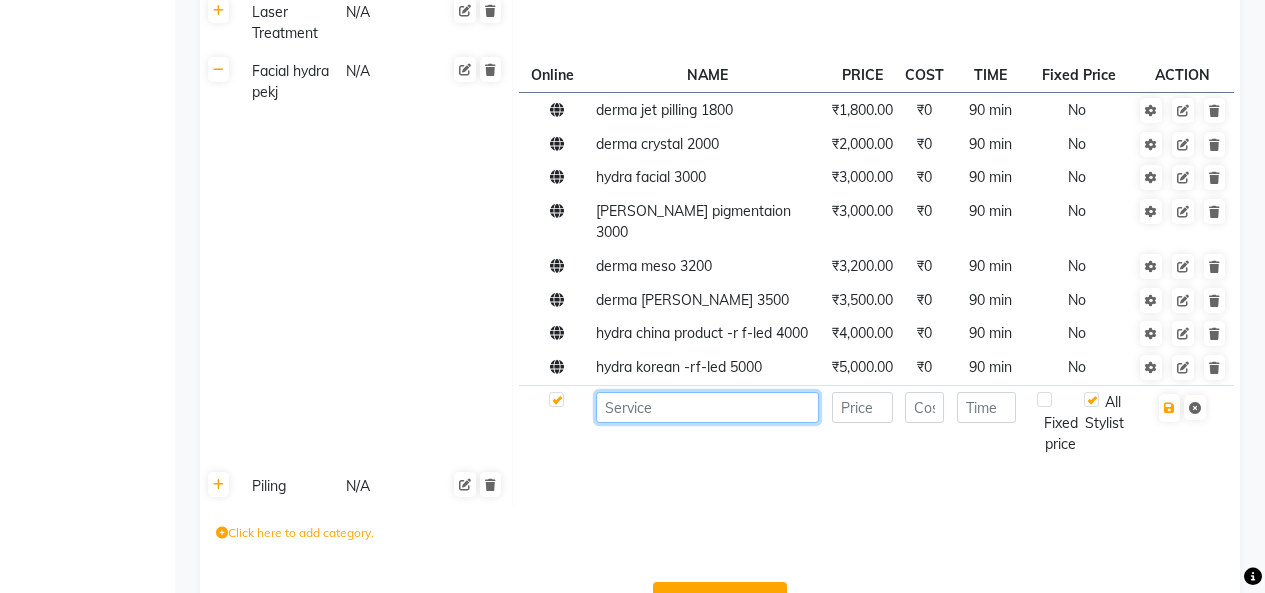 click 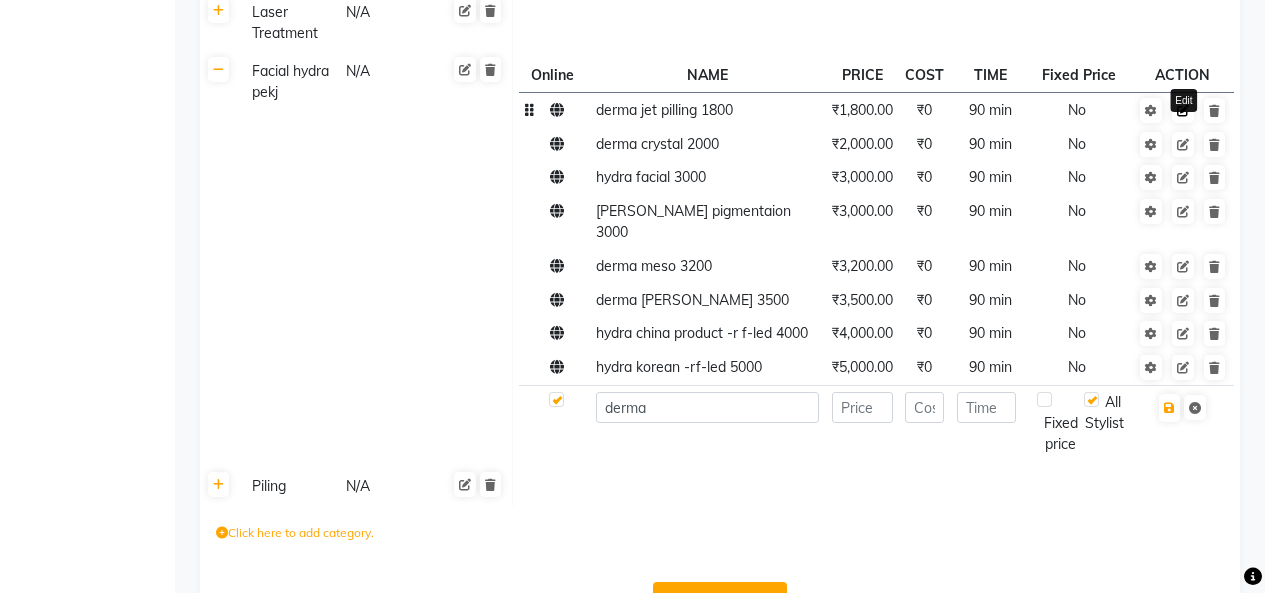 click 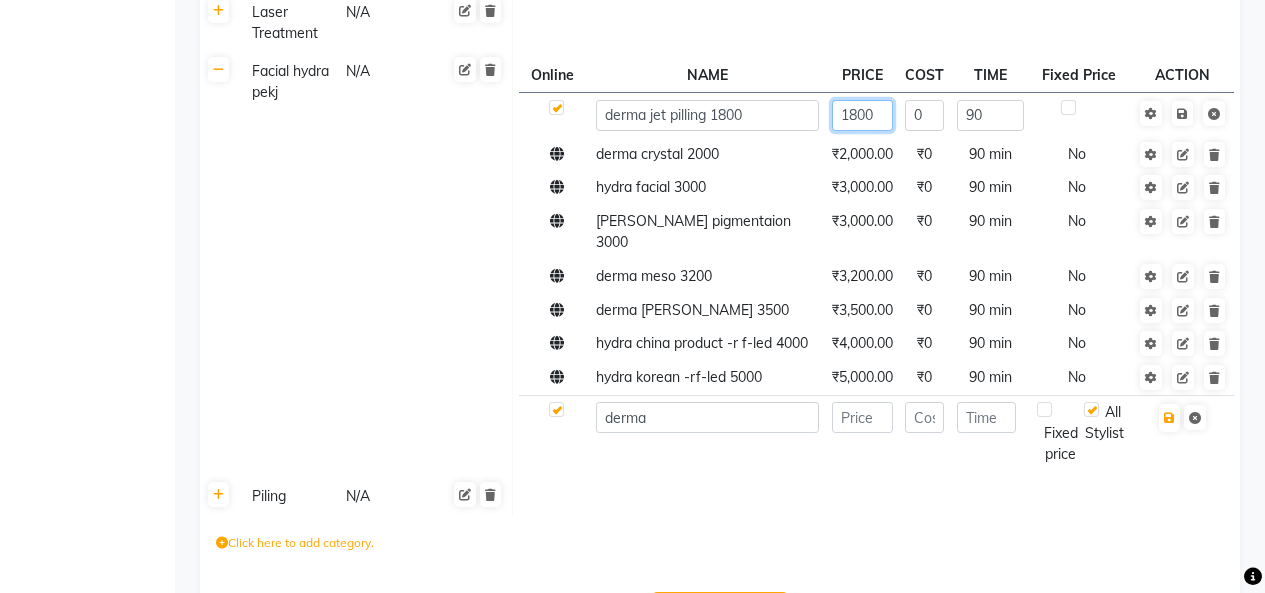 click on "1800" 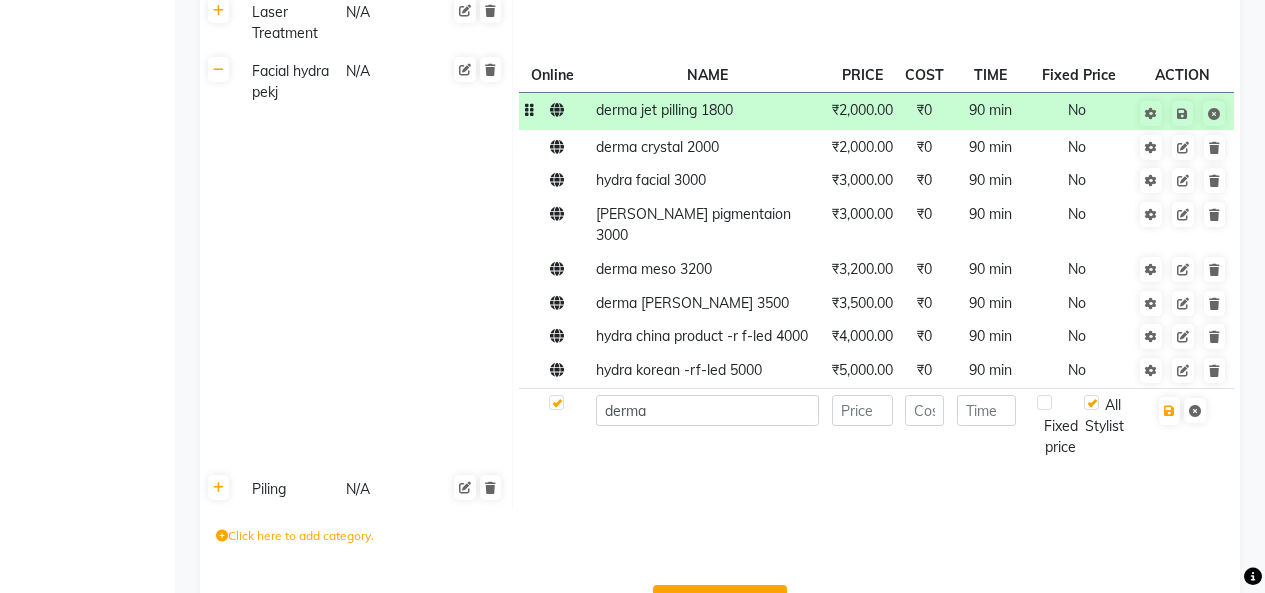 click on "derma jet pilling 1800" 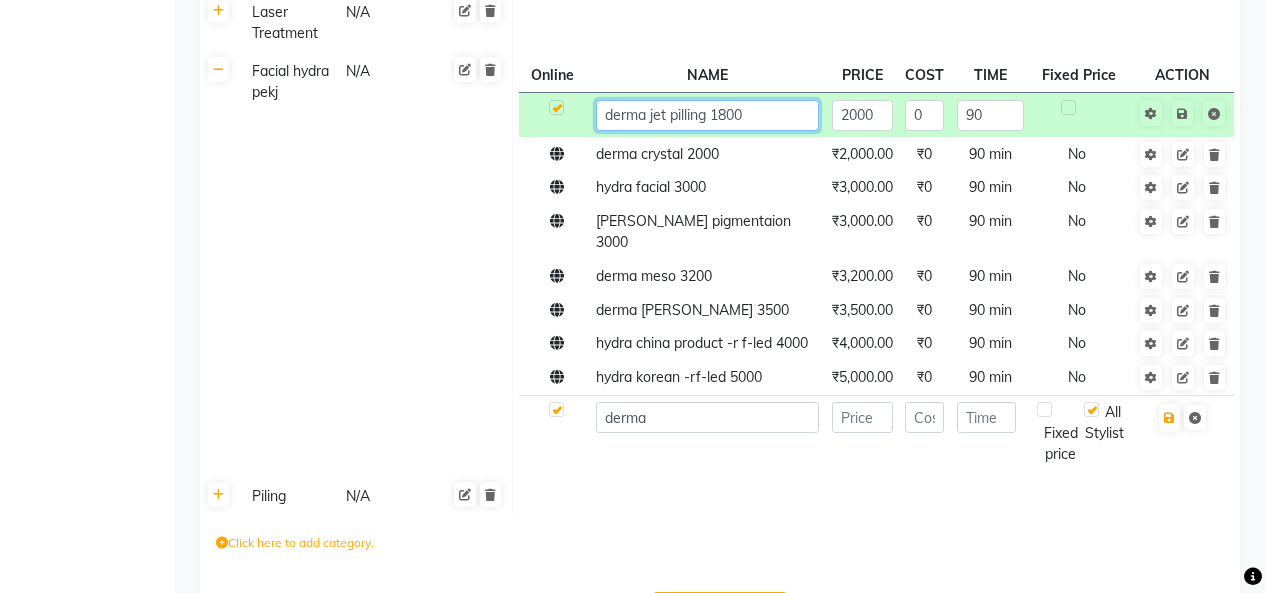 click on "derma jet pilling 1800" 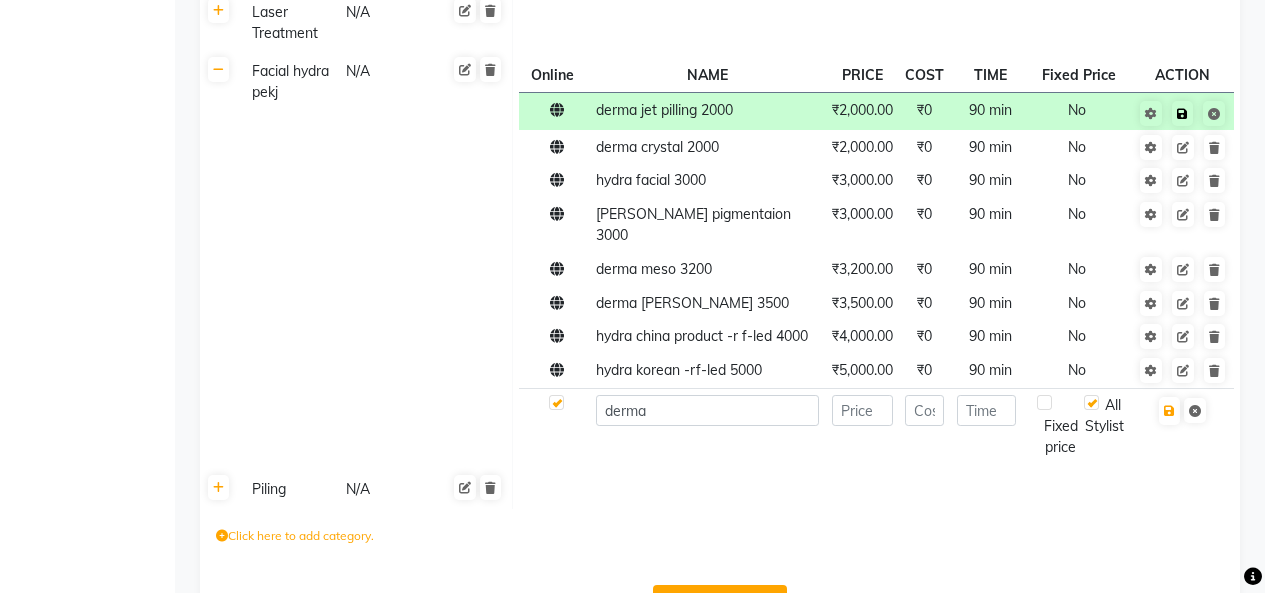 click 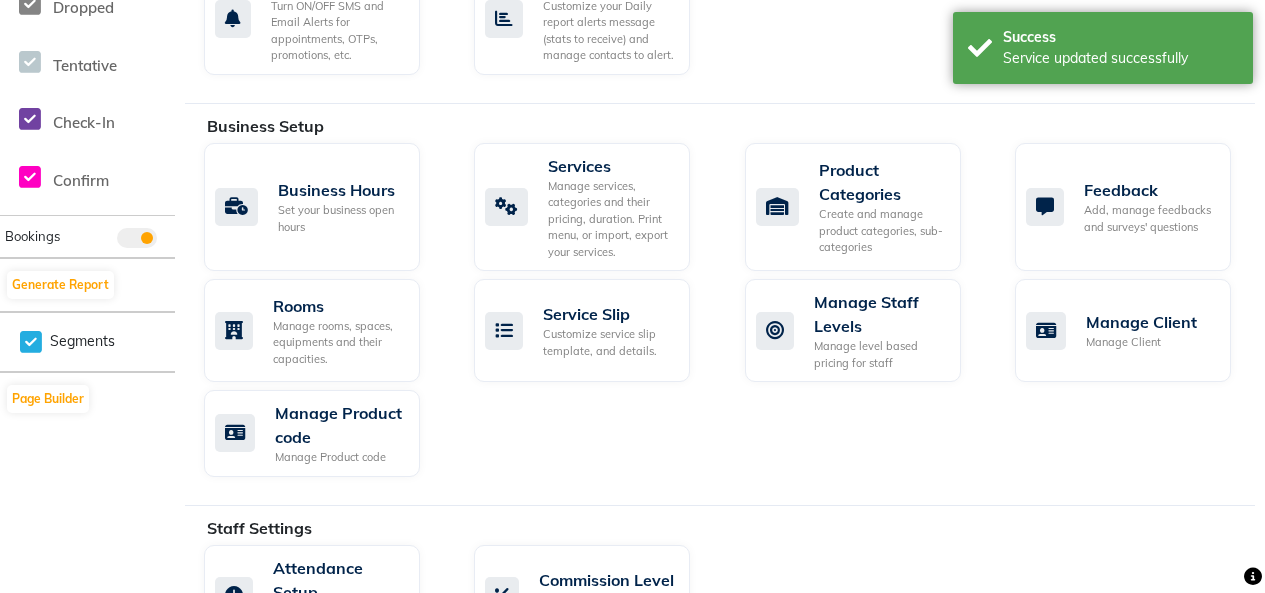 scroll, scrollTop: 700, scrollLeft: 0, axis: vertical 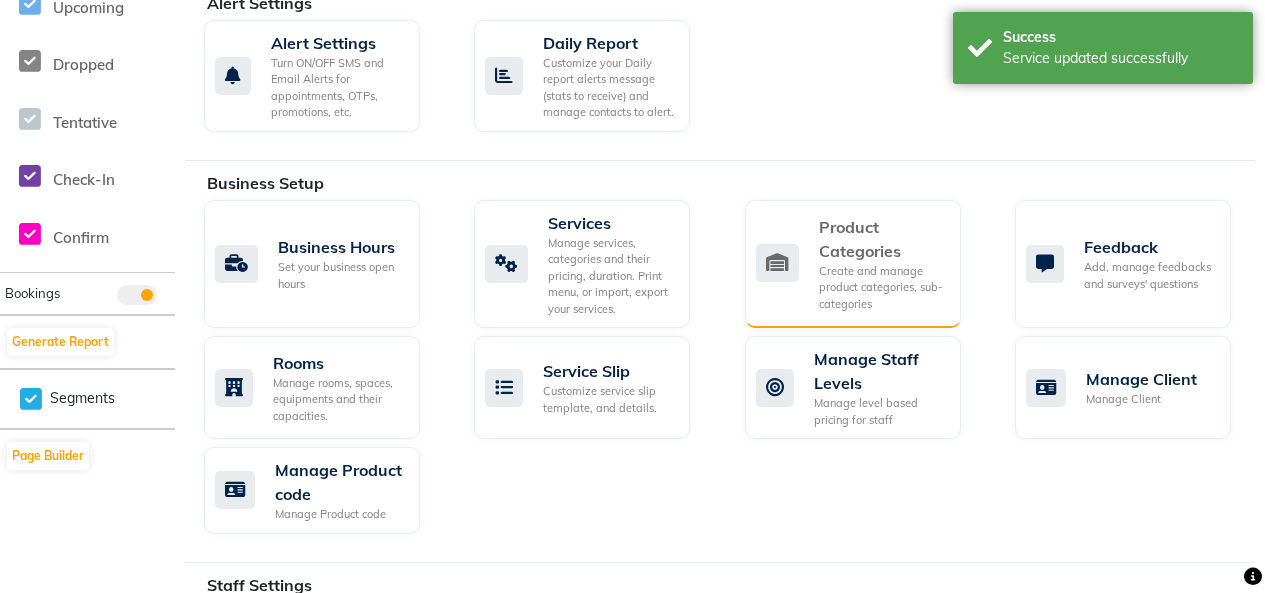 click on "Product Categories" 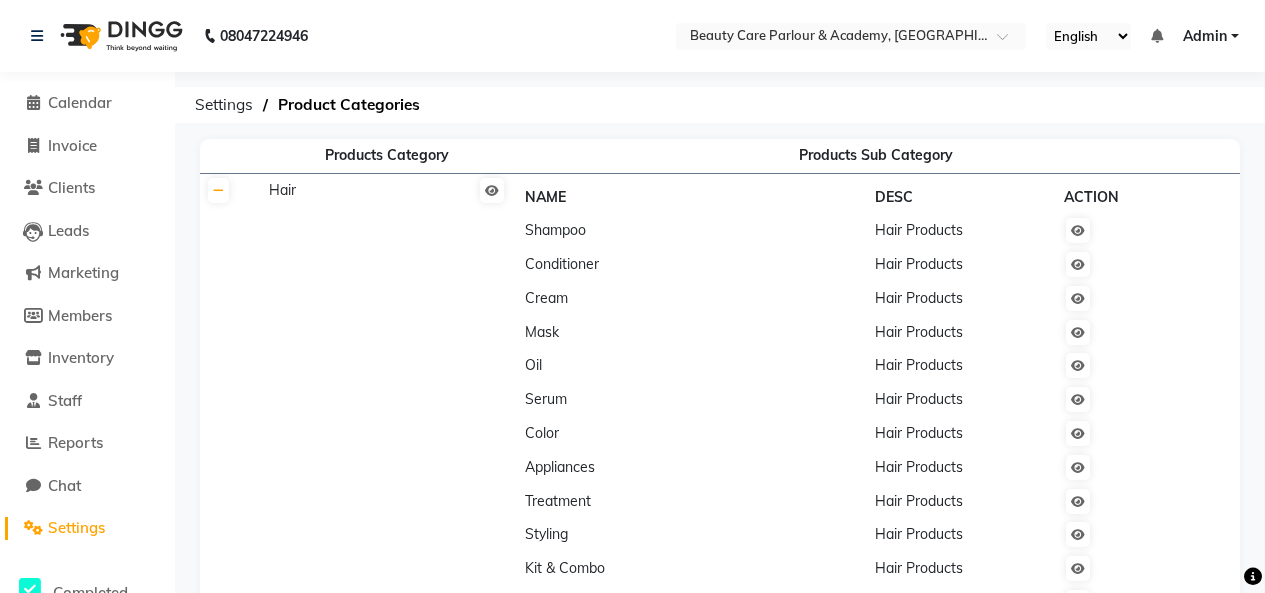 click on "Settings" 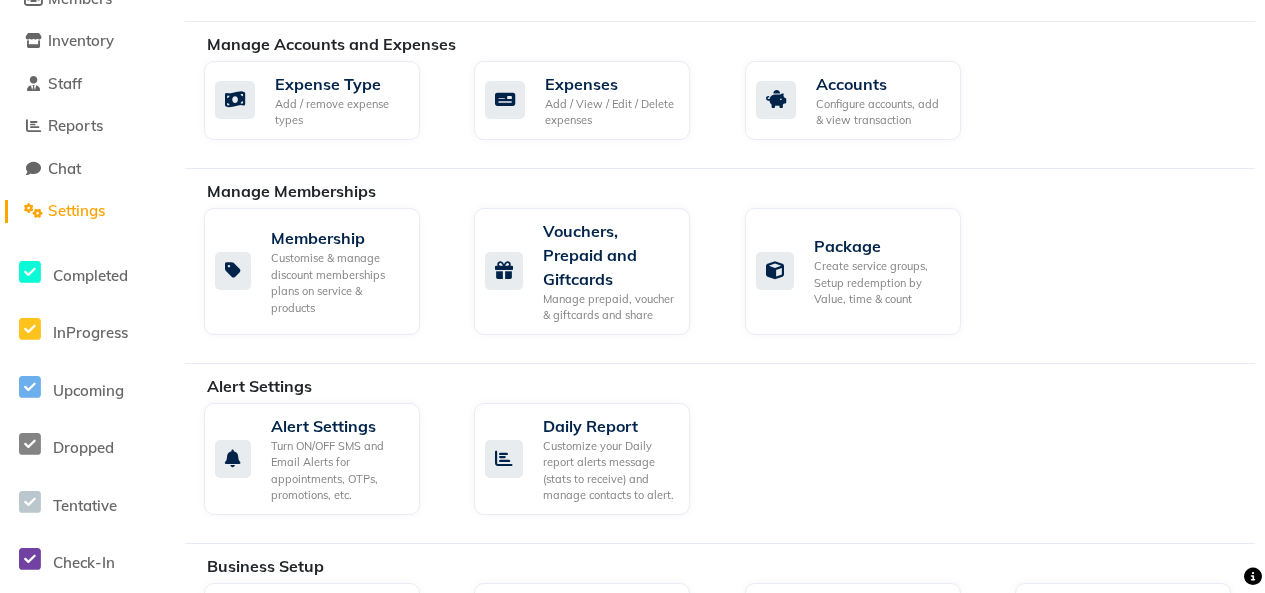 scroll, scrollTop: 318, scrollLeft: 0, axis: vertical 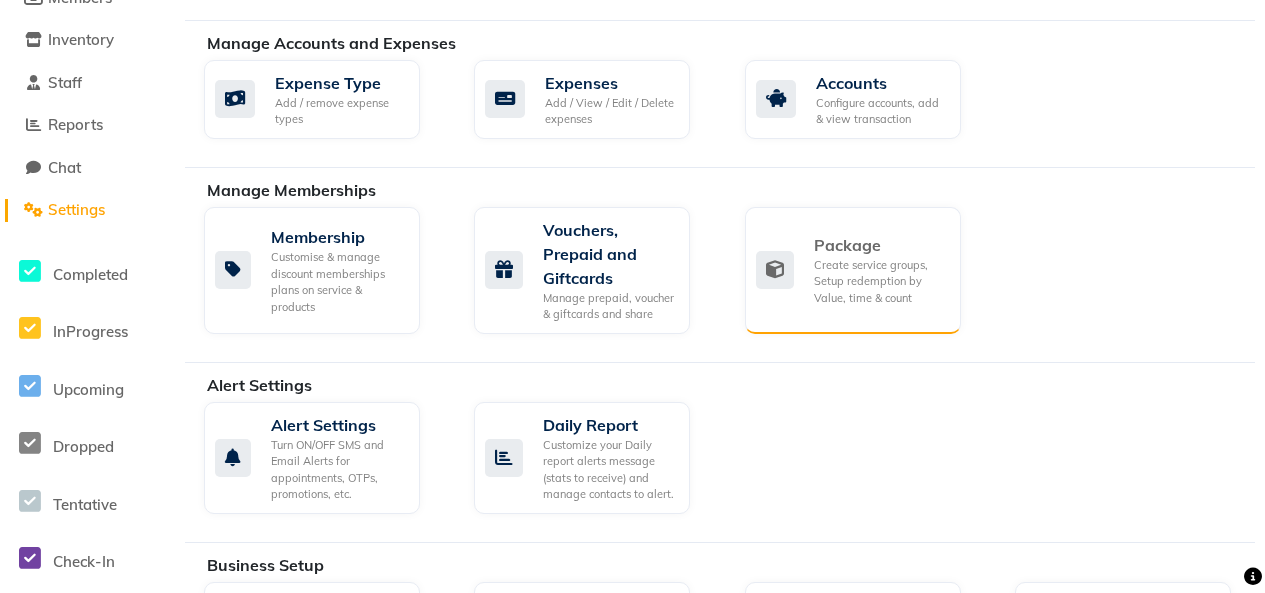 click 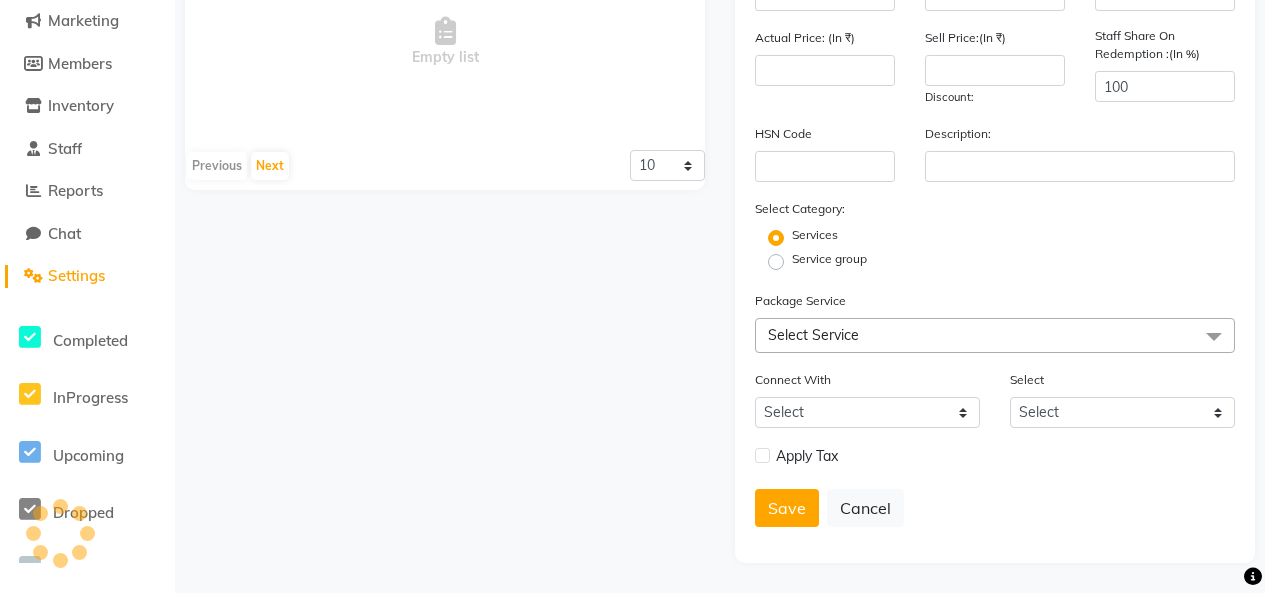 scroll, scrollTop: 254, scrollLeft: 0, axis: vertical 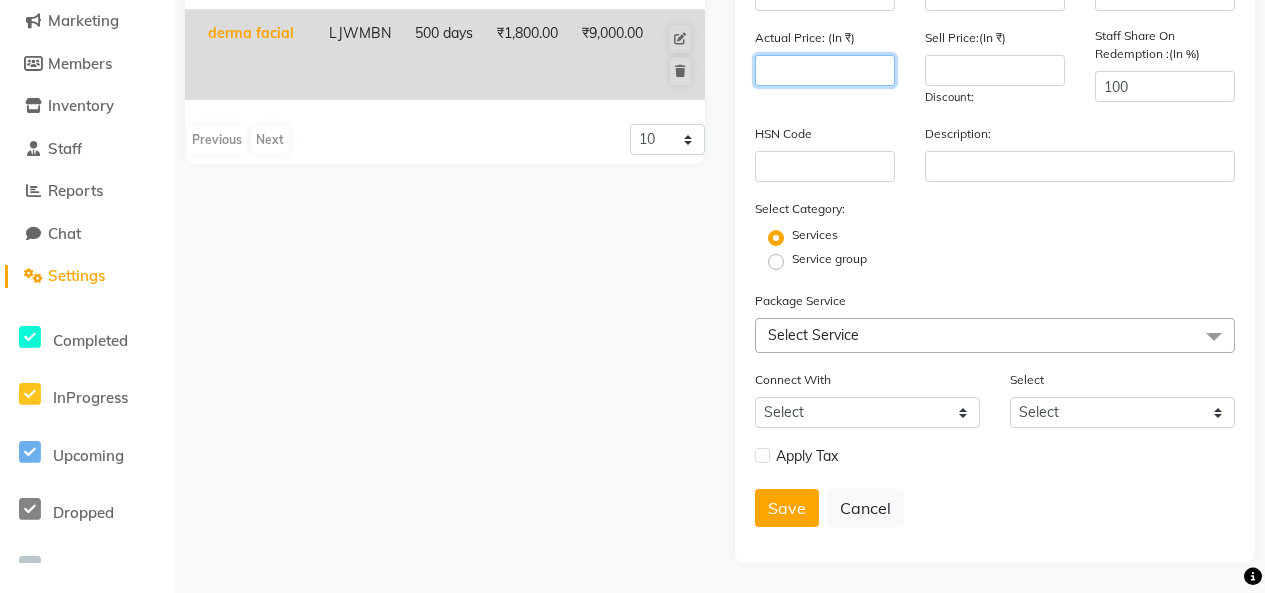 click 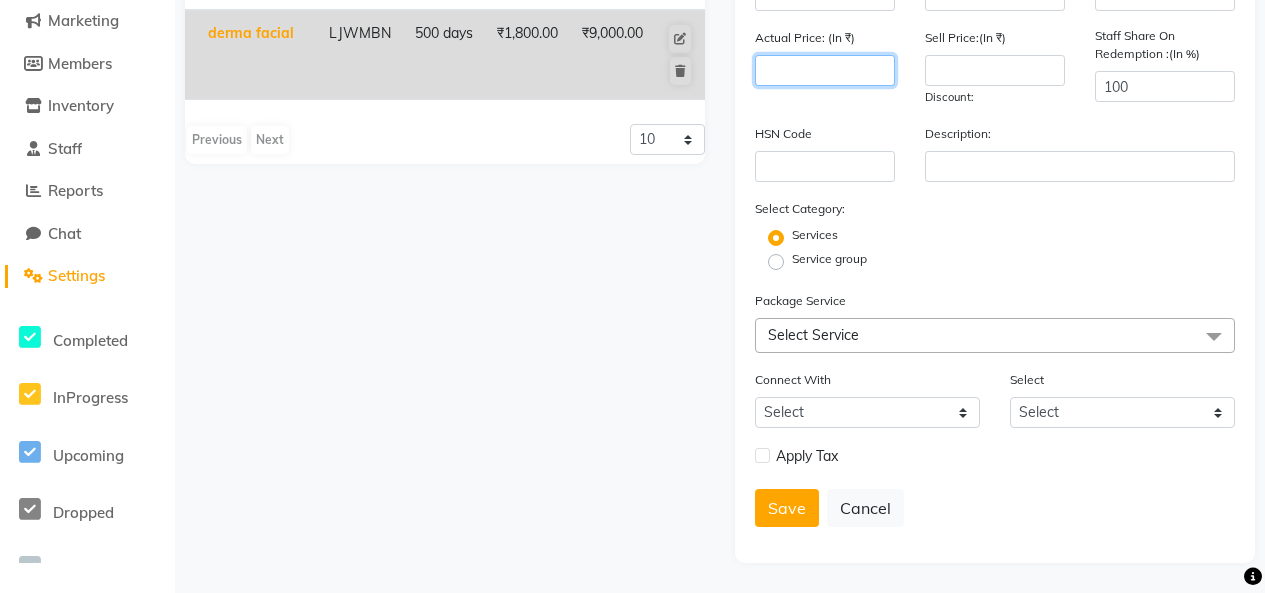 click 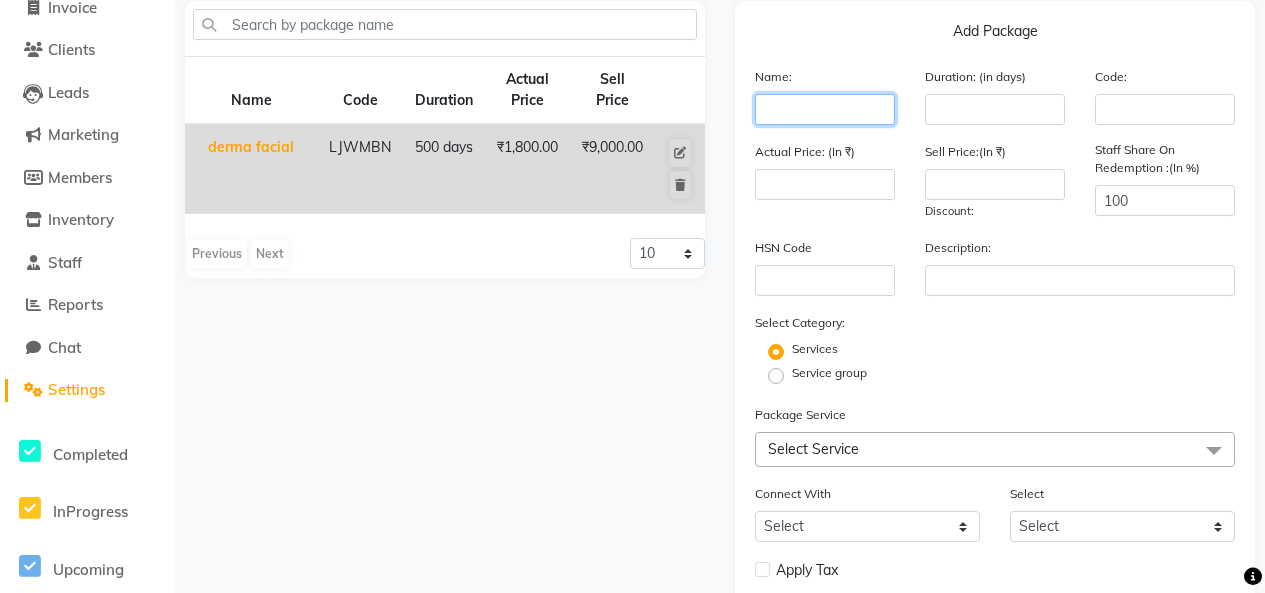 click 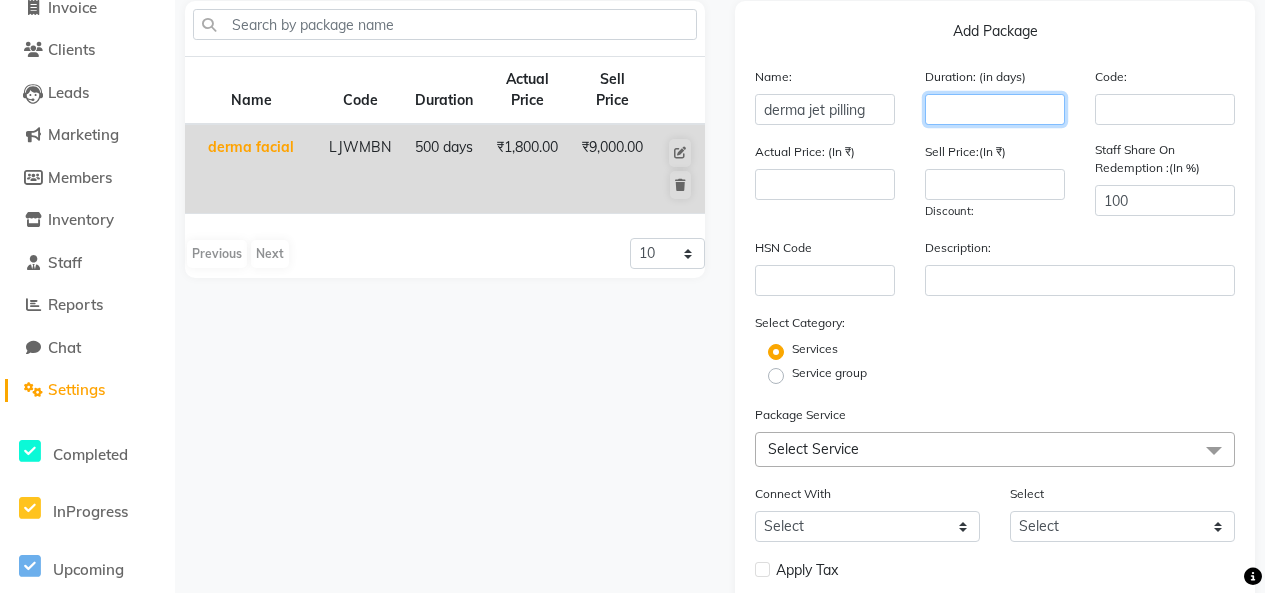 click 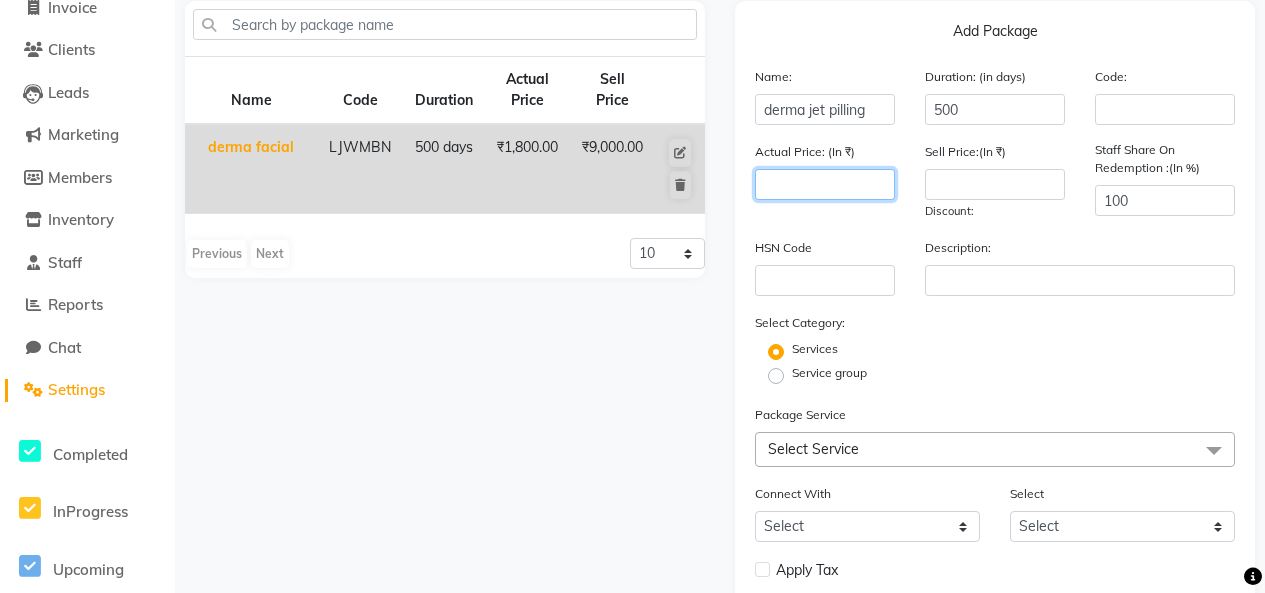click 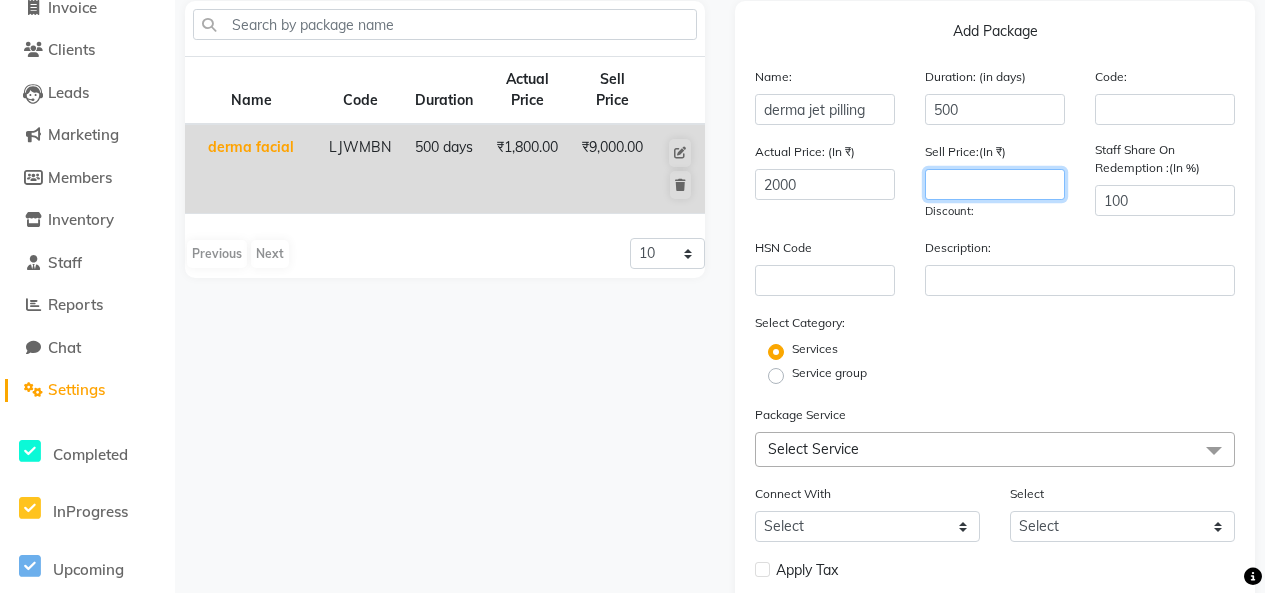 click 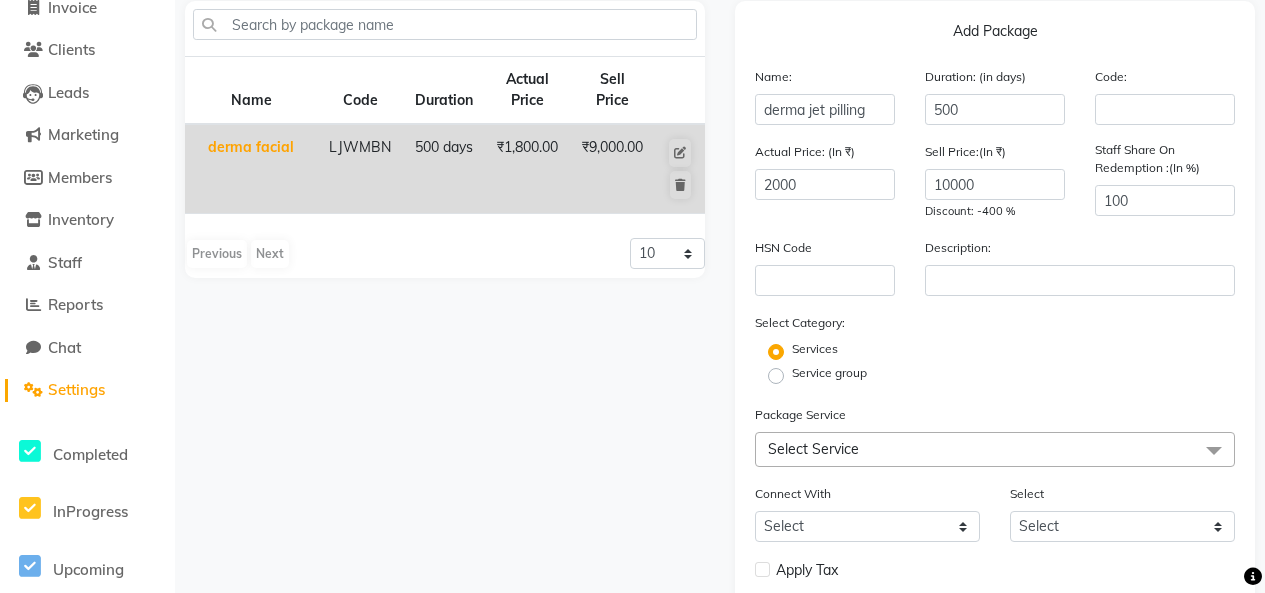 click on "Select Service" 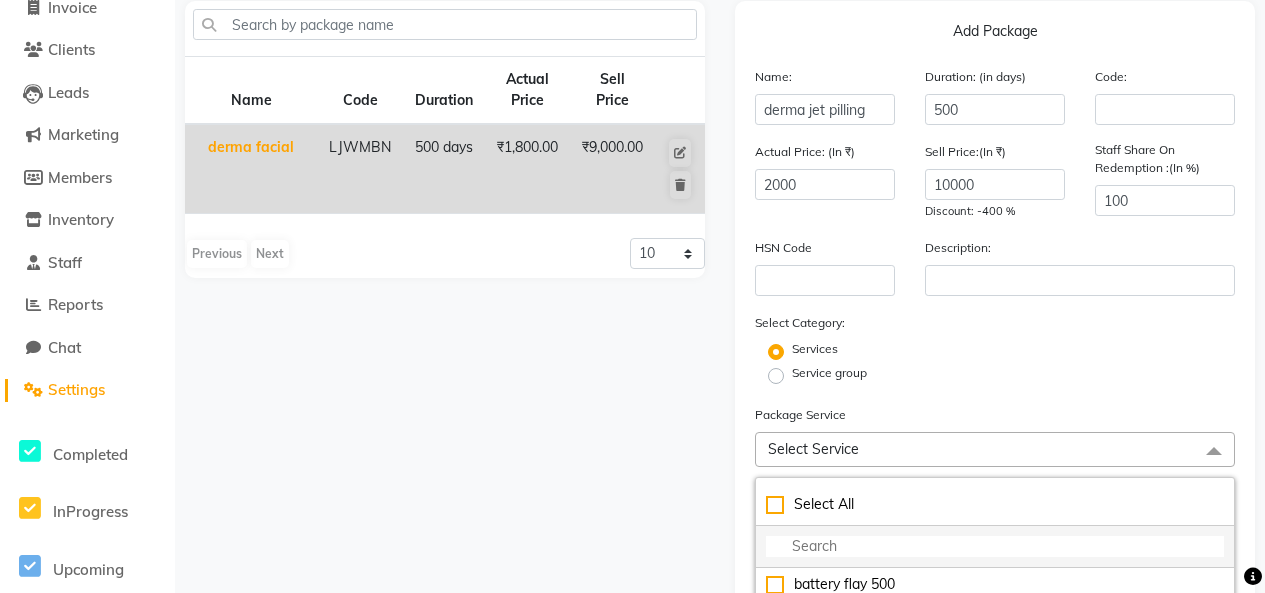 click 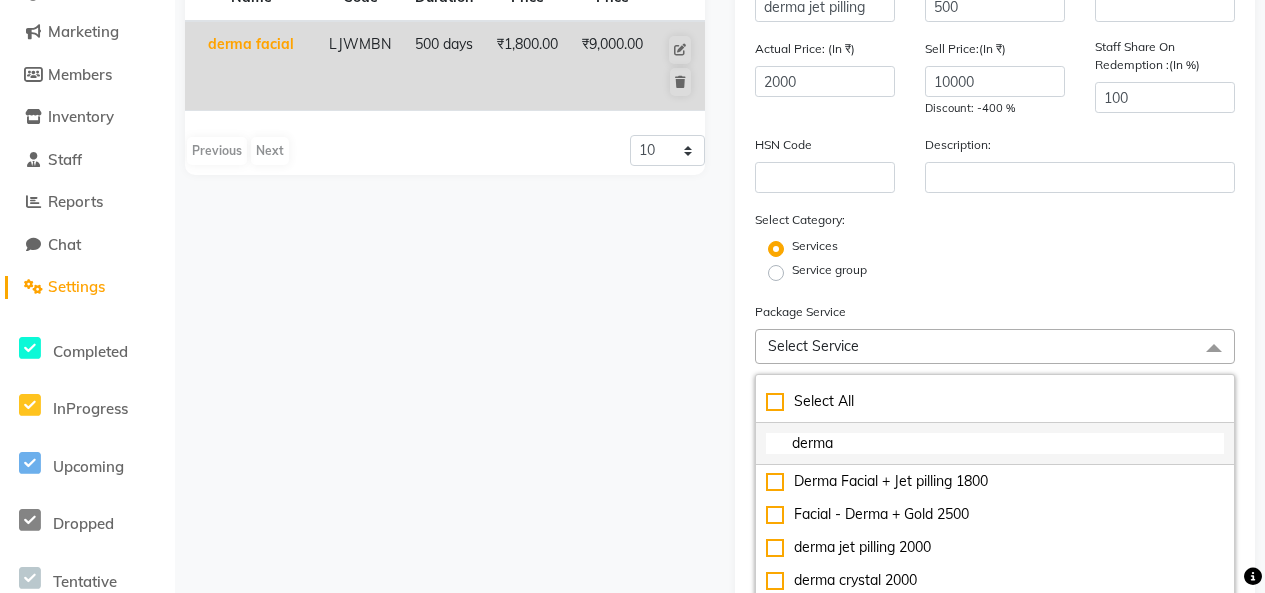 scroll, scrollTop: 251, scrollLeft: 0, axis: vertical 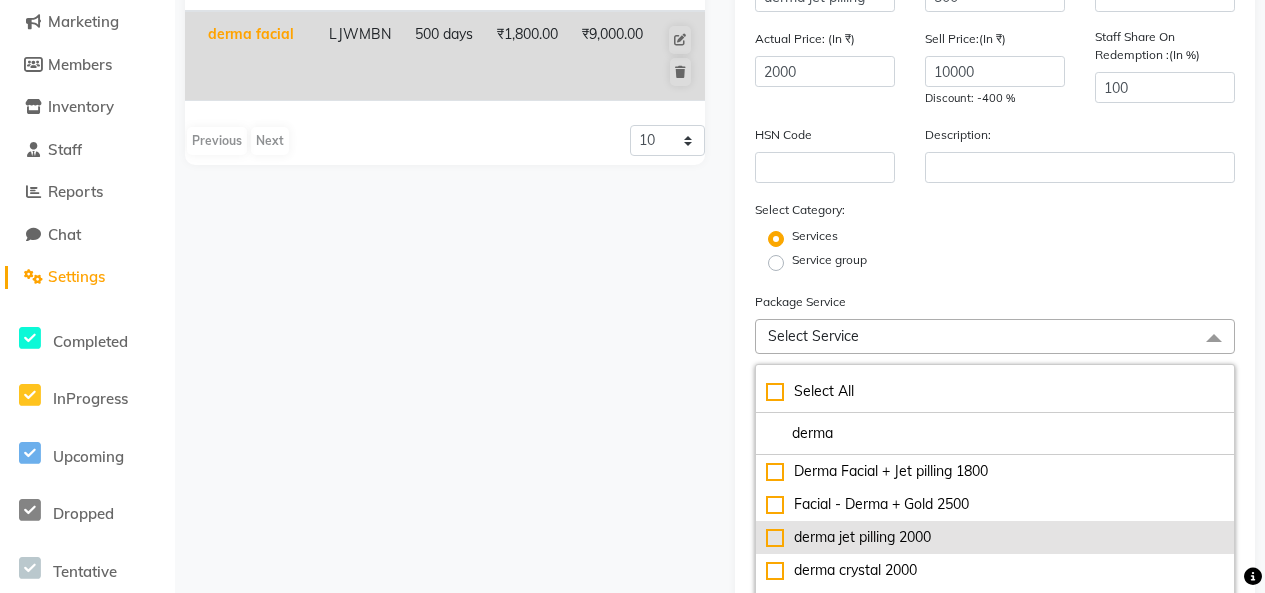 click on "derma jet pilling 2000" 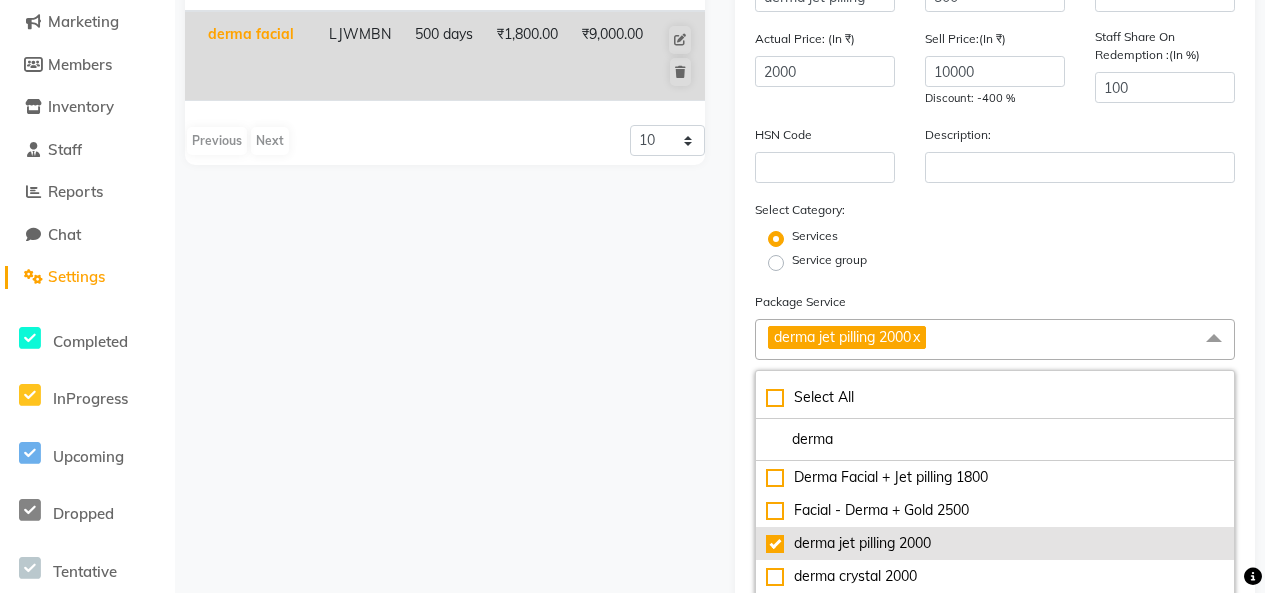 scroll, scrollTop: 1, scrollLeft: 0, axis: vertical 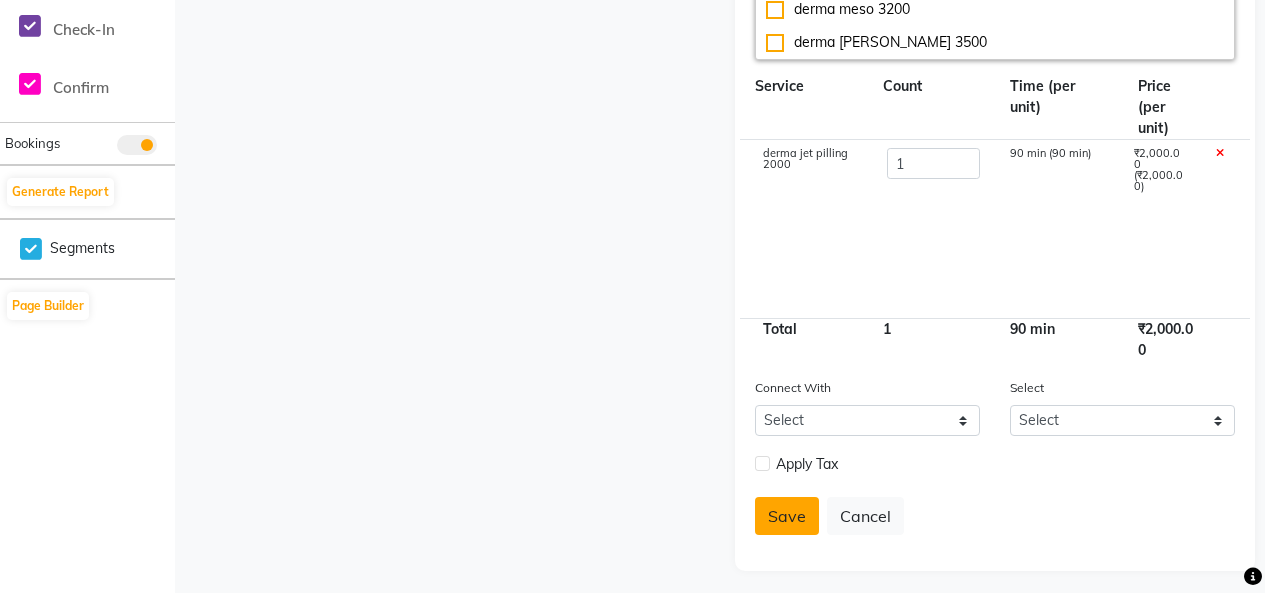 click on "Save" 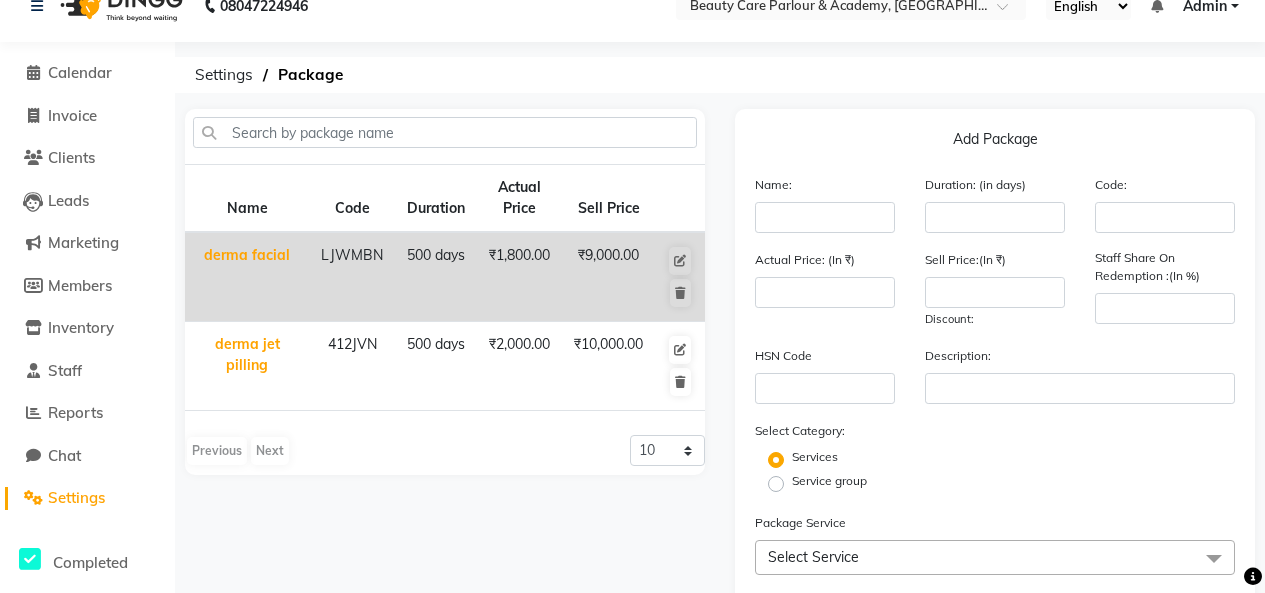 scroll, scrollTop: 0, scrollLeft: 0, axis: both 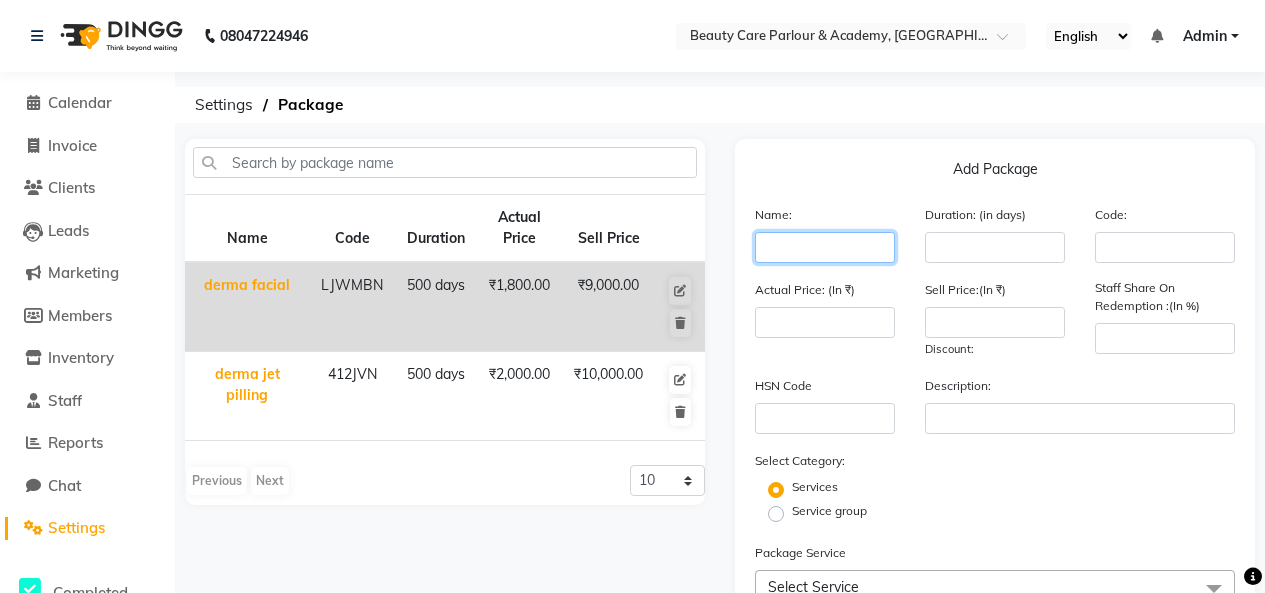 click 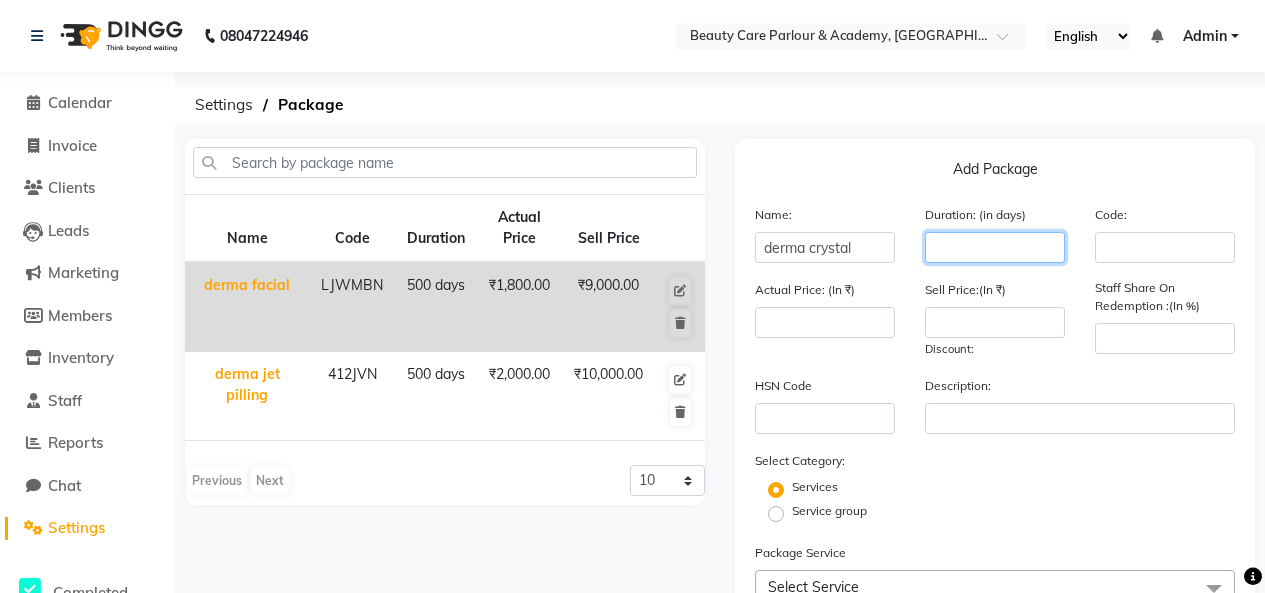 click 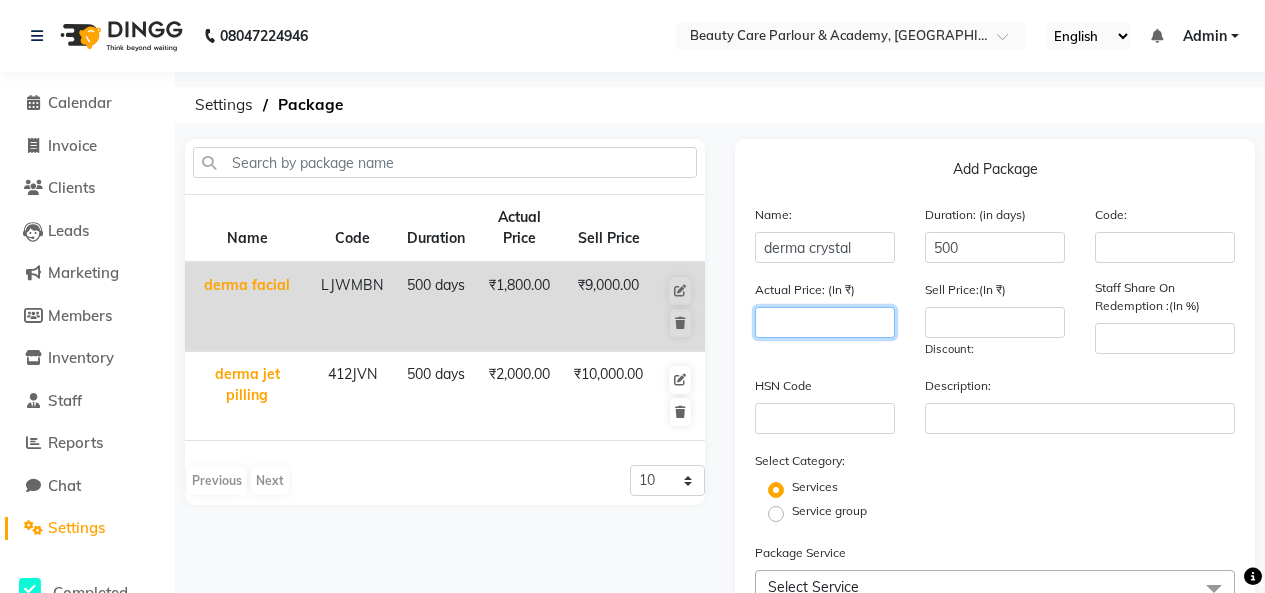 click 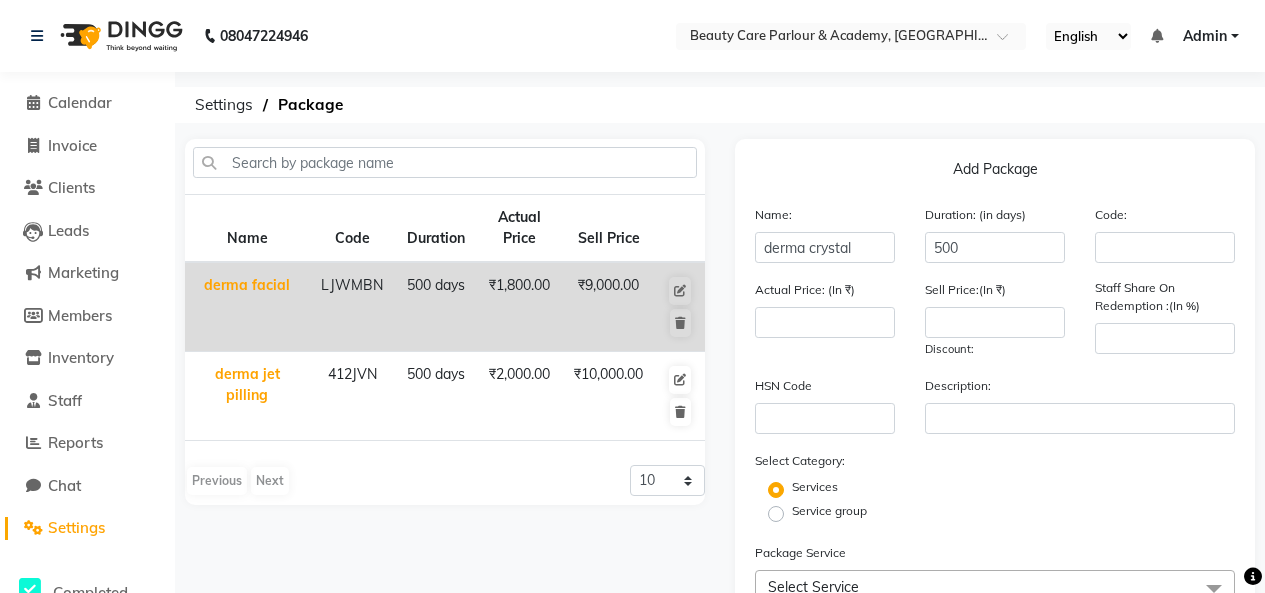click on "Settings" 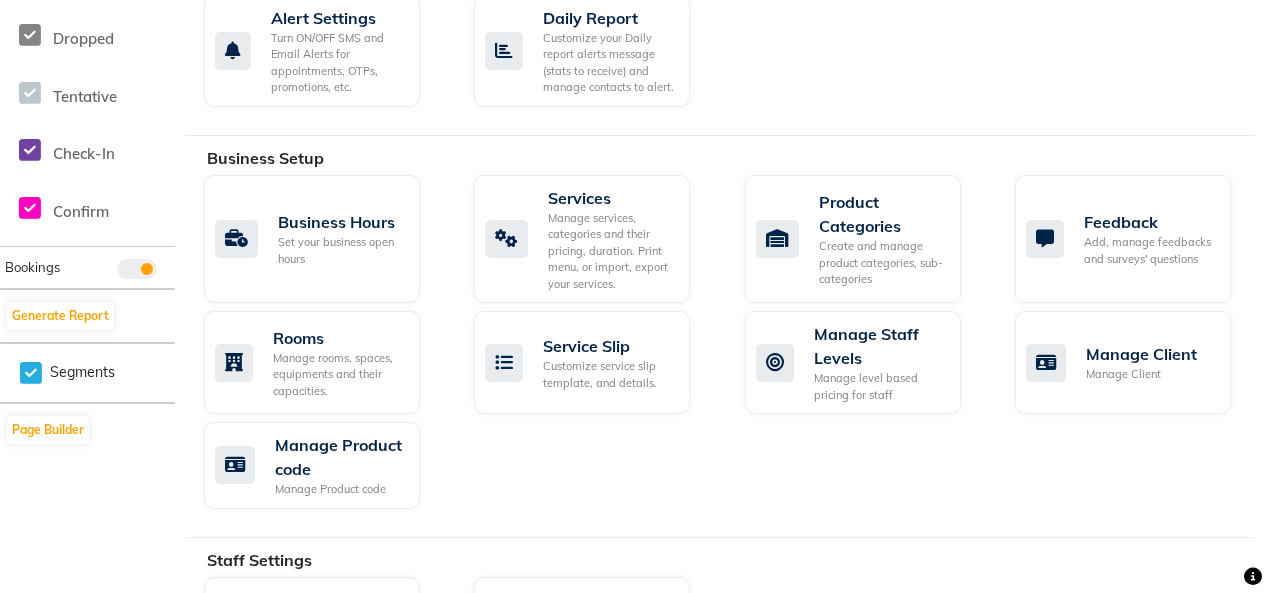 scroll, scrollTop: 727, scrollLeft: 0, axis: vertical 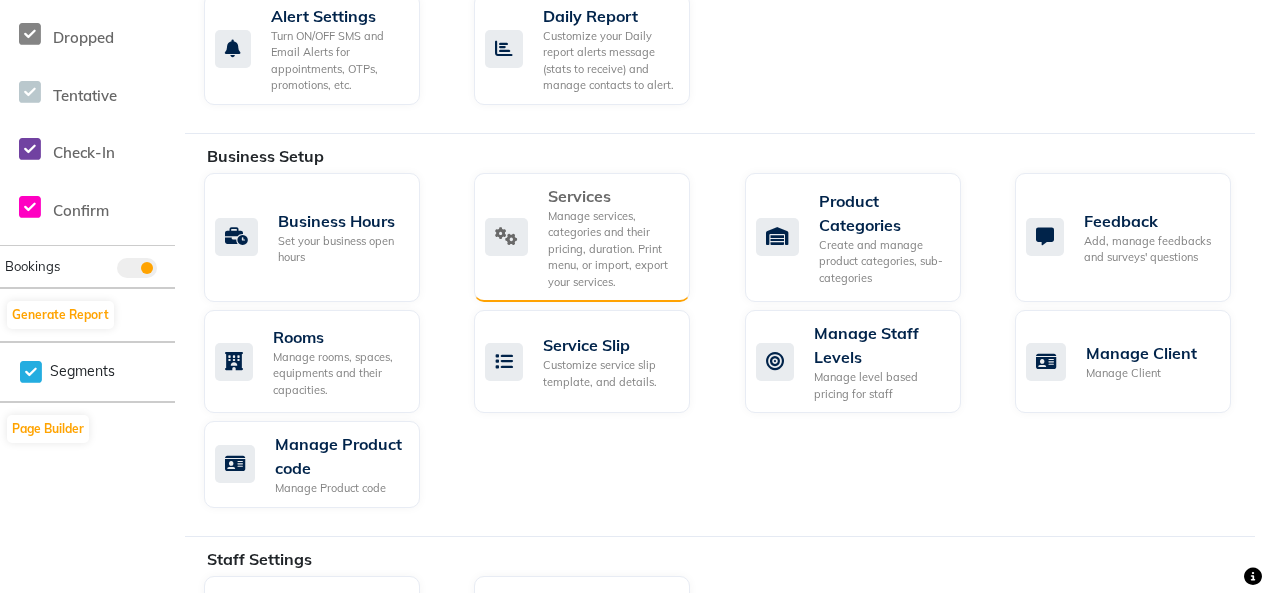 click on "Manage services, categories and their pricing, duration. Print menu, or import, export your services." 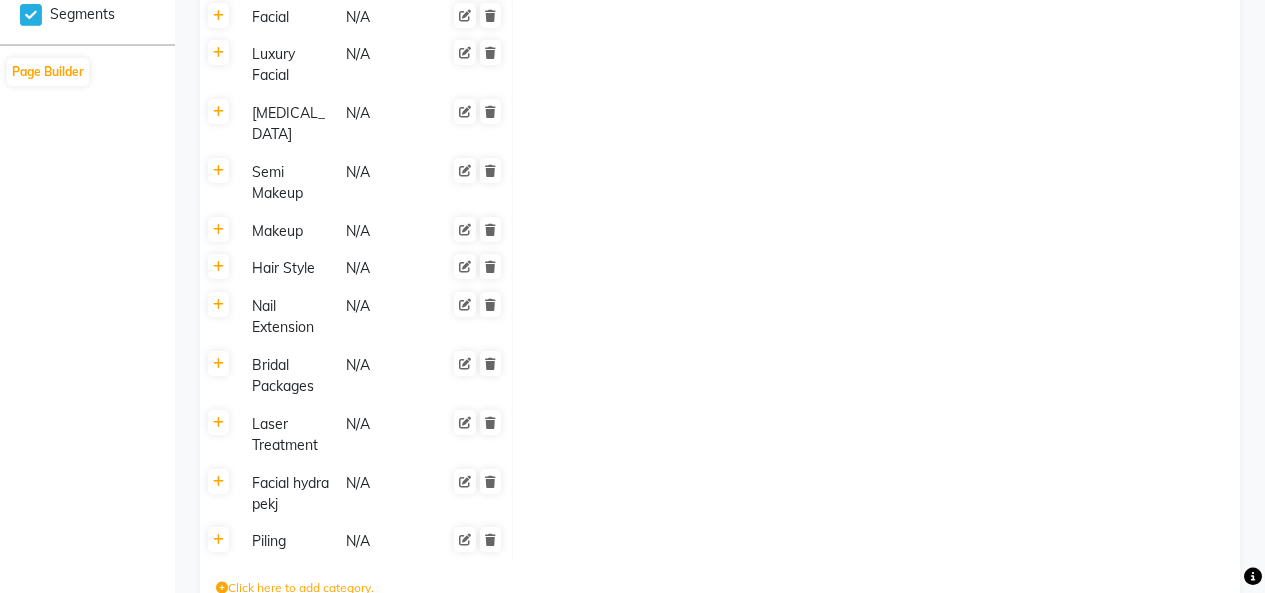 scroll, scrollTop: 1098, scrollLeft: 0, axis: vertical 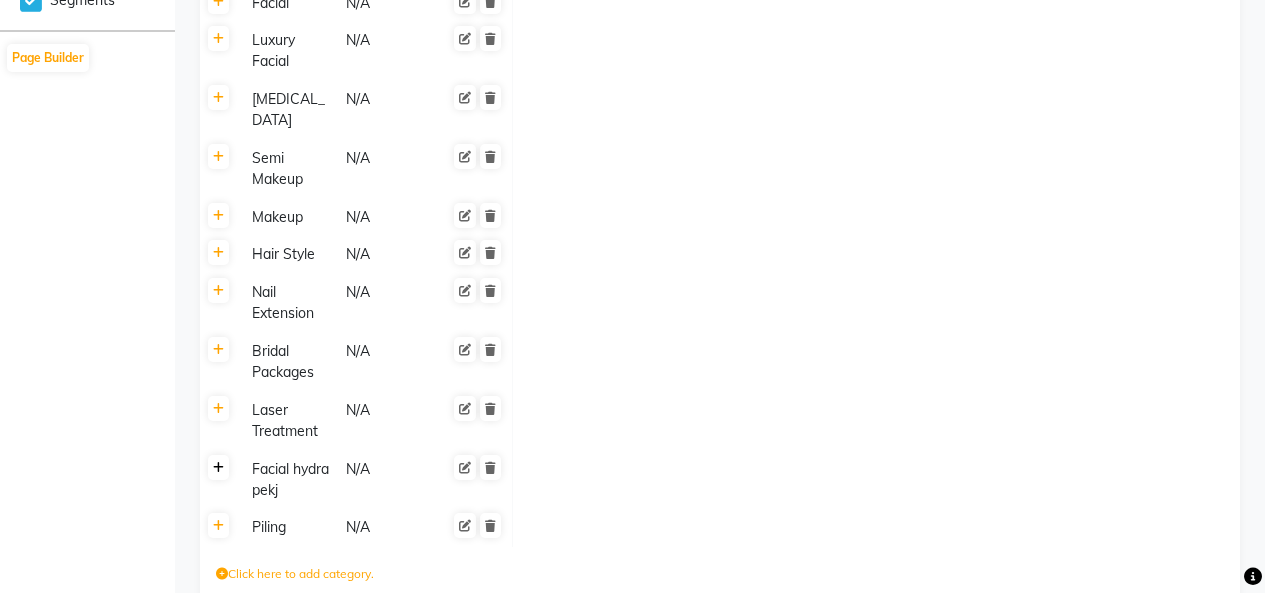 click 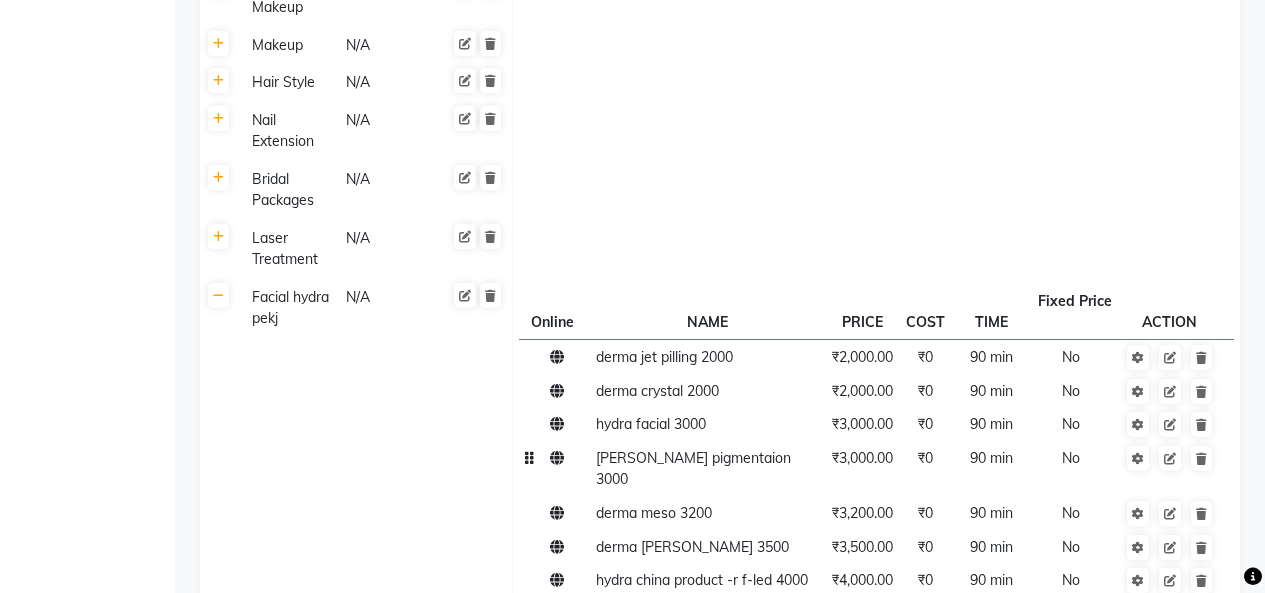 scroll, scrollTop: 1277, scrollLeft: 0, axis: vertical 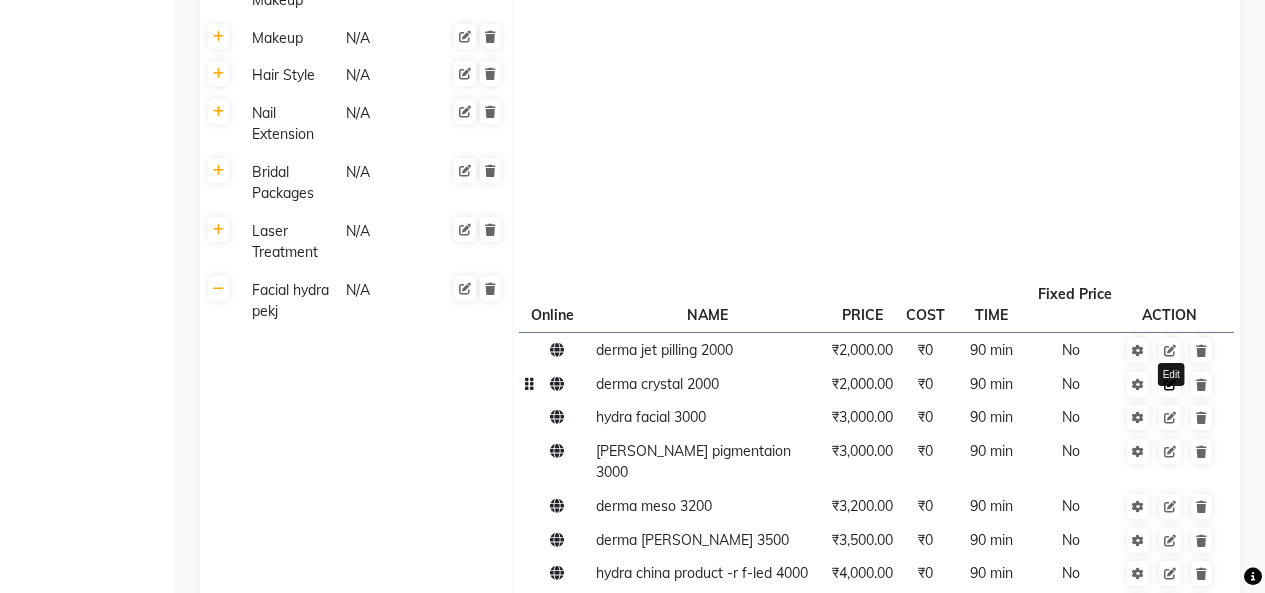 click 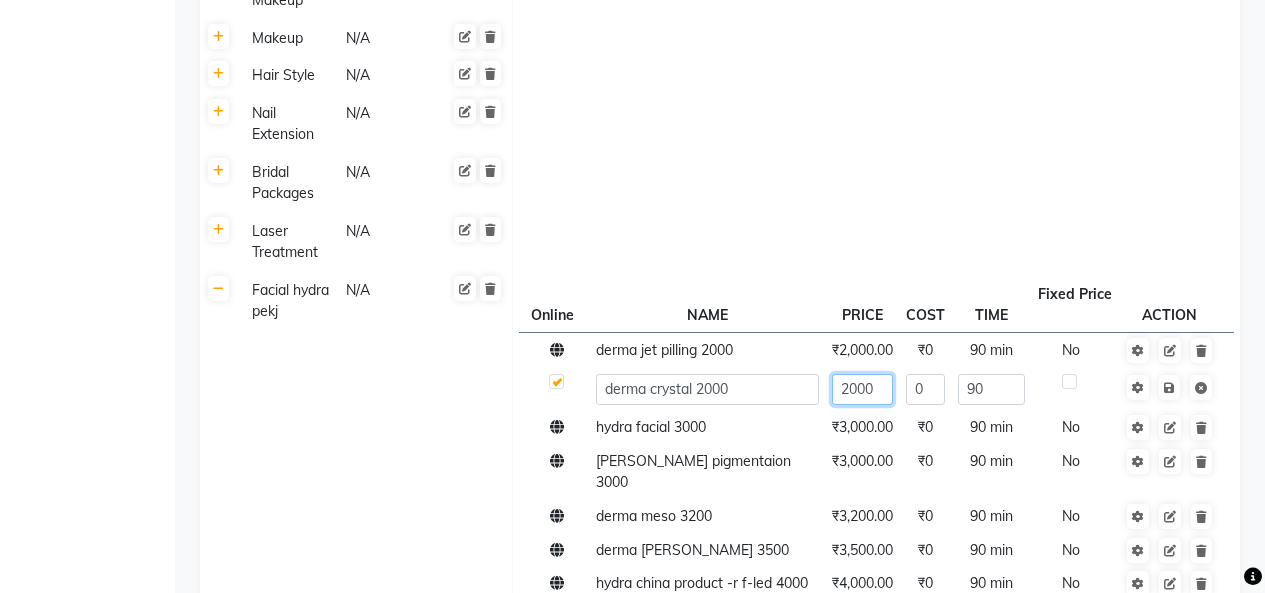 click on "2000" 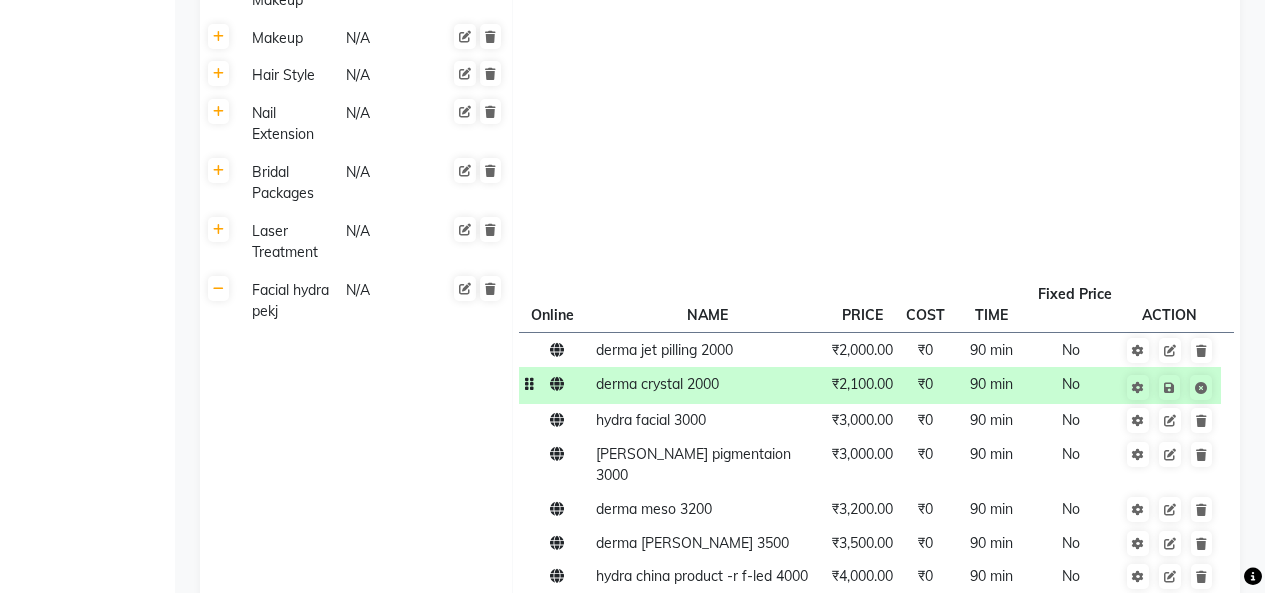 click on "derma crystal 2000" 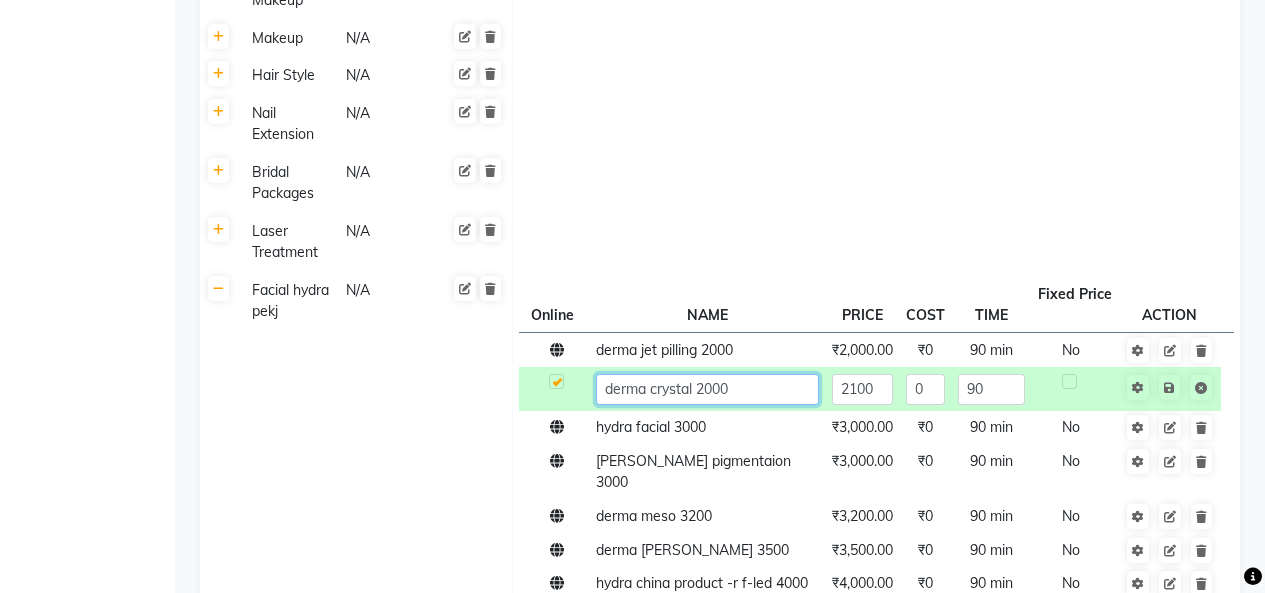 click on "derma crystal 2000" 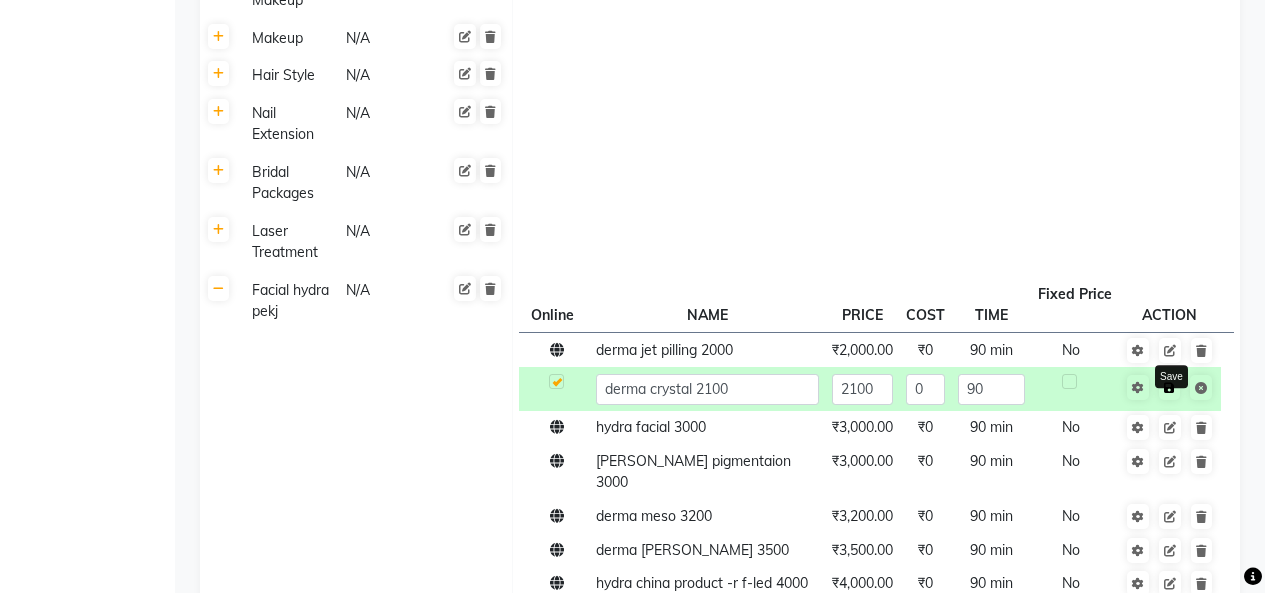 click 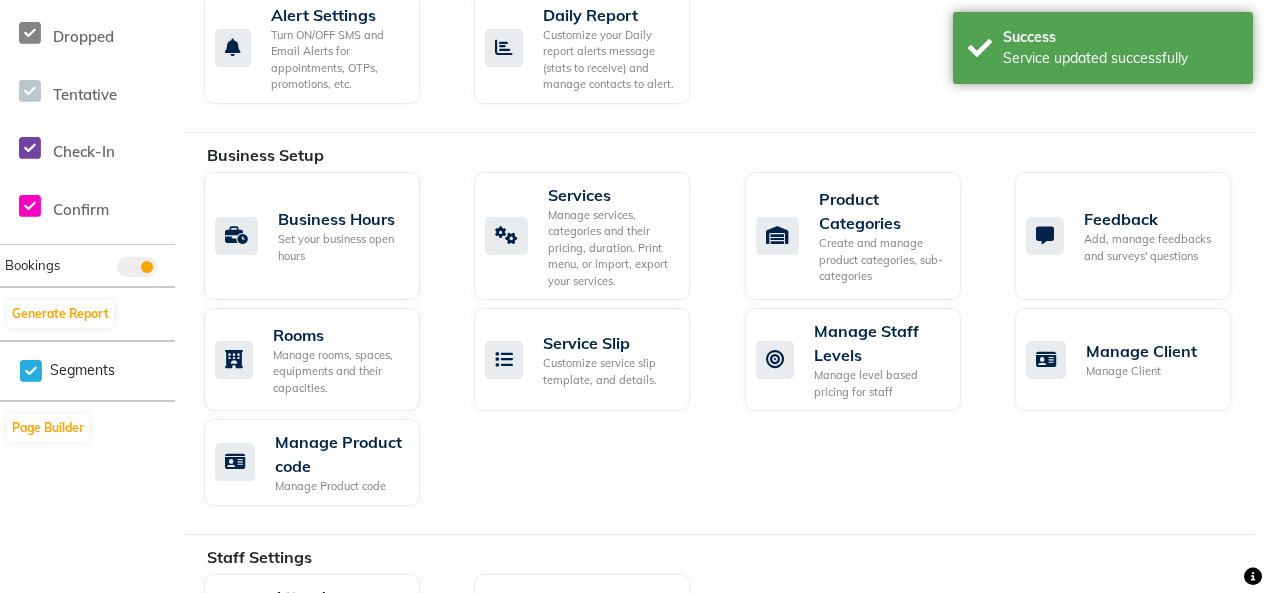 scroll, scrollTop: 727, scrollLeft: 0, axis: vertical 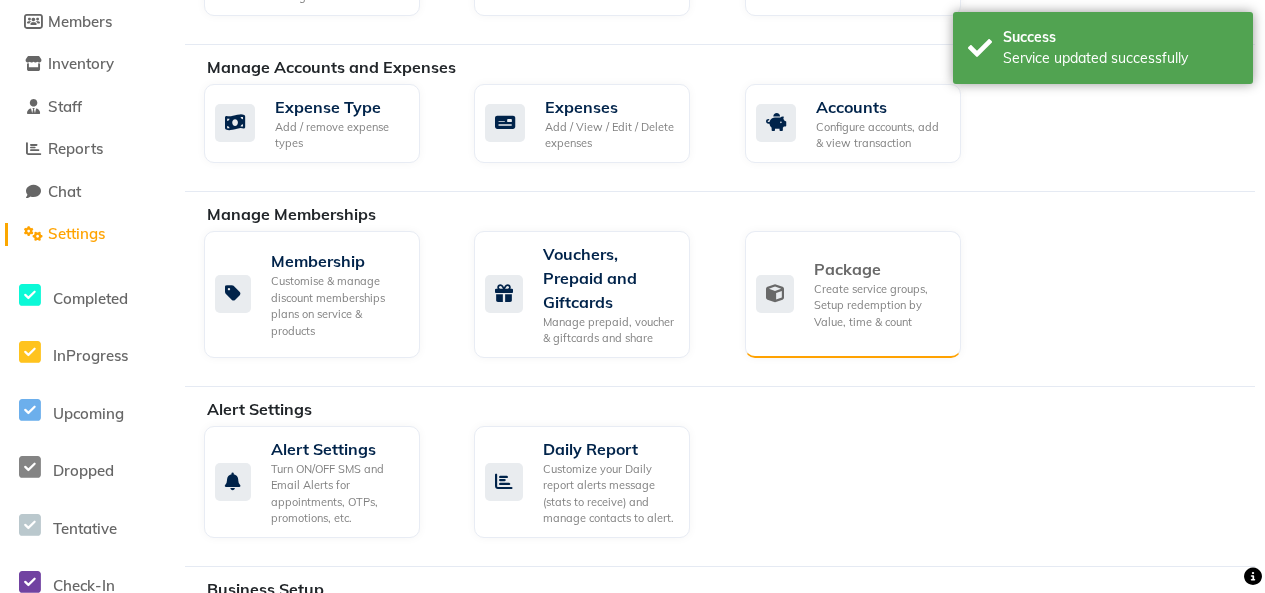 click on "Package" 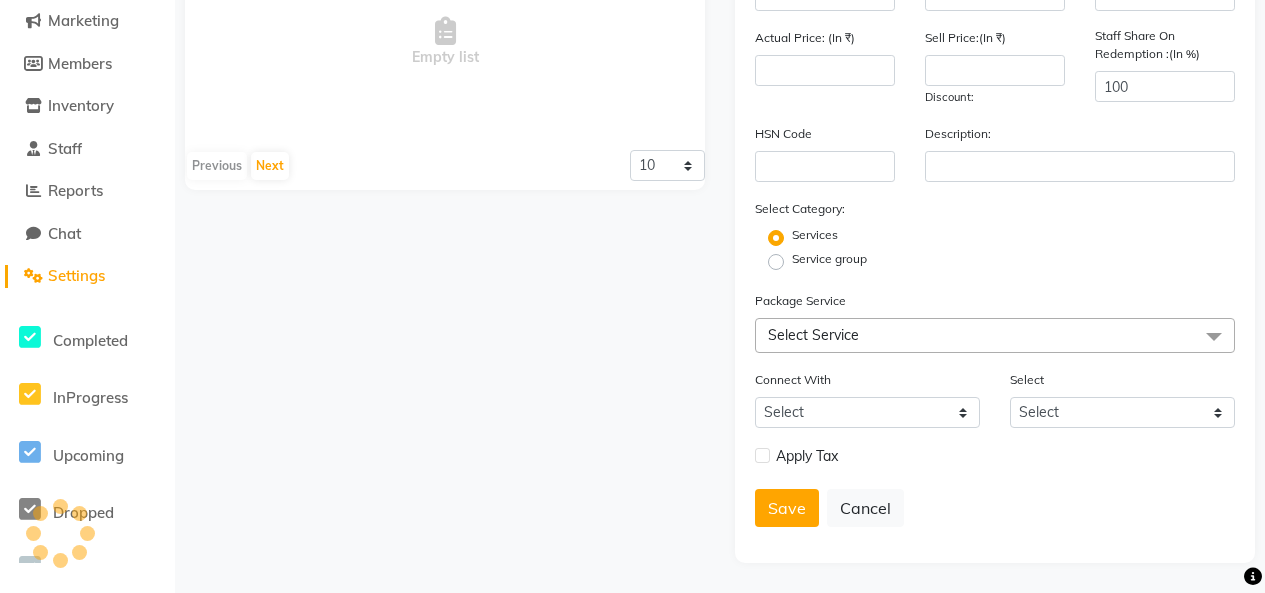 scroll, scrollTop: 254, scrollLeft: 0, axis: vertical 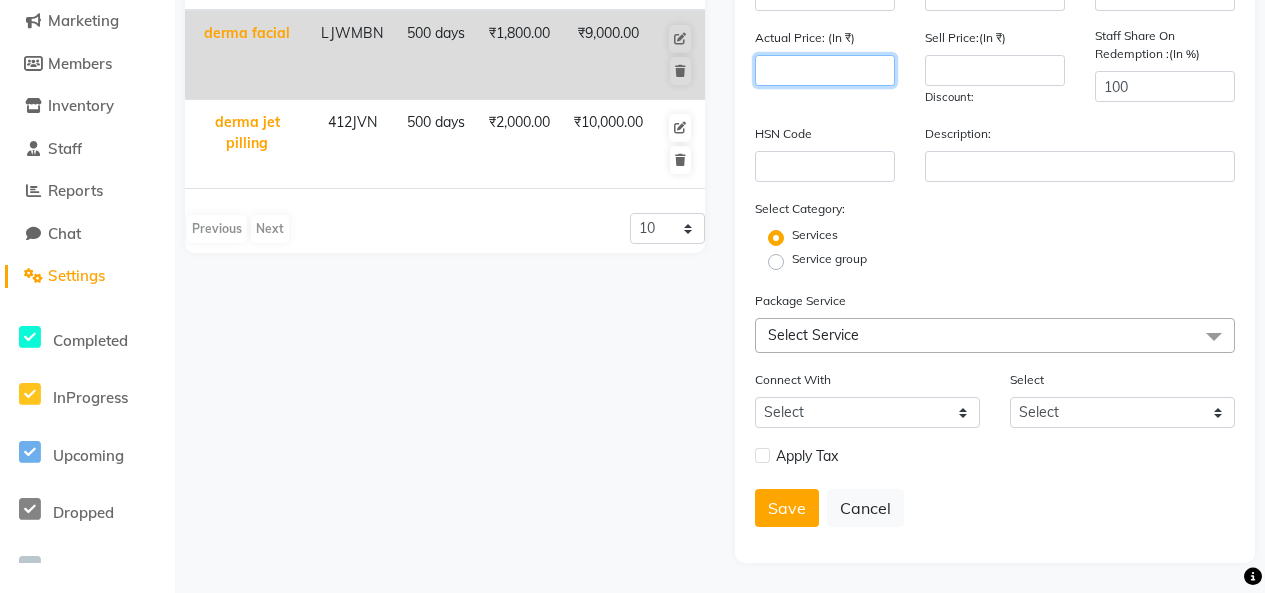 click 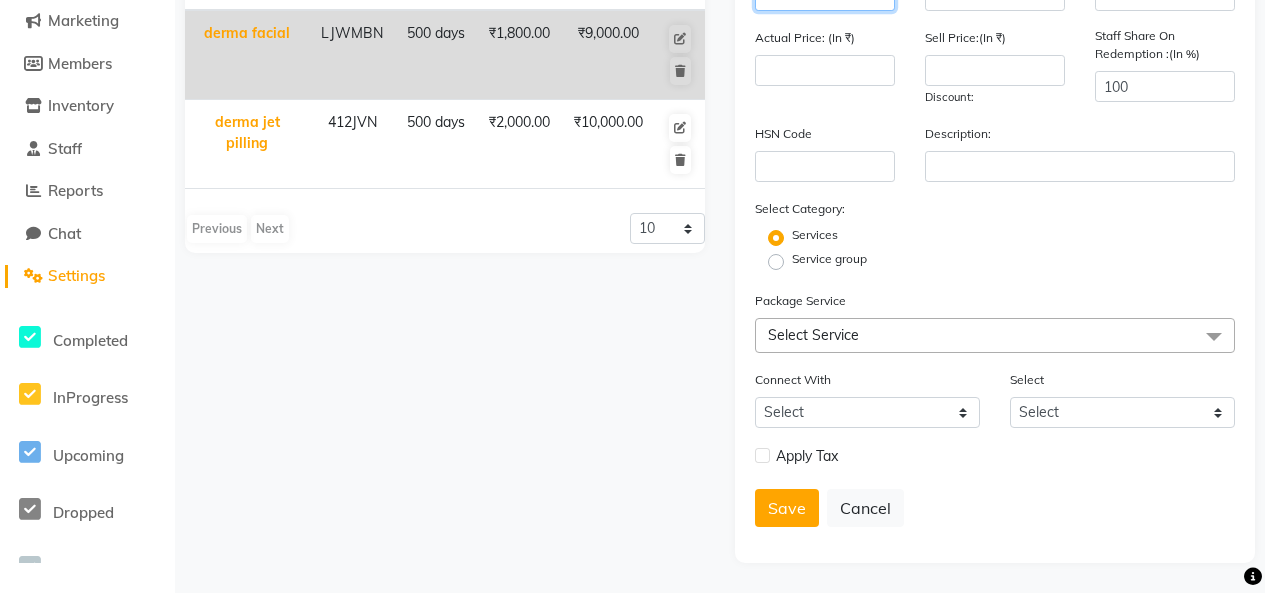 click 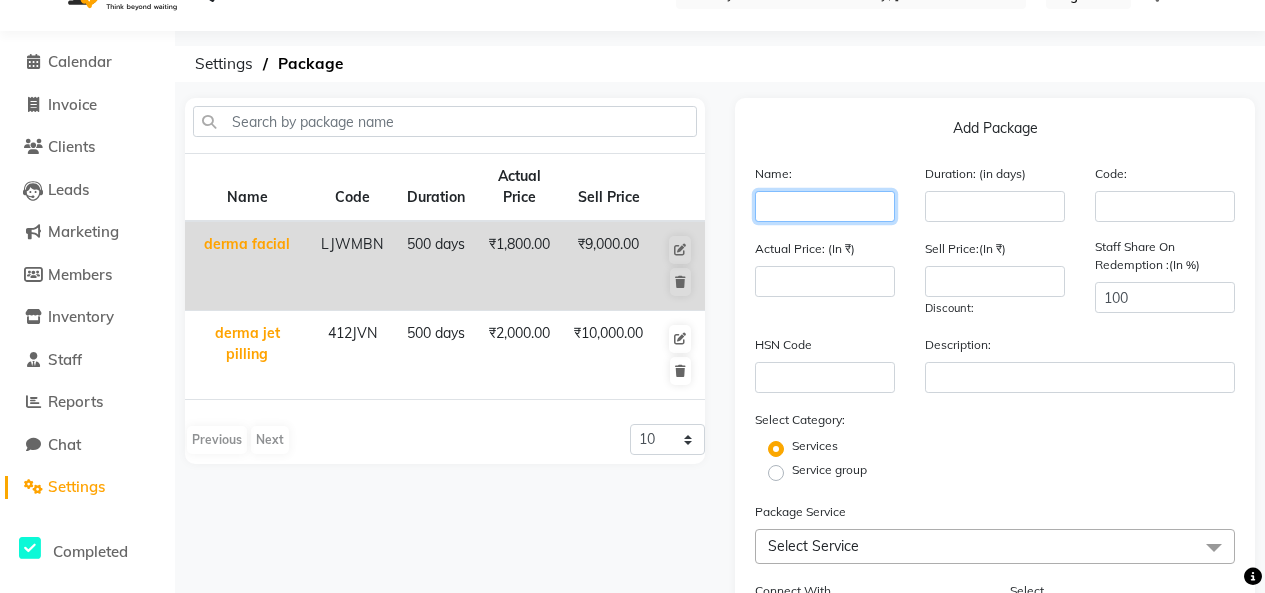 click 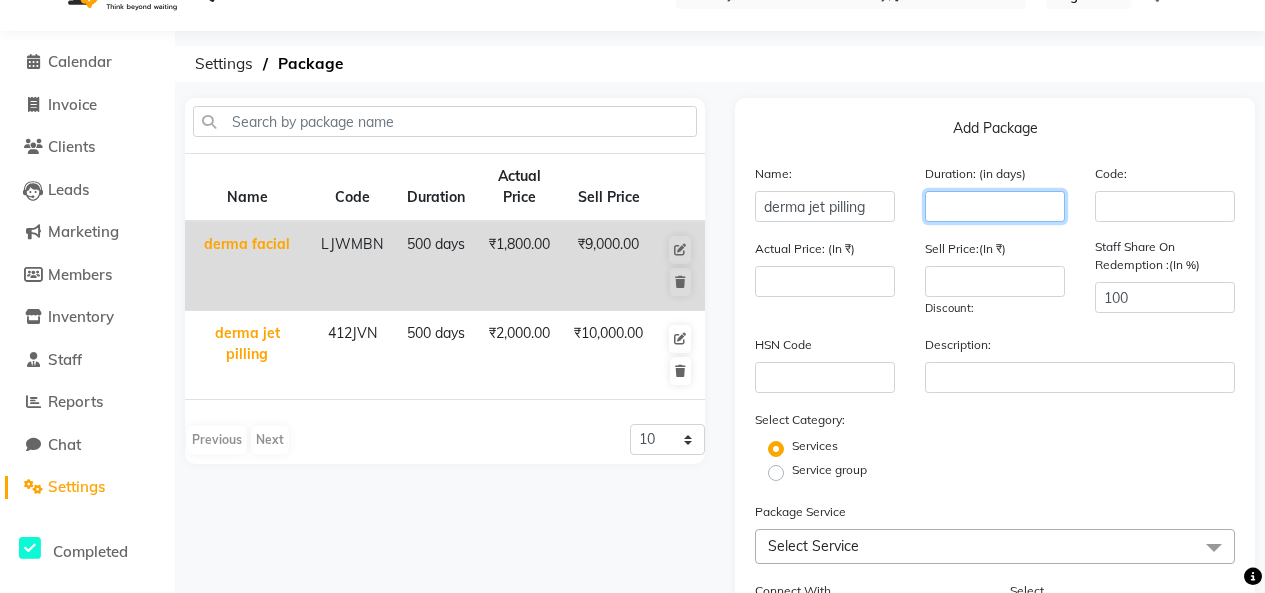 click 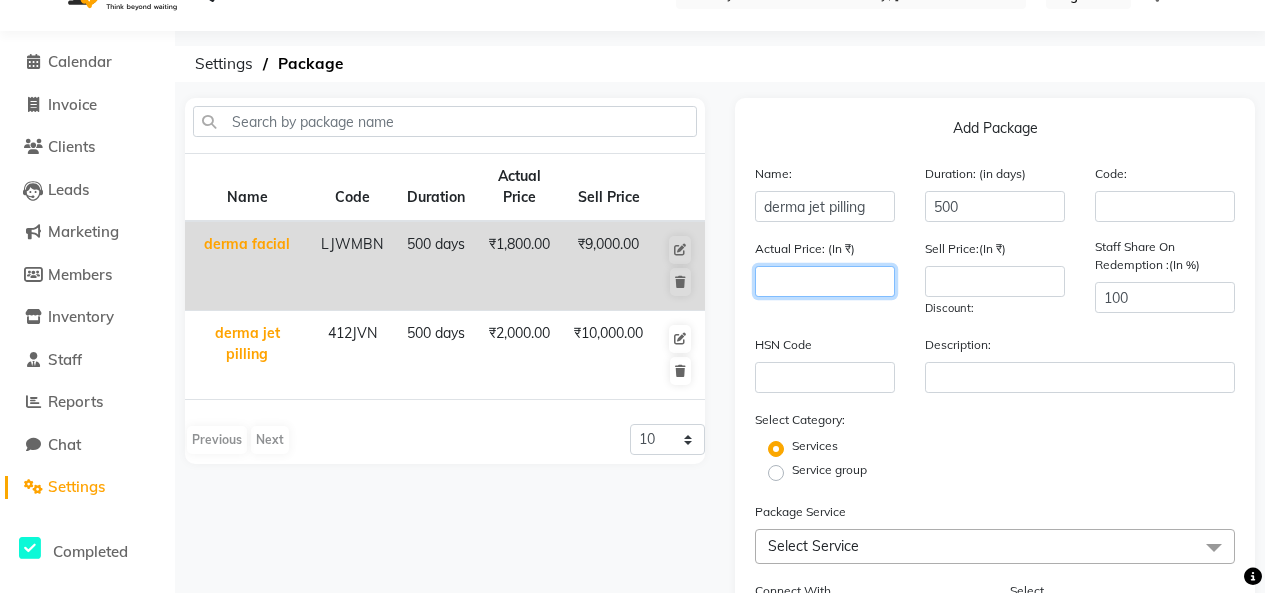 click 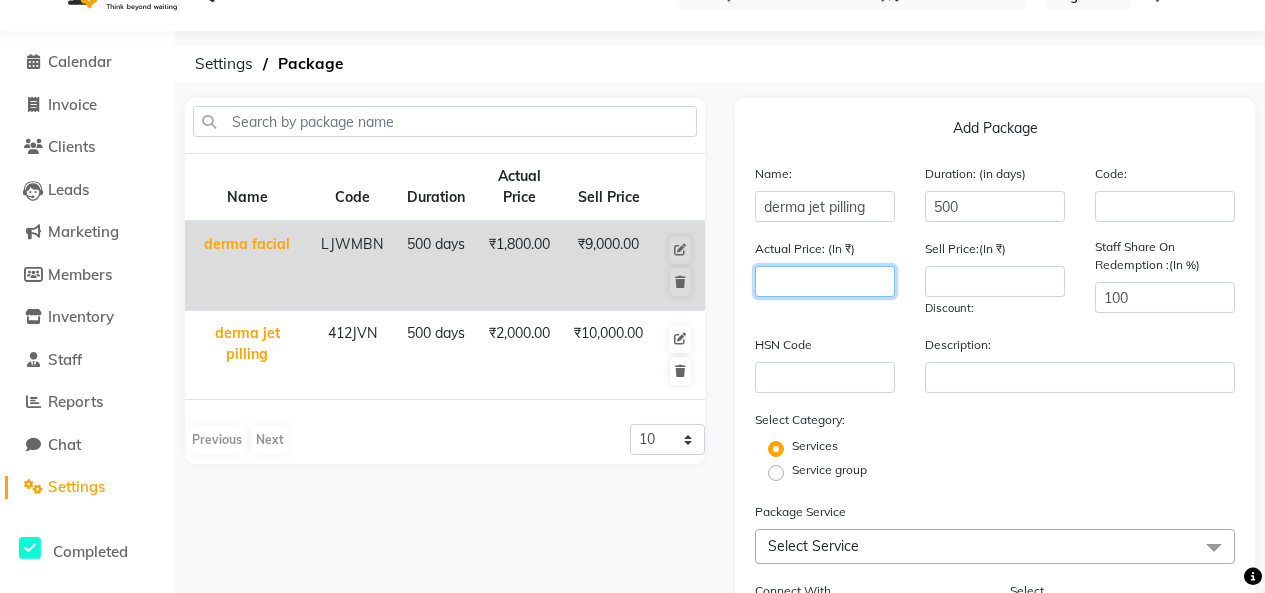 click 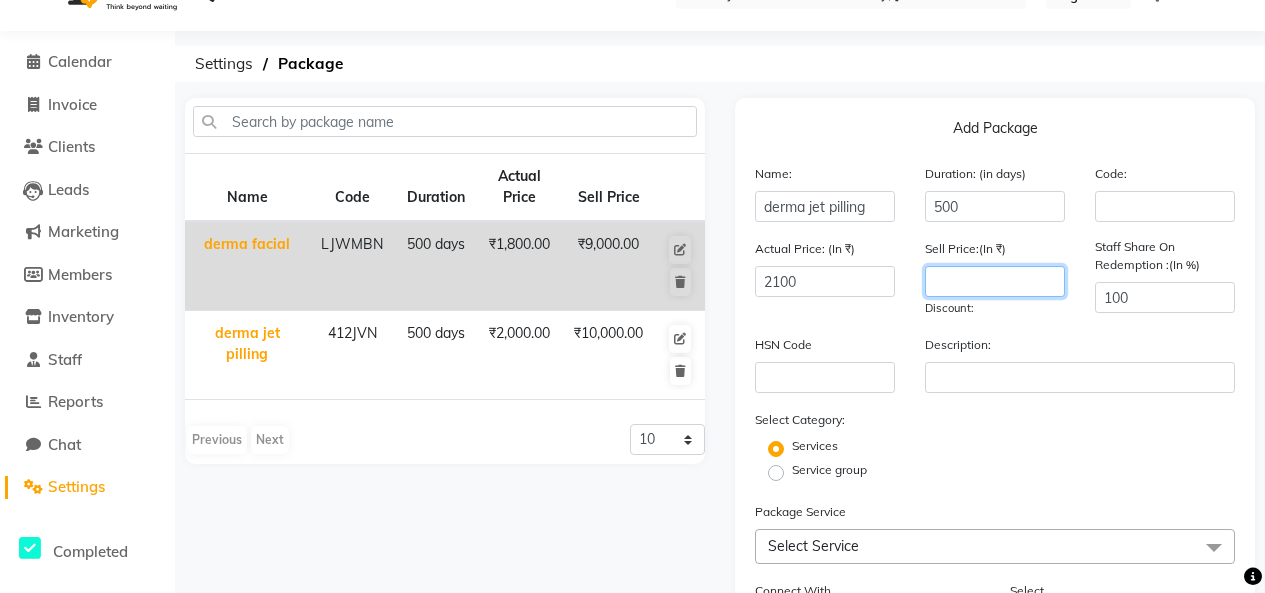 click 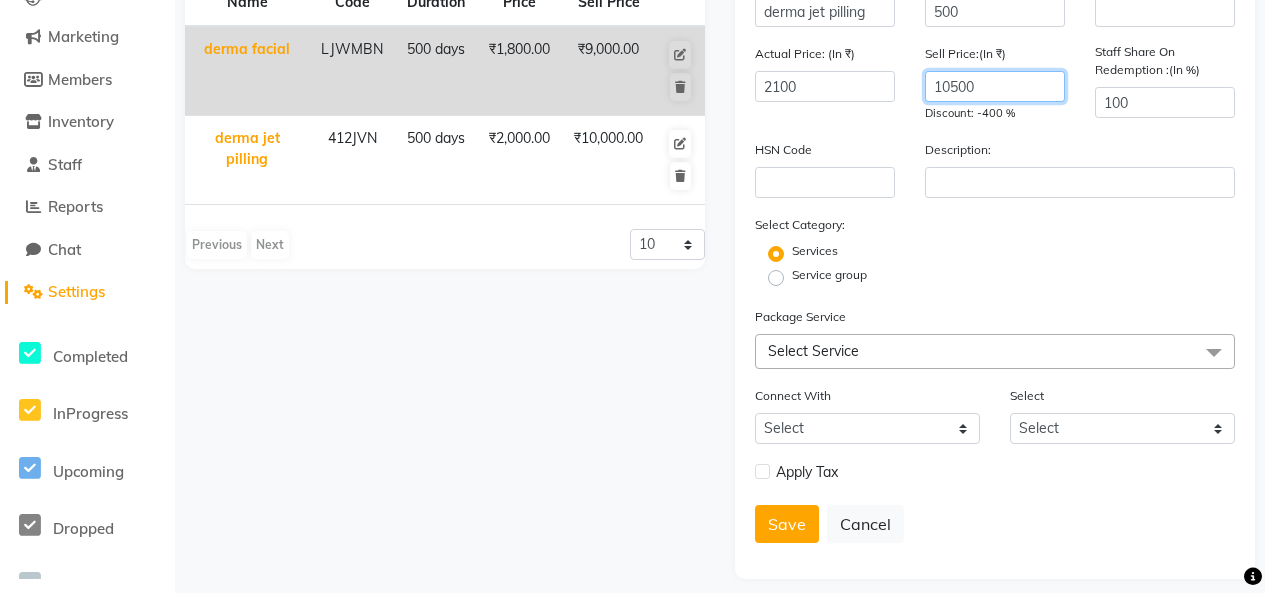 scroll, scrollTop: 238, scrollLeft: 0, axis: vertical 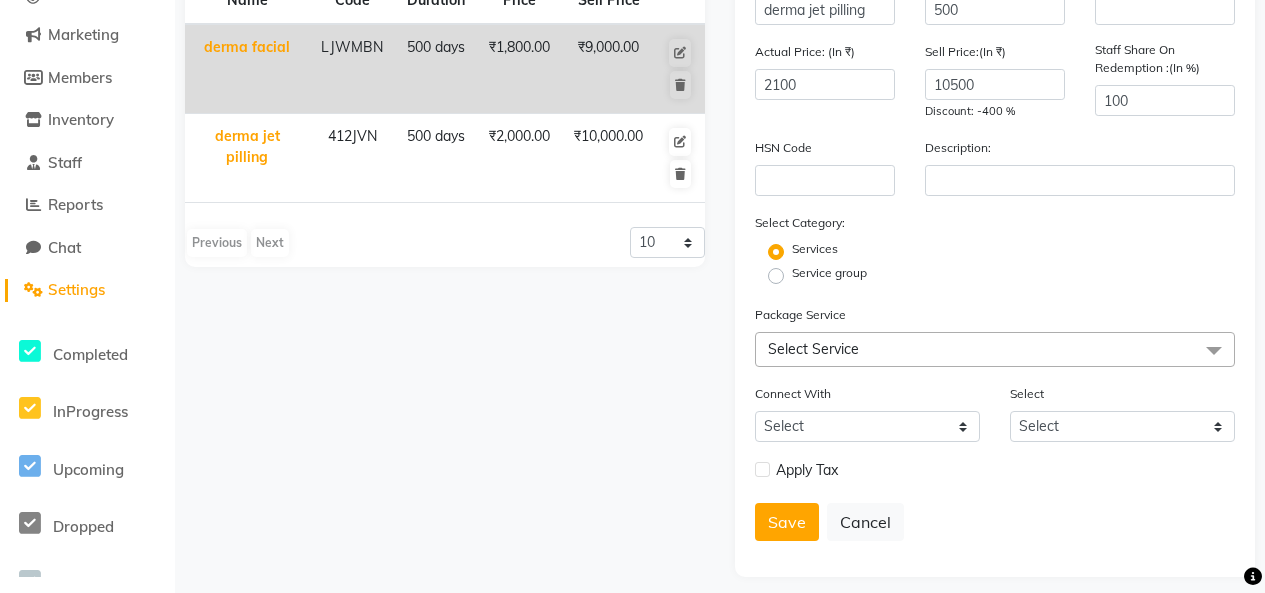 click on "Select Service" 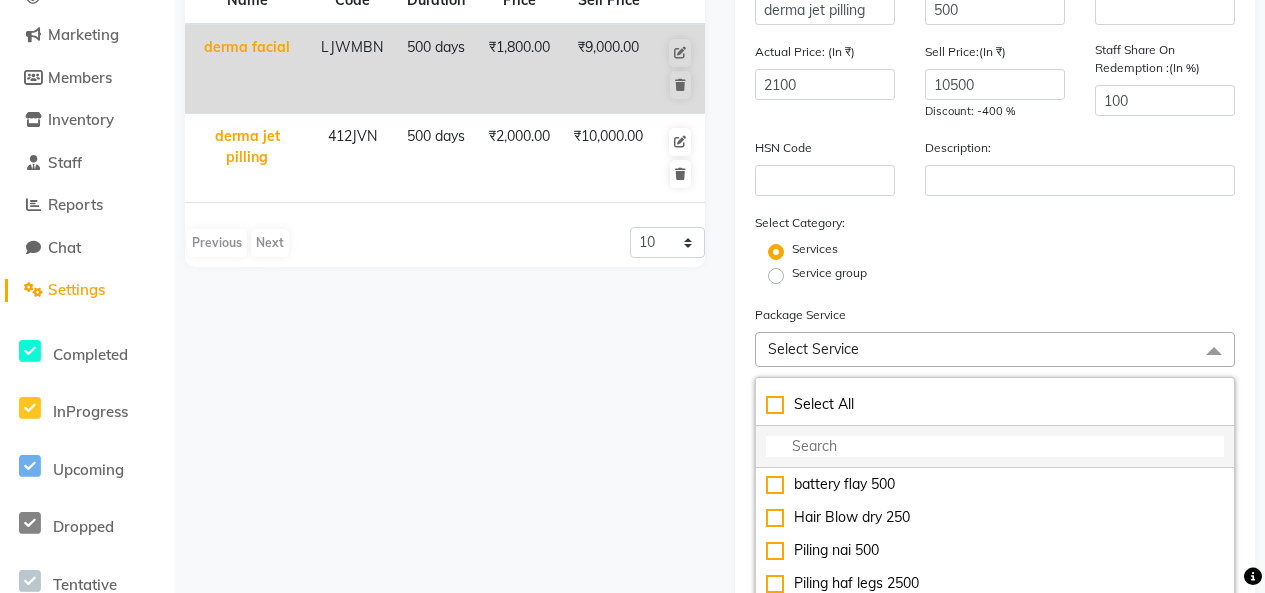 click 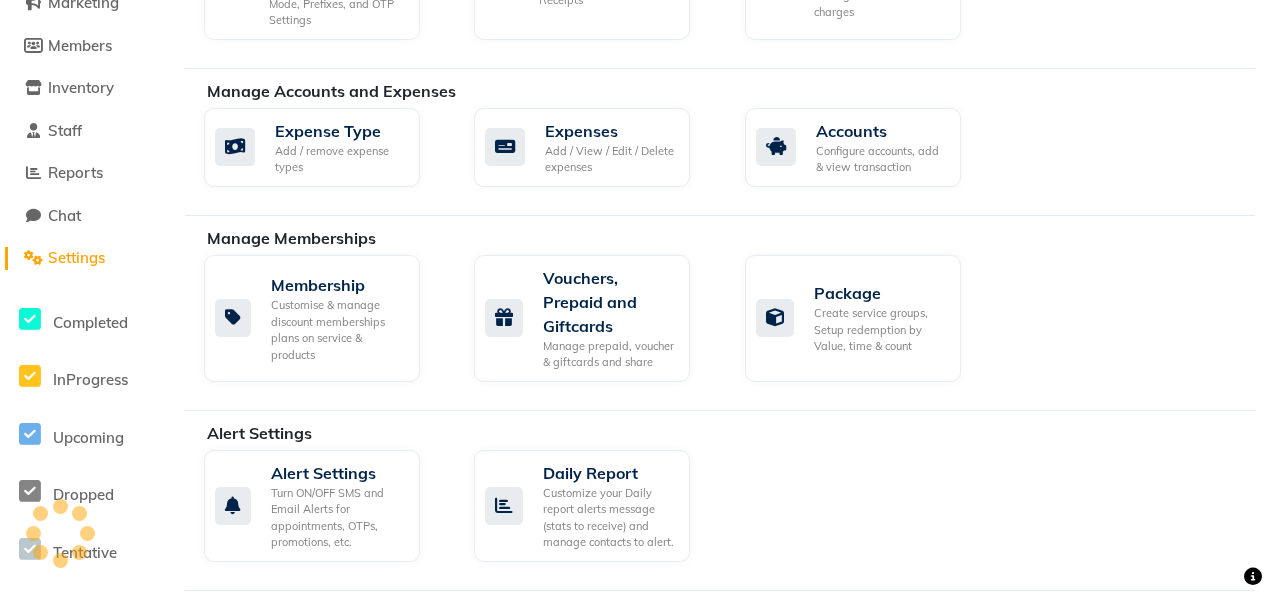 scroll, scrollTop: 294, scrollLeft: 0, axis: vertical 